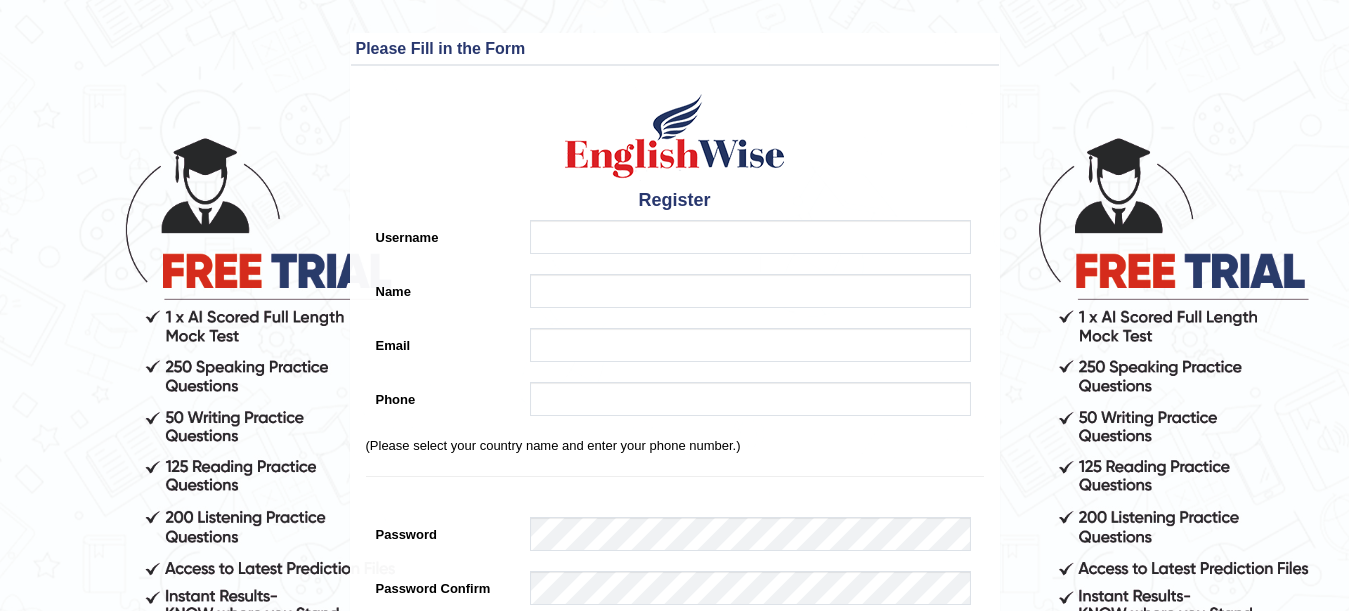 scroll, scrollTop: 0, scrollLeft: 0, axis: both 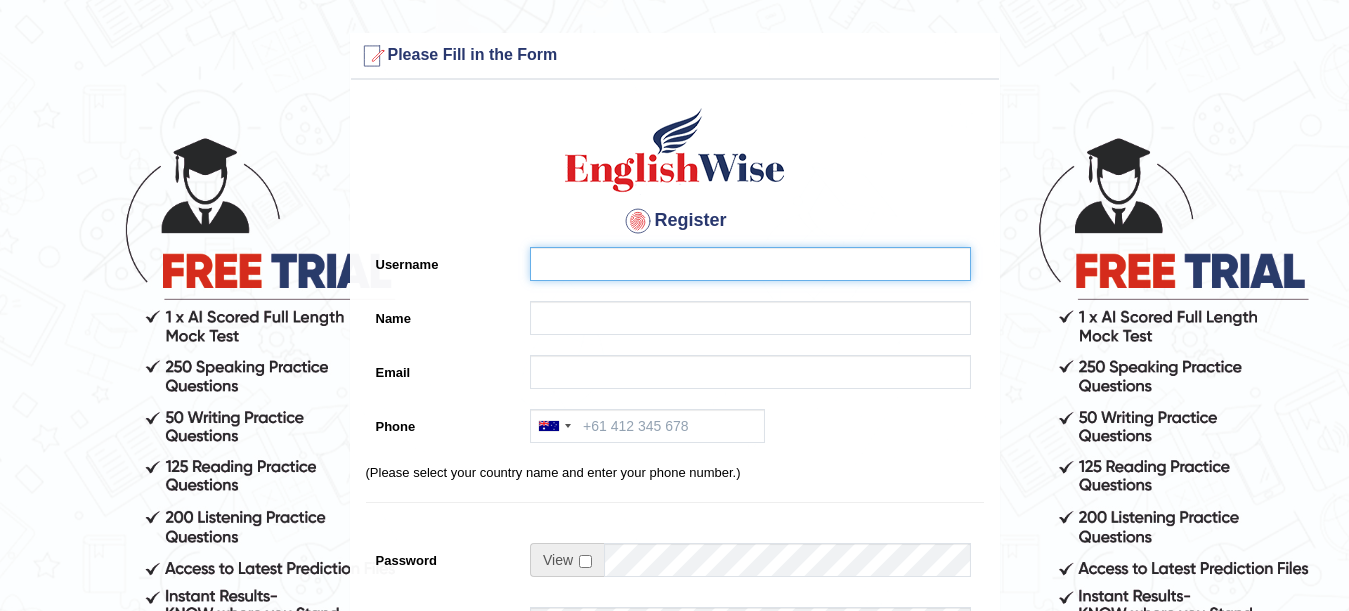 click on "Username" at bounding box center (750, 264) 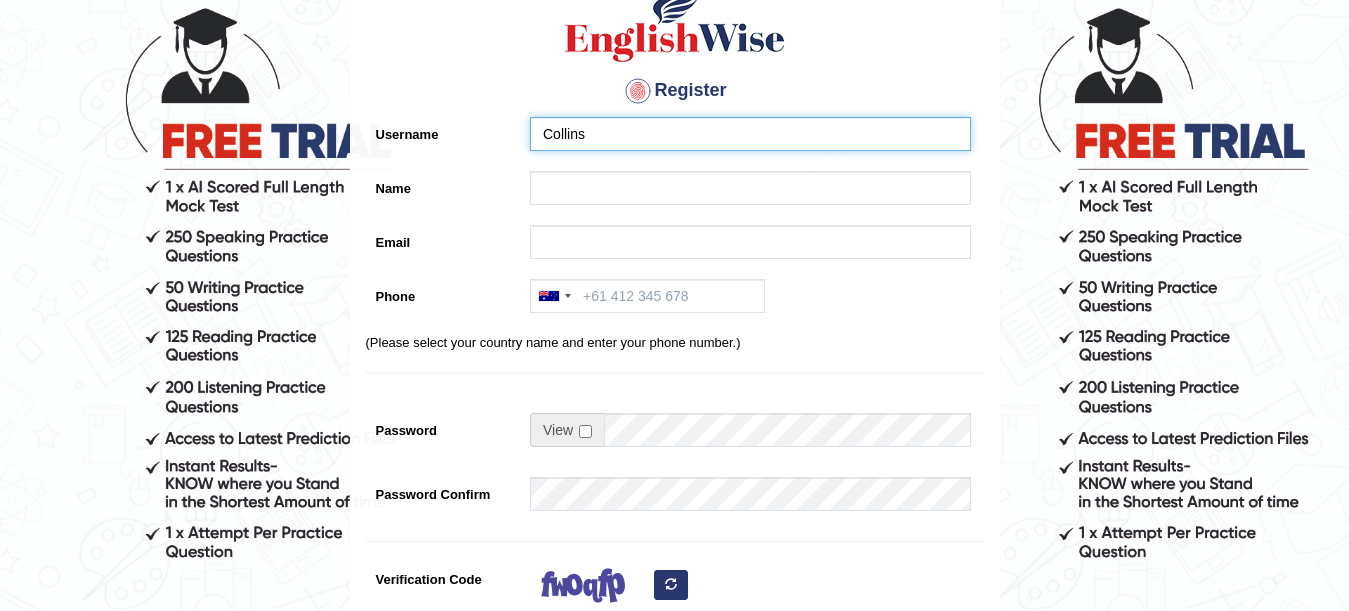 scroll, scrollTop: 132, scrollLeft: 0, axis: vertical 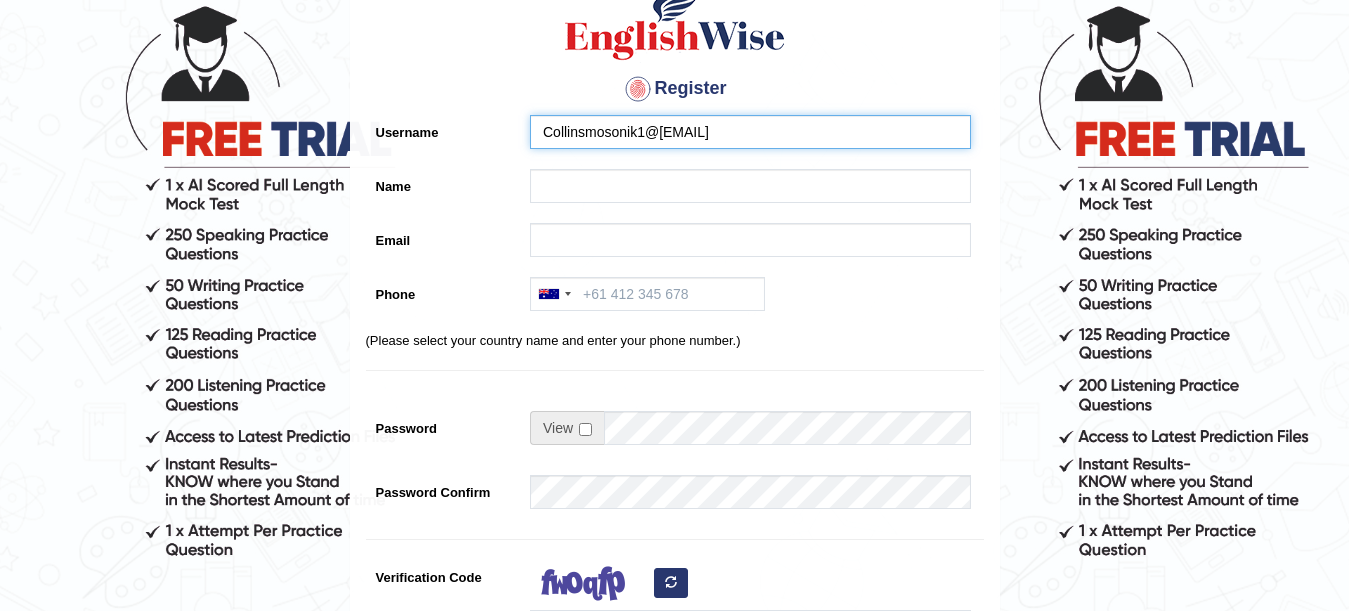type on "Collinsmosonik1@[EMAIL]" 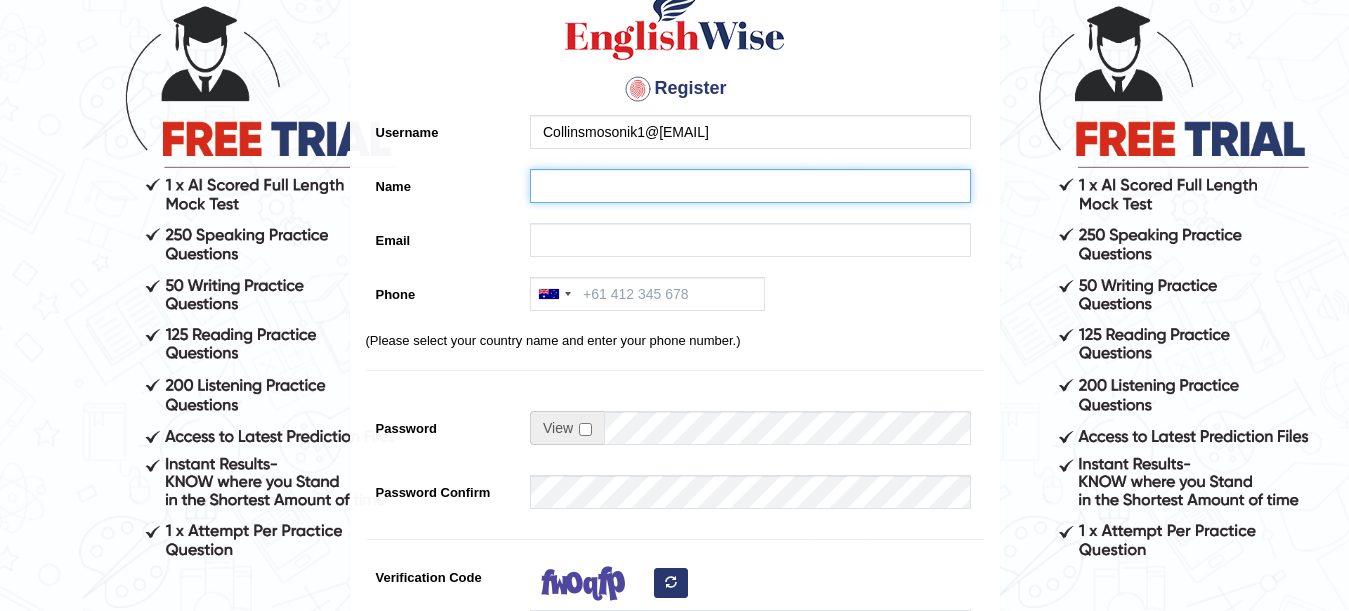 click on "Name" at bounding box center [750, 186] 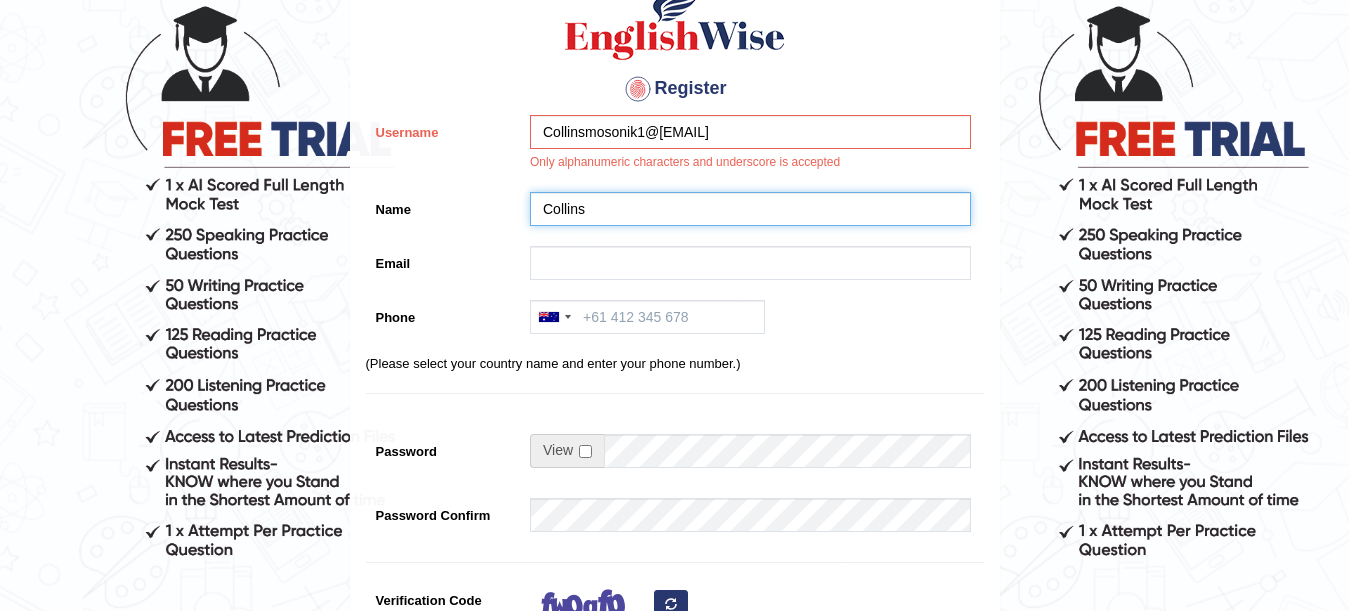 type on "Collins" 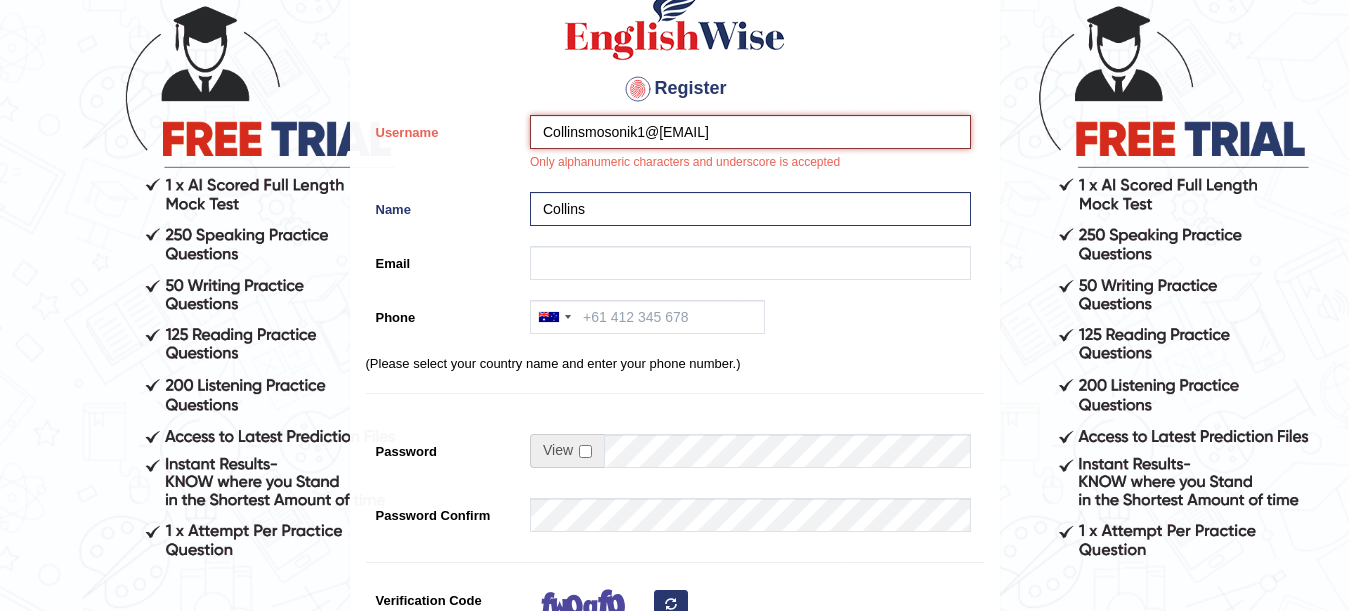drag, startPoint x: 740, startPoint y: 133, endPoint x: 636, endPoint y: 121, distance: 104.69002 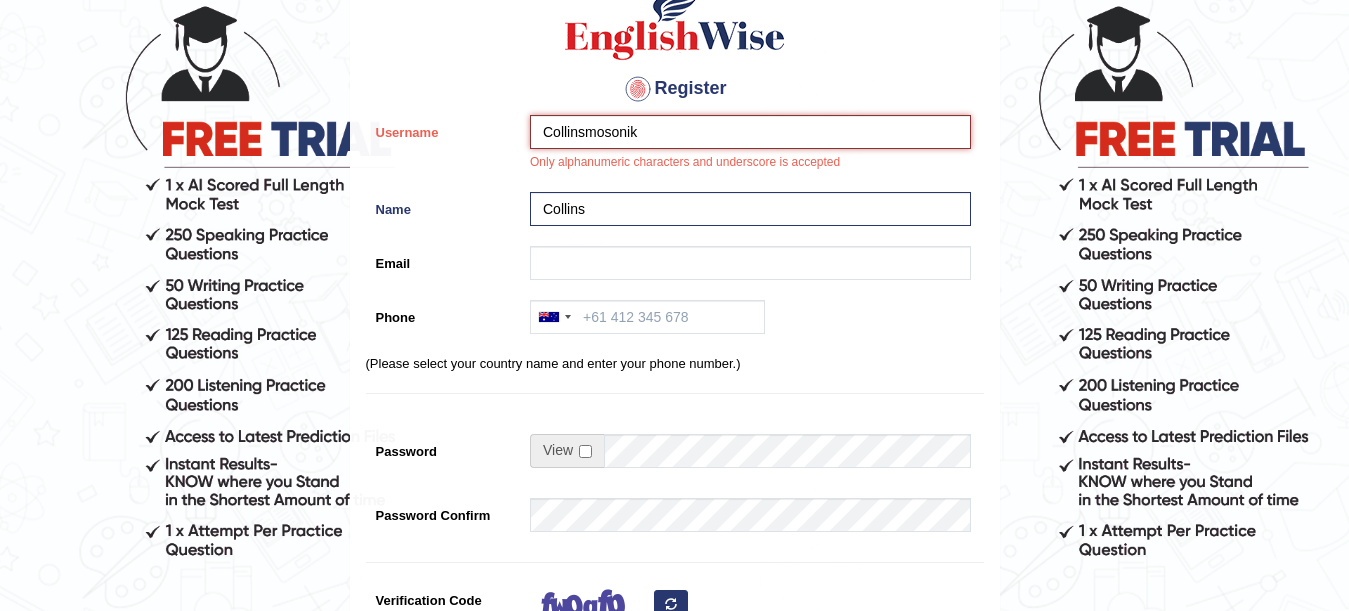 type on "Collinsmosonik" 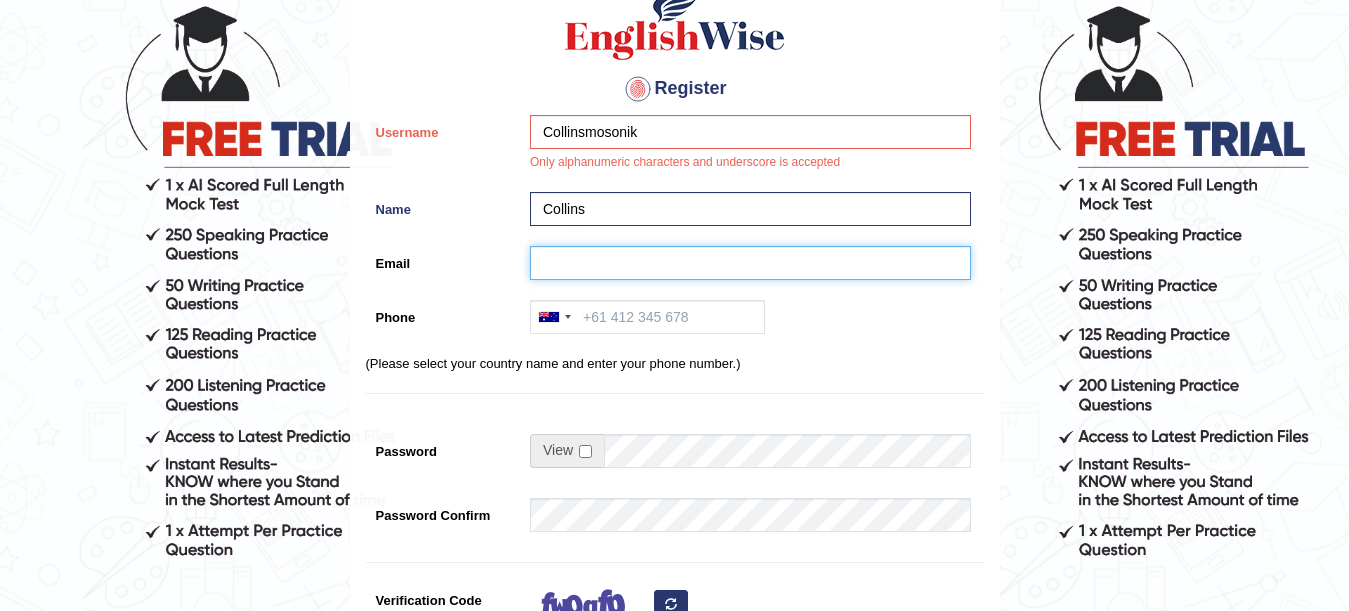 click on "Email" at bounding box center [750, 263] 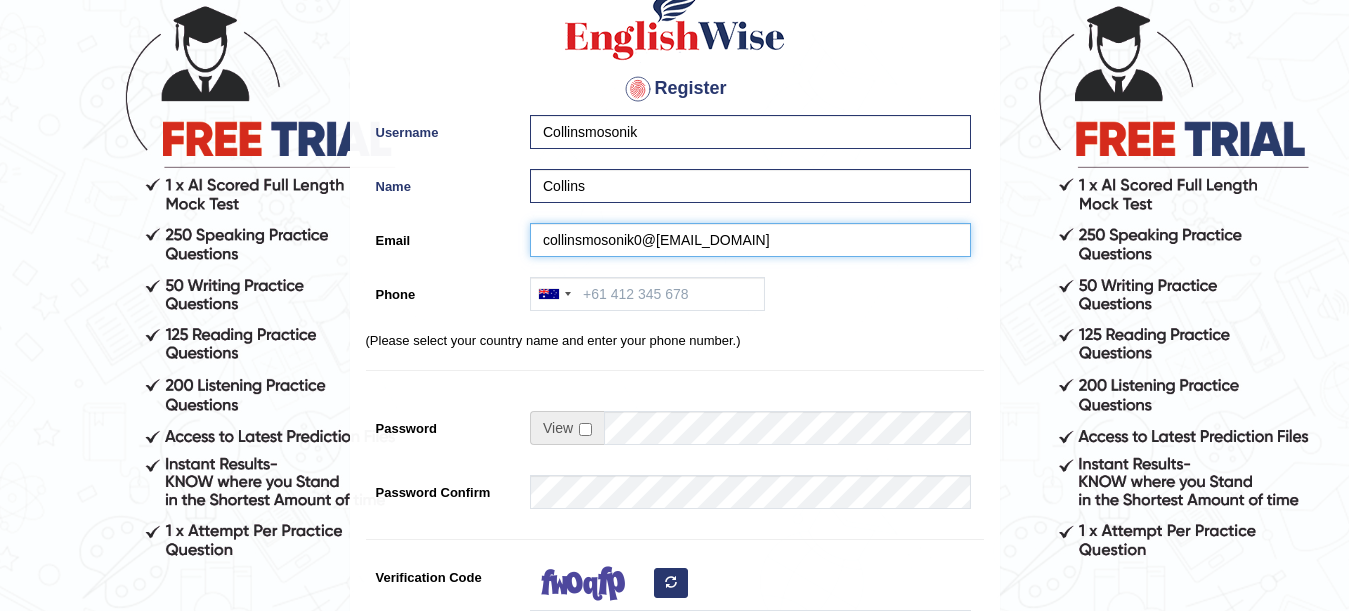 type on "collinsmosonik0@gmail.com" 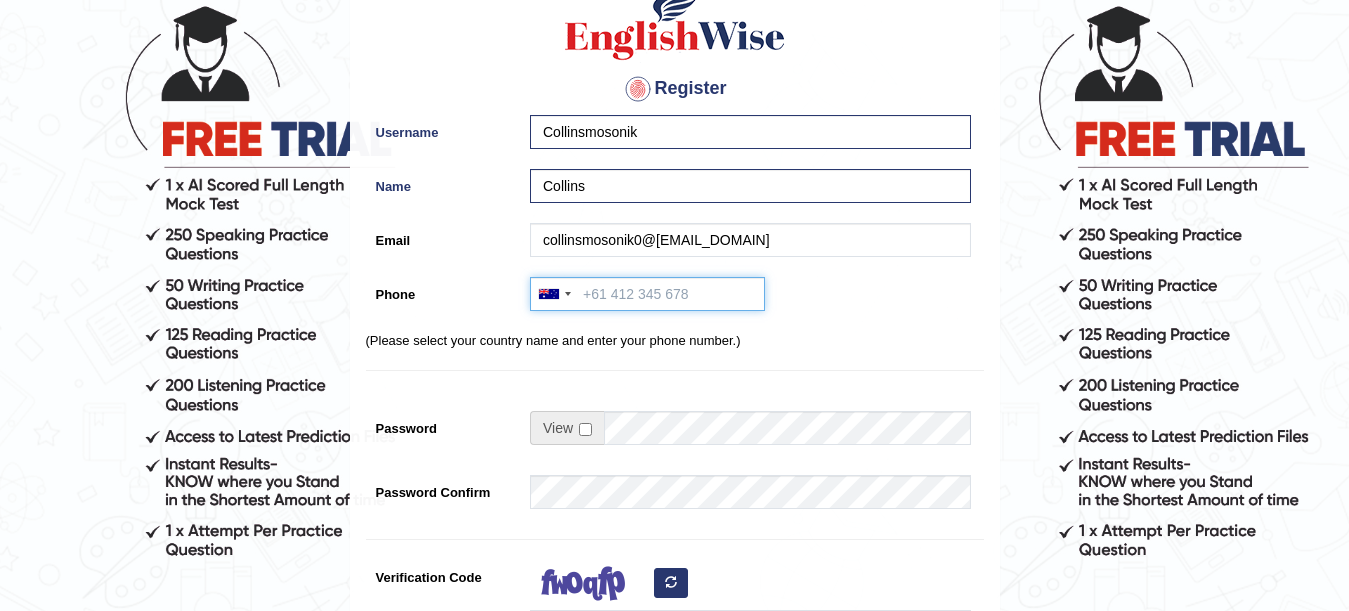 click on "Phone" at bounding box center [647, 294] 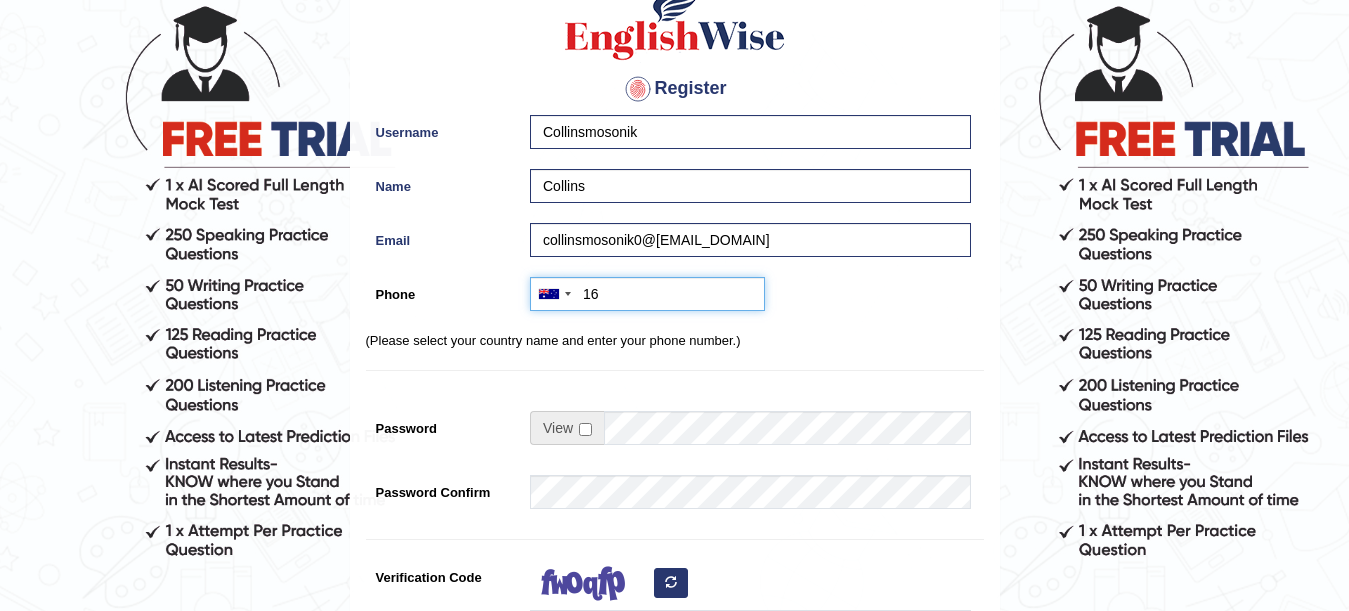 type on "1" 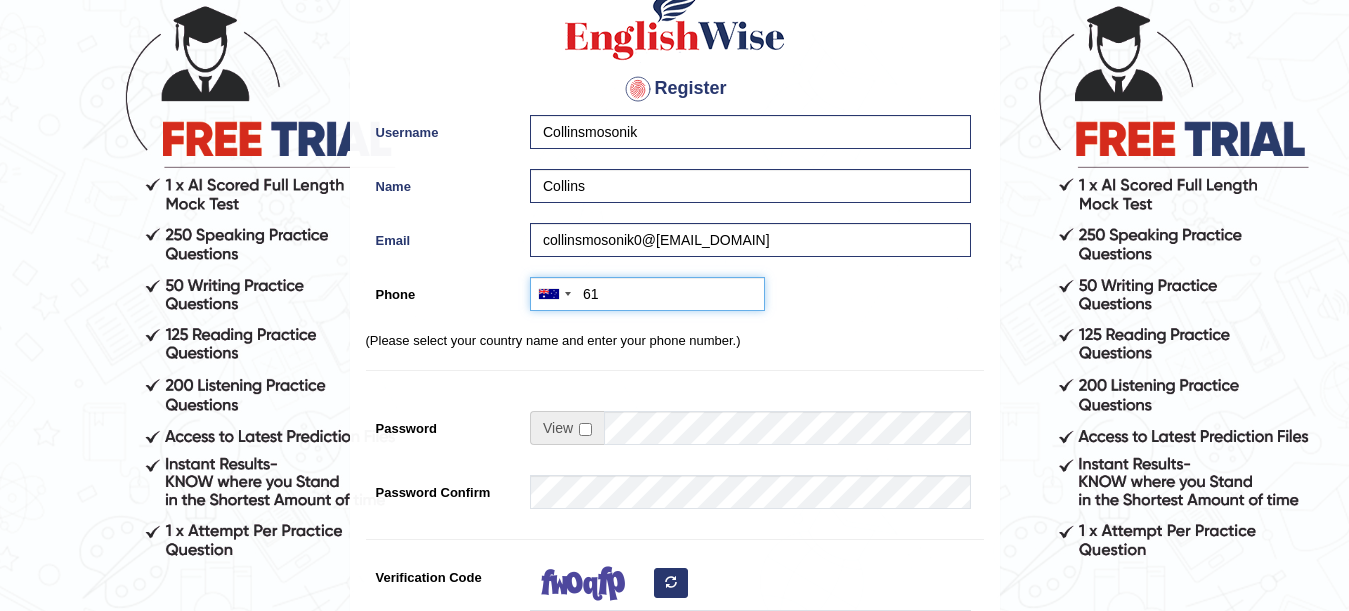 type on "6" 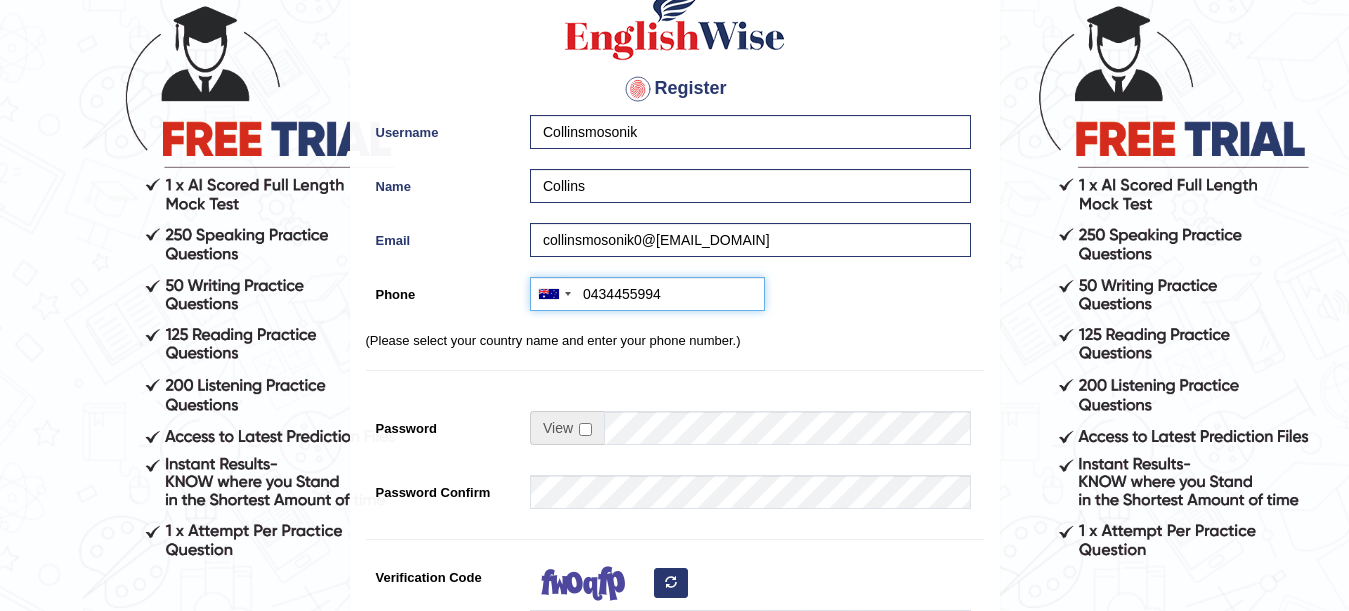 type on "0434455994" 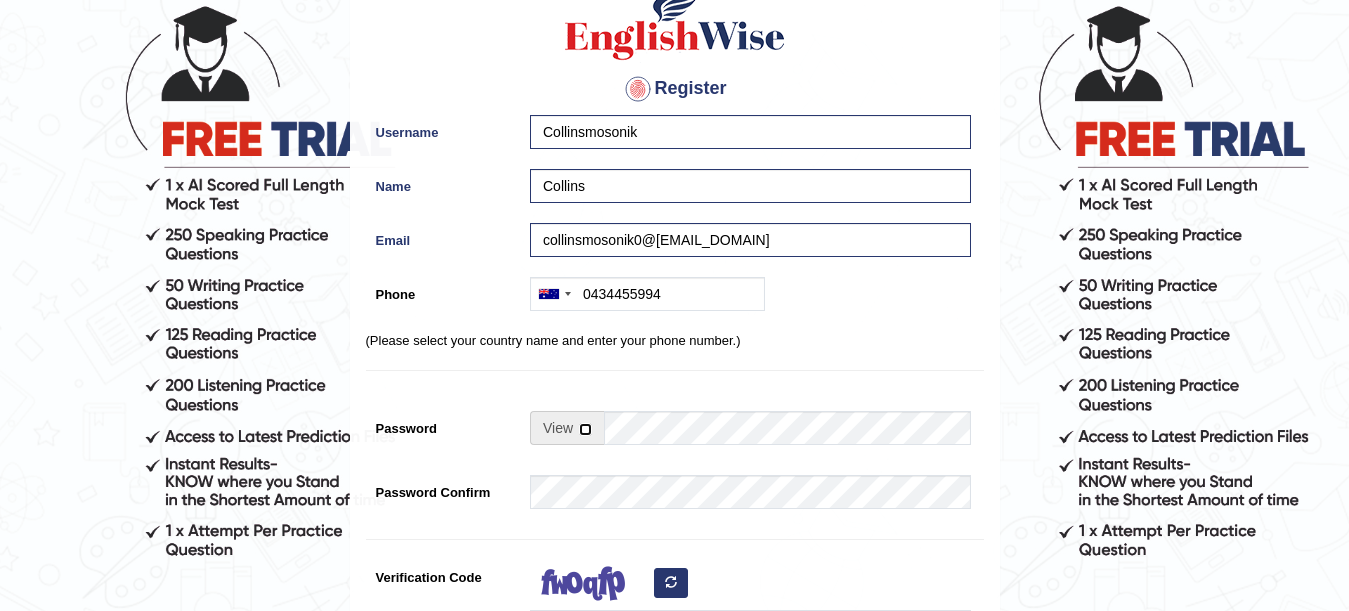 click at bounding box center [585, 429] 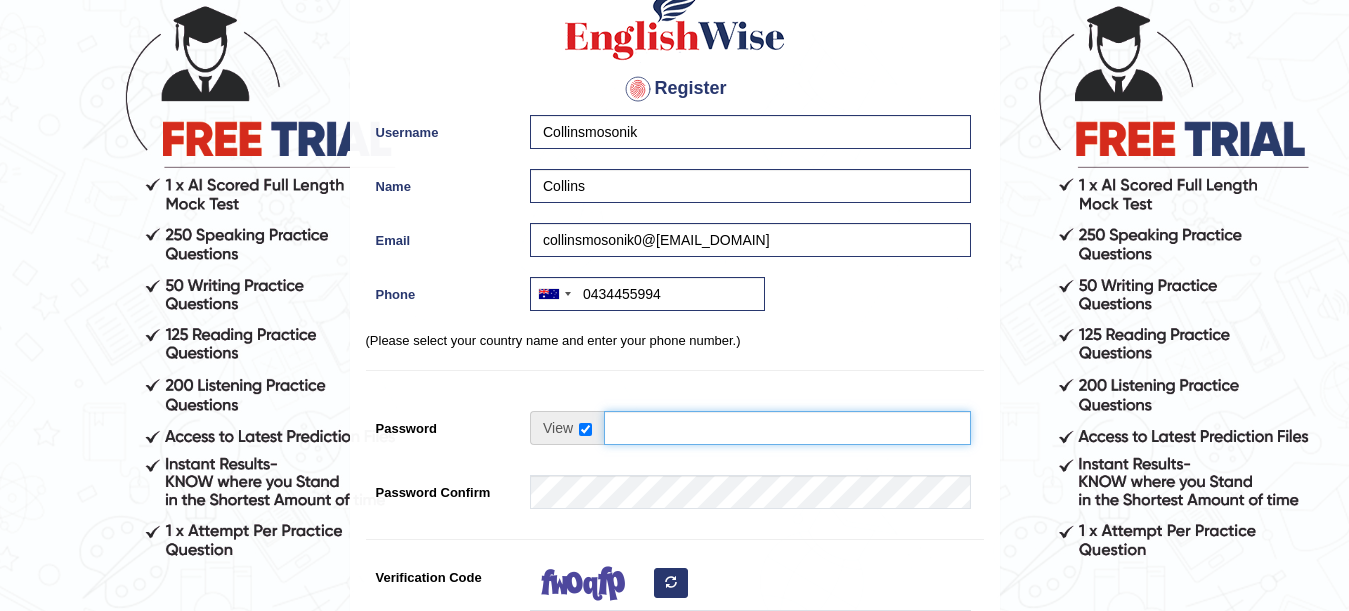 click on "Password" at bounding box center [787, 428] 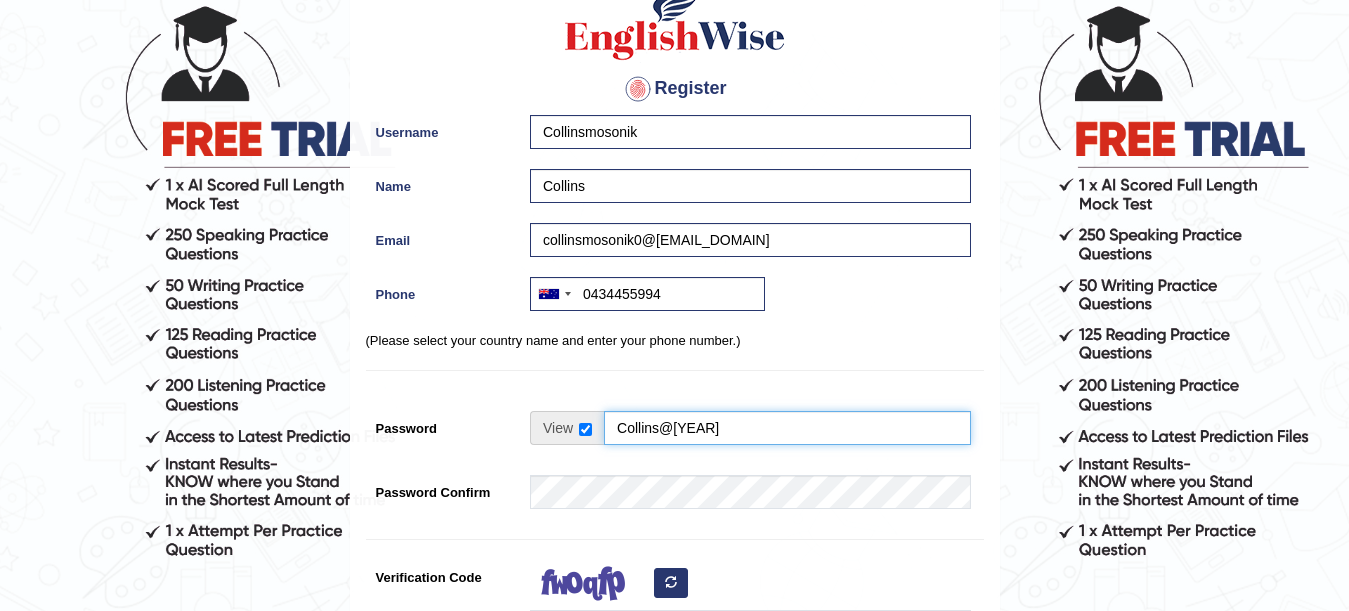 type on "Collins@2017" 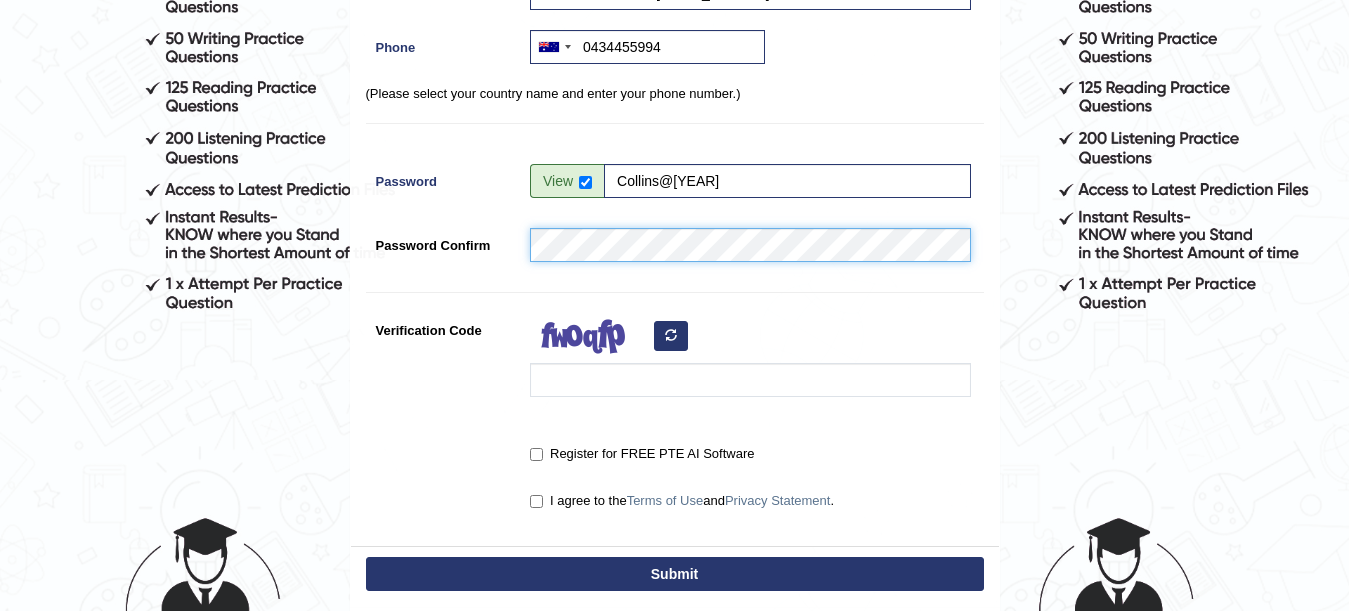 scroll, scrollTop: 387, scrollLeft: 0, axis: vertical 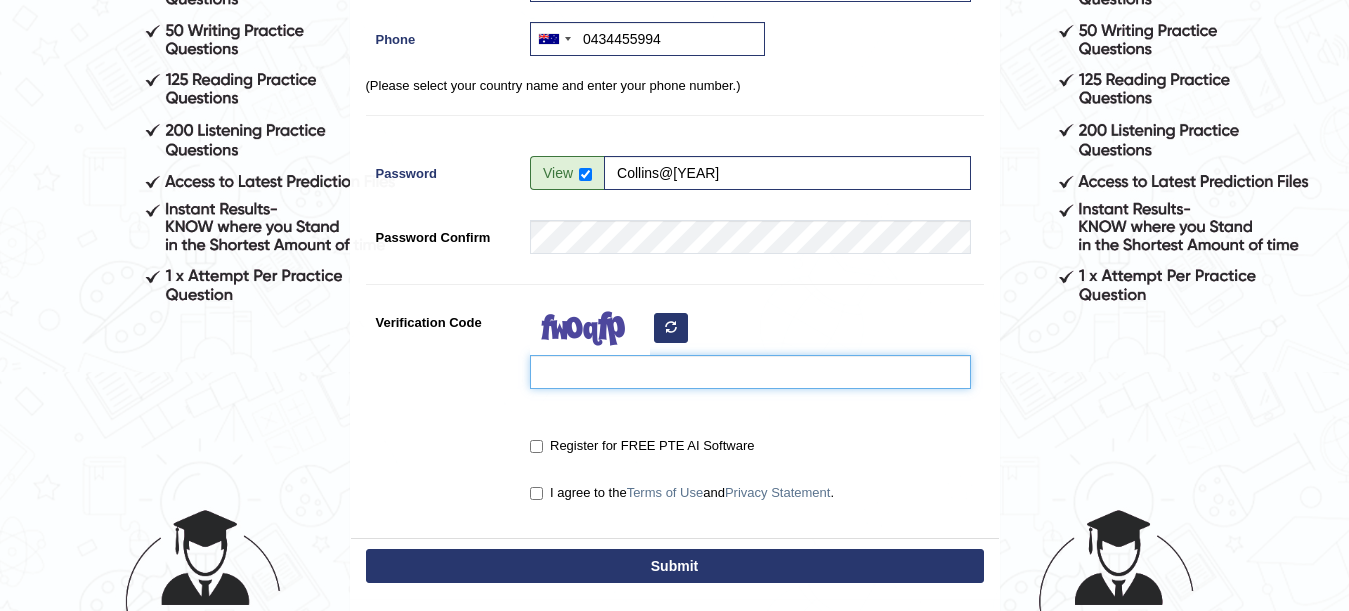 click on "Verification Code" at bounding box center [750, 372] 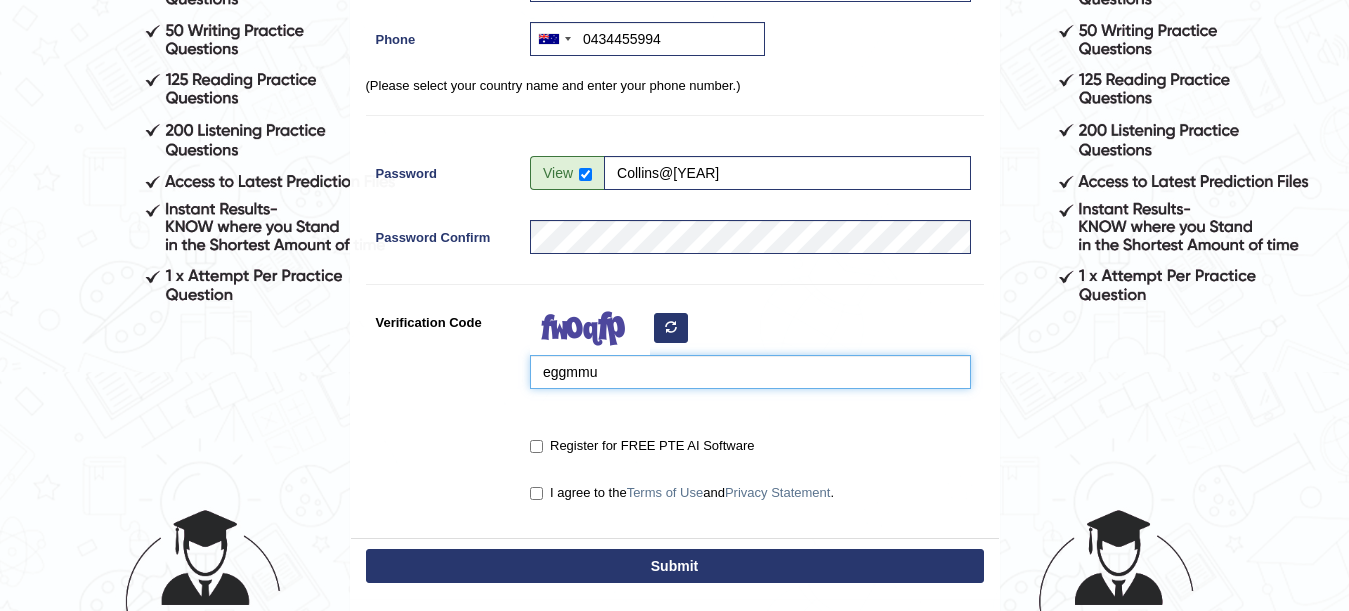 type on "eggmmu" 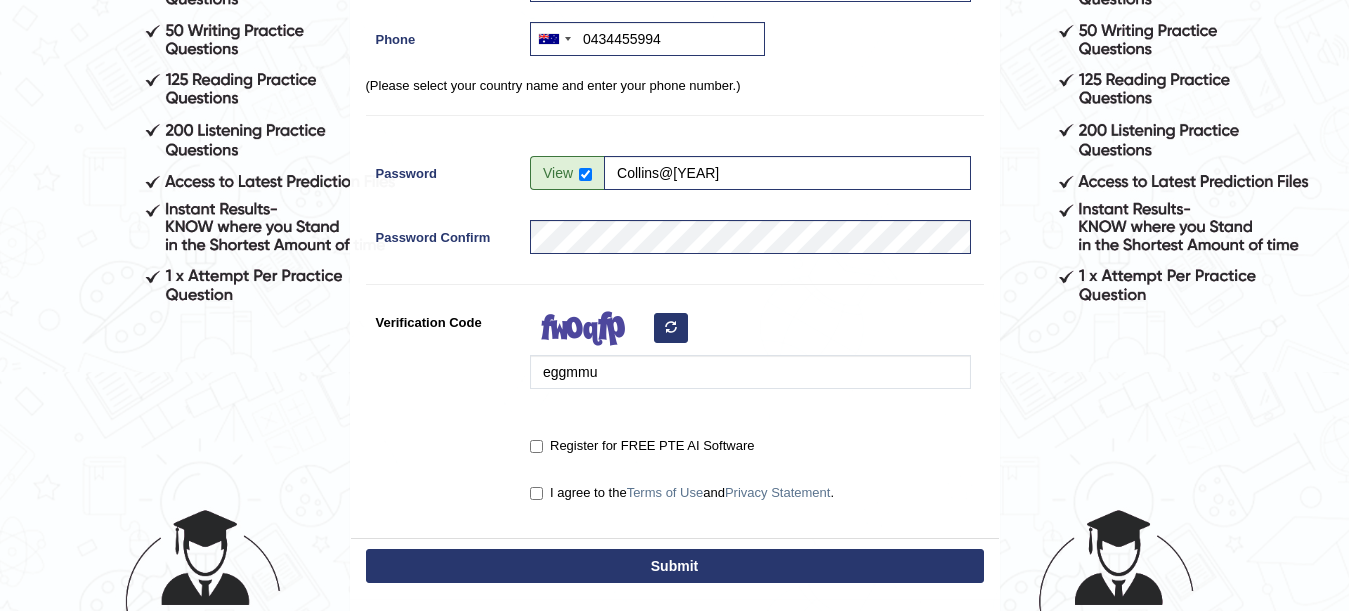 click on "Register for FREE PTE AI Software" at bounding box center (642, 446) 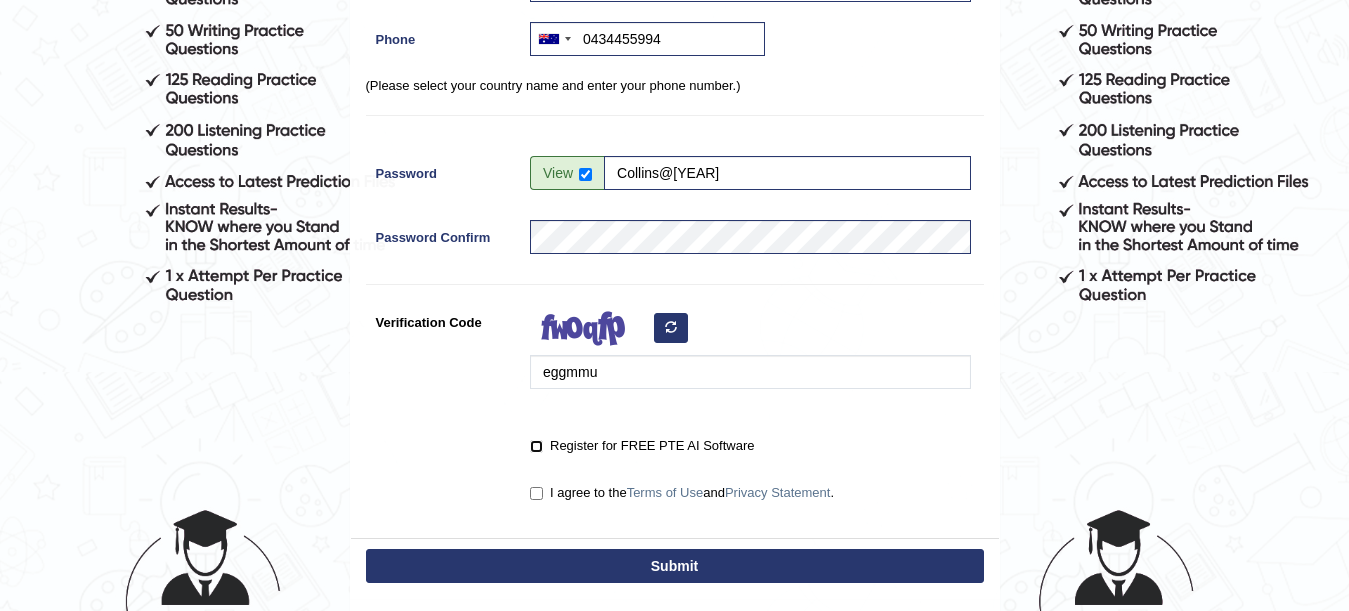 click on "Register for FREE PTE AI Software" at bounding box center (536, 446) 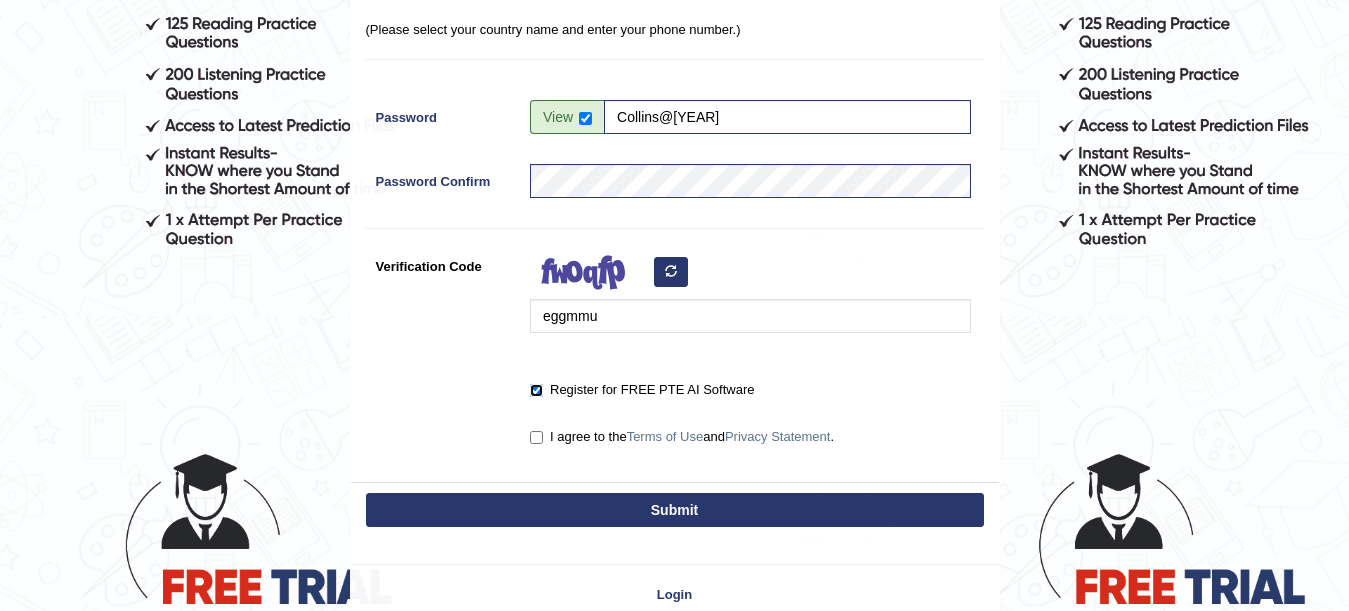 scroll, scrollTop: 447, scrollLeft: 0, axis: vertical 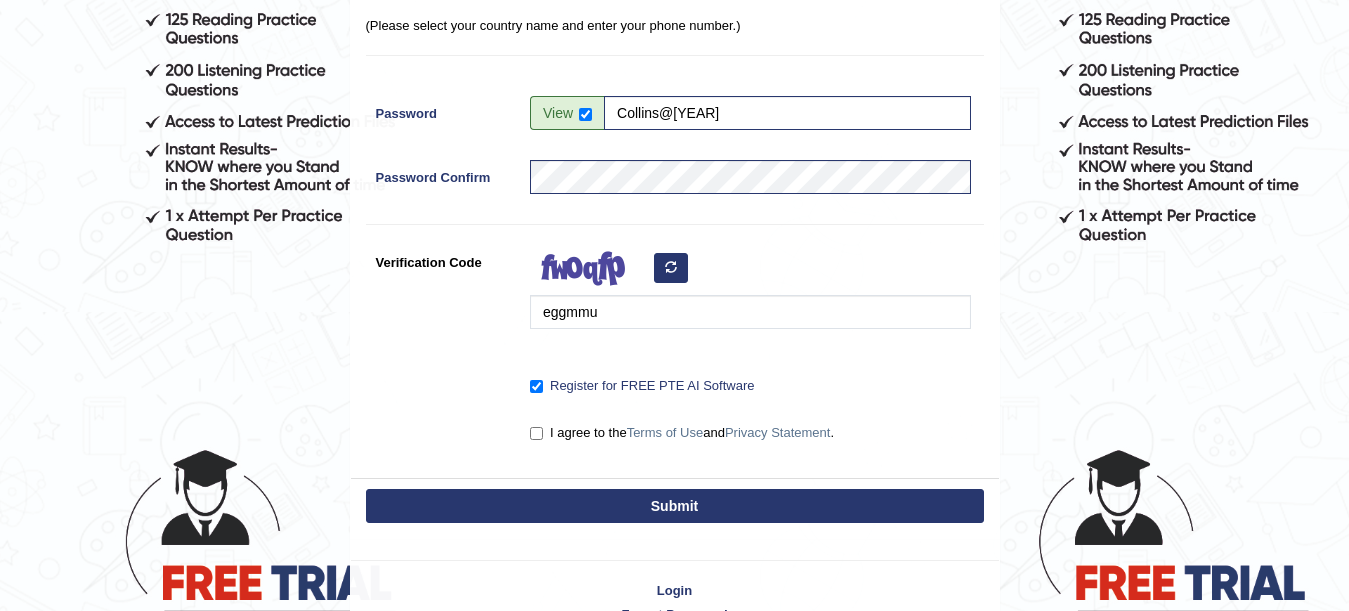 click on "I agree to the  Terms of Use  and  Privacy Statement ." at bounding box center (682, 433) 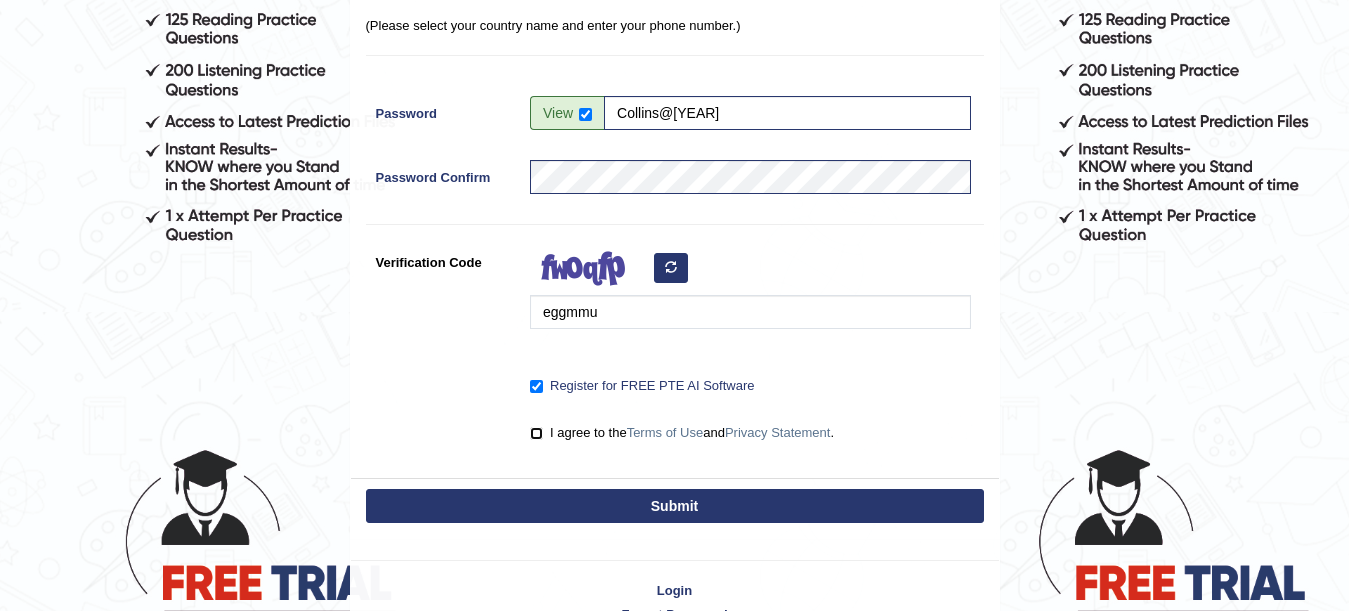 click on "I agree to the  Terms of Use  and  Privacy Statement ." at bounding box center [536, 433] 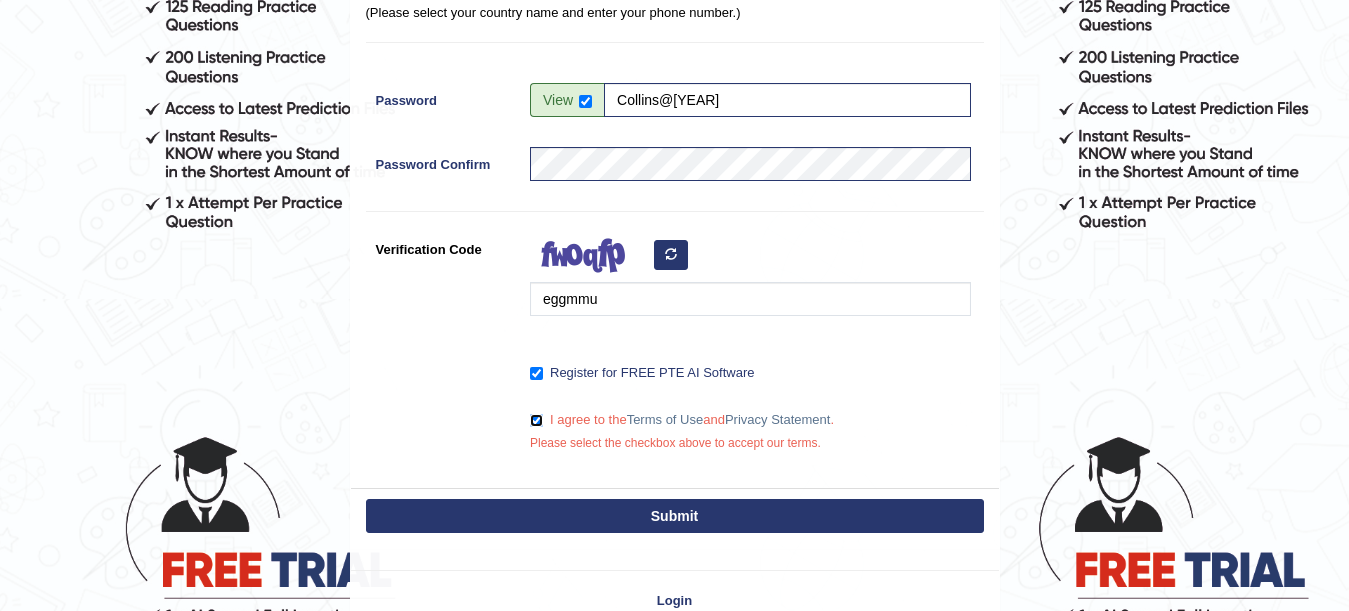 scroll, scrollTop: 461, scrollLeft: 0, axis: vertical 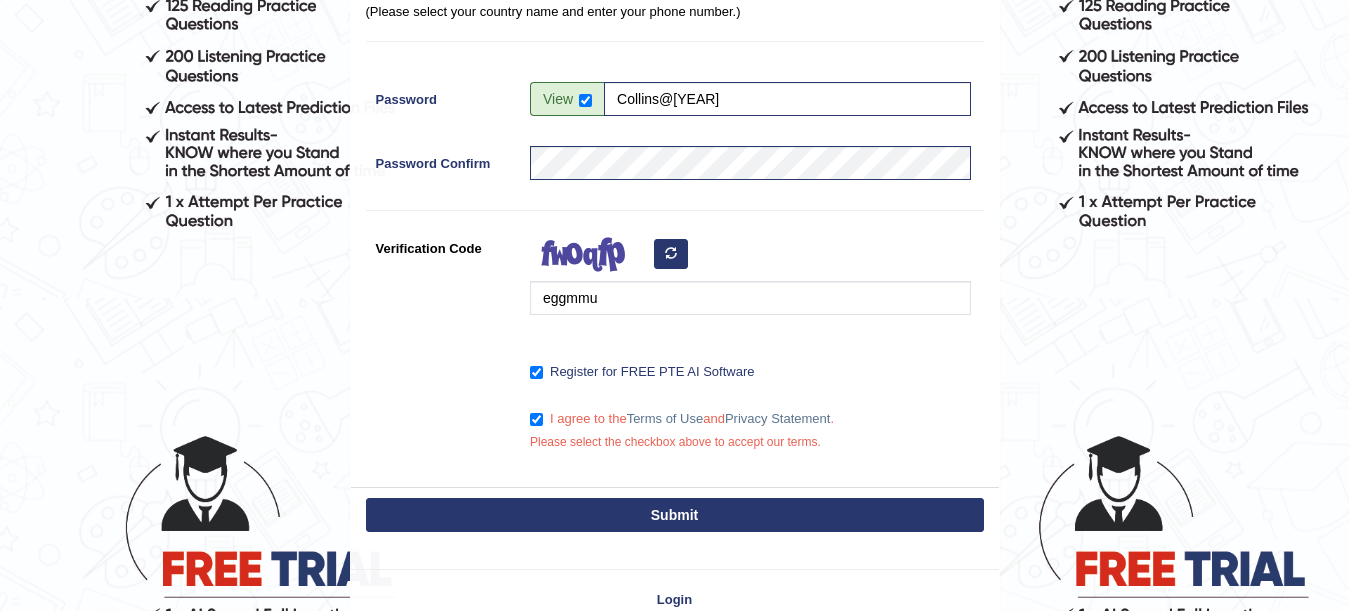 click on "Submit" at bounding box center (675, 515) 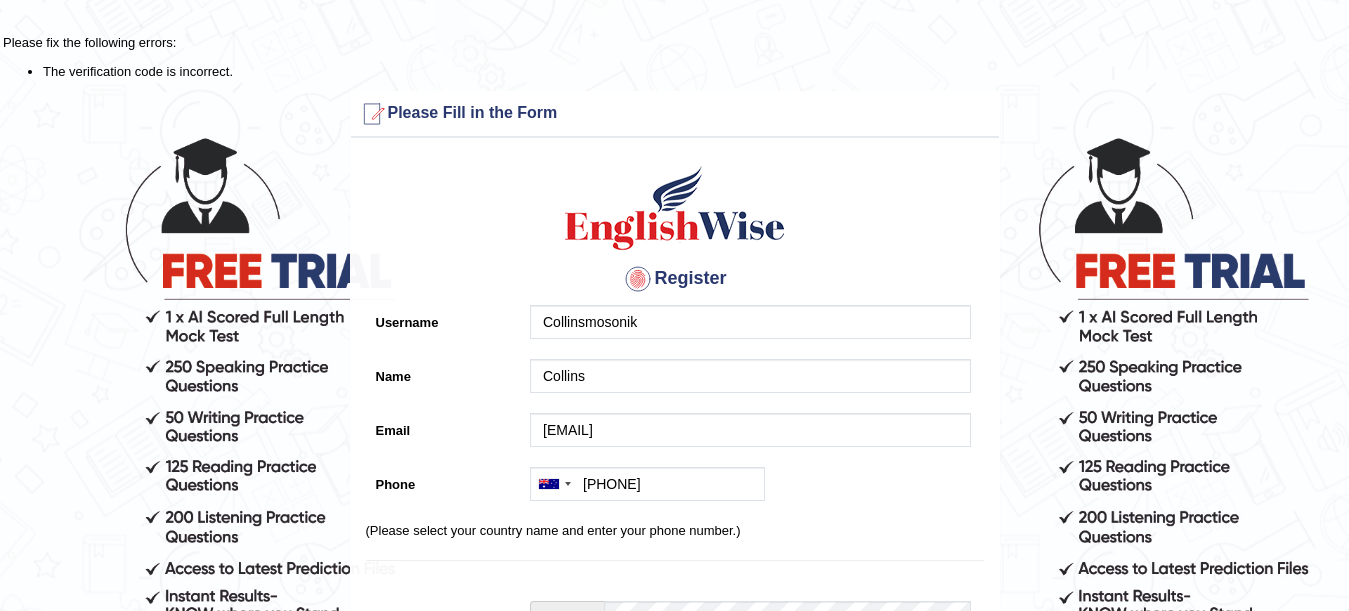 scroll, scrollTop: 0, scrollLeft: 0, axis: both 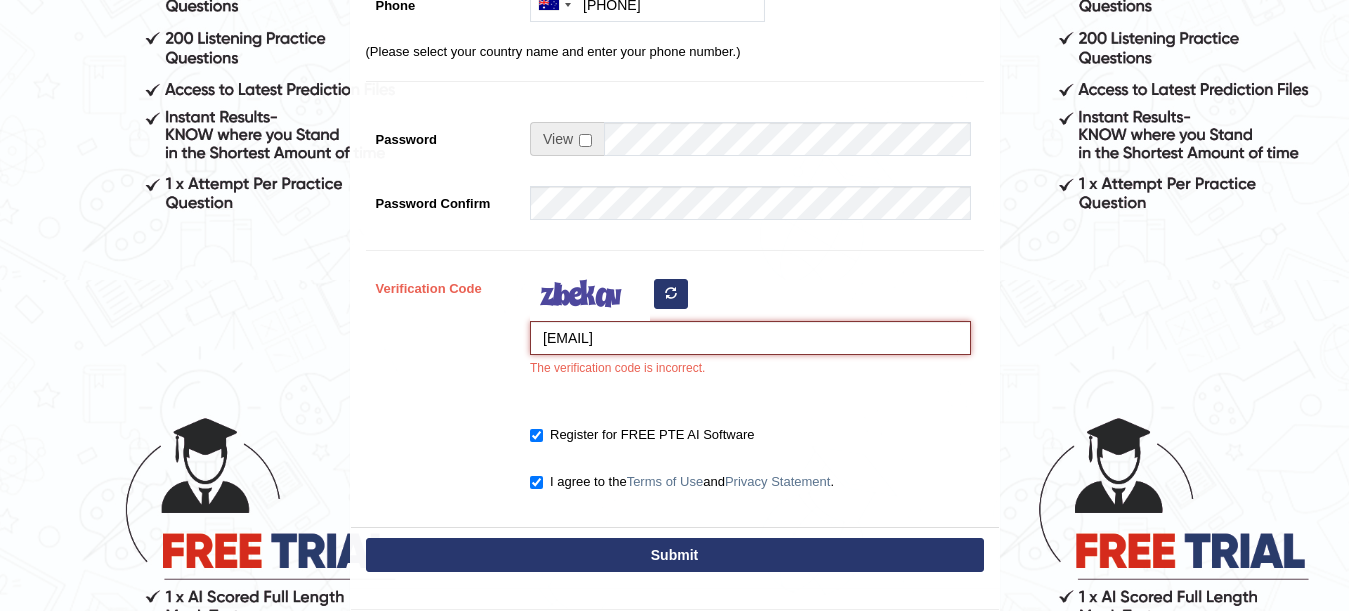 drag, startPoint x: 604, startPoint y: 343, endPoint x: 533, endPoint y: 351, distance: 71.44928 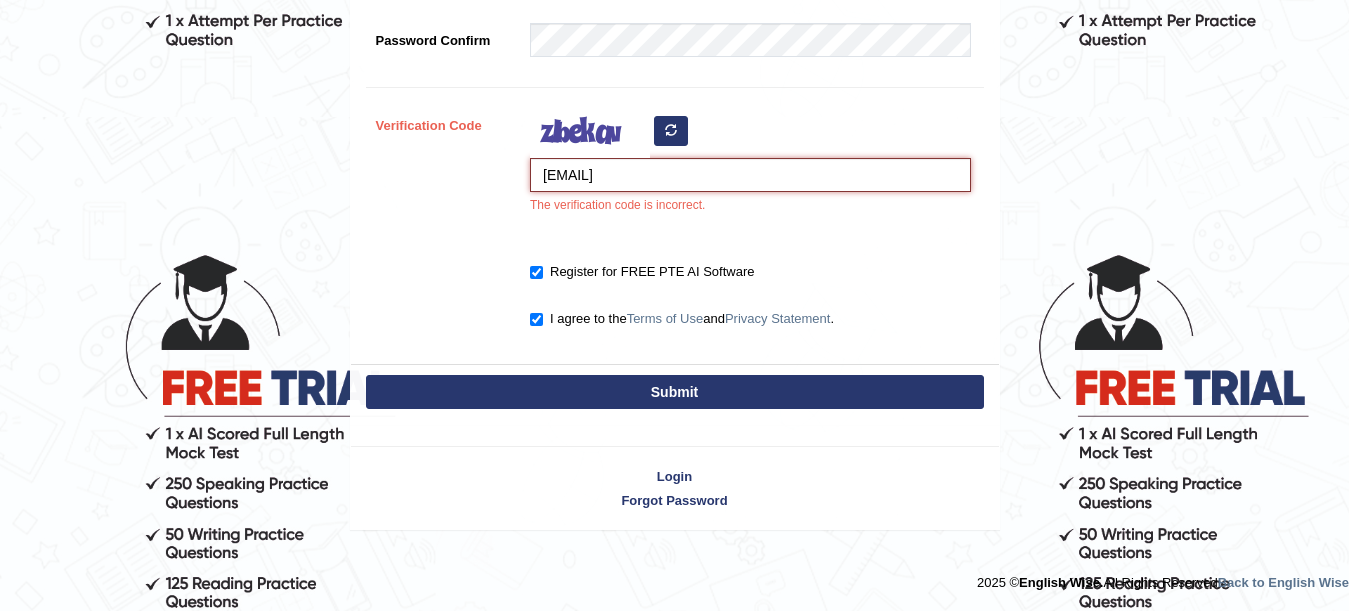scroll, scrollTop: 643, scrollLeft: 0, axis: vertical 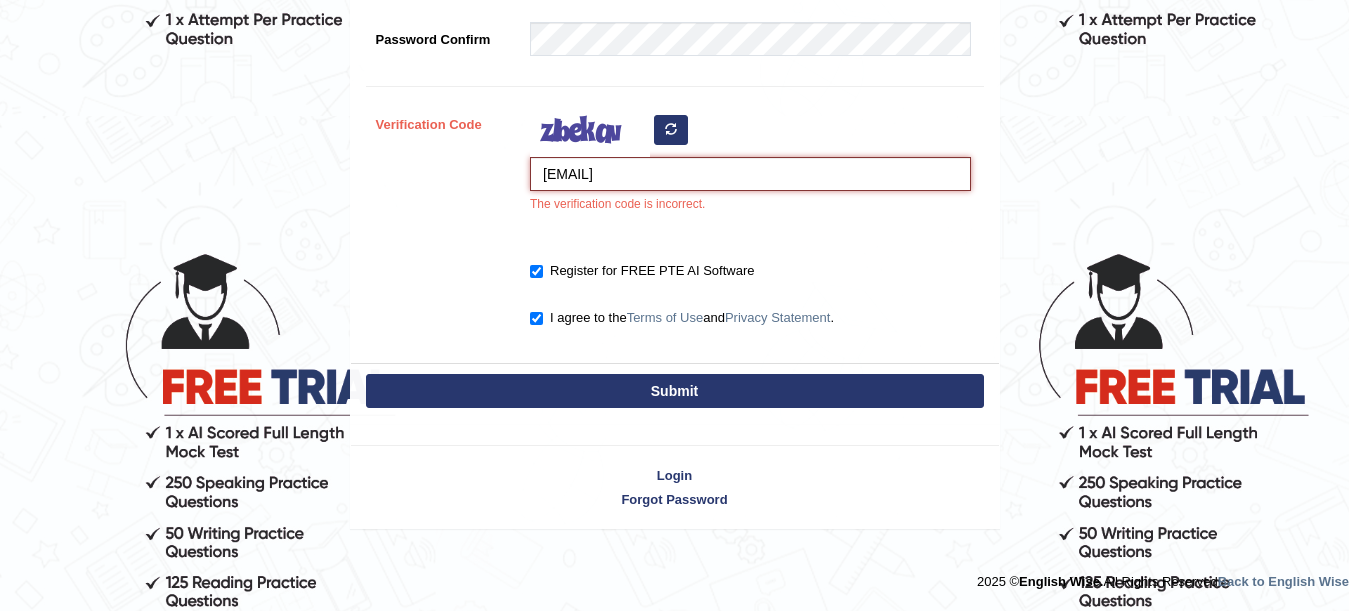type on "egymmu" 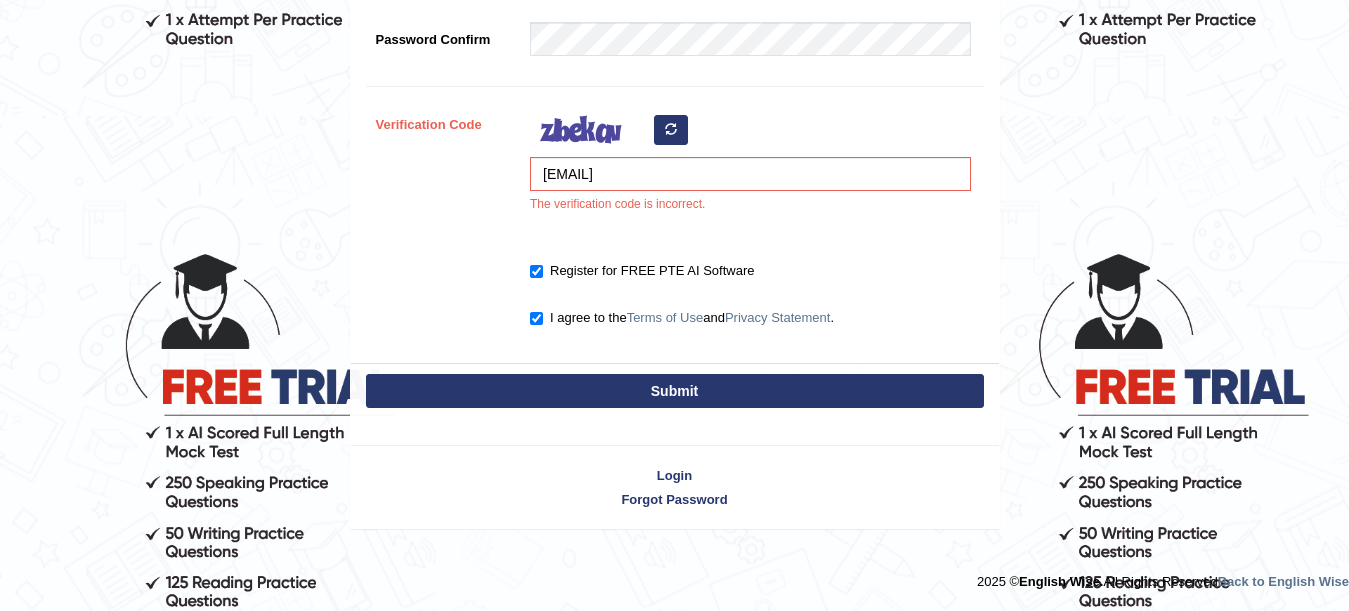 click on "Submit" at bounding box center [675, 391] 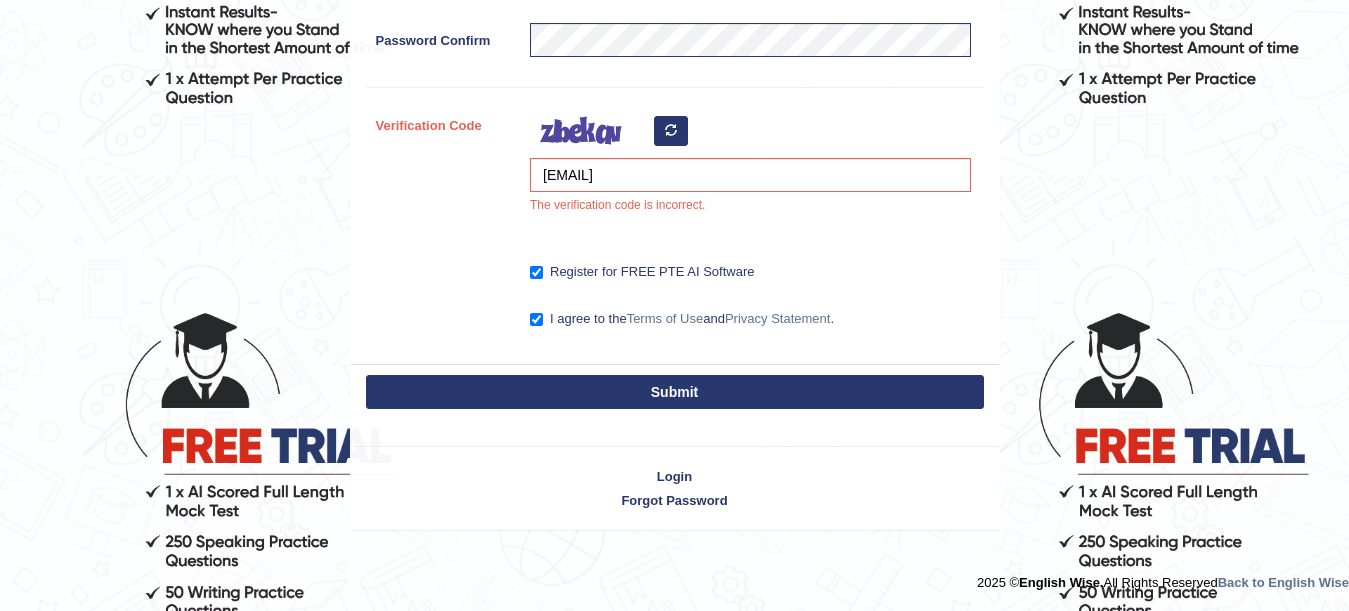 scroll, scrollTop: 584, scrollLeft: 0, axis: vertical 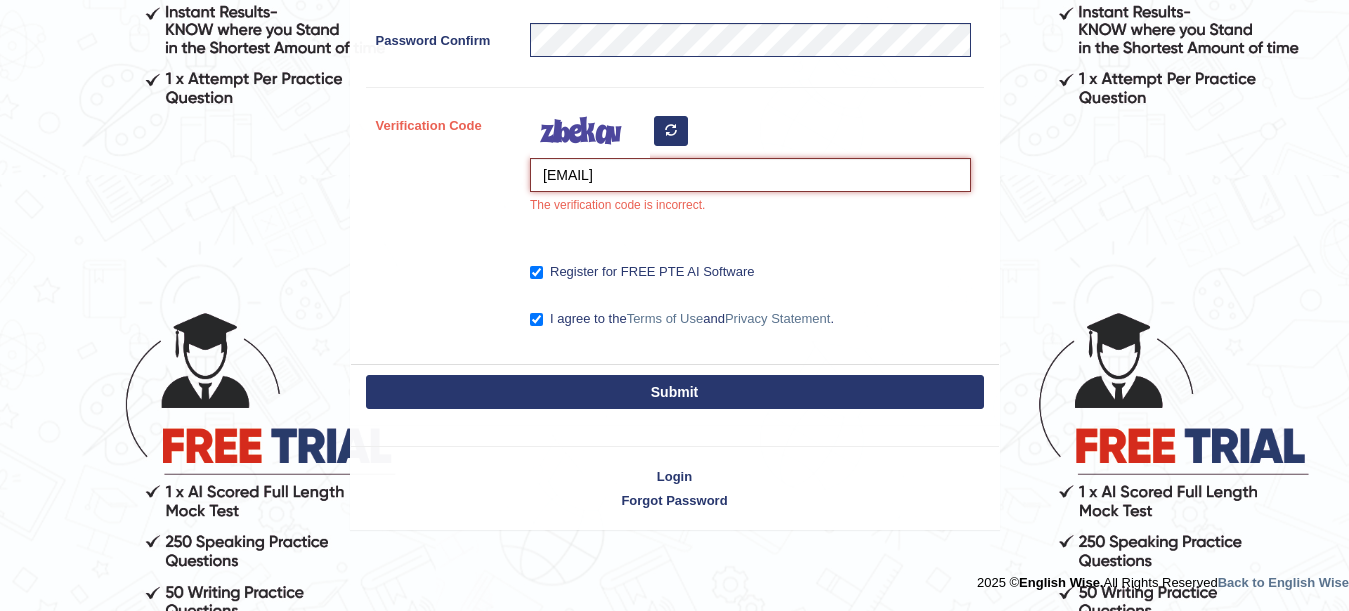 click on "egymmu" at bounding box center [750, 175] 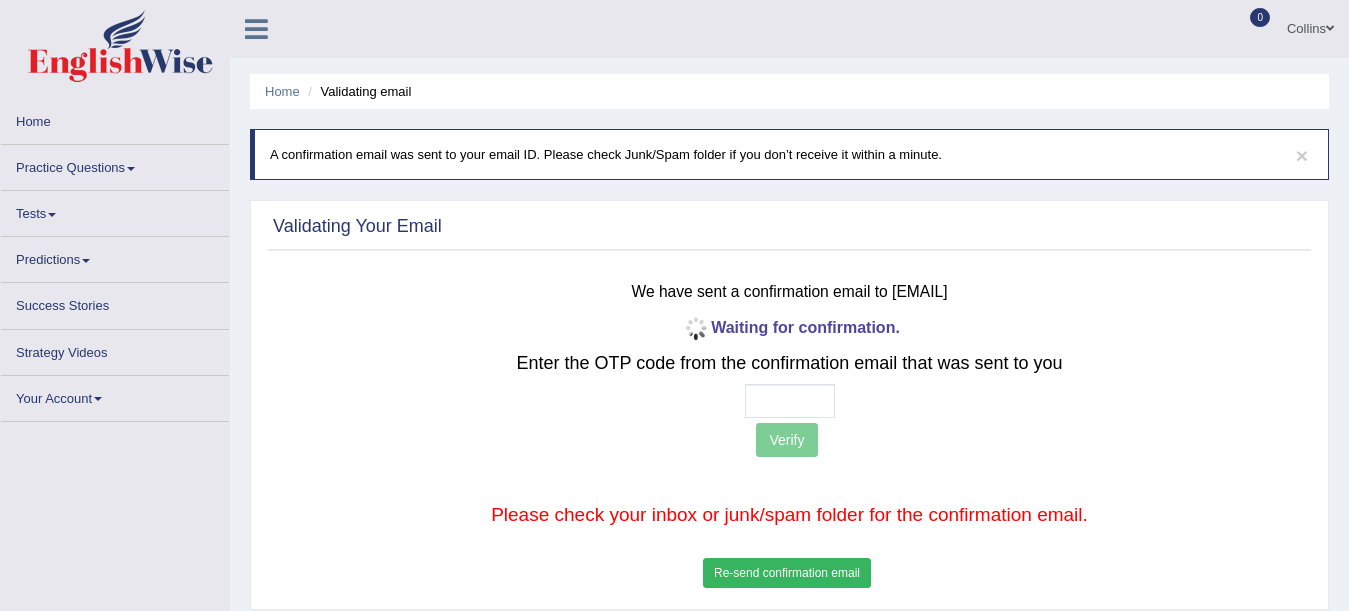 scroll, scrollTop: 94, scrollLeft: 0, axis: vertical 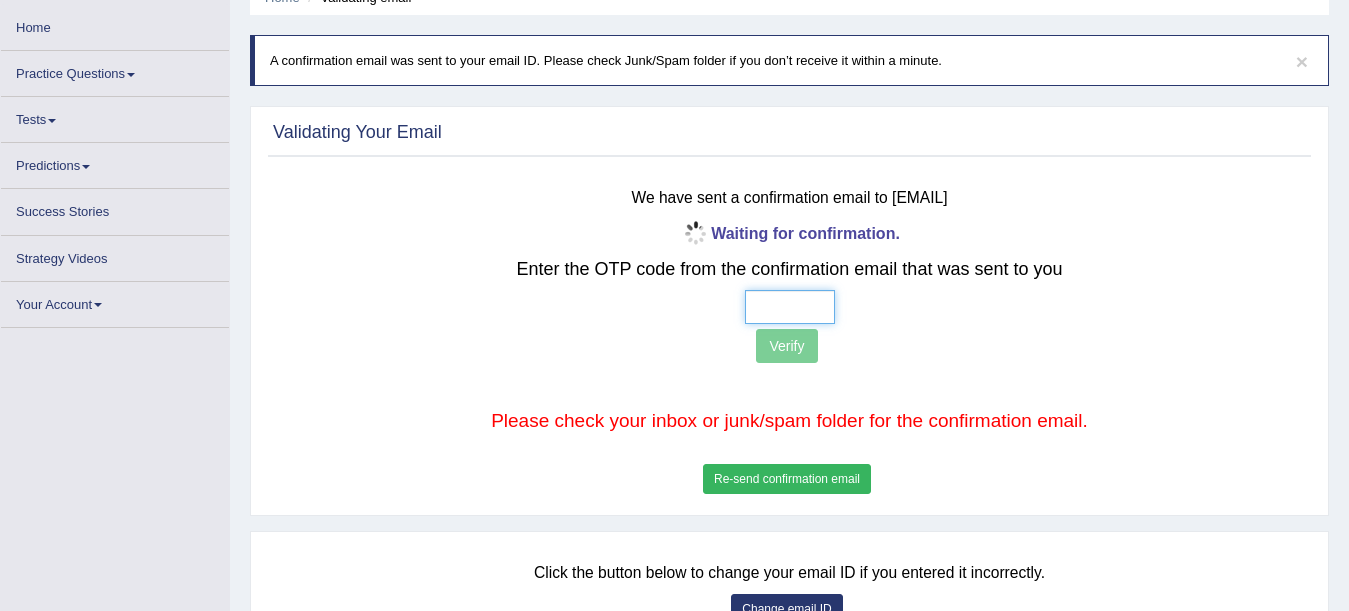 click at bounding box center (790, 307) 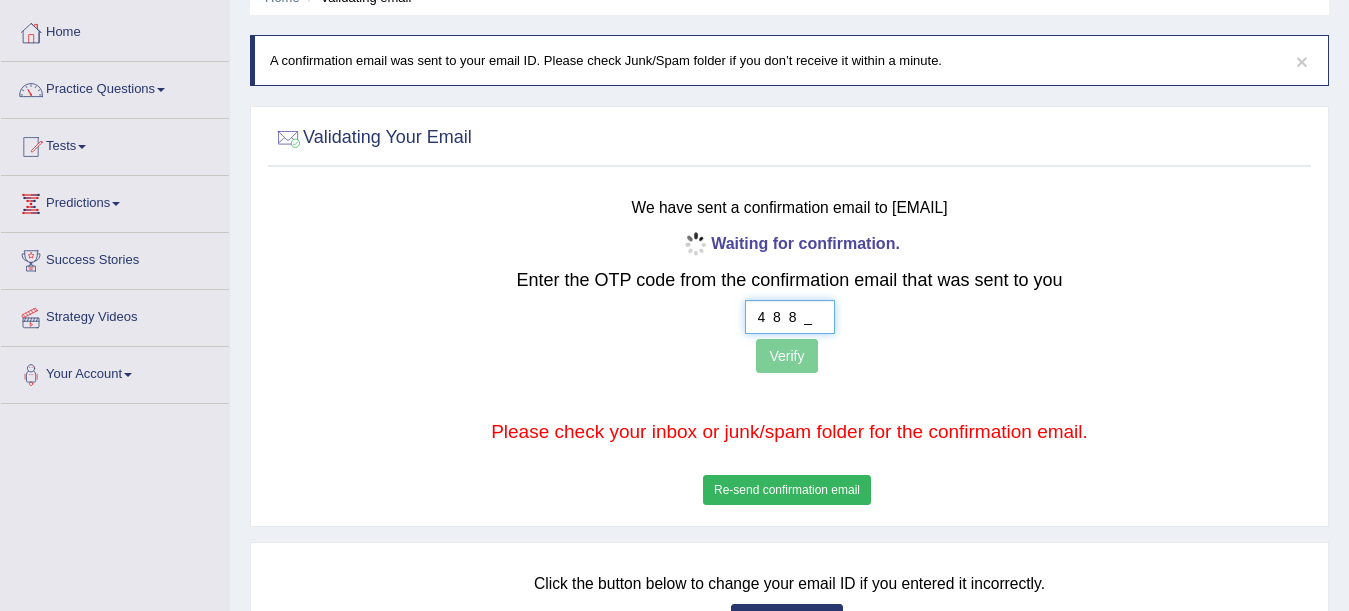type on "4  8  8  8" 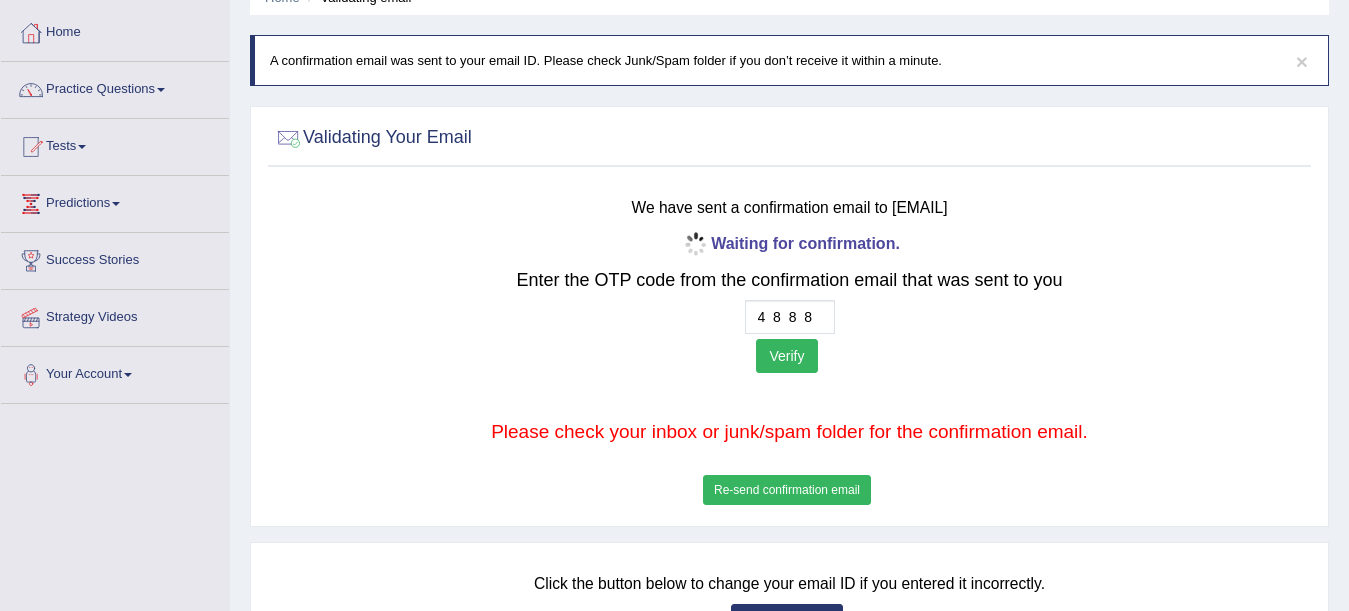 click on "Verify" at bounding box center [786, 356] 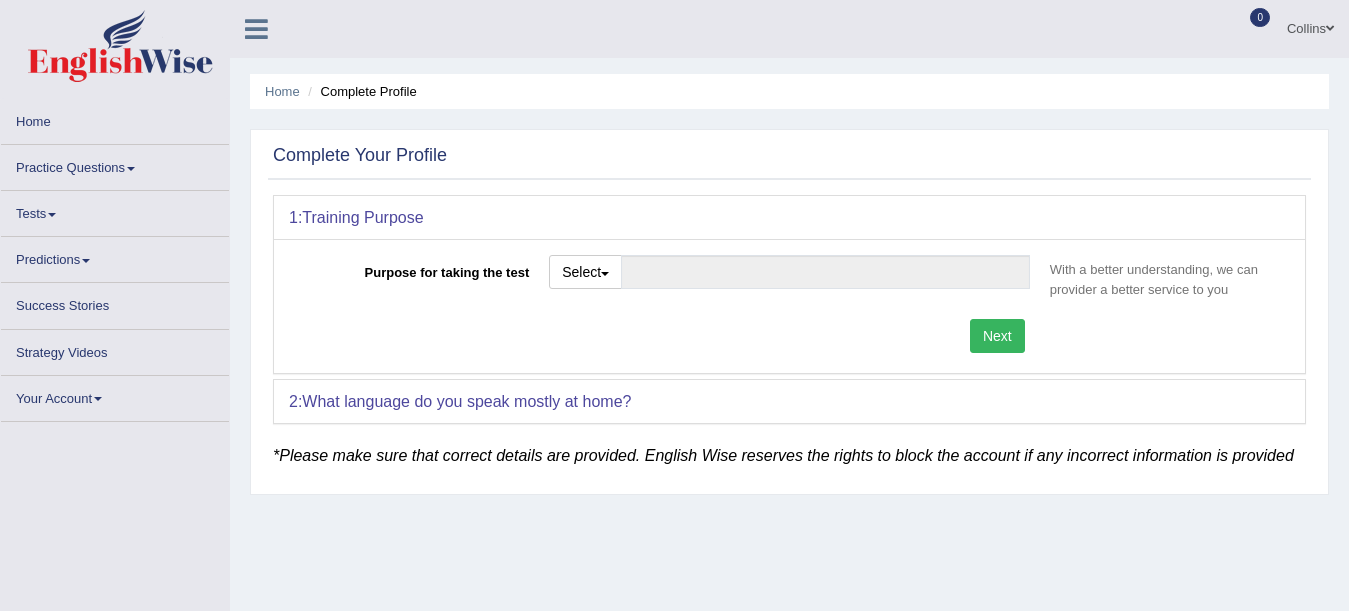 scroll, scrollTop: 0, scrollLeft: 0, axis: both 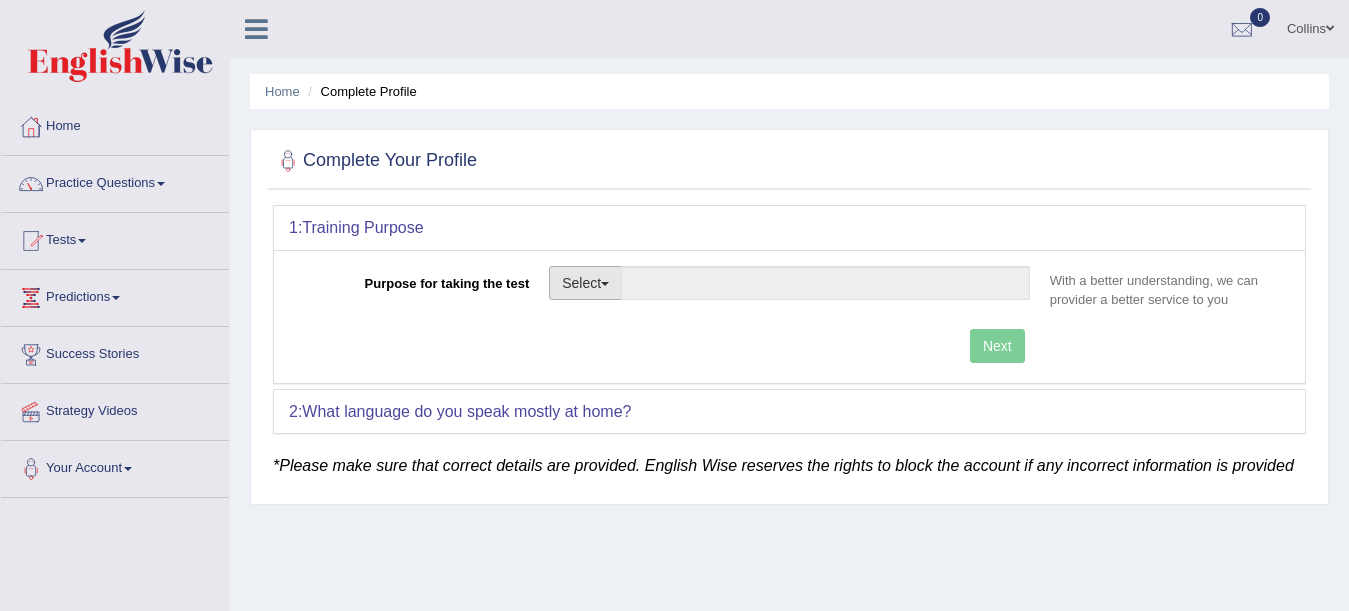 click on "Select" at bounding box center (585, 283) 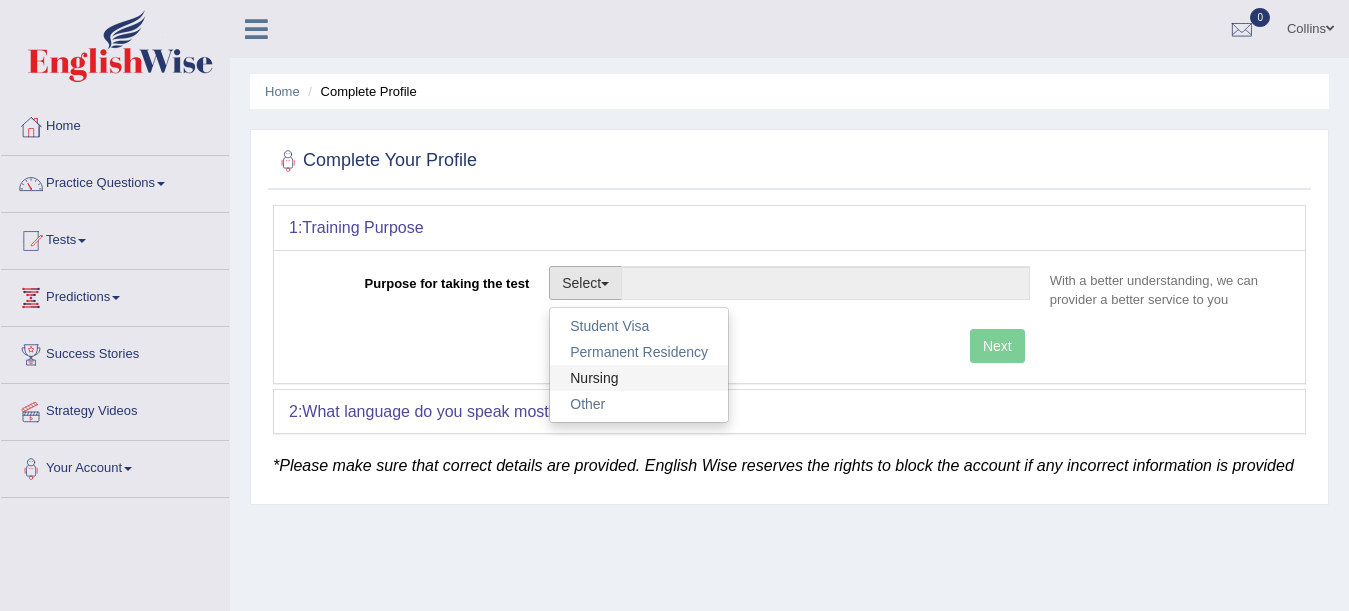 click on "Nursing" at bounding box center [639, 378] 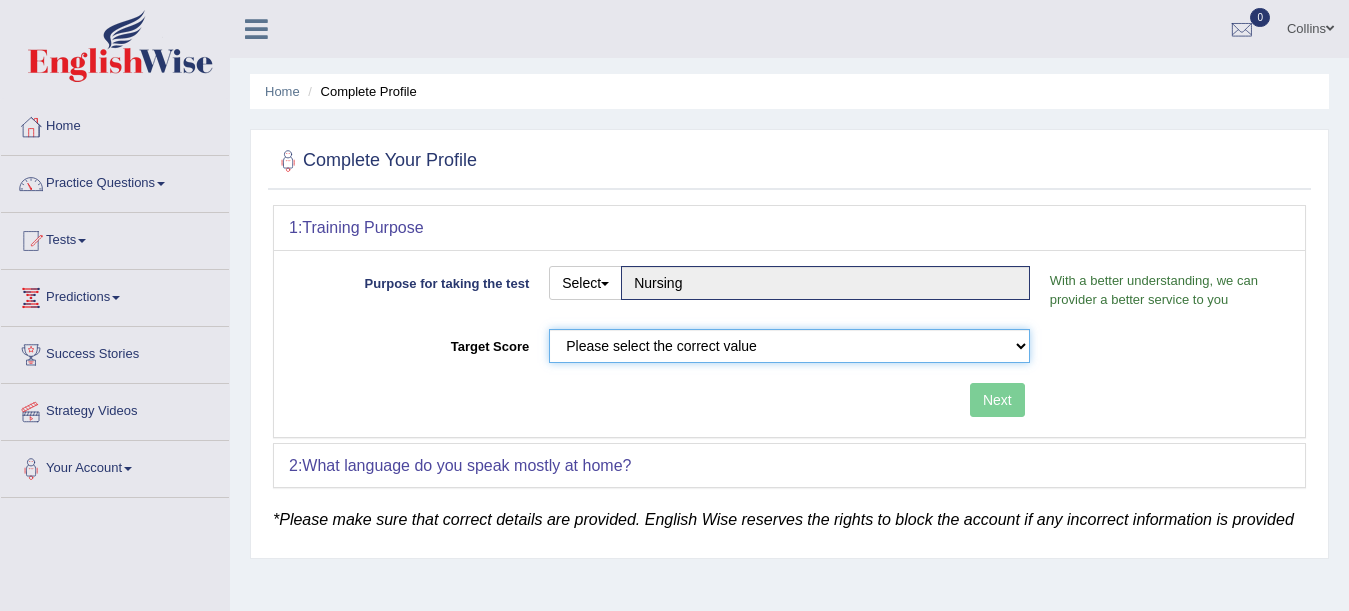 click on "Please select the correct value
50 (6 bands)
58 (6.5 bands)
65 (7 bands)
79 (8 bands)" at bounding box center (789, 346) 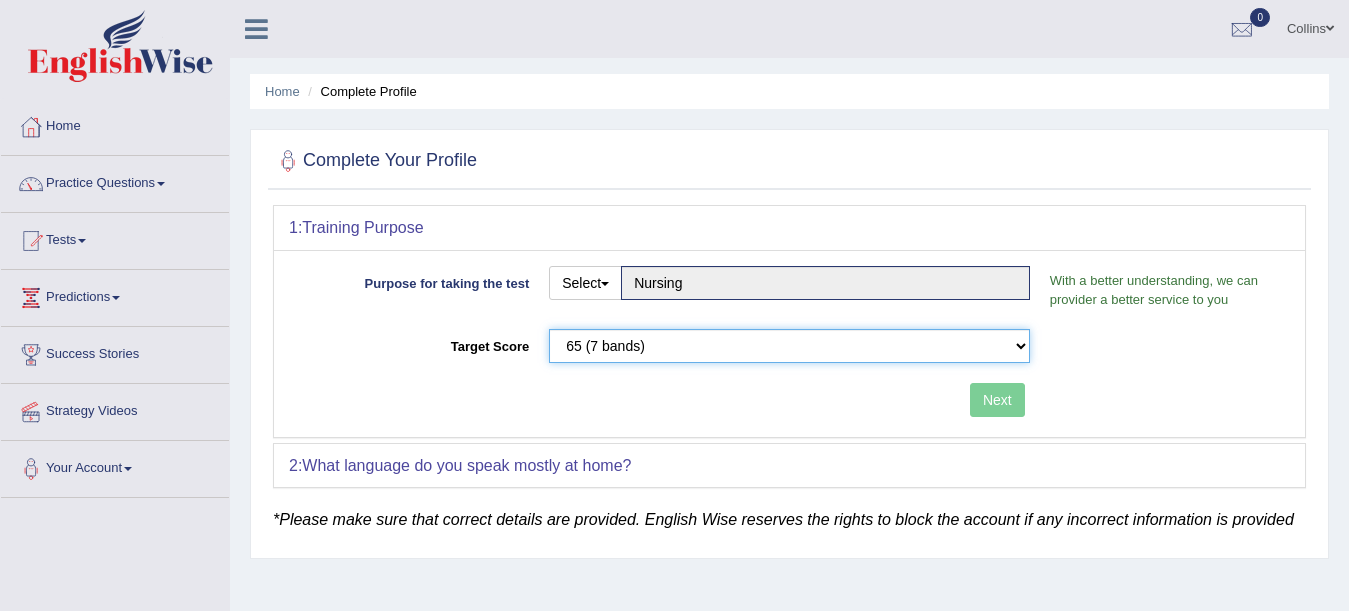 click on "Please select the correct value
50 (6 bands)
58 (6.5 bands)
65 (7 bands)
79 (8 bands)" at bounding box center [789, 346] 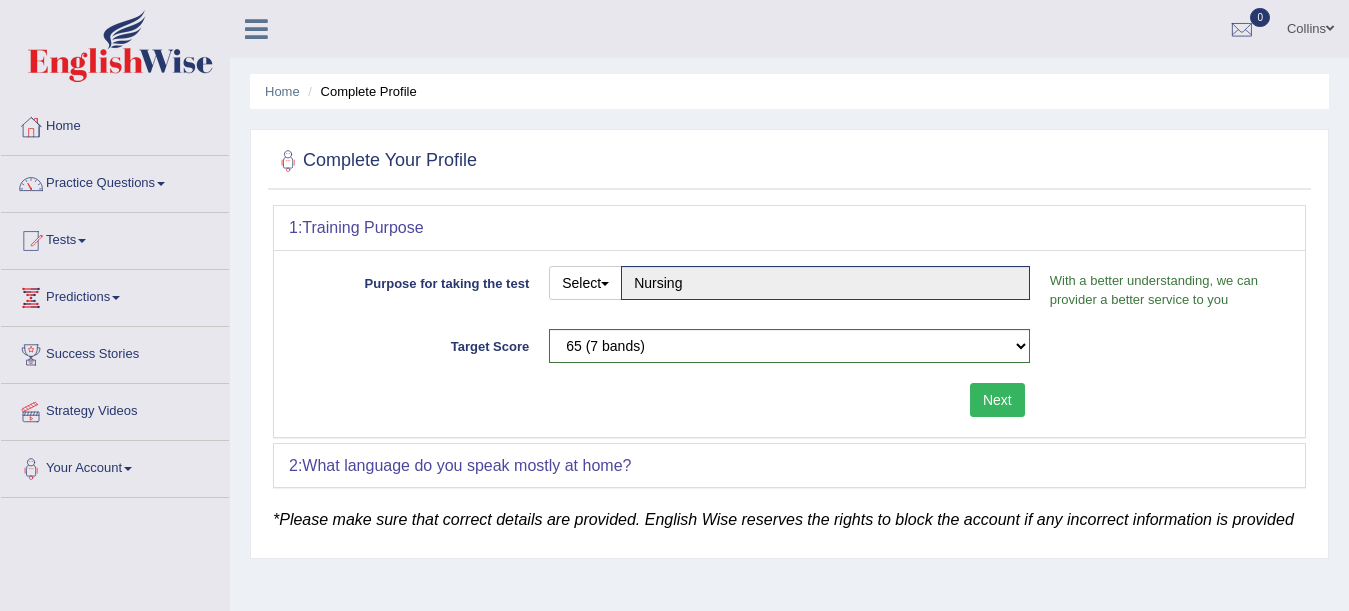click on "Next" at bounding box center [997, 400] 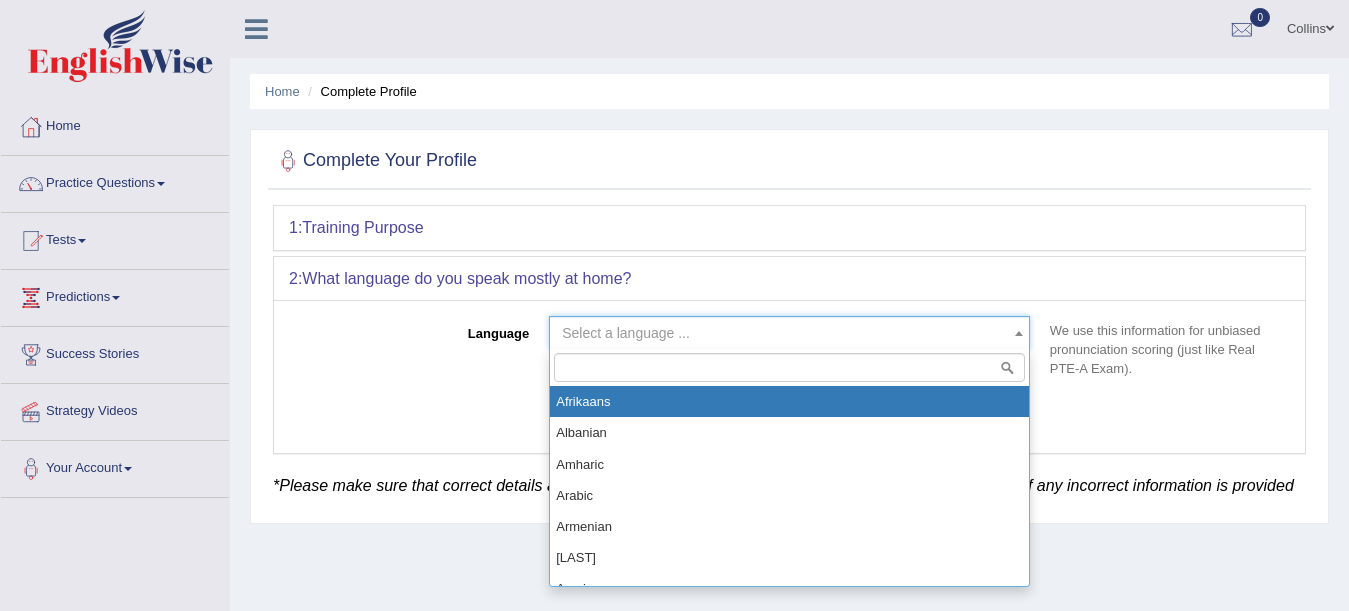 click on "Select a language ..." at bounding box center [783, 333] 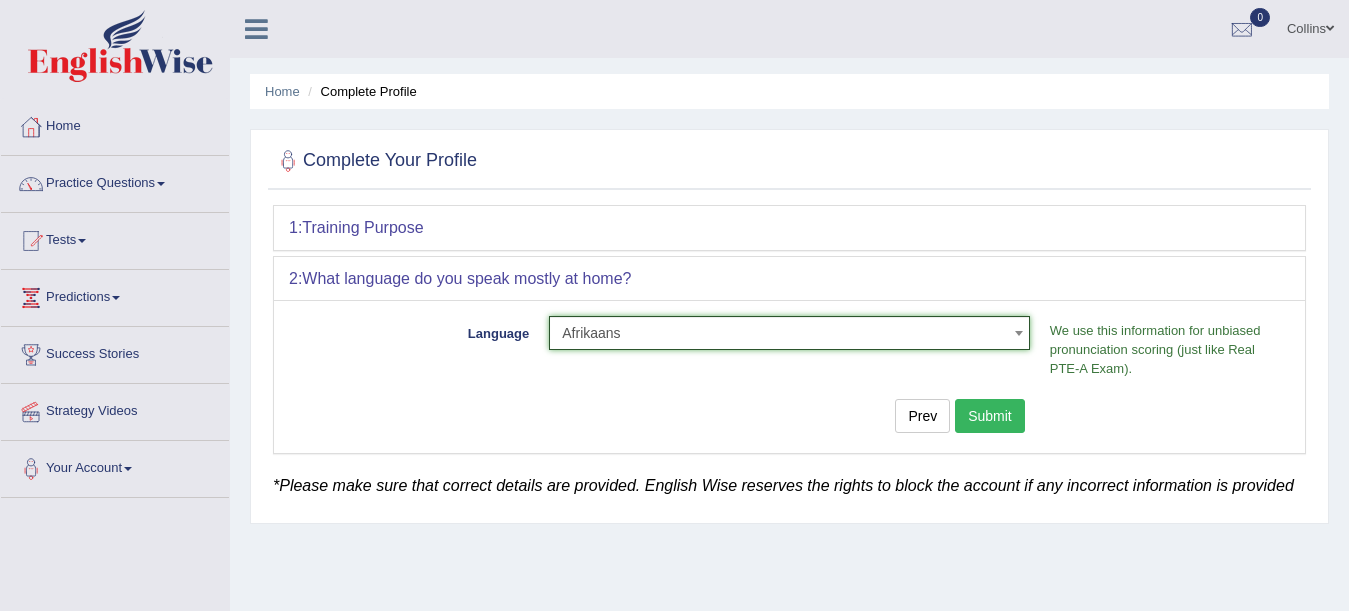 click on "Submit" at bounding box center [990, 416] 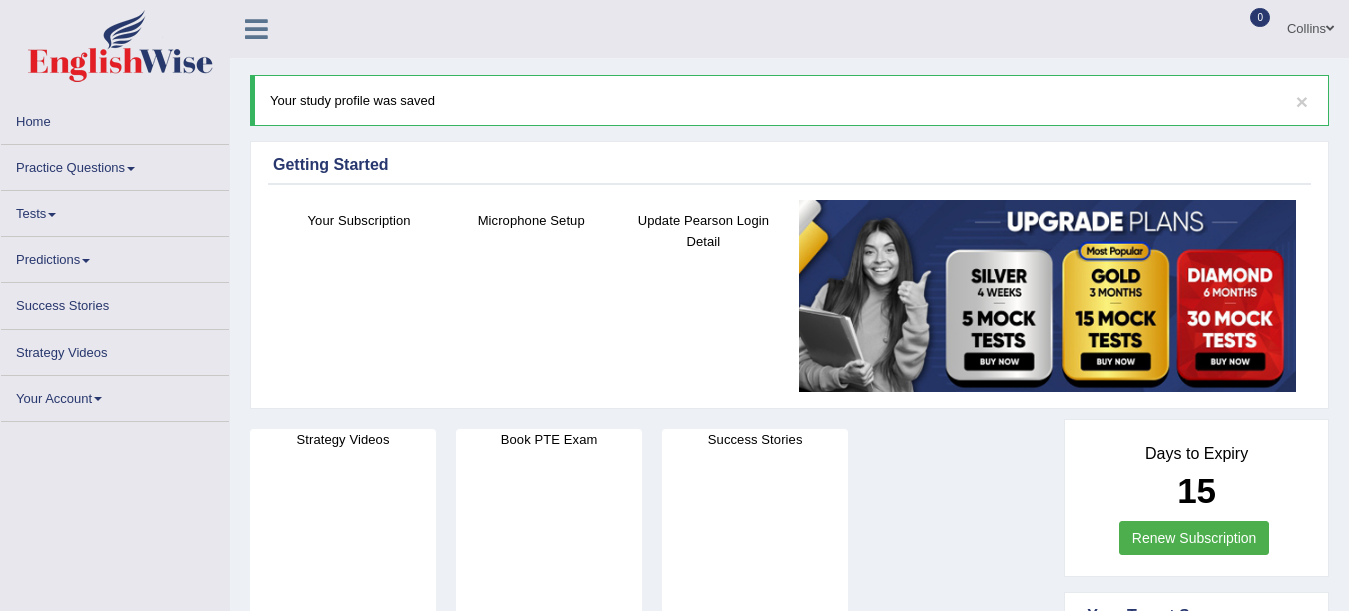 scroll, scrollTop: 0, scrollLeft: 0, axis: both 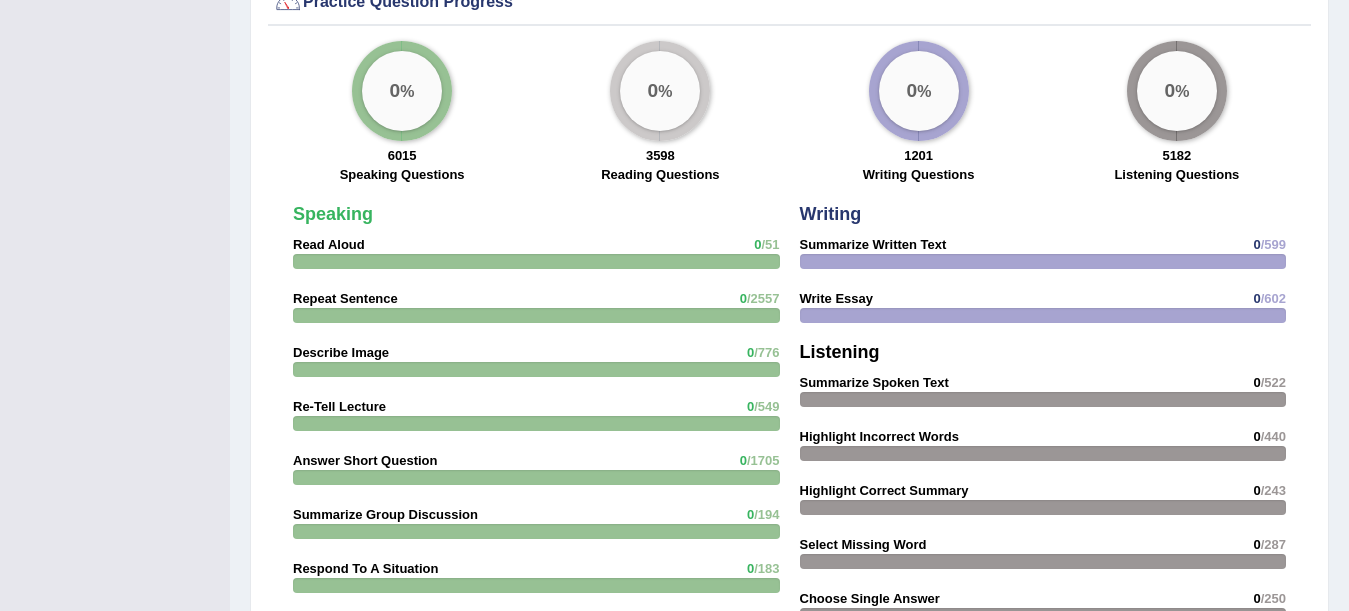click at bounding box center (536, 261) 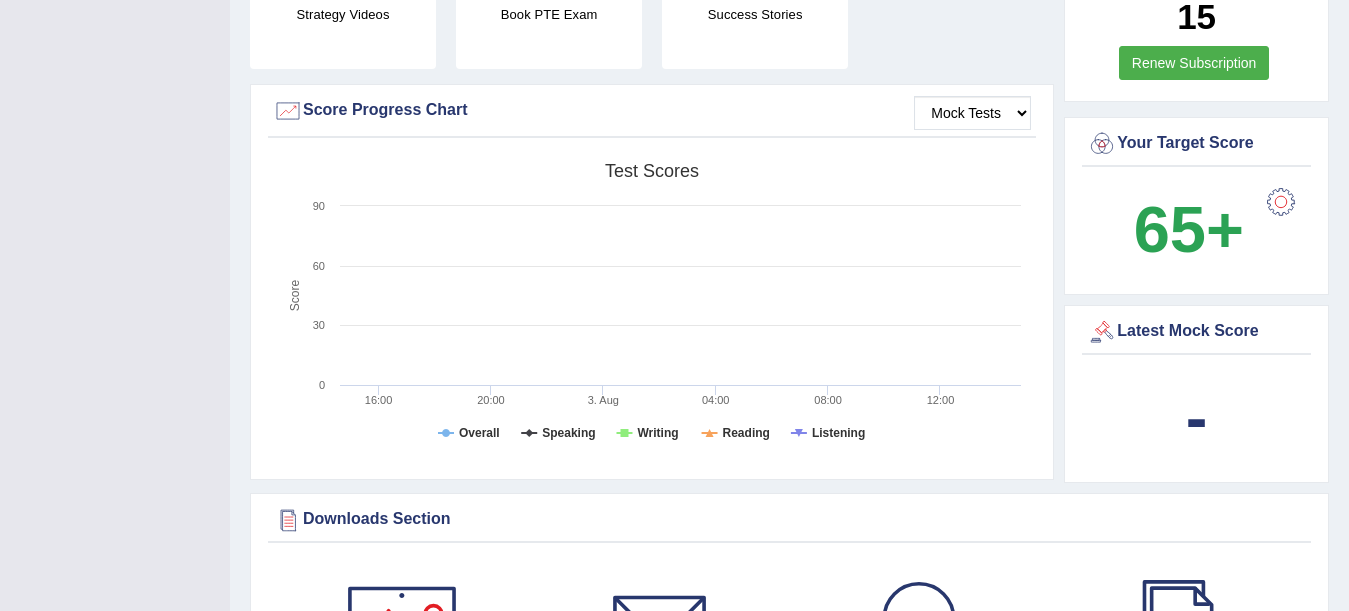scroll, scrollTop: 0, scrollLeft: 0, axis: both 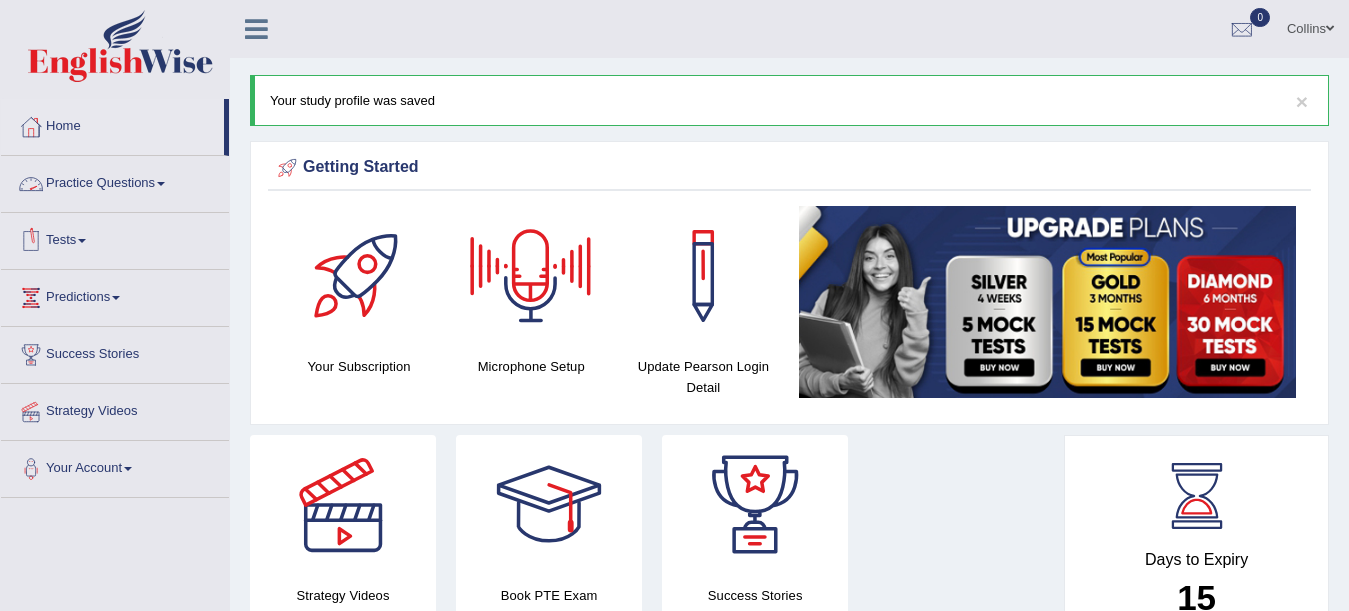 click on "Practice Questions" at bounding box center (115, 181) 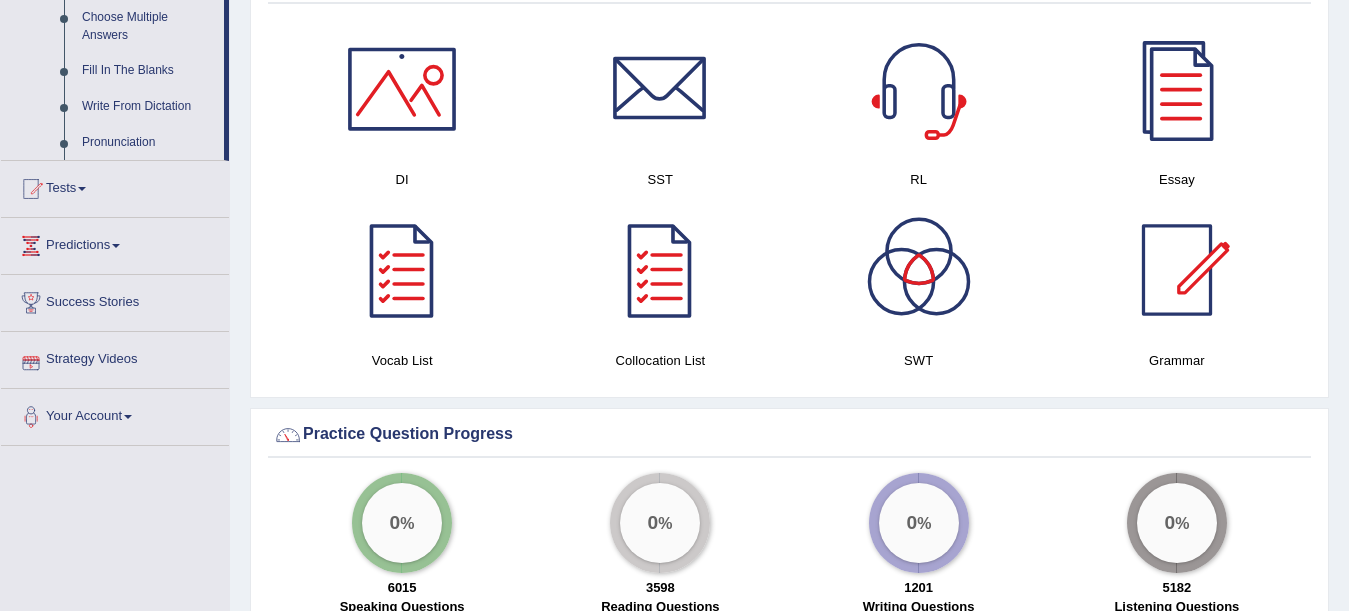 scroll, scrollTop: 1122, scrollLeft: 0, axis: vertical 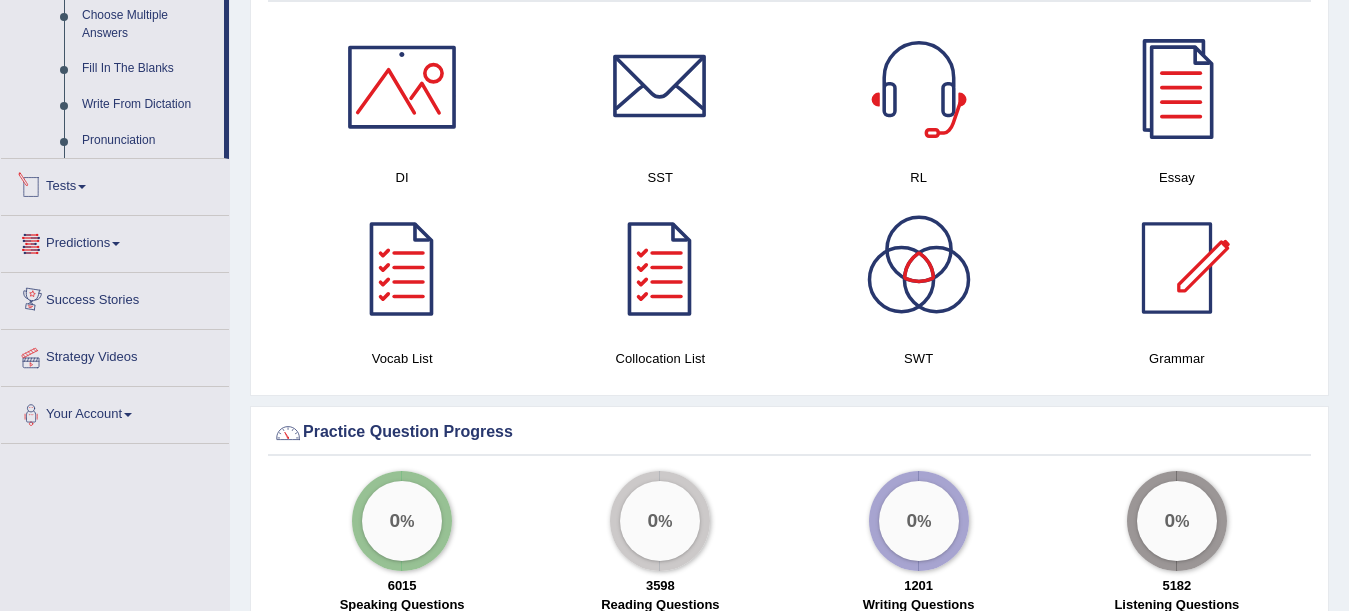 click on "Tests" at bounding box center (115, 184) 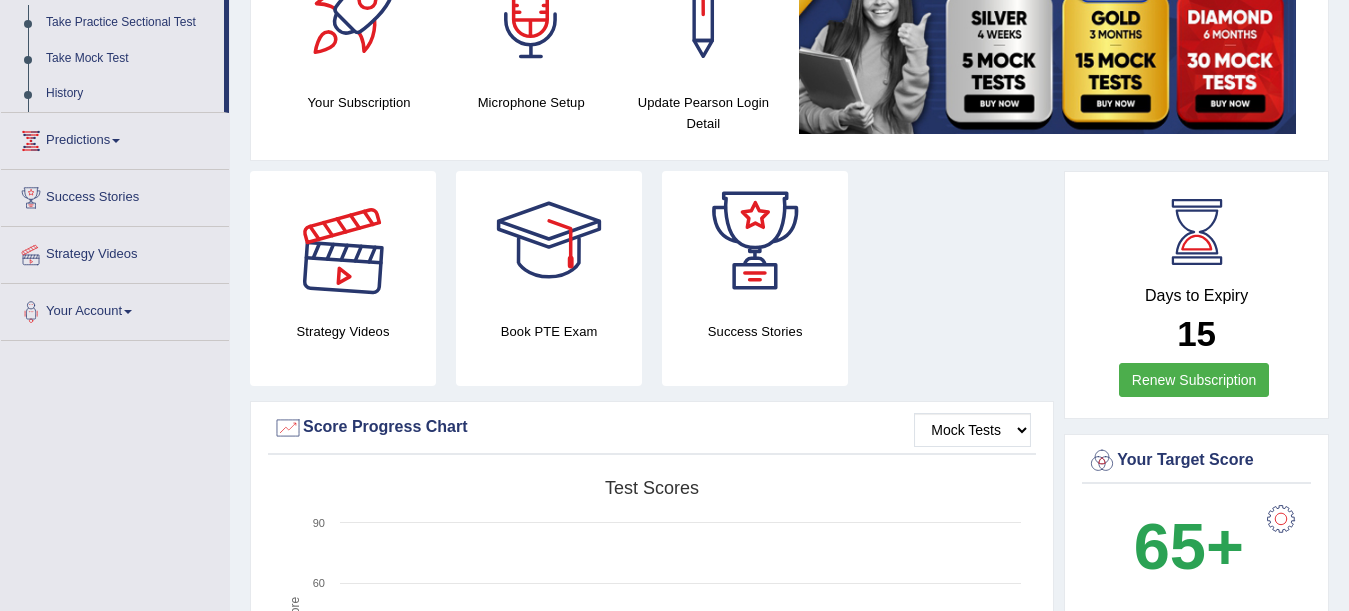 scroll, scrollTop: 0, scrollLeft: 0, axis: both 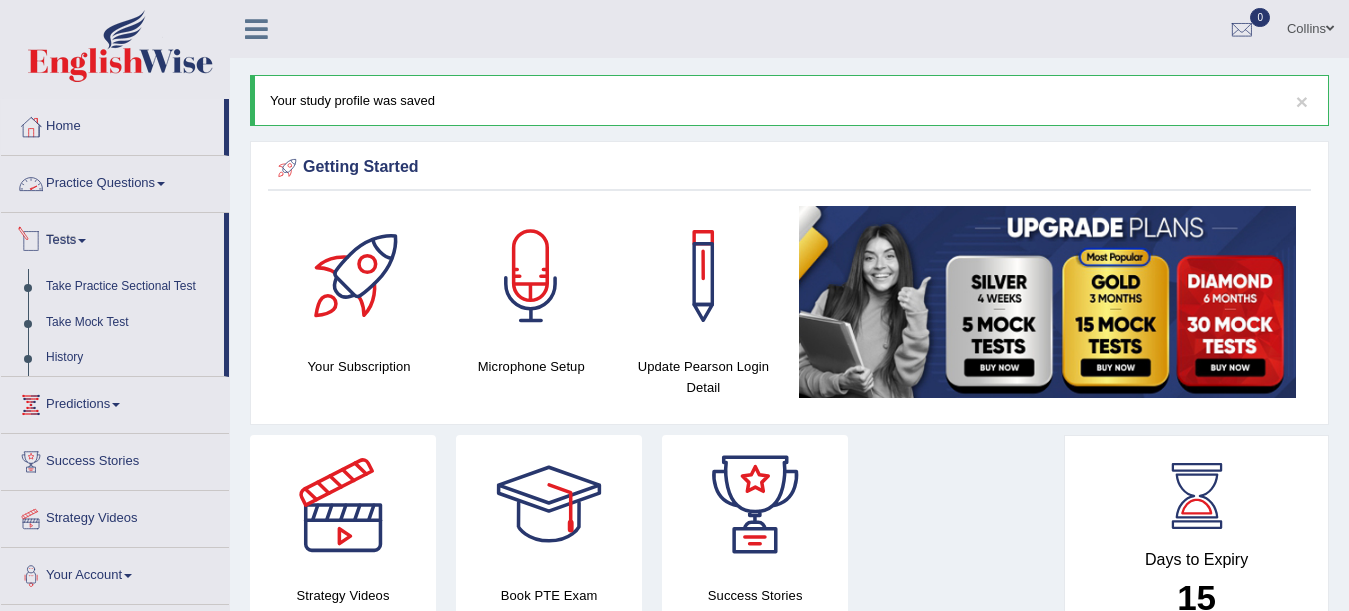 click on "Practice Questions" at bounding box center (115, 181) 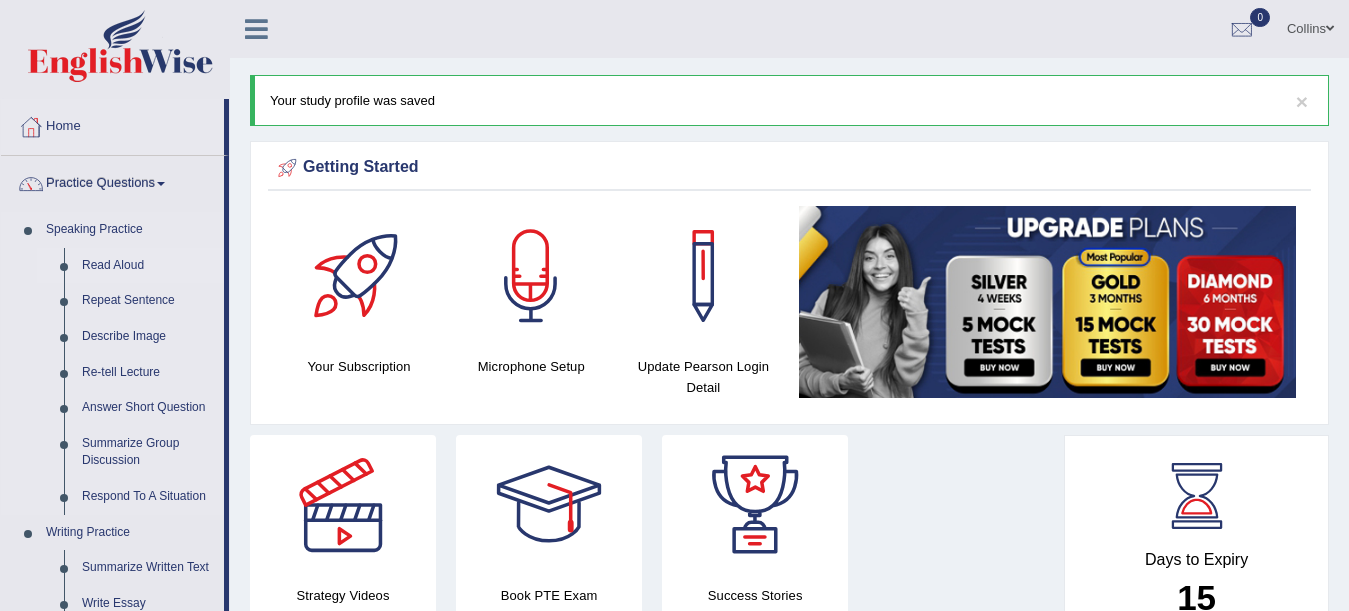click on "Read Aloud" at bounding box center (148, 266) 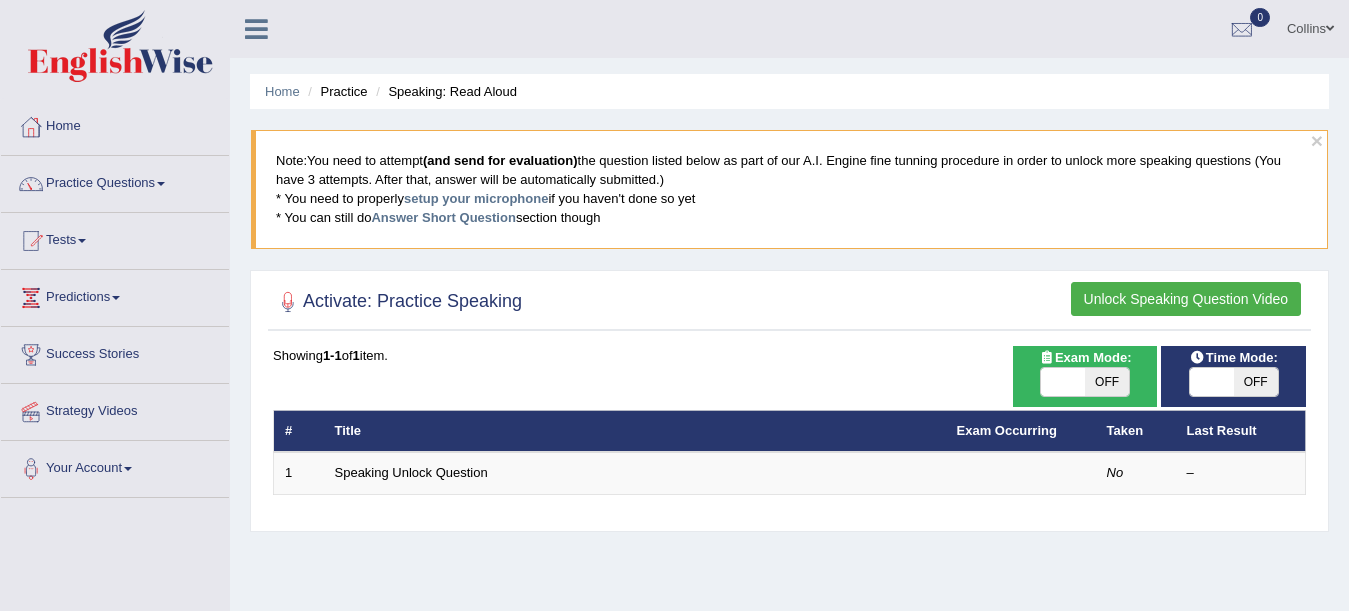 scroll, scrollTop: 0, scrollLeft: 0, axis: both 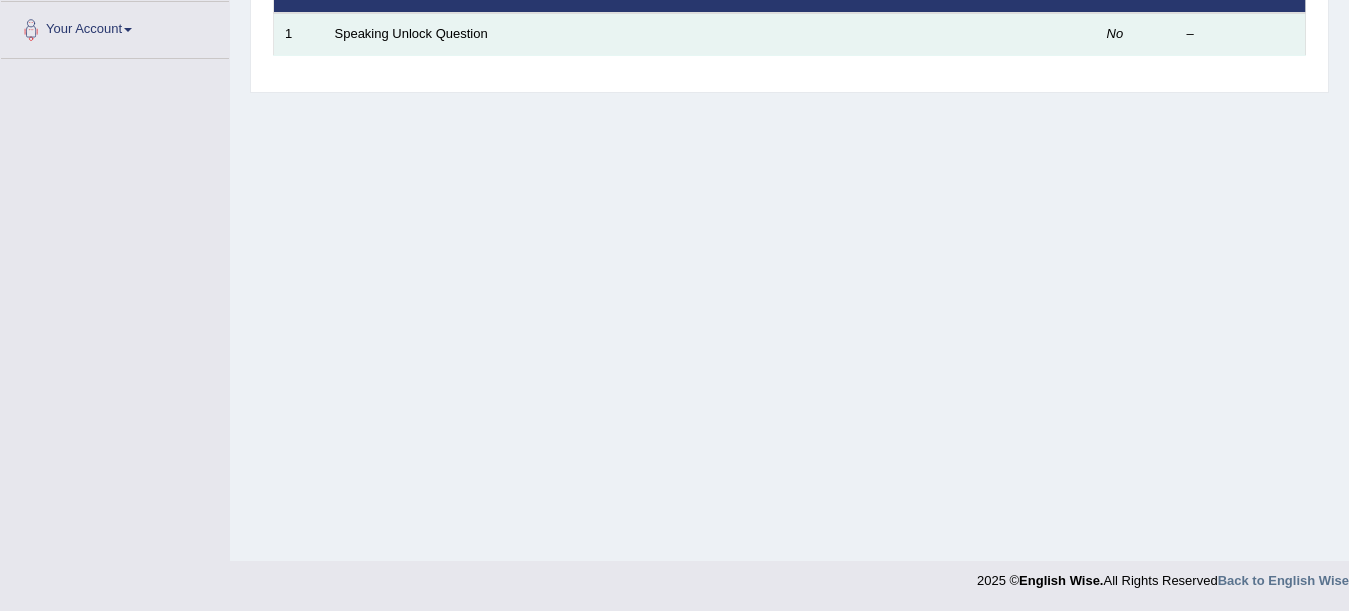 click on "Speaking Unlock Question" at bounding box center [635, 34] 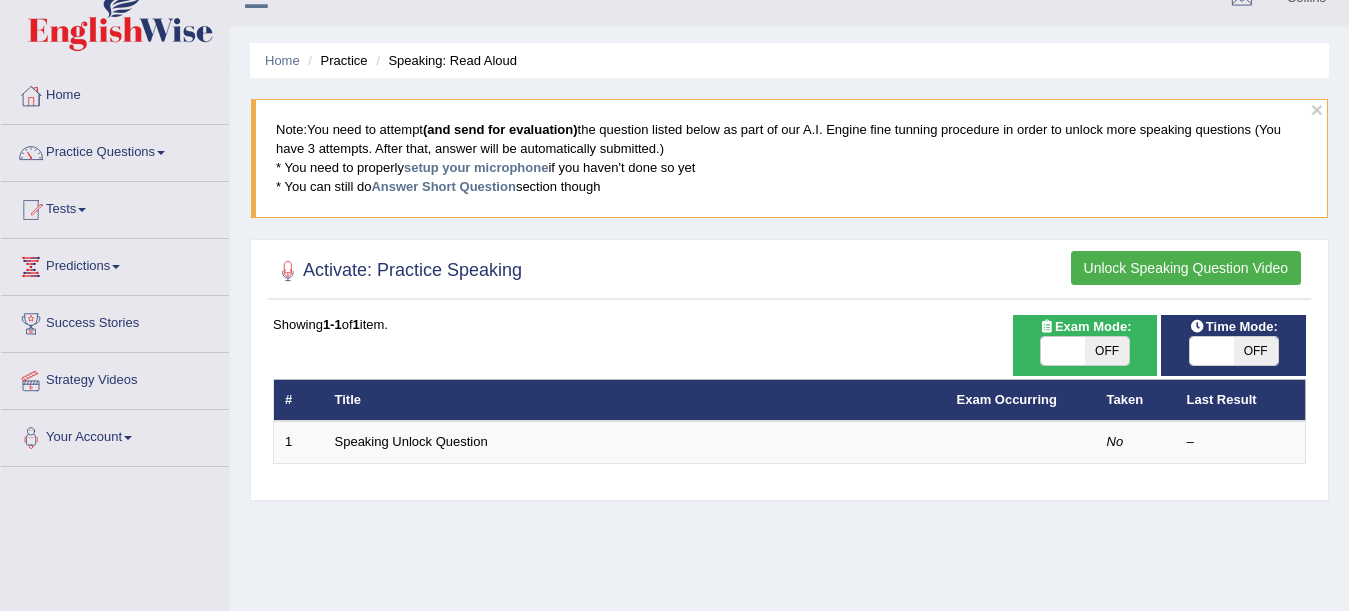 scroll, scrollTop: 0, scrollLeft: 0, axis: both 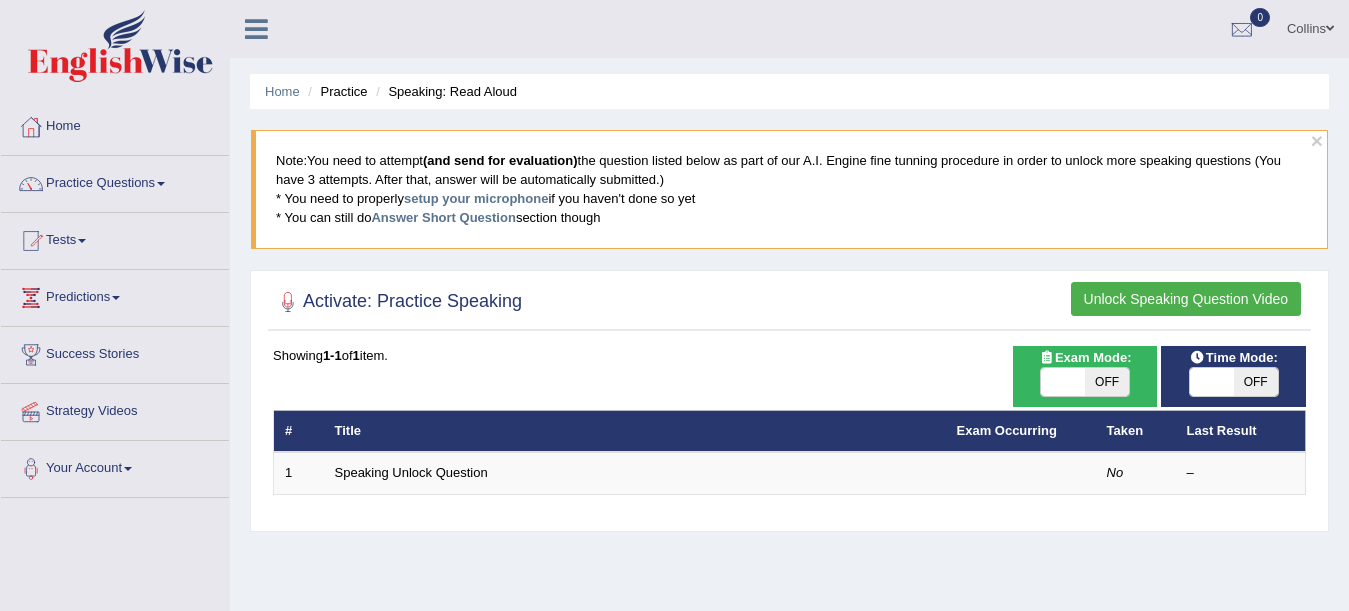 click on "OFF" at bounding box center [1107, 382] 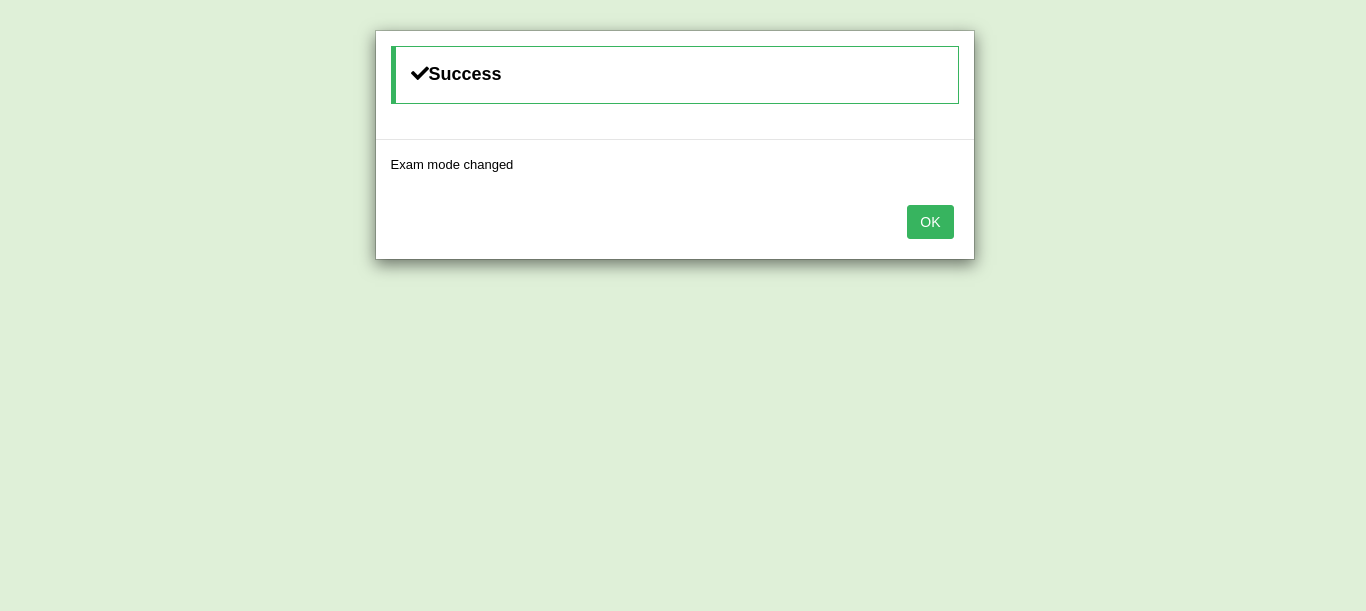 click on "OK" at bounding box center [930, 222] 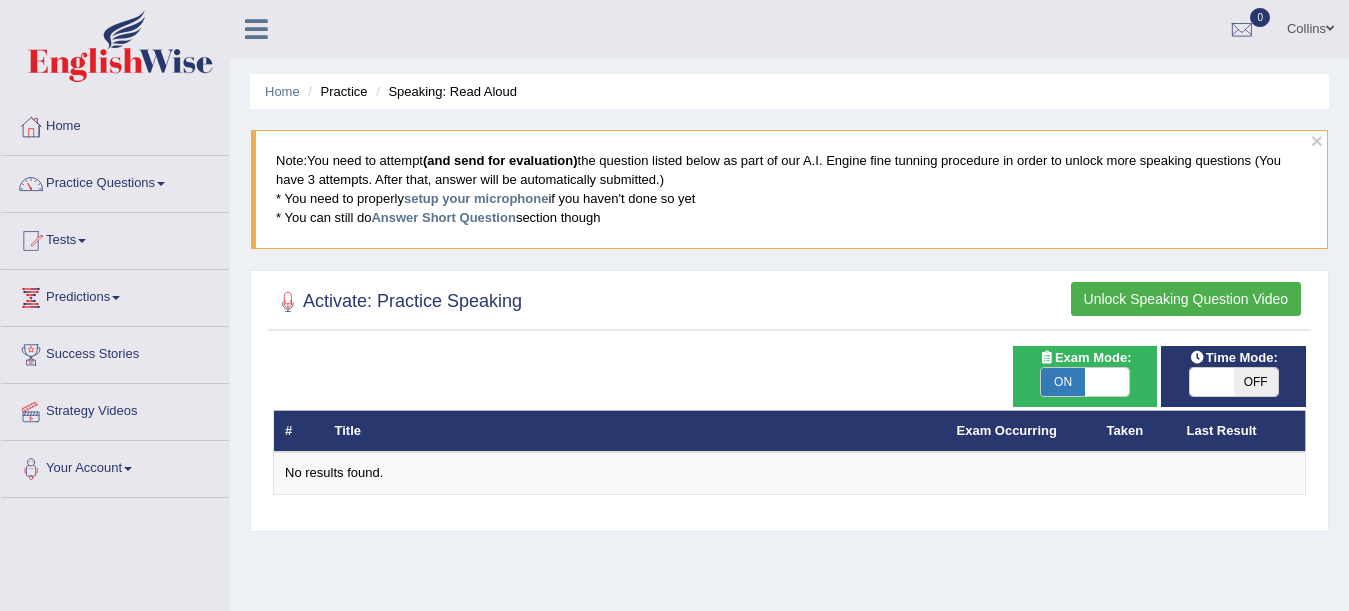 scroll, scrollTop: 0, scrollLeft: 0, axis: both 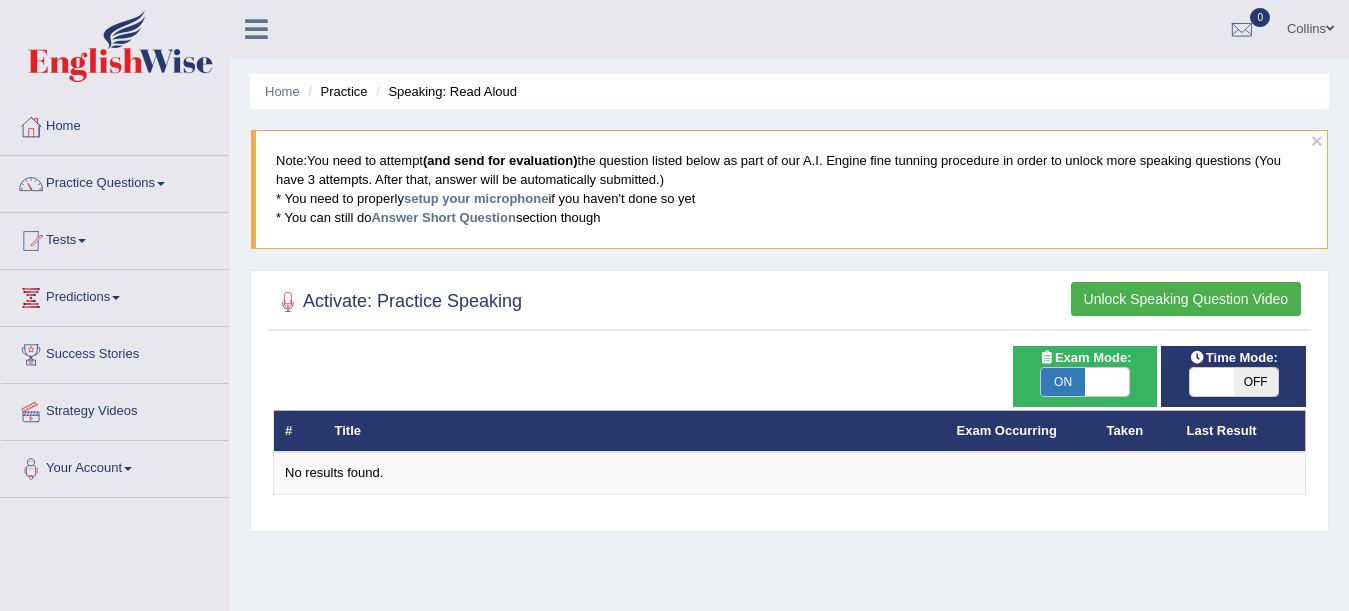 click on "Activate: Practice Speaking" at bounding box center (397, 302) 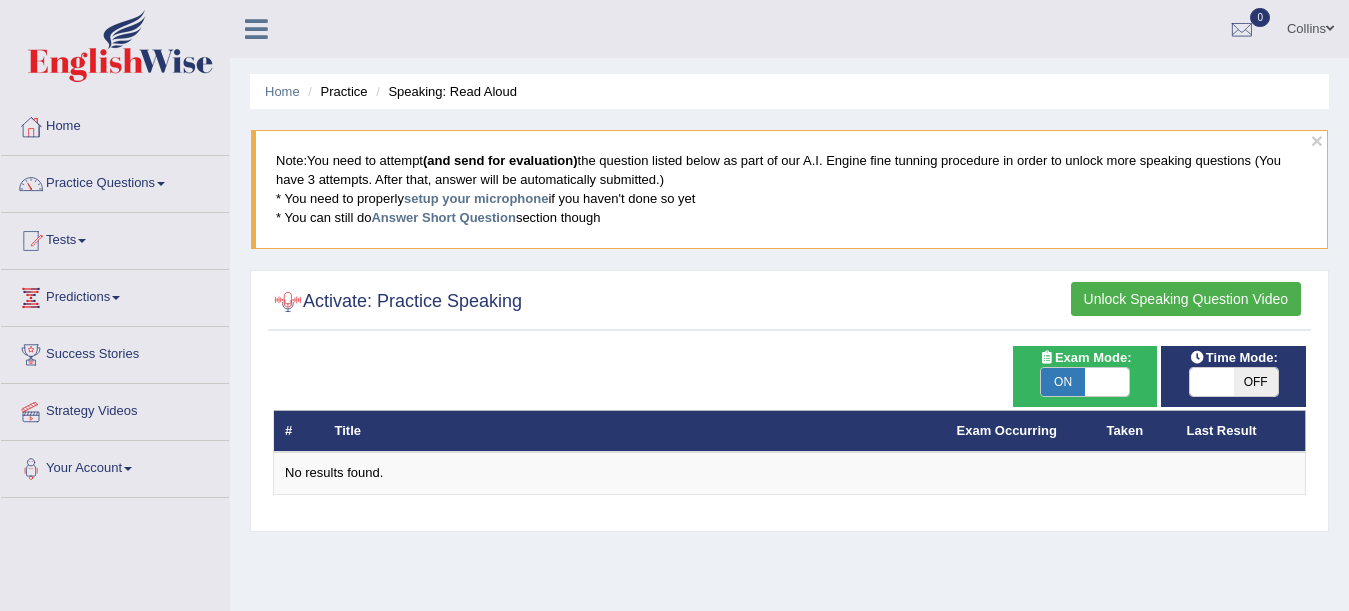click at bounding box center [288, 302] 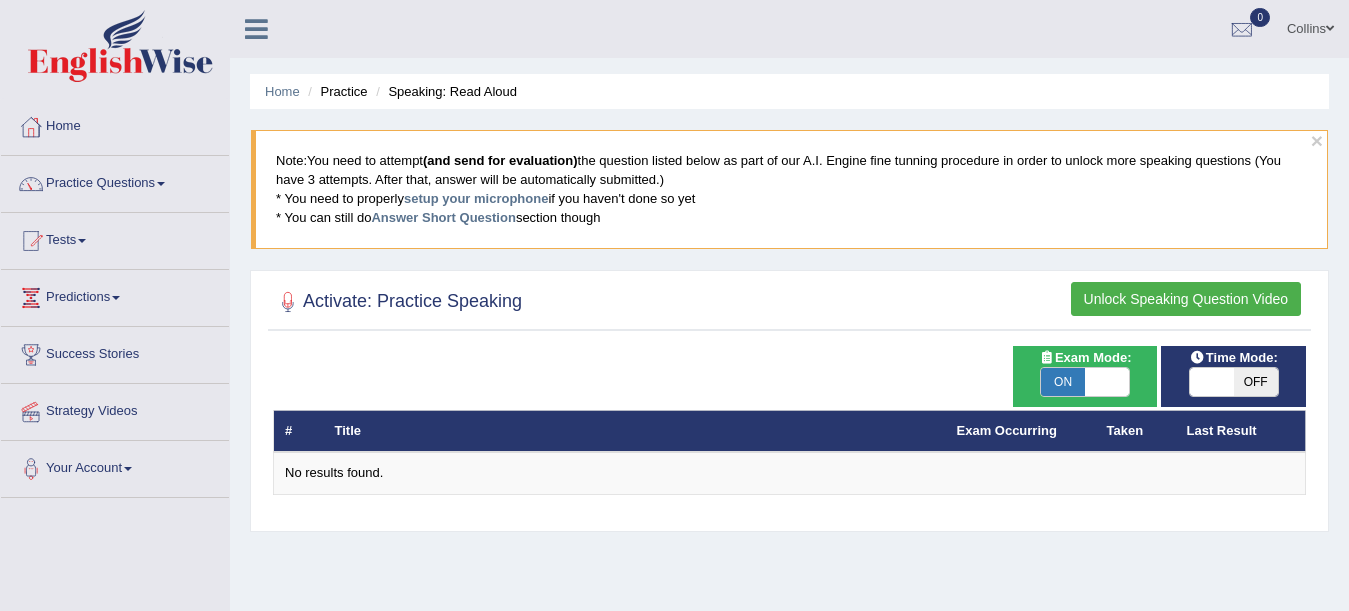 click on "Unlock Speaking Question Video" at bounding box center [1186, 299] 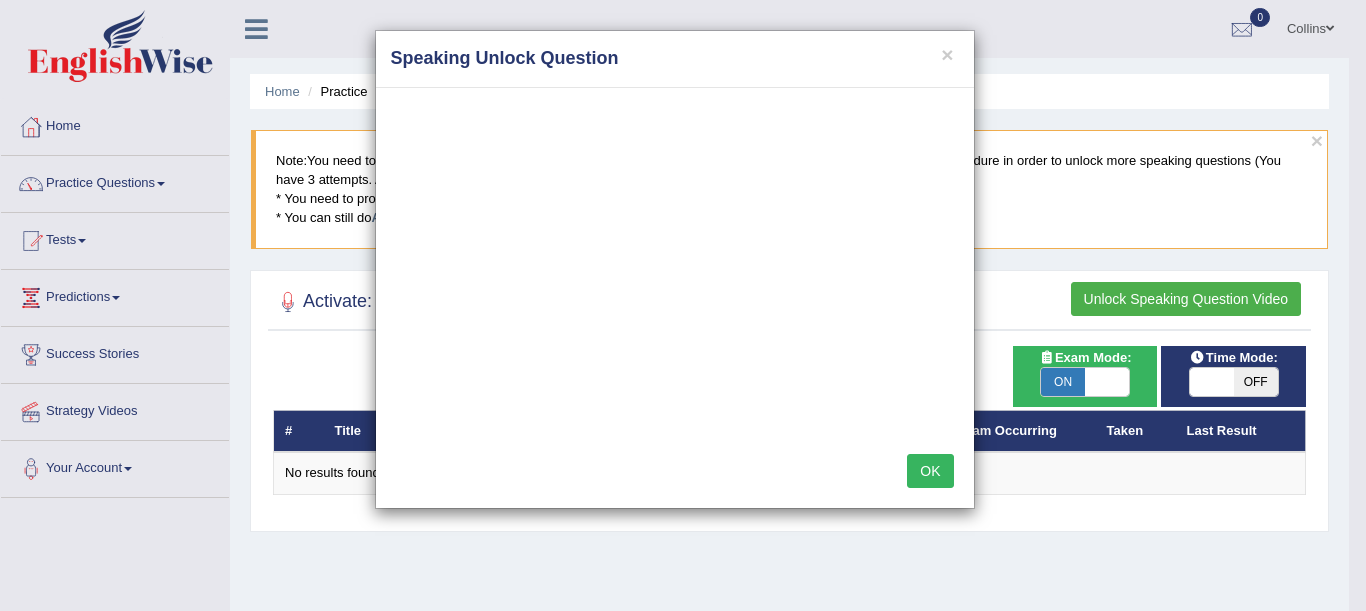 click on "OK" at bounding box center [930, 471] 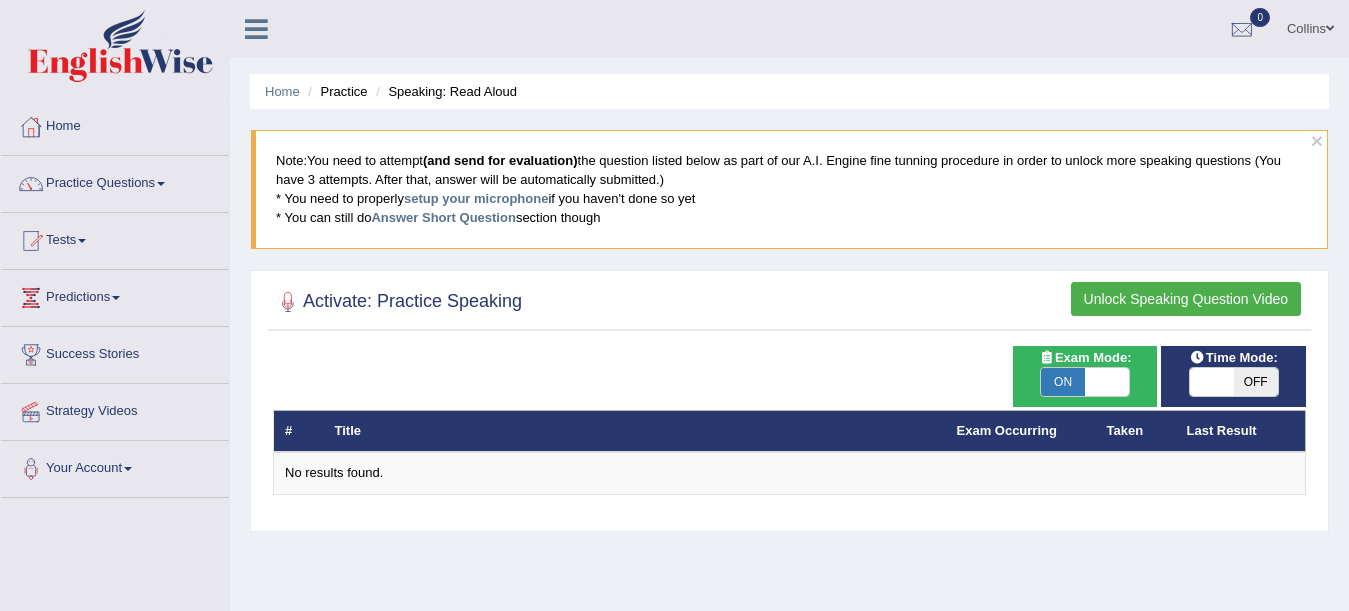 click on "No results found." at bounding box center (789, 473) 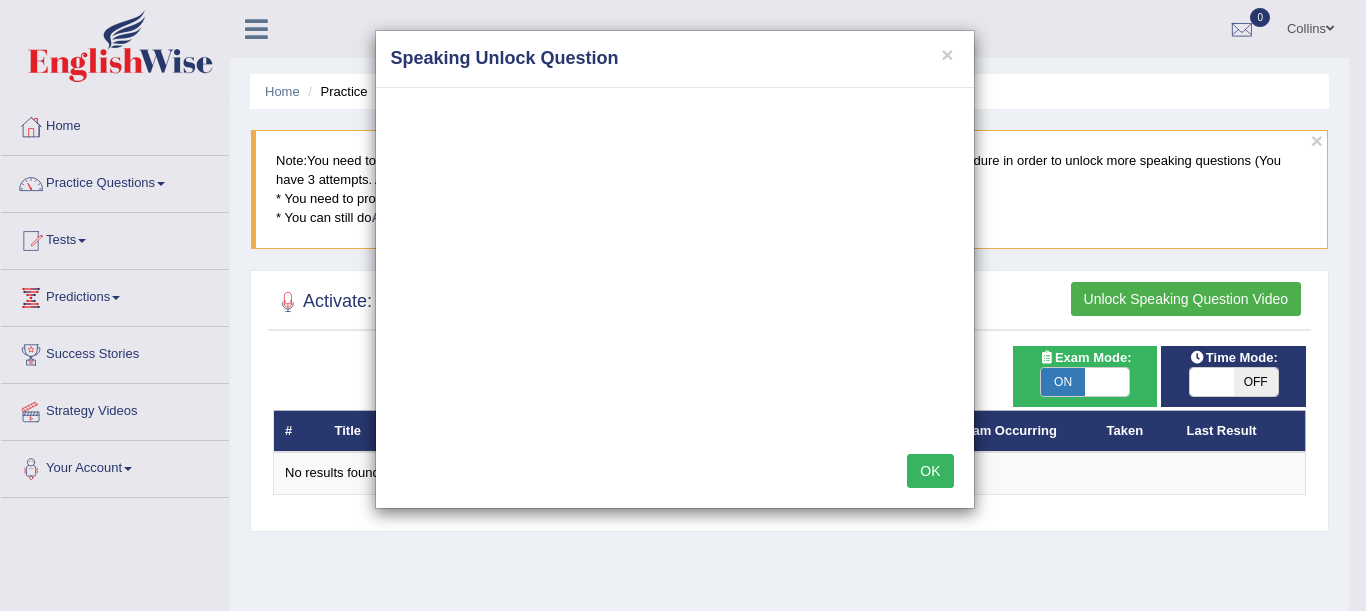 click on "OK" at bounding box center (930, 471) 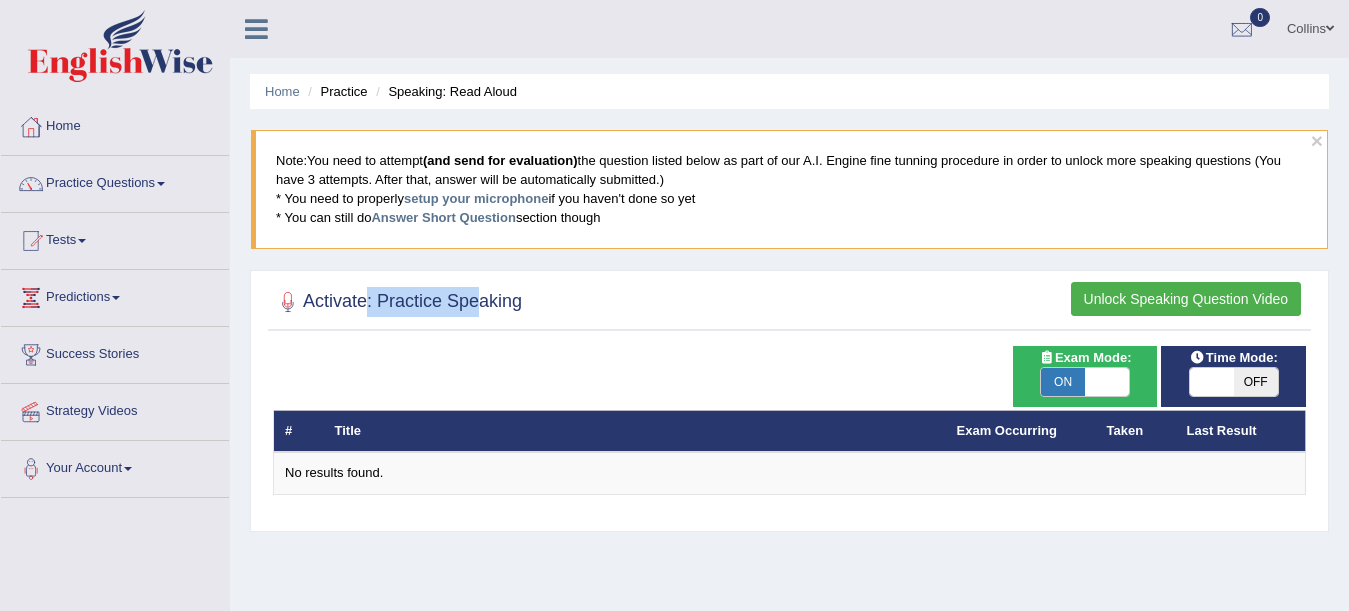 drag, startPoint x: 363, startPoint y: 313, endPoint x: 478, endPoint y: 306, distance: 115.212845 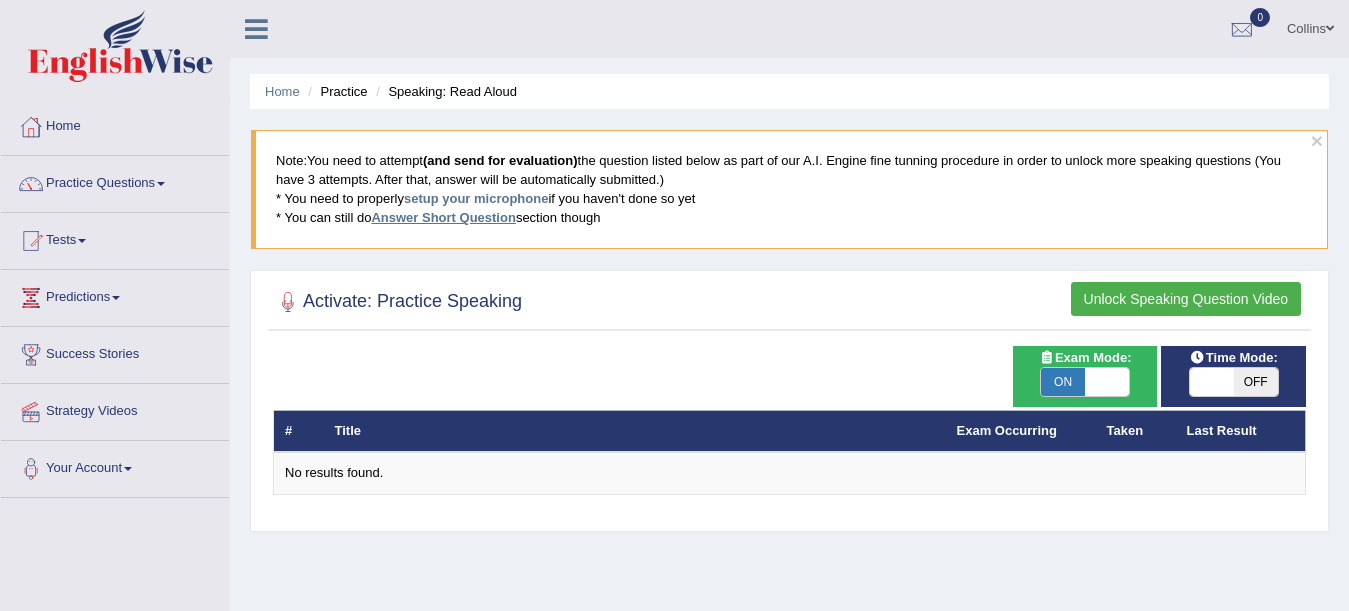 click on "Answer Short Question" at bounding box center [443, 217] 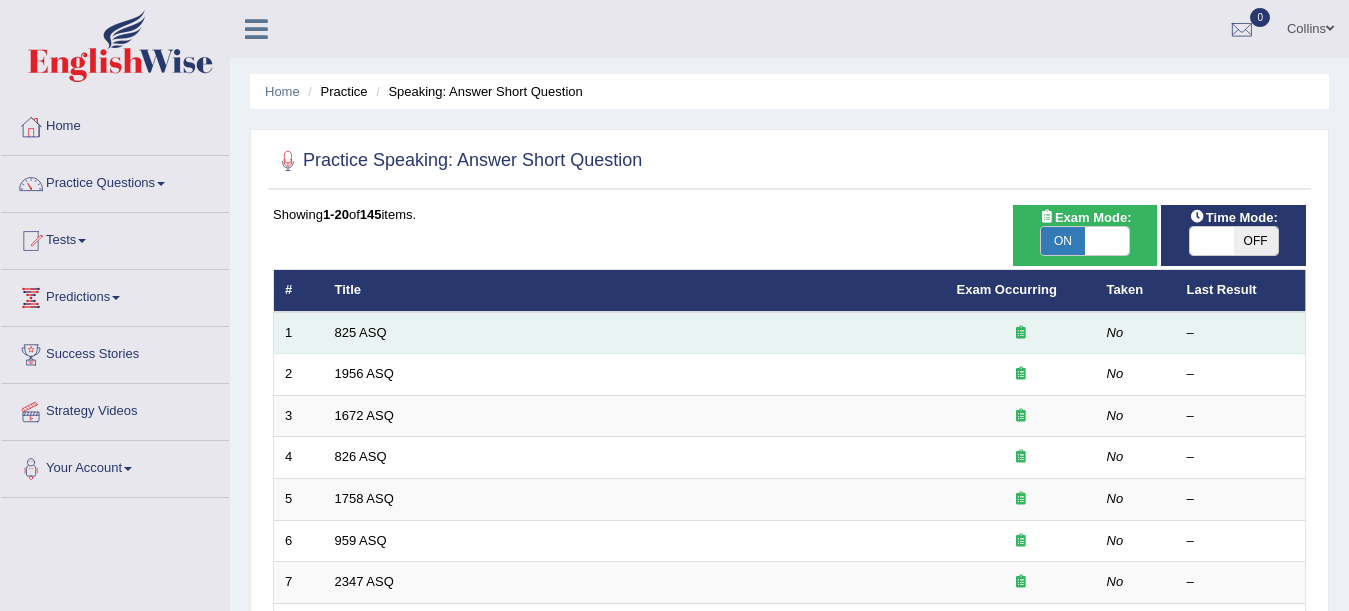 scroll, scrollTop: 0, scrollLeft: 0, axis: both 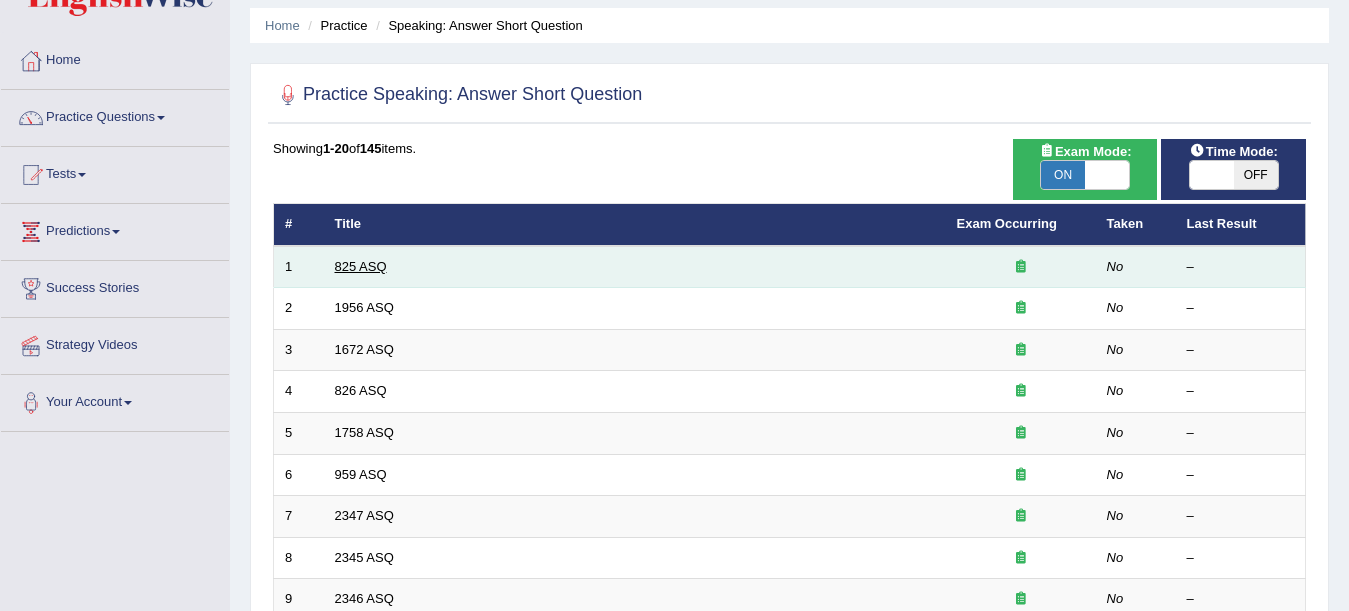 click on "825 ASQ" at bounding box center [361, 266] 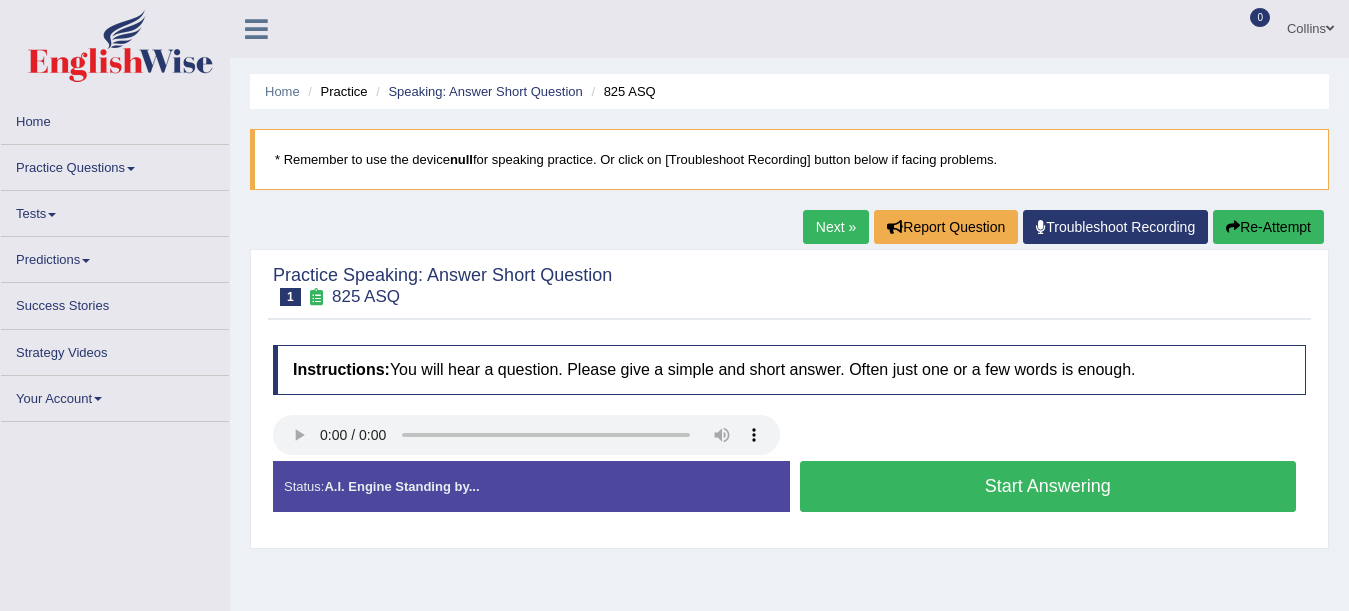 scroll, scrollTop: 0, scrollLeft: 0, axis: both 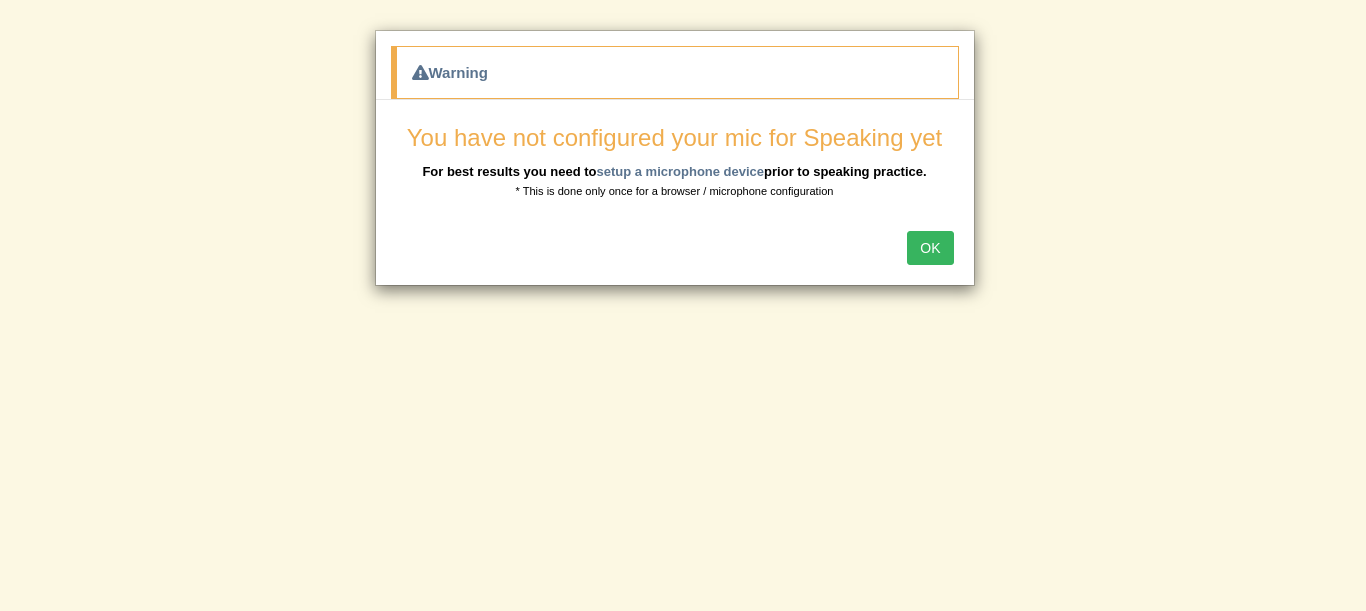 click on "OK" at bounding box center [930, 248] 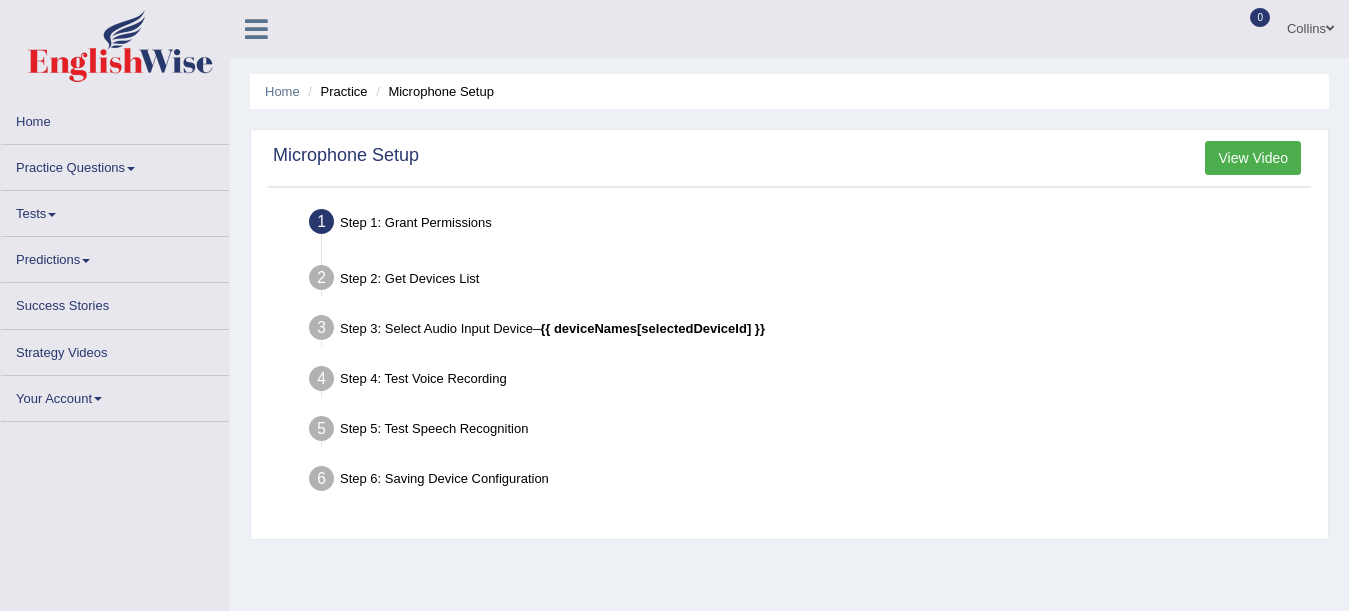 scroll, scrollTop: 0, scrollLeft: 0, axis: both 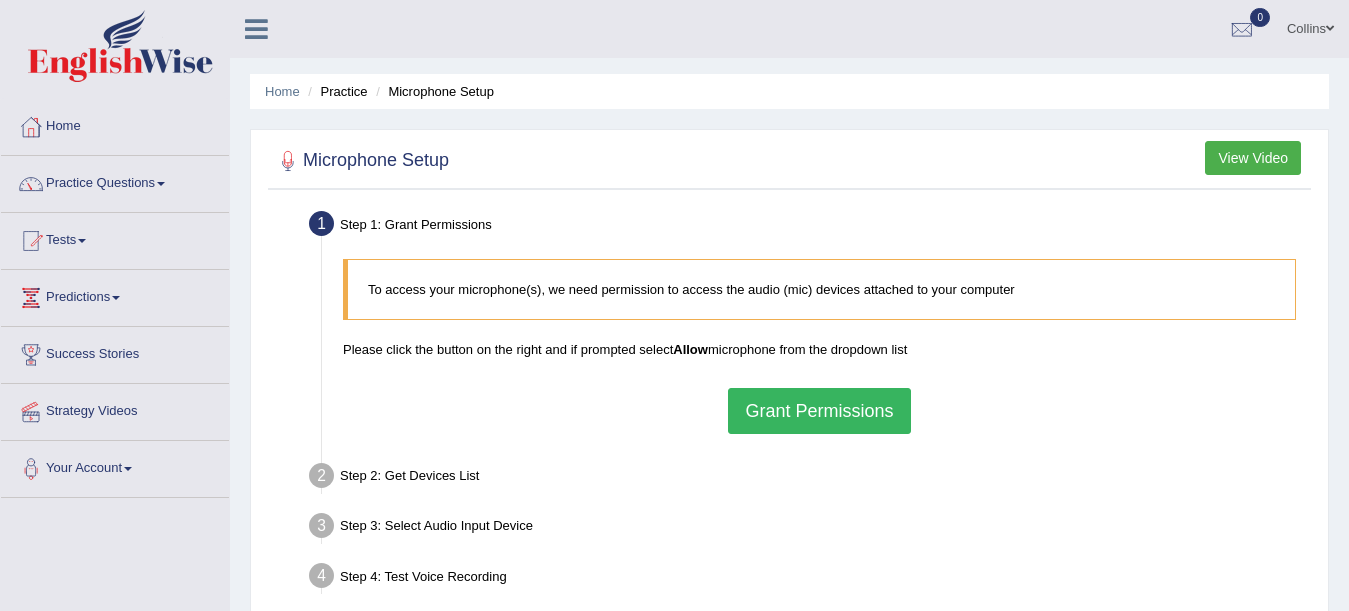 click on "Grant Permissions" at bounding box center [819, 411] 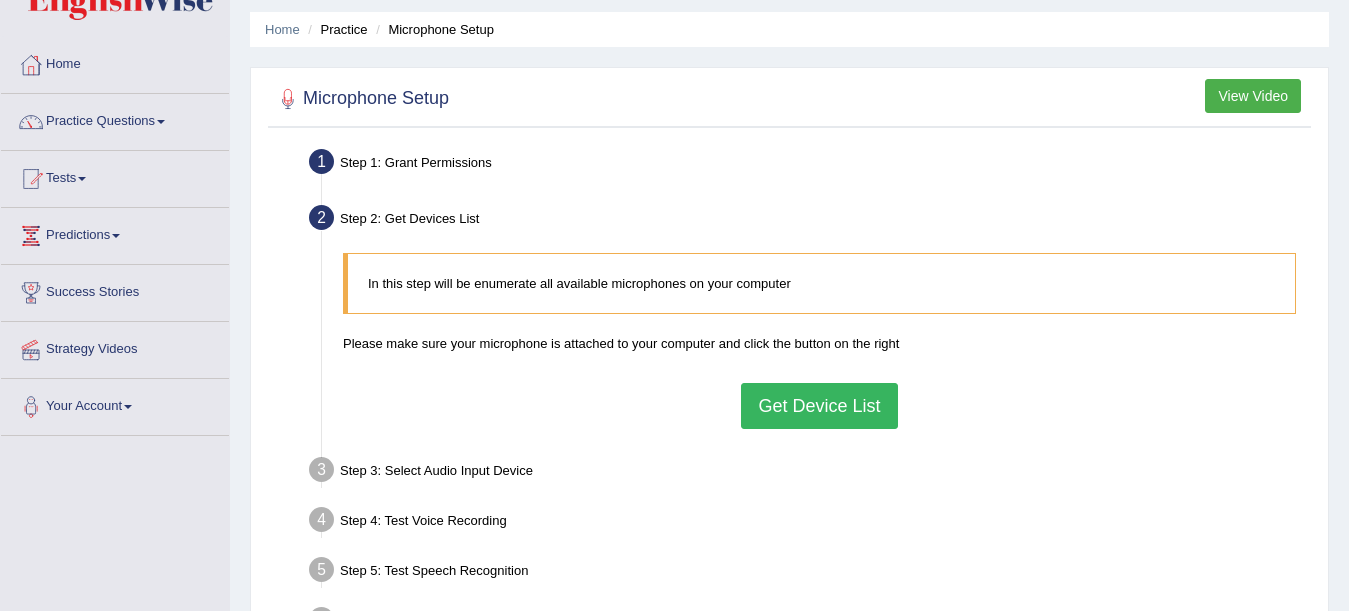 scroll, scrollTop: 63, scrollLeft: 0, axis: vertical 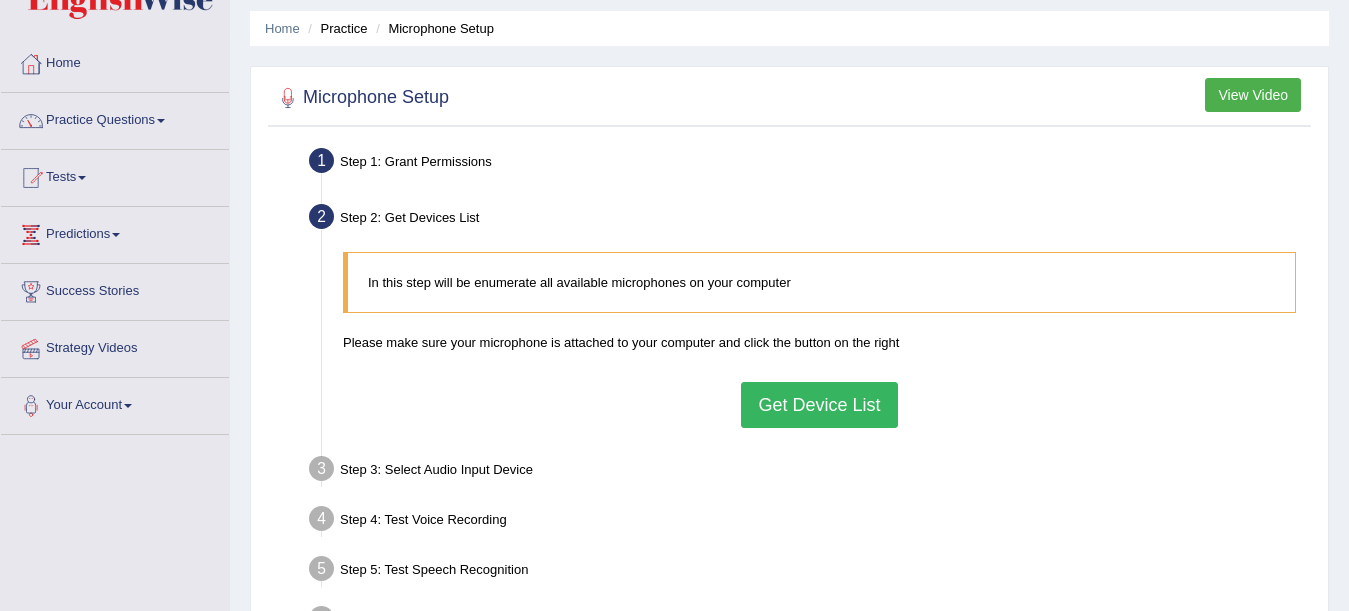 click on "Get Device List" at bounding box center (819, 405) 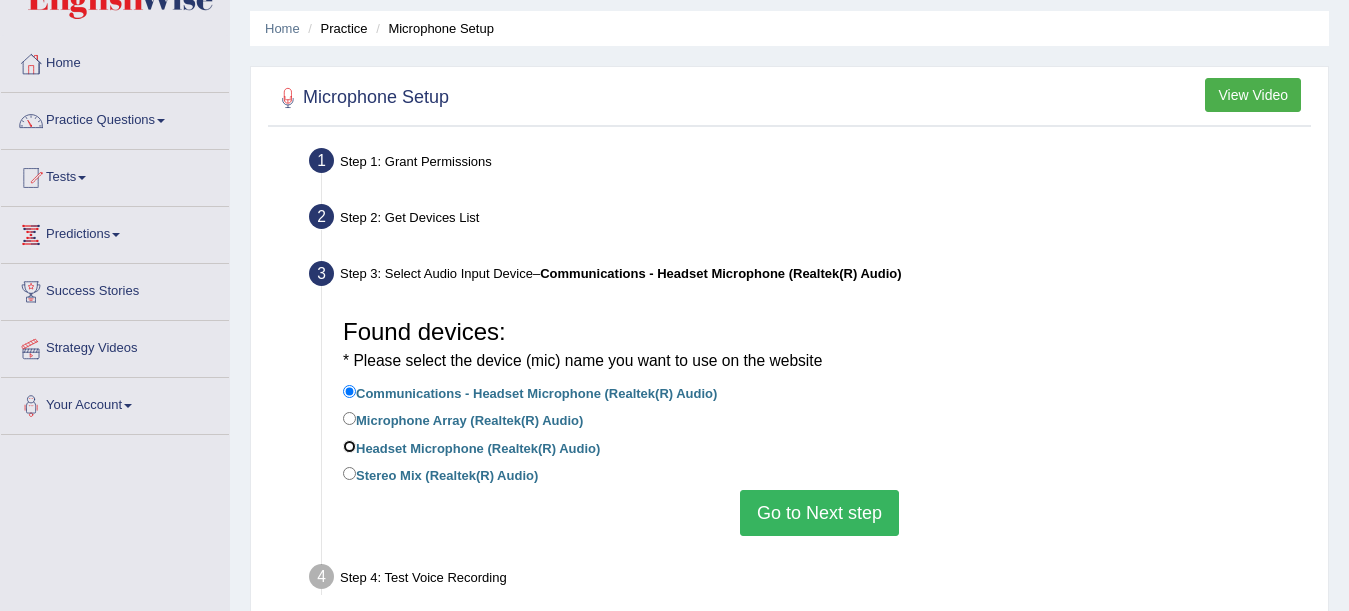 click on "Headset Microphone (Realtek(R) Audio)" at bounding box center (349, 446) 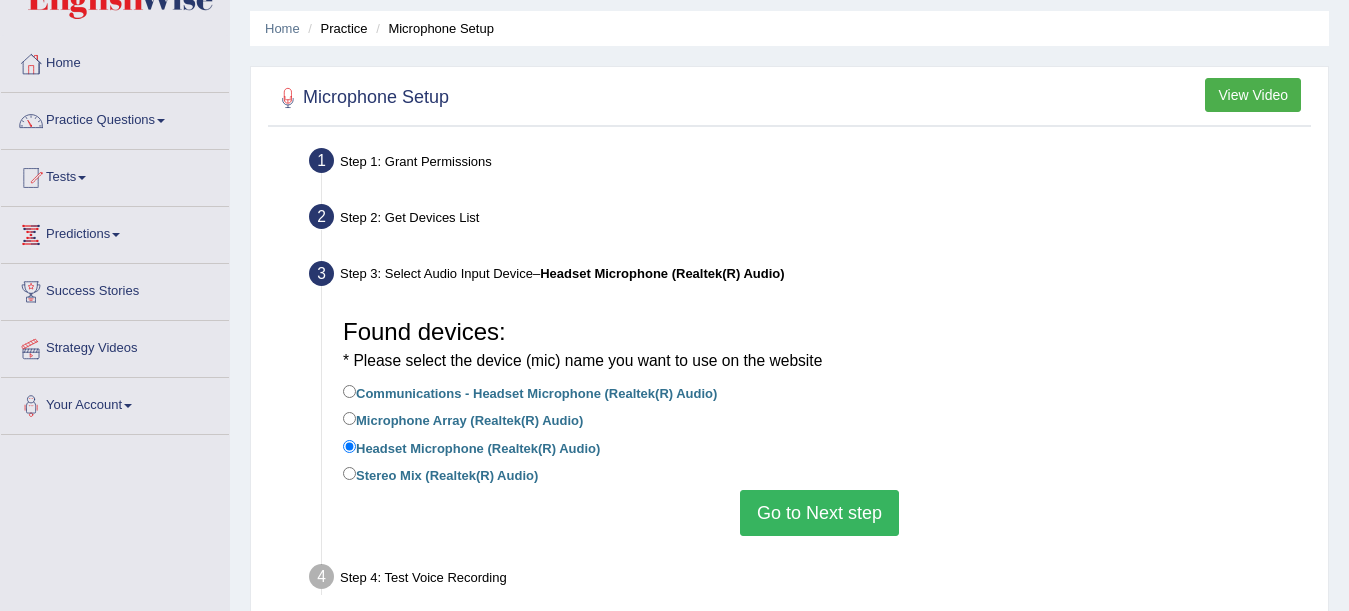 click on "Go to Next step" at bounding box center [819, 513] 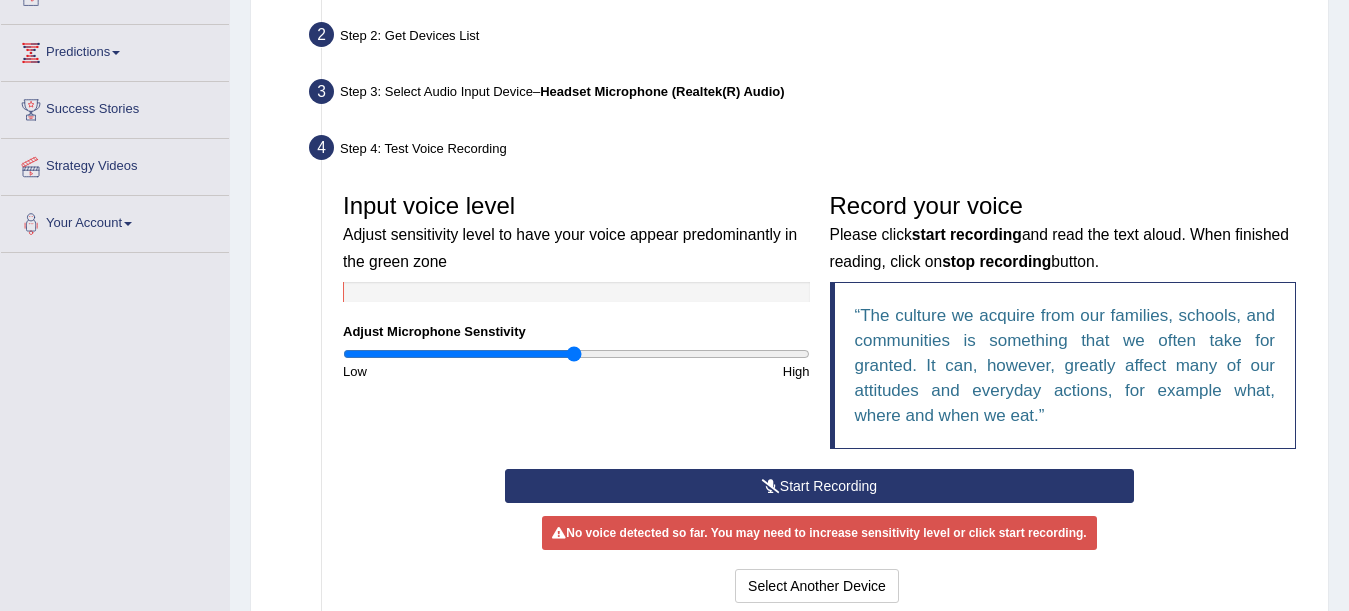 scroll, scrollTop: 248, scrollLeft: 0, axis: vertical 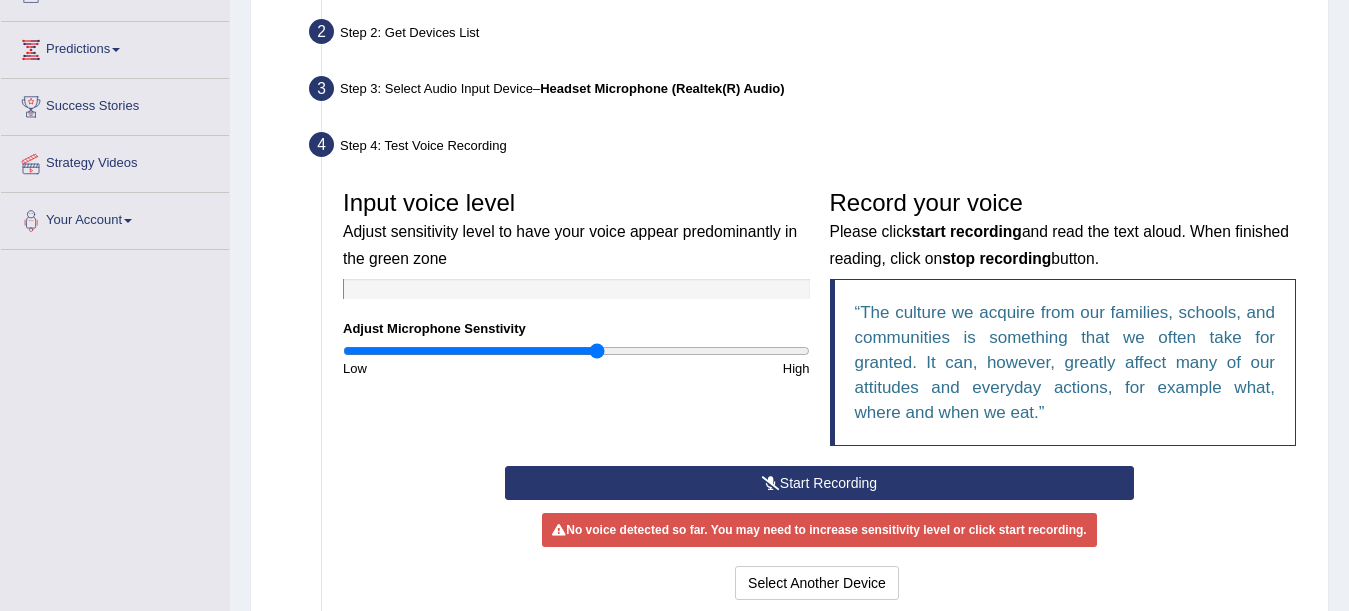 click at bounding box center (576, 351) 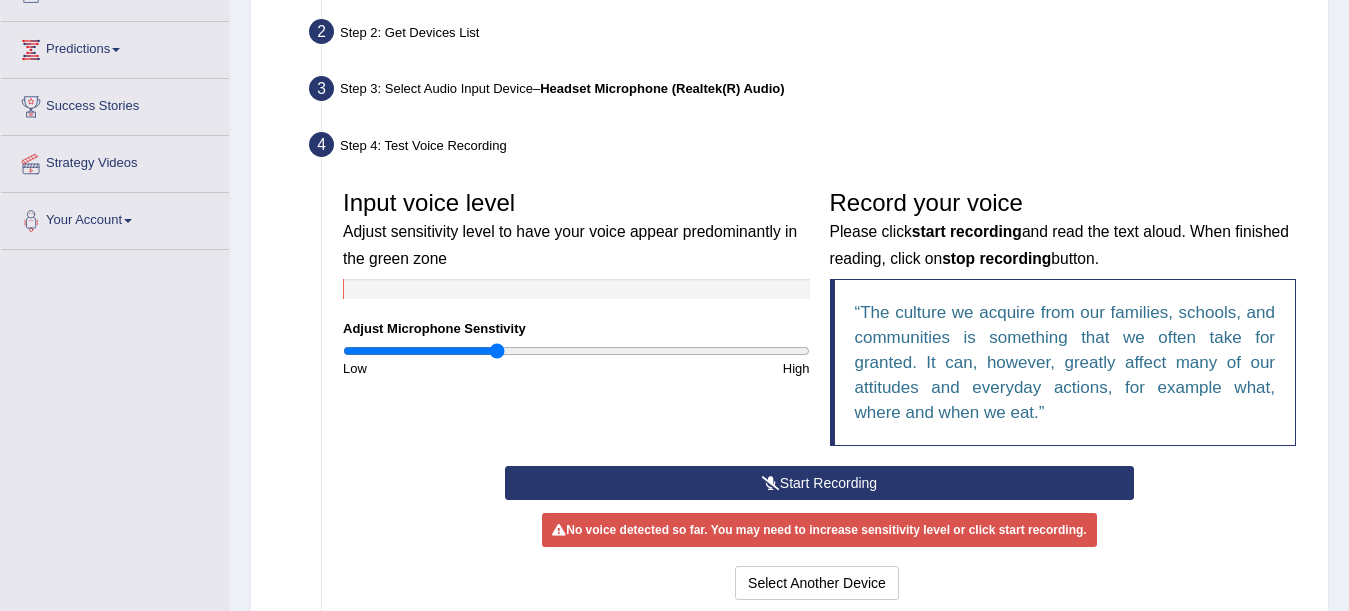 click at bounding box center [576, 351] 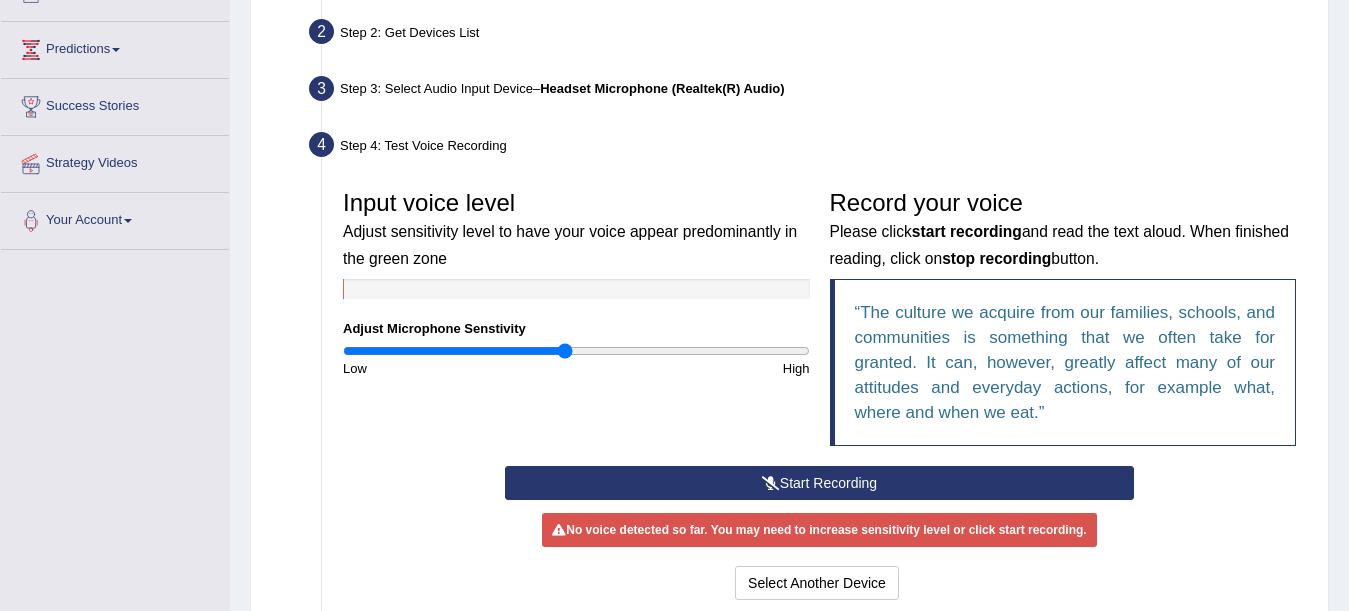 type on "0.96" 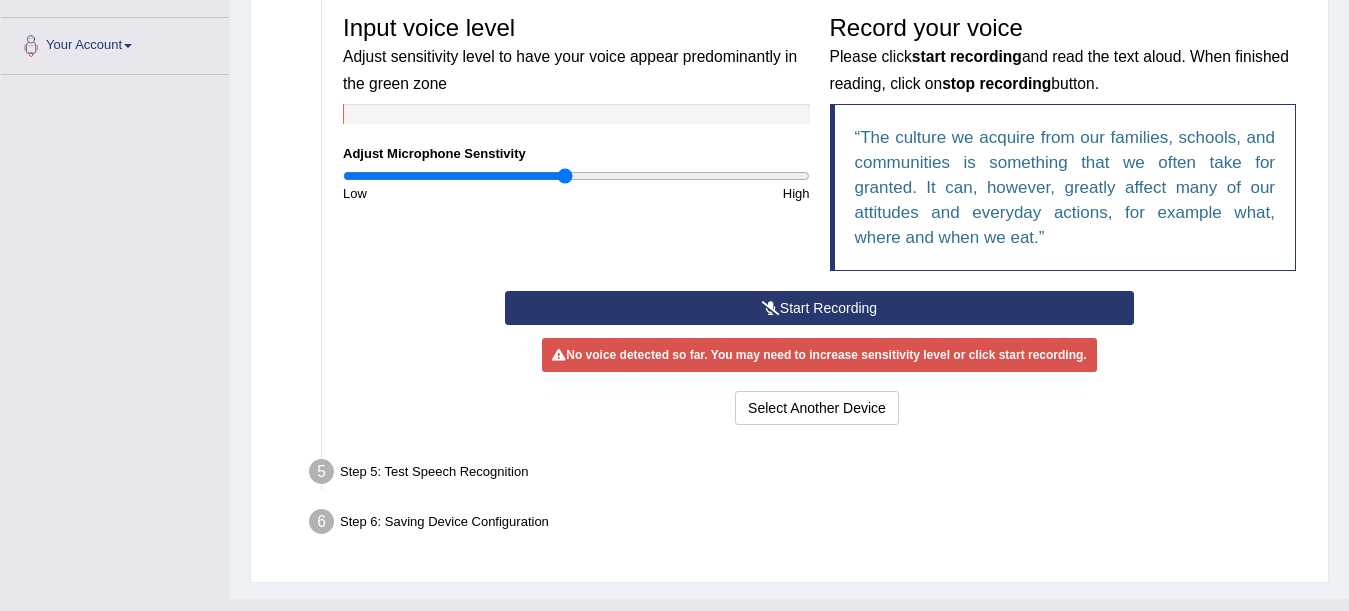 scroll, scrollTop: 424, scrollLeft: 0, axis: vertical 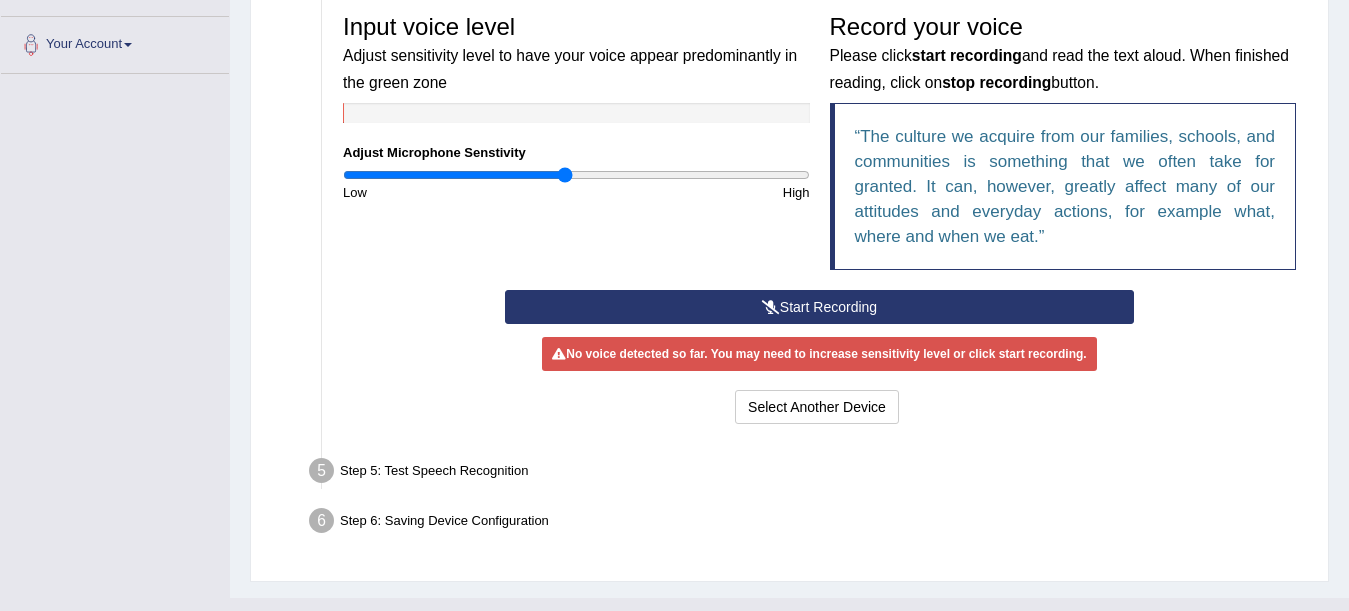 click on "Start Recording" at bounding box center (819, 307) 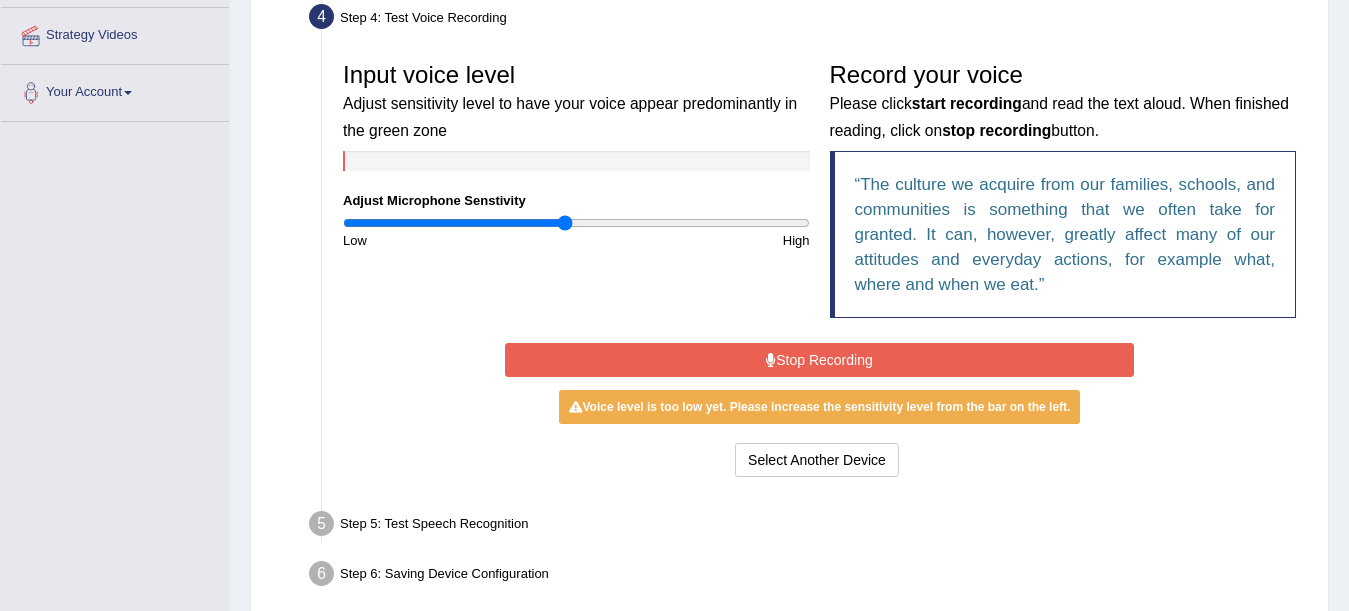scroll, scrollTop: 373, scrollLeft: 0, axis: vertical 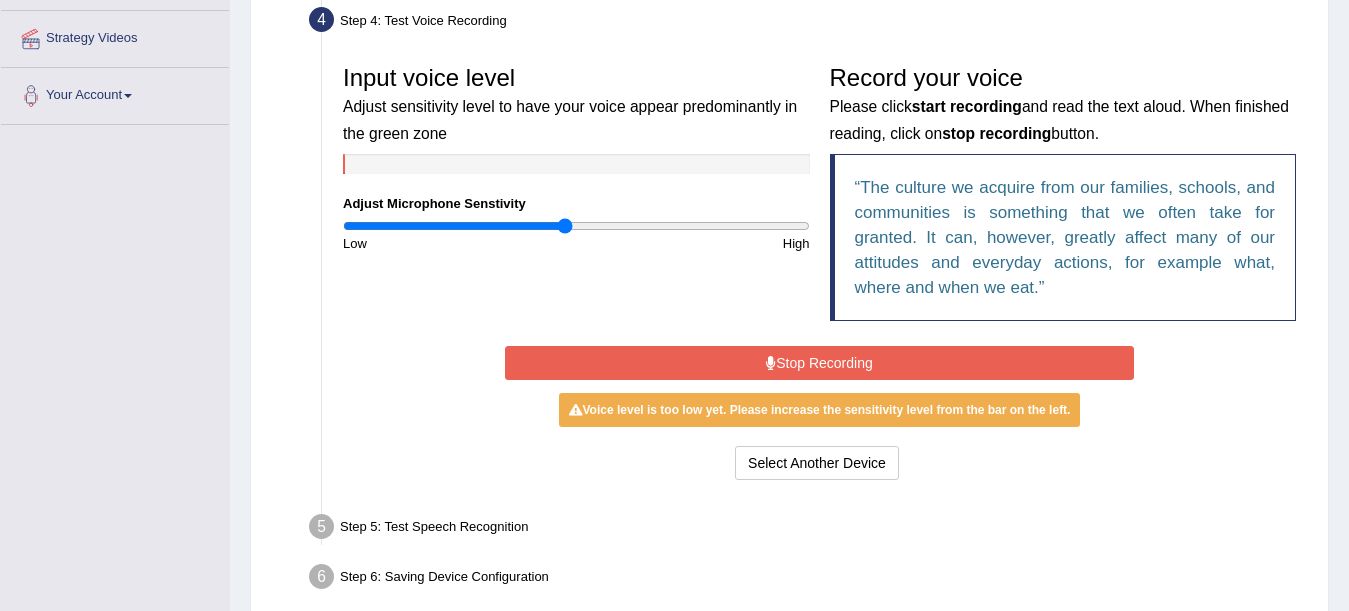 click on "Stop Recording" at bounding box center (819, 363) 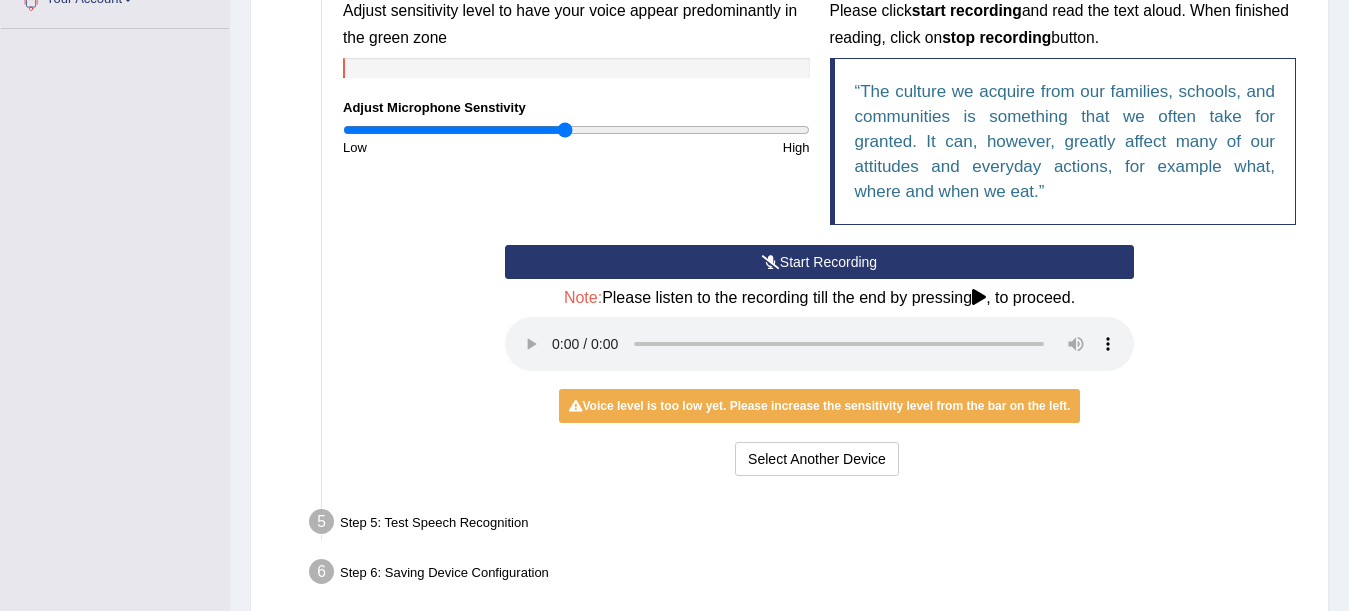 scroll, scrollTop: 463, scrollLeft: 0, axis: vertical 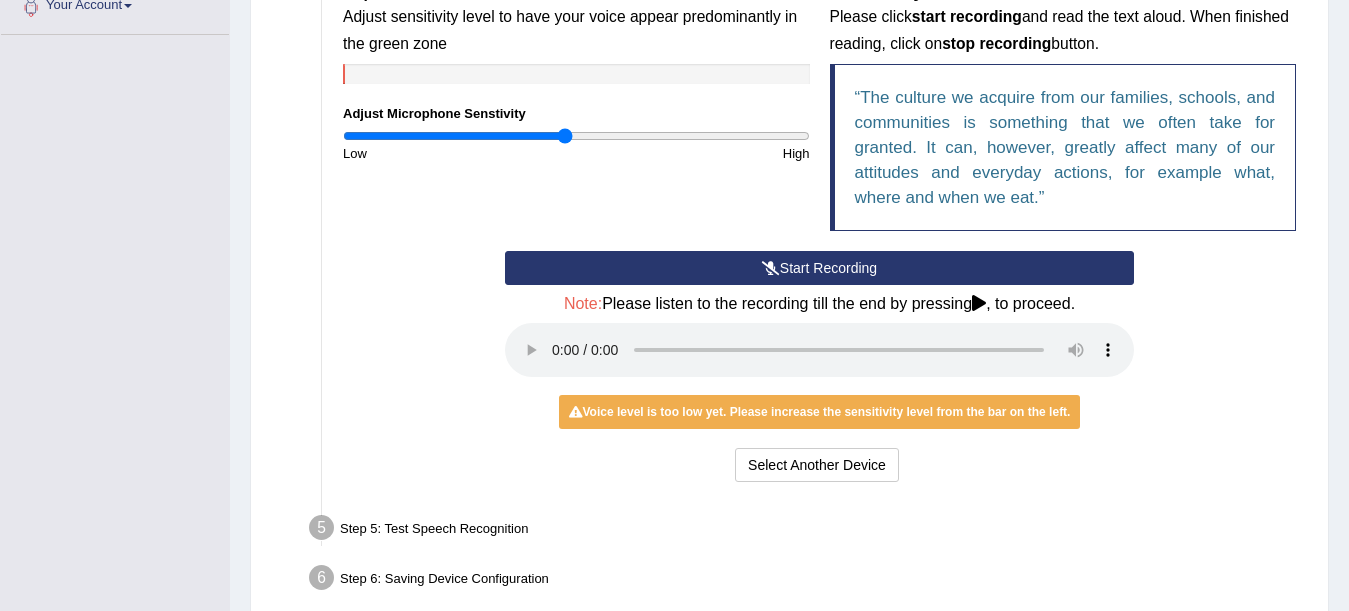 click on "Start Recording" at bounding box center [819, 268] 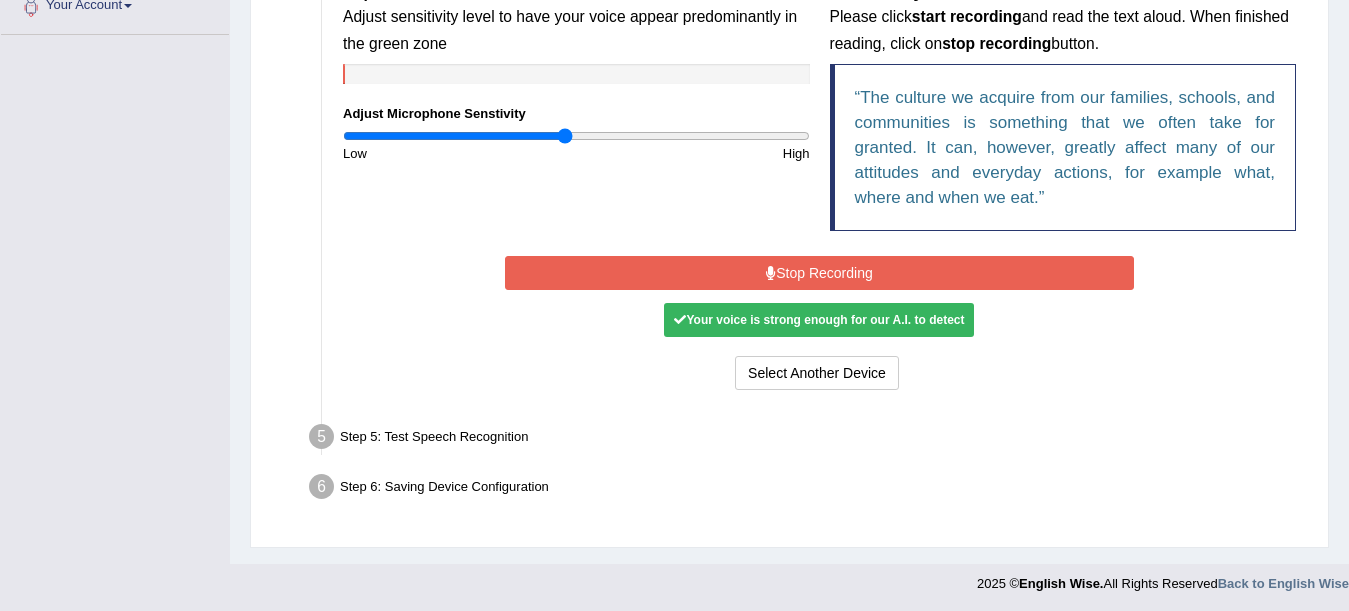 click on "Stop Recording" at bounding box center (819, 273) 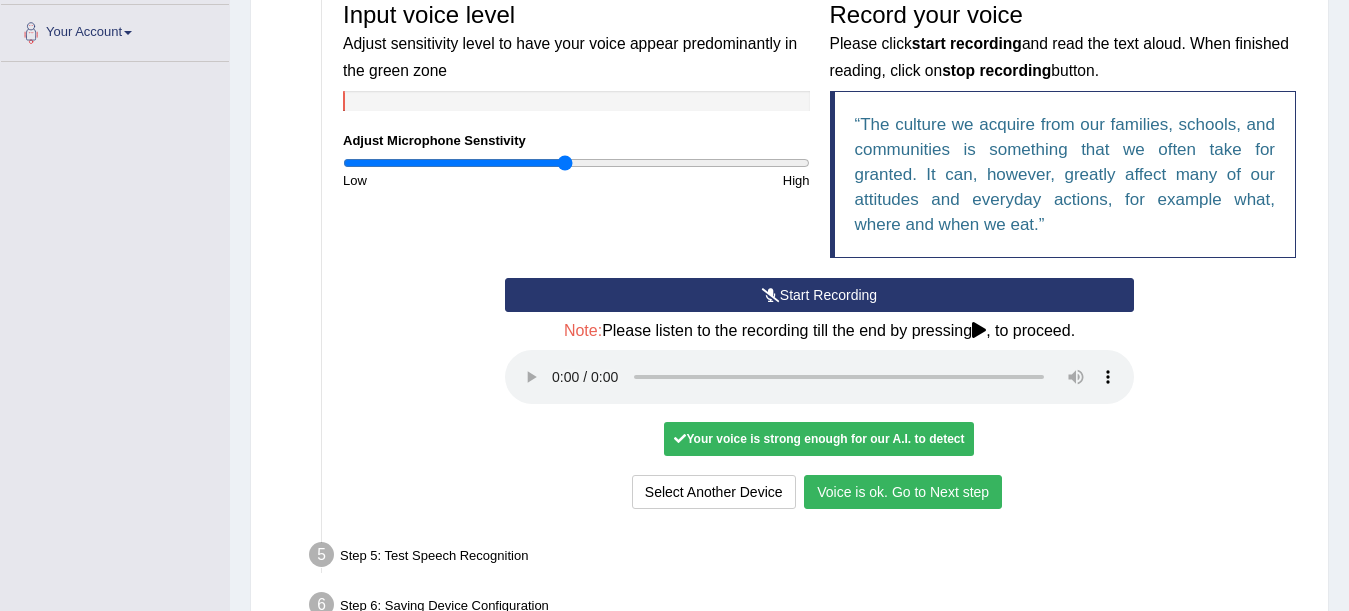 scroll, scrollTop: 557, scrollLeft: 0, axis: vertical 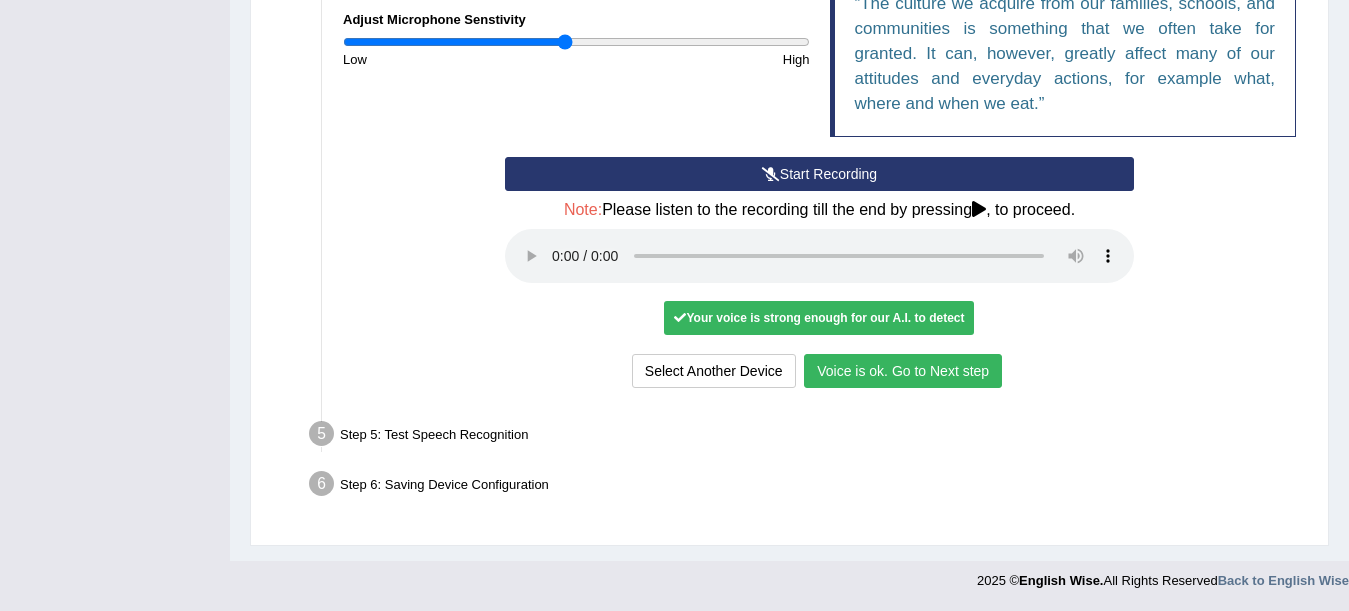 click on "Voice is ok. Go to Next step" at bounding box center [903, 371] 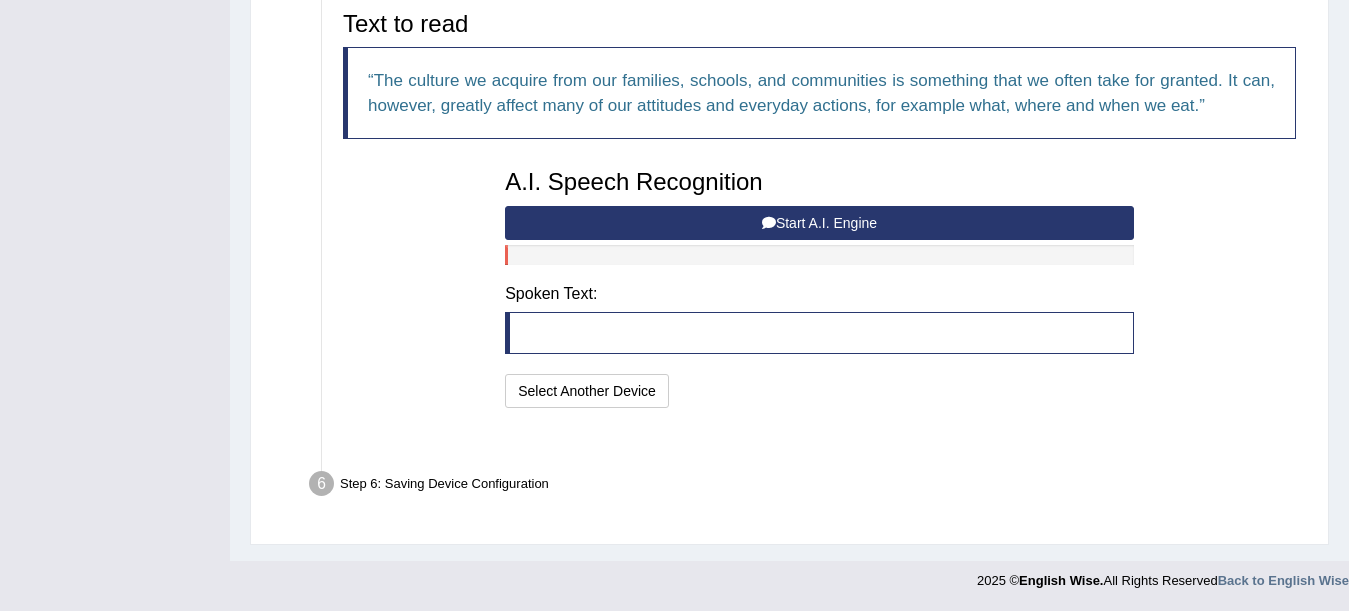 scroll, scrollTop: 454, scrollLeft: 0, axis: vertical 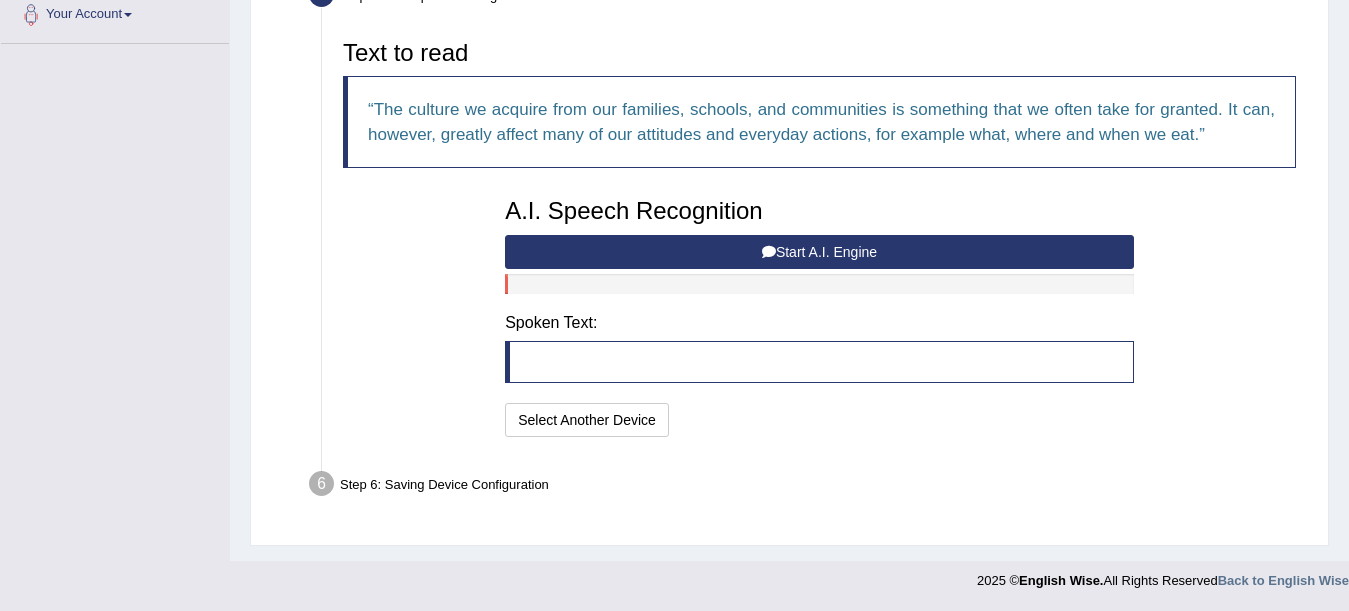 click at bounding box center (819, 362) 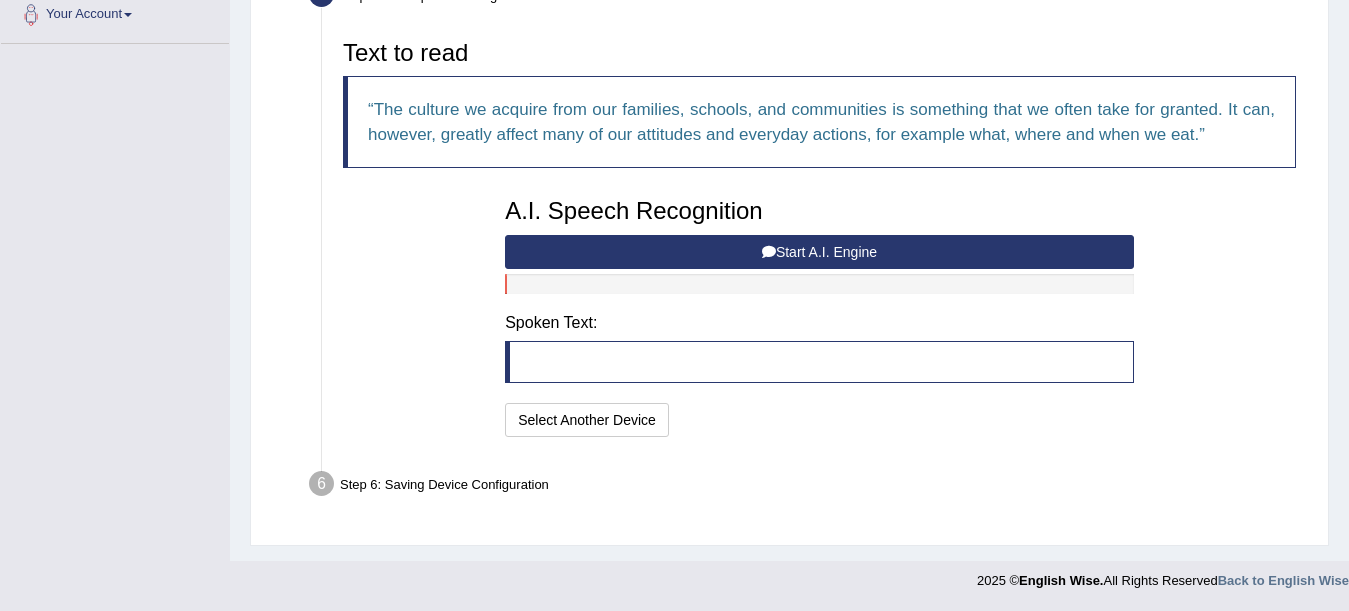 click on "Start A.I. Engine" at bounding box center [819, 252] 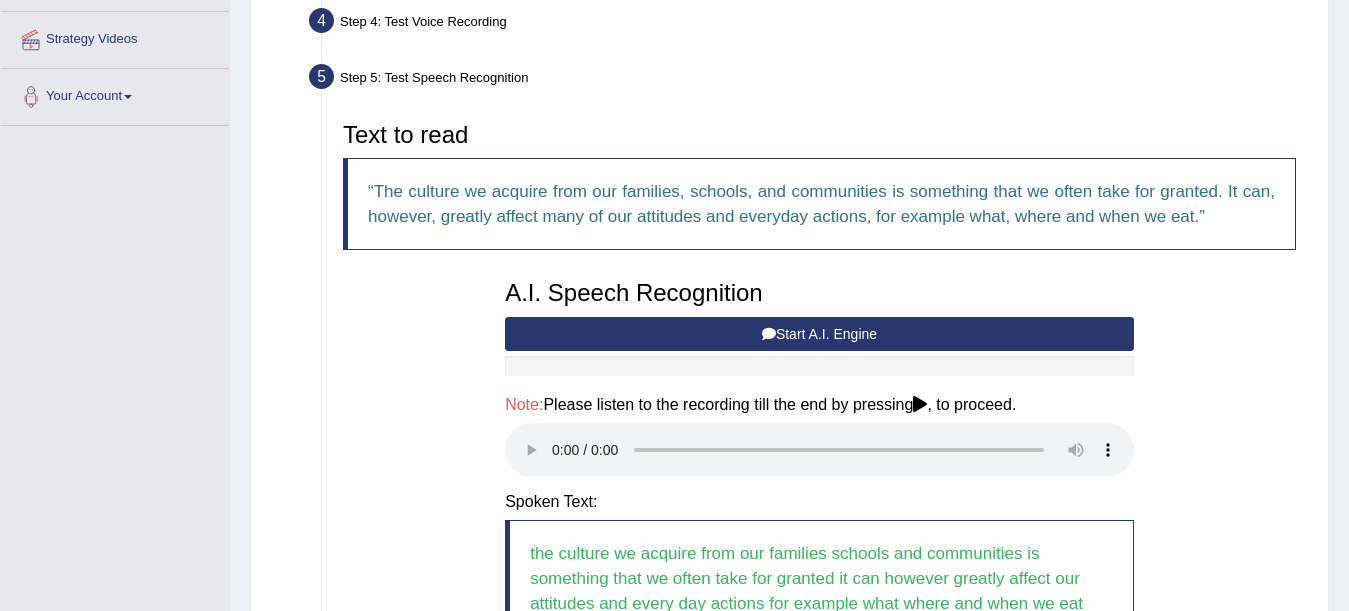 scroll, scrollTop: 374, scrollLeft: 0, axis: vertical 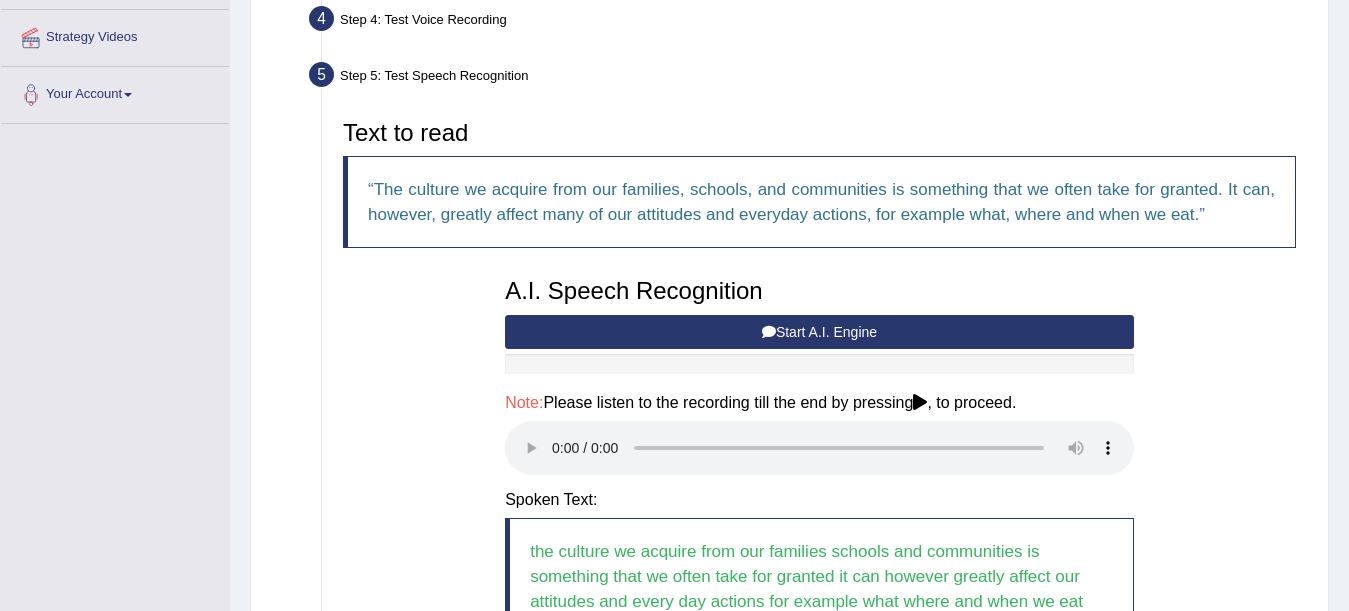click on "Start A.I. Engine" at bounding box center [819, 332] 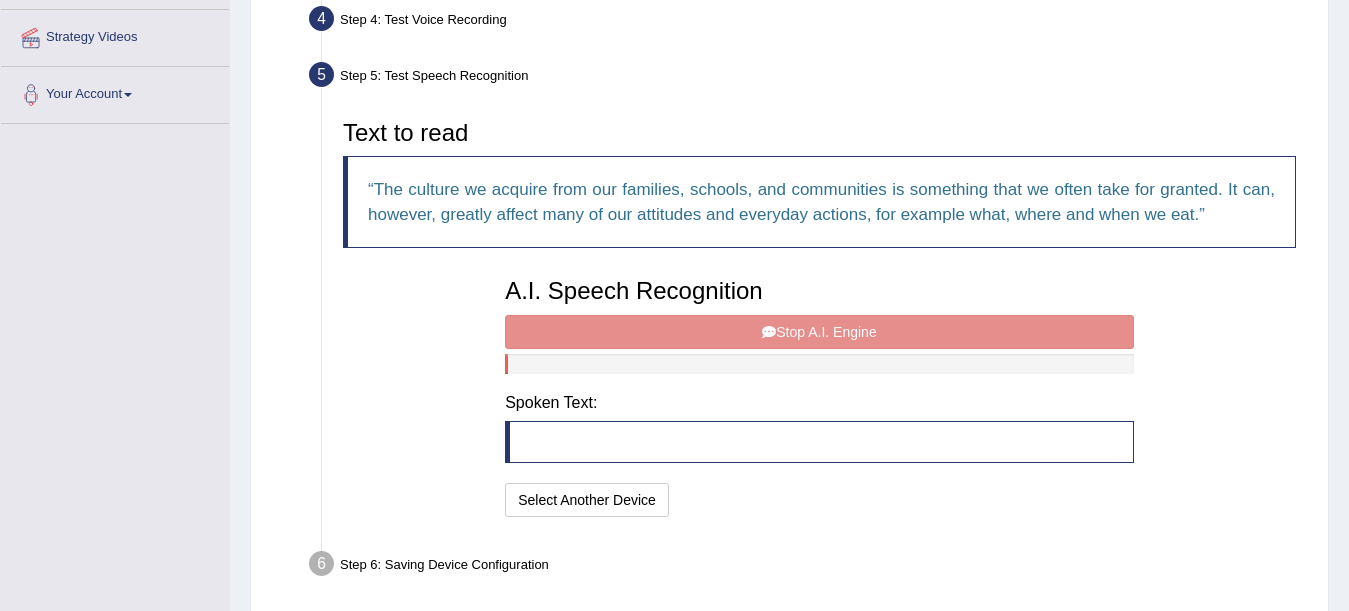 scroll, scrollTop: 454, scrollLeft: 0, axis: vertical 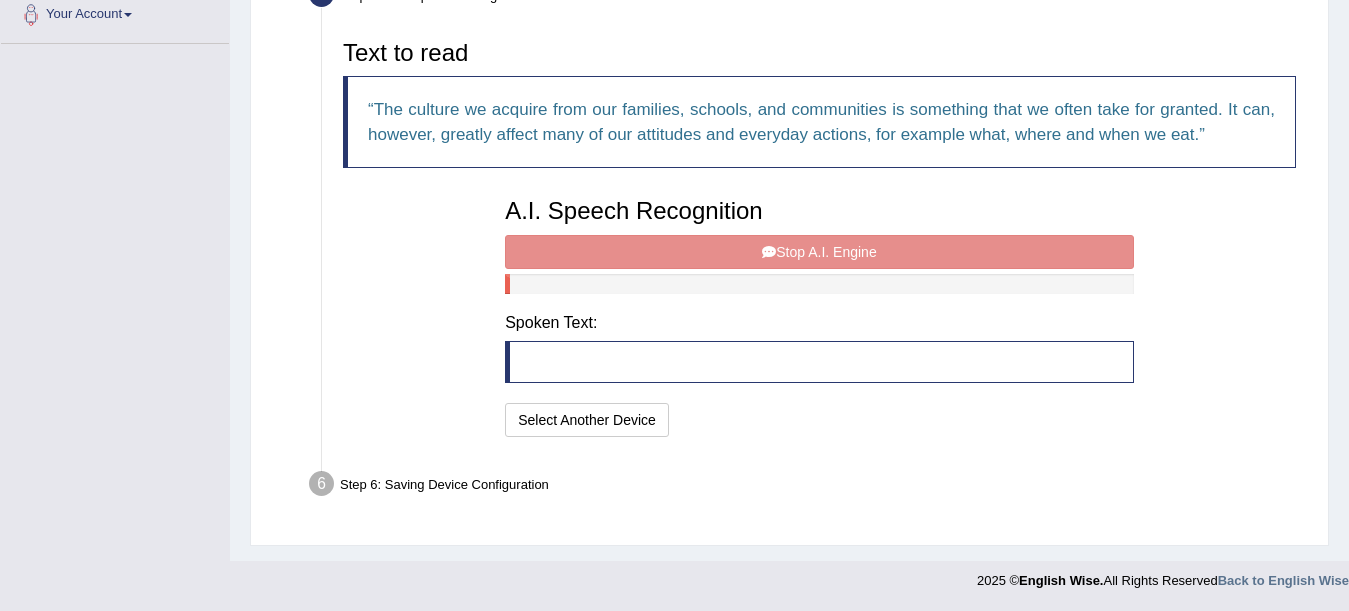 click on "A.I. Speech Recognition    Start A.I. Engine    Stop A.I. Engine     Note:  Please listen to the recording till the end by pressing  , to proceed.     Spoken Text:     I will practice without this feature   Select Another Device   Speech is ok. Go to Last step" at bounding box center [819, 315] 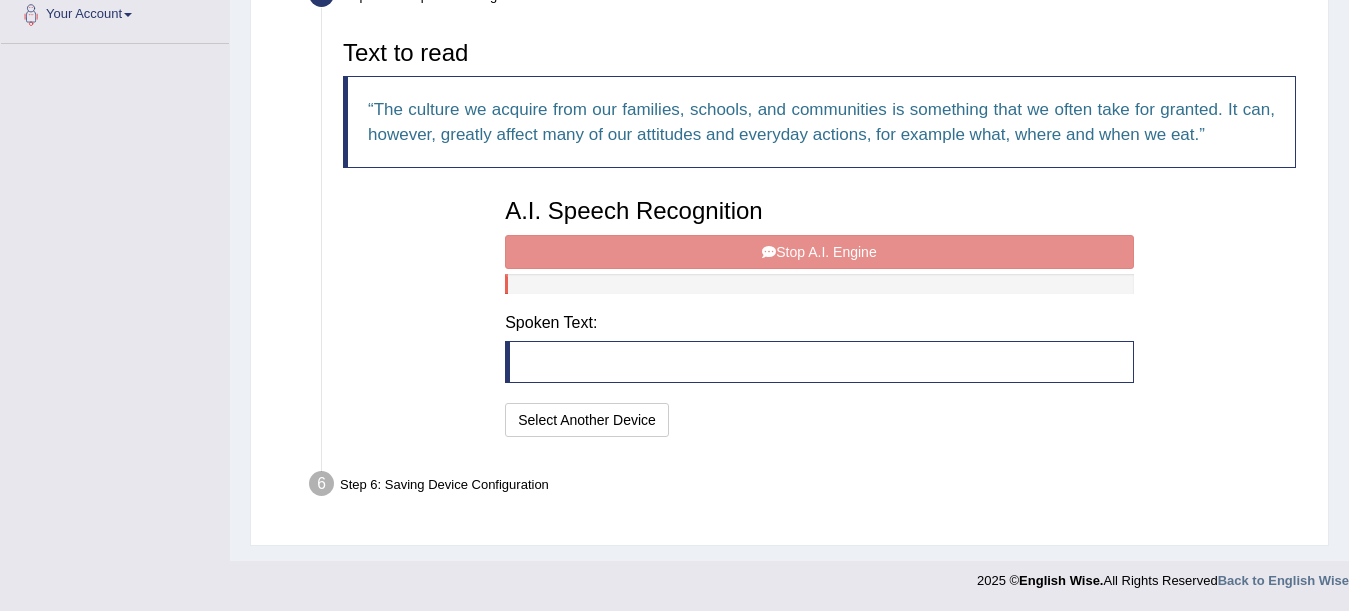 click on "A.I. Speech Recognition    Start A.I. Engine    Stop A.I. Engine     Note:  Please listen to the recording till the end by pressing  , to proceed.     Spoken Text:     I will practice without this feature   Select Another Device   Speech is ok. Go to Last step" at bounding box center [819, 315] 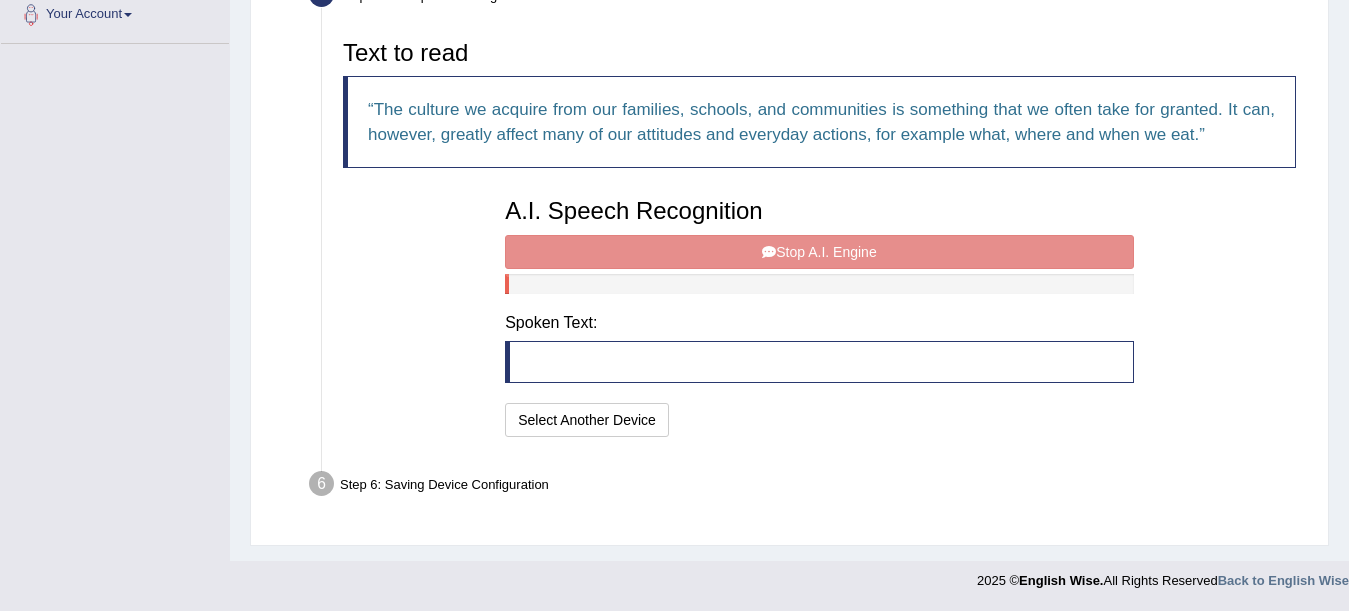 click on "Step 1: Grant Permissions   To access your microphone(s), we need permission to access the audio (mic) devices attached to your computer   Please click the button on the right and if prompted select  Allow  microphone from the dropdown list     Grant Permissions   Step 2: Get Devices List   In this step will be enumerate all available microphones on your computer   Please make sure your microphone is attached to your computer and click the button on the right     Get Device List   Step 3: Select Audio Input Device  –  Headset Microphone (Realtek(R) Audio)   Found devices:
* Please select the device (mic) name you want to use on the website    Communications - Headset Microphone (Realtek(R) Audio)  Microphone Array (Realtek(R) Audio)  Headset Microphone (Realtek(R) Audio)  Stereo Mix (Realtek(R) Audio)   Go to Next step   Step 4: Test Voice Recording   Input voice level   Adjust sensitivity level to have your voice appear predominantly in the green zone     Adjust Microphone Senstivity" at bounding box center (789, 130) 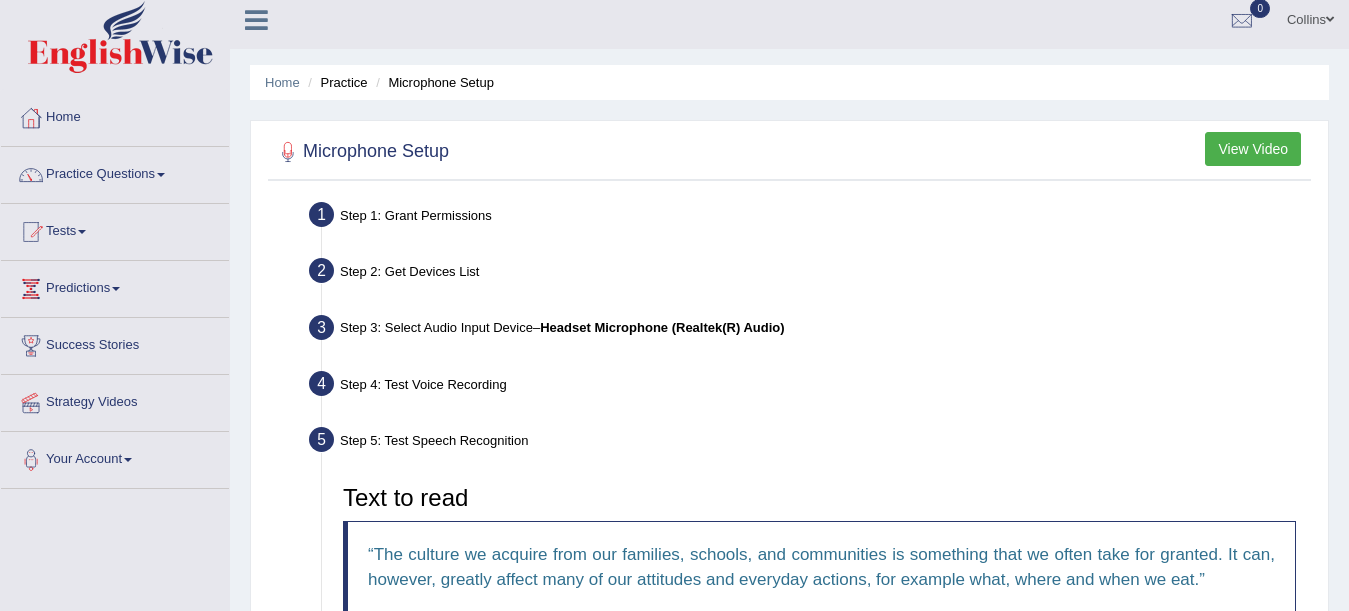 scroll, scrollTop: 8, scrollLeft: 0, axis: vertical 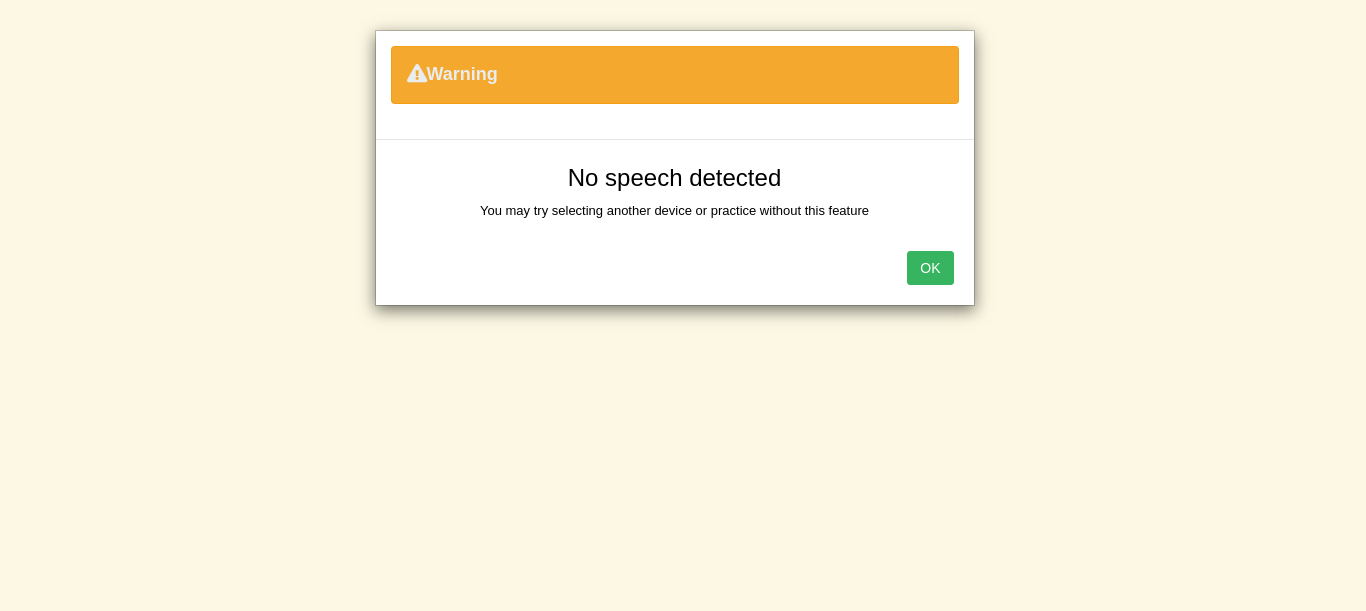 click on "OK" at bounding box center [930, 268] 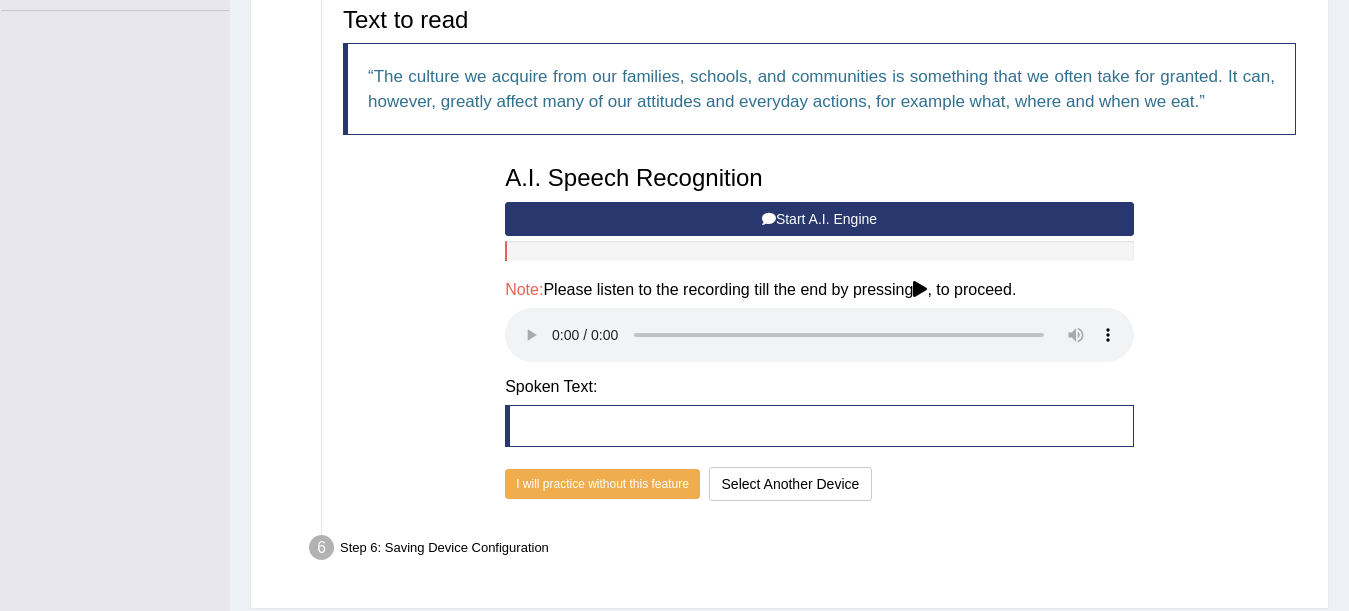 scroll, scrollTop: 488, scrollLeft: 0, axis: vertical 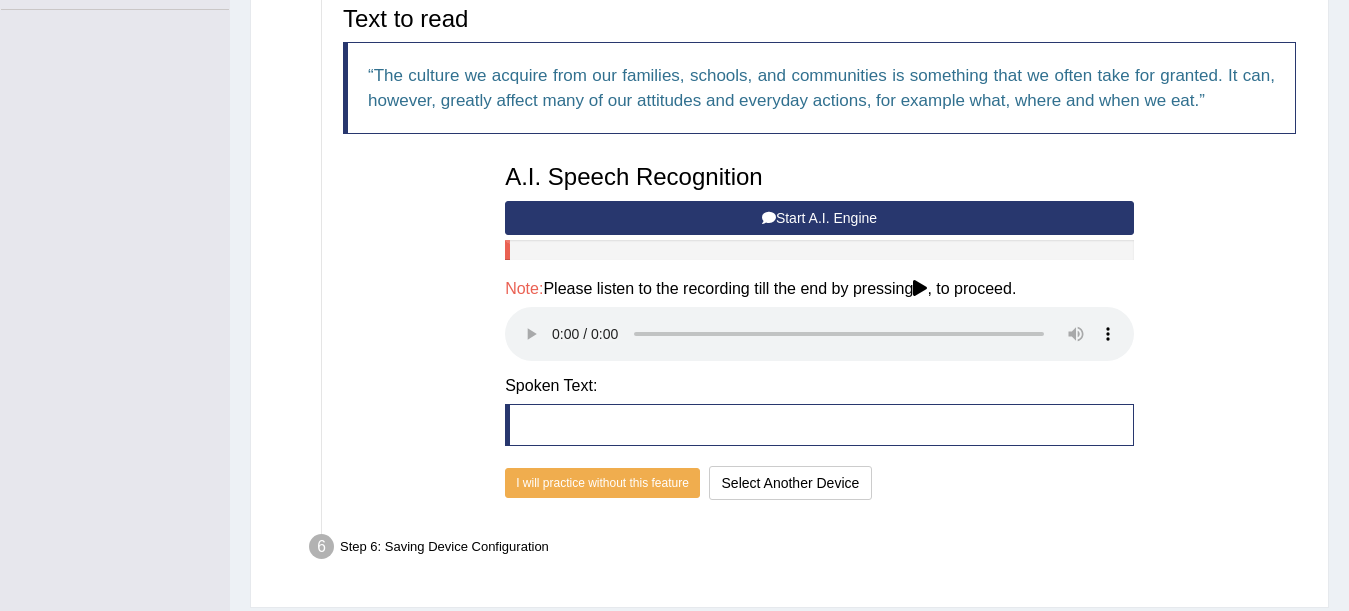 click at bounding box center [920, 288] 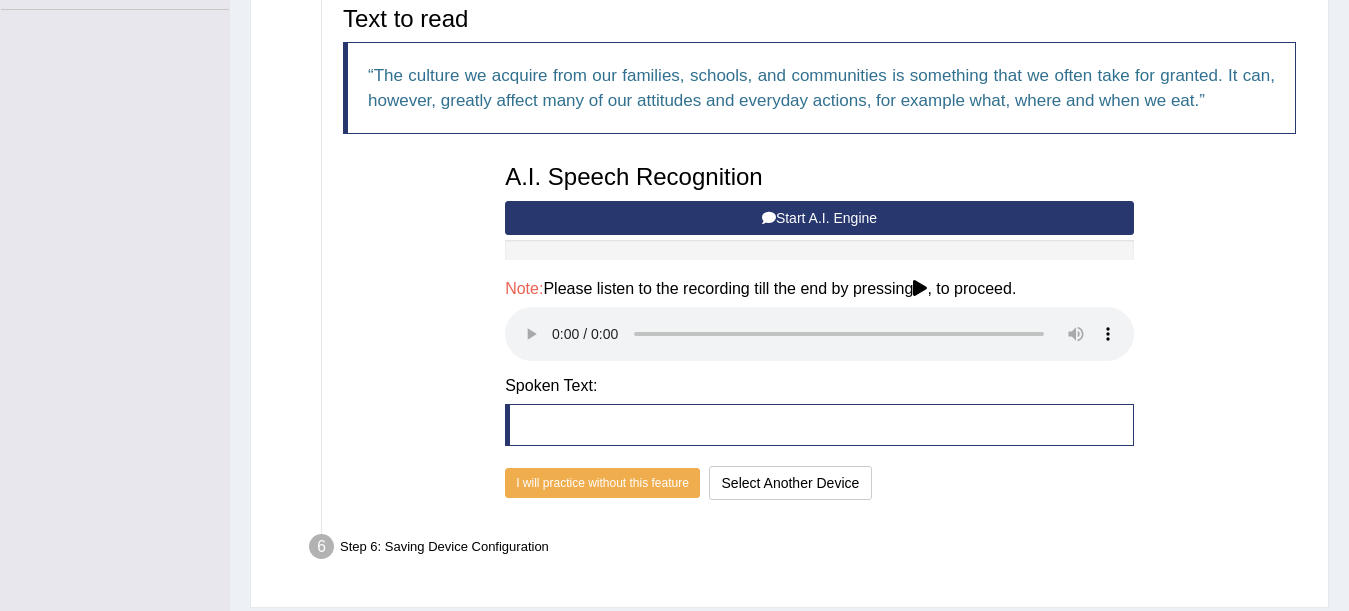 scroll, scrollTop: 551, scrollLeft: 0, axis: vertical 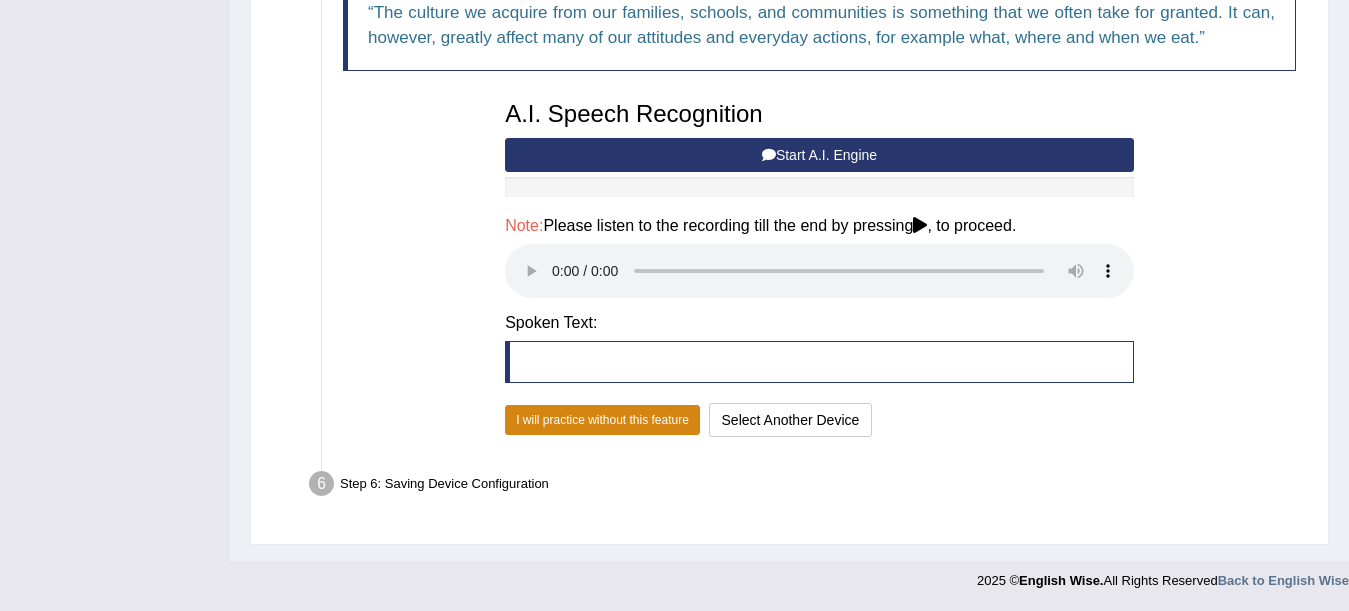 click on "I will practice without this feature" at bounding box center [602, 420] 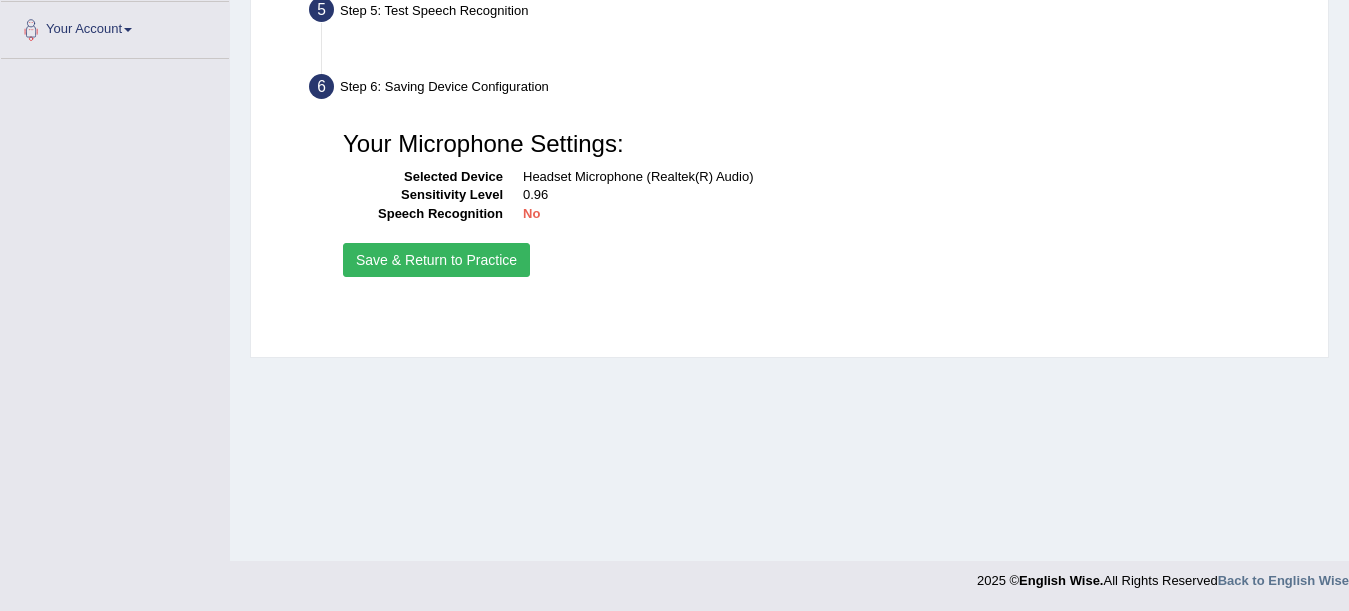 scroll, scrollTop: 439, scrollLeft: 0, axis: vertical 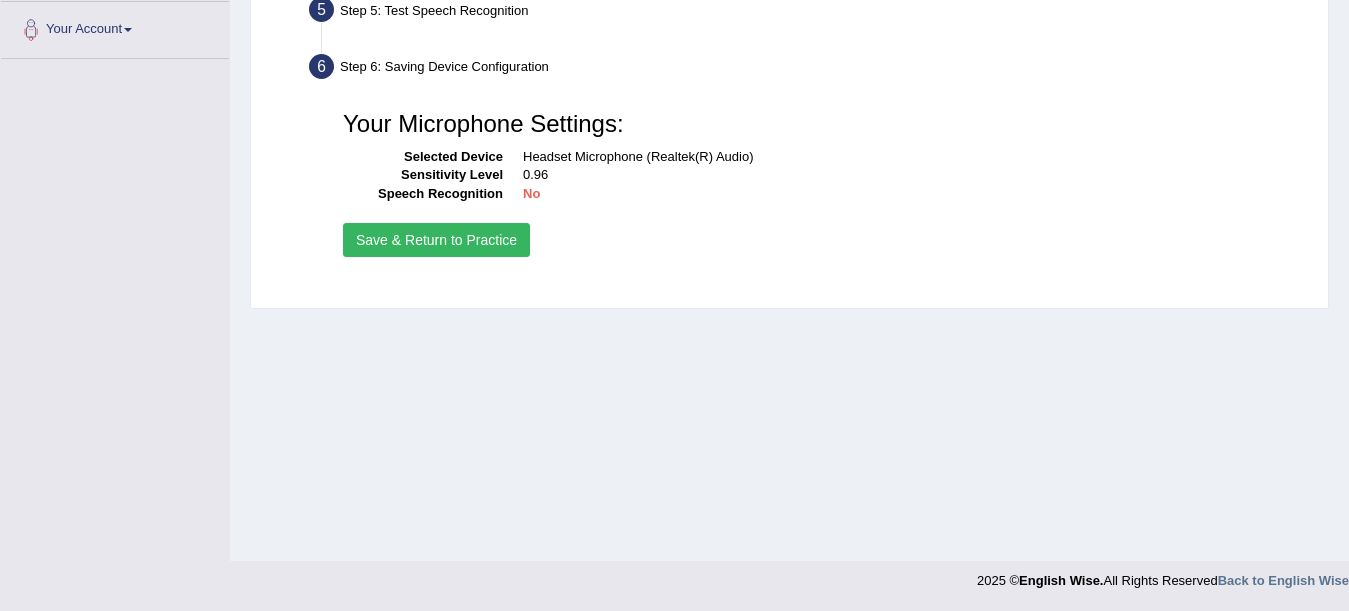 click on "Save & Return to Practice" at bounding box center (436, 240) 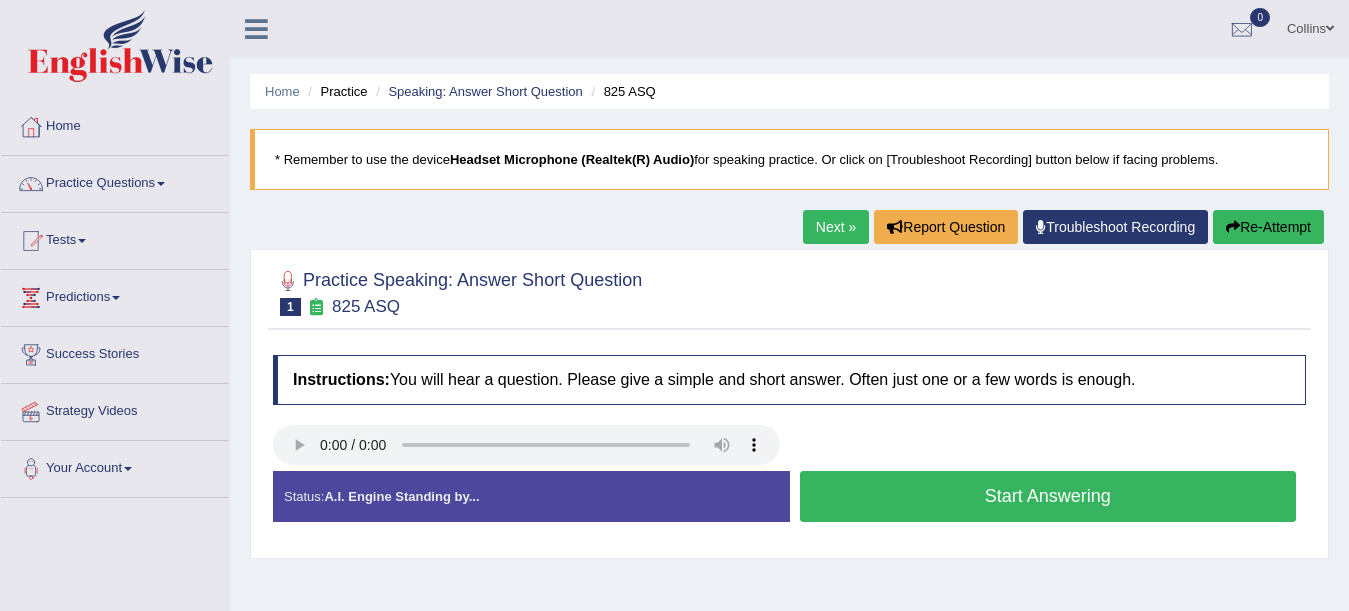 scroll, scrollTop: 0, scrollLeft: 0, axis: both 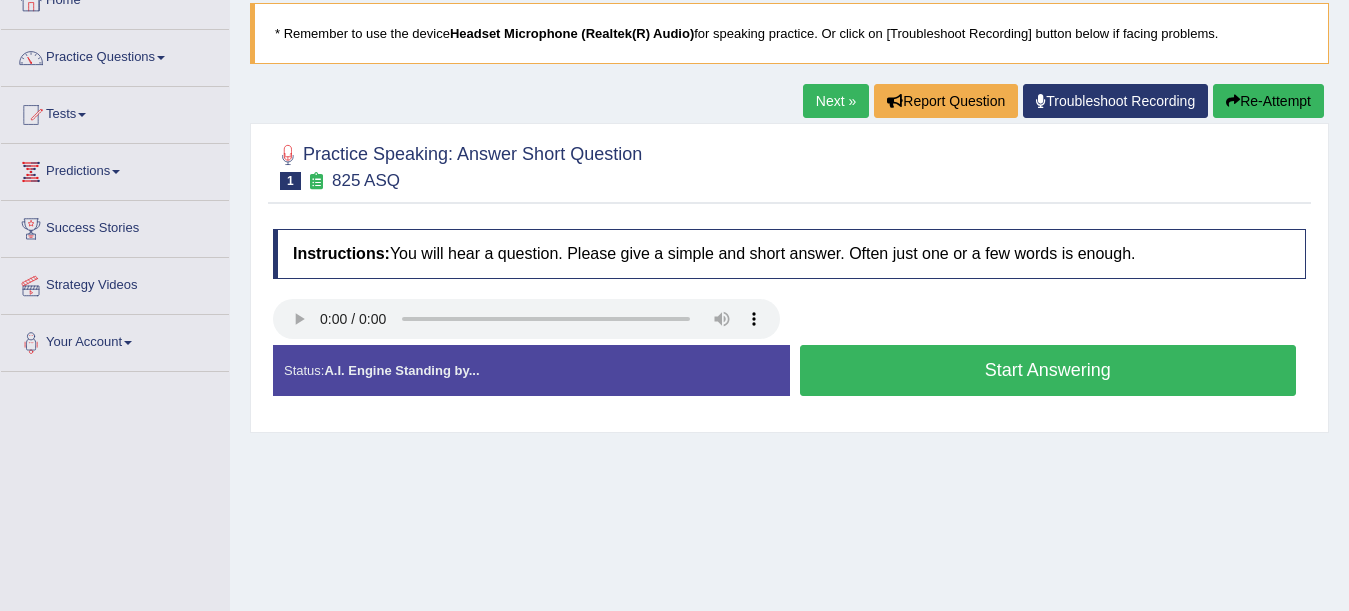 click on "Start Answering" at bounding box center [1048, 370] 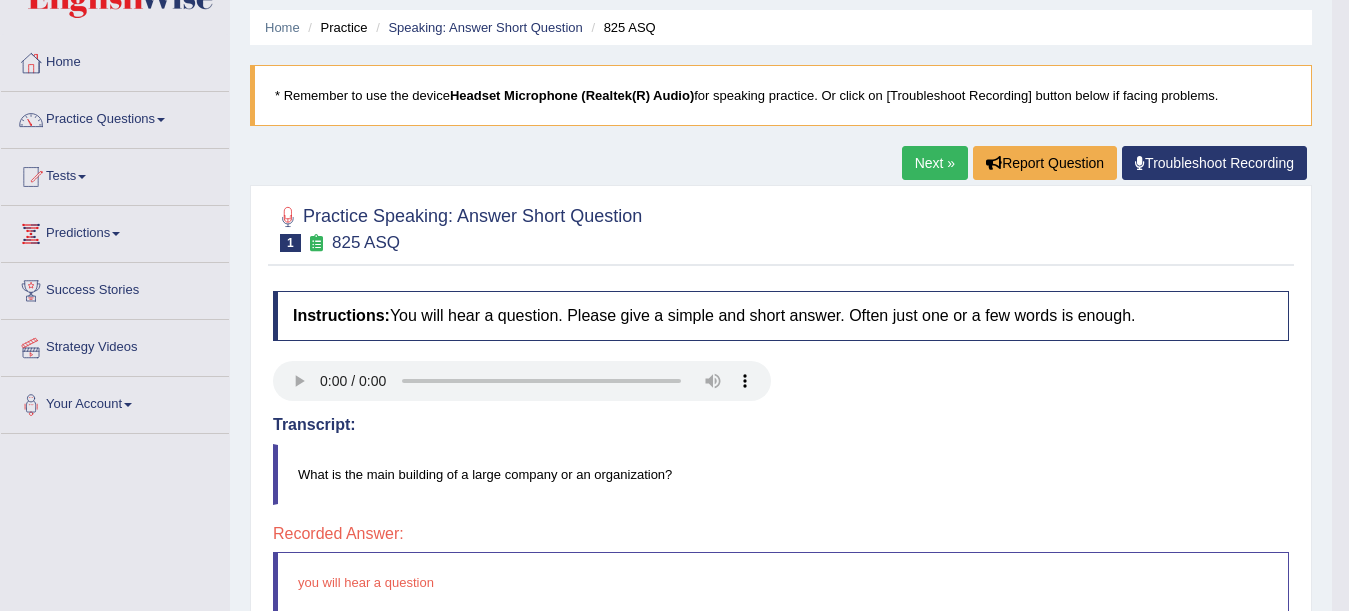 scroll, scrollTop: 62, scrollLeft: 0, axis: vertical 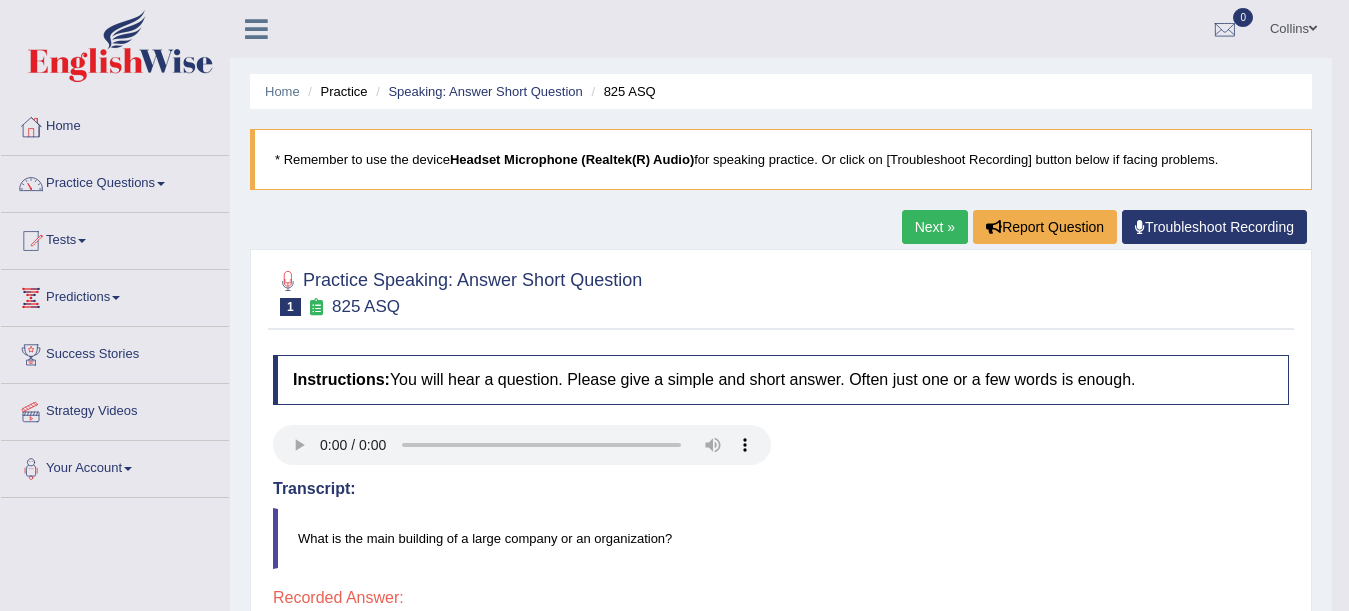click on "Next »" at bounding box center [935, 227] 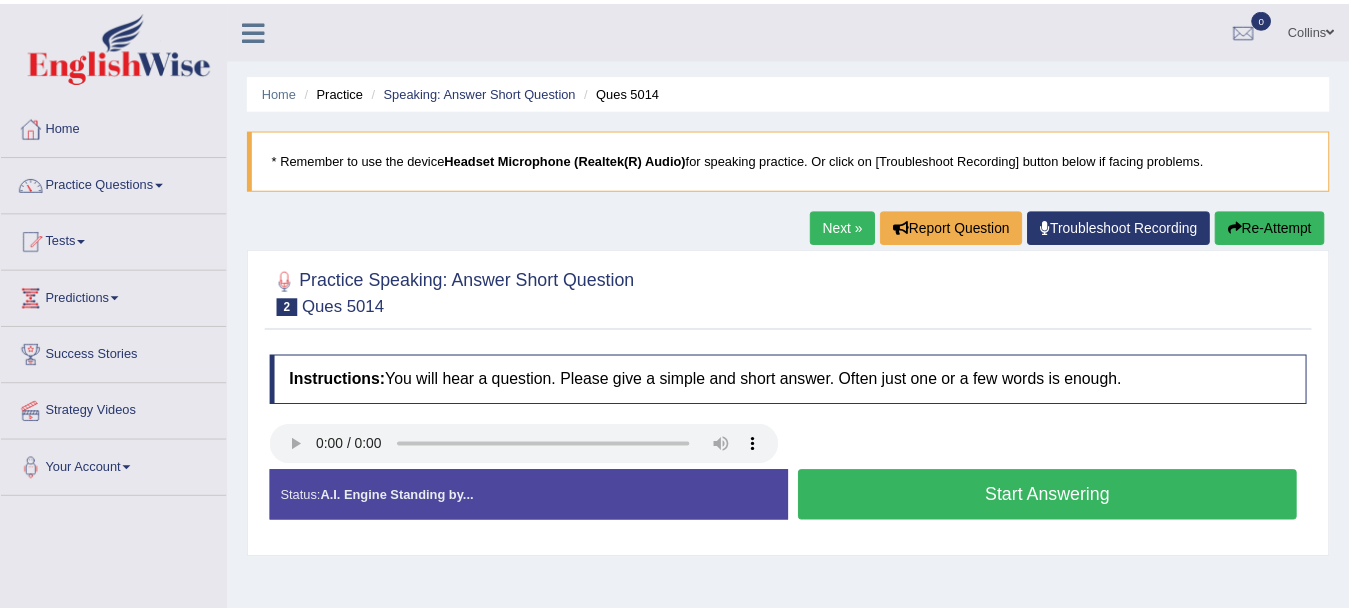 scroll, scrollTop: 0, scrollLeft: 0, axis: both 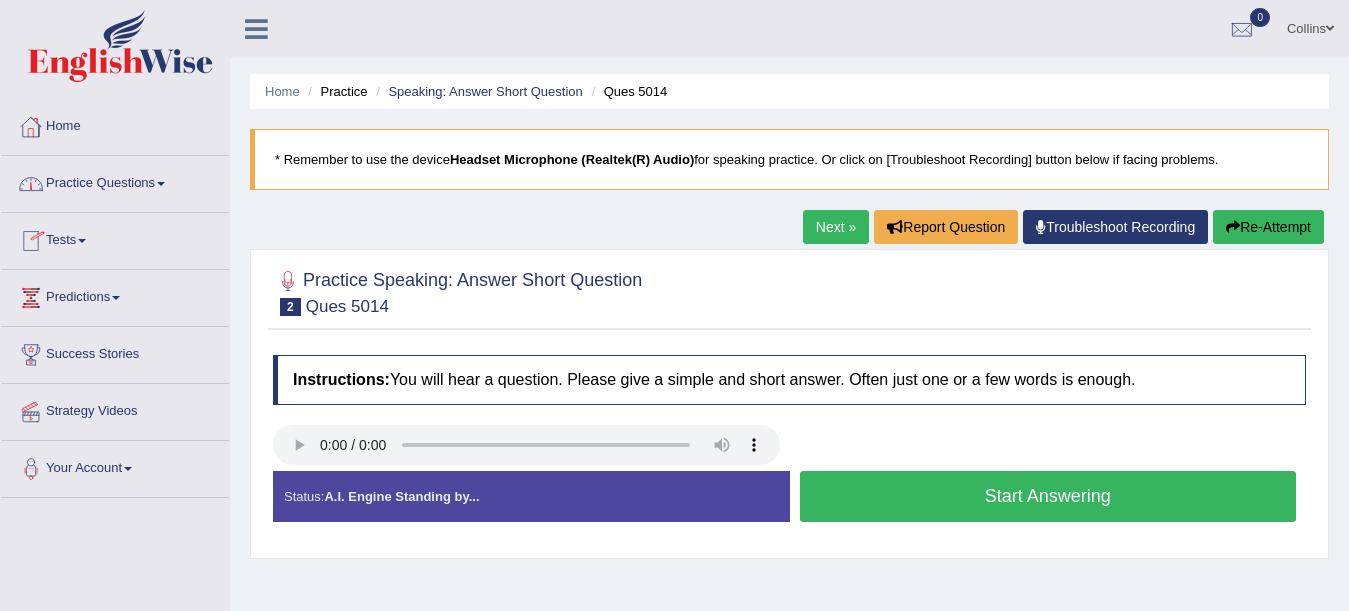 click on "Practice Questions" at bounding box center [115, 181] 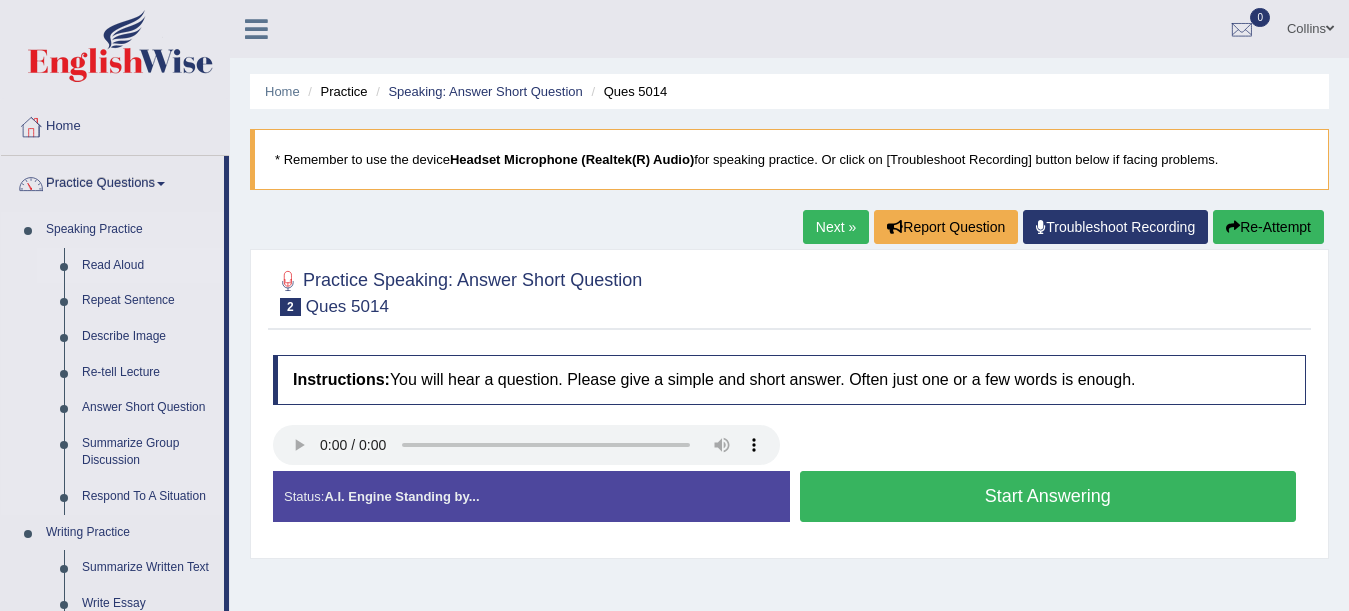 click on "Read Aloud" at bounding box center (148, 266) 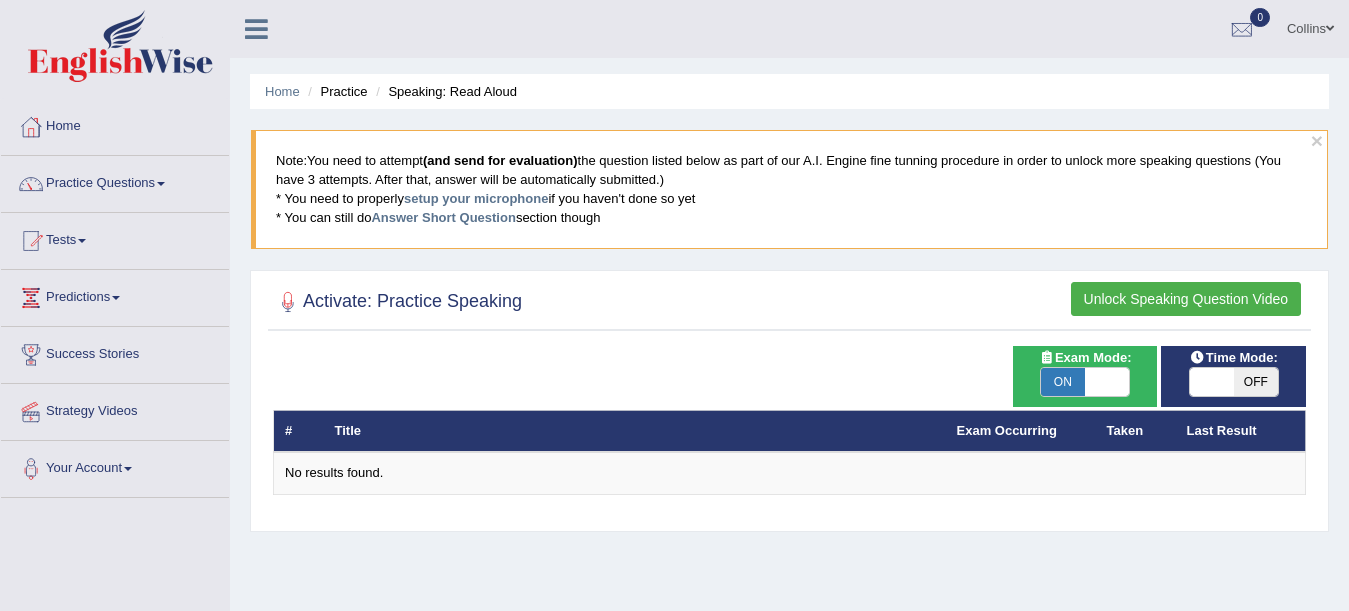 scroll, scrollTop: 333, scrollLeft: 0, axis: vertical 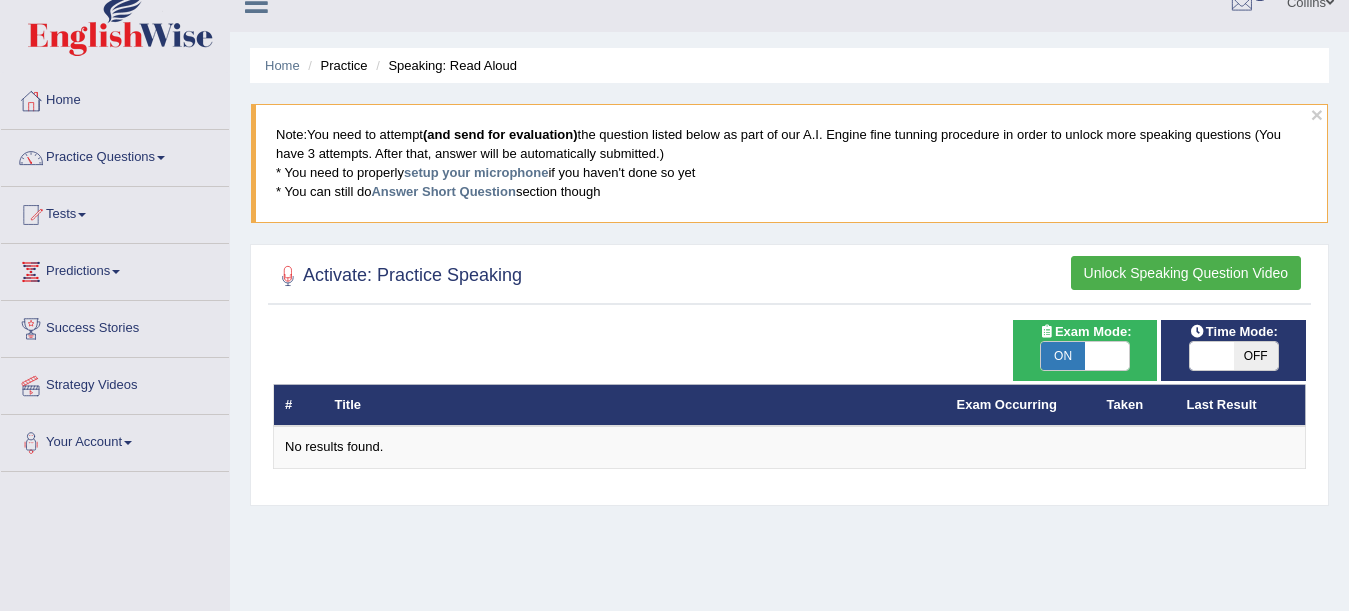 click on "Unlock Speaking Question Video" at bounding box center (1186, 273) 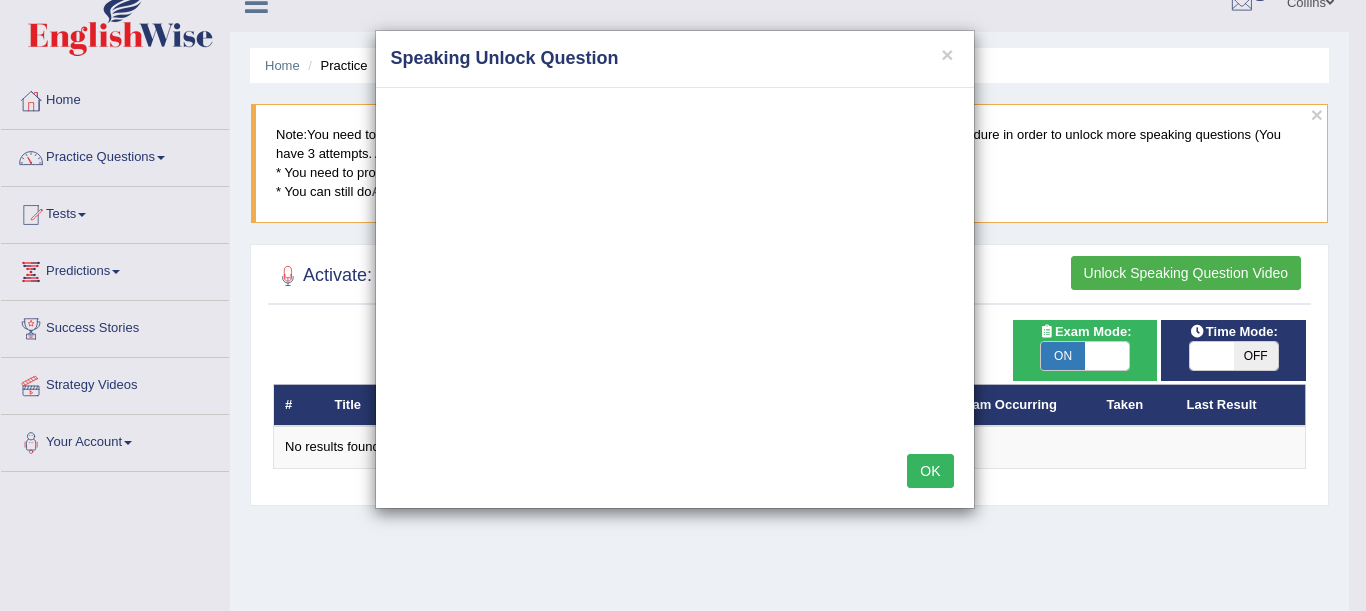 click on "OK" at bounding box center (930, 471) 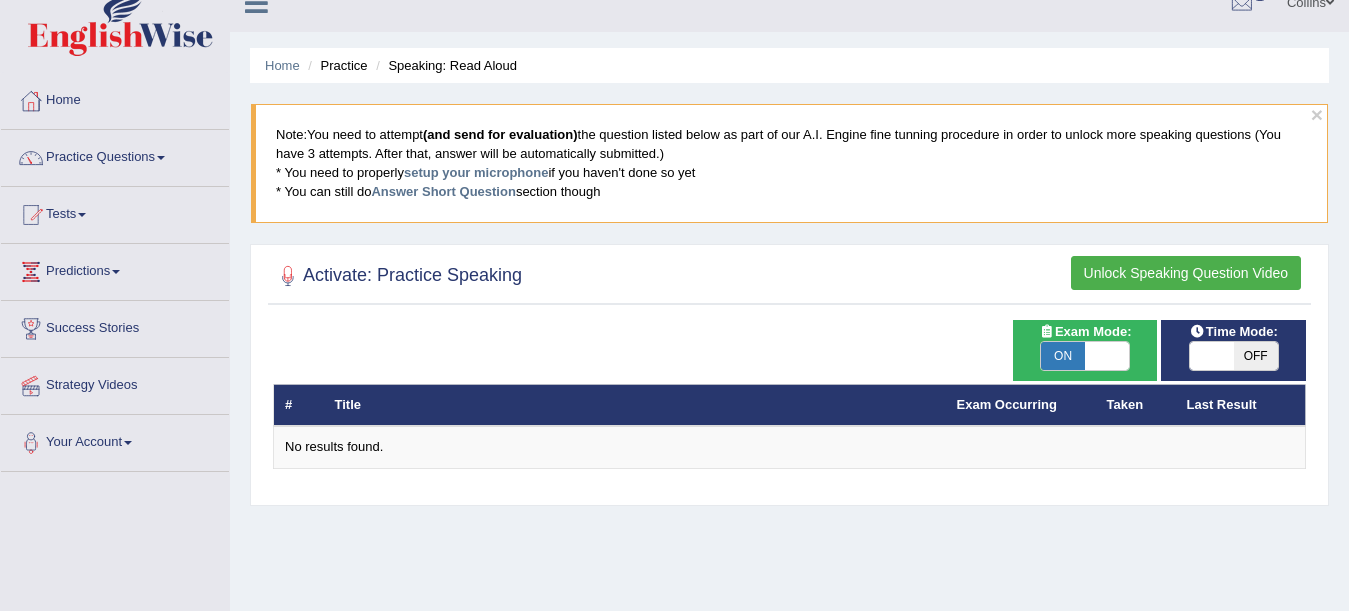 scroll, scrollTop: 0, scrollLeft: 0, axis: both 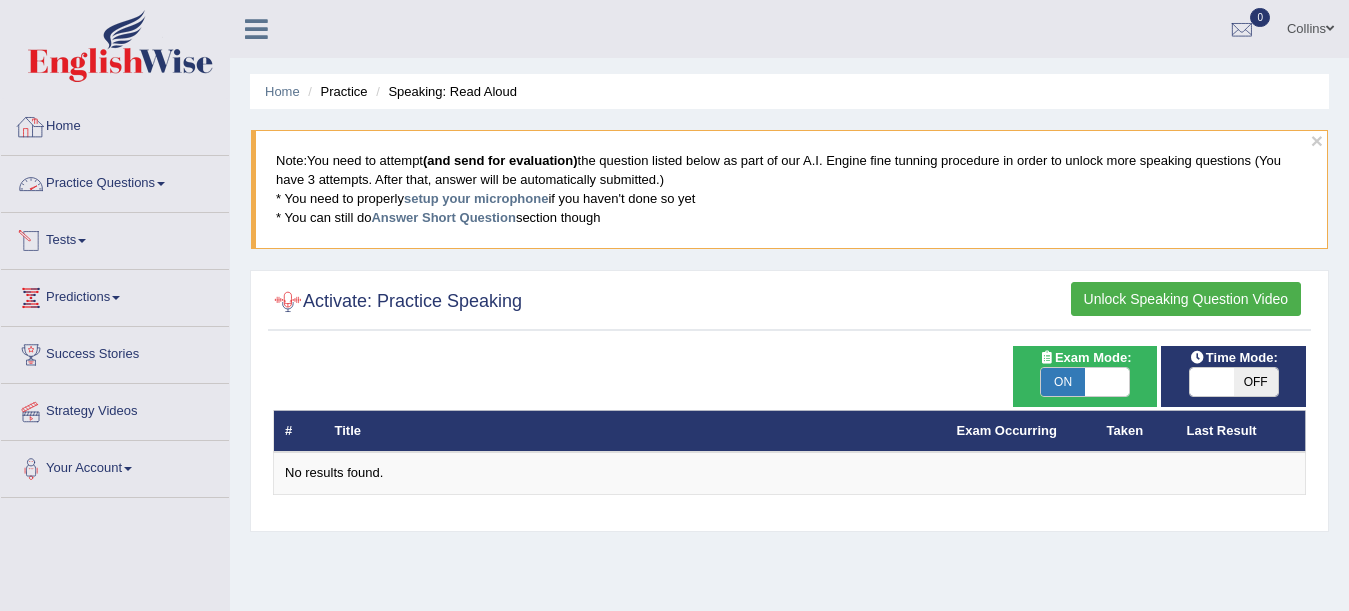 click on "Home" at bounding box center (115, 124) 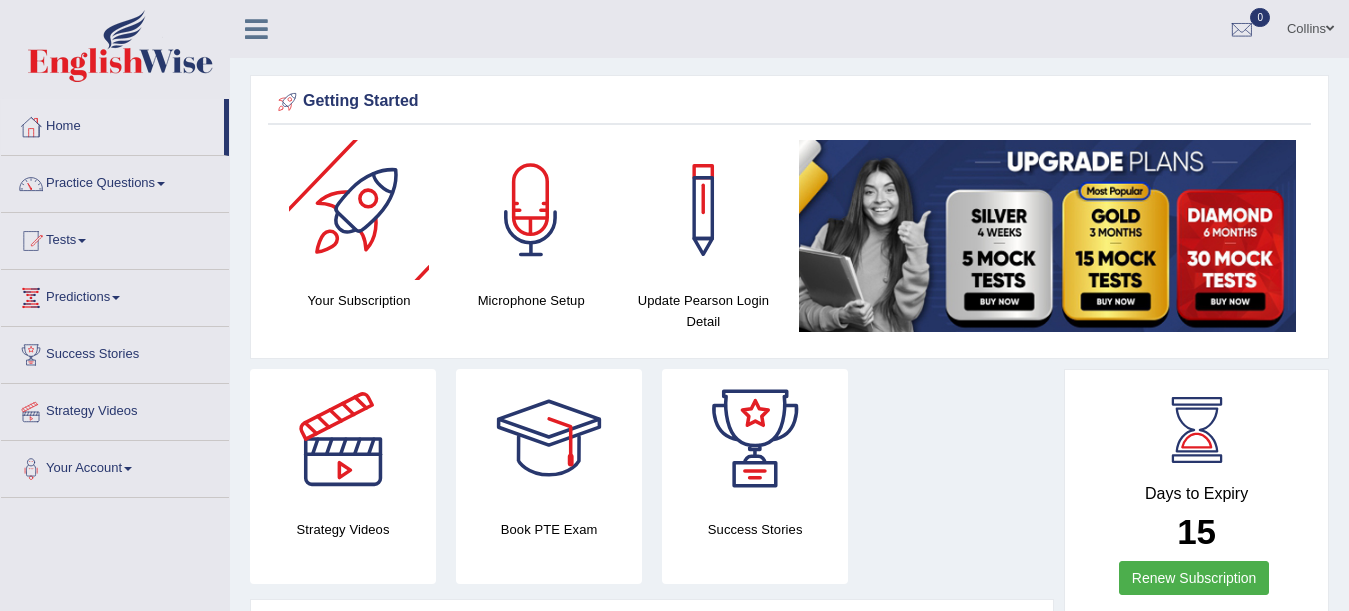 scroll, scrollTop: 0, scrollLeft: 0, axis: both 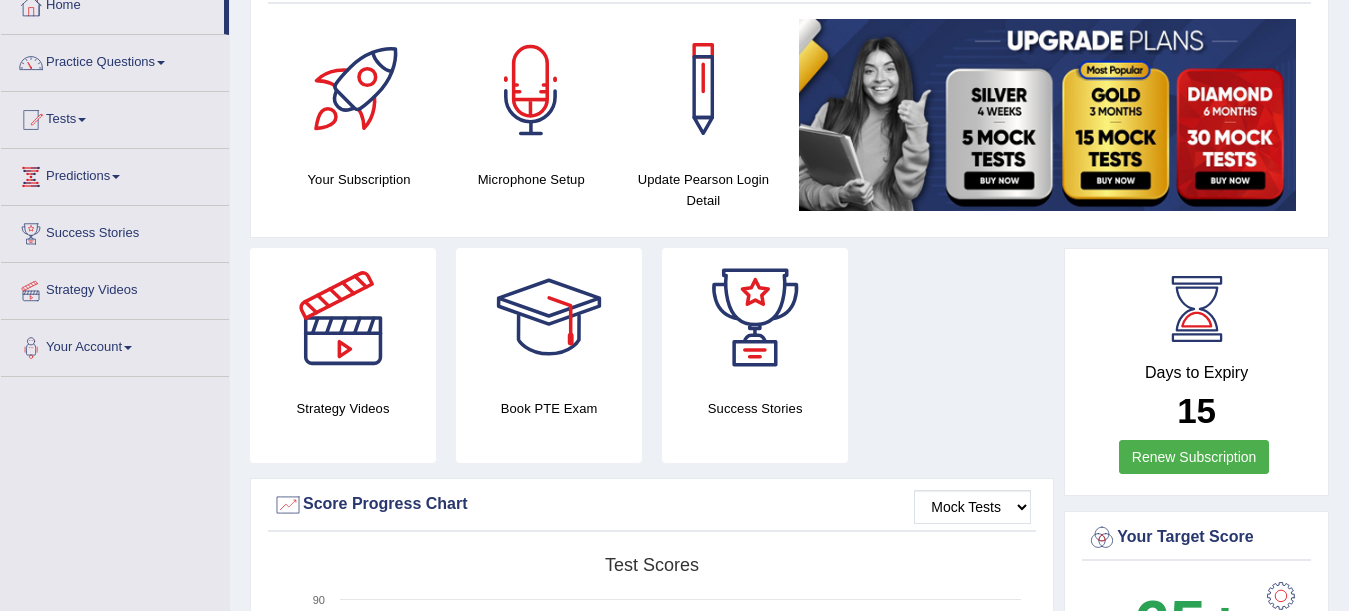 click at bounding box center [531, 89] 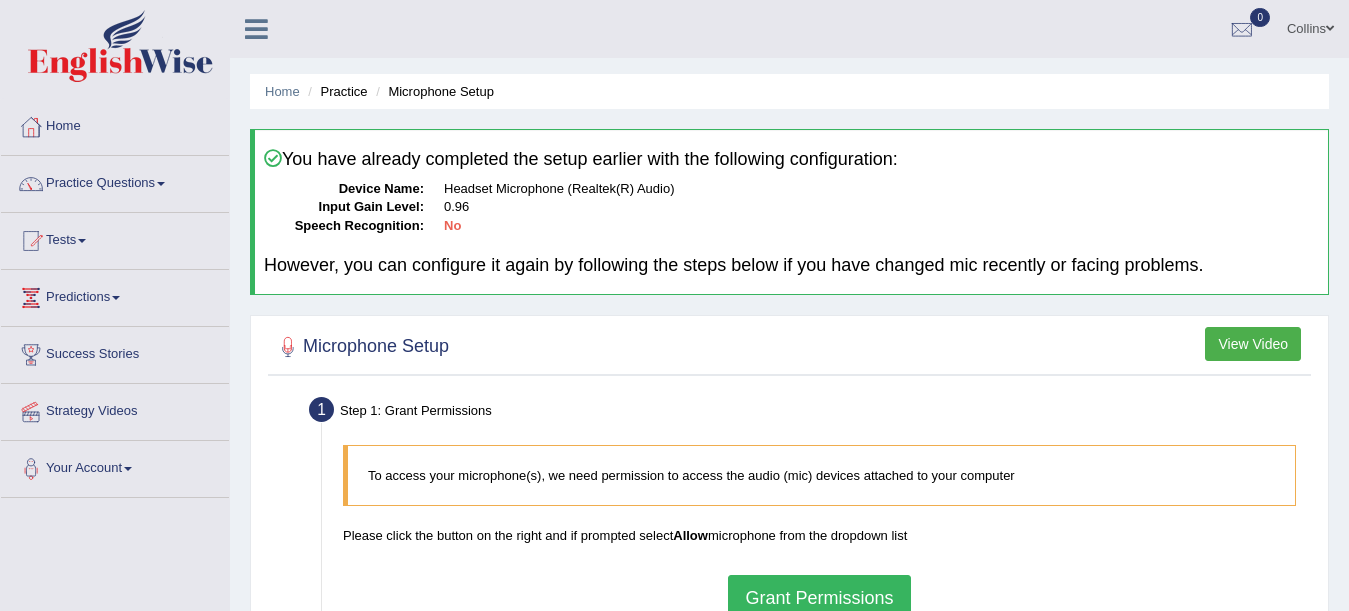 scroll, scrollTop: 0, scrollLeft: 0, axis: both 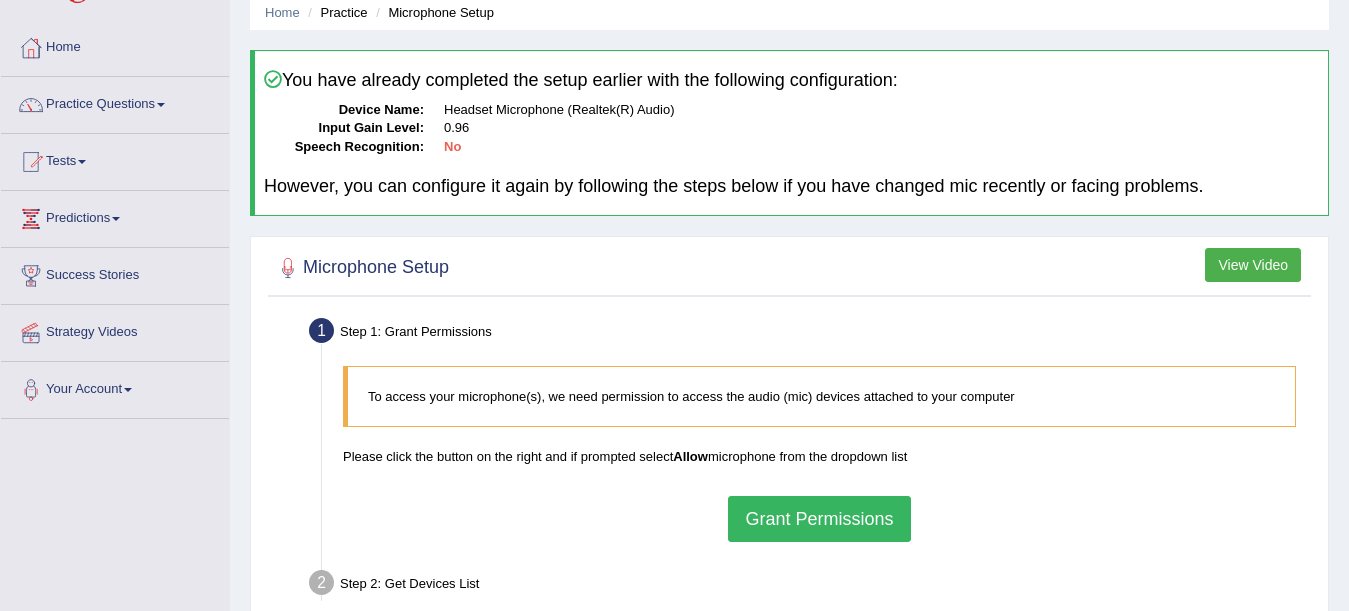 click on "Grant Permissions" at bounding box center [819, 519] 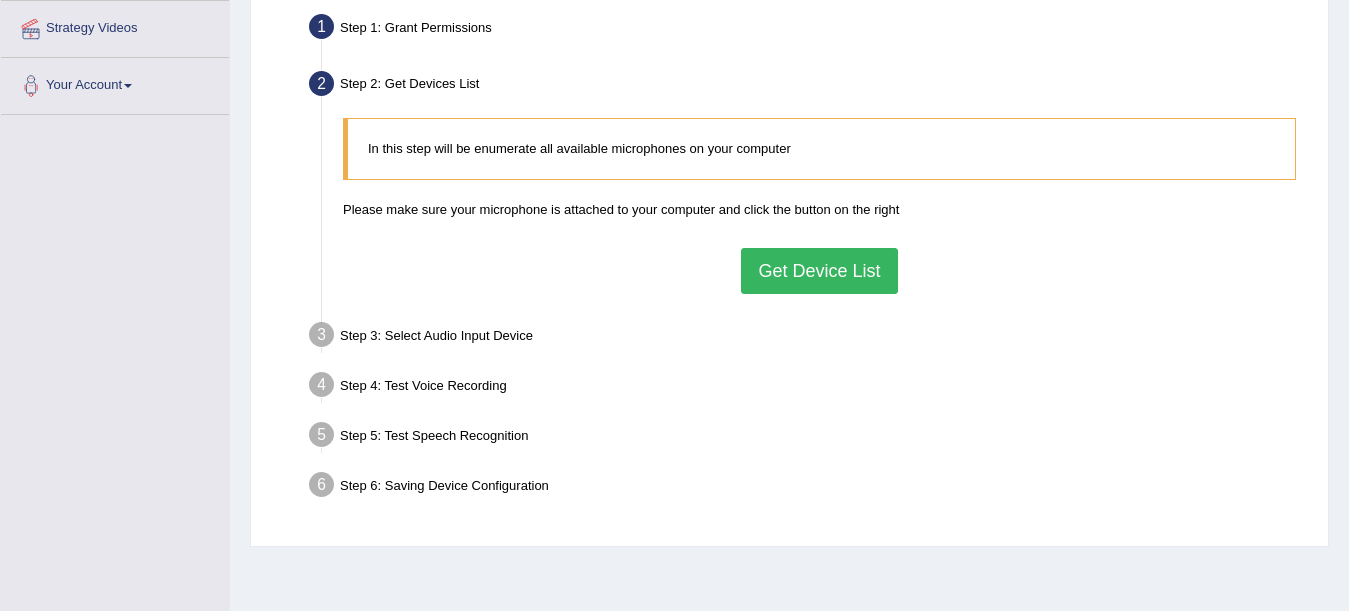 scroll, scrollTop: 409, scrollLeft: 0, axis: vertical 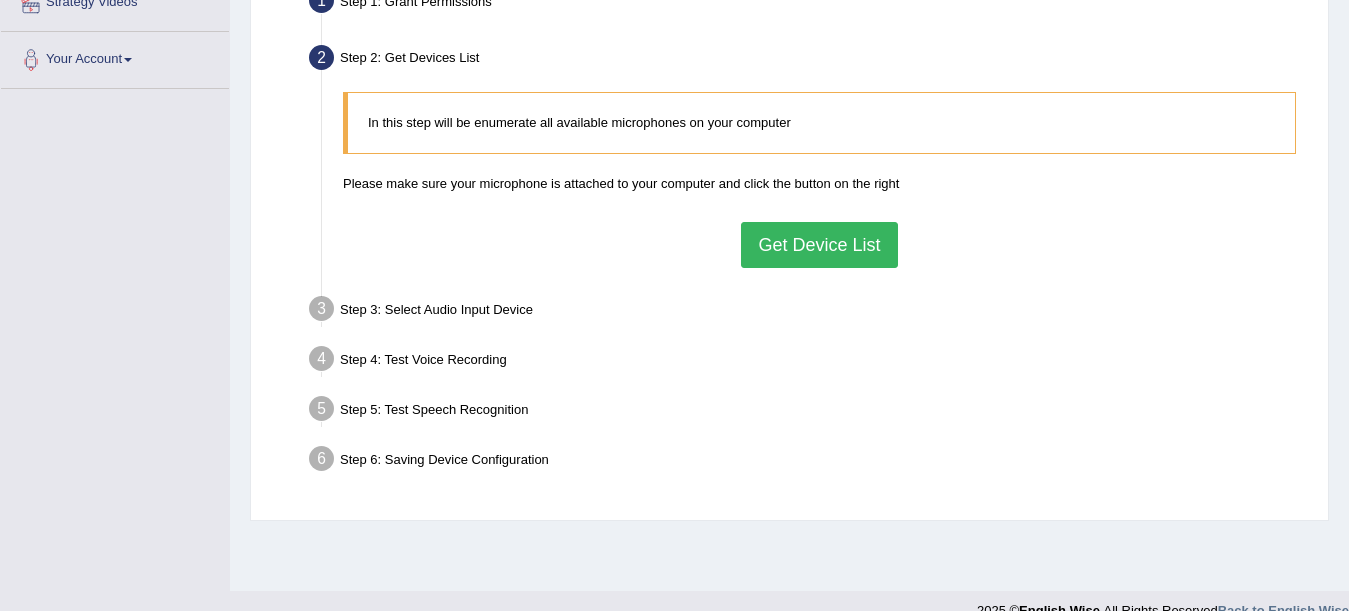 click on "Step 3: Select Audio Input Device  –" at bounding box center (809, 312) 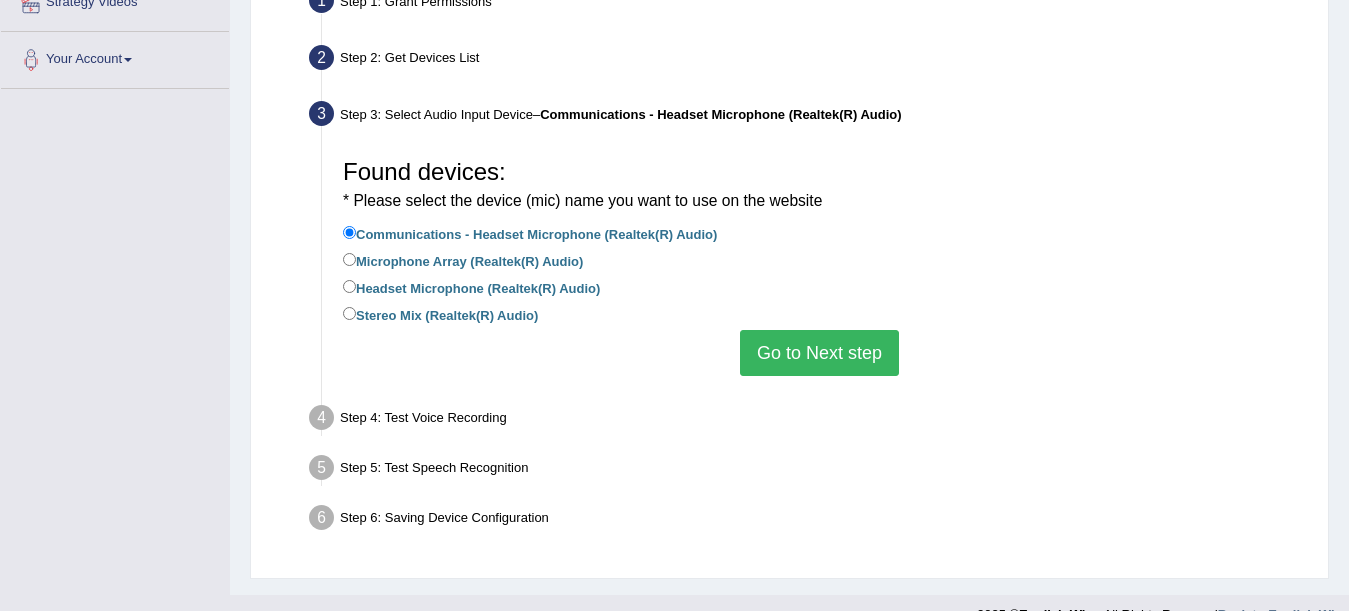 click on "Go to Next step" at bounding box center (819, 353) 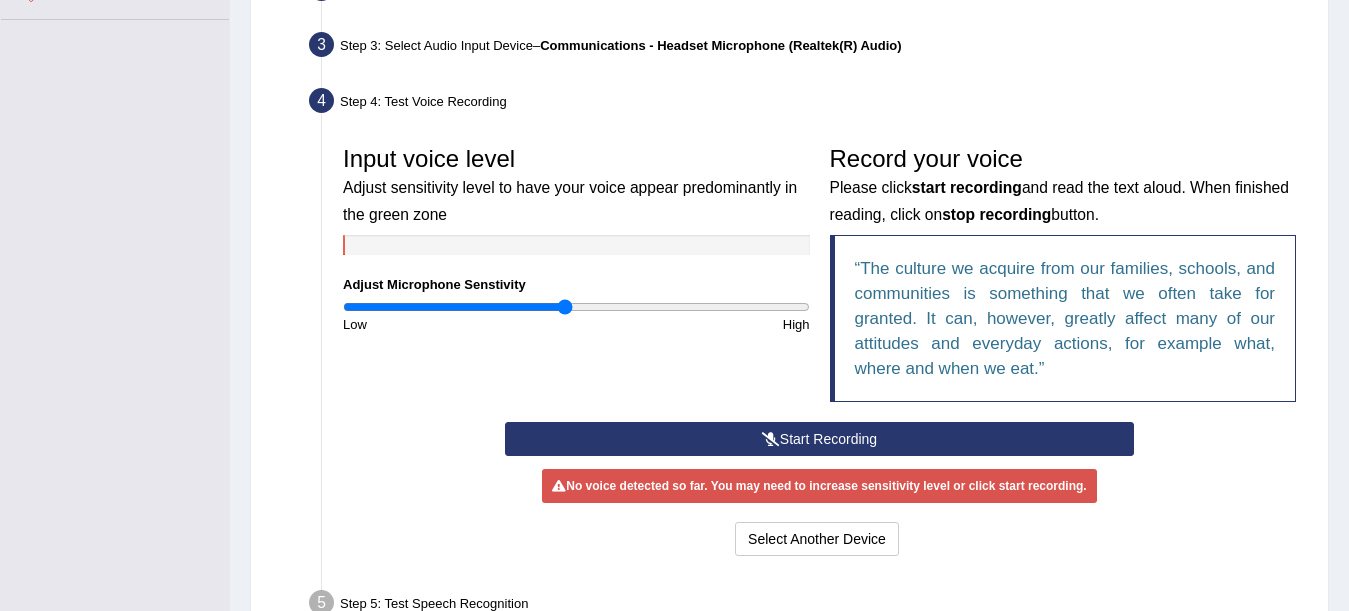 scroll, scrollTop: 477, scrollLeft: 0, axis: vertical 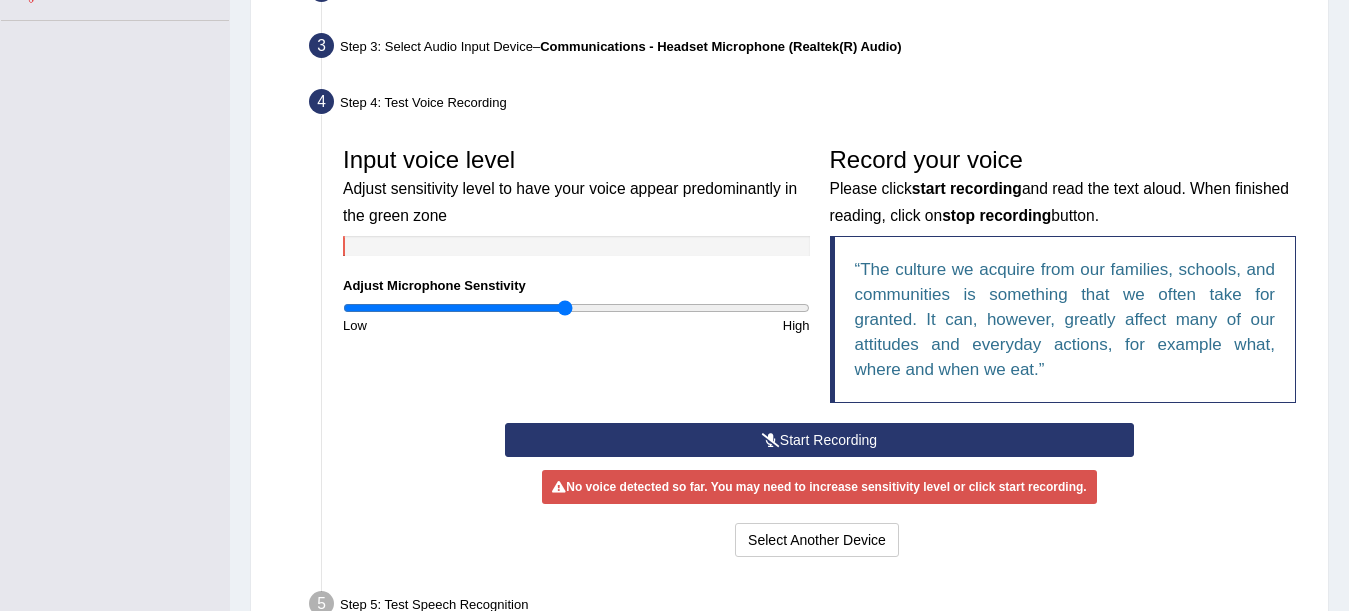 click on "Start Recording" at bounding box center (819, 440) 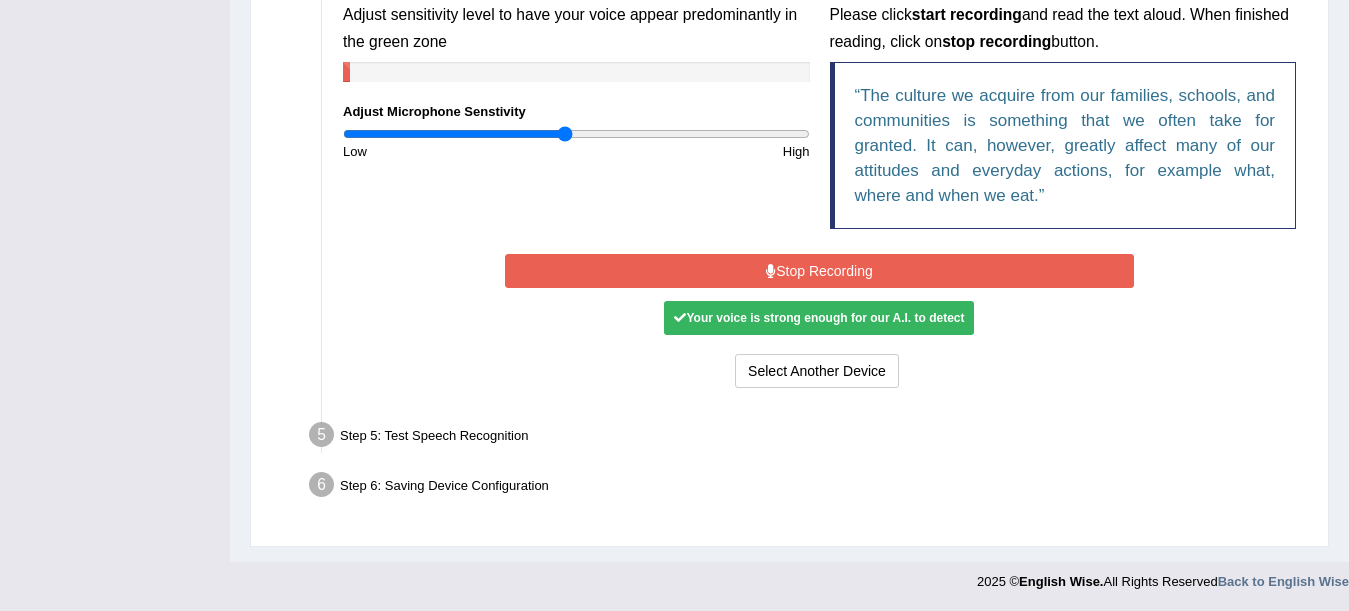 scroll, scrollTop: 652, scrollLeft: 0, axis: vertical 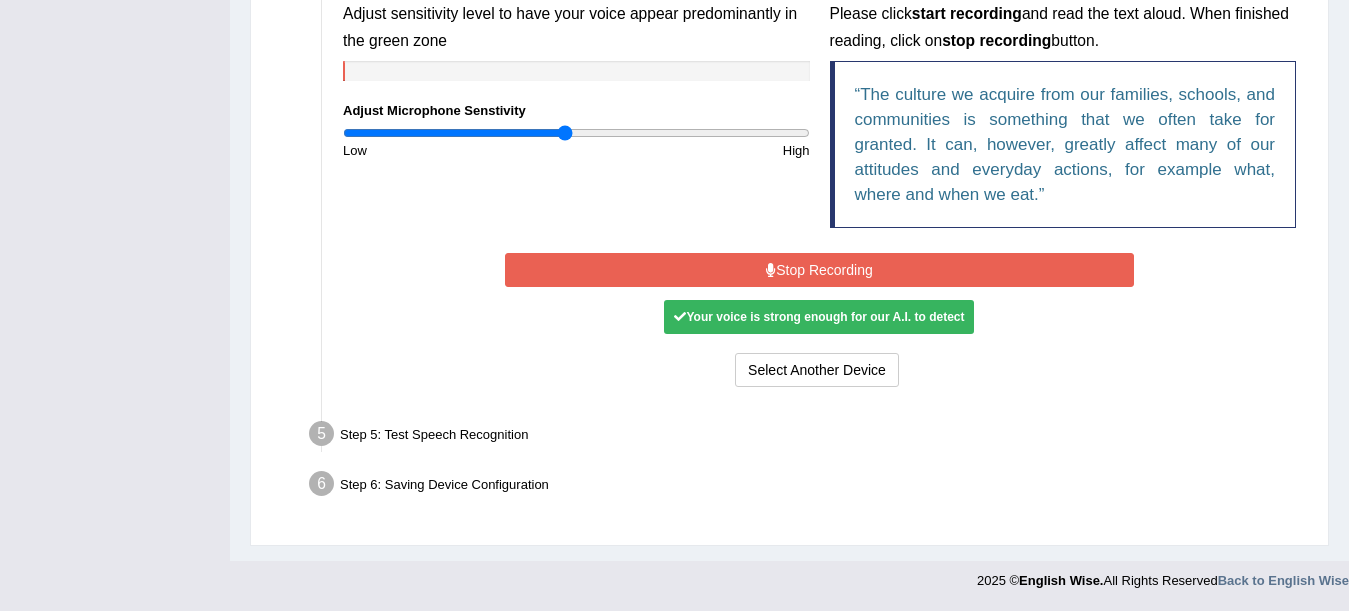 click on "Stop Recording" at bounding box center (819, 270) 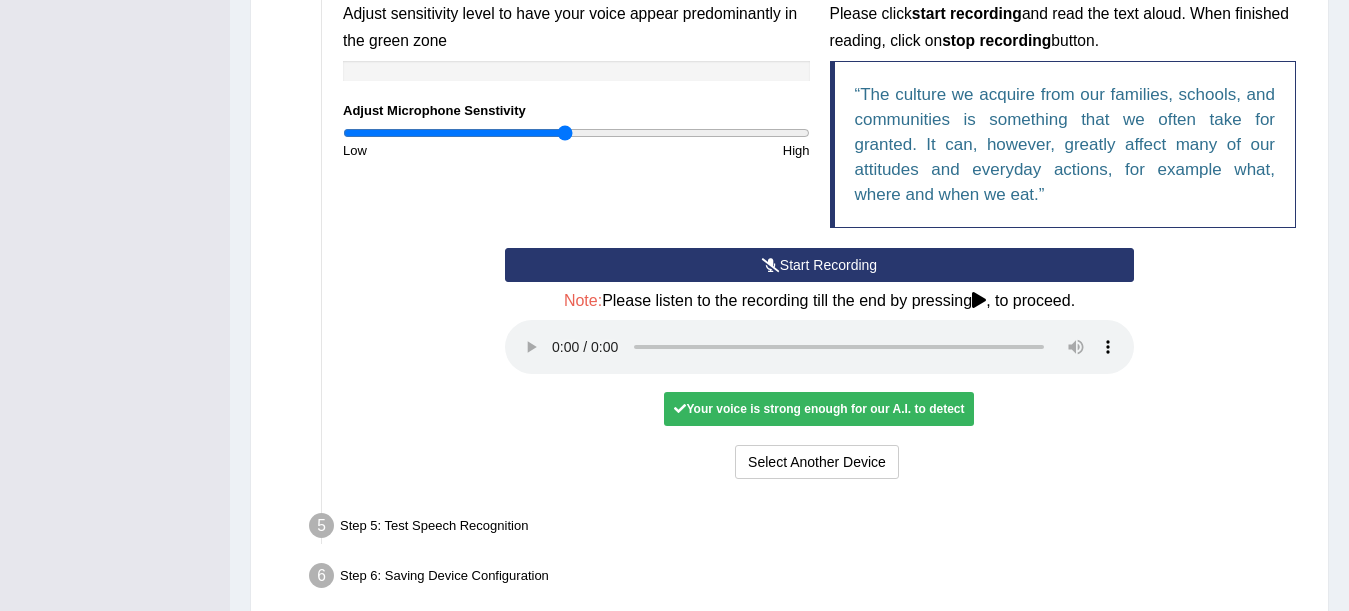 scroll, scrollTop: 744, scrollLeft: 0, axis: vertical 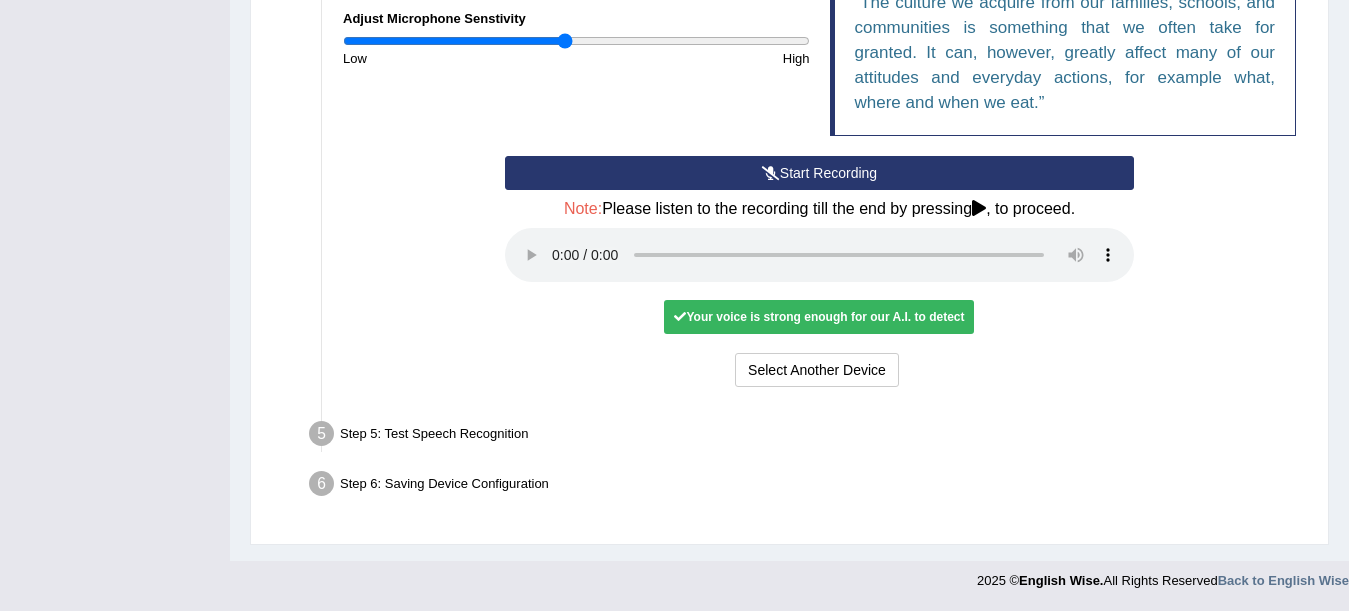click on "Your voice is strong enough for our A.I. to detect" at bounding box center (819, 317) 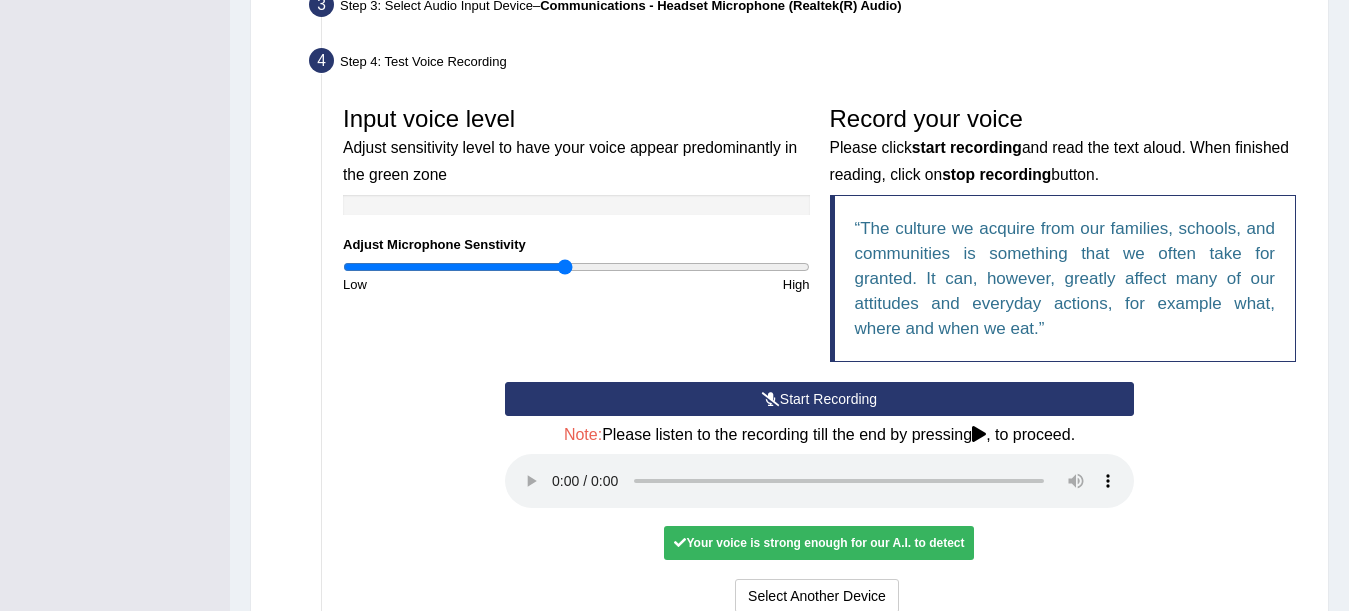 scroll, scrollTop: 744, scrollLeft: 0, axis: vertical 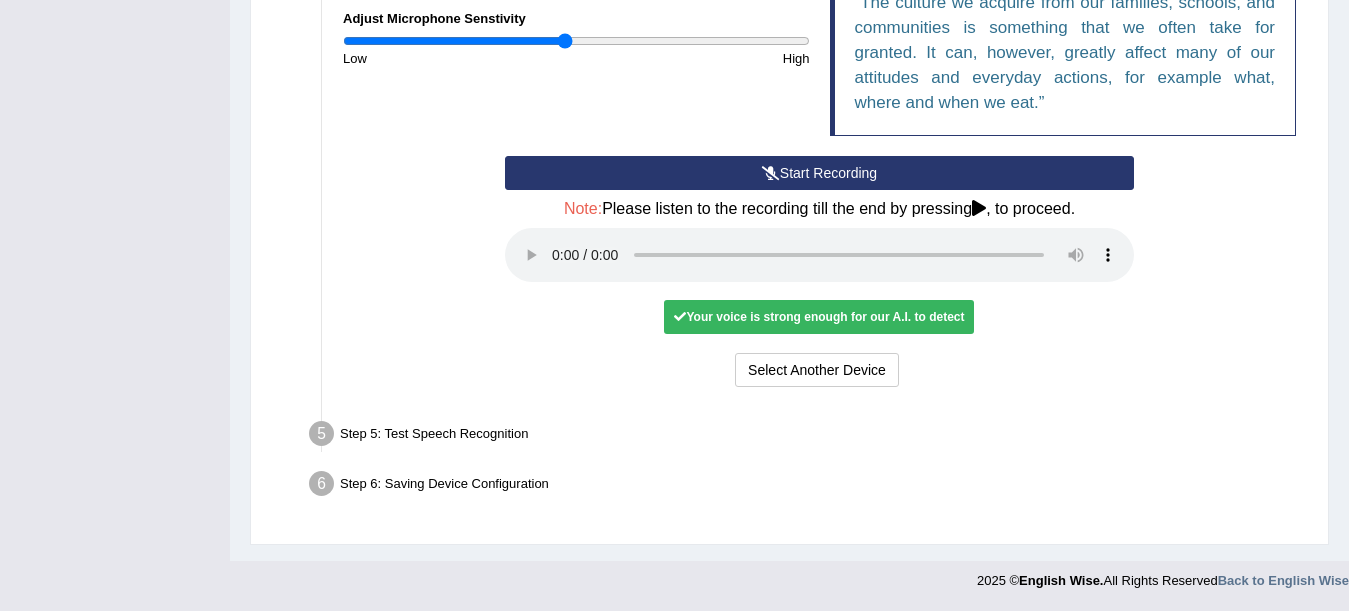 click on "Step 5: Test Speech Recognition" at bounding box center (809, 437) 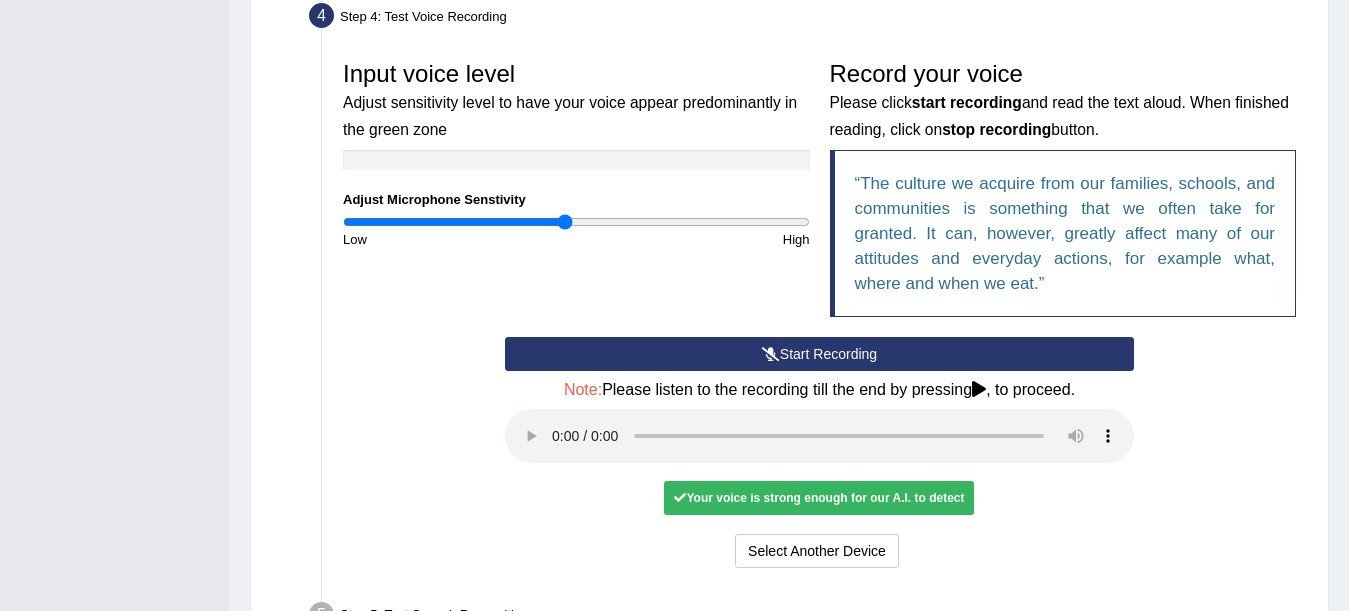 scroll, scrollTop: 569, scrollLeft: 0, axis: vertical 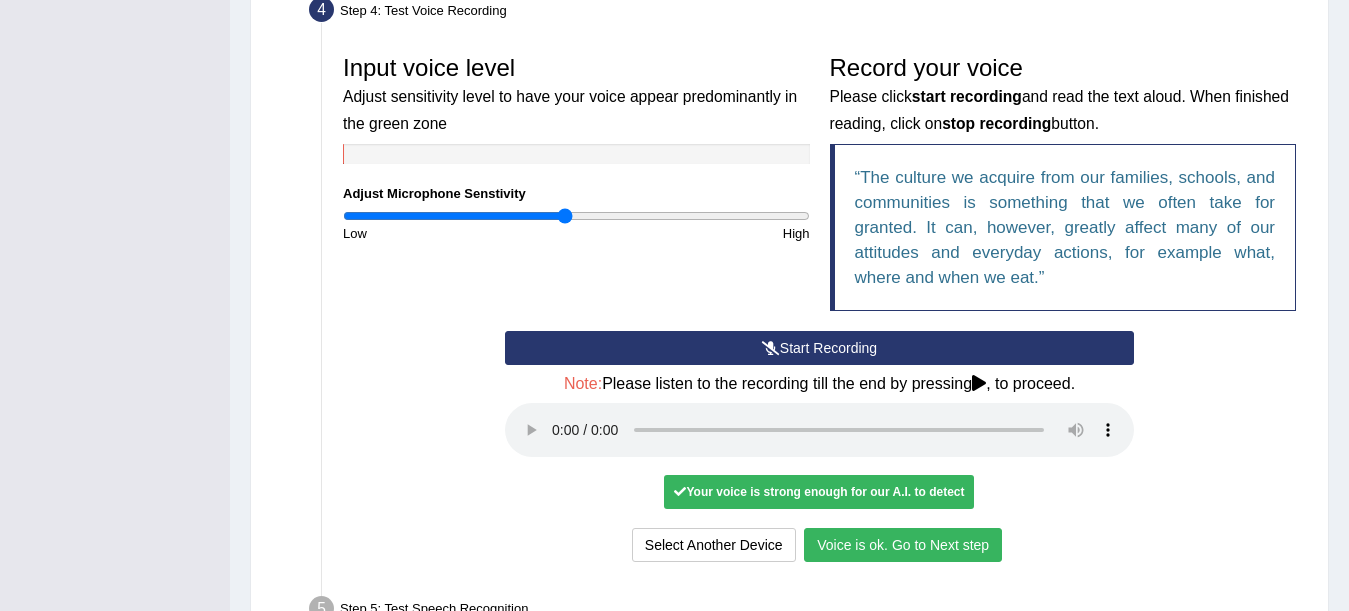 click on "Start Recording    Stop Recording   Note:  Please listen to the recording till the end by pressing  , to proceed.       No voice detected so far. You may need to increase sensitivity level or click start recording.     Voice level is too low yet. Please increase the sensitivity level from the bar on the left.     Your voice is strong enough for our A.I. to detect    Voice level is too high. Please reduce the sensitivity level from the bar on the left.     Select Another Device   Voice is ok. Go to Next step" at bounding box center [819, 449] 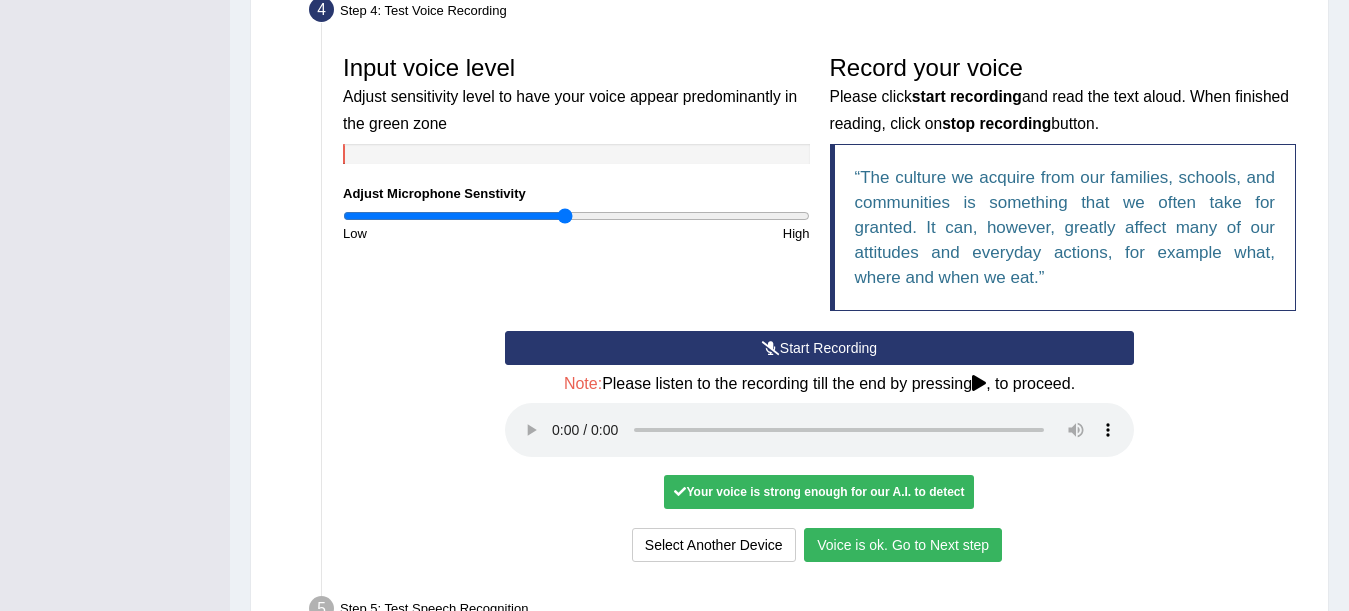 click at bounding box center (979, 383) 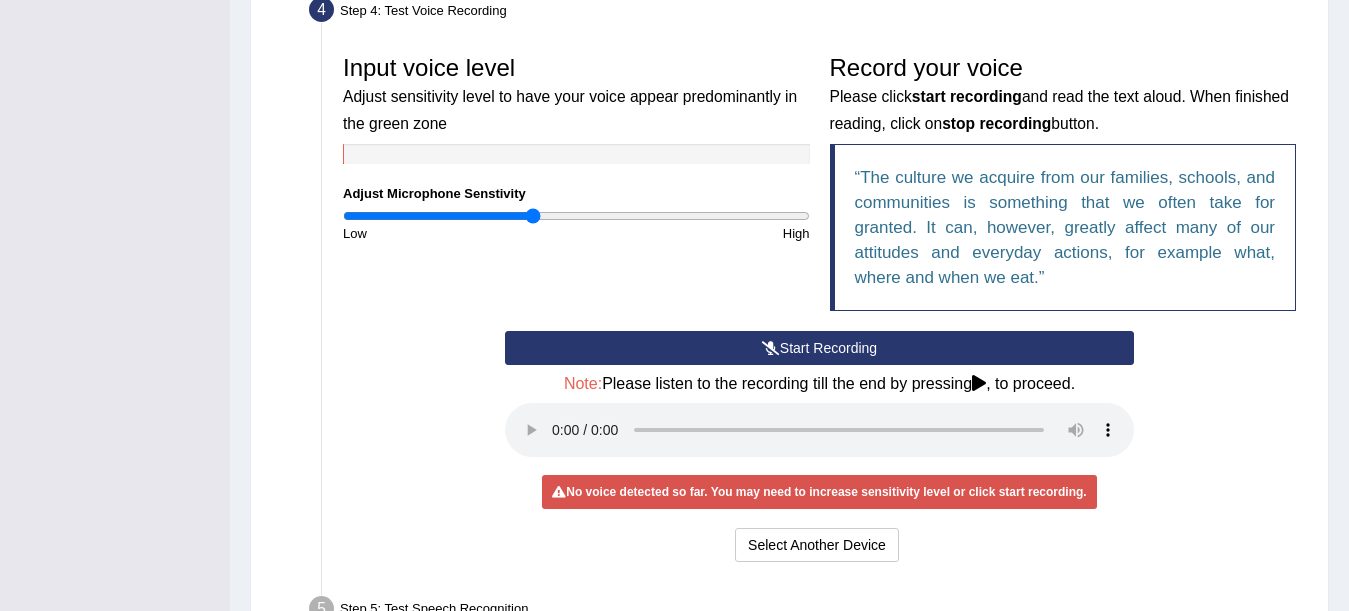 click at bounding box center (576, 216) 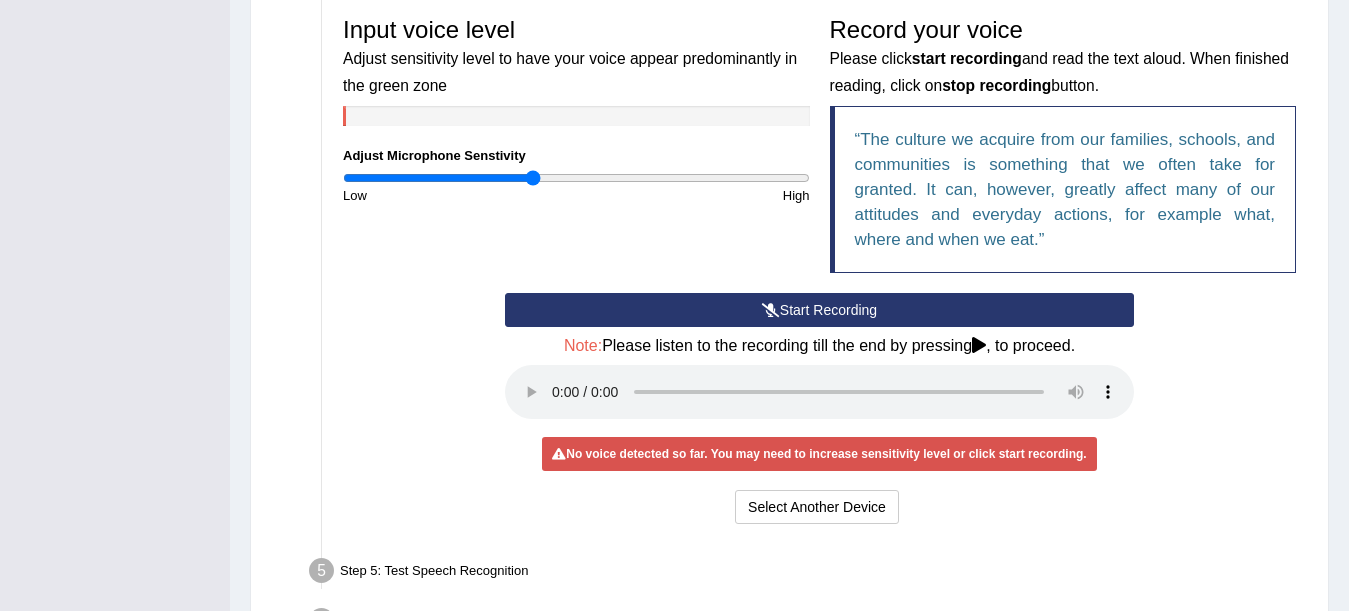 scroll, scrollTop: 606, scrollLeft: 0, axis: vertical 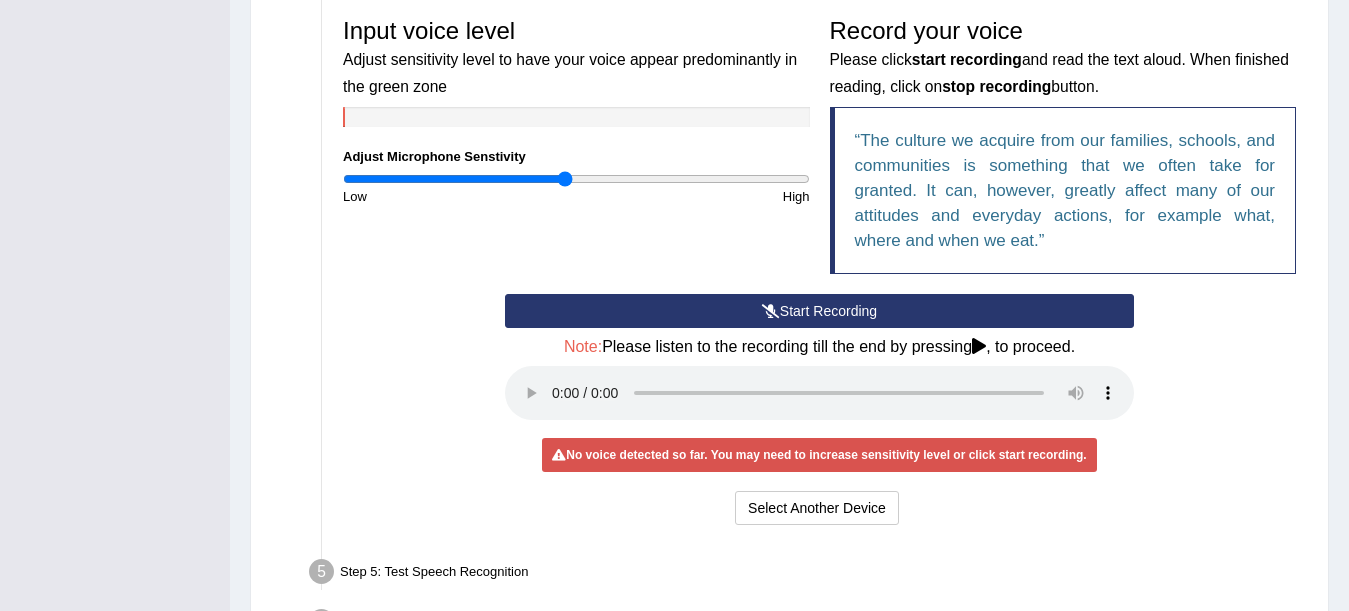 type on "0.96" 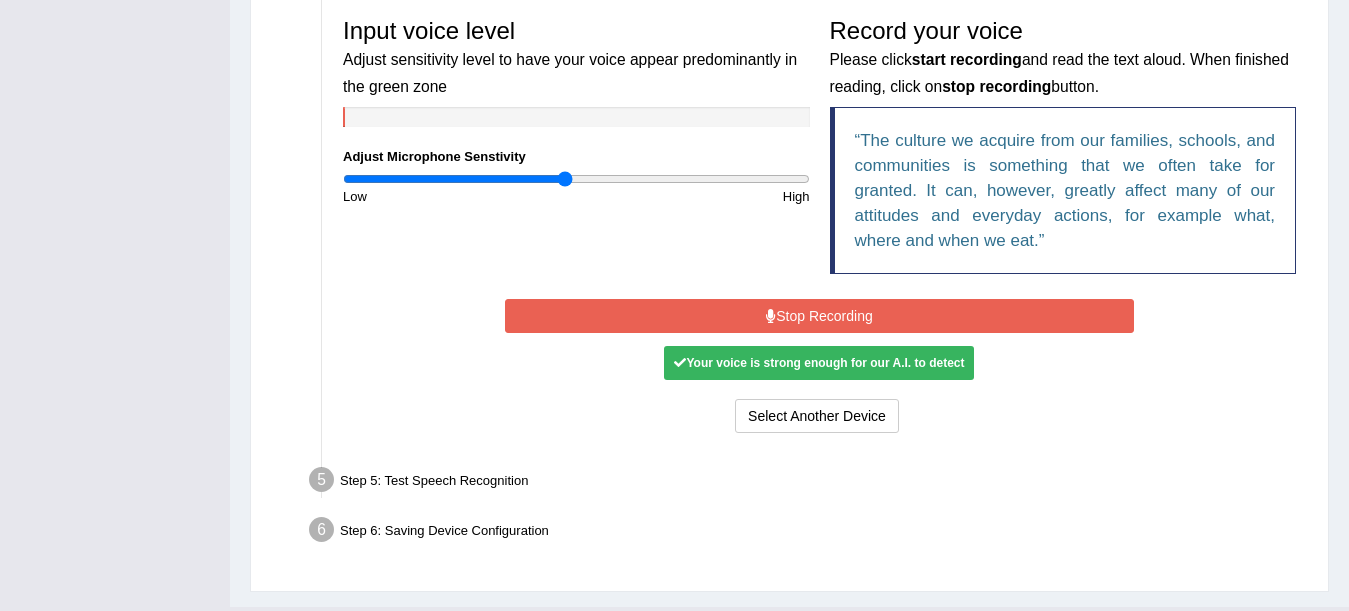 click on "Step 5: Test Speech Recognition" at bounding box center [809, 483] 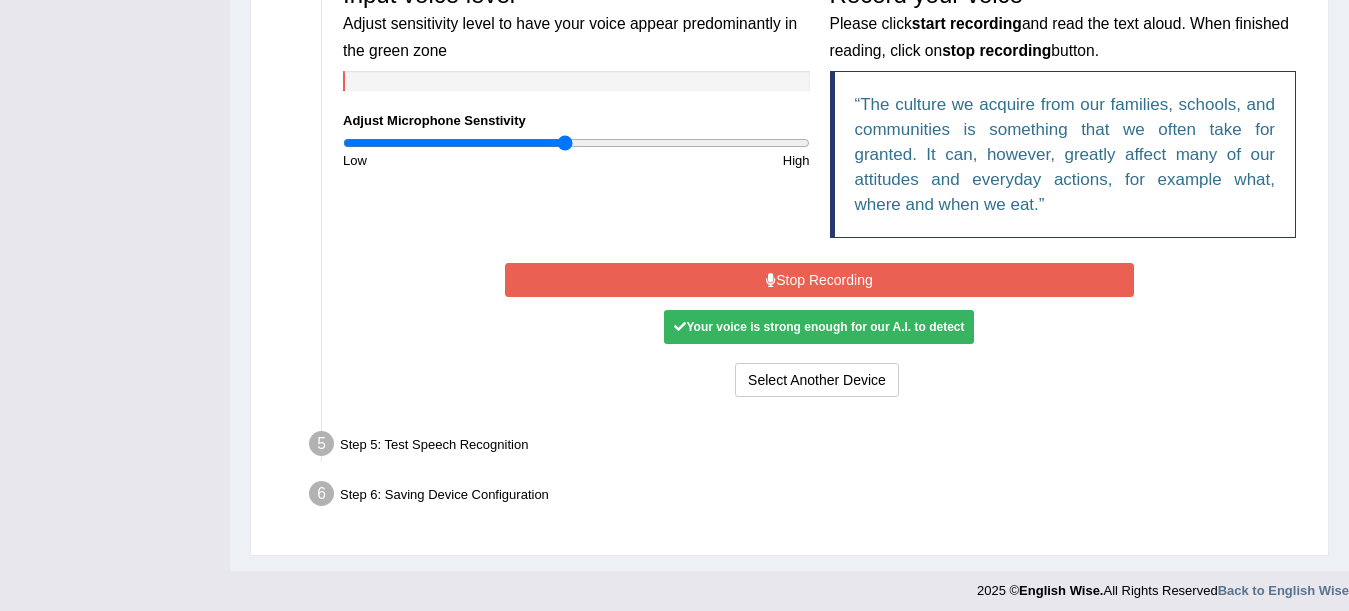scroll, scrollTop: 644, scrollLeft: 0, axis: vertical 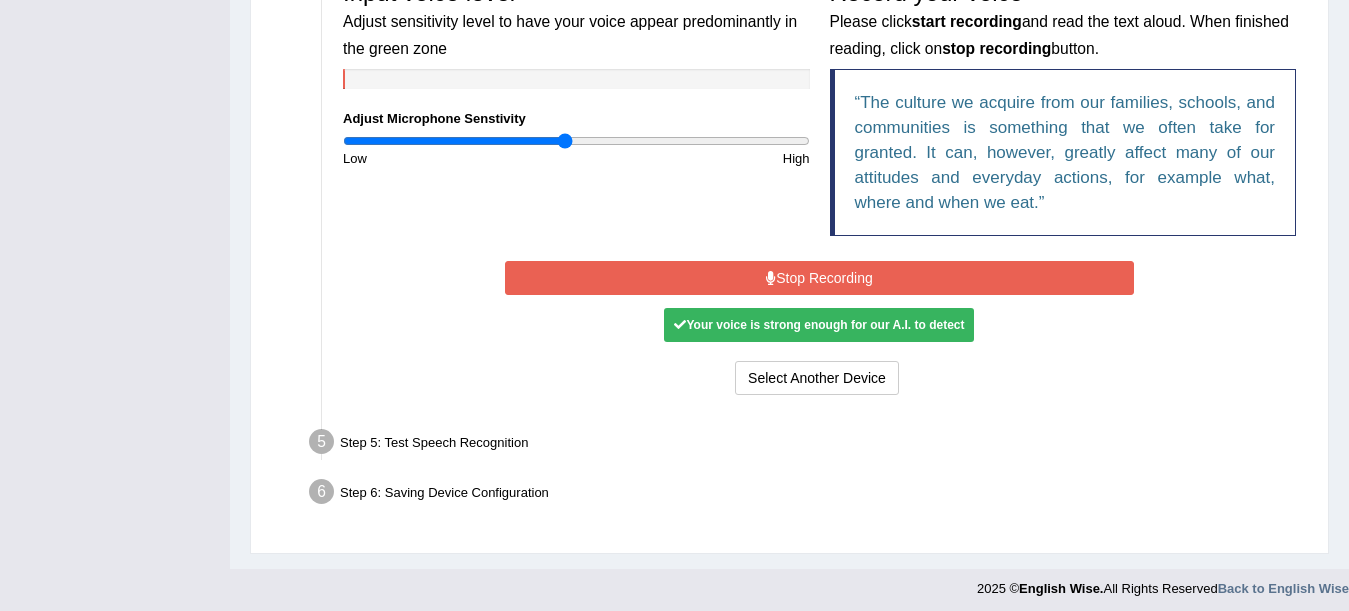 click on "Stop Recording" at bounding box center (819, 278) 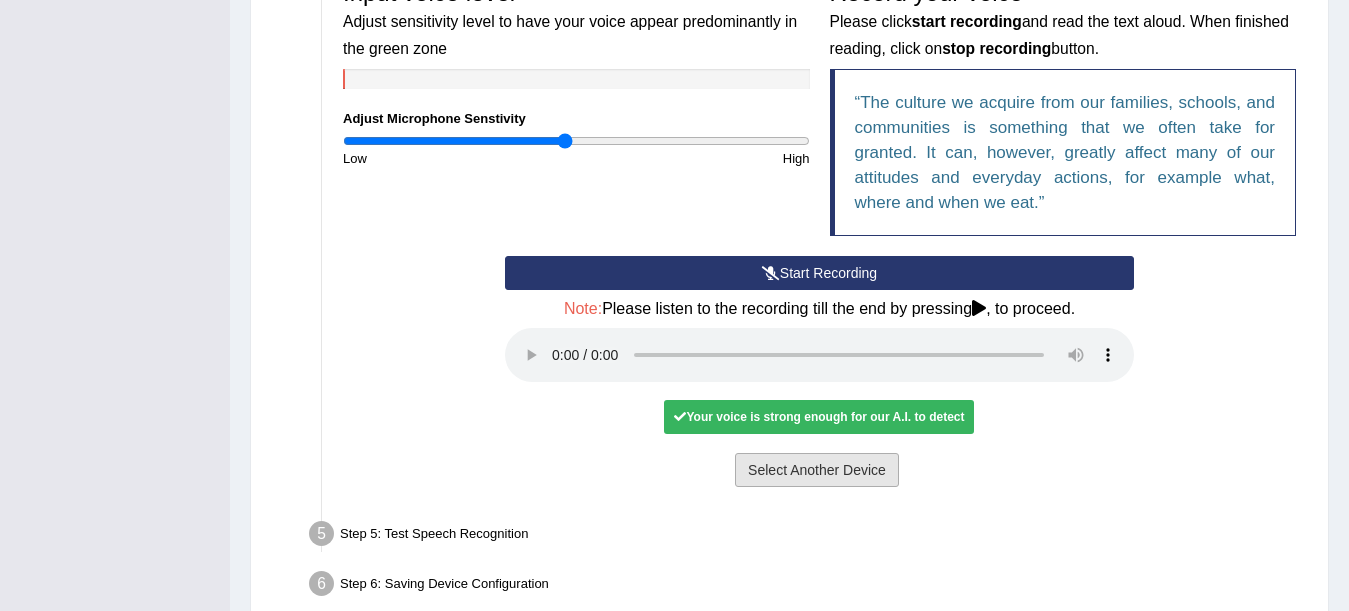 click on "Select Another Device" at bounding box center [817, 470] 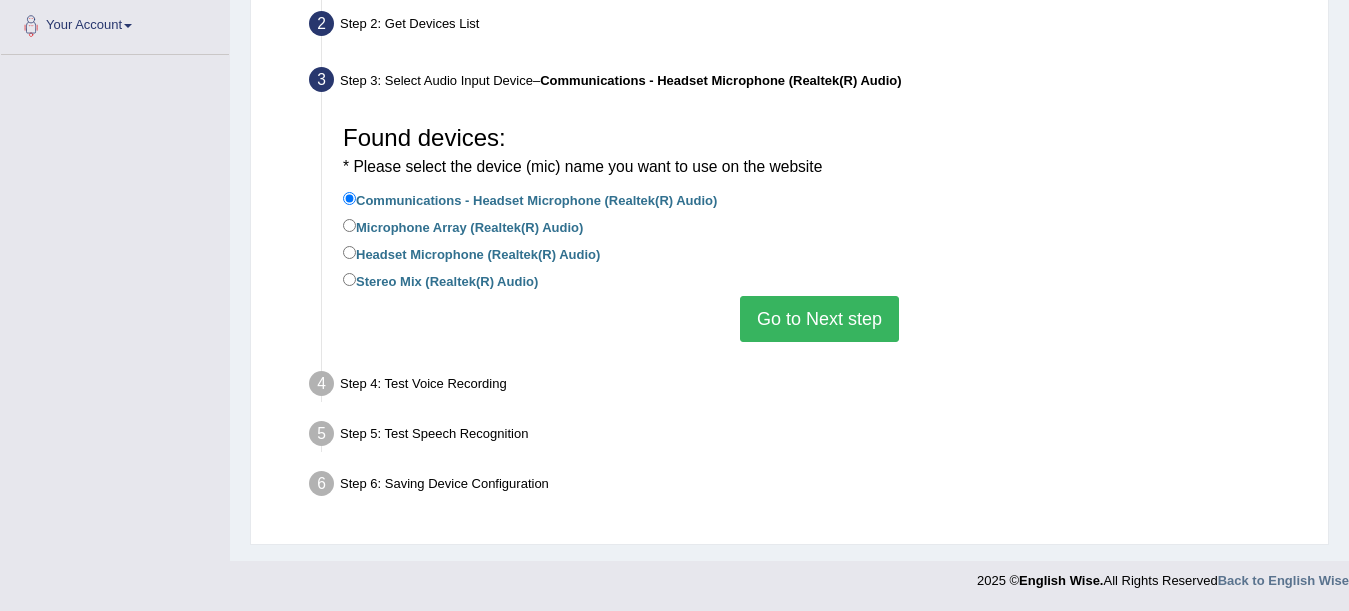 scroll, scrollTop: 443, scrollLeft: 0, axis: vertical 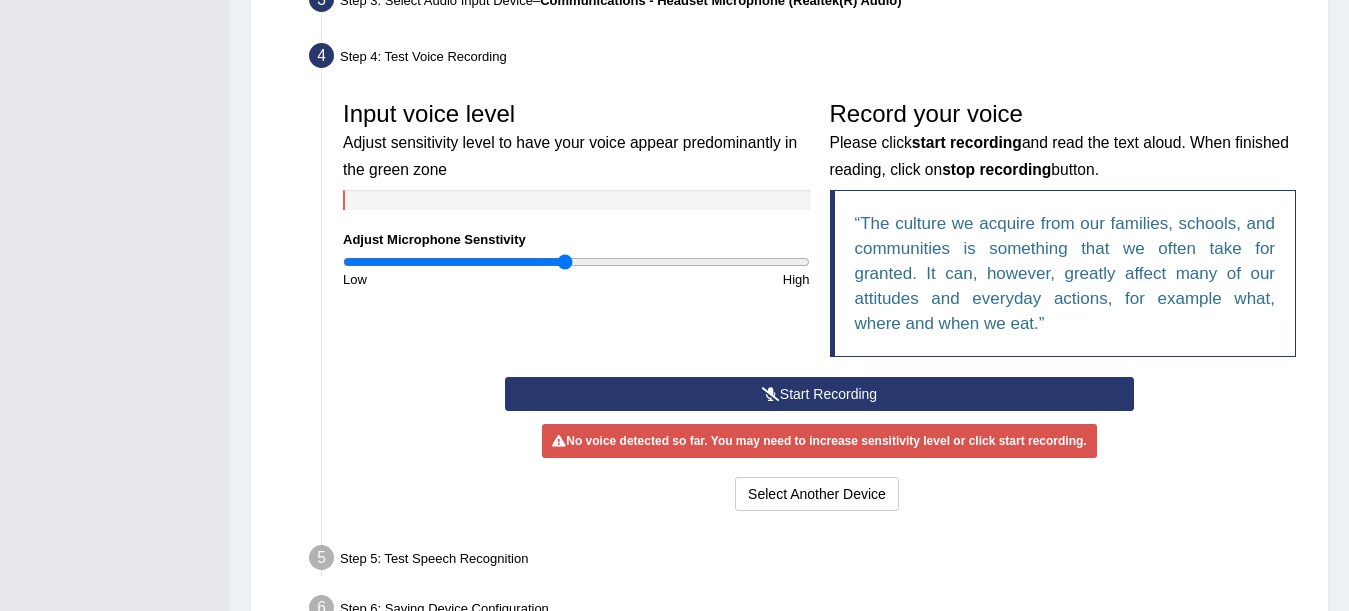 click on "Start Recording" at bounding box center [819, 394] 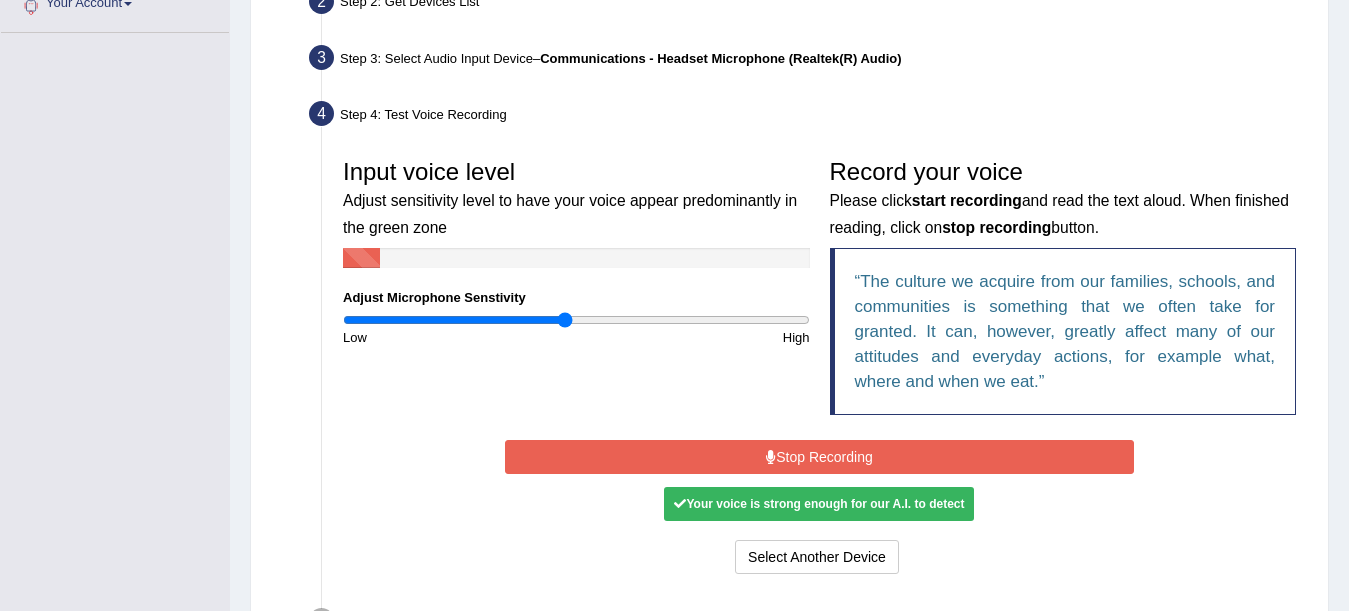 scroll, scrollTop: 464, scrollLeft: 0, axis: vertical 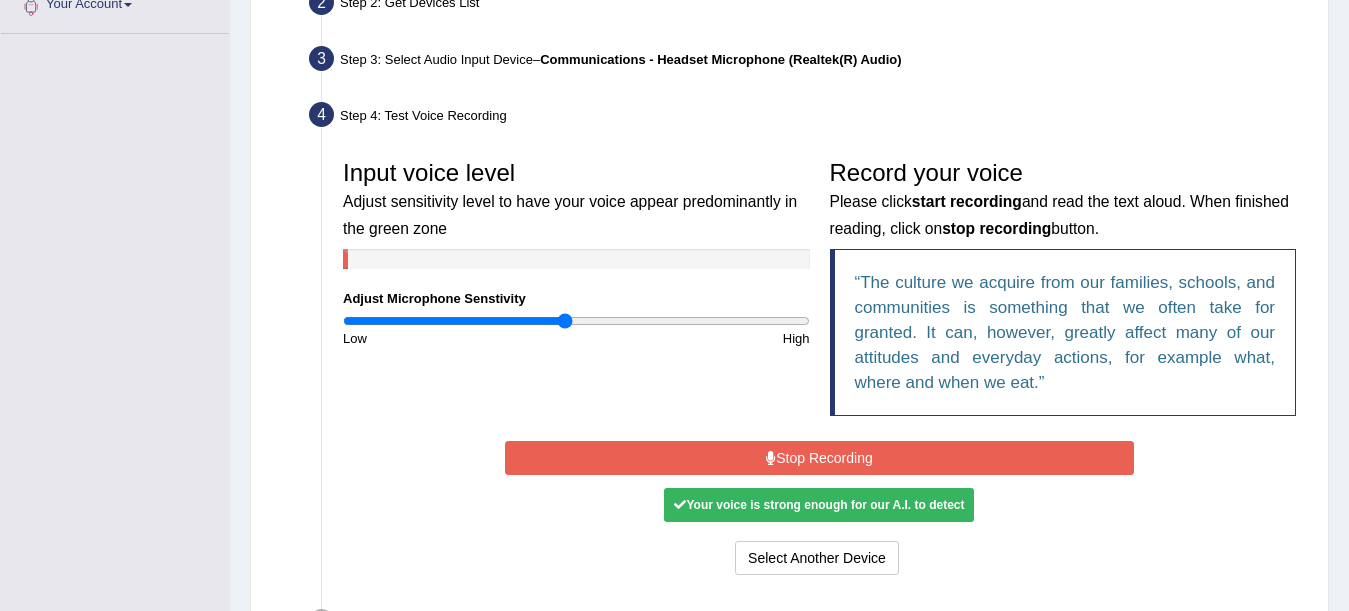 click on "Stop Recording" at bounding box center (819, 458) 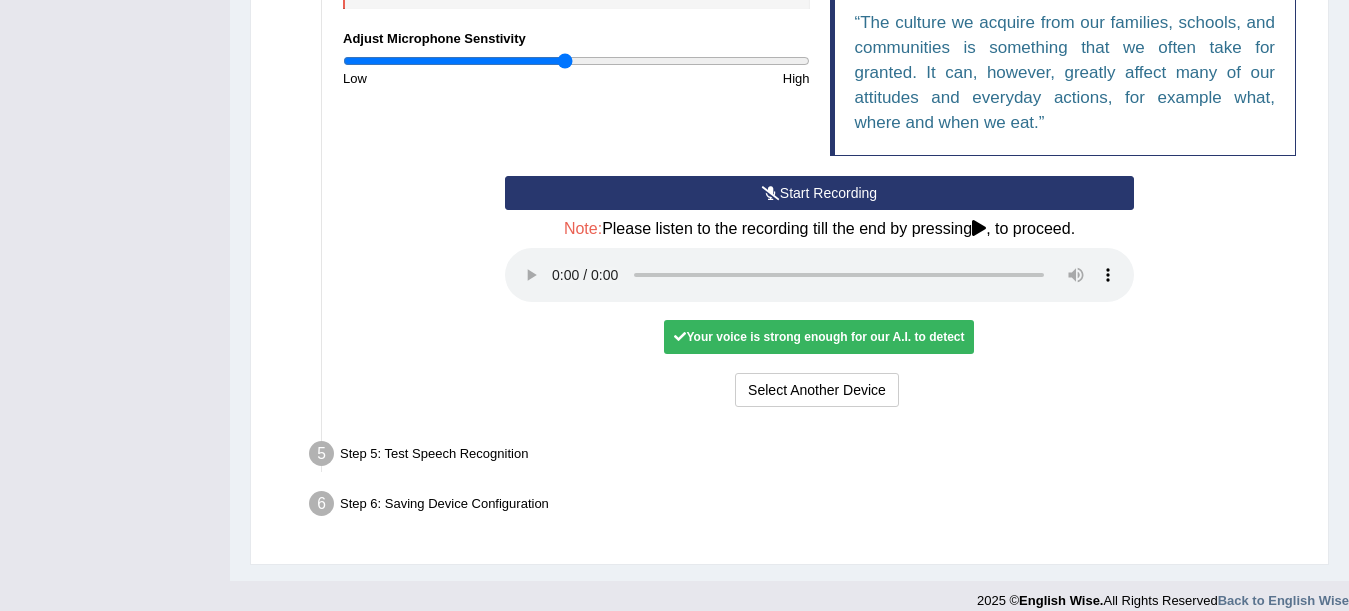 scroll, scrollTop: 744, scrollLeft: 0, axis: vertical 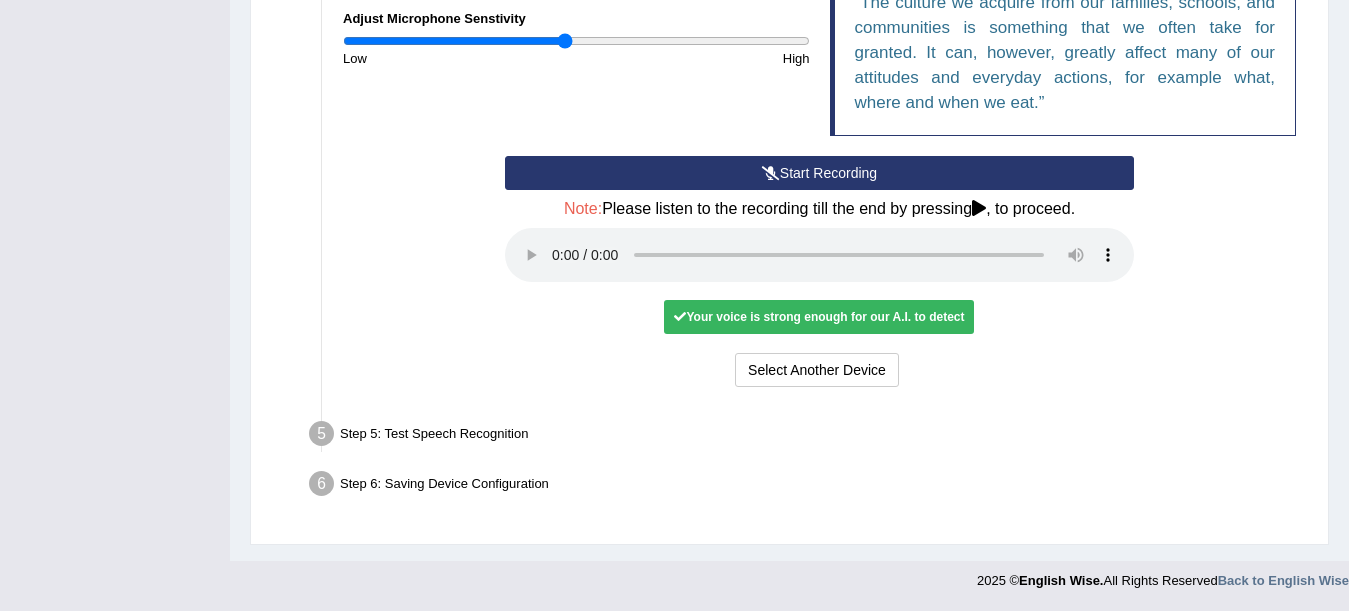 click on "Step 5: Test Speech Recognition" at bounding box center [809, 437] 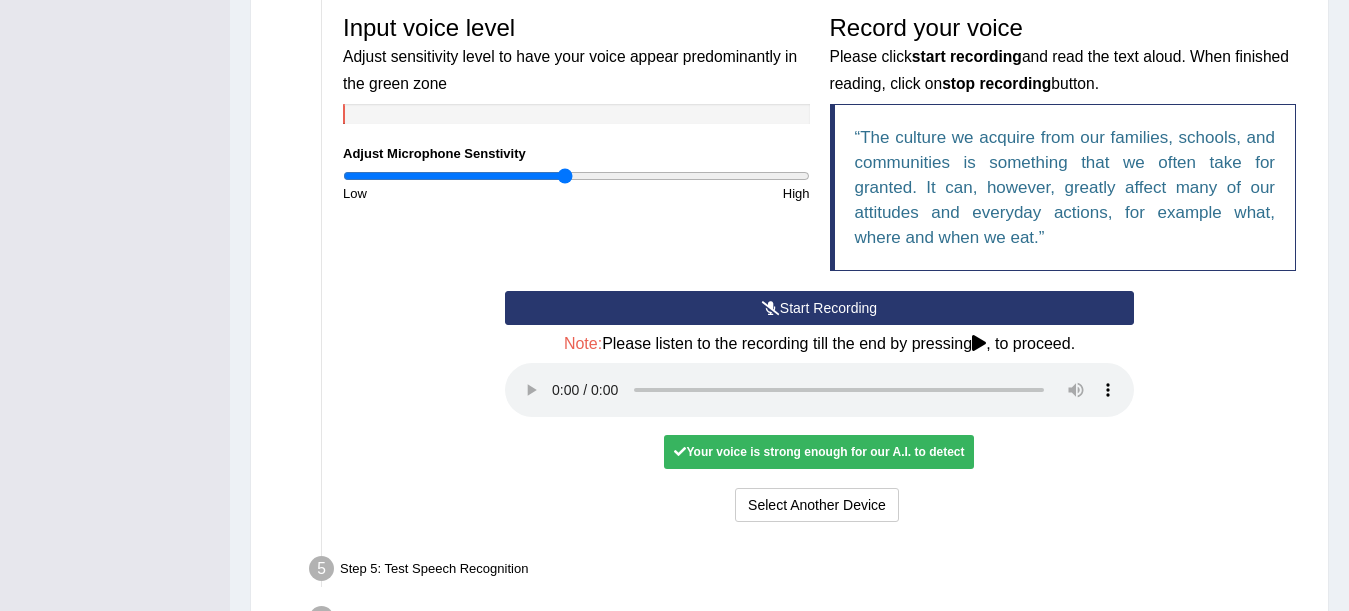 scroll, scrollTop: 606, scrollLeft: 0, axis: vertical 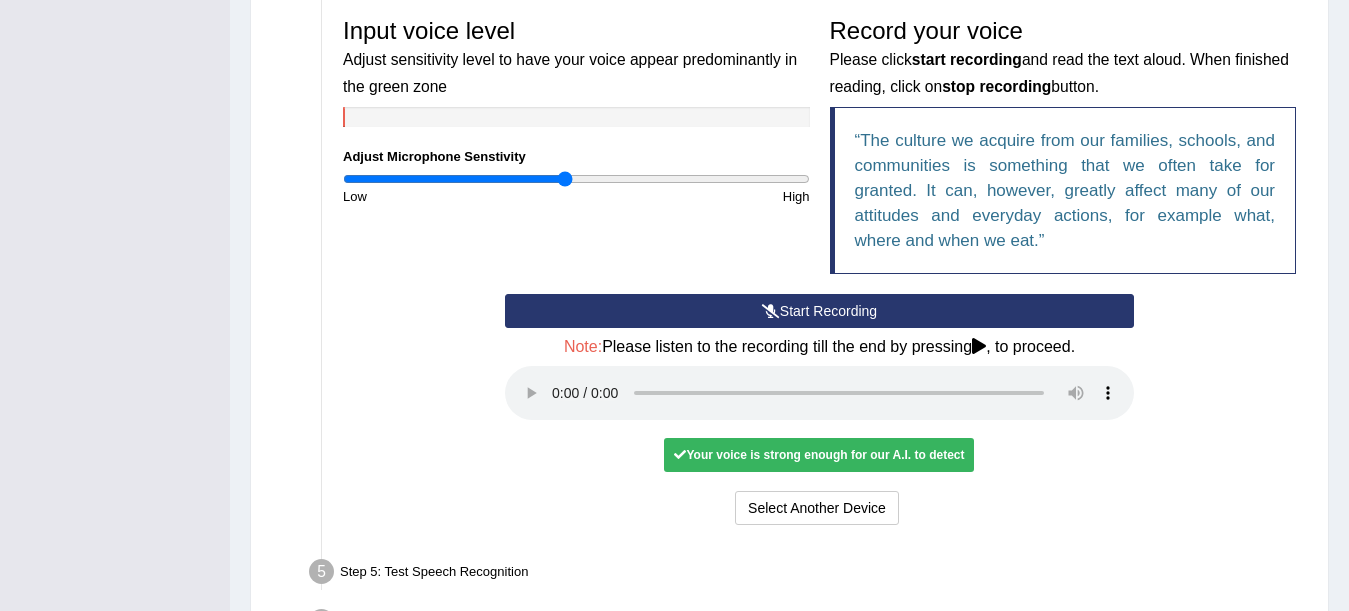 click on "Start Recording    Stop Recording   Note:  Please listen to the recording till the end by pressing  , to proceed.       No voice detected so far. You may need to increase sensitivity level or click start recording.     Voice level is too low yet. Please increase the sensitivity level from the bar on the left.     Your voice is strong enough for our A.I. to detect    Voice level is too high. Please reduce the sensitivity level from the bar on the left.     Select Another Device   Voice is ok. Go to Next step" at bounding box center (819, 412) 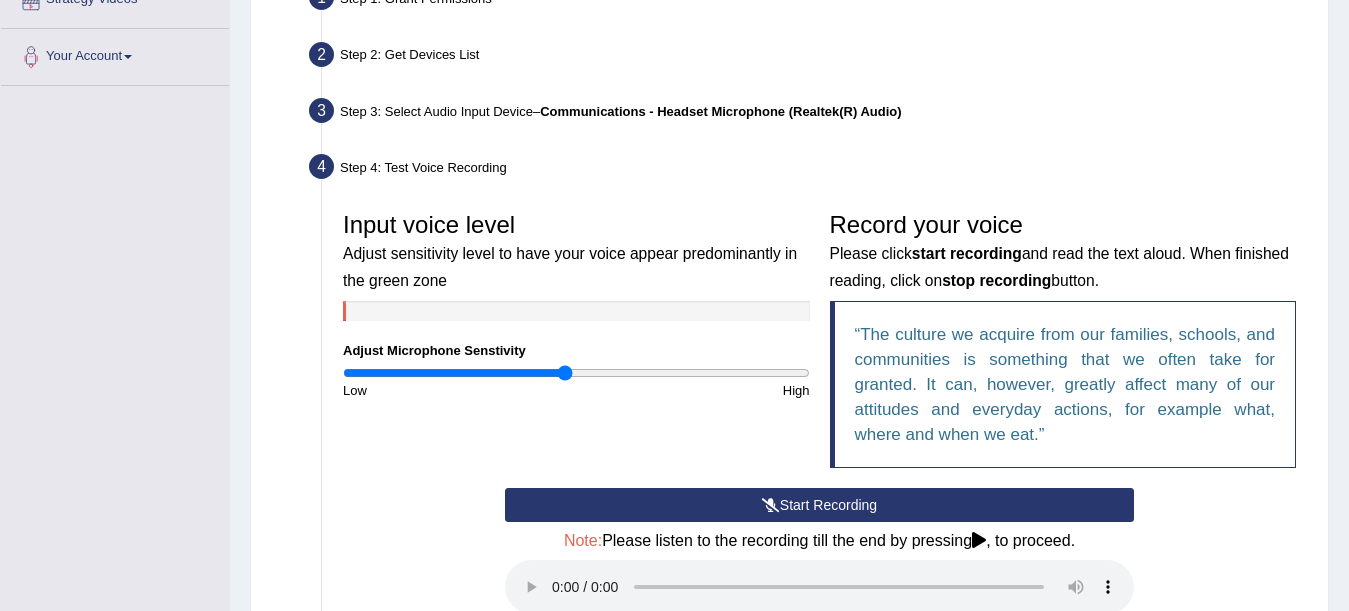 scroll, scrollTop: 413, scrollLeft: 0, axis: vertical 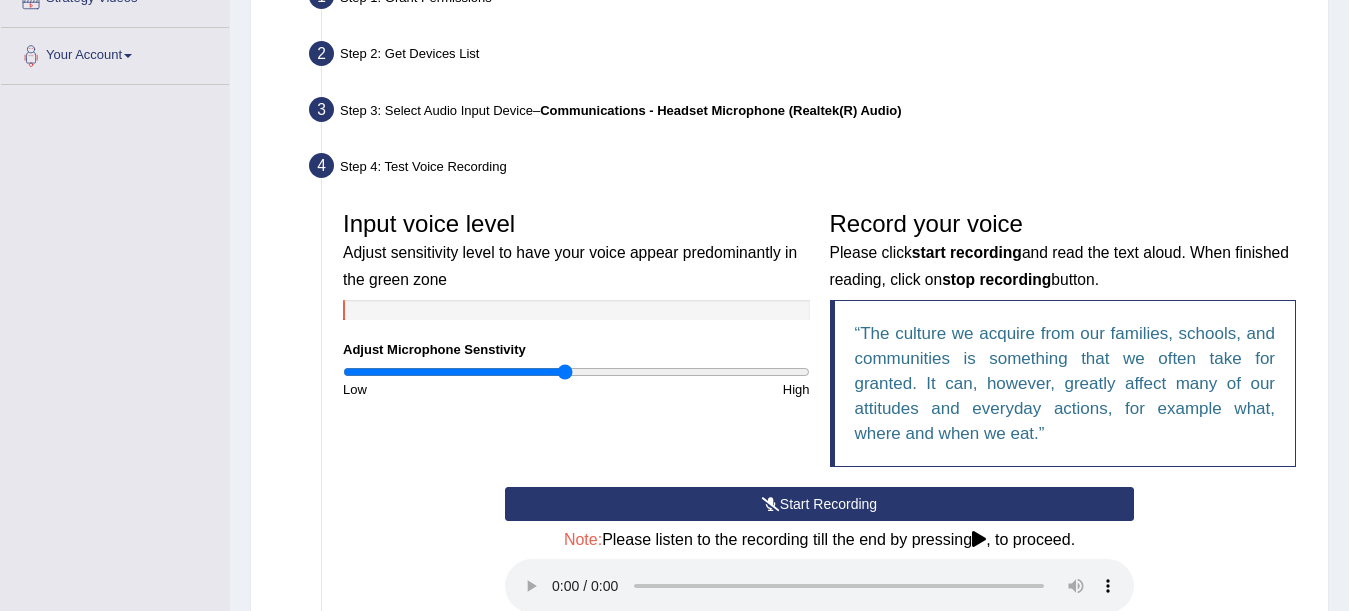 click on "Start Recording" at bounding box center [819, 504] 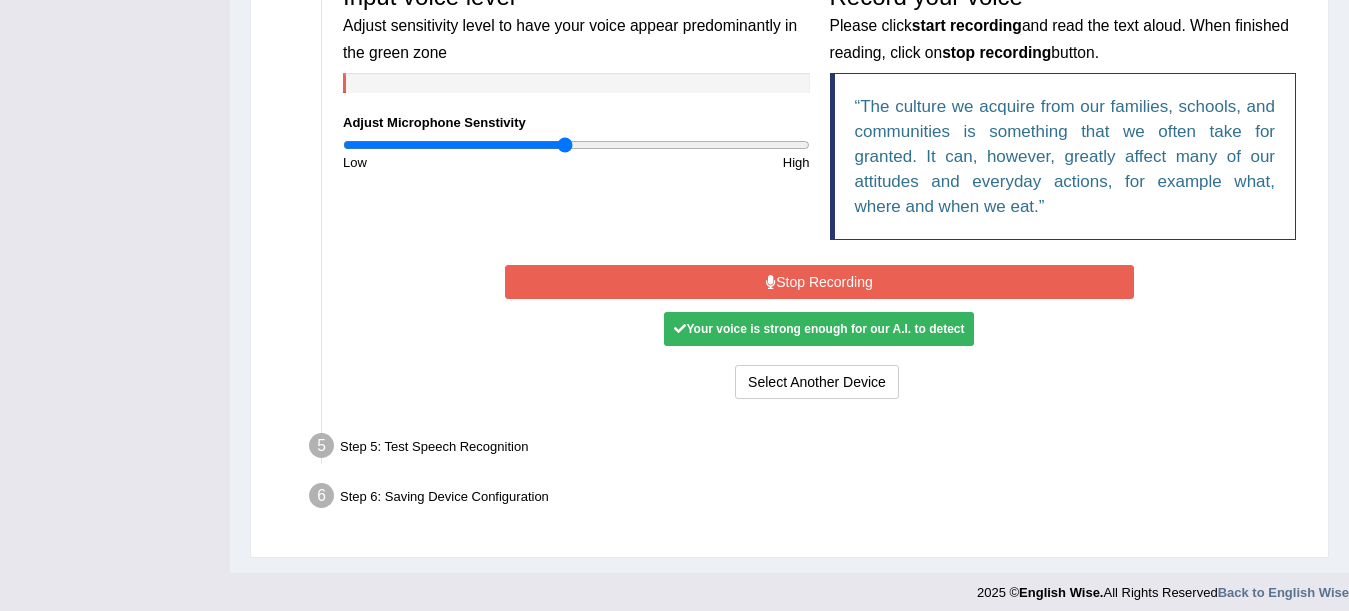 scroll, scrollTop: 652, scrollLeft: 0, axis: vertical 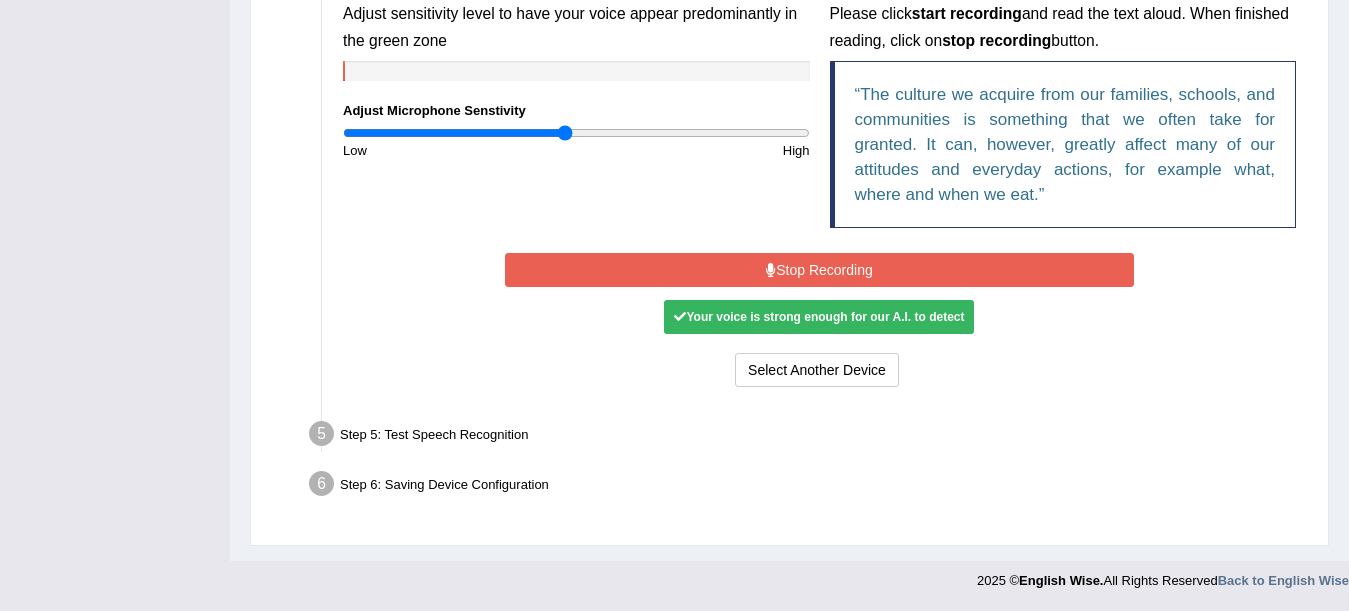 click on "Stop Recording" at bounding box center (819, 270) 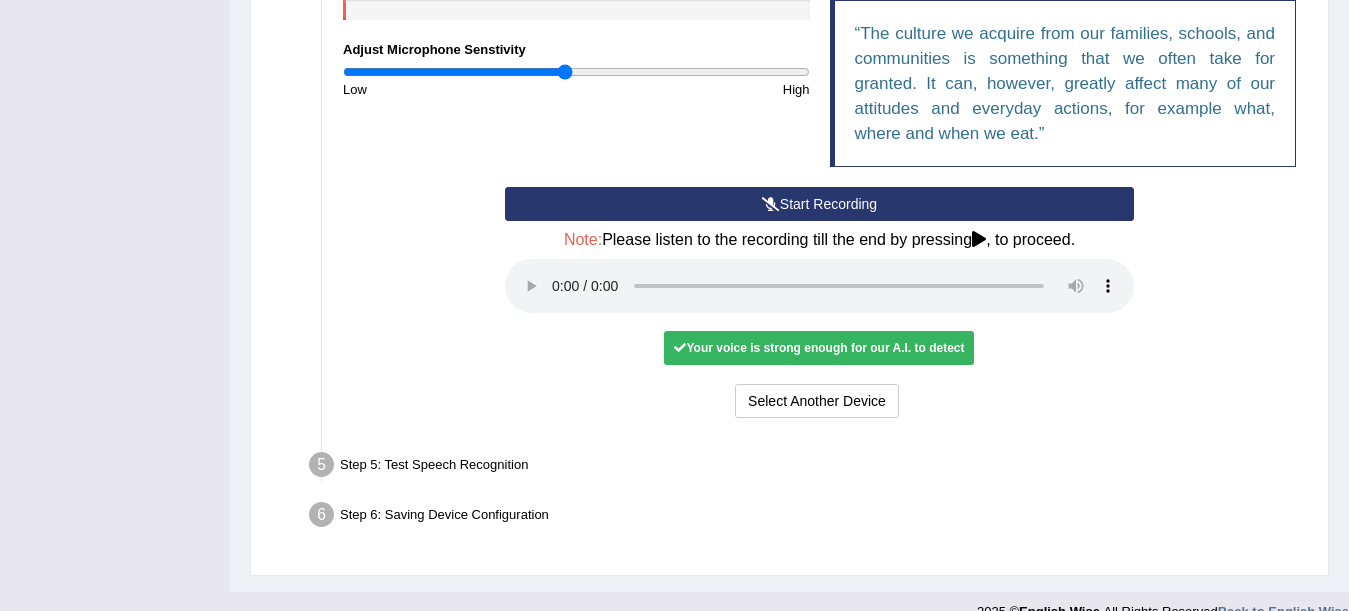 scroll, scrollTop: 744, scrollLeft: 0, axis: vertical 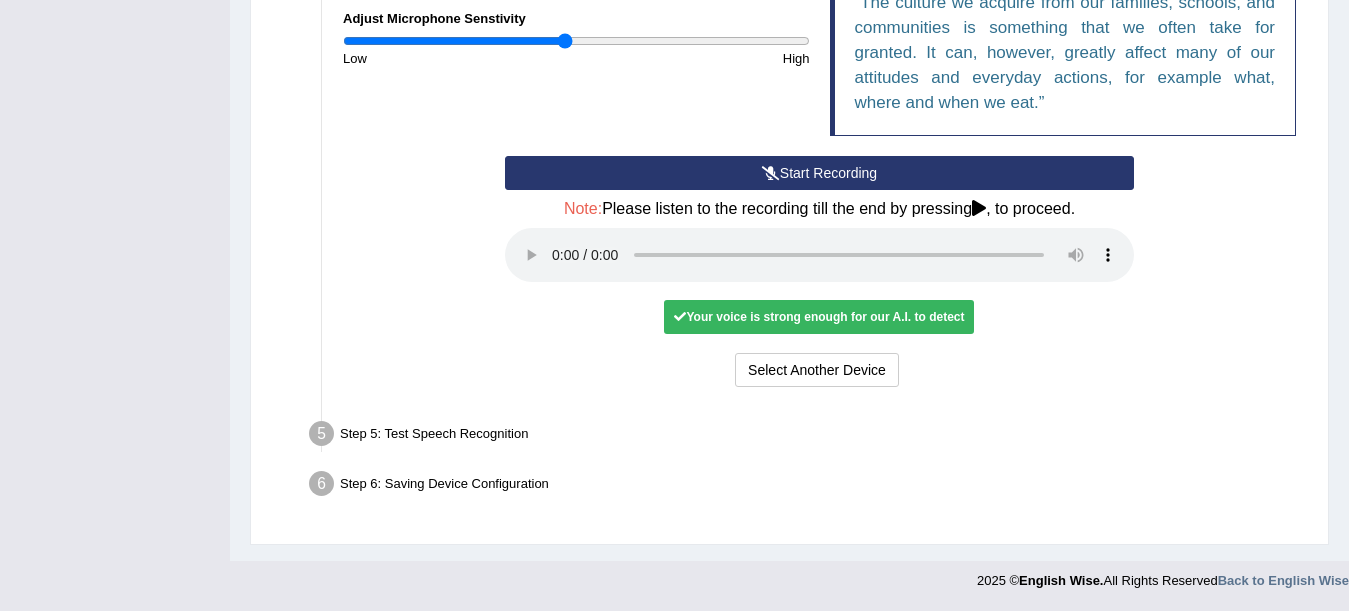 click on "Step 5: Test Speech Recognition" at bounding box center (809, 437) 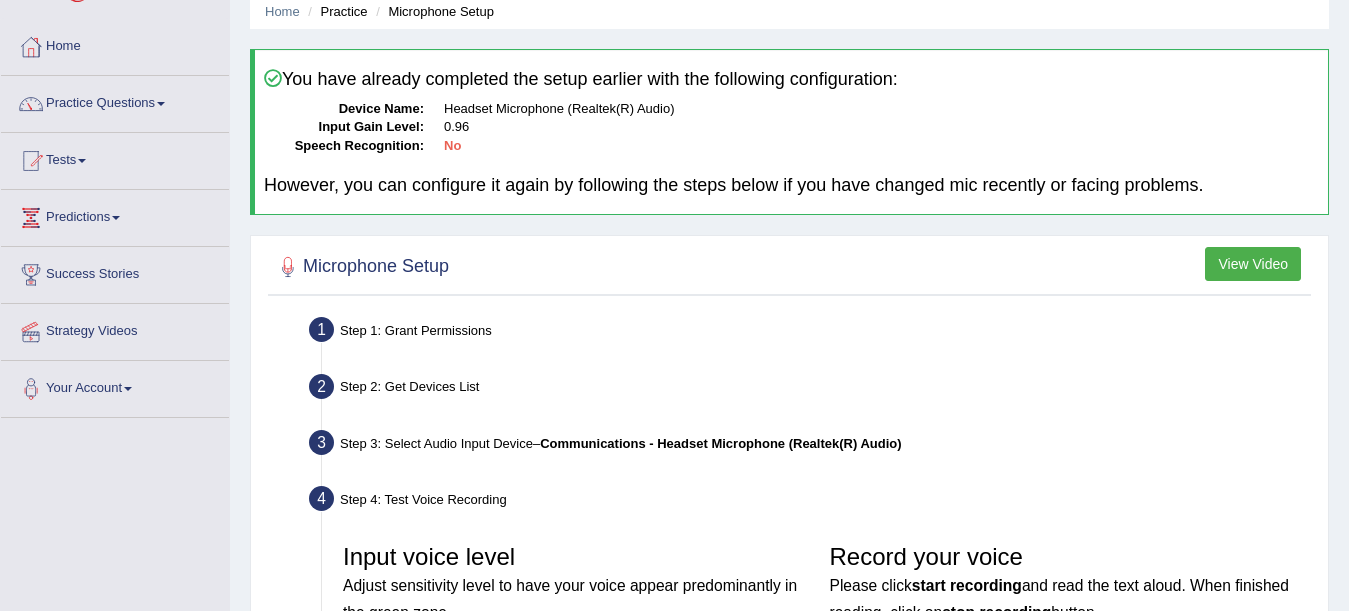 scroll, scrollTop: 68, scrollLeft: 0, axis: vertical 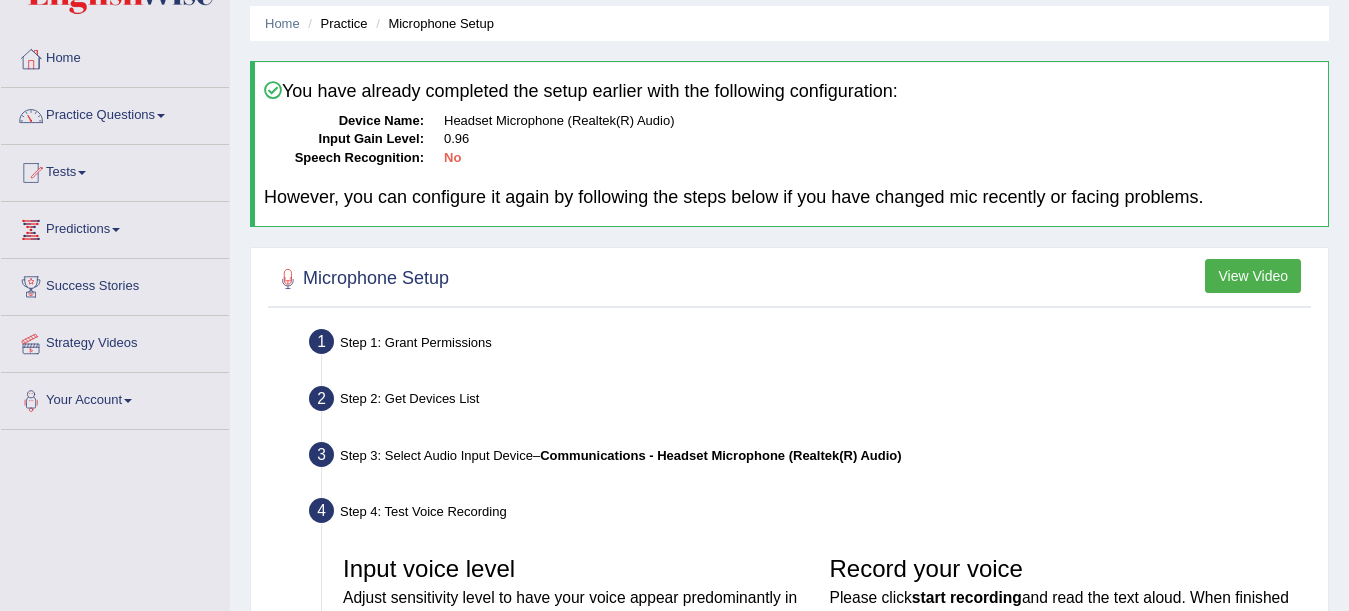 click on "View Video" at bounding box center [1253, 276] 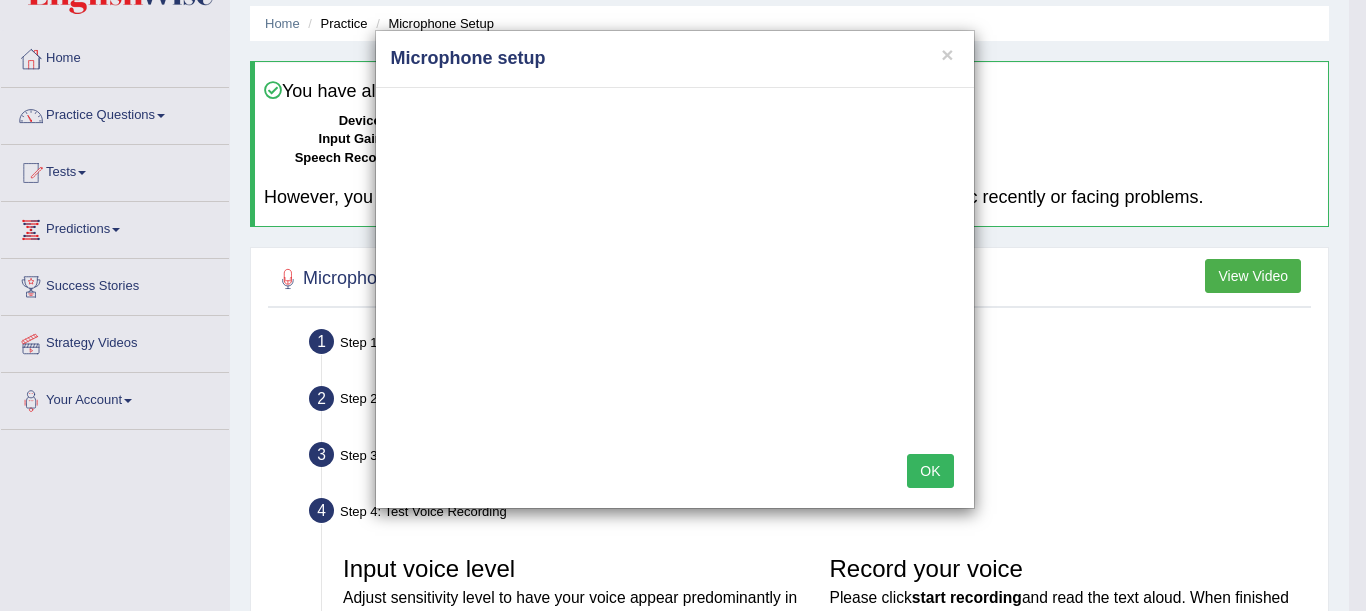 click on "OK" at bounding box center [930, 471] 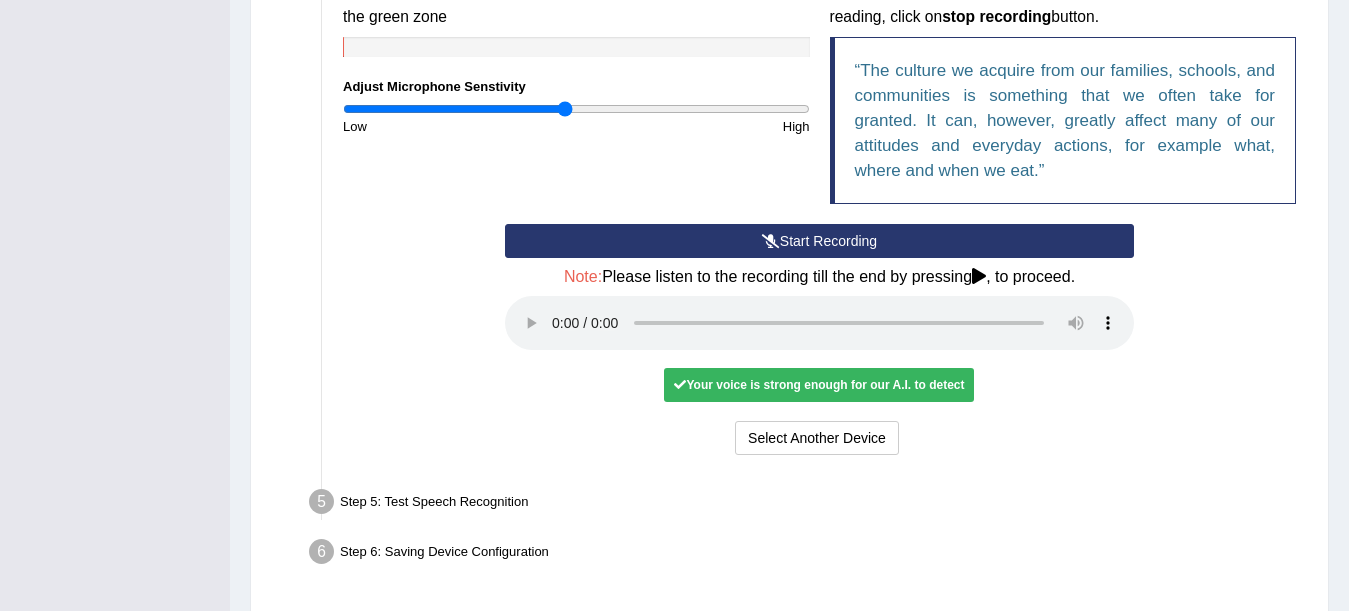 scroll, scrollTop: 680, scrollLeft: 0, axis: vertical 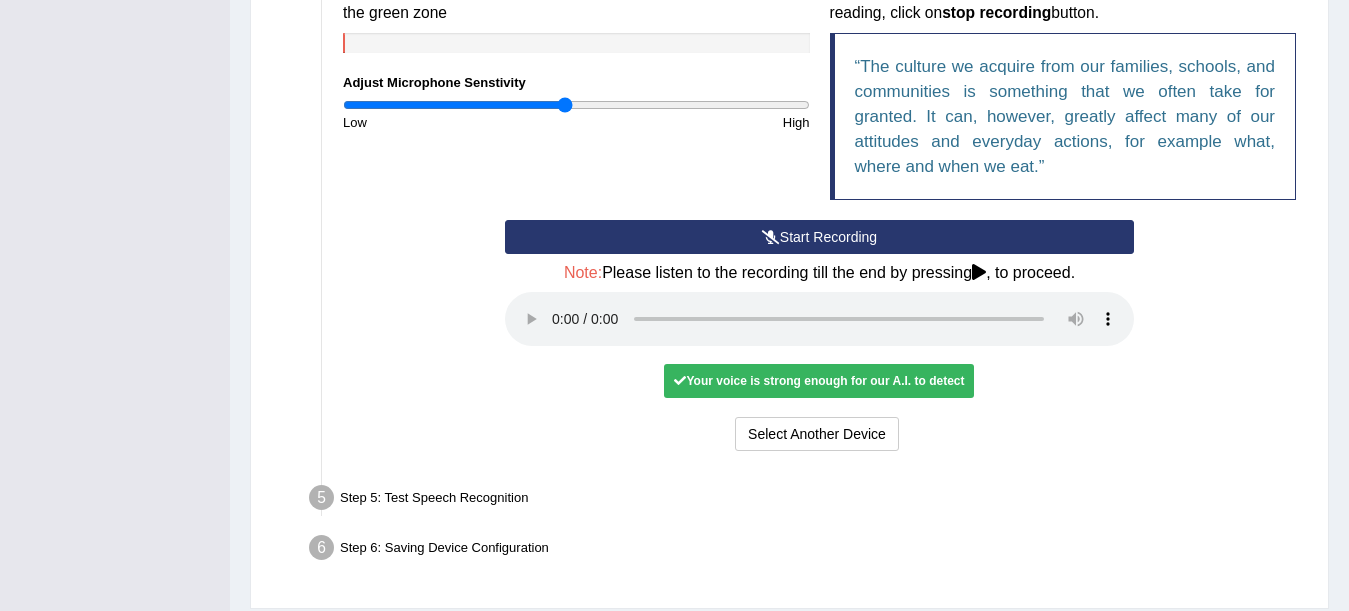 click on "Your voice is strong enough for our A.I. to detect" at bounding box center (819, 381) 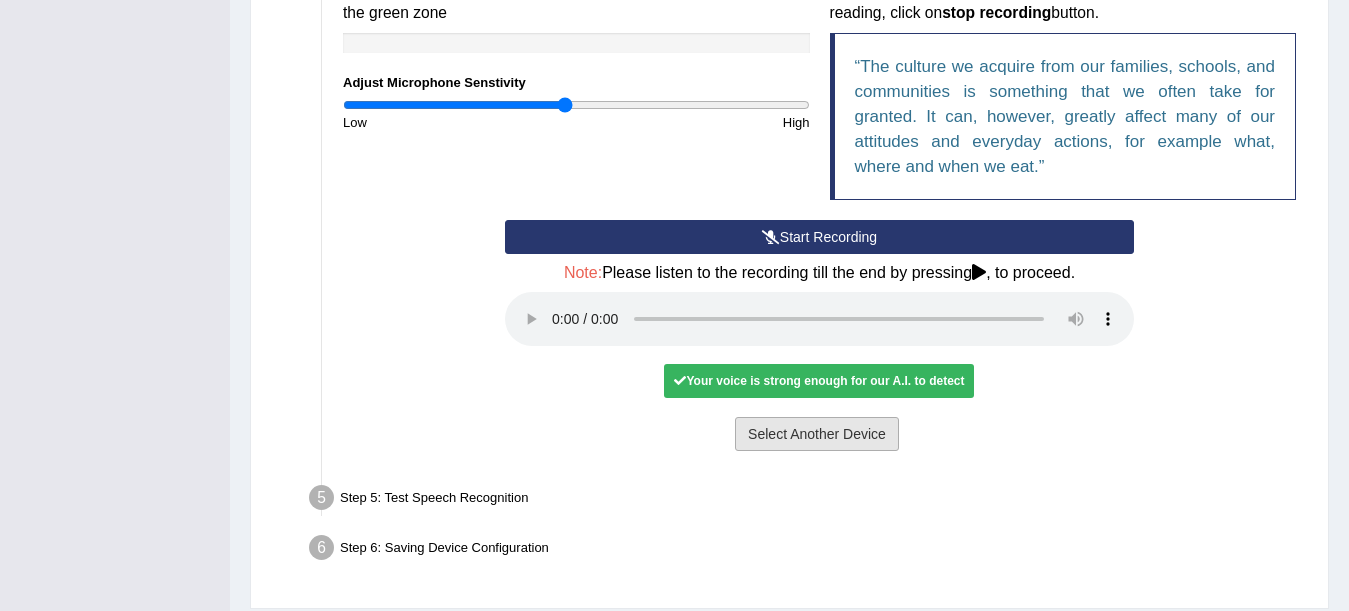 scroll, scrollTop: 744, scrollLeft: 0, axis: vertical 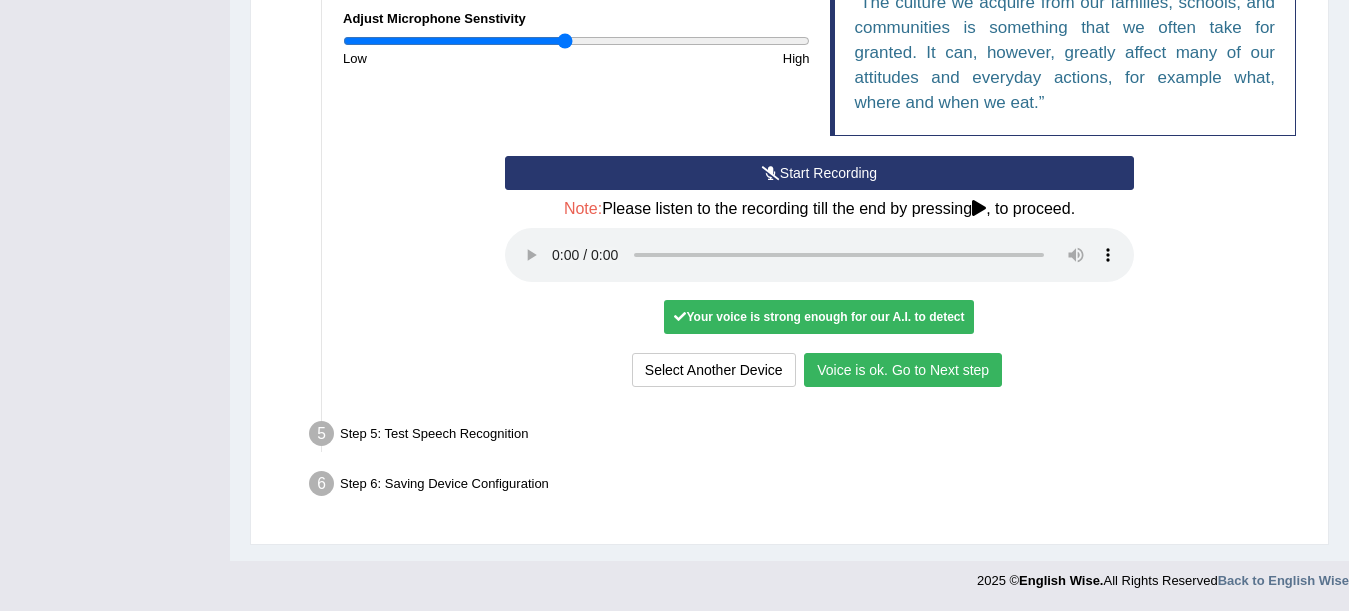 click on "Voice is ok. Go to Next step" at bounding box center (903, 370) 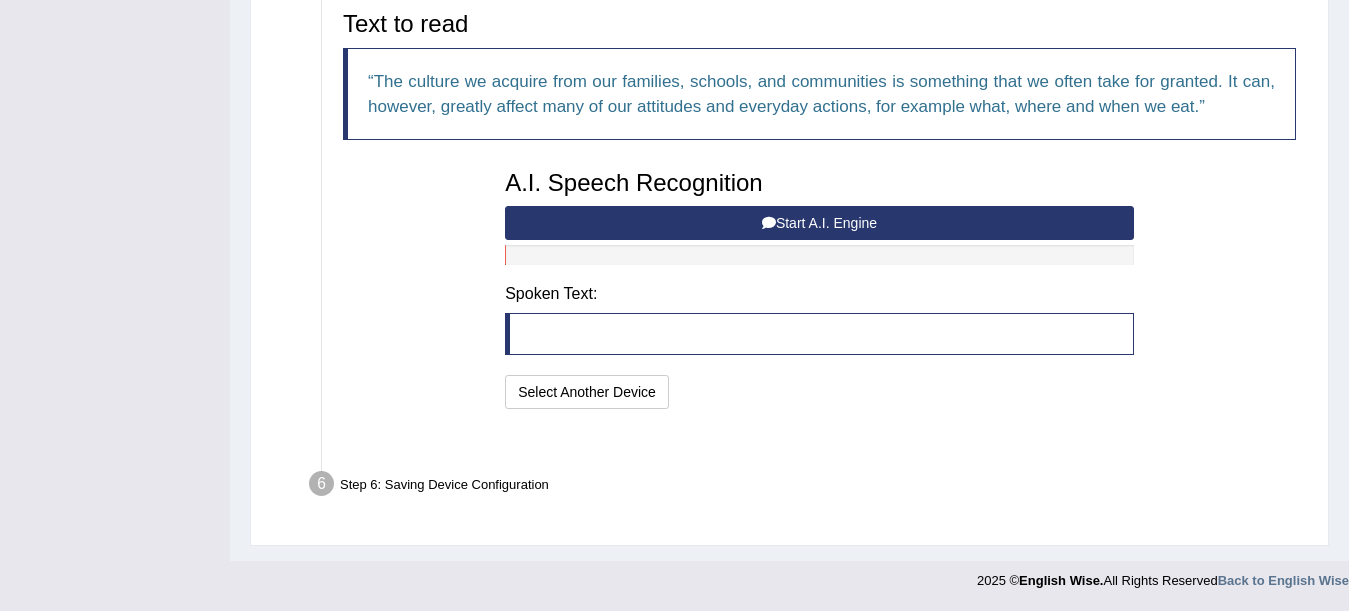 scroll, scrollTop: 640, scrollLeft: 0, axis: vertical 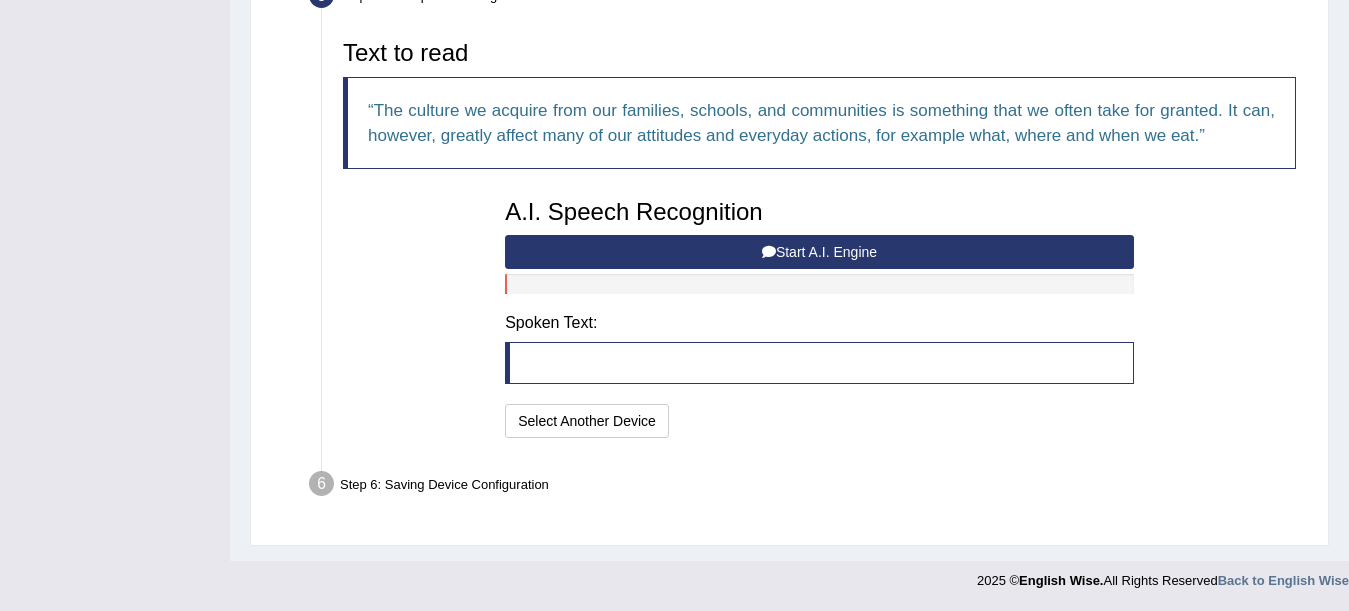 click on "Start A.I. Engine" at bounding box center [819, 252] 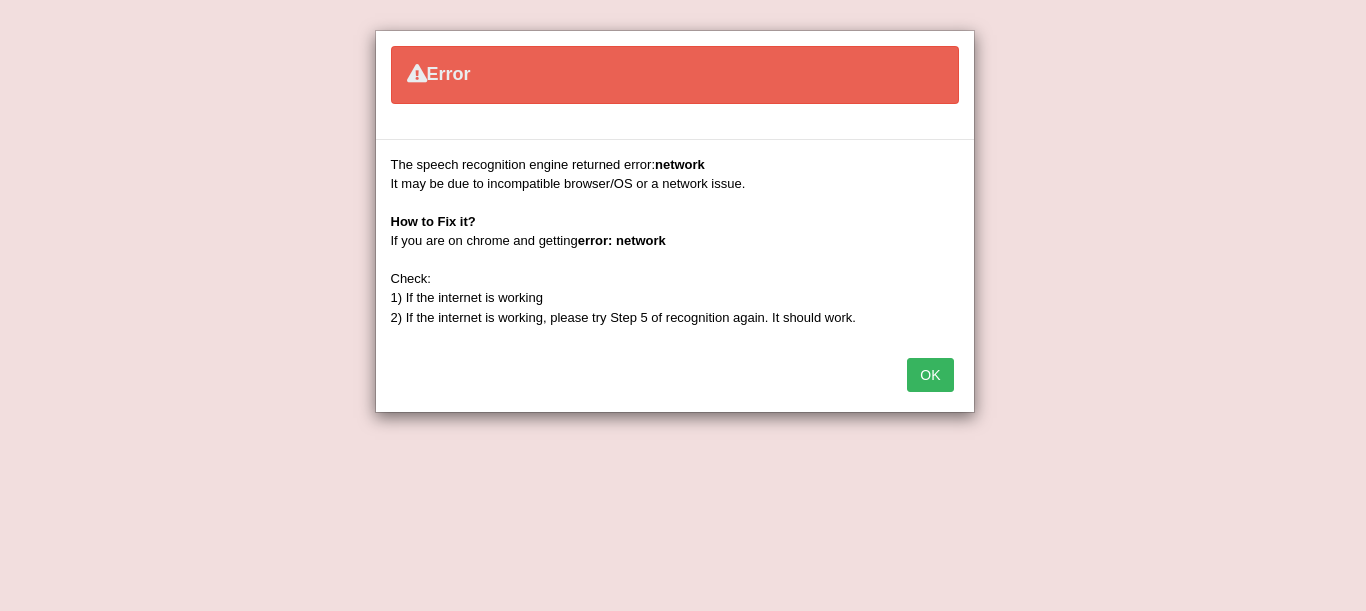 click on "OK" at bounding box center [930, 375] 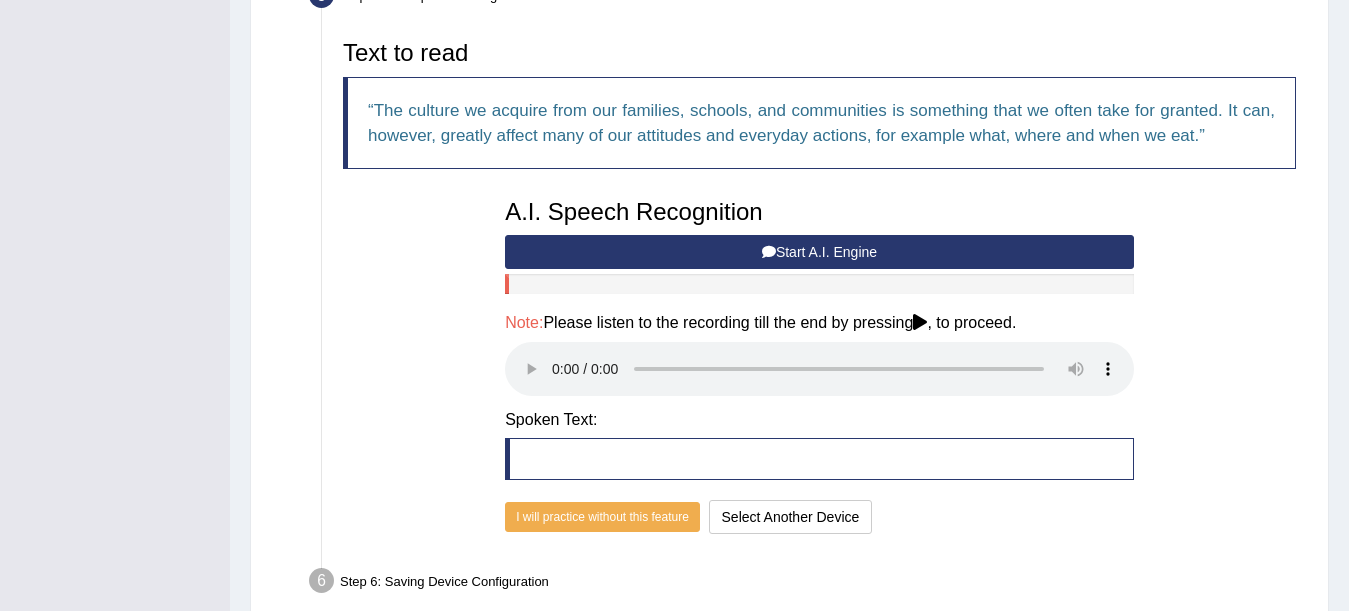 click on "Start A.I. Engine" at bounding box center (819, 252) 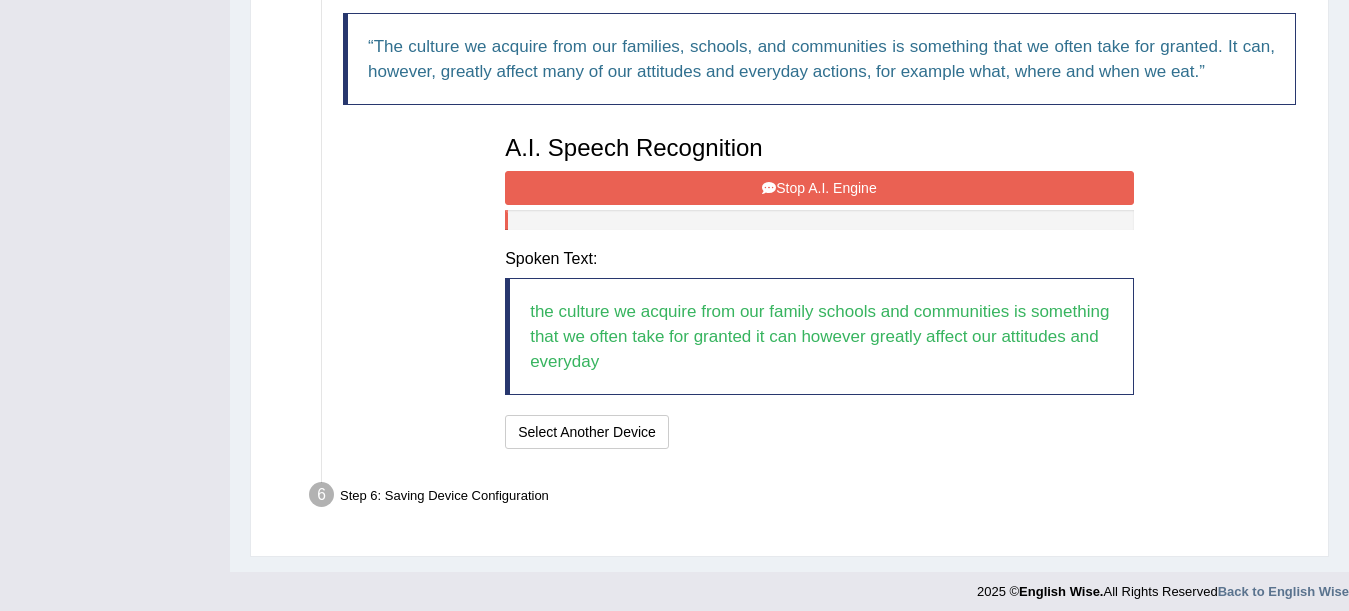 scroll, scrollTop: 715, scrollLeft: 0, axis: vertical 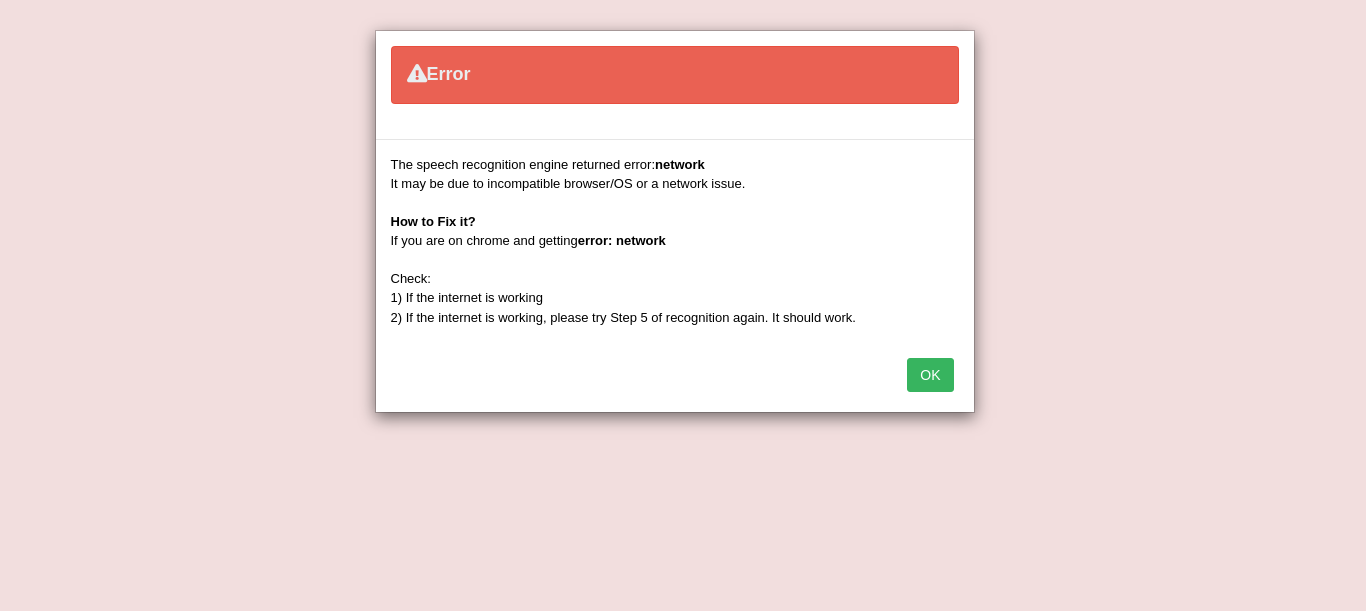 click on "OK" at bounding box center [930, 375] 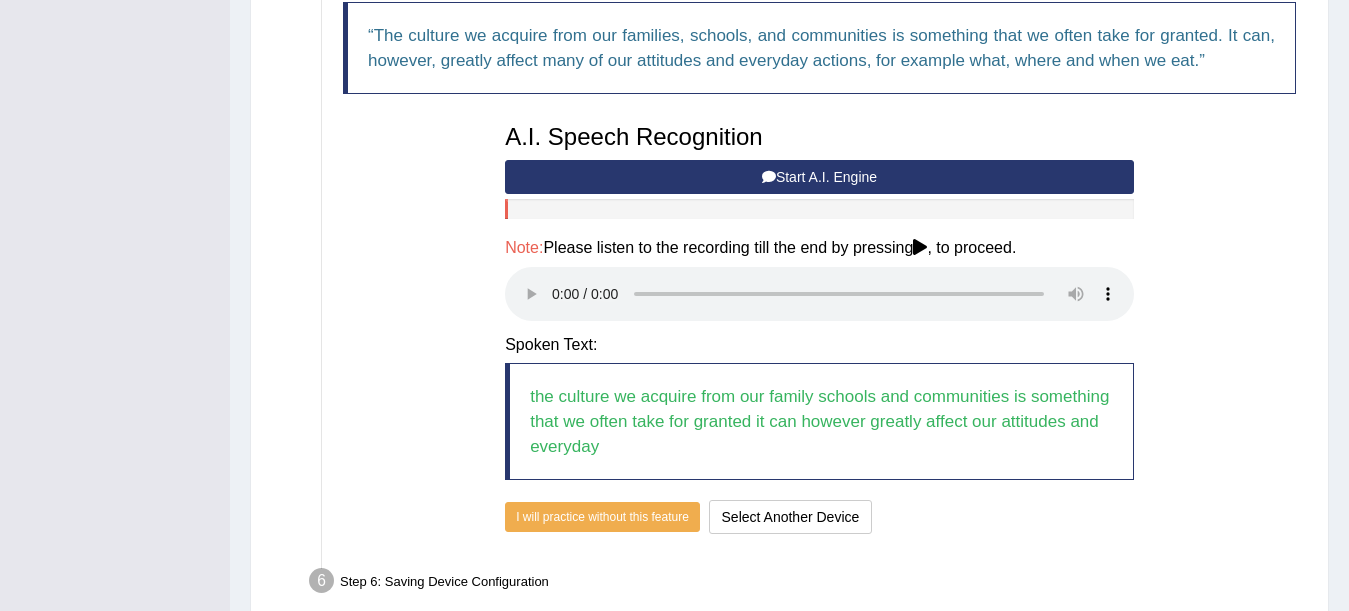 click on "Start A.I. Engine" at bounding box center (819, 177) 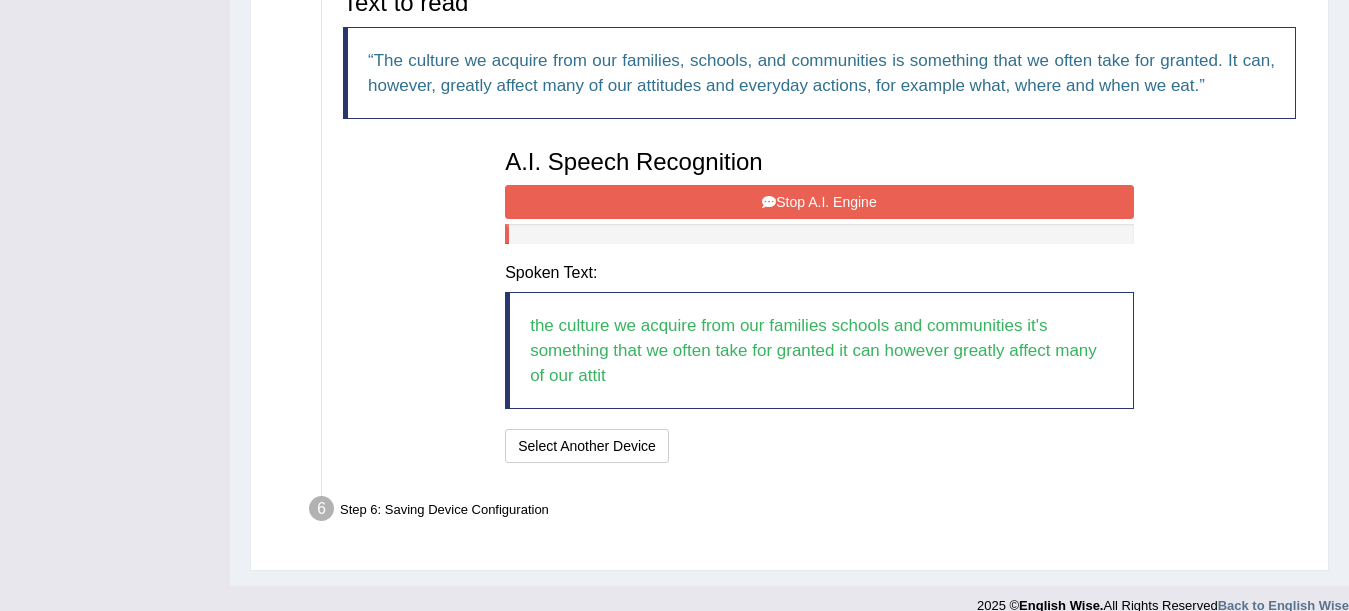 scroll, scrollTop: 715, scrollLeft: 0, axis: vertical 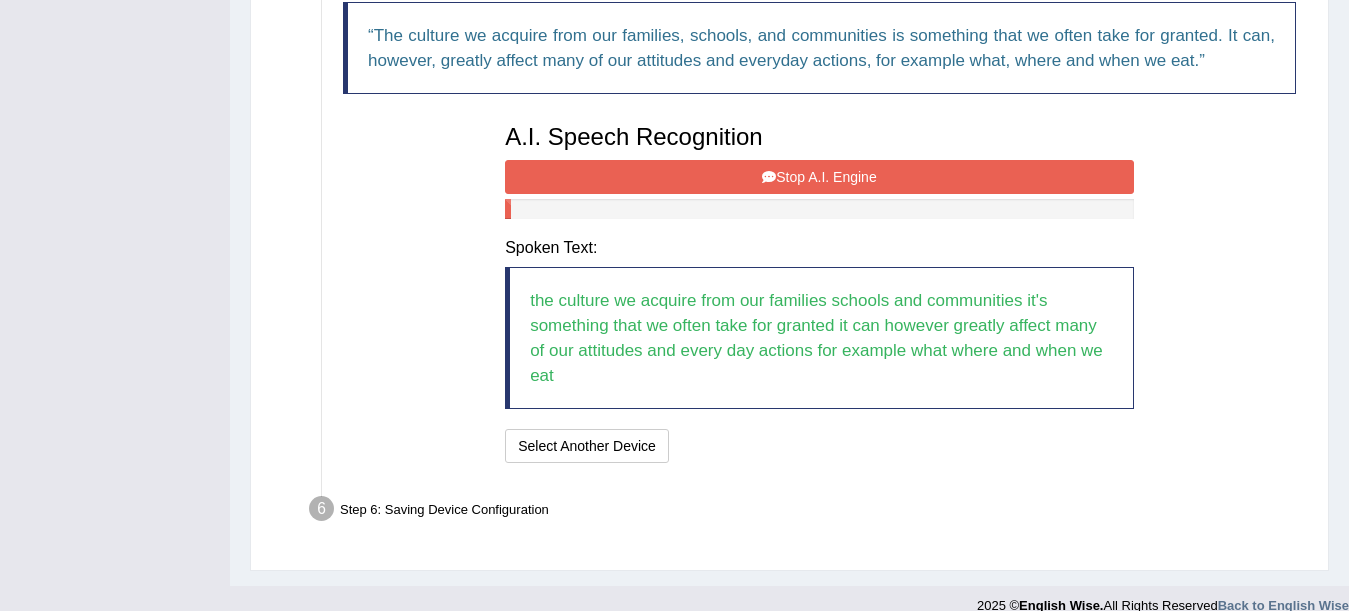 click on "Stop A.I. Engine" at bounding box center (819, 177) 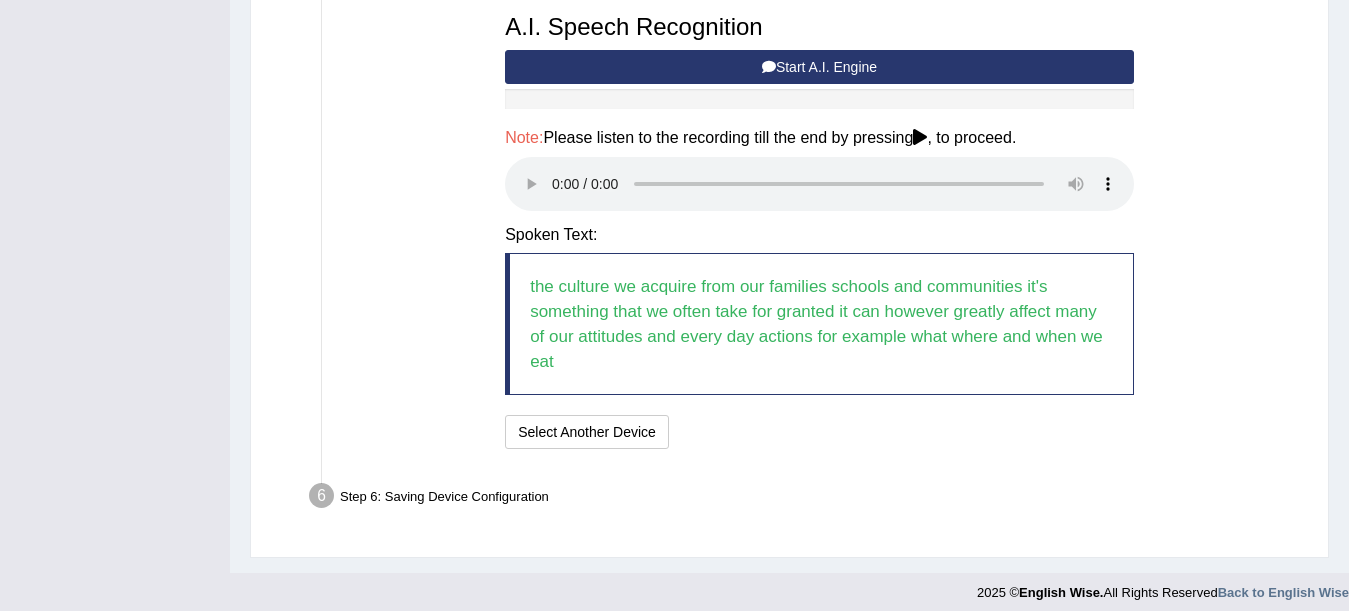 scroll, scrollTop: 837, scrollLeft: 0, axis: vertical 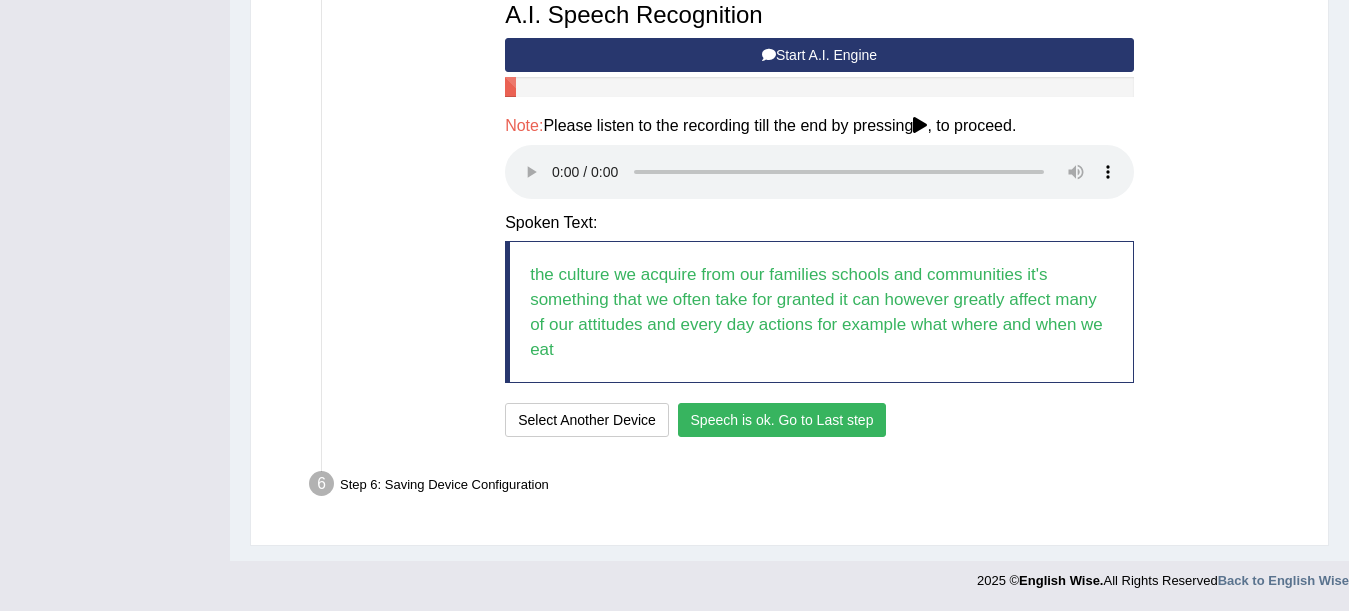 click on "Speech is ok. Go to Last step" at bounding box center [782, 420] 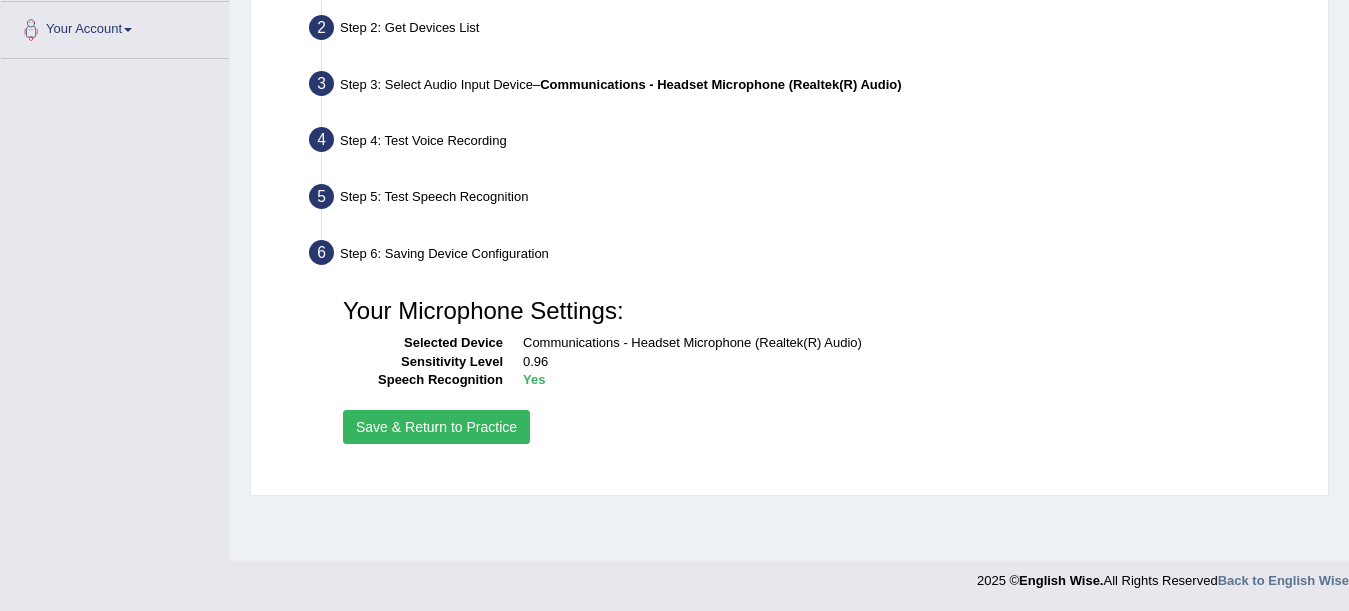 scroll, scrollTop: 439, scrollLeft: 0, axis: vertical 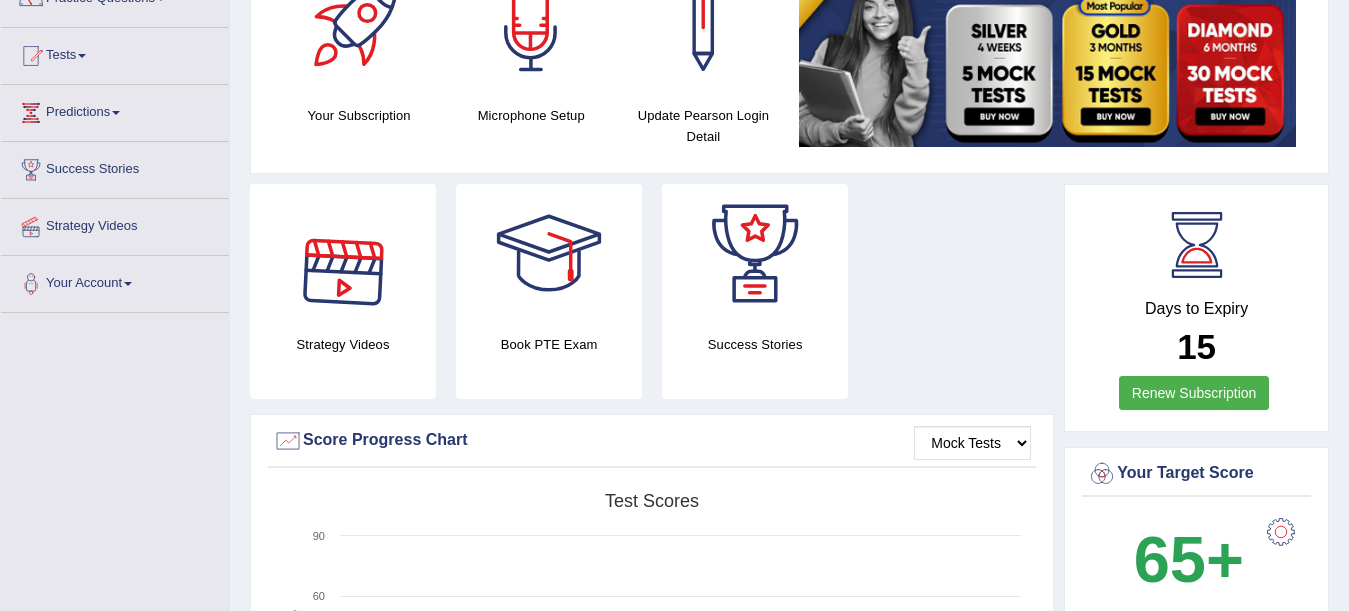 click on "Strategy Videos" at bounding box center [343, 291] 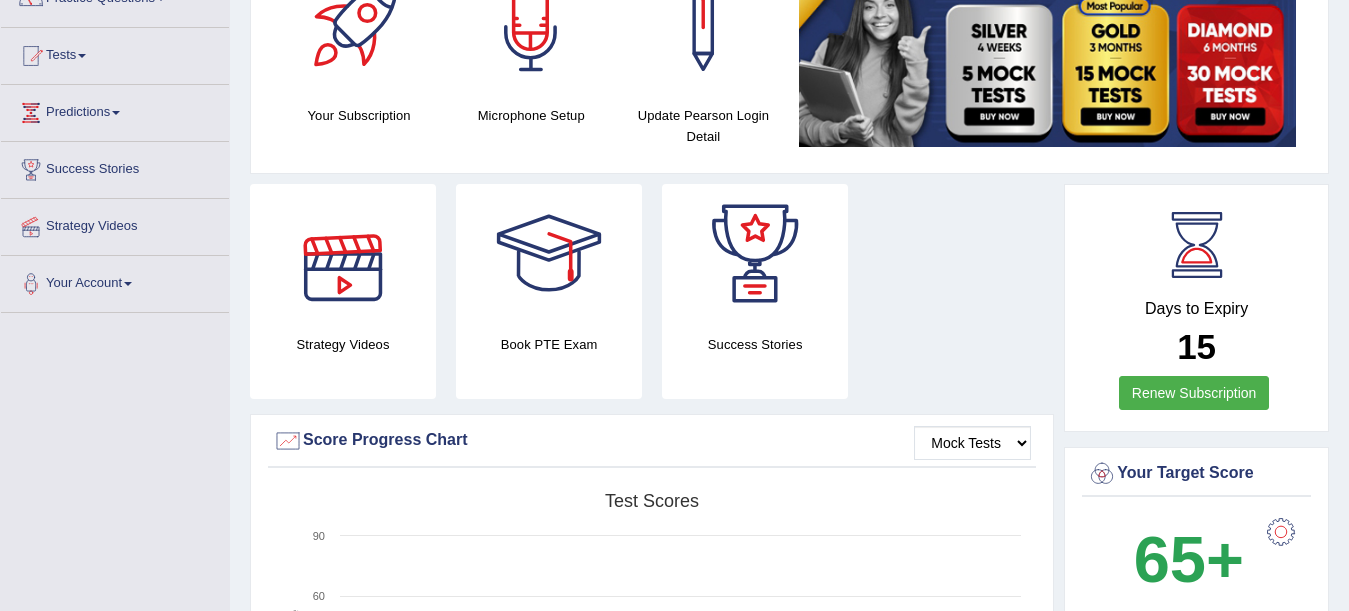 click at bounding box center [343, 254] 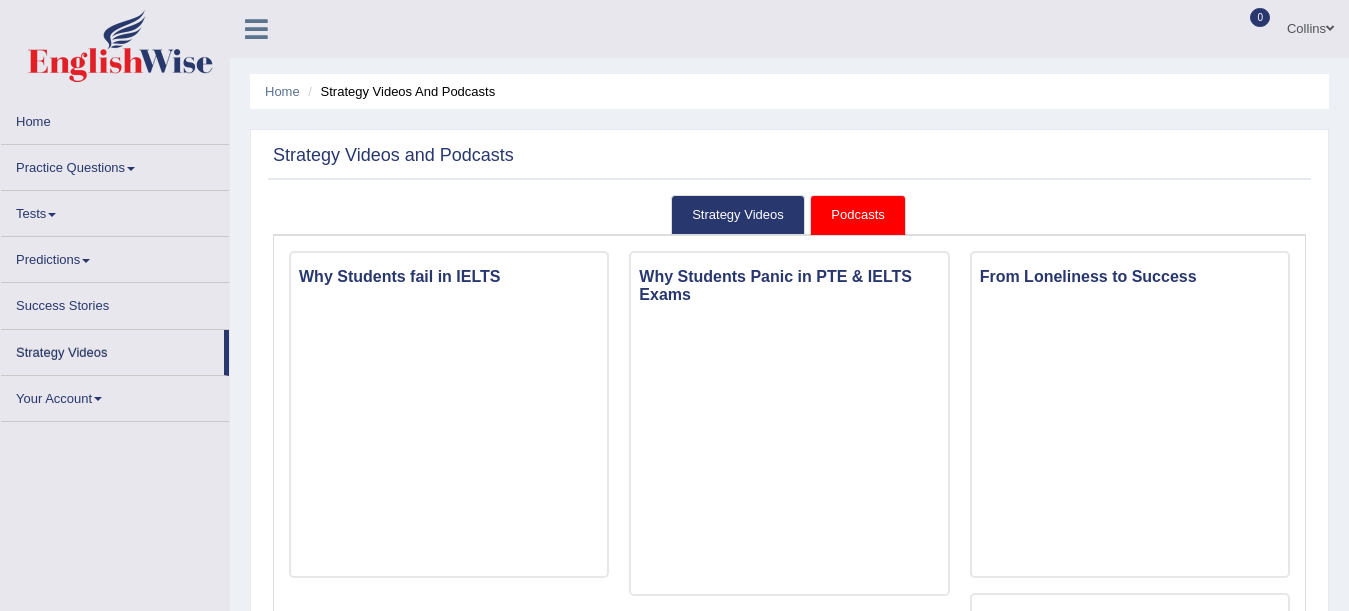 scroll, scrollTop: 0, scrollLeft: 0, axis: both 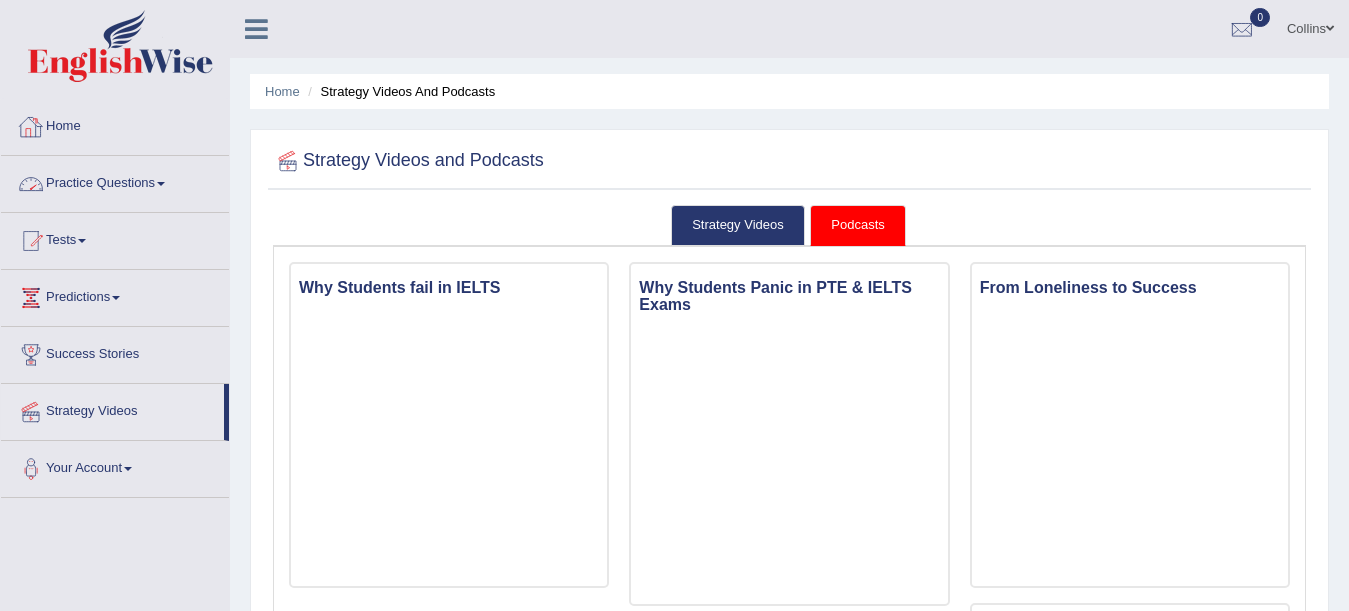 click on "Home" at bounding box center [115, 124] 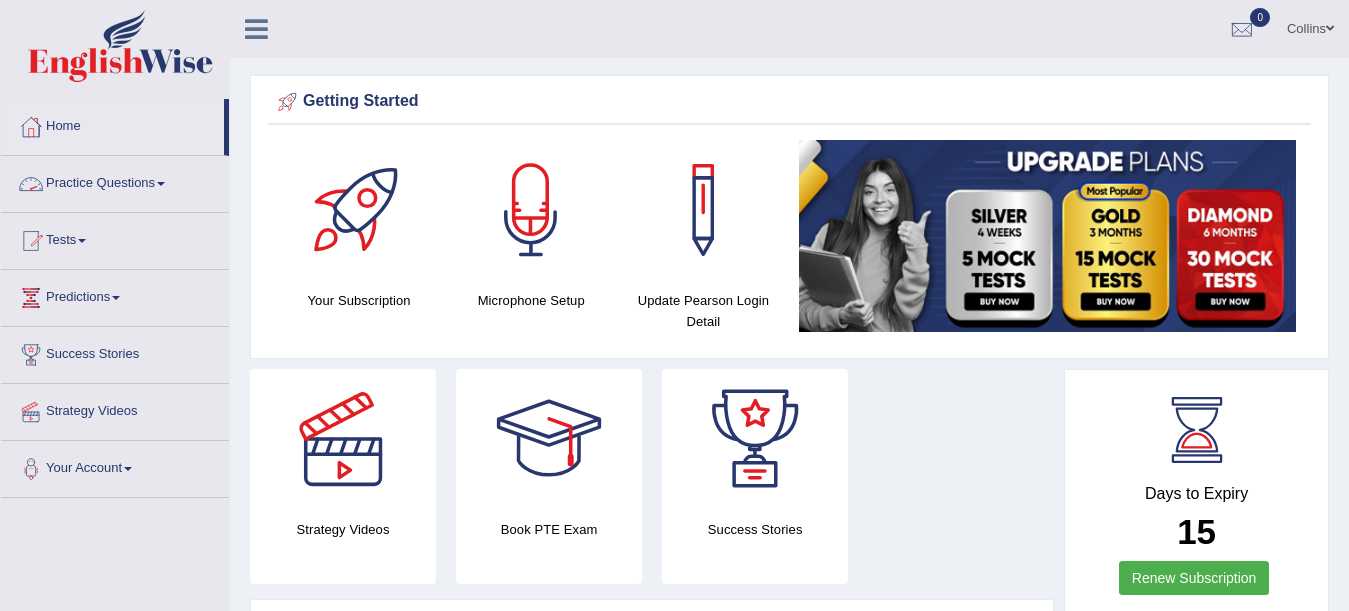 scroll, scrollTop: 0, scrollLeft: 0, axis: both 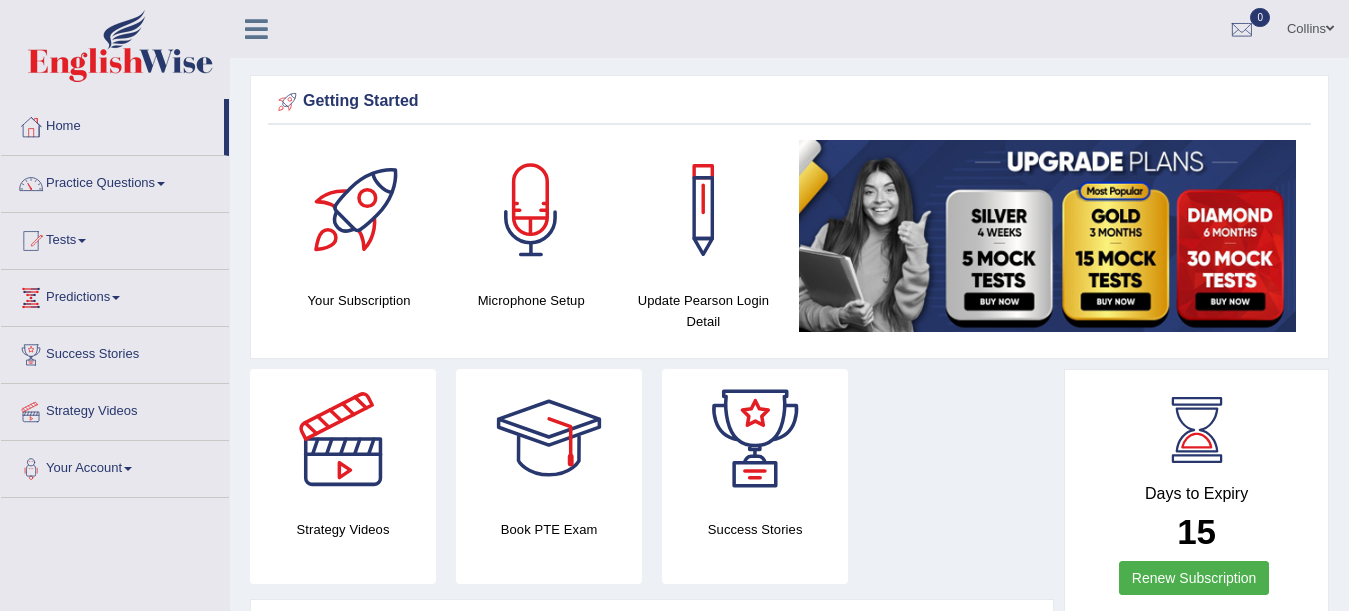 click on "Practice Questions" at bounding box center [115, 181] 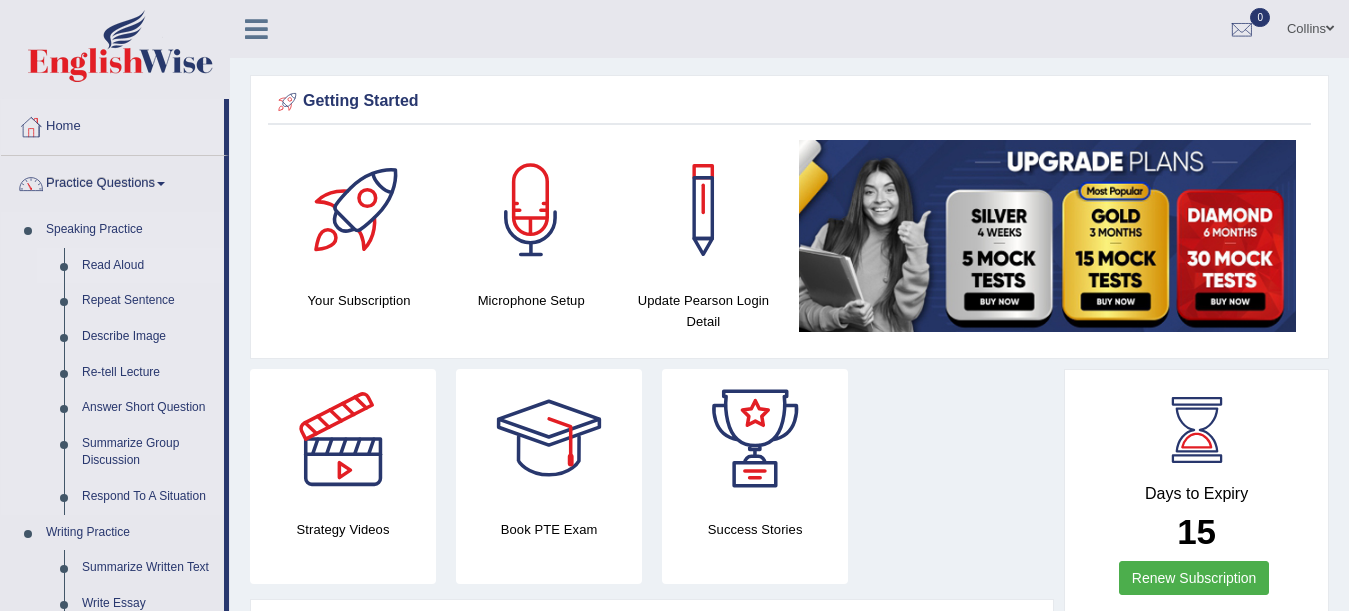 click on "Read Aloud" at bounding box center [148, 266] 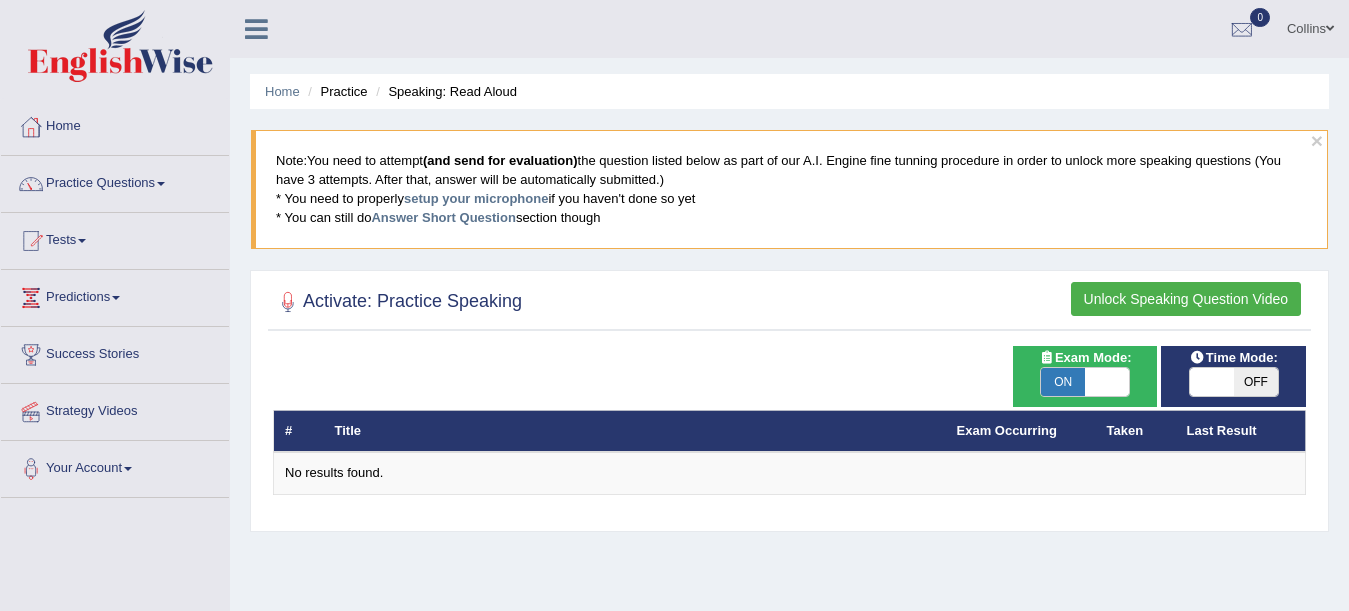 scroll, scrollTop: 127, scrollLeft: 0, axis: vertical 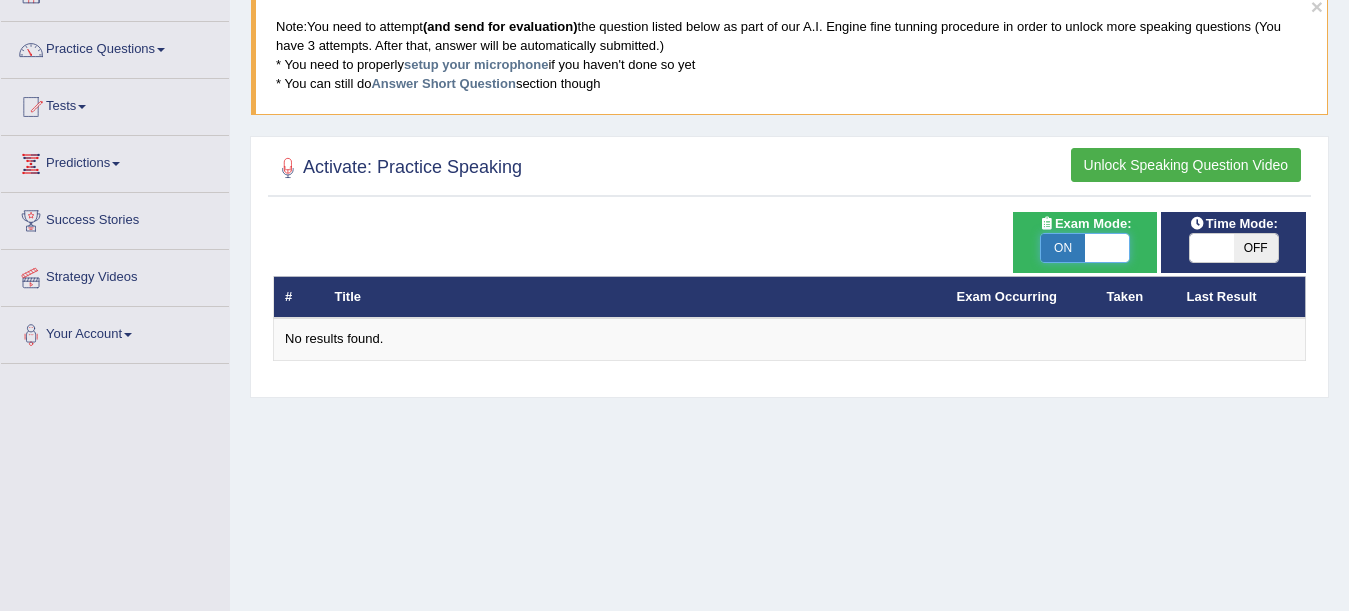 click at bounding box center (1107, 248) 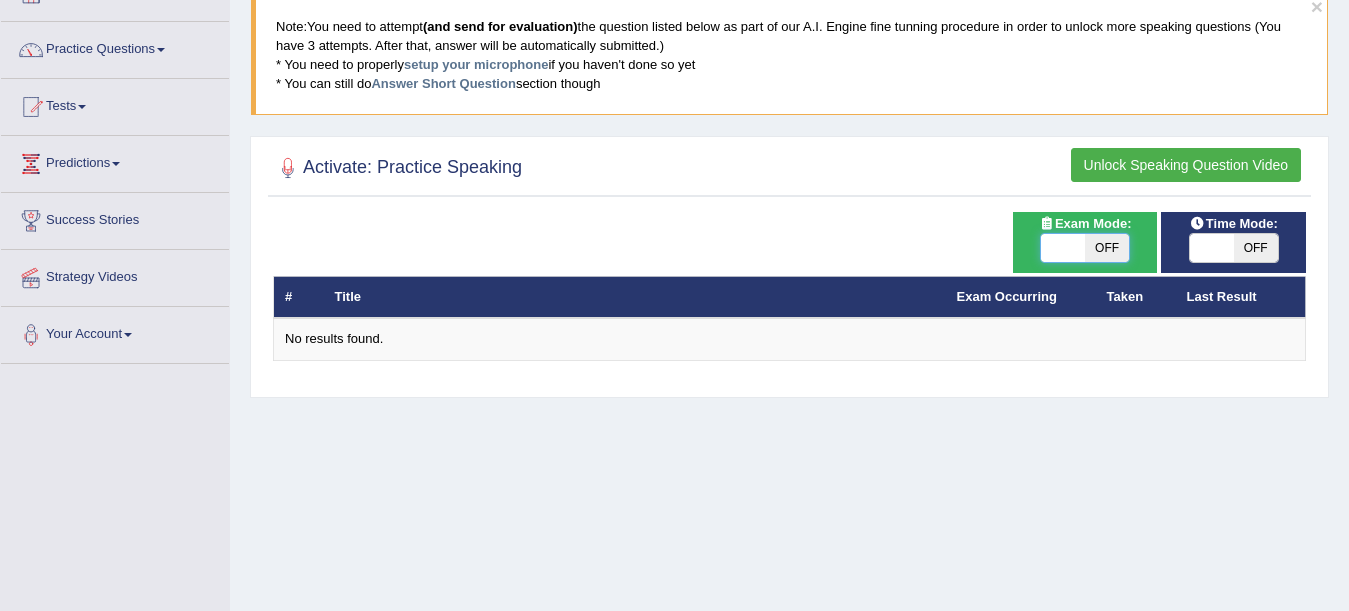 click on "OFF" at bounding box center (1107, 248) 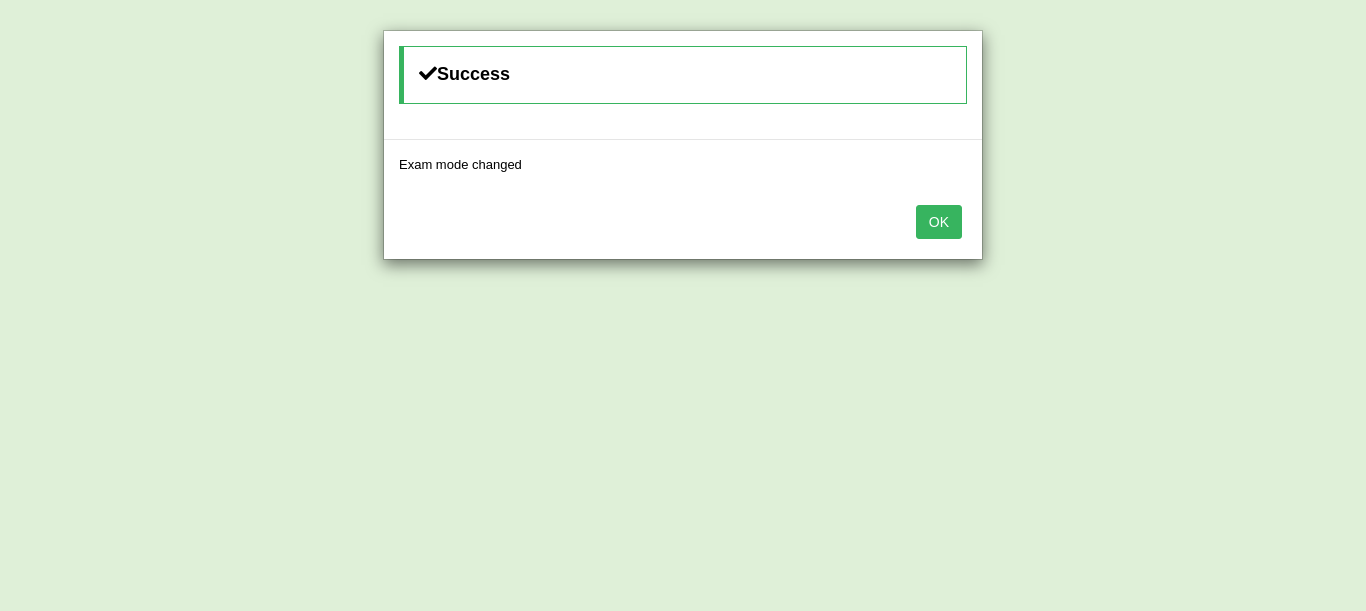 click on "OK" at bounding box center [939, 222] 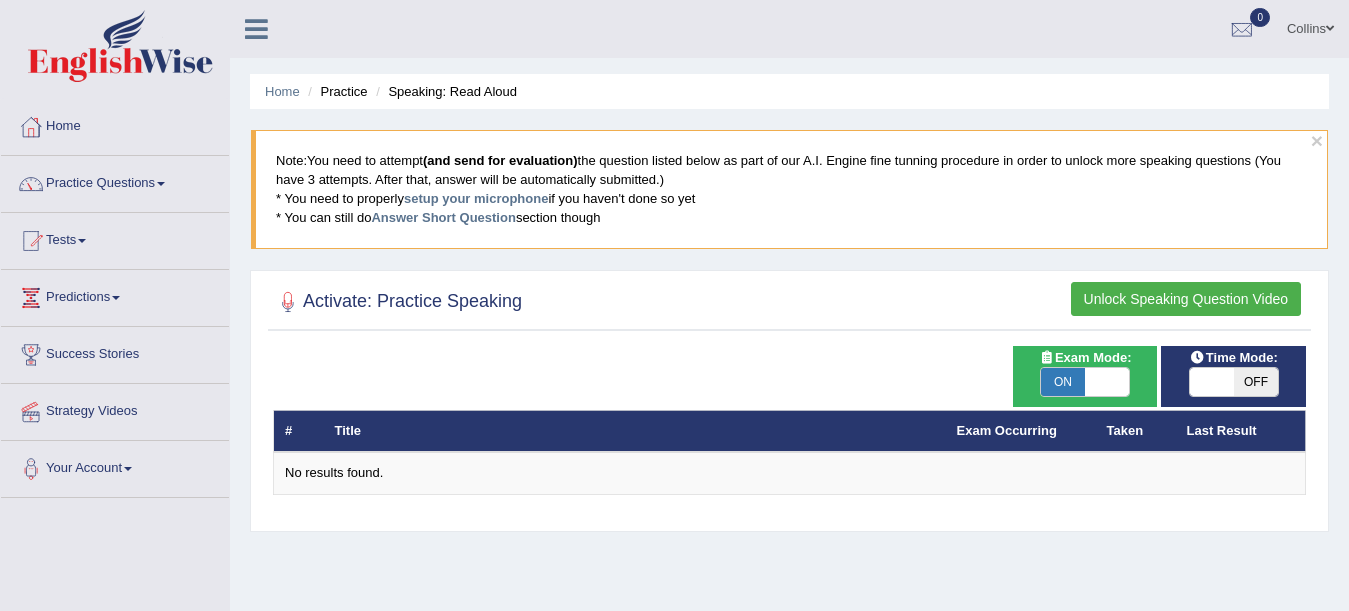 scroll, scrollTop: 137, scrollLeft: 0, axis: vertical 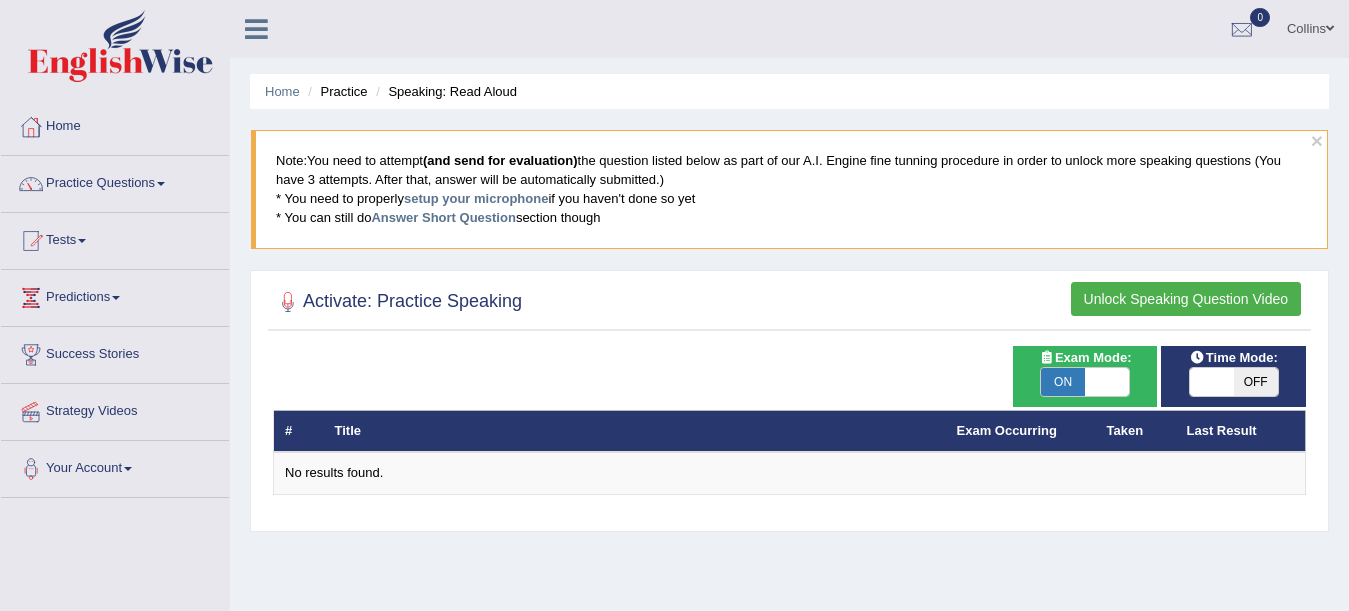 click on "Unlock Speaking Question Video" at bounding box center (1186, 299) 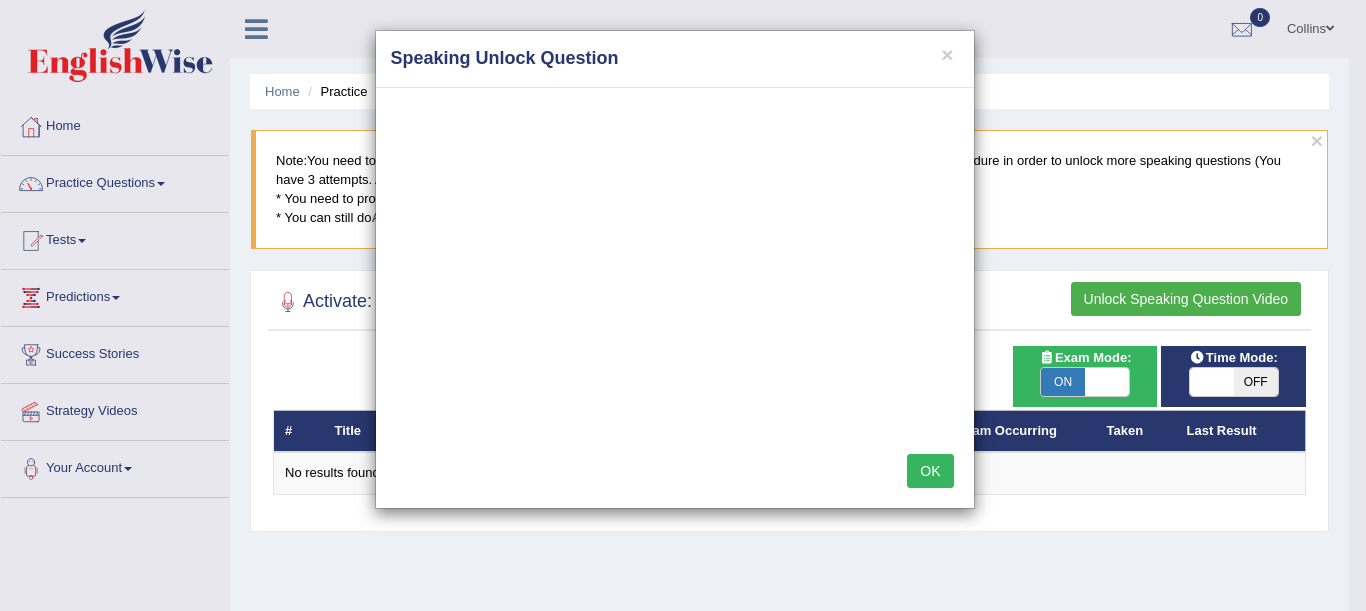 click on "OK" at bounding box center (930, 471) 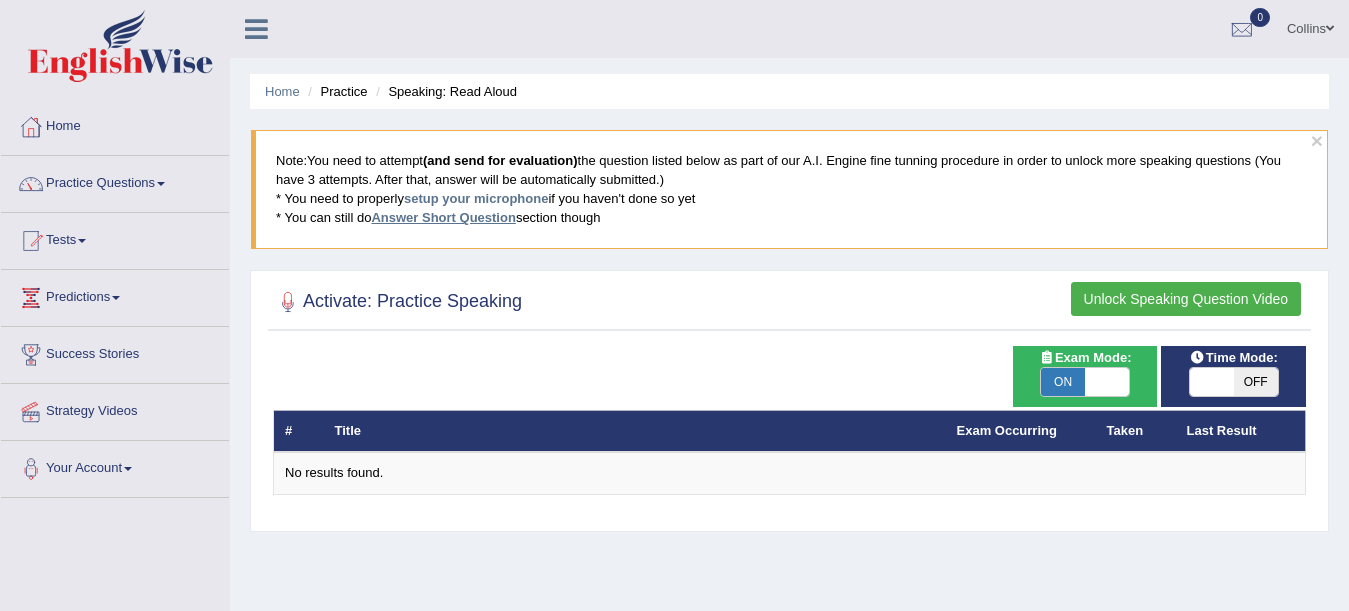 click on "Answer Short Question" at bounding box center (443, 217) 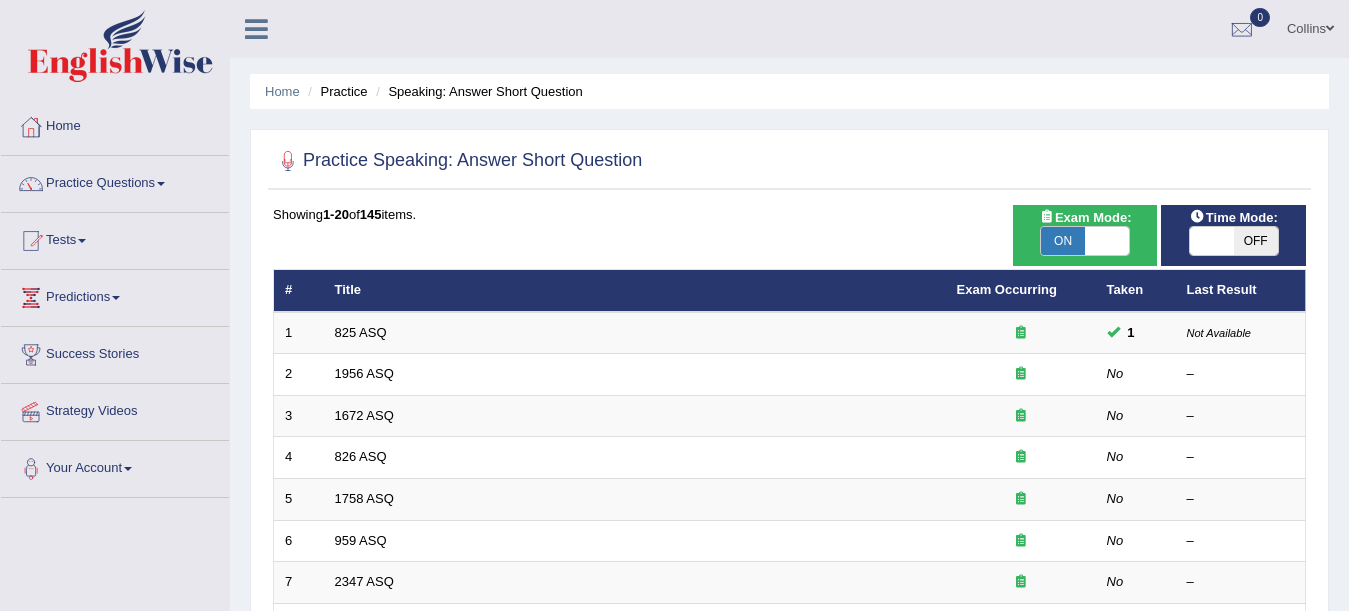 scroll, scrollTop: 0, scrollLeft: 0, axis: both 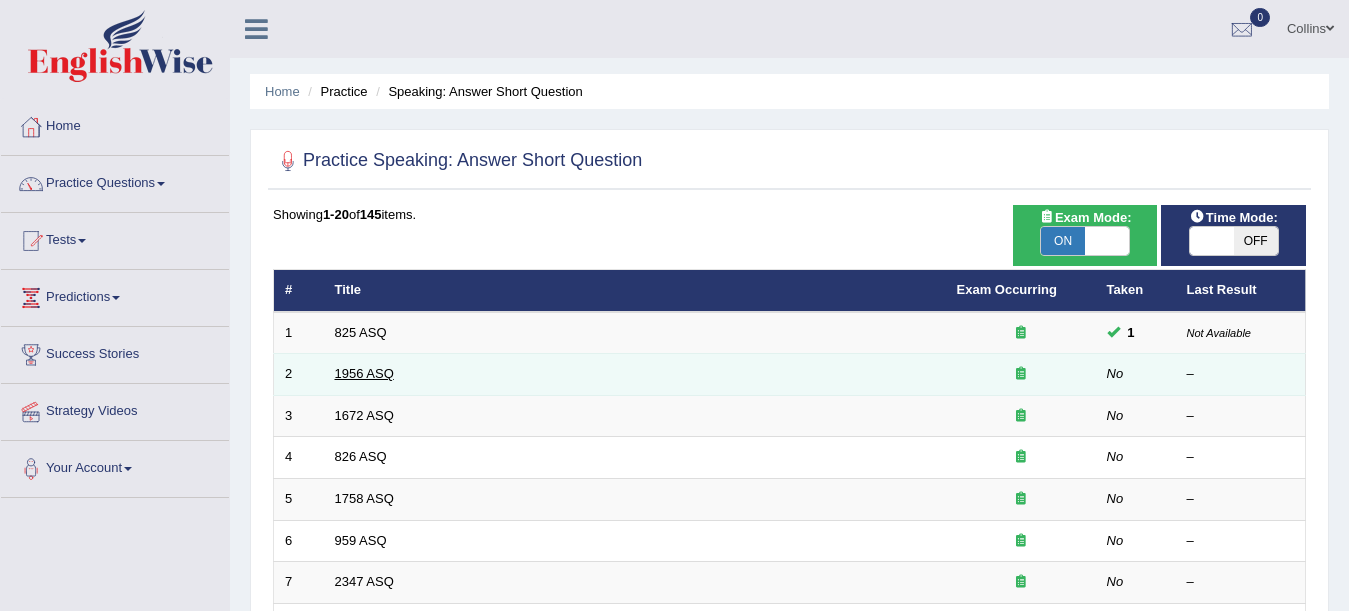 click on "1956 ASQ" at bounding box center [364, 373] 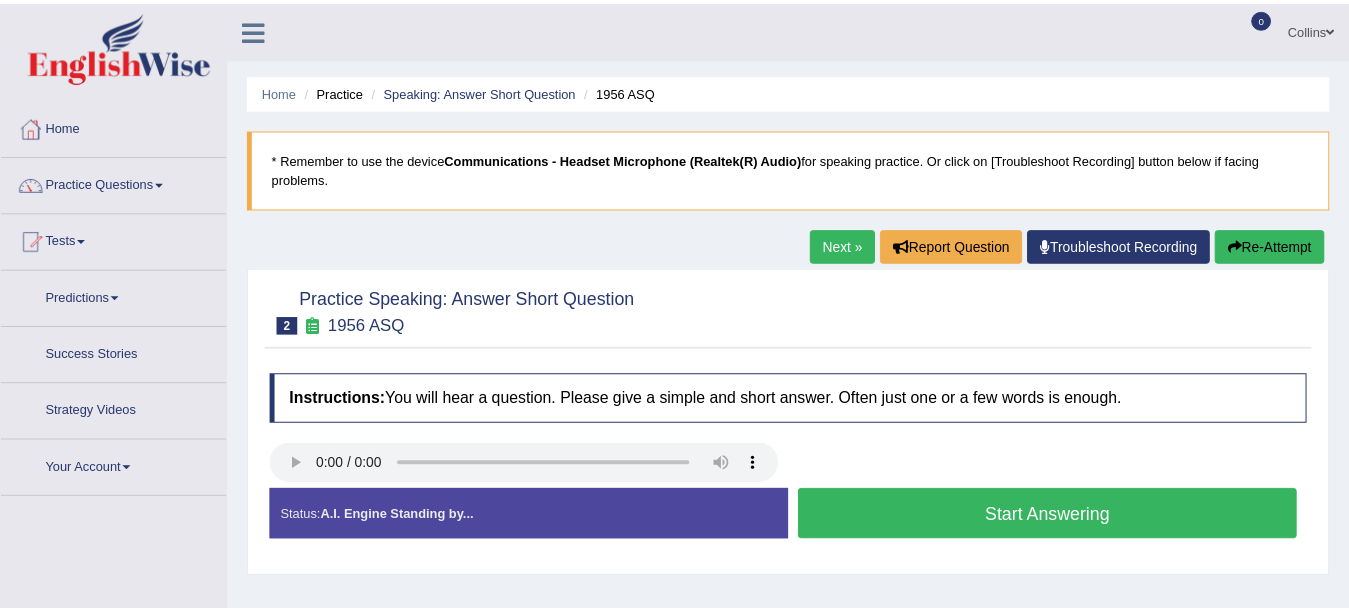 scroll, scrollTop: 0, scrollLeft: 0, axis: both 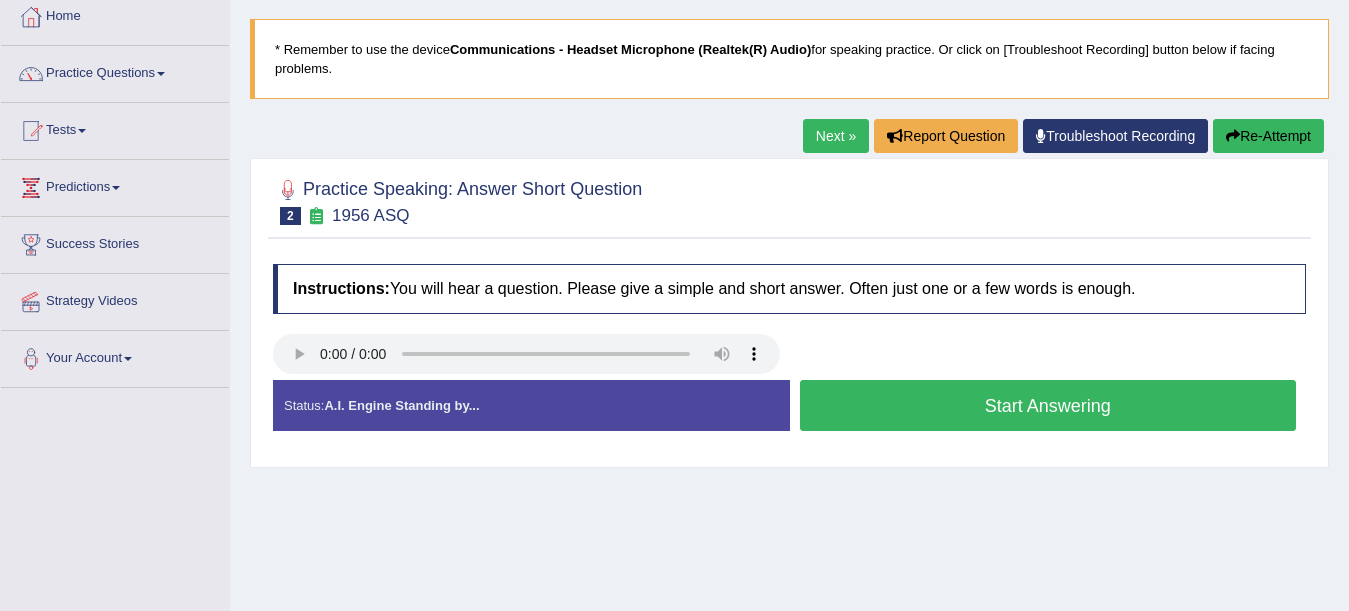 click on "Start Answering" at bounding box center (1048, 405) 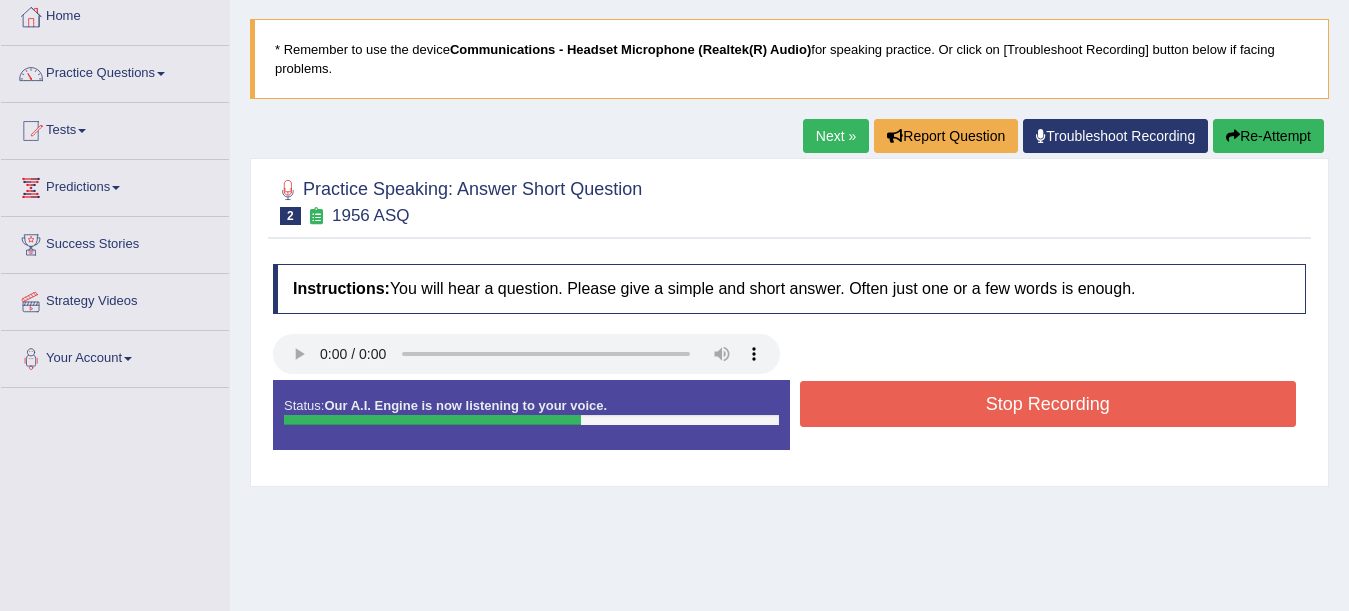 click on "Stop Recording" at bounding box center [1048, 404] 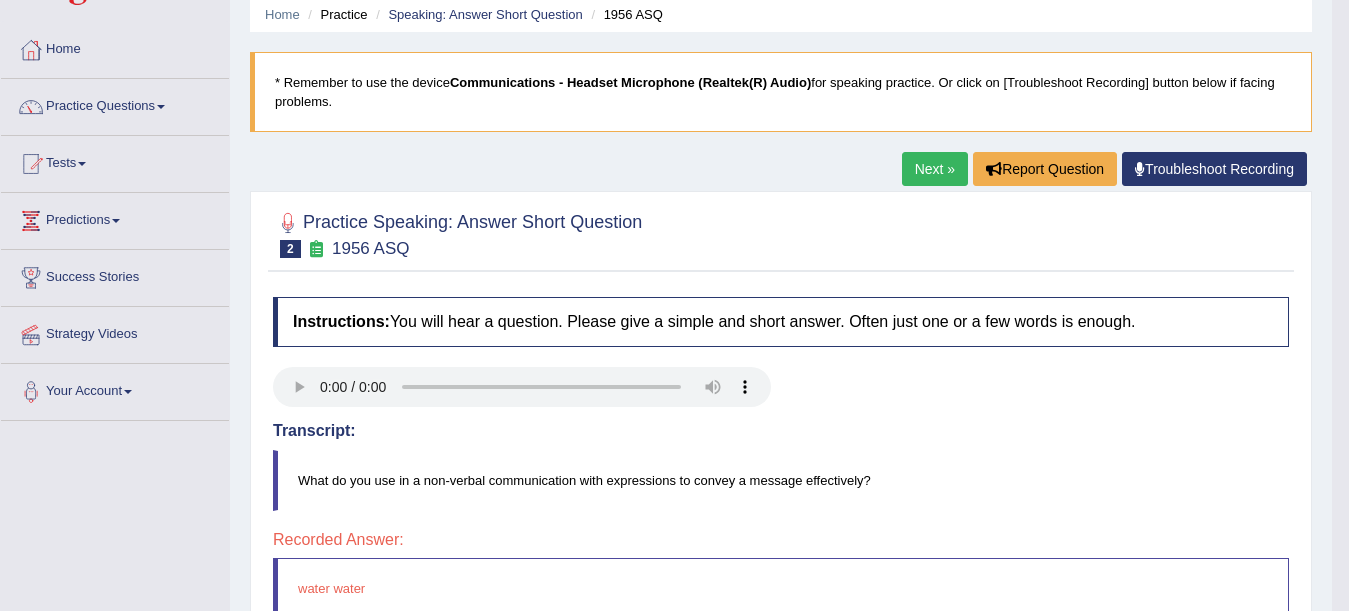 scroll, scrollTop: 18, scrollLeft: 0, axis: vertical 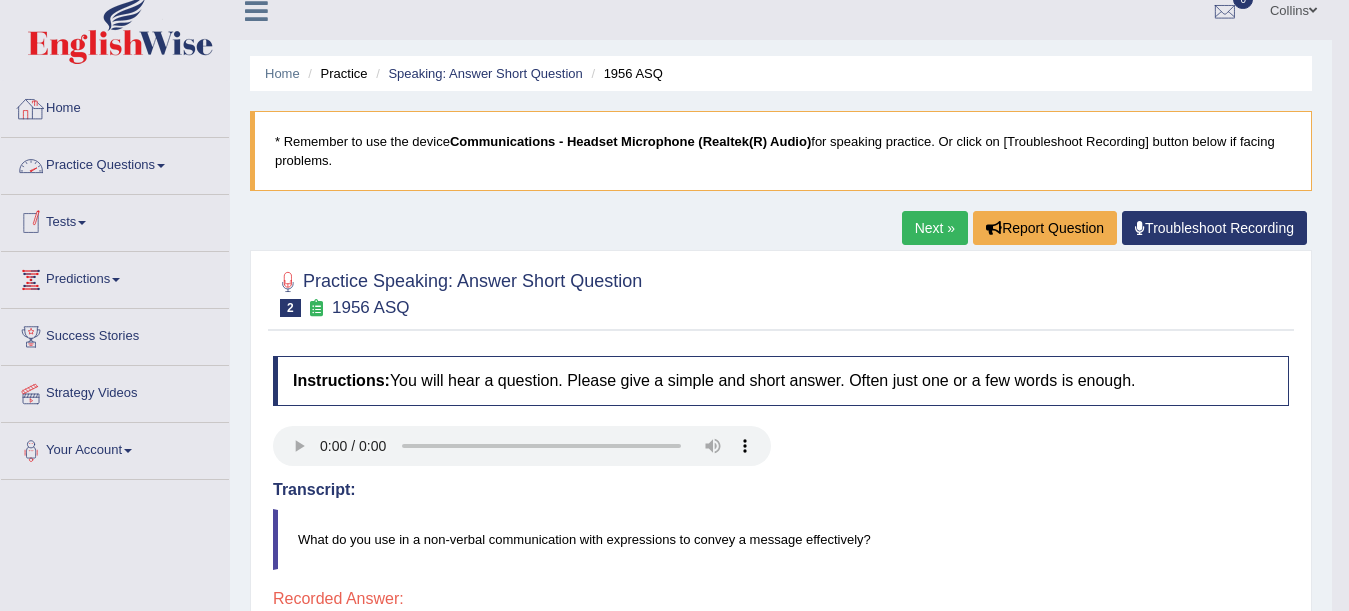 click on "Home" at bounding box center (115, 106) 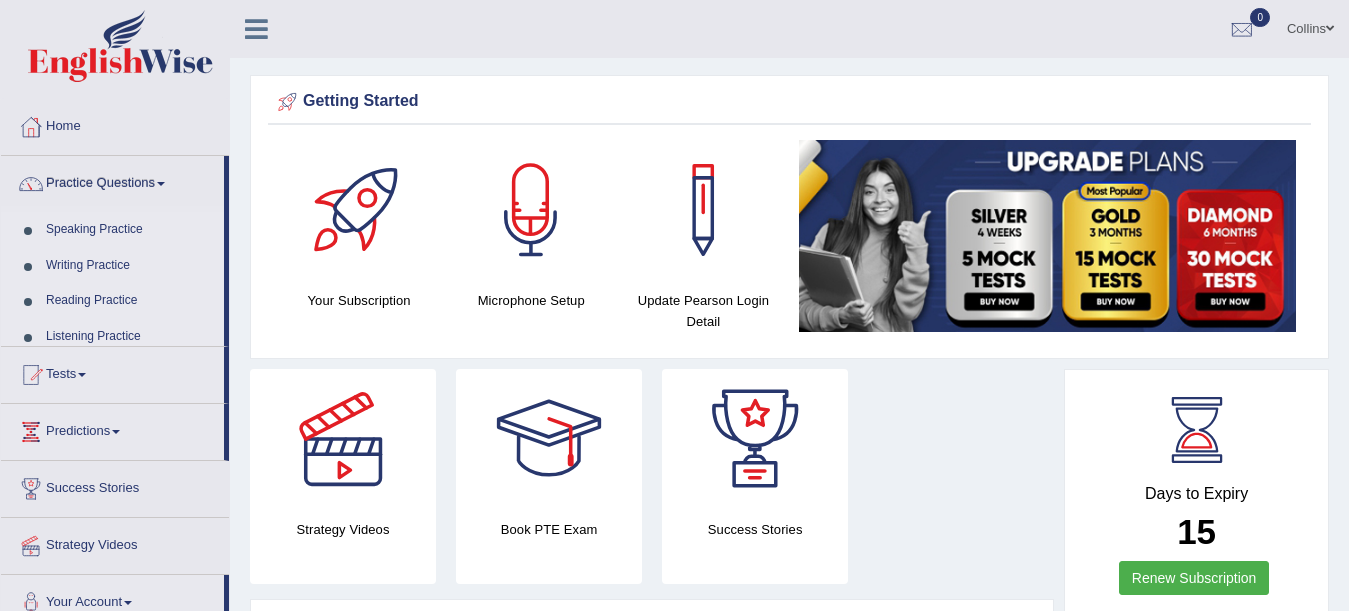 scroll, scrollTop: 0, scrollLeft: 0, axis: both 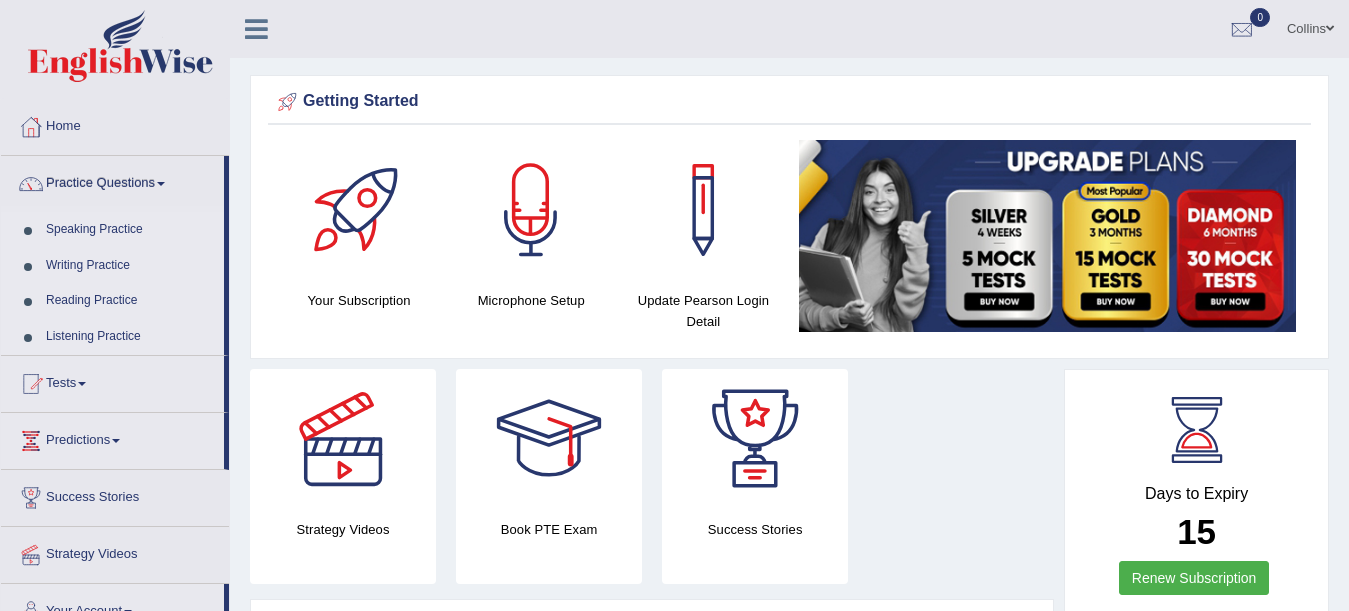 click on "Practice Questions" at bounding box center (112, 181) 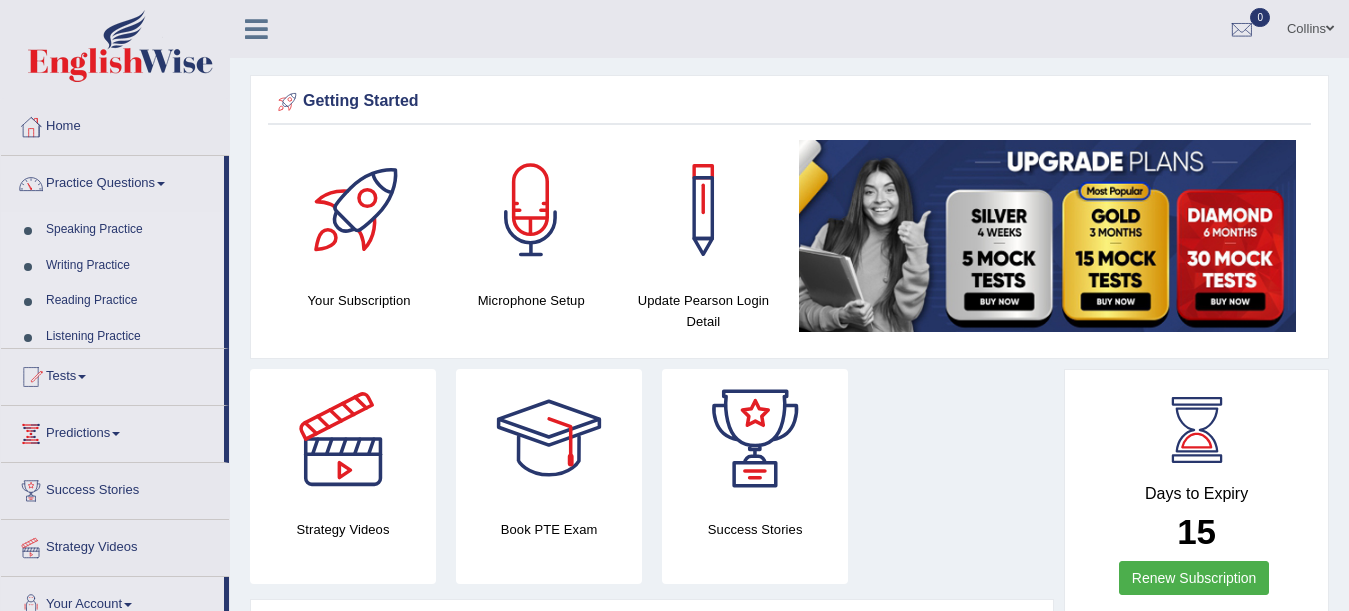 click on "Practice Questions" at bounding box center (112, 181) 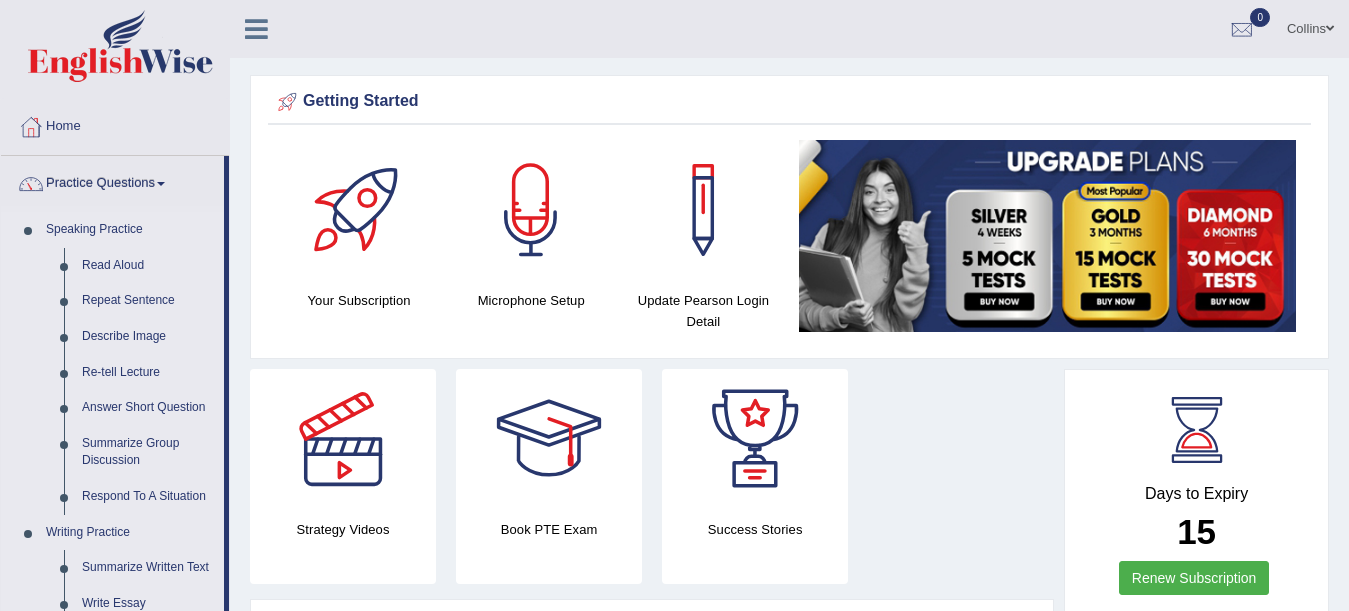 click on "Practice Questions" at bounding box center (112, 181) 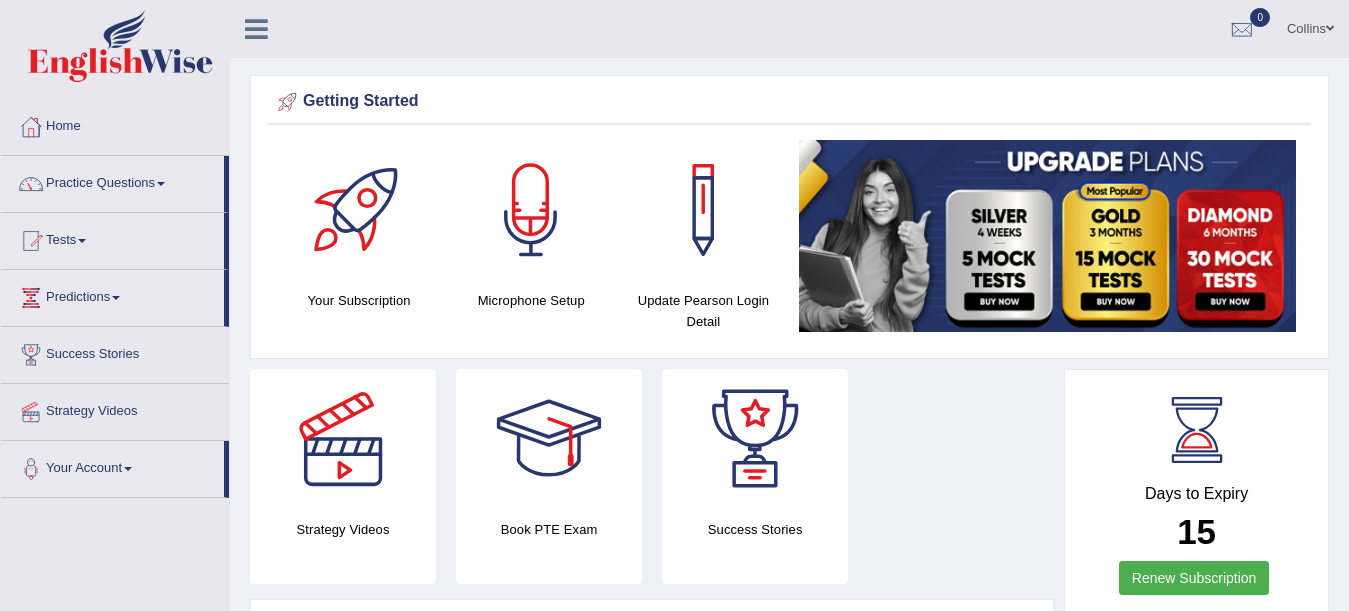 click on "Practice Questions" at bounding box center (112, 181) 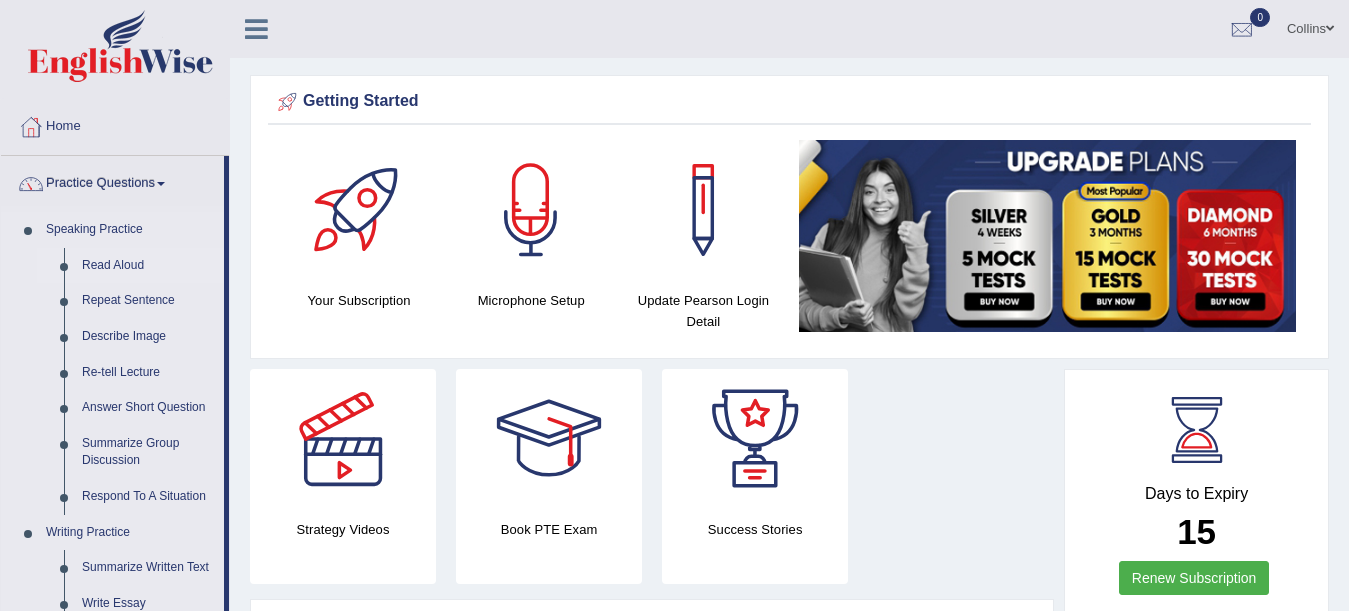 click on "Read Aloud" at bounding box center (148, 266) 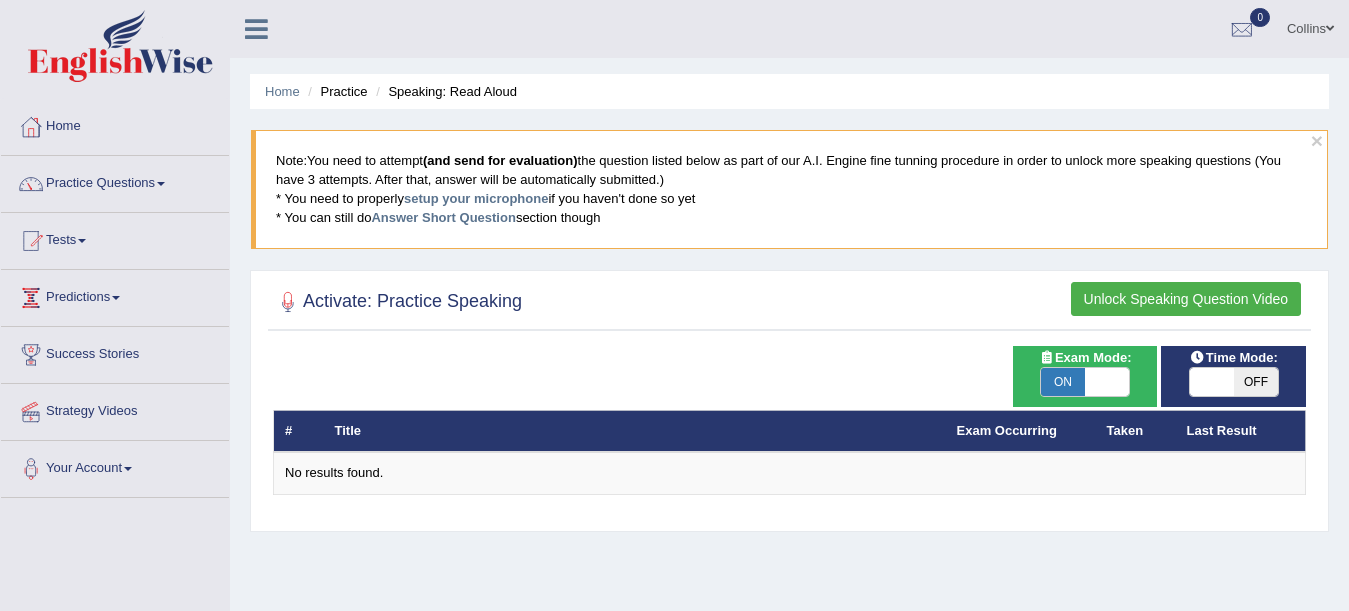 scroll, scrollTop: 0, scrollLeft: 0, axis: both 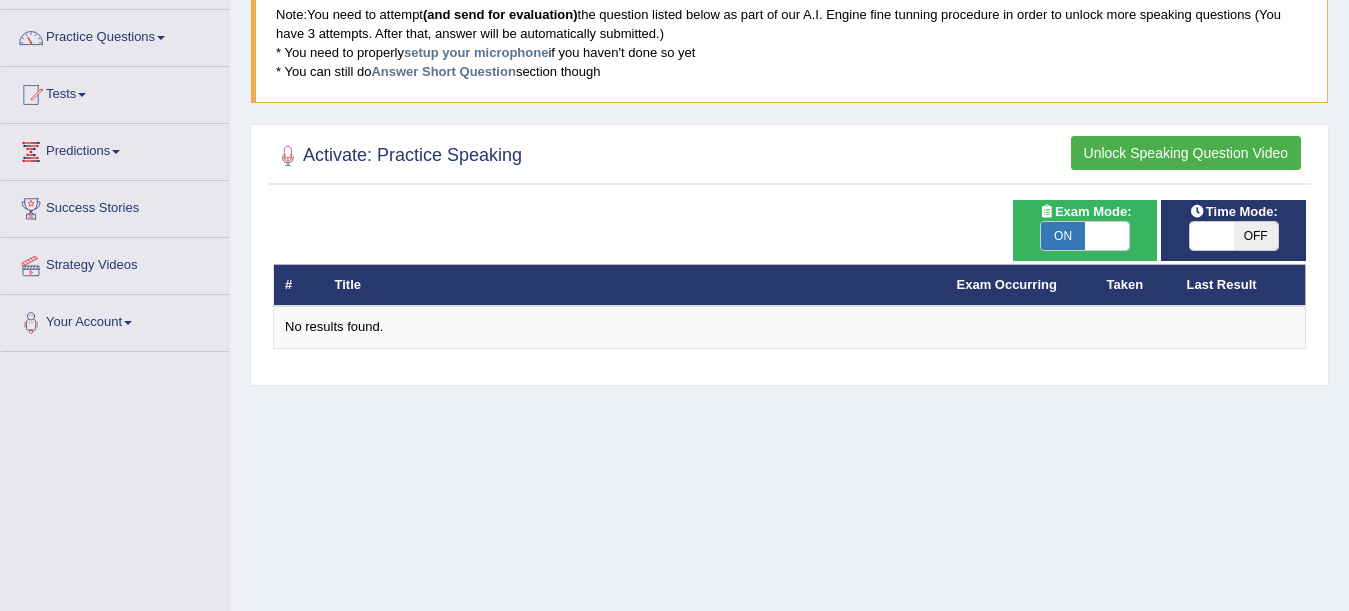 click on "Activate: Practice Speaking" at bounding box center (397, 156) 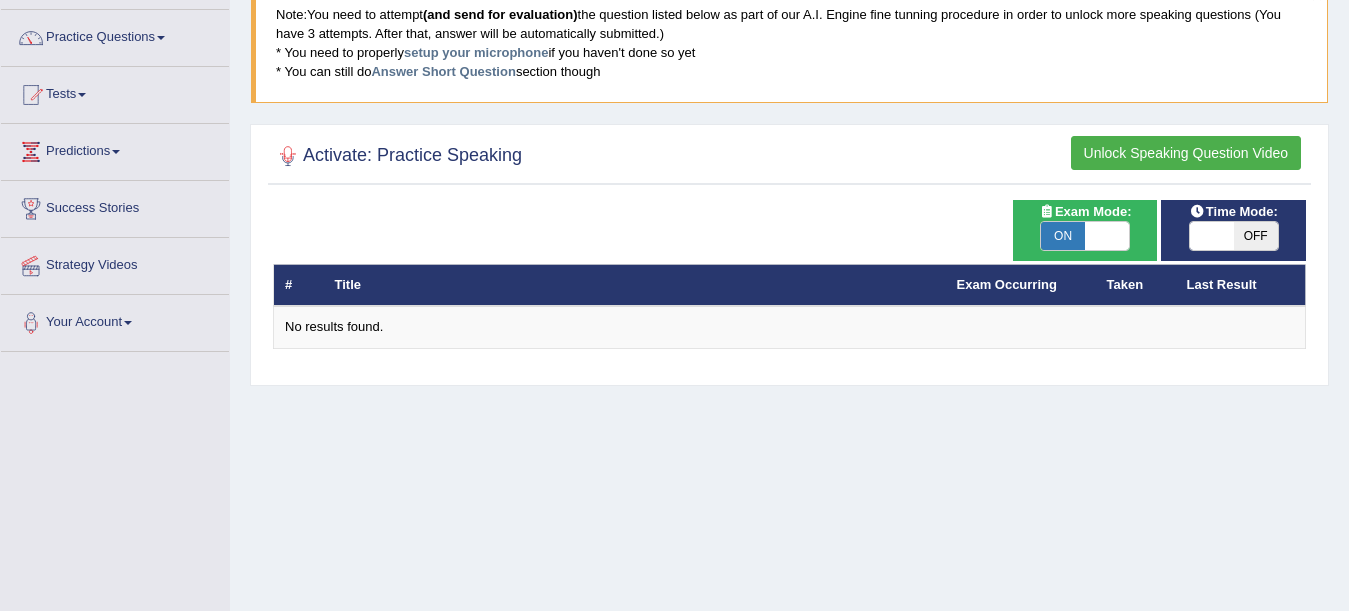 click at bounding box center [288, 156] 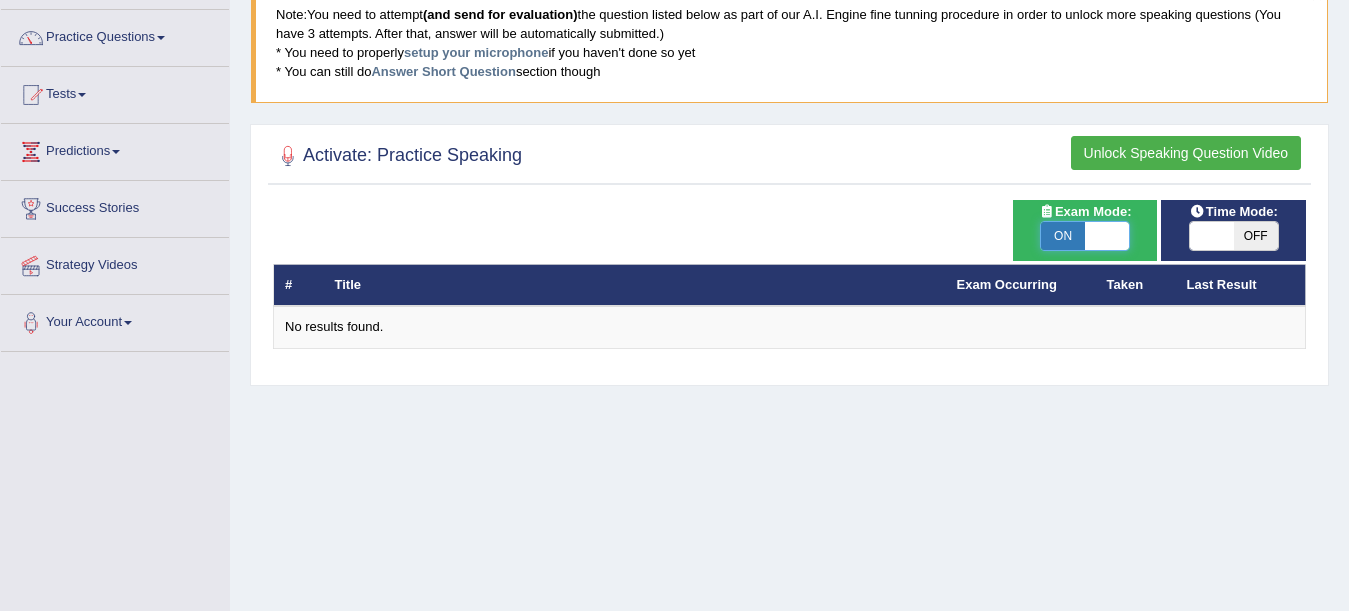 click at bounding box center (1107, 236) 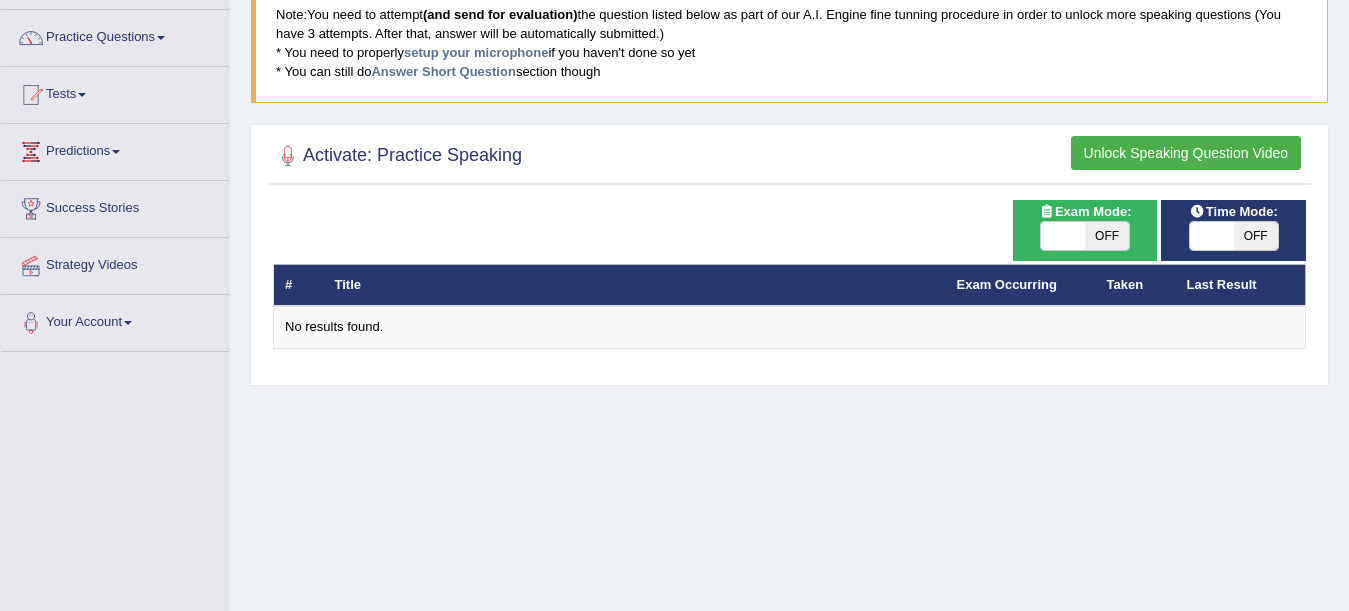 click on "OFF" at bounding box center [1107, 236] 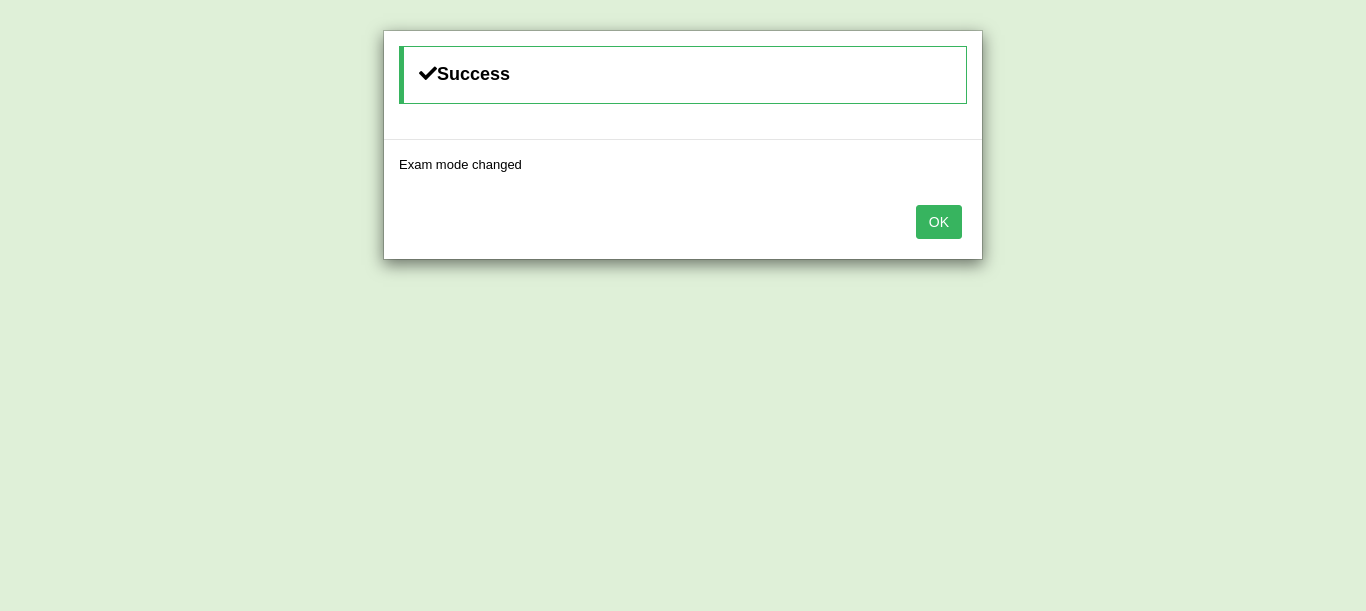 click on "OK" at bounding box center (939, 222) 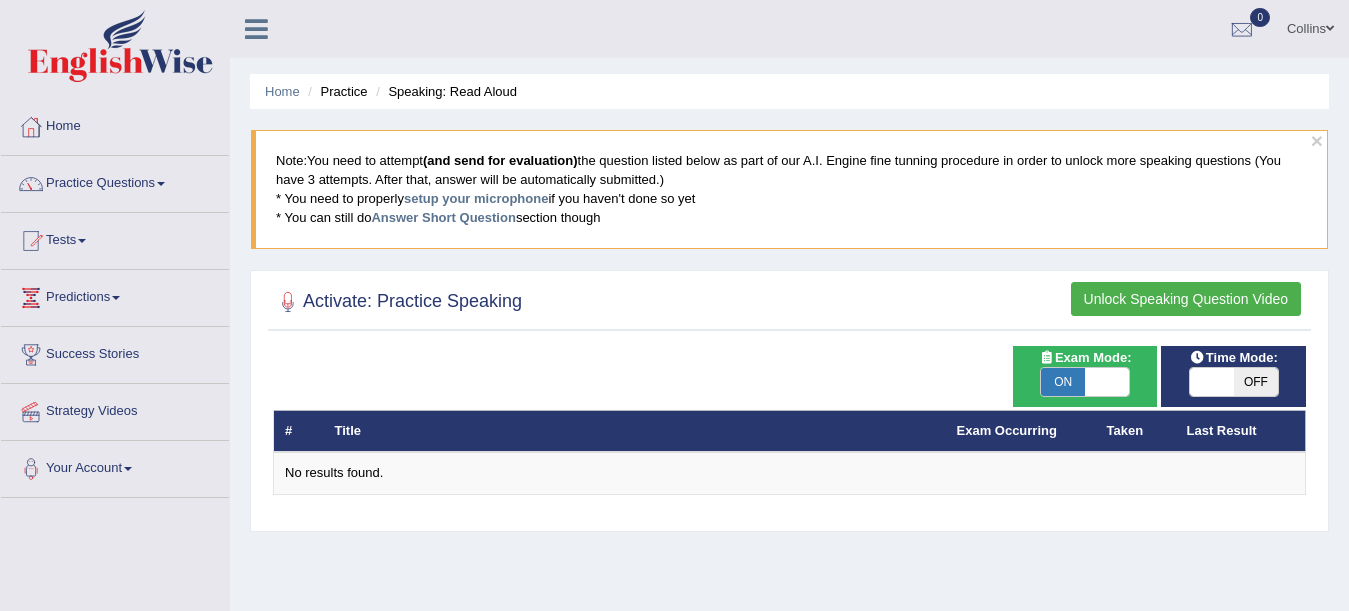 scroll, scrollTop: 161, scrollLeft: 0, axis: vertical 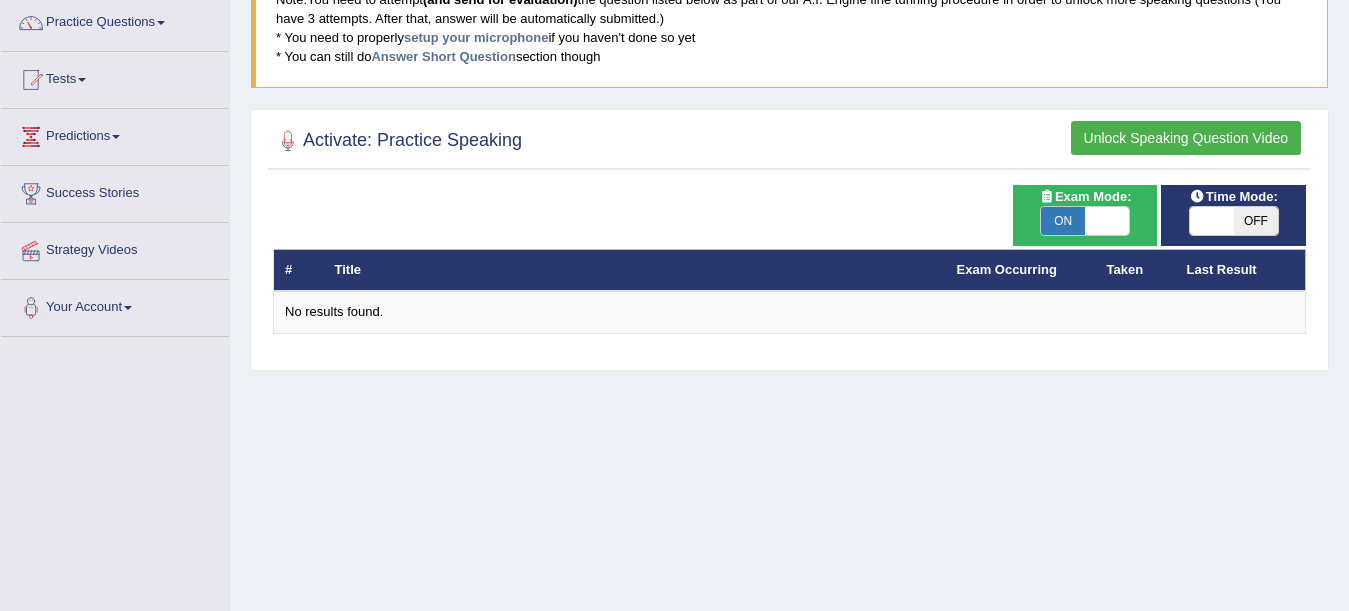 click on "OFF" at bounding box center [1256, 221] 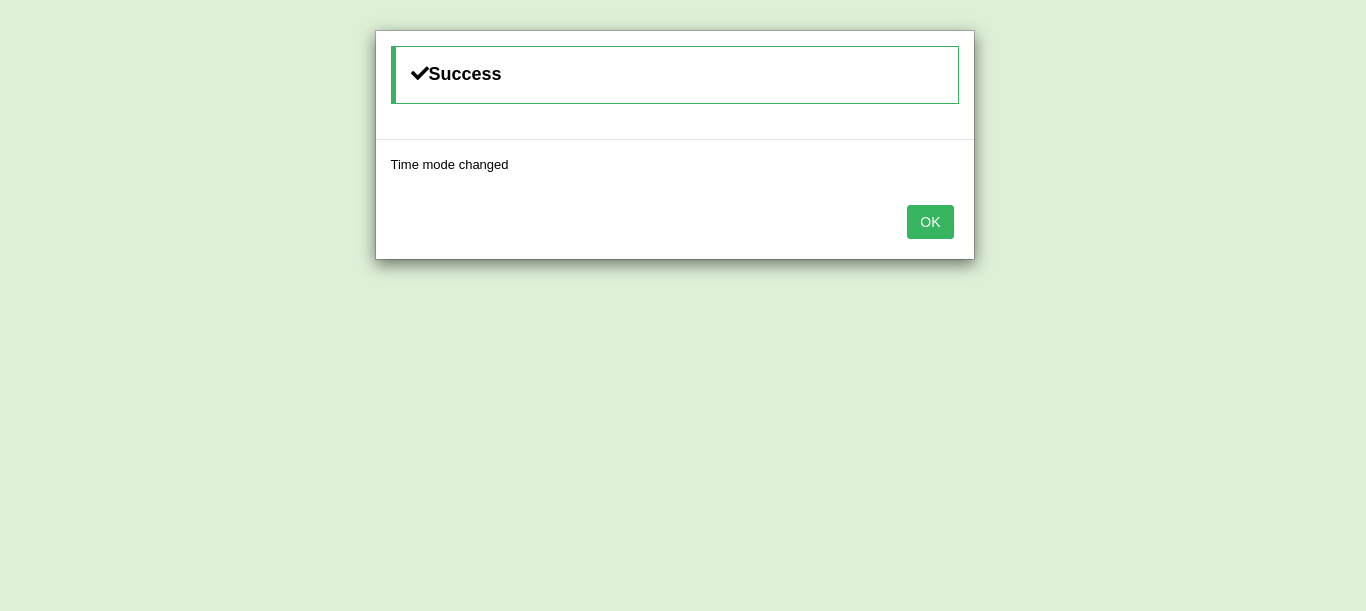 click on "OK" at bounding box center [930, 222] 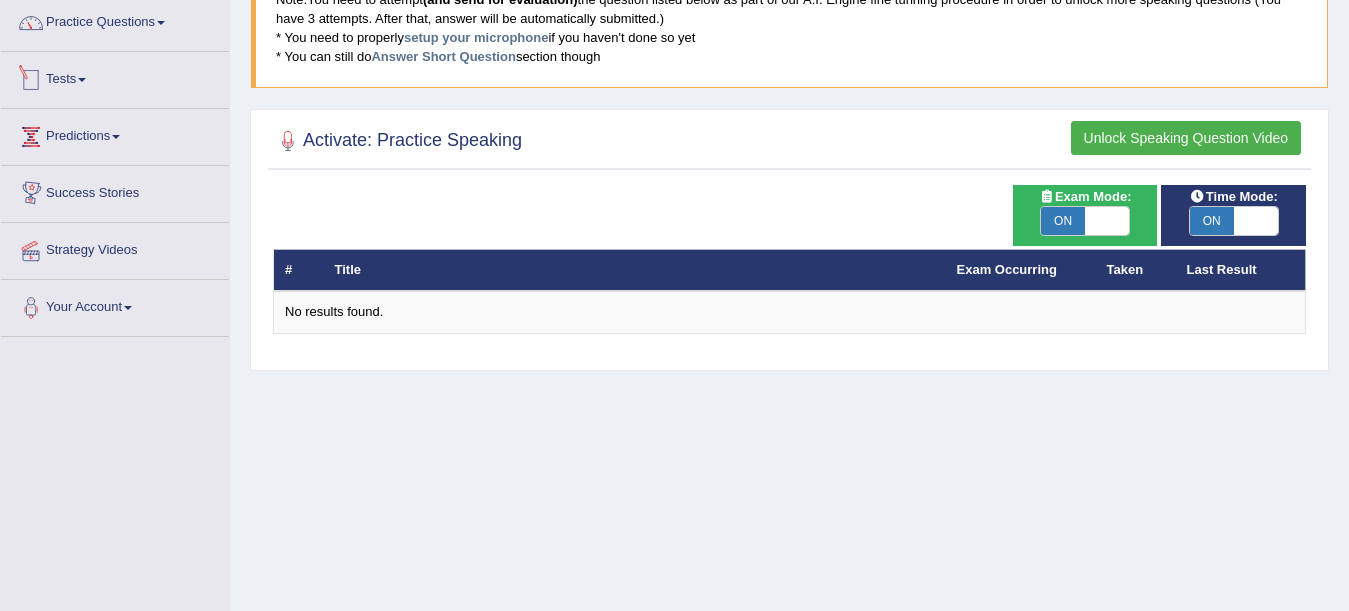 click on "Tests" at bounding box center [115, 77] 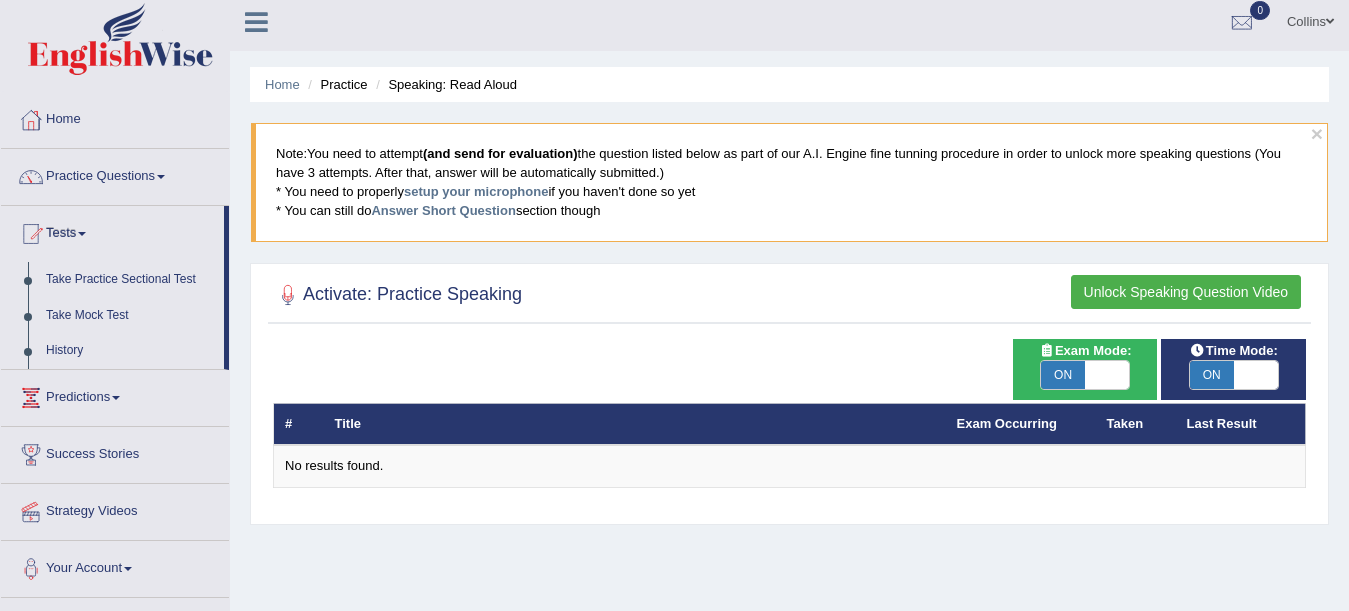 scroll, scrollTop: 0, scrollLeft: 0, axis: both 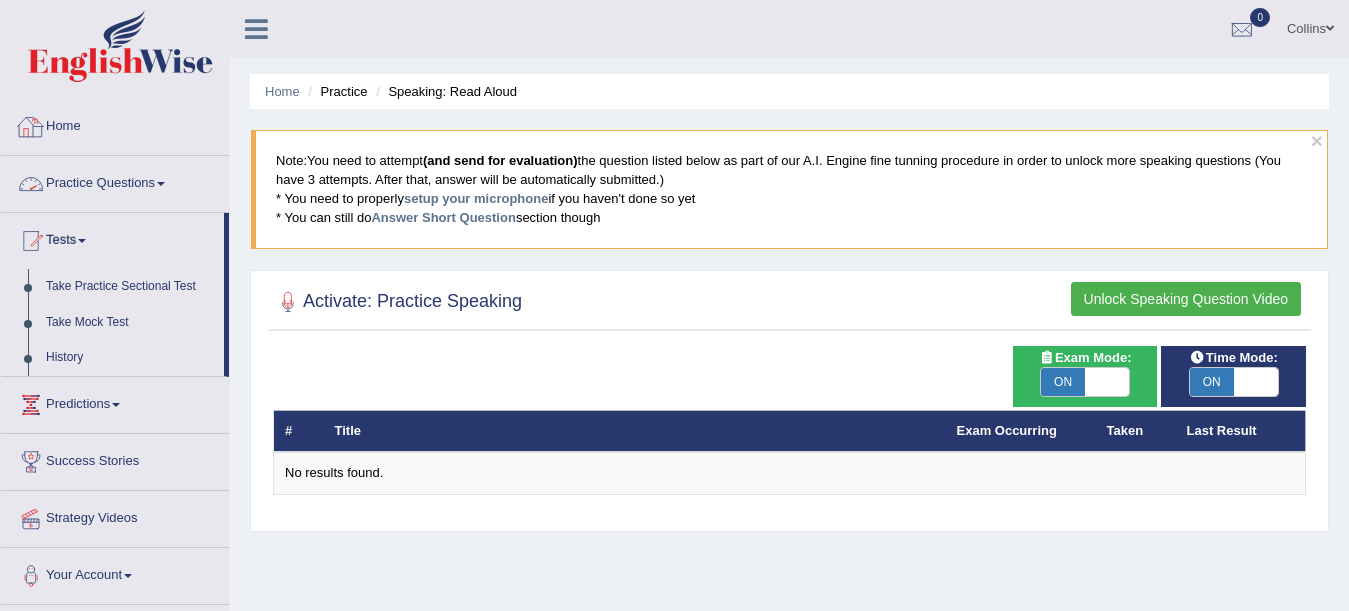 click on "Practice Questions" at bounding box center [115, 181] 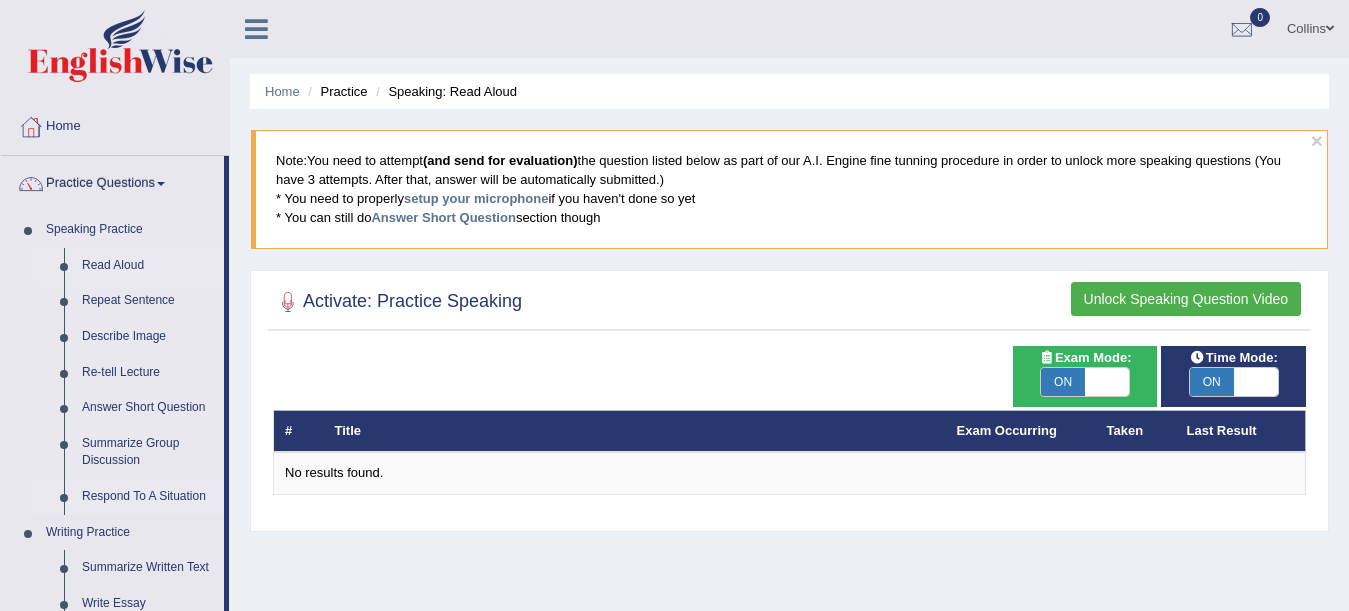 click on "Respond To A Situation" at bounding box center (148, 497) 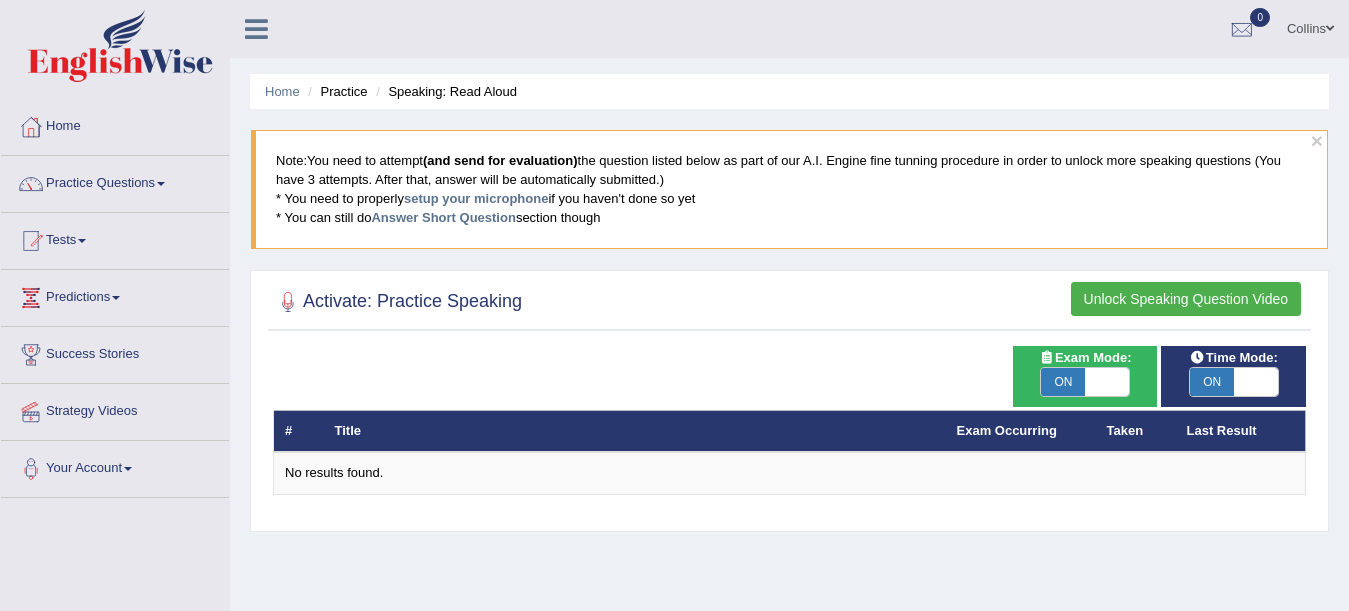 scroll, scrollTop: 0, scrollLeft: 0, axis: both 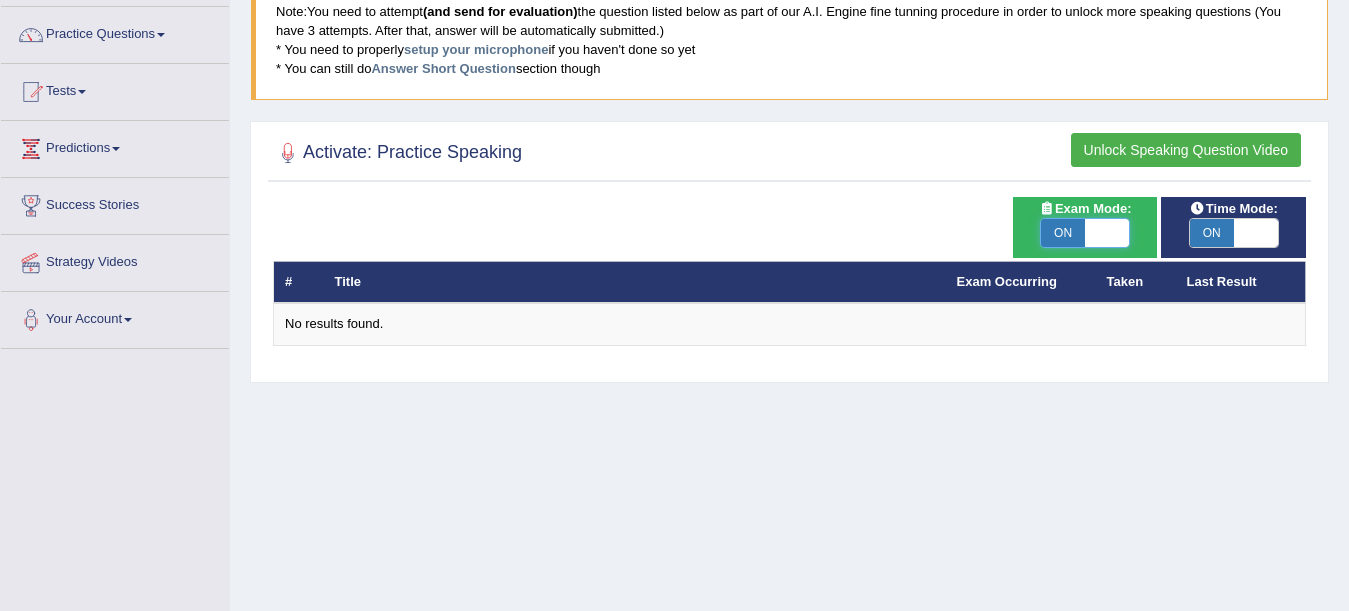 click at bounding box center (1107, 233) 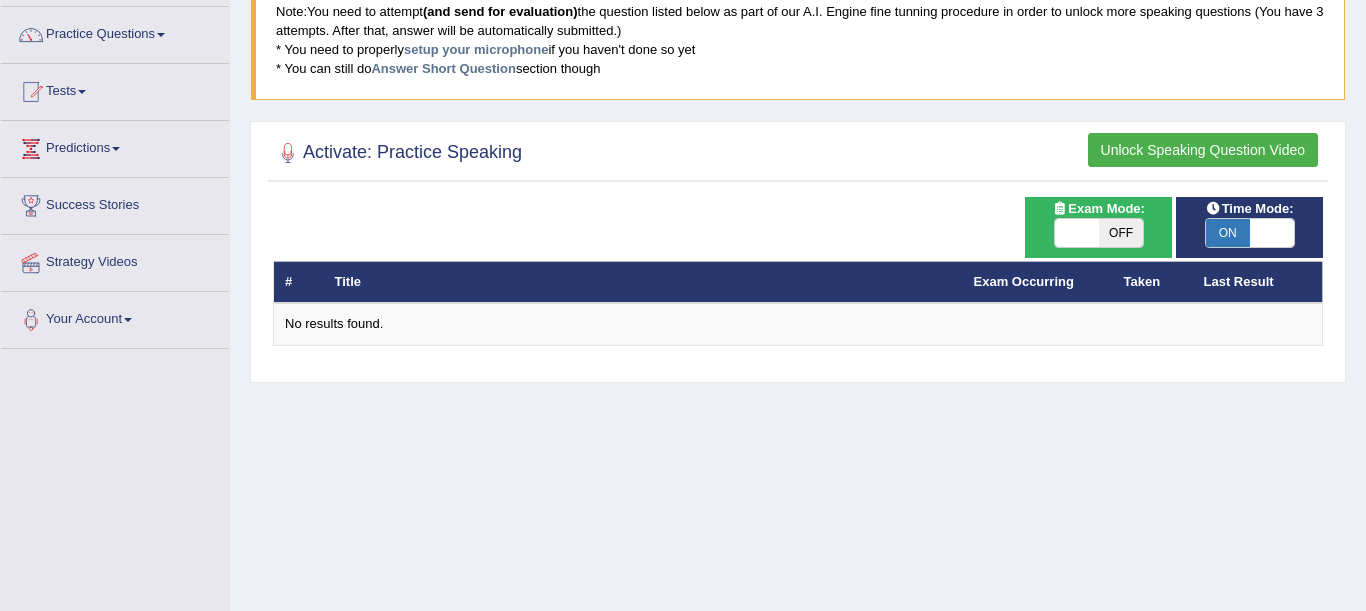 click on "OFF" at bounding box center [1121, 233] 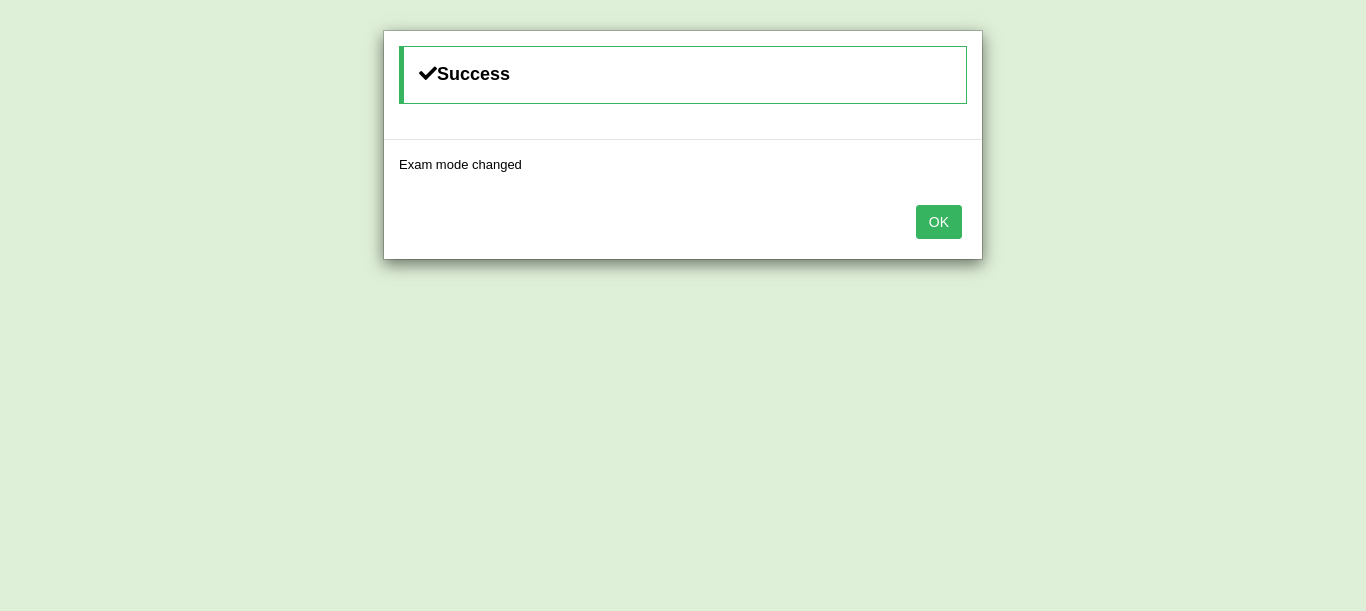 click on "OK" at bounding box center [939, 222] 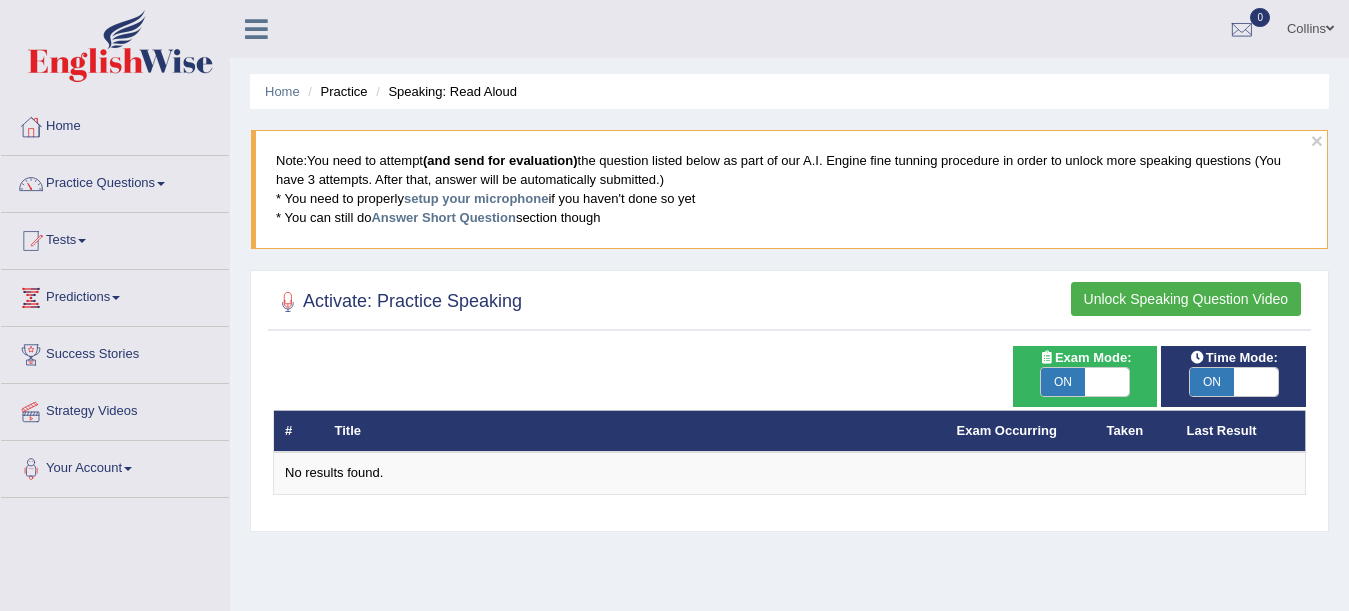 scroll, scrollTop: 0, scrollLeft: 0, axis: both 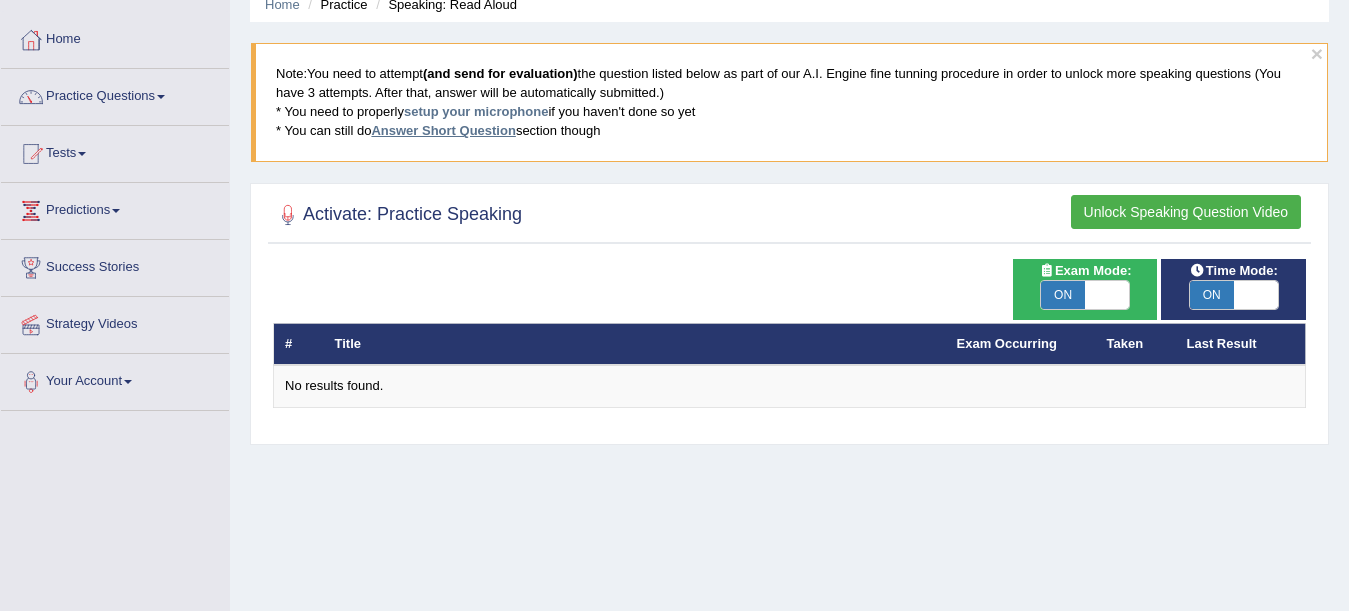 click on "Answer Short Question" at bounding box center [443, 130] 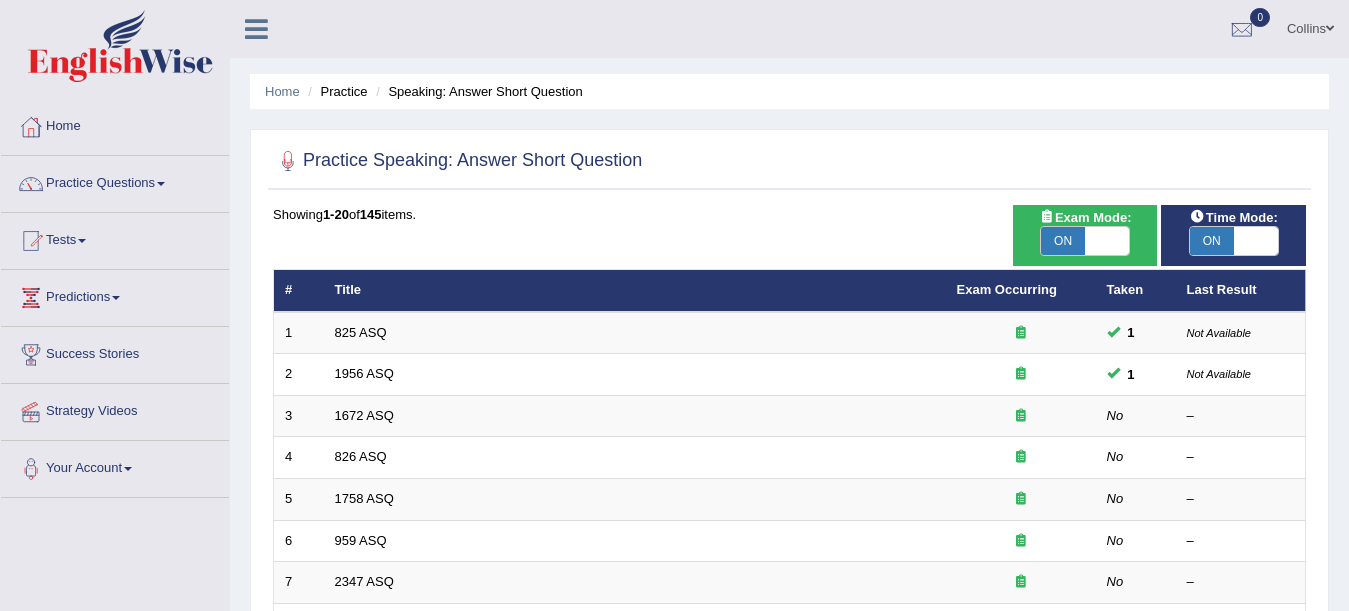 scroll, scrollTop: 0, scrollLeft: 0, axis: both 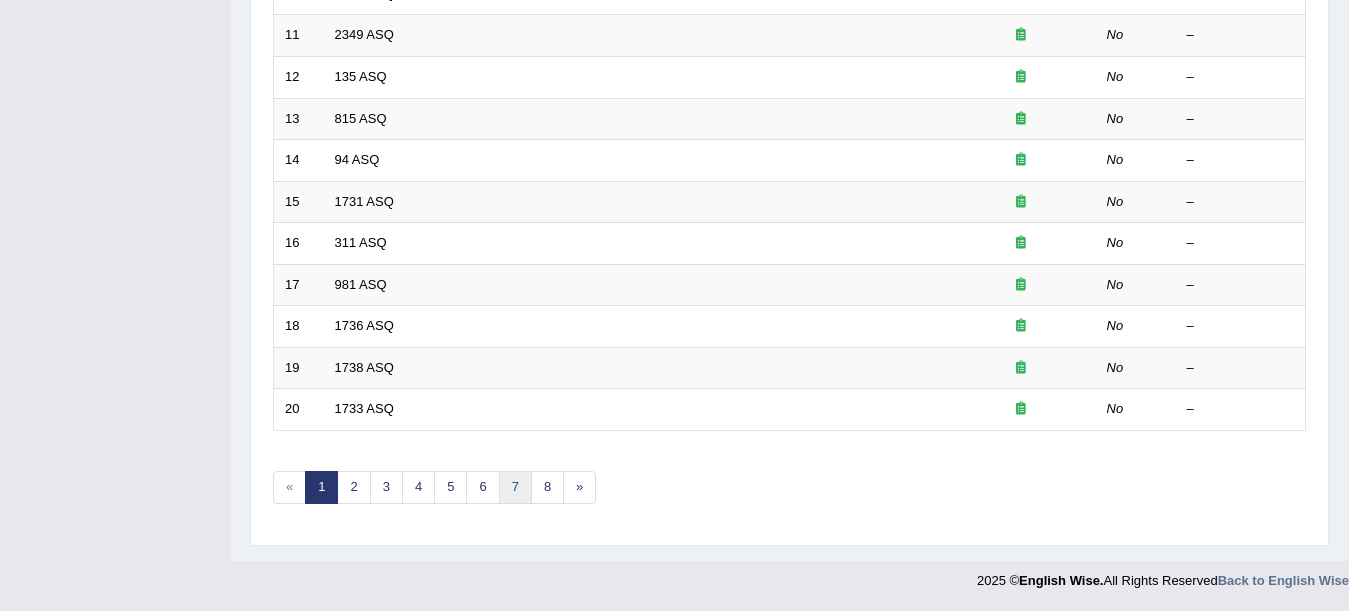 click on "7" at bounding box center [515, 487] 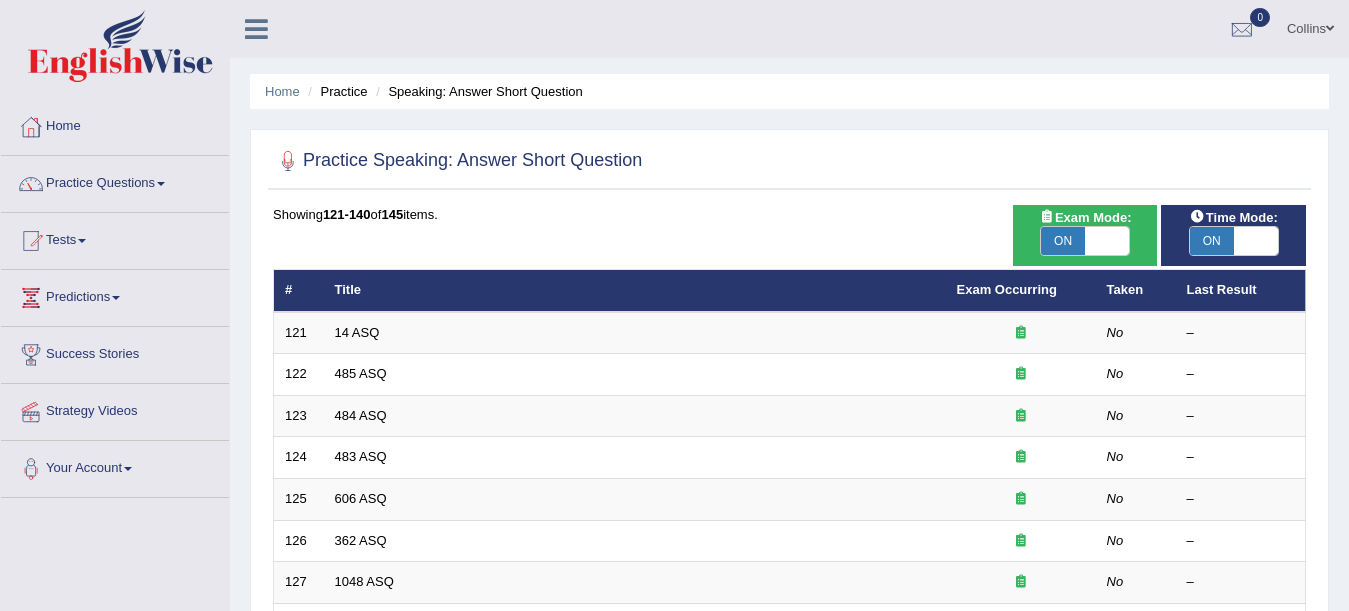 scroll, scrollTop: 0, scrollLeft: 0, axis: both 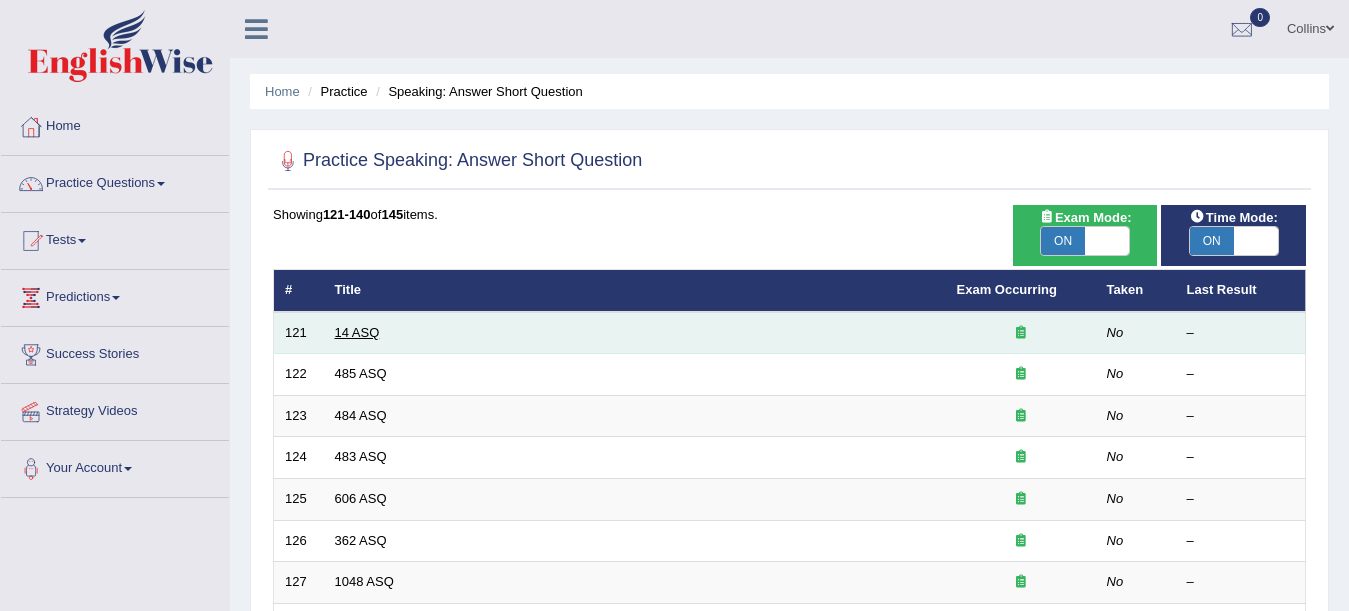 click on "14 ASQ" at bounding box center (357, 332) 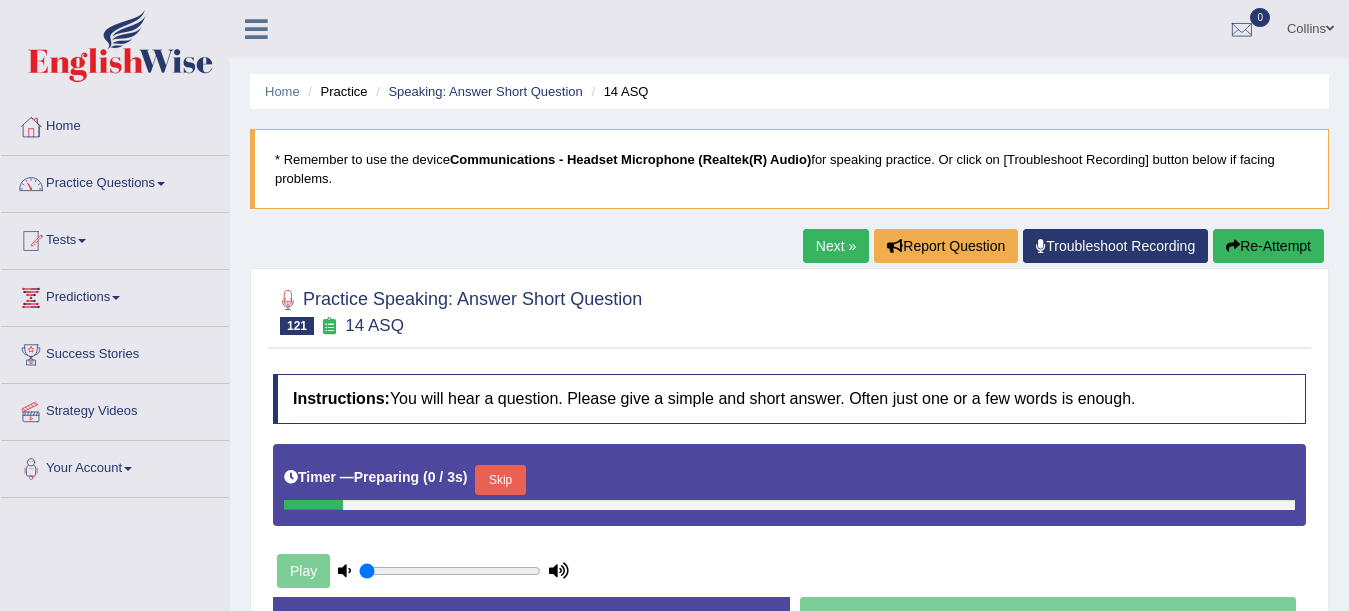 scroll, scrollTop: 0, scrollLeft: 0, axis: both 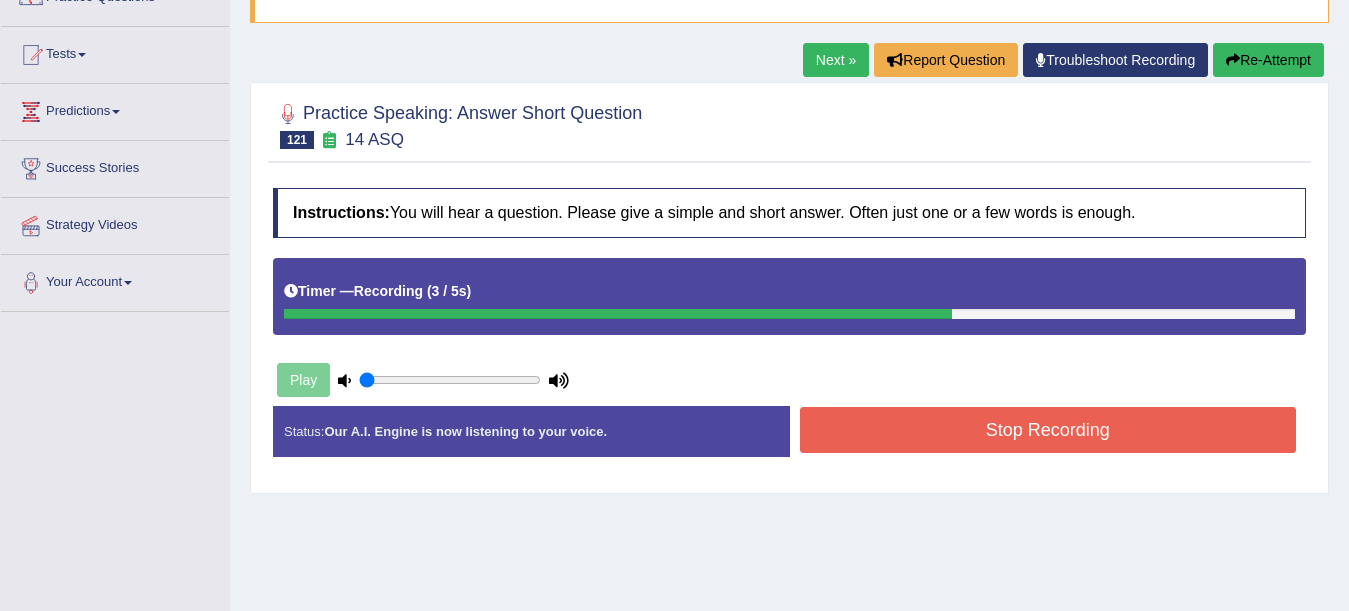 click on "Stop Recording" at bounding box center (1048, 430) 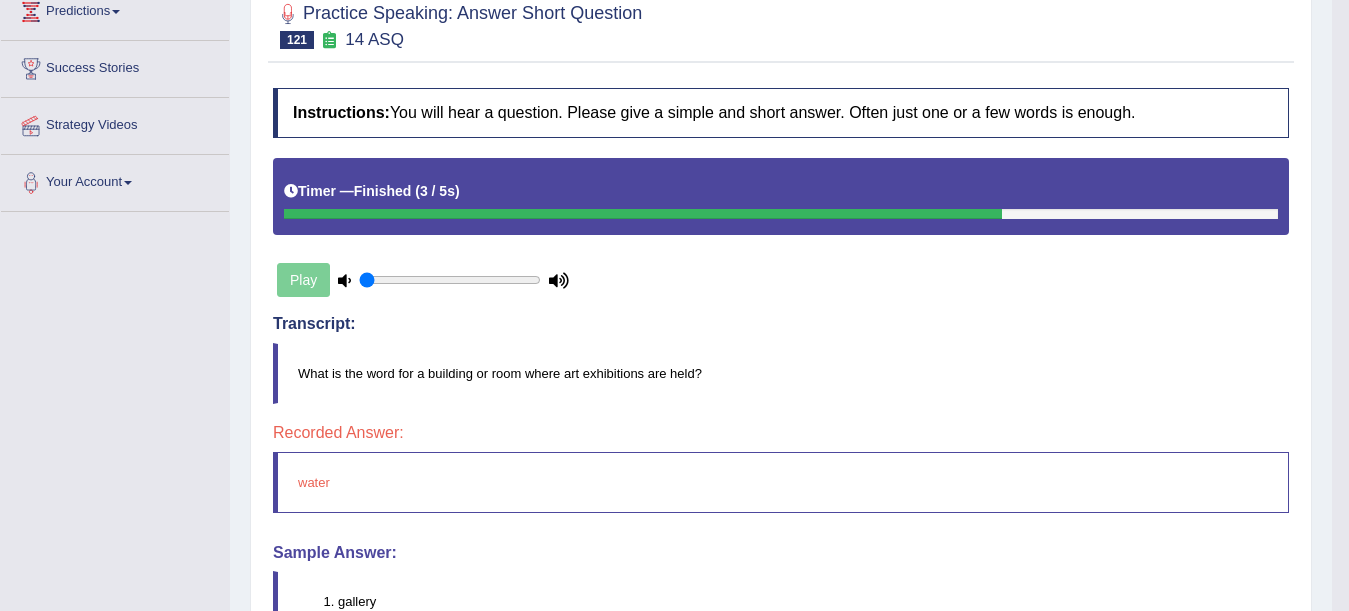 scroll, scrollTop: 0, scrollLeft: 0, axis: both 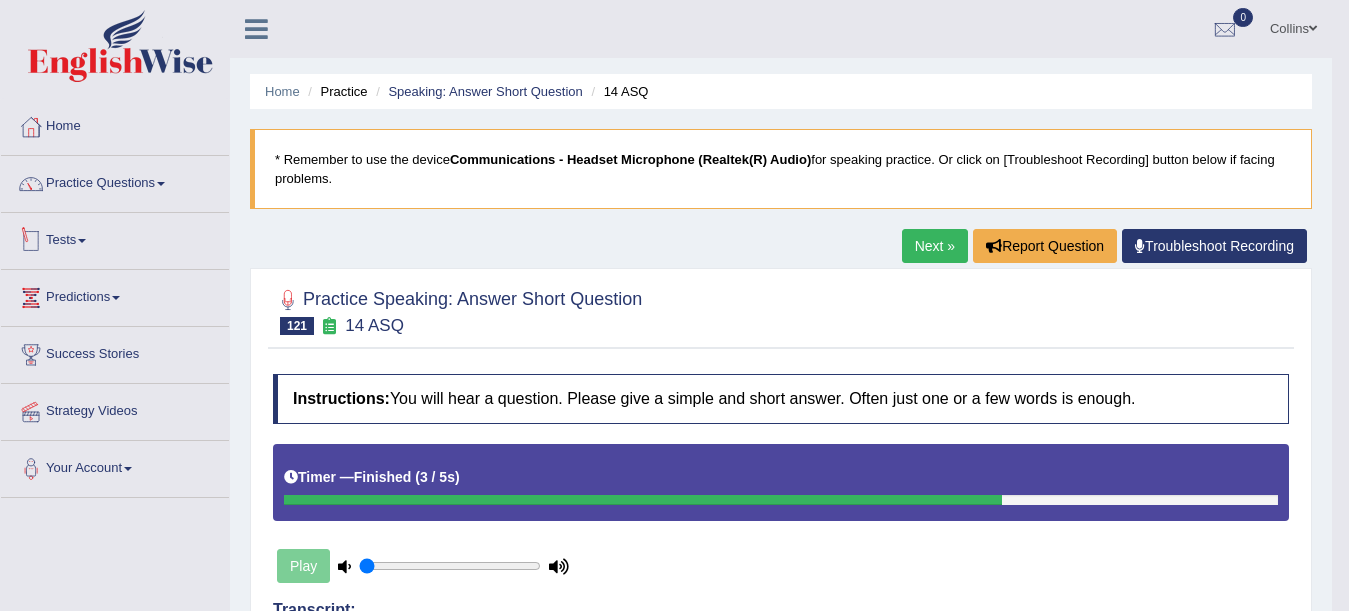 click on "Tests" at bounding box center [115, 238] 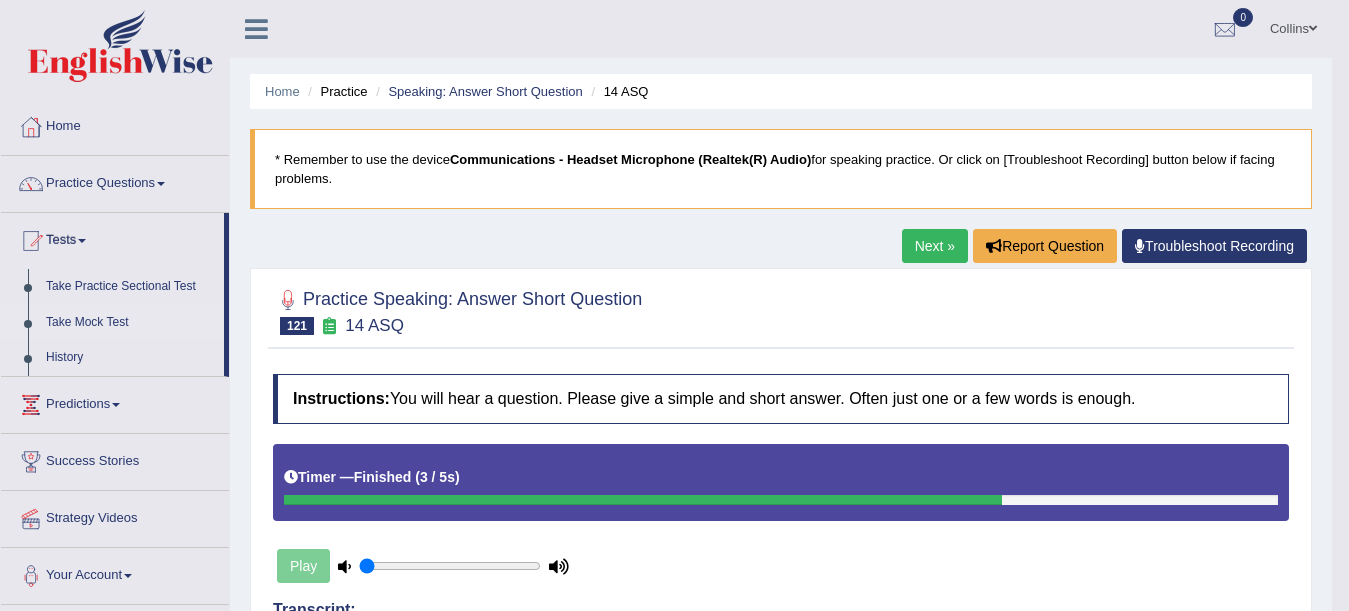 click on "Take Mock Test" at bounding box center [130, 323] 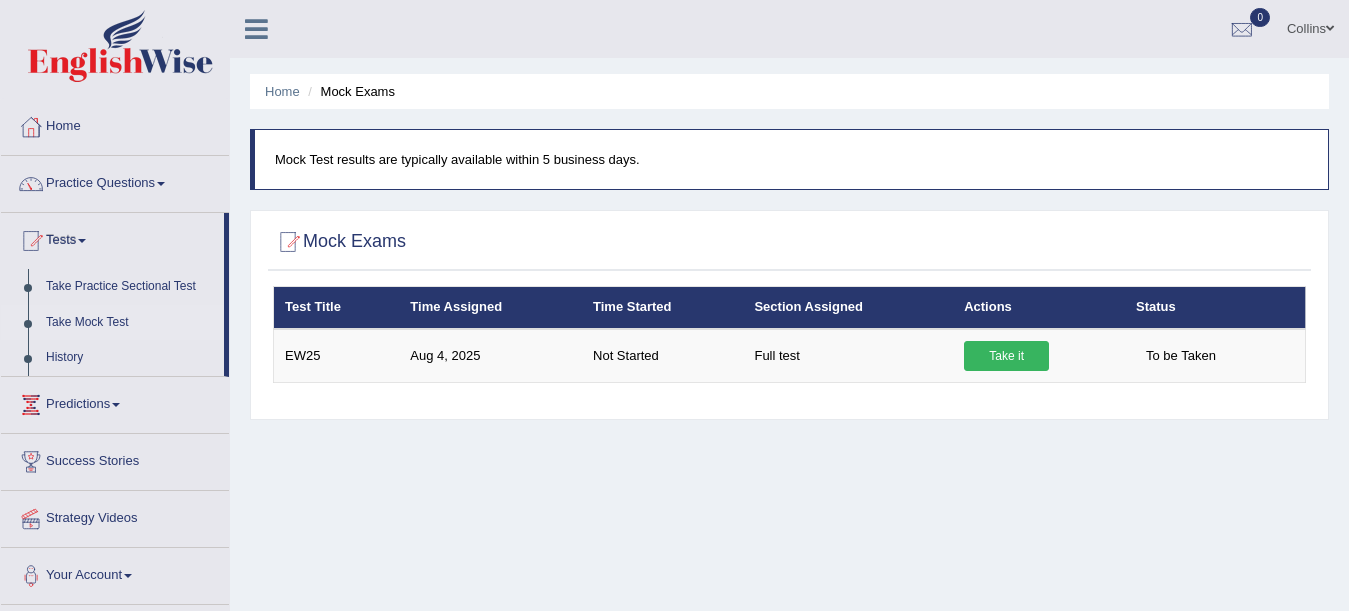 scroll, scrollTop: 0, scrollLeft: 0, axis: both 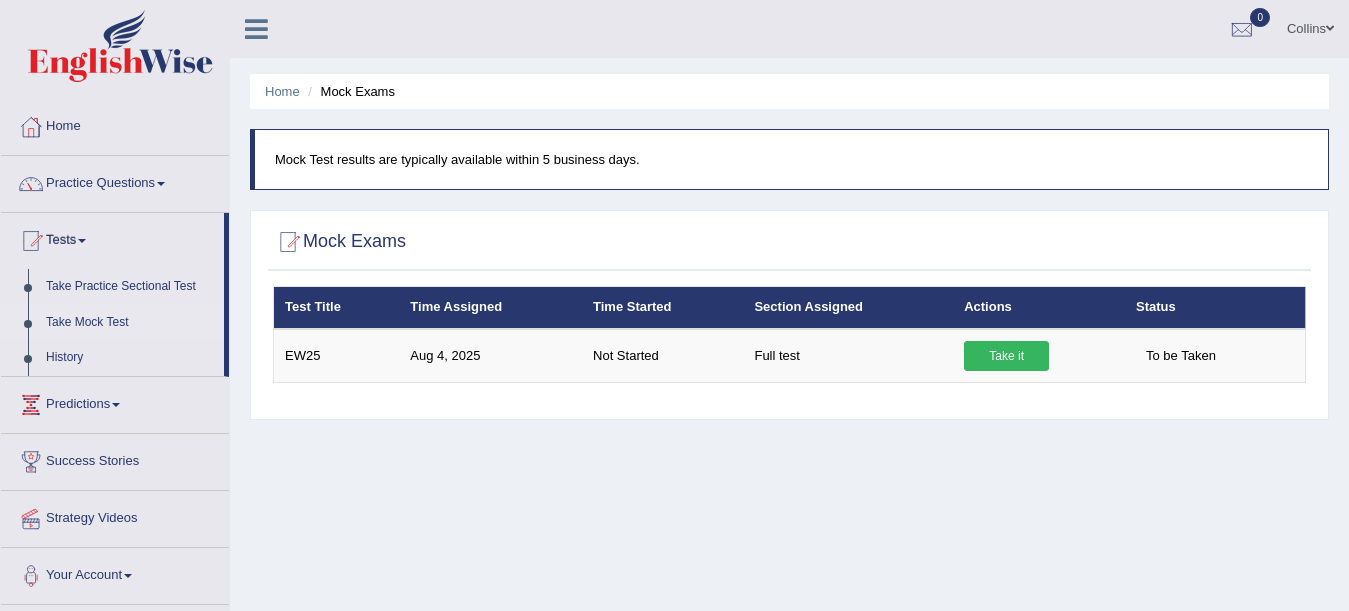 click on "Predictions" at bounding box center (115, 402) 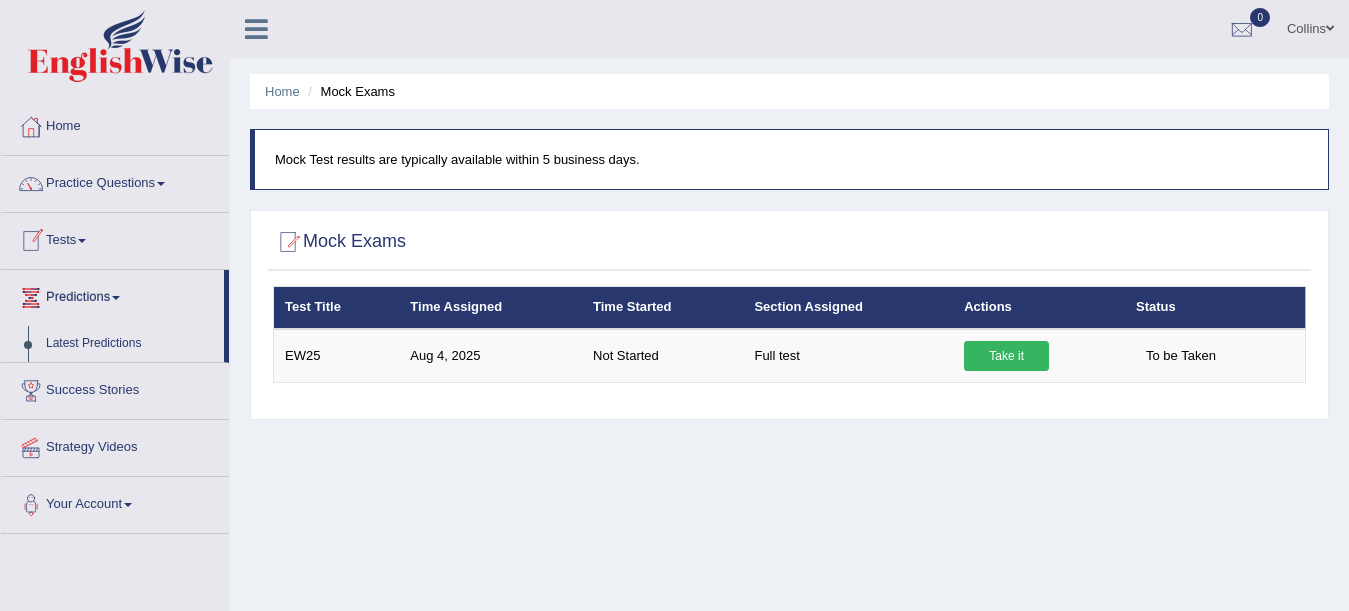 click on "Tests" at bounding box center (115, 238) 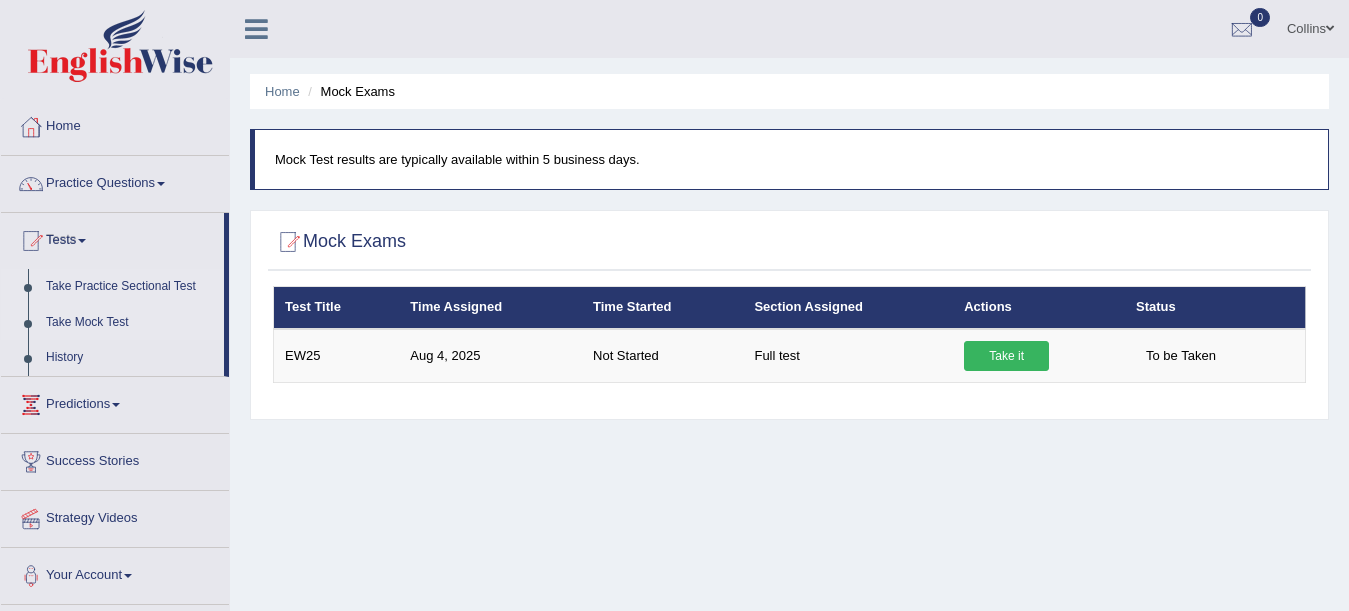 click on "Take Practice Sectional Test" at bounding box center (130, 287) 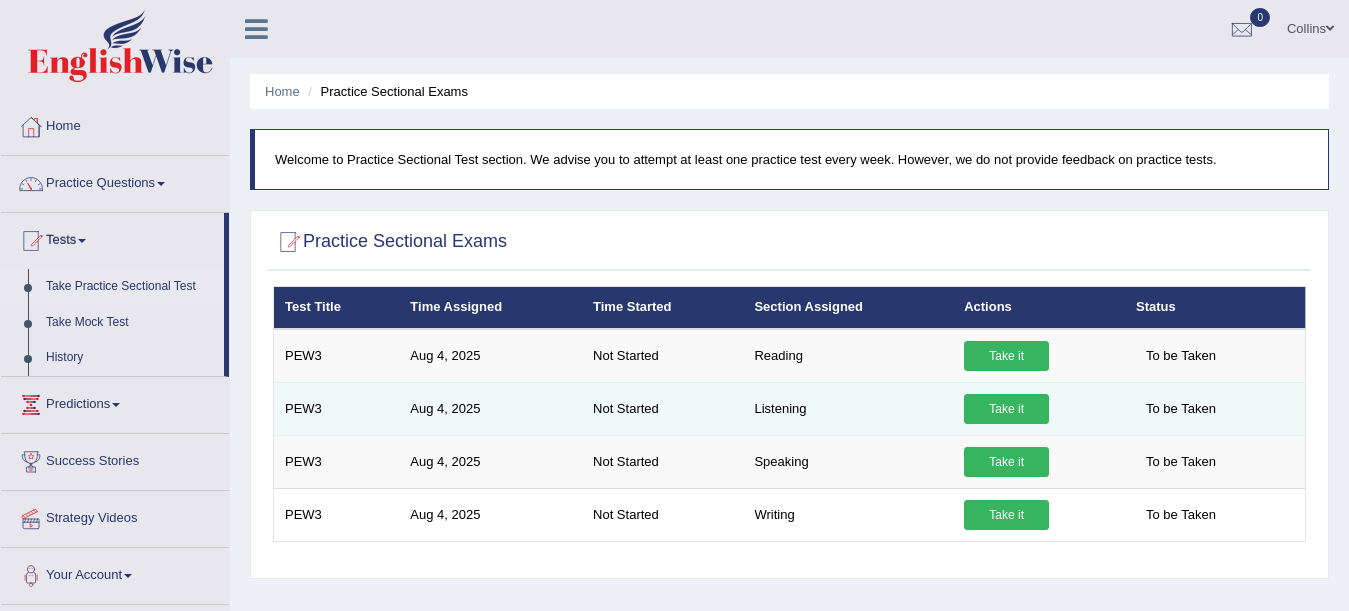 scroll, scrollTop: 0, scrollLeft: 0, axis: both 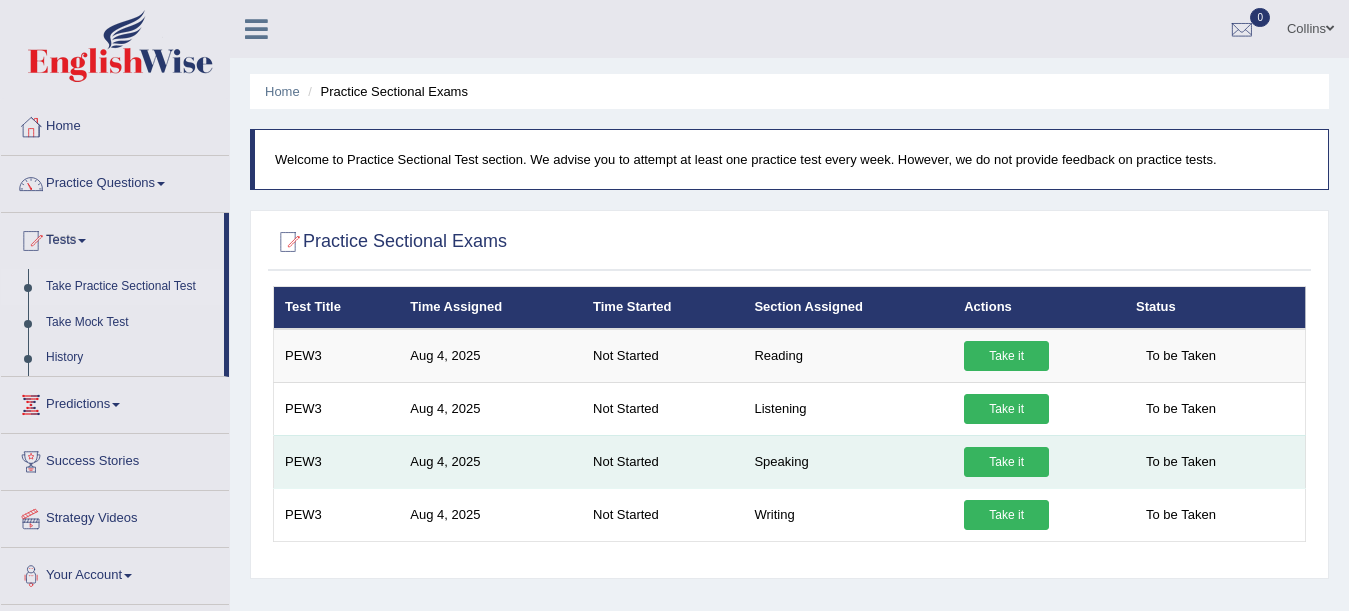 click on "Take it" at bounding box center (1006, 462) 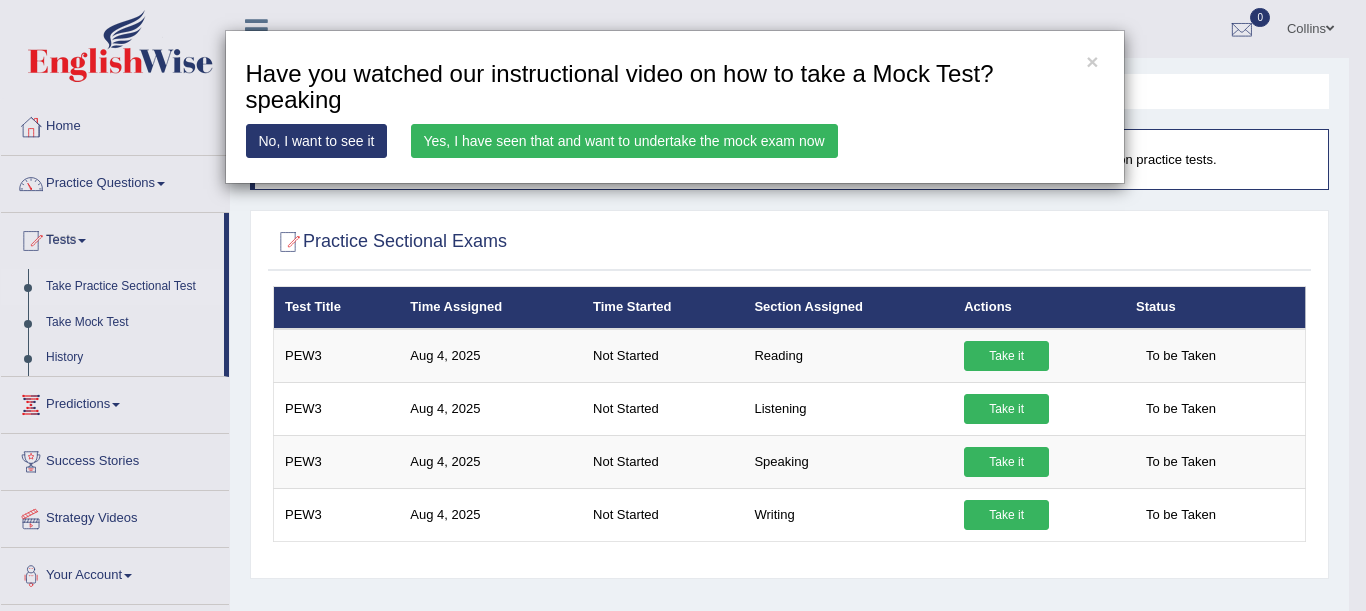 click on "Yes, I have seen that and want to undertake the mock exam now" at bounding box center (624, 141) 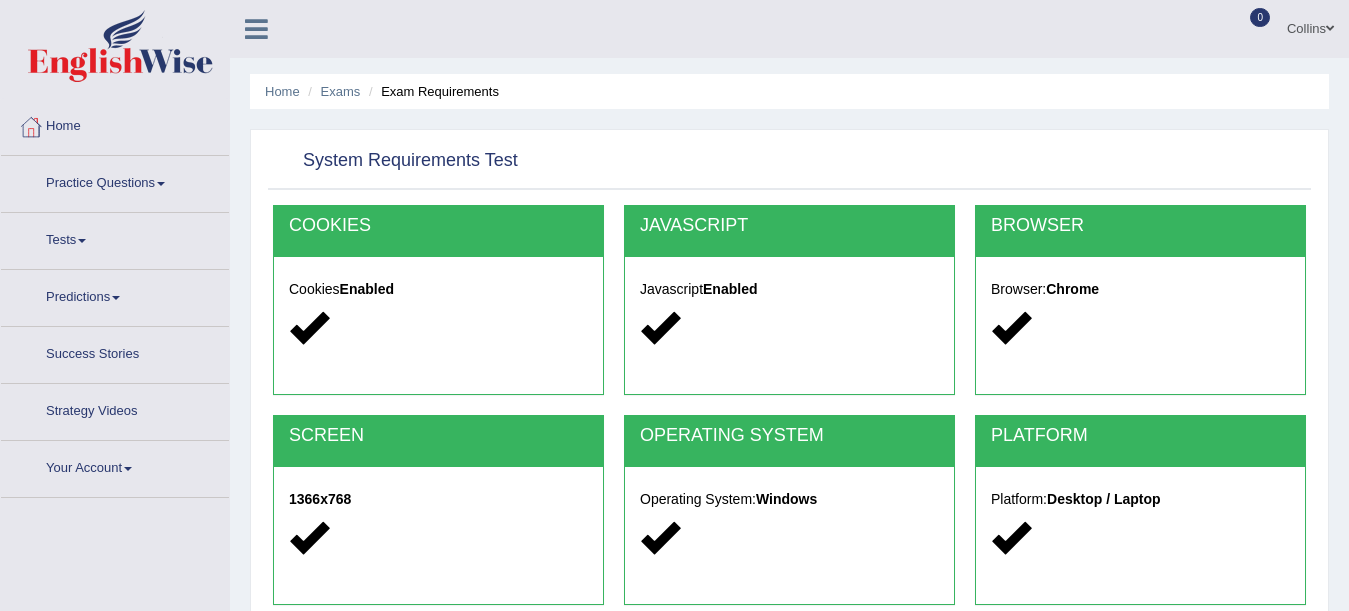 scroll, scrollTop: 0, scrollLeft: 0, axis: both 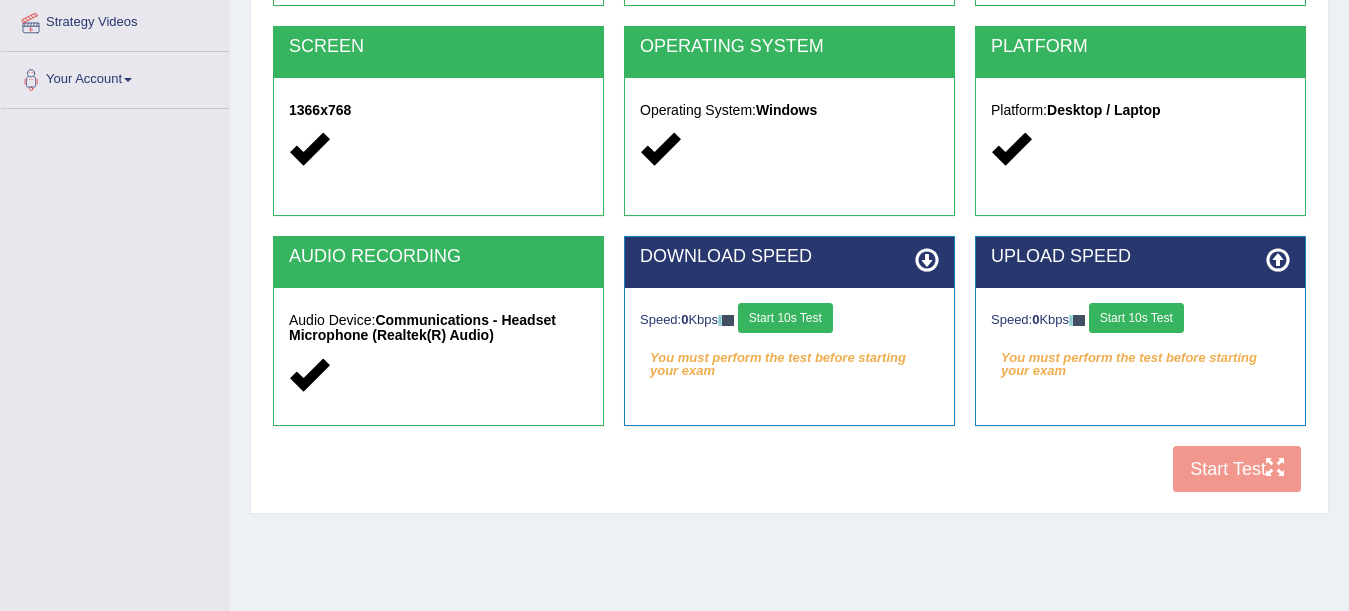drag, startPoint x: 1234, startPoint y: 485, endPoint x: 1084, endPoint y: 402, distance: 171.4322 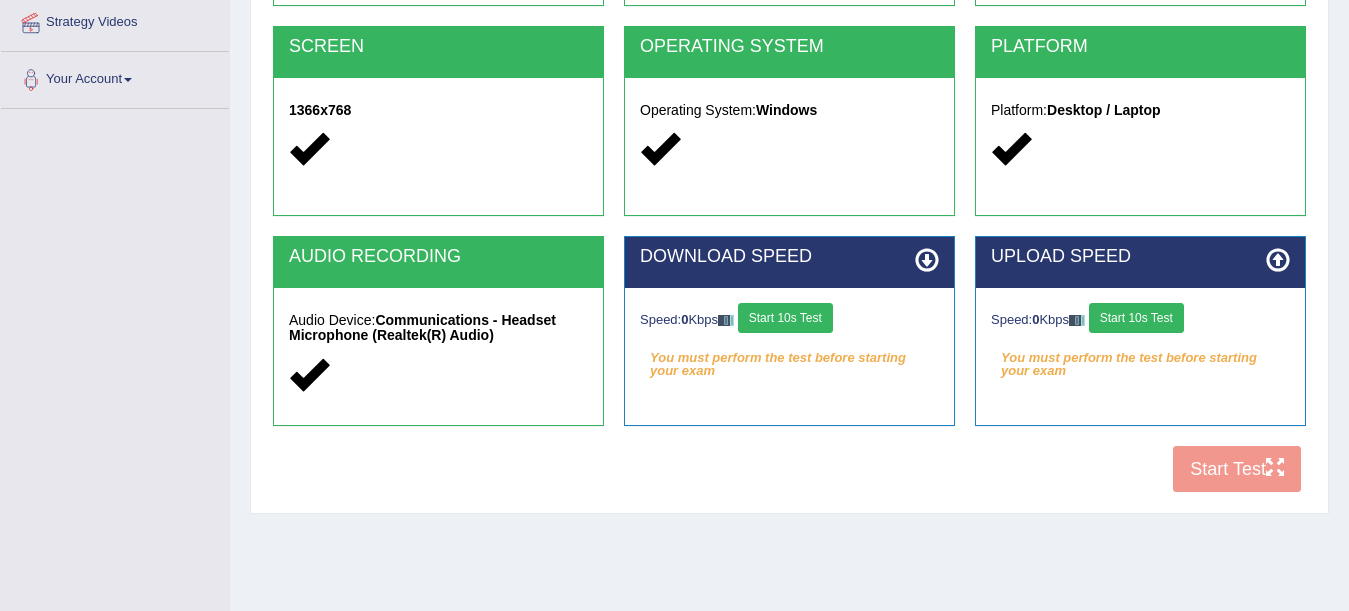 click on "COOKIES
Cookies  Enabled
JAVASCRIPT
Javascript  Enabled
BROWSER
Browser:  Chrome
SCREEN
1366x768
OPERATING SYSTEM
Operating System:  Windows
PLATFORM
Platform:  Desktop / Laptop
AUDIO RECORDING
Audio Device:  Communications - Headset Microphone (Realtek(R) Audio)
DOWNLOAD SPEED
Speed:  0  Kbps    Start 10s Test
You must perform the test before starting your exam
Select Audio Quality
UPLOAD SPEED
Speed:  0  Kbps    Start 10s Test
You must perform the test before starting your exam" at bounding box center [789, 159] 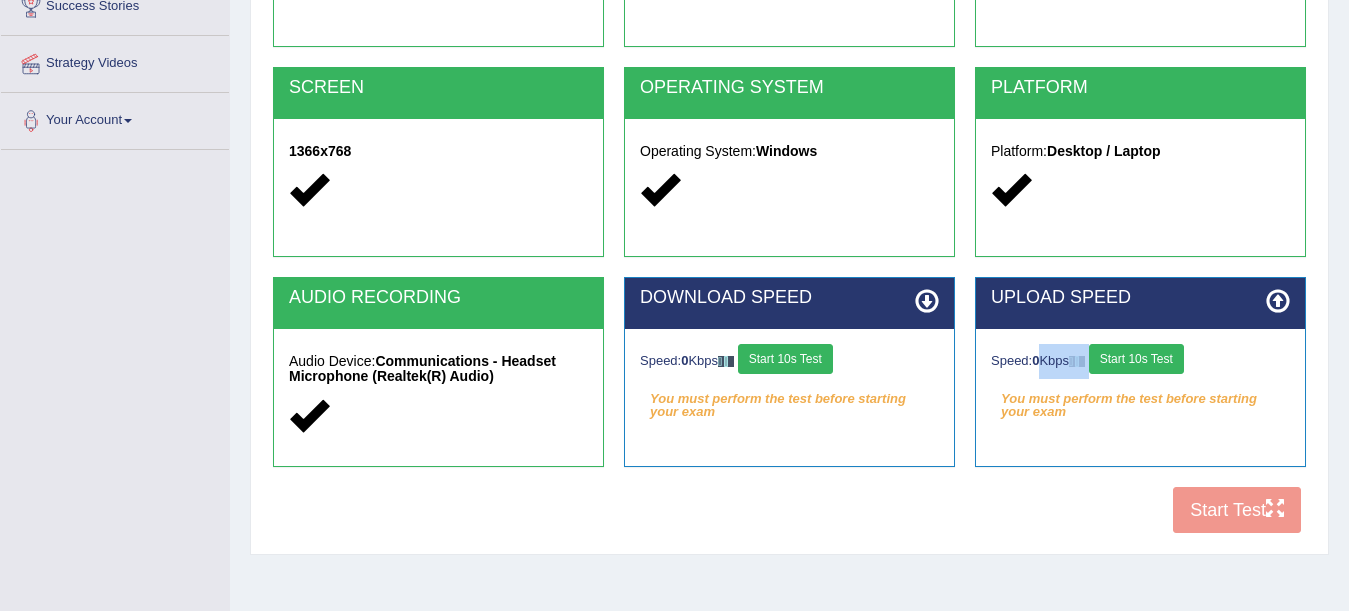 scroll, scrollTop: 392, scrollLeft: 0, axis: vertical 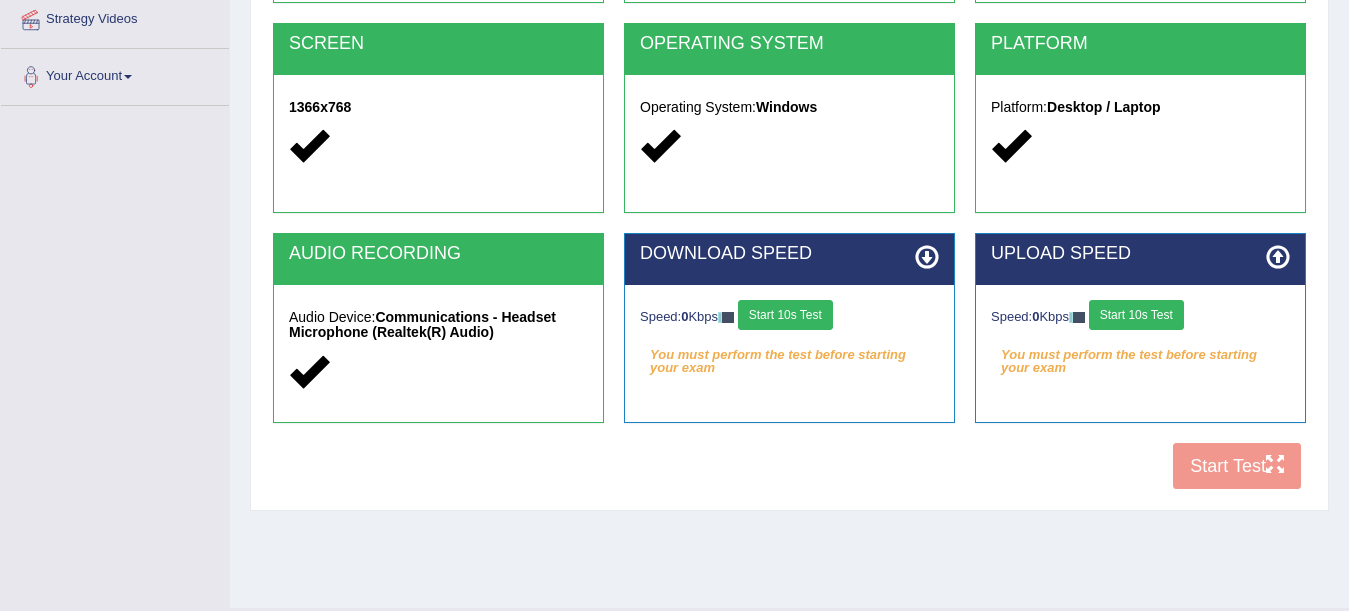 click on "COOKIES
Cookies  Enabled
JAVASCRIPT
Javascript  Enabled
BROWSER
Browser:  Chrome
SCREEN
1366x768
OPERATING SYSTEM
Operating System:  Windows
PLATFORM
Platform:  Desktop / Laptop
AUDIO RECORDING
Audio Device:  Communications - Headset Microphone (Realtek(R) Audio)
DOWNLOAD SPEED
Speed:  0  Kbps    Start 10s Test
You must perform the test before starting your exam
Select Audio Quality
UPLOAD SPEED
Speed:  0  Kbps    Start 10s Test
You must perform the test before starting your exam" at bounding box center [789, 156] 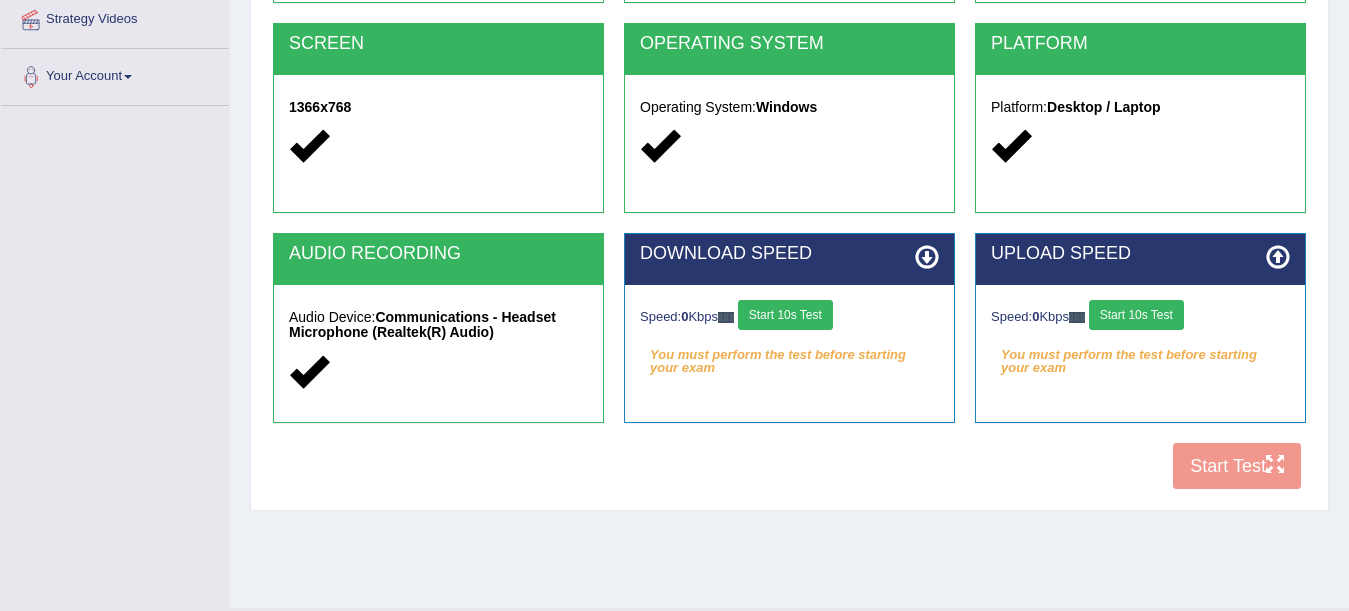 click on "Start 10s Test" at bounding box center (785, 315) 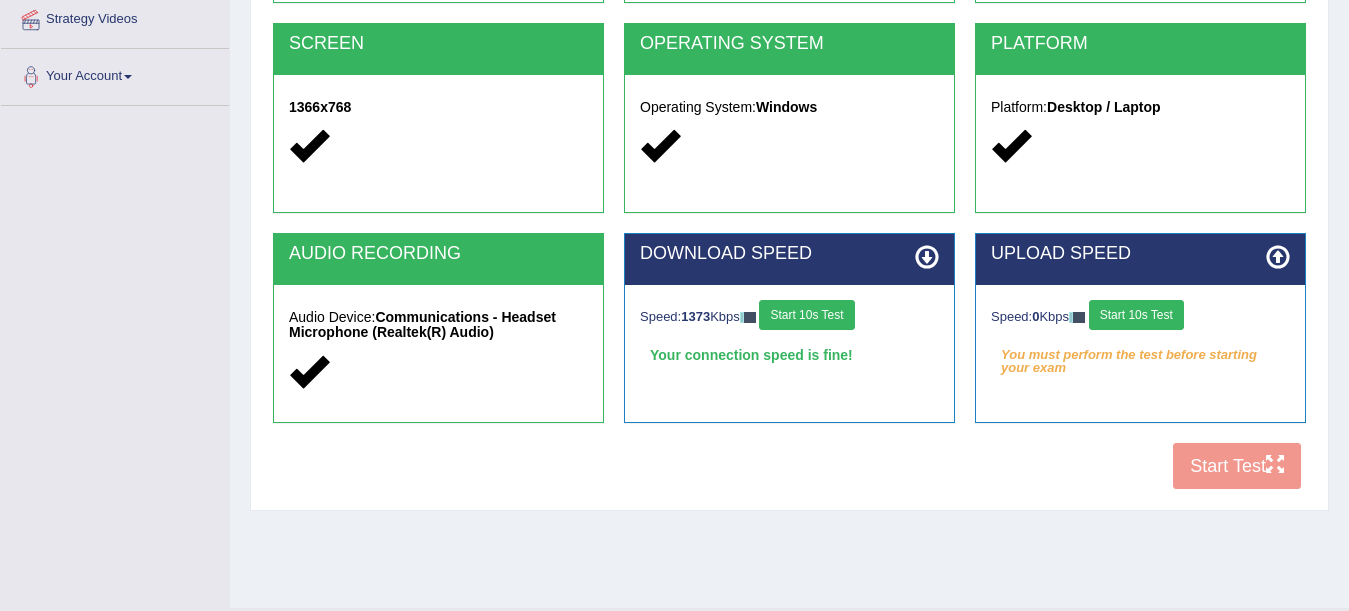 click on "Speed:  0  Kbps    Start 10s Test" at bounding box center (1140, 317) 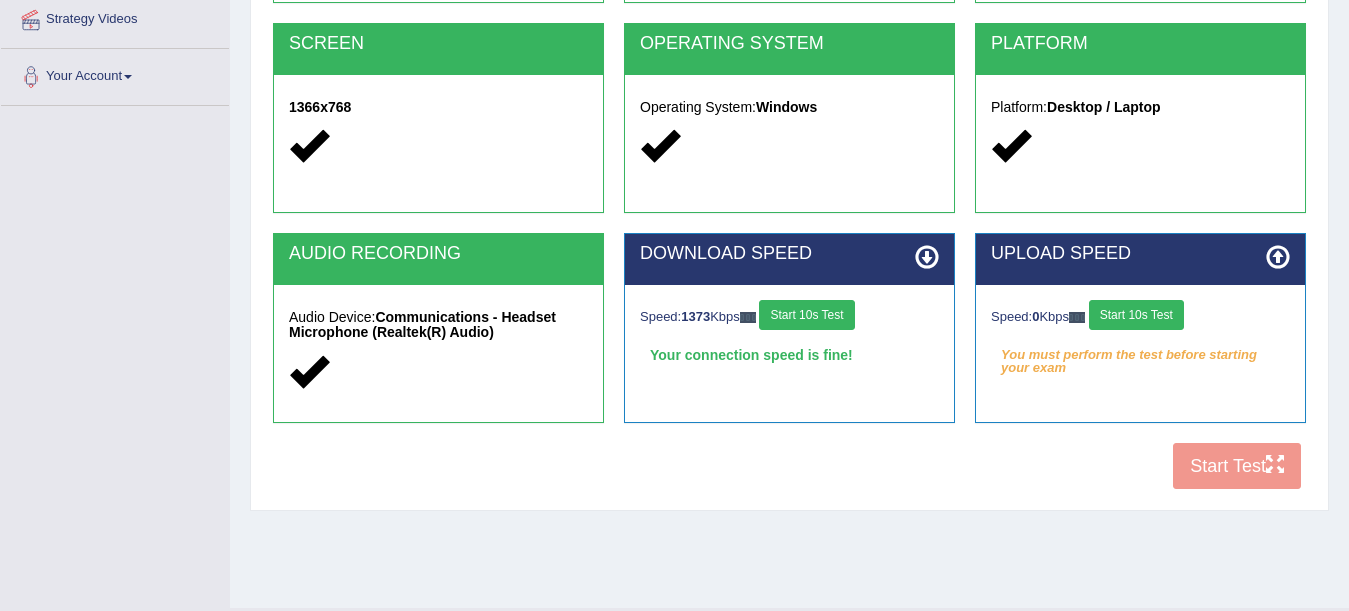 click on "Start 10s Test" at bounding box center (1136, 315) 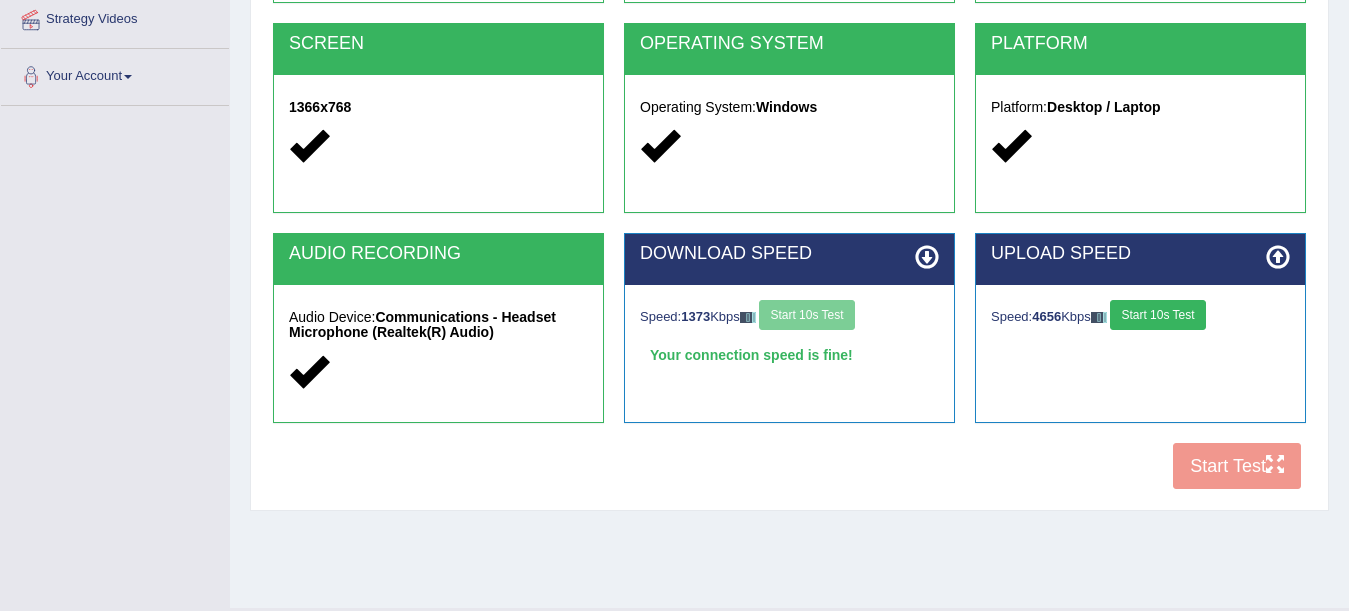 click on "Speed:  4656  Kbps    Start 10s Test" at bounding box center [1140, 317] 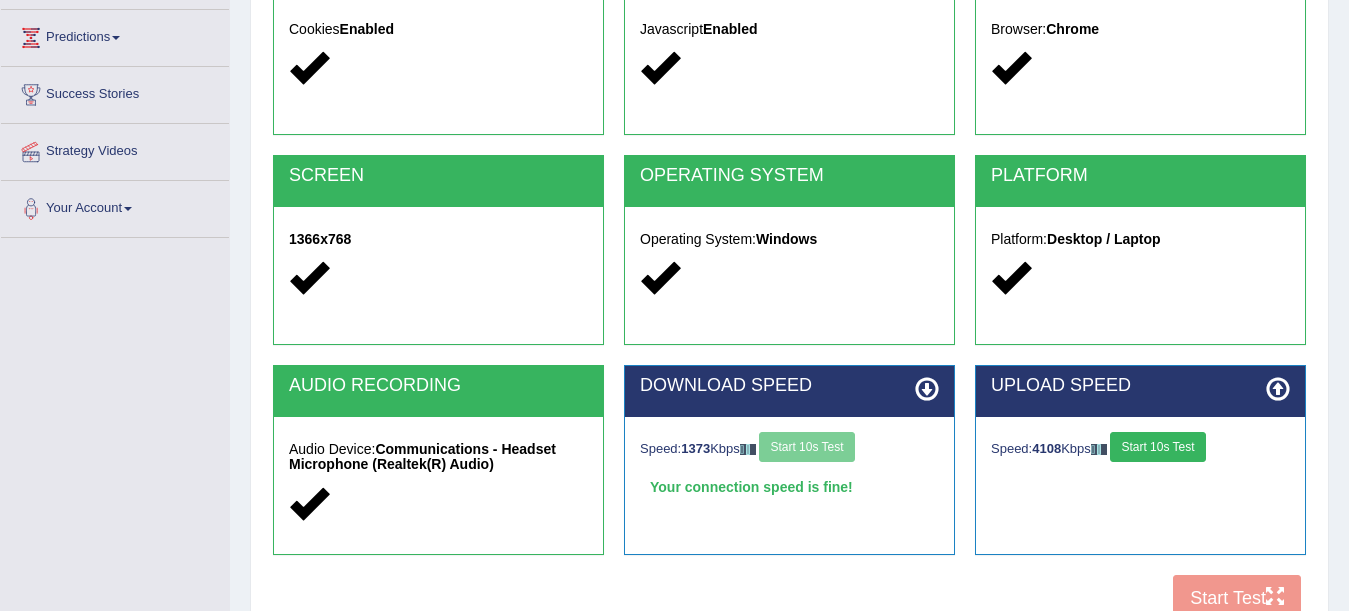 scroll, scrollTop: 439, scrollLeft: 0, axis: vertical 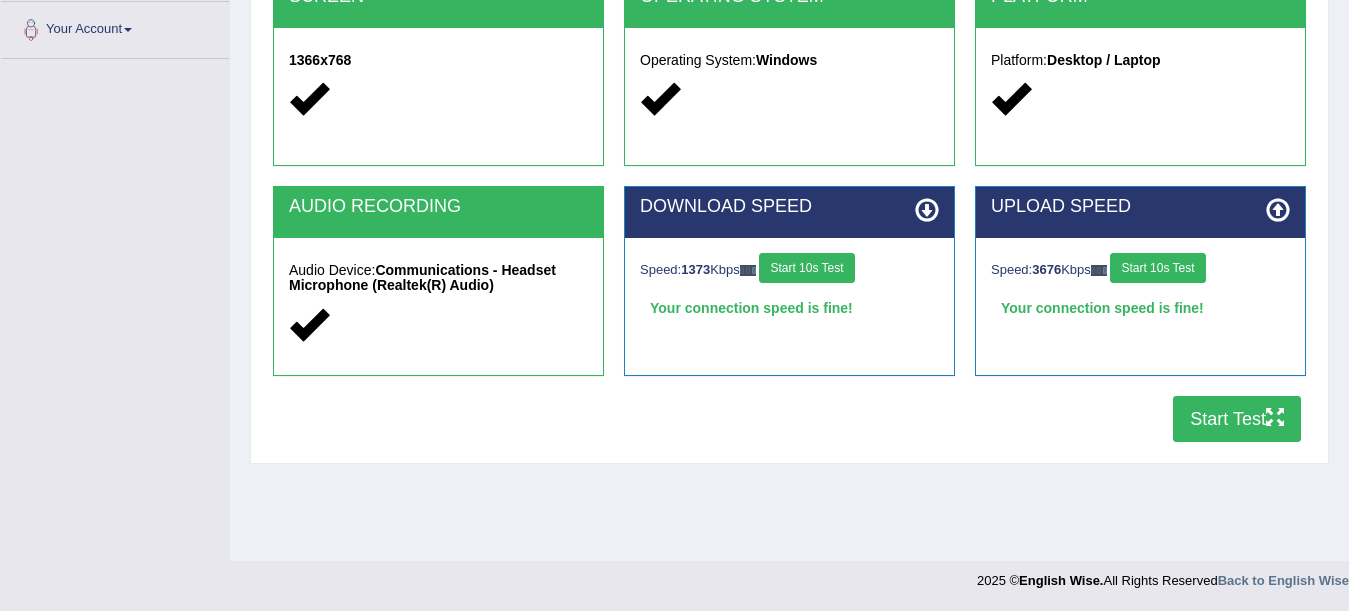 click on "Start Test" at bounding box center [1237, 419] 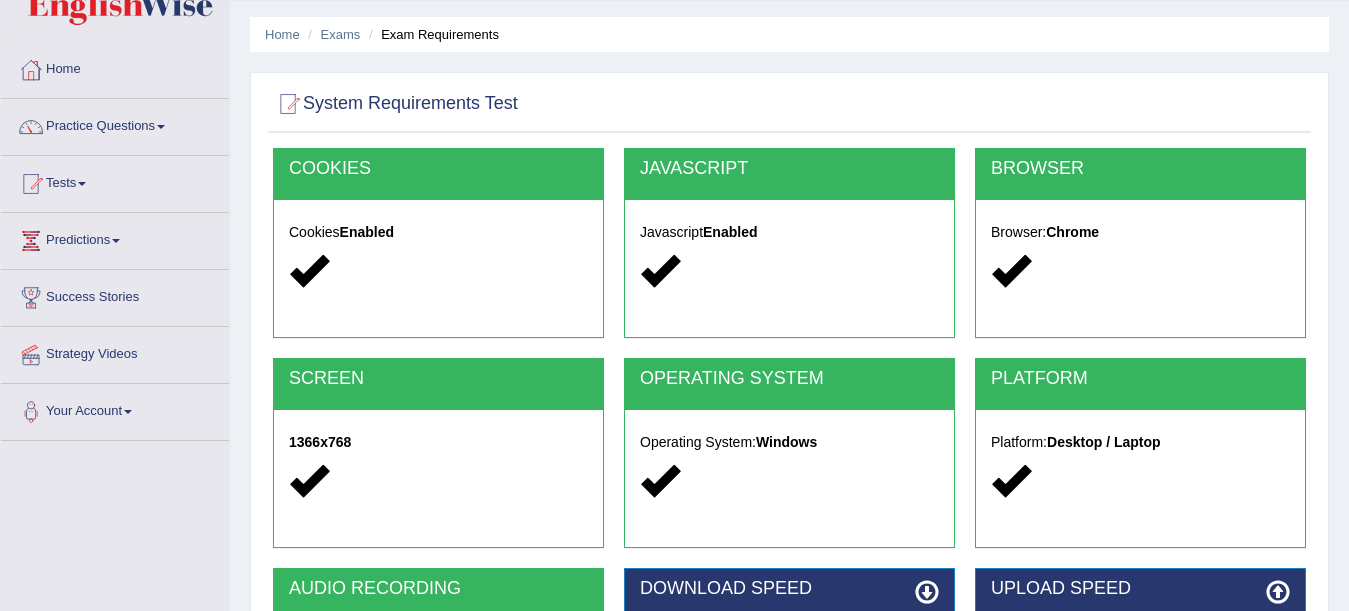 scroll, scrollTop: 0, scrollLeft: 0, axis: both 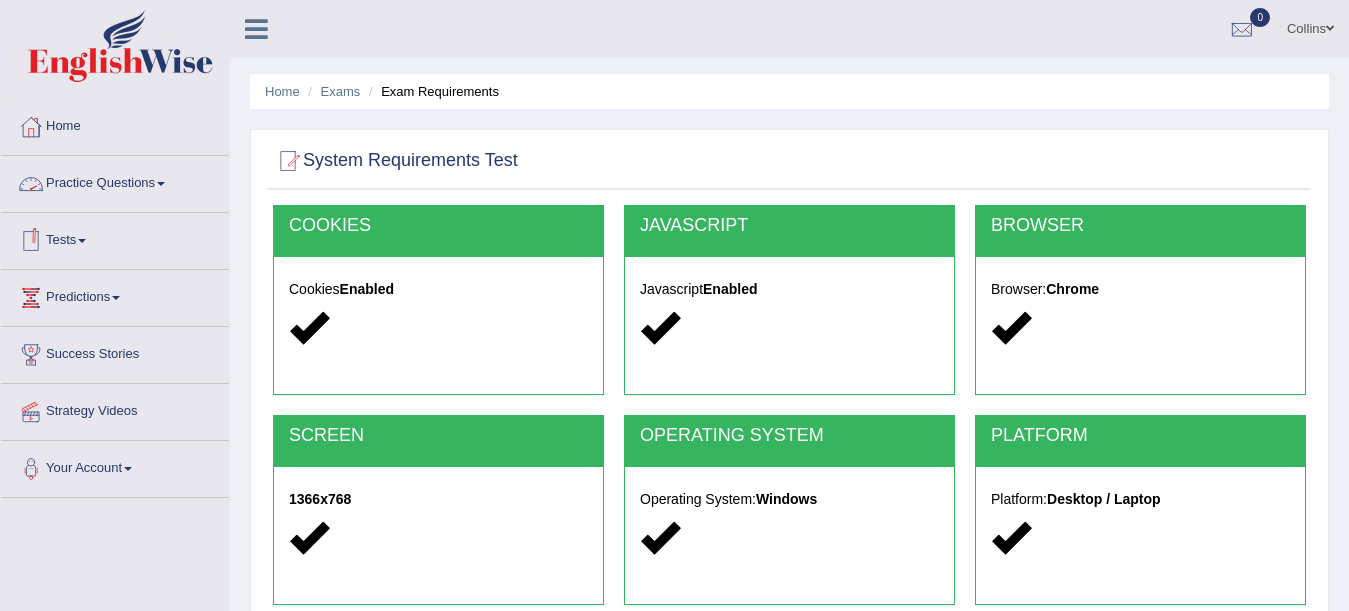 click on "Practice Questions" at bounding box center [115, 181] 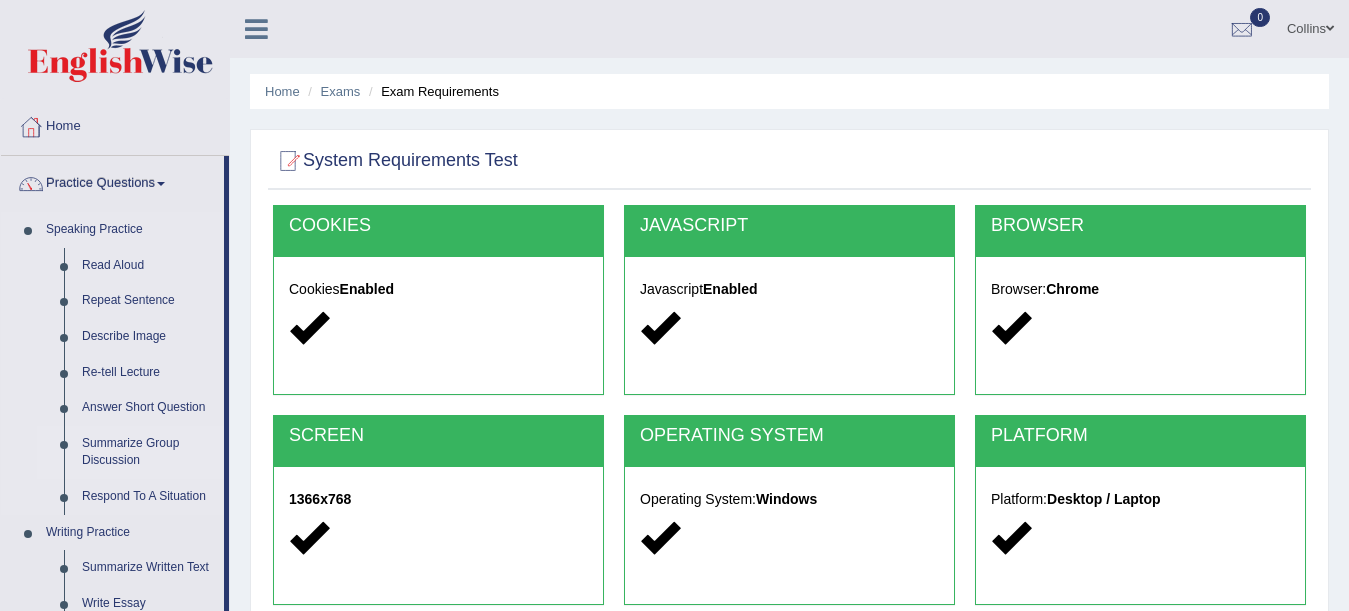 click on "Summarize Group Discussion" at bounding box center [148, 452] 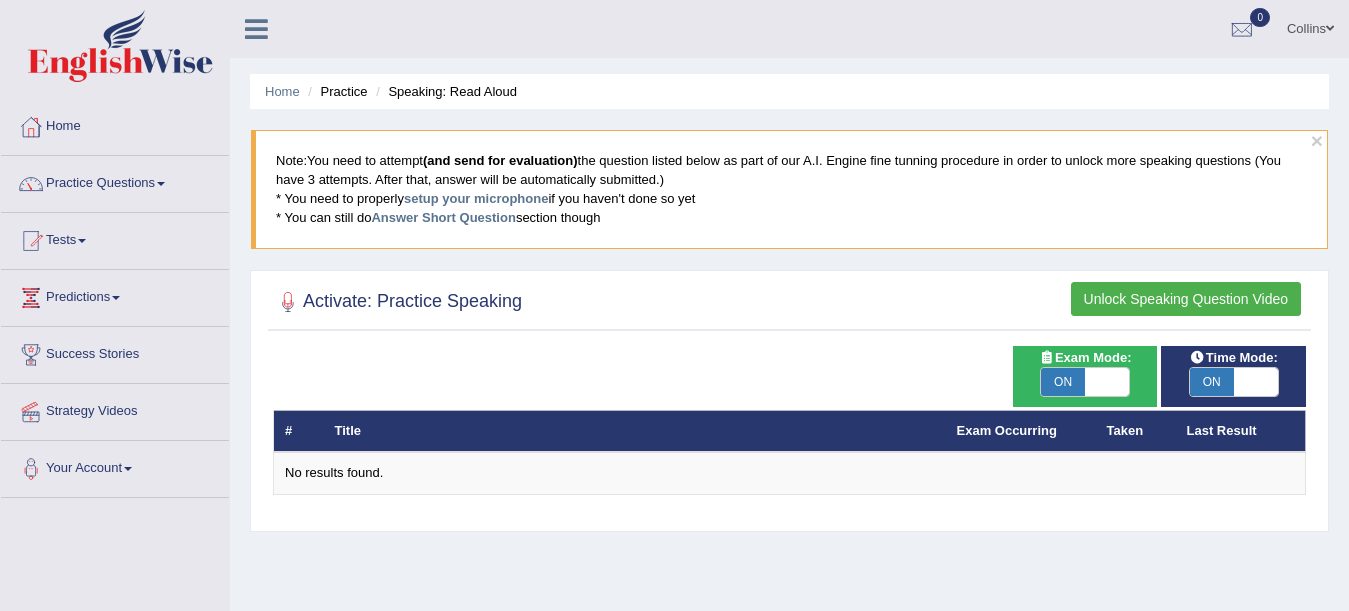 scroll, scrollTop: 0, scrollLeft: 0, axis: both 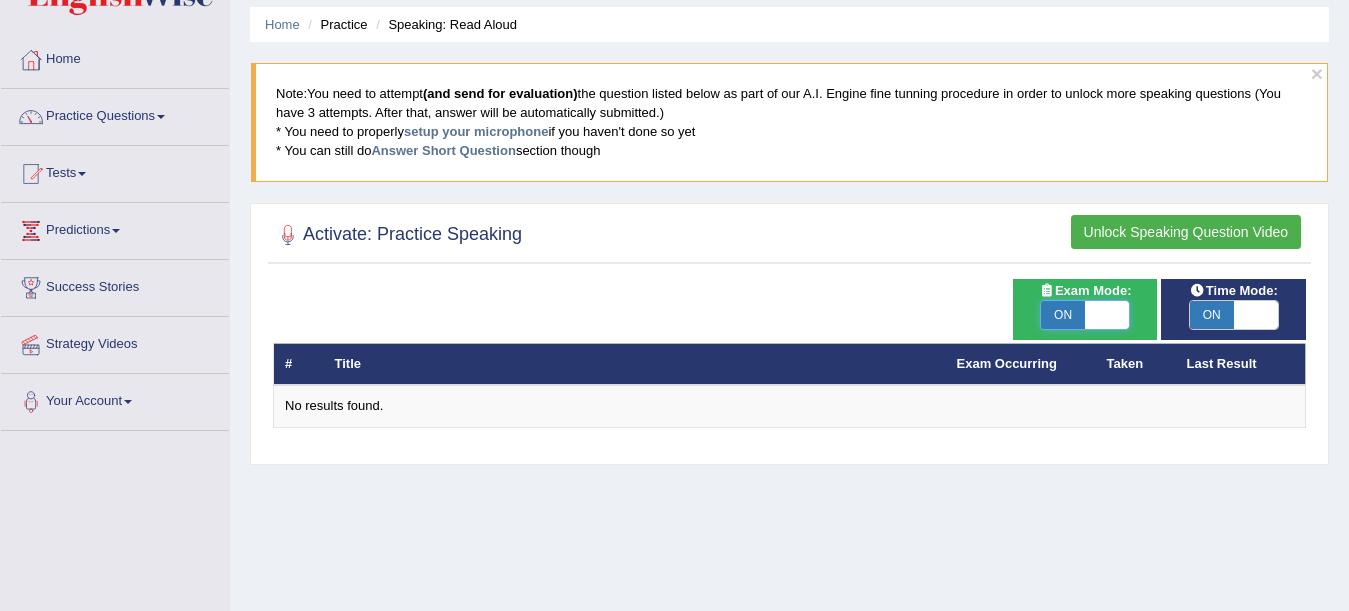 click at bounding box center (1107, 315) 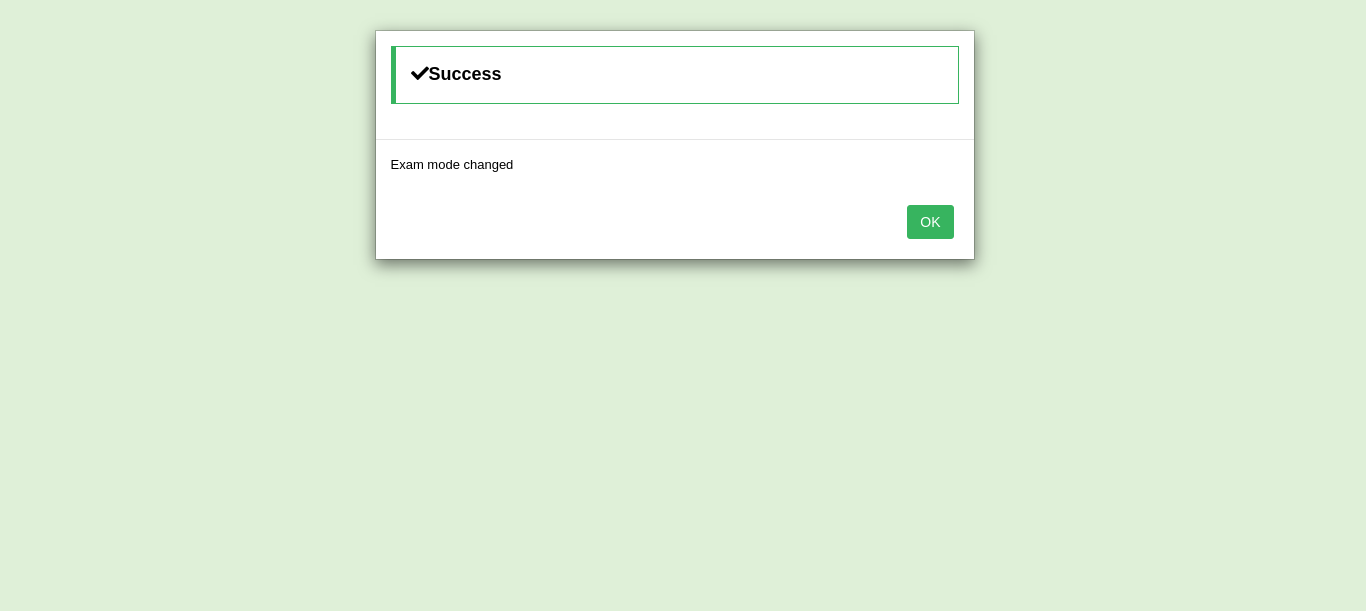 click on "Success Exam mode changed OK" at bounding box center (683, 305) 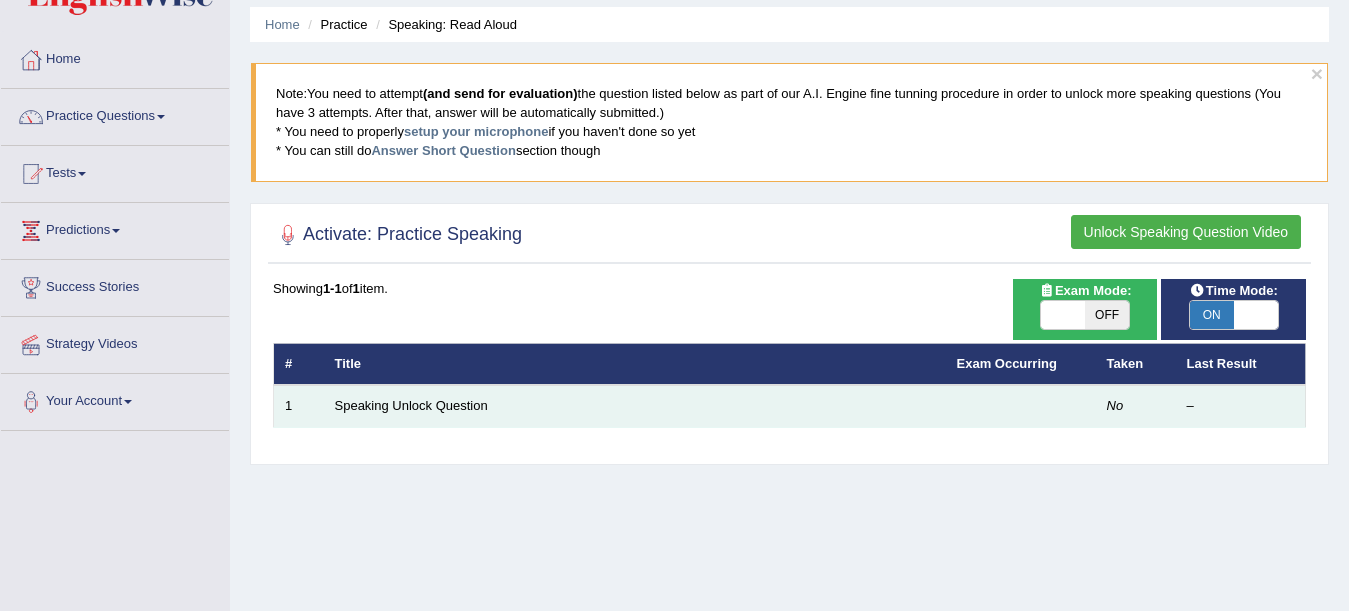 scroll, scrollTop: 0, scrollLeft: 0, axis: both 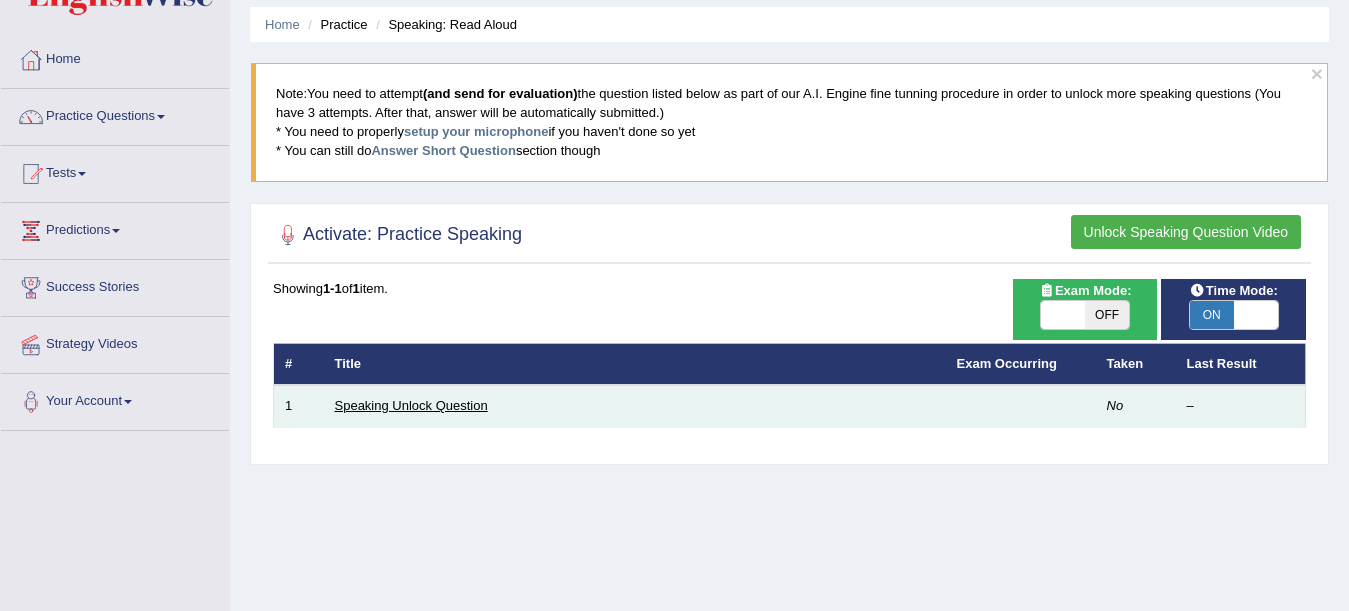 click on "Speaking Unlock Question" at bounding box center [411, 405] 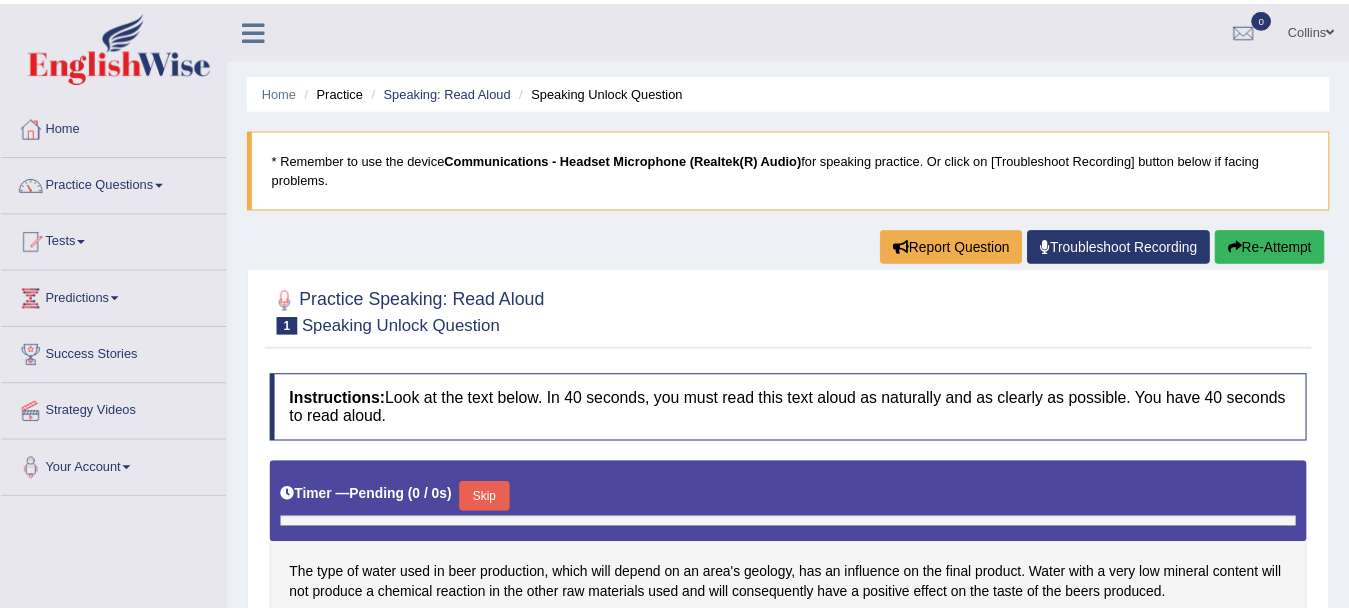 scroll, scrollTop: 0, scrollLeft: 0, axis: both 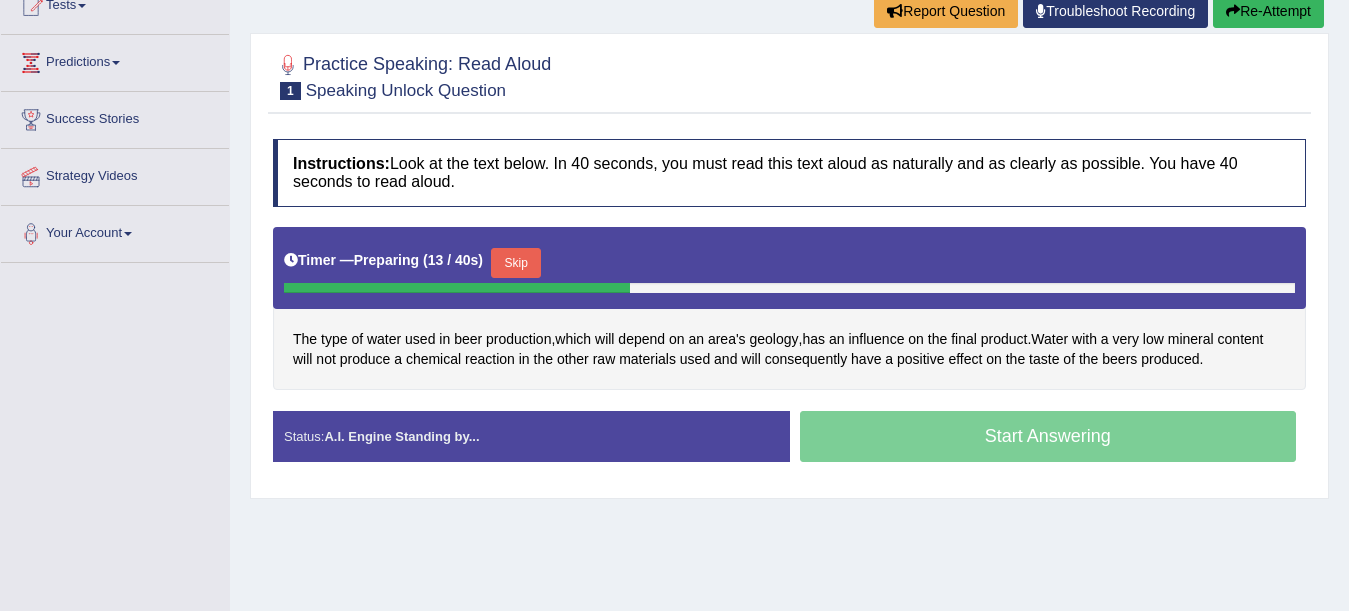 click on "Start Answering" at bounding box center [1048, 439] 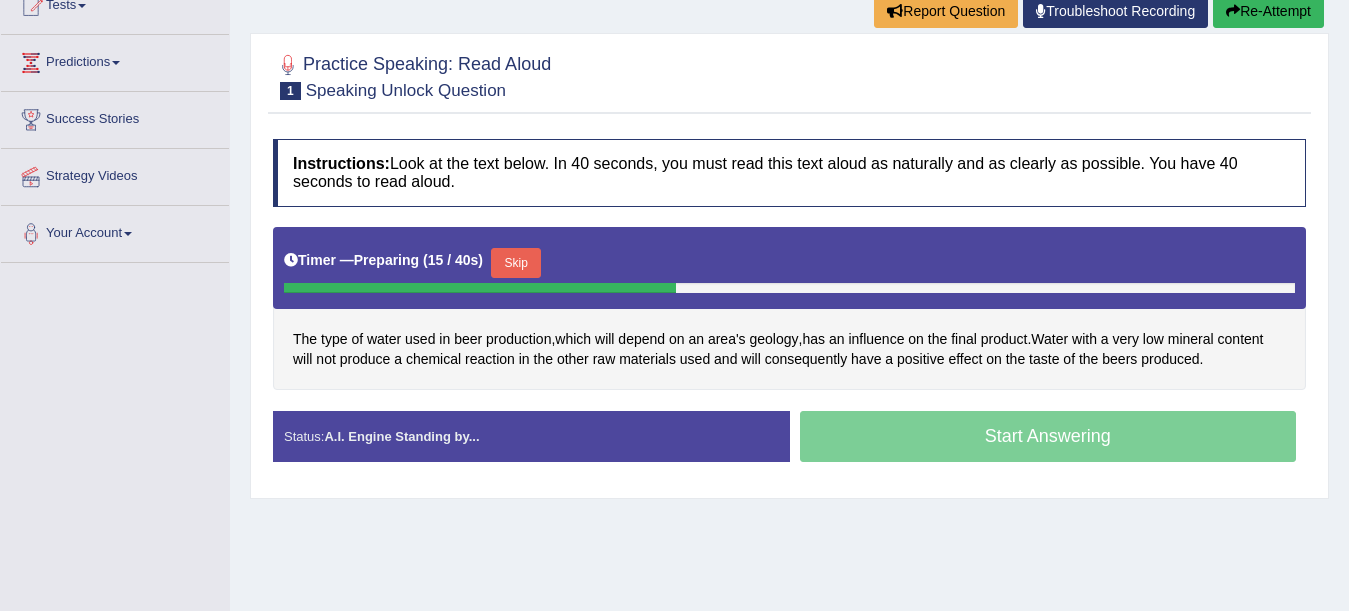click on "Skip" at bounding box center [516, 263] 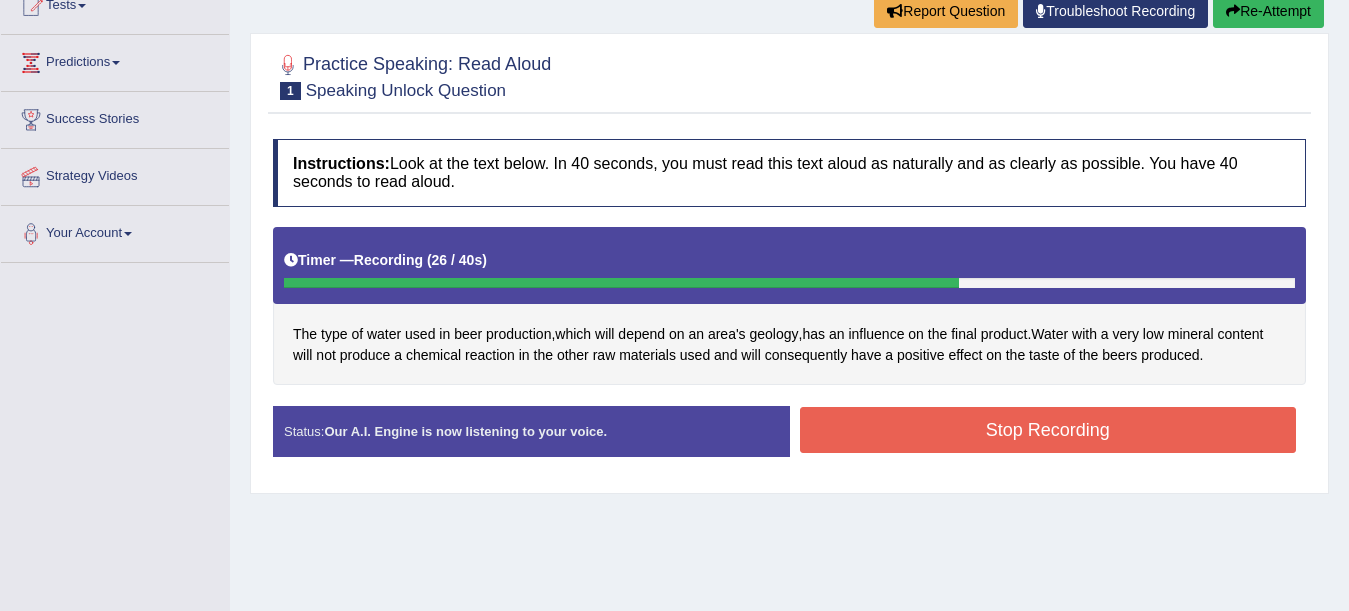 click on "Stop Recording" at bounding box center [1048, 430] 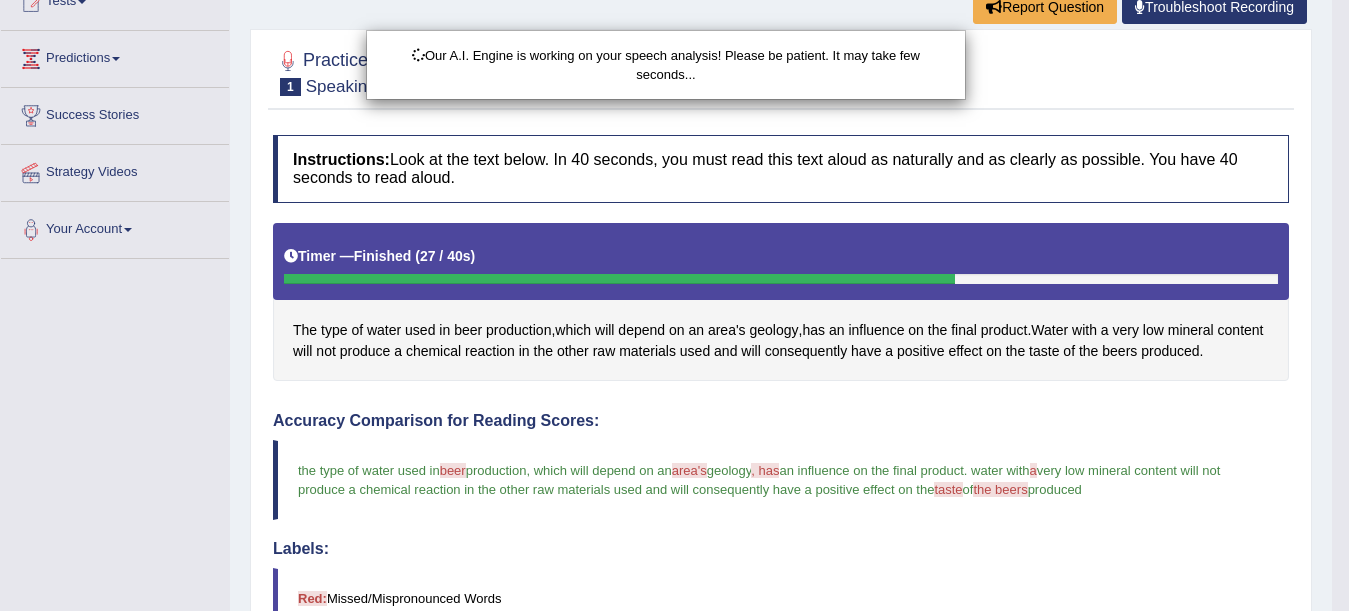 scroll, scrollTop: 243, scrollLeft: 0, axis: vertical 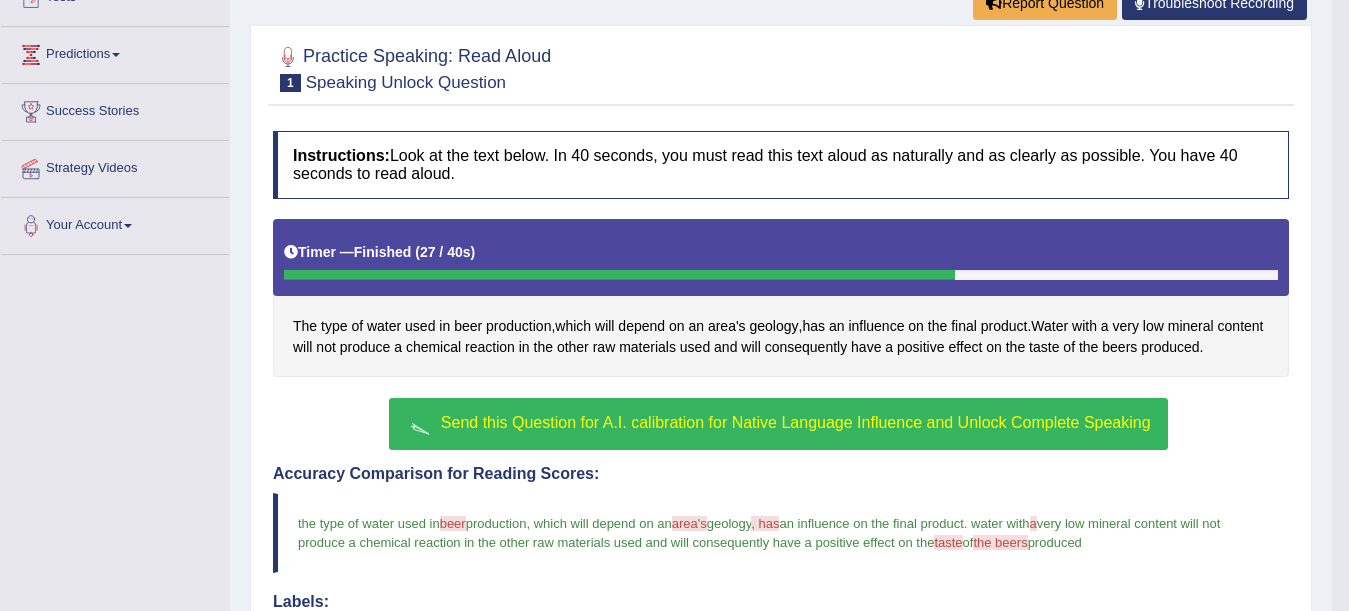 click on "Send this Question for A.I. calibration for Native Language Influence and Unlock Complete Speaking" at bounding box center (796, 422) 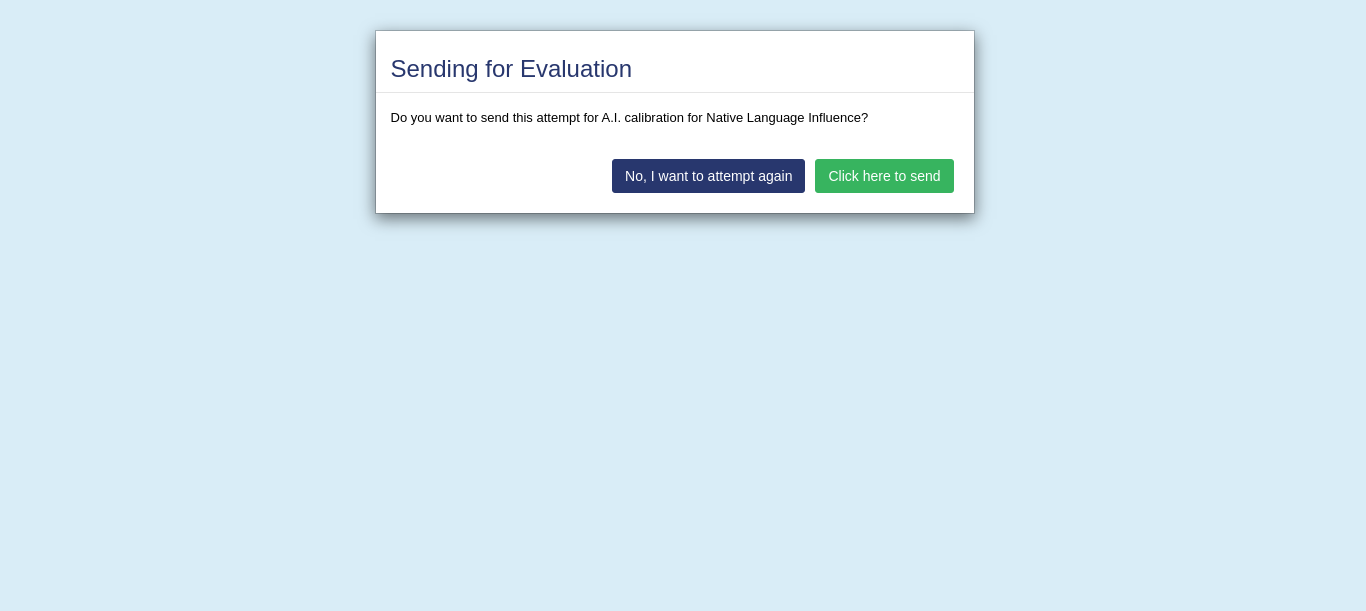 click on "Click here to send" at bounding box center [884, 176] 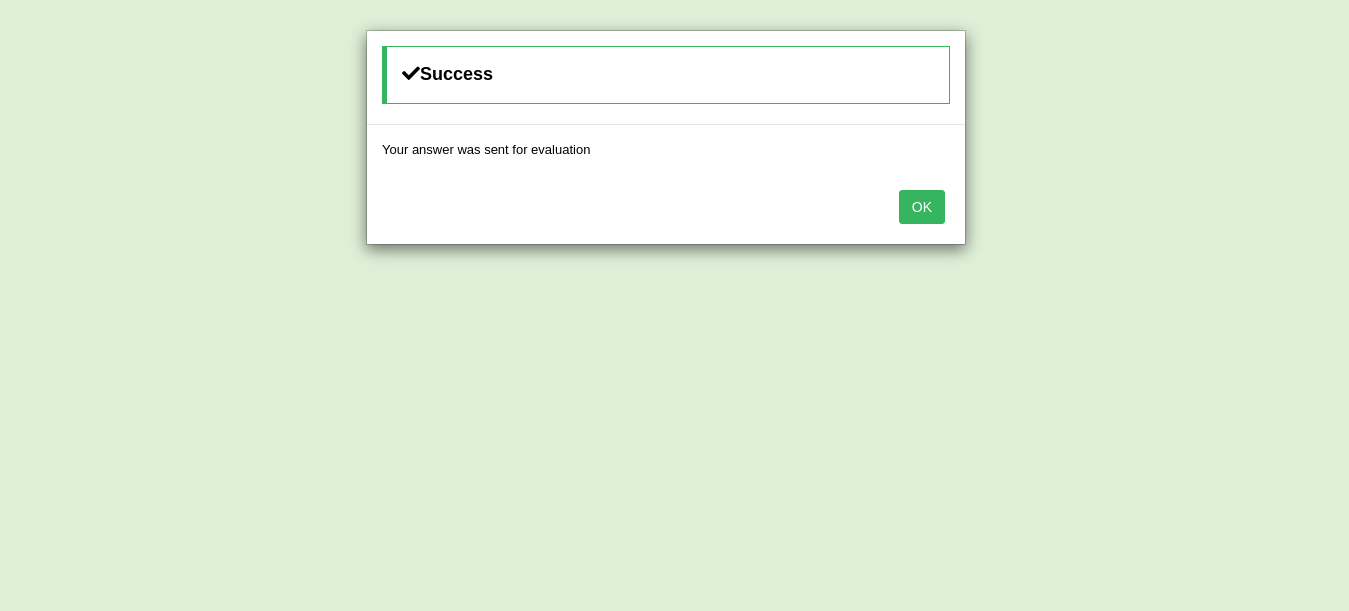 click on "OK" at bounding box center [922, 207] 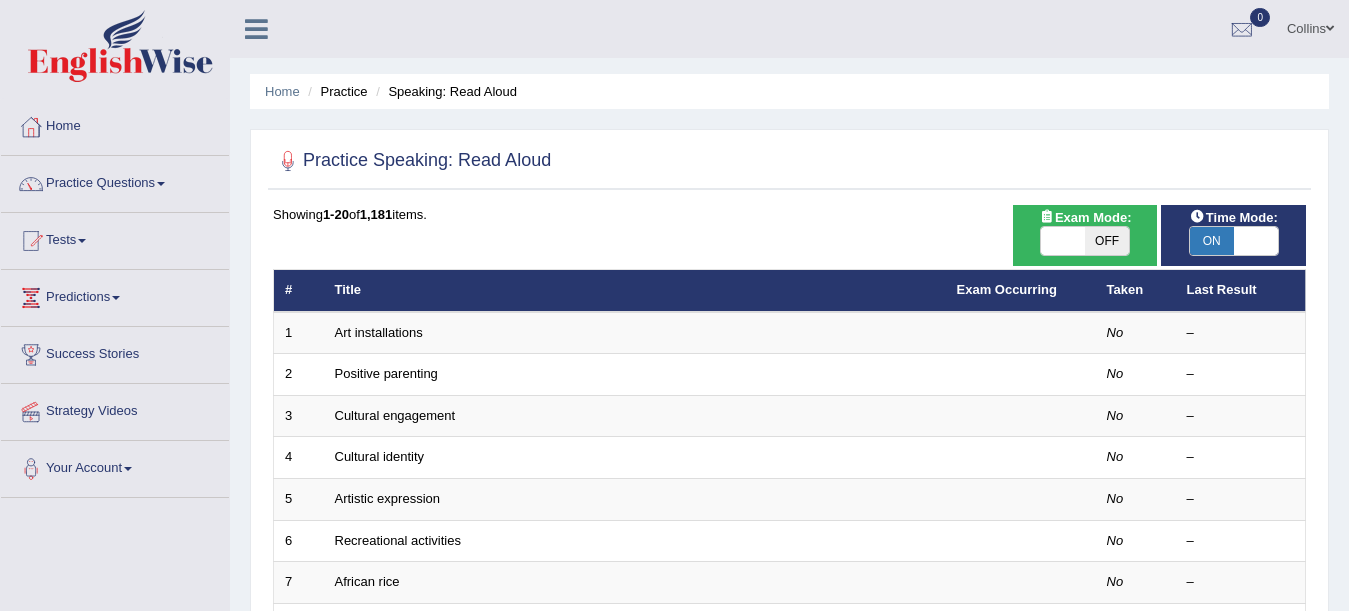 scroll, scrollTop: 267, scrollLeft: 0, axis: vertical 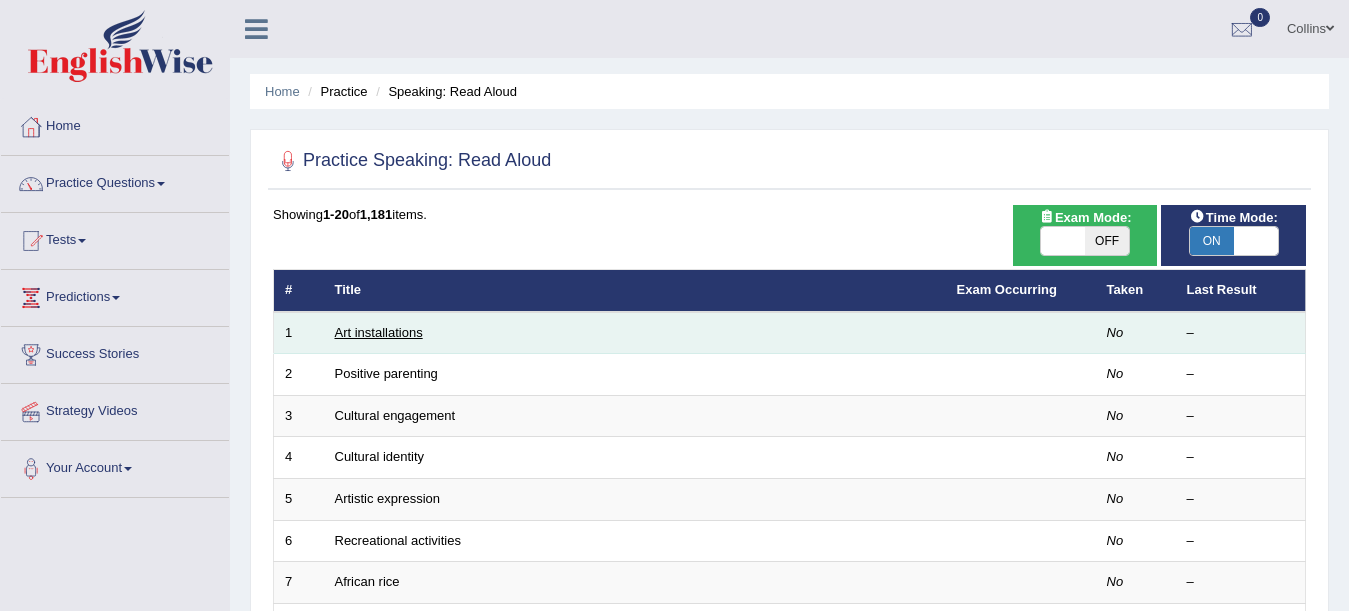 click on "Art installations" at bounding box center (379, 332) 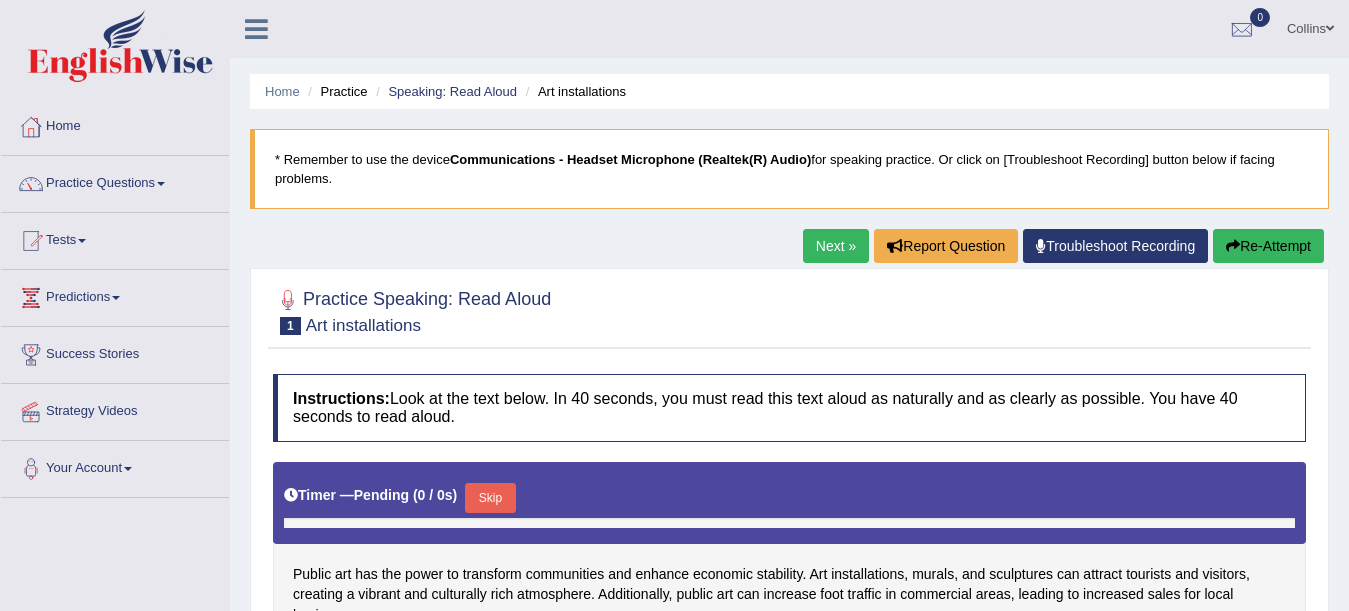 scroll, scrollTop: 0, scrollLeft: 0, axis: both 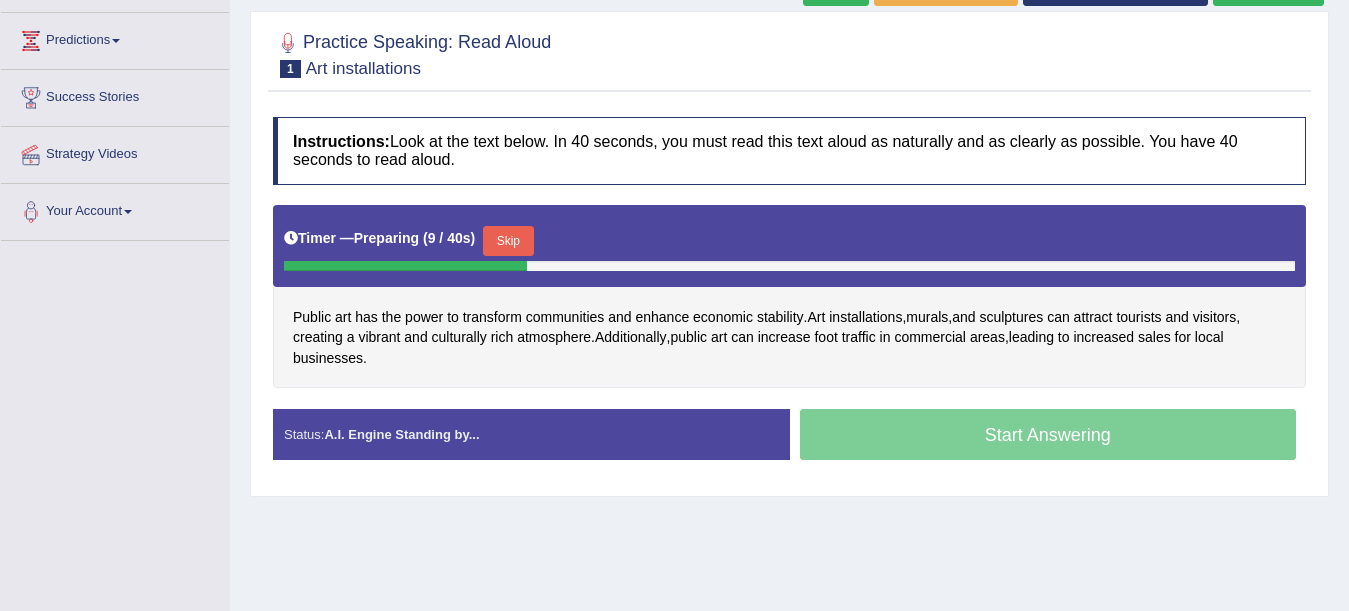 click on "Skip" at bounding box center (508, 241) 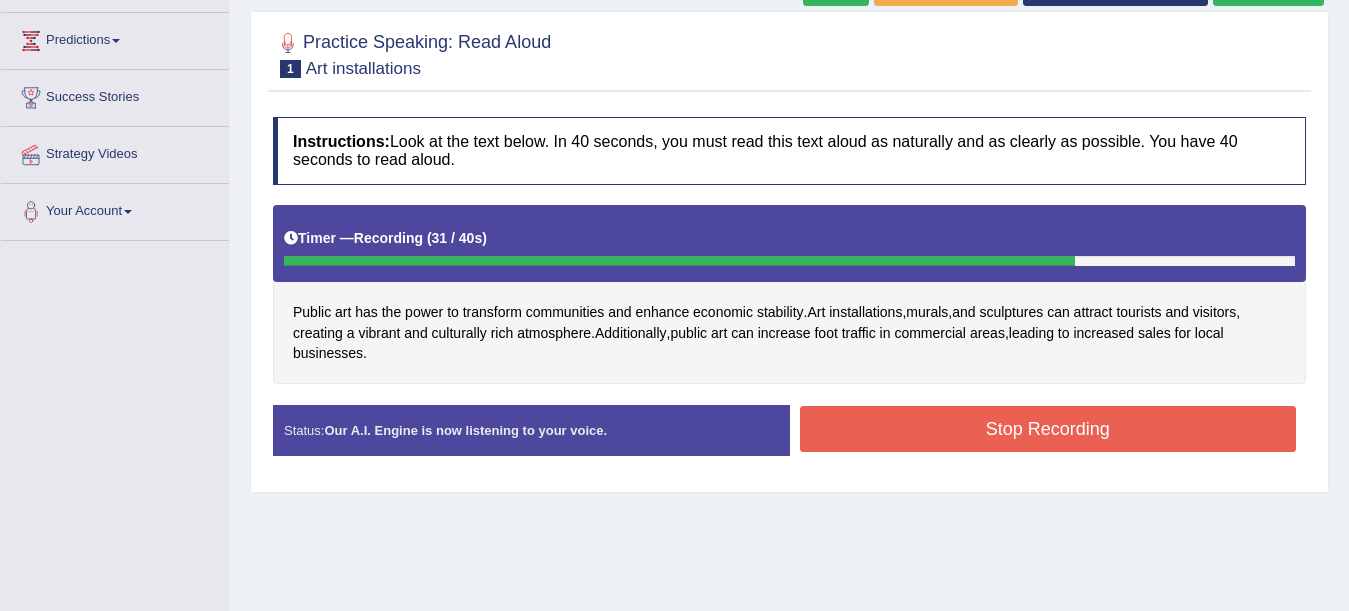 click on "Stop Recording" at bounding box center [1048, 429] 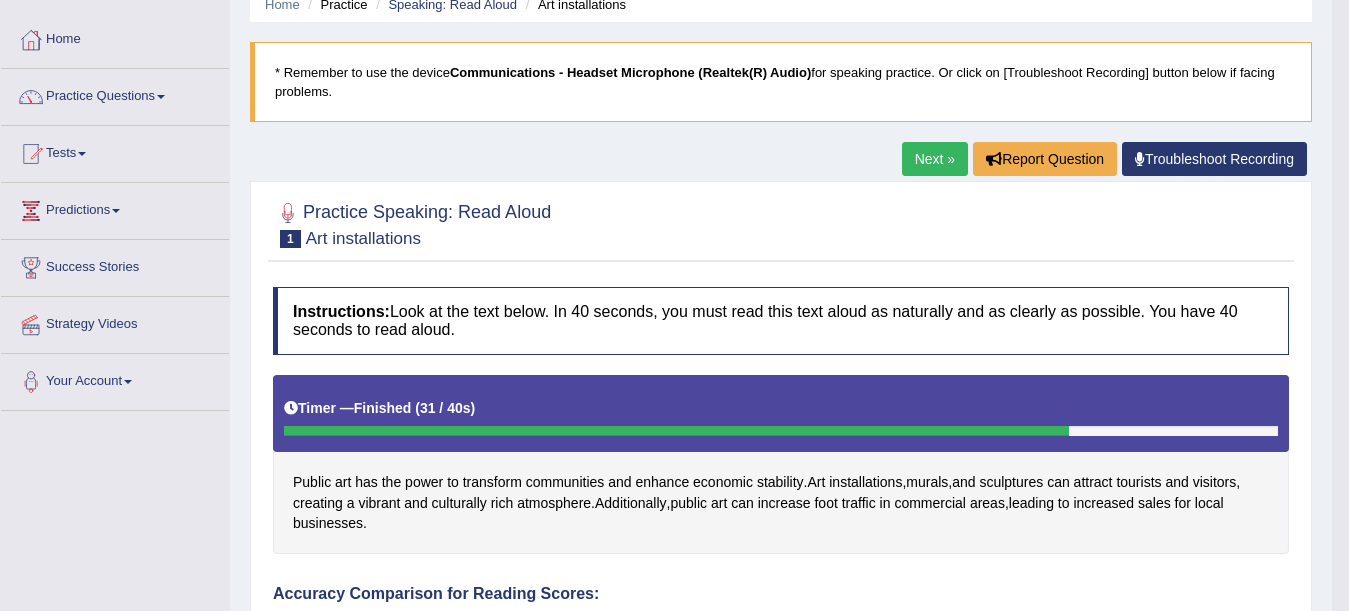 scroll, scrollTop: 86, scrollLeft: 0, axis: vertical 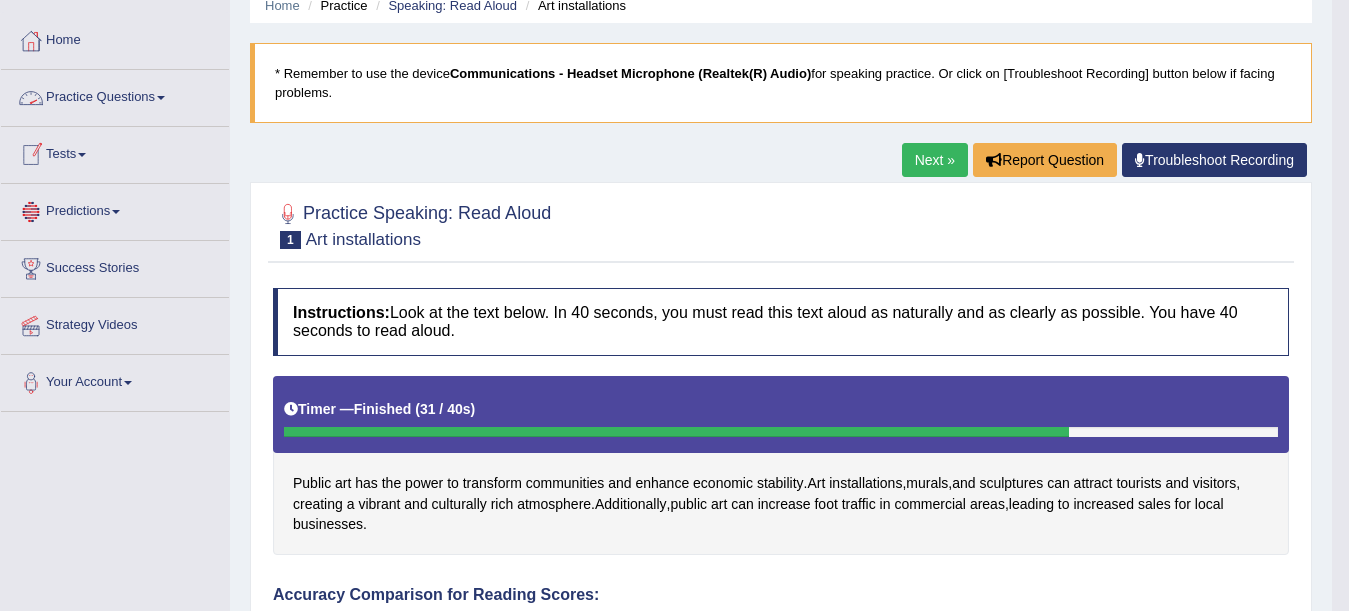 click on "Practice Questions" at bounding box center [115, 95] 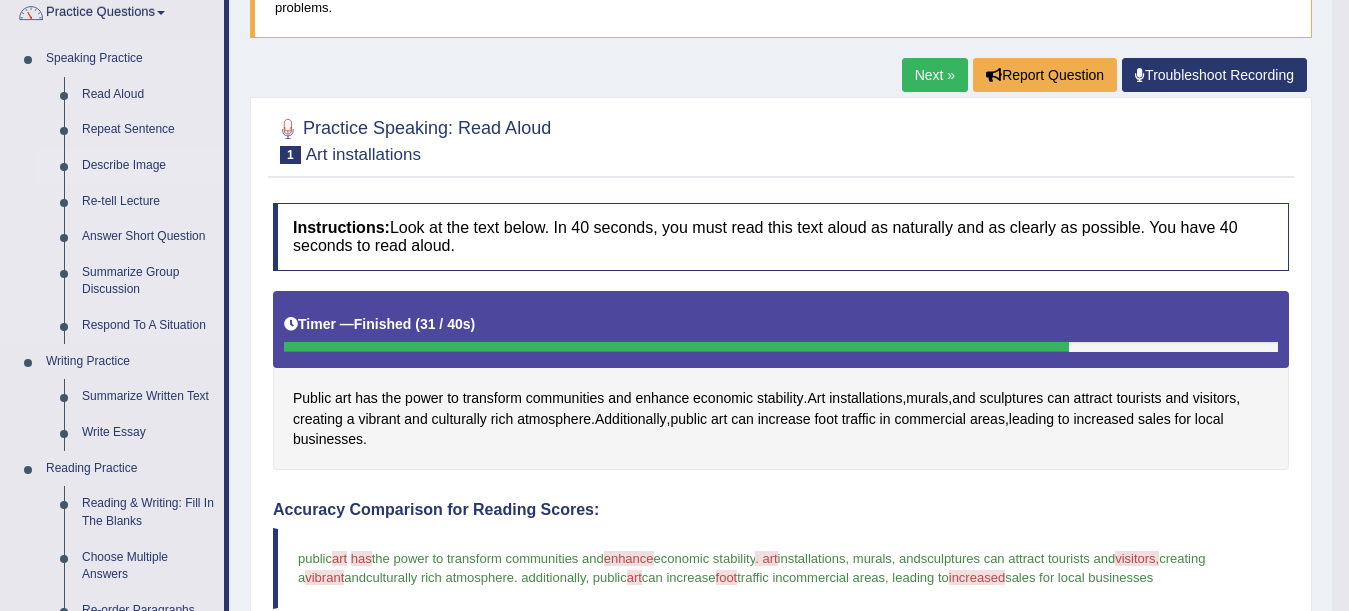 scroll, scrollTop: 172, scrollLeft: 0, axis: vertical 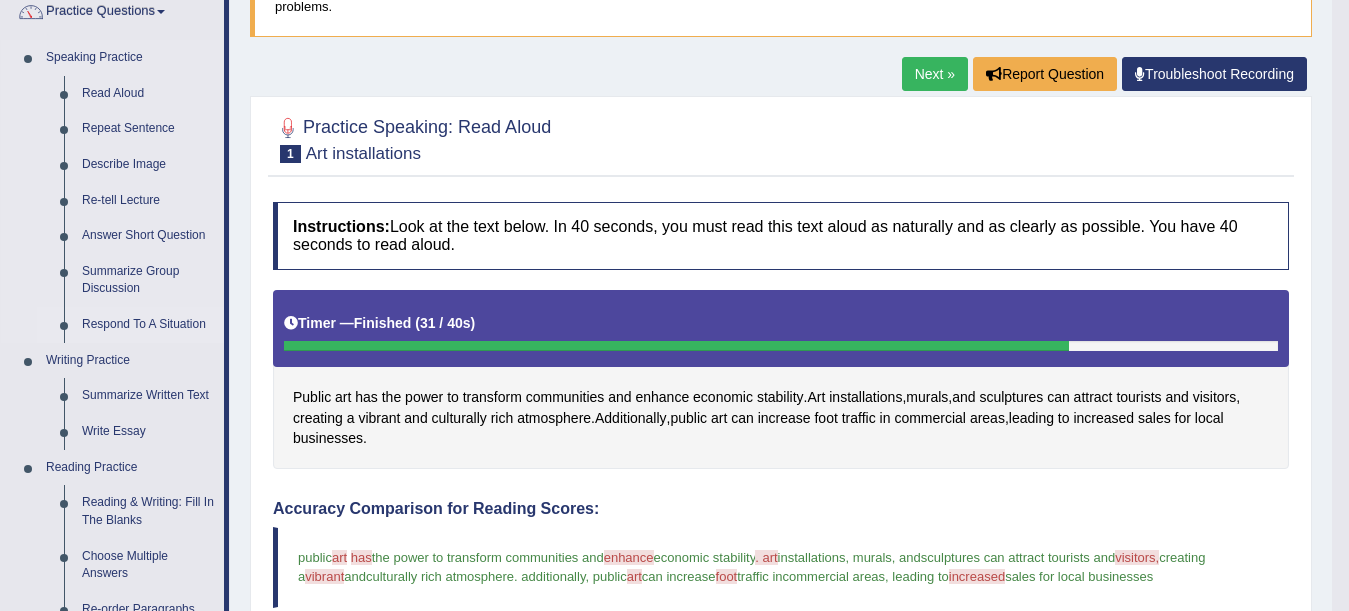 click on "Respond To A Situation" at bounding box center (148, 325) 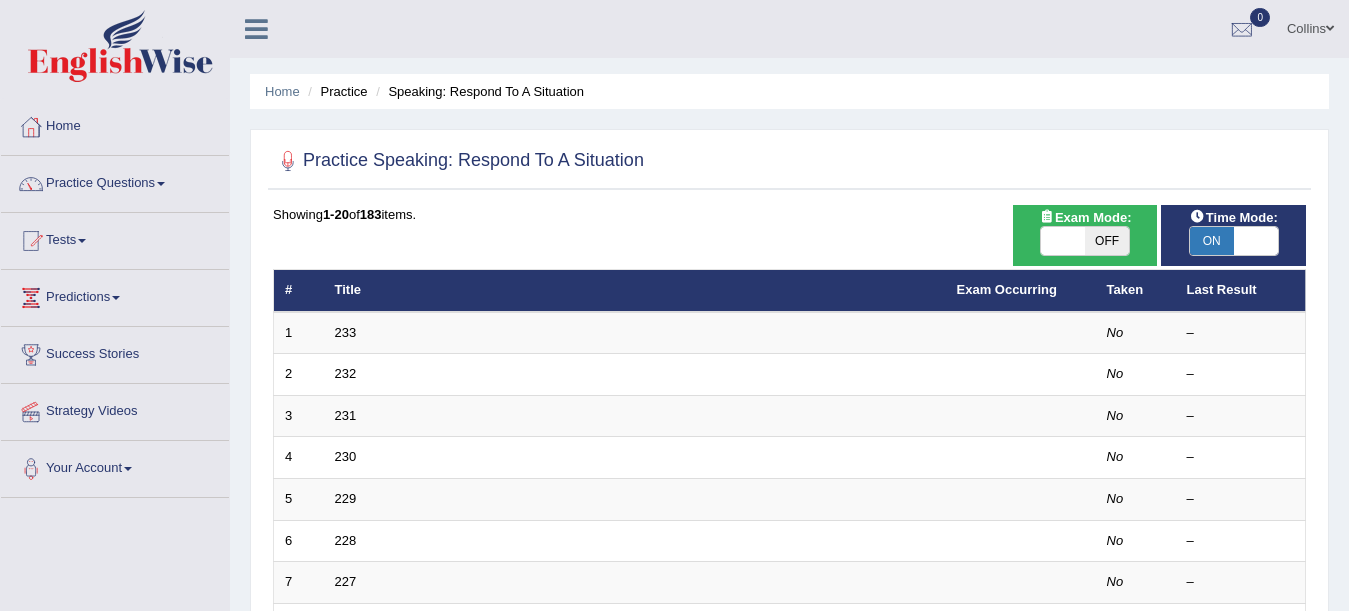scroll, scrollTop: 0, scrollLeft: 0, axis: both 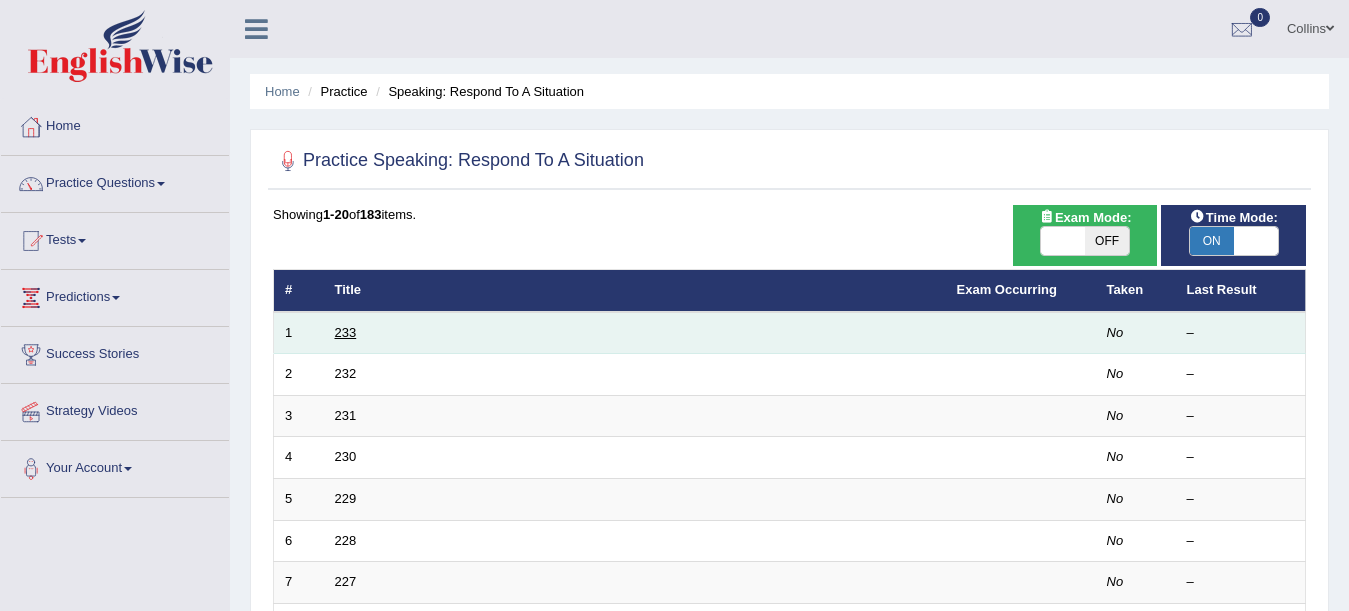 click on "233" at bounding box center [346, 332] 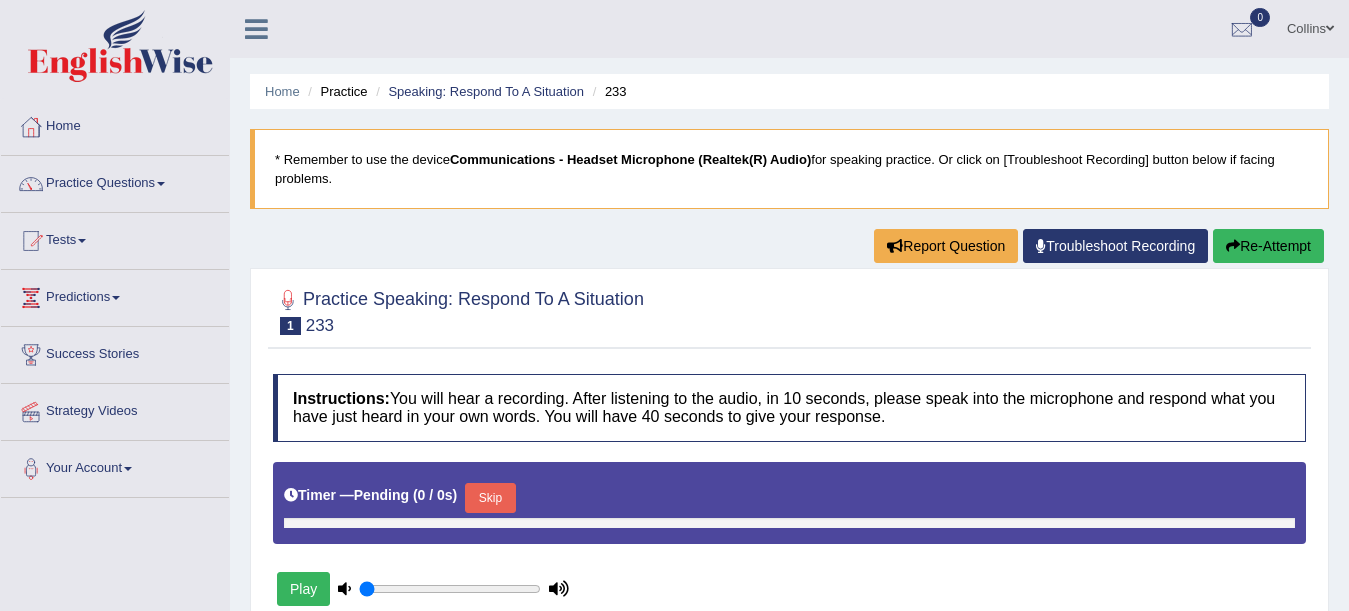 scroll, scrollTop: 0, scrollLeft: 0, axis: both 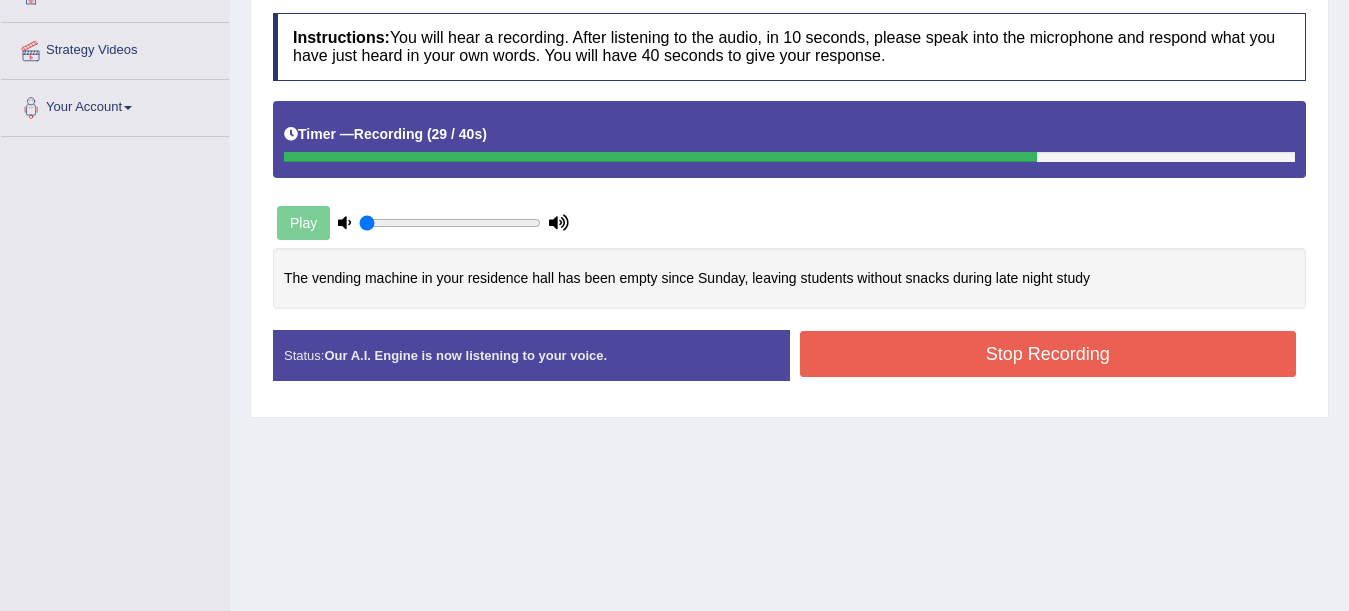 click on "Stop Recording" at bounding box center (1048, 354) 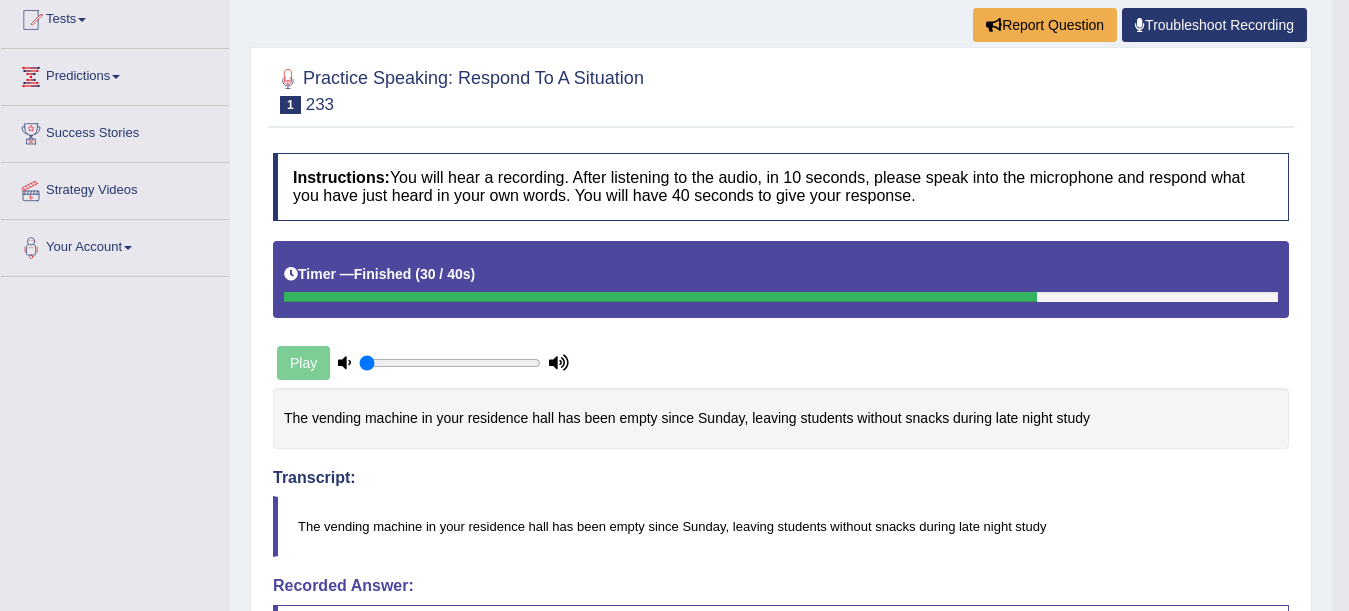 scroll, scrollTop: 220, scrollLeft: 0, axis: vertical 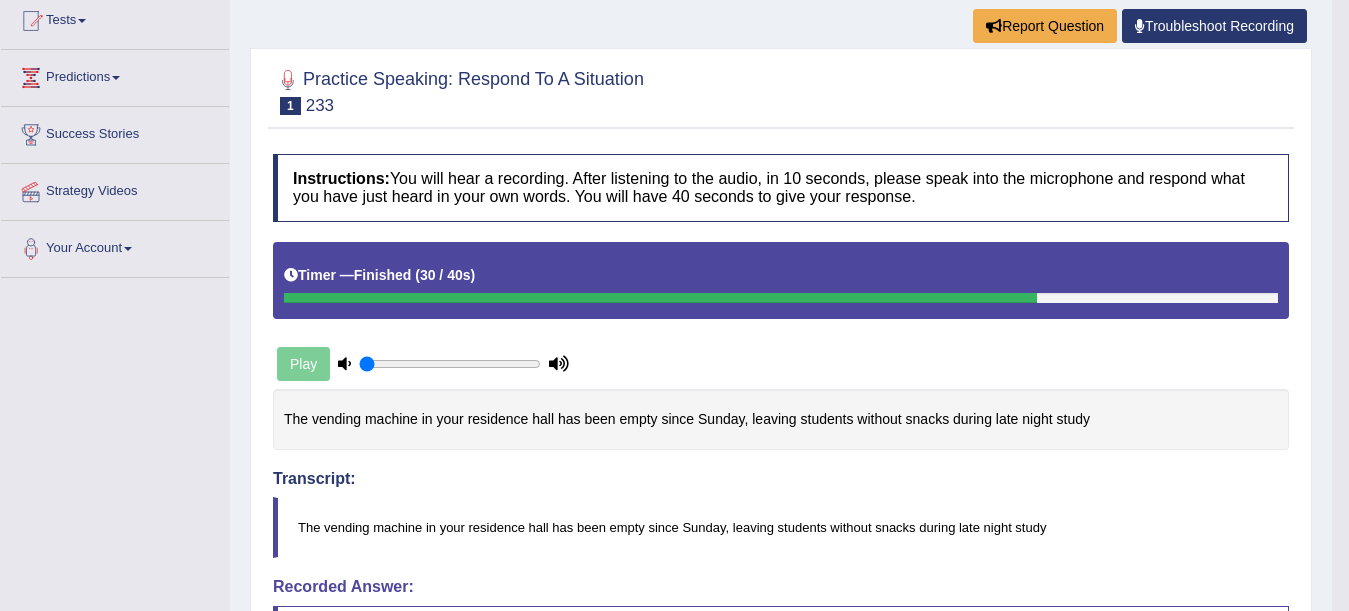 click on "Play" at bounding box center [423, 364] 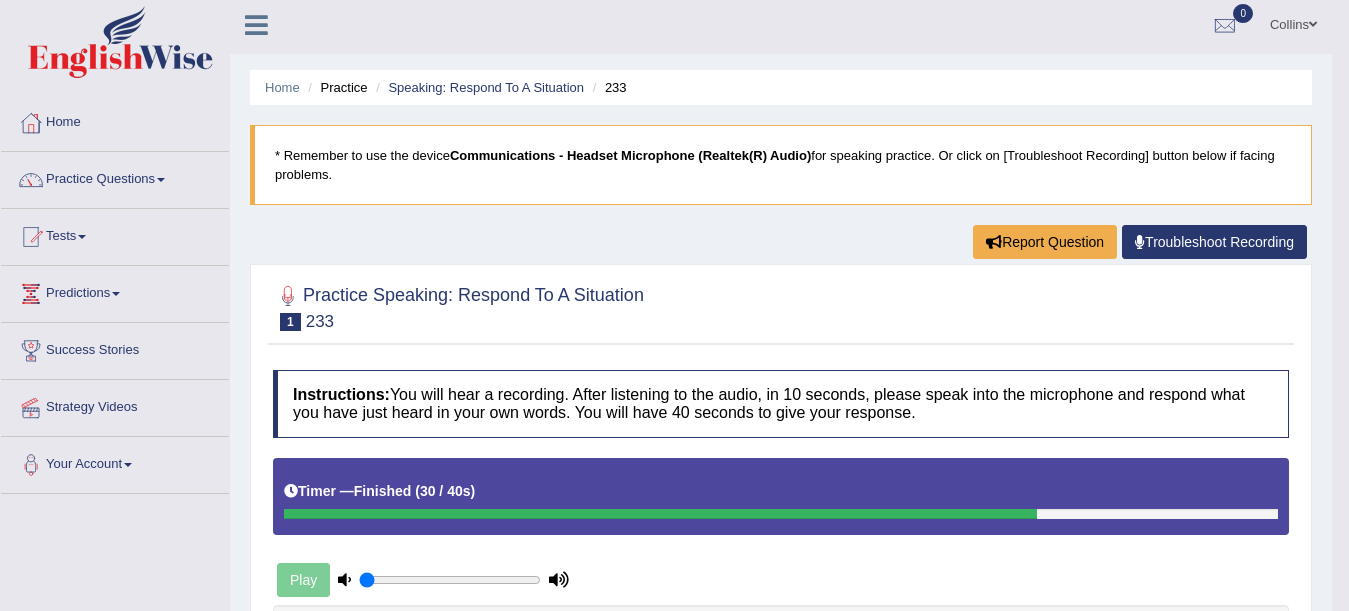 scroll, scrollTop: 0, scrollLeft: 0, axis: both 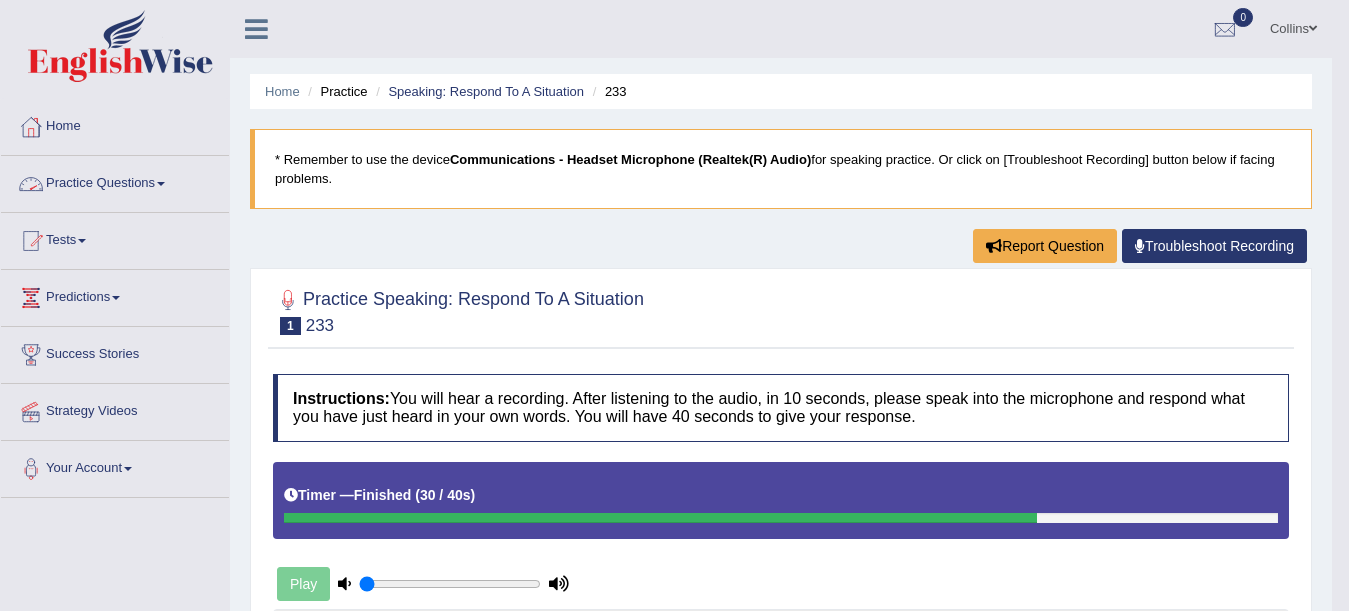 click on "Practice Questions" at bounding box center (115, 181) 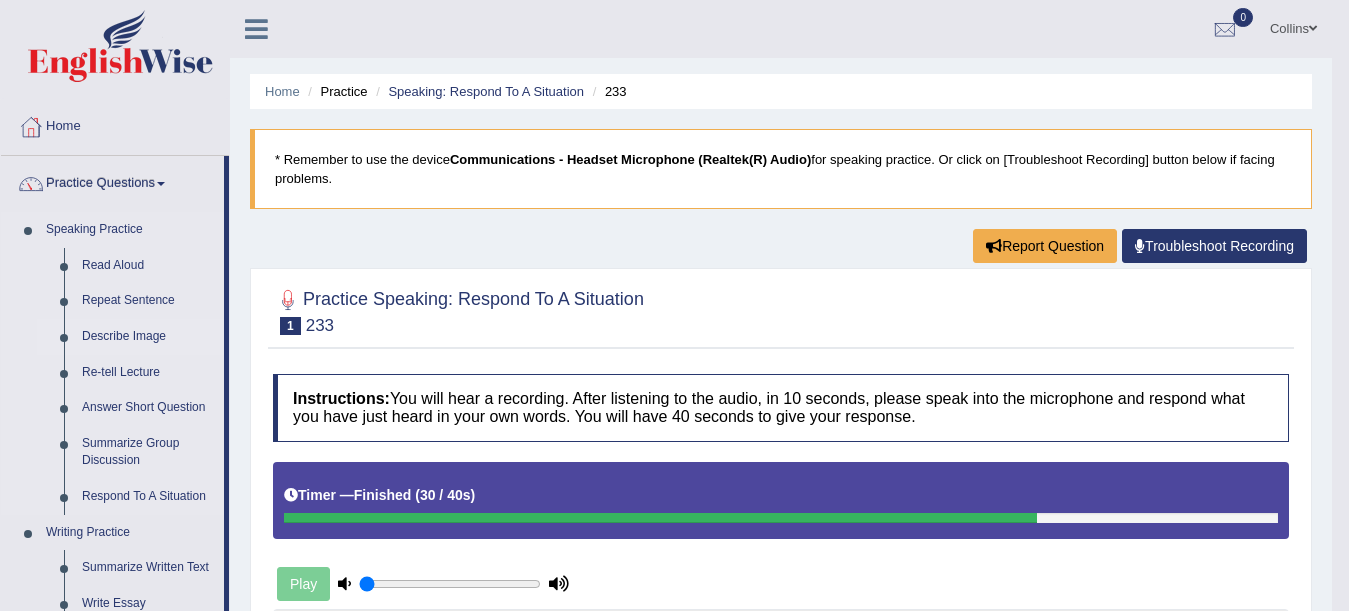 click on "Describe Image" at bounding box center (148, 337) 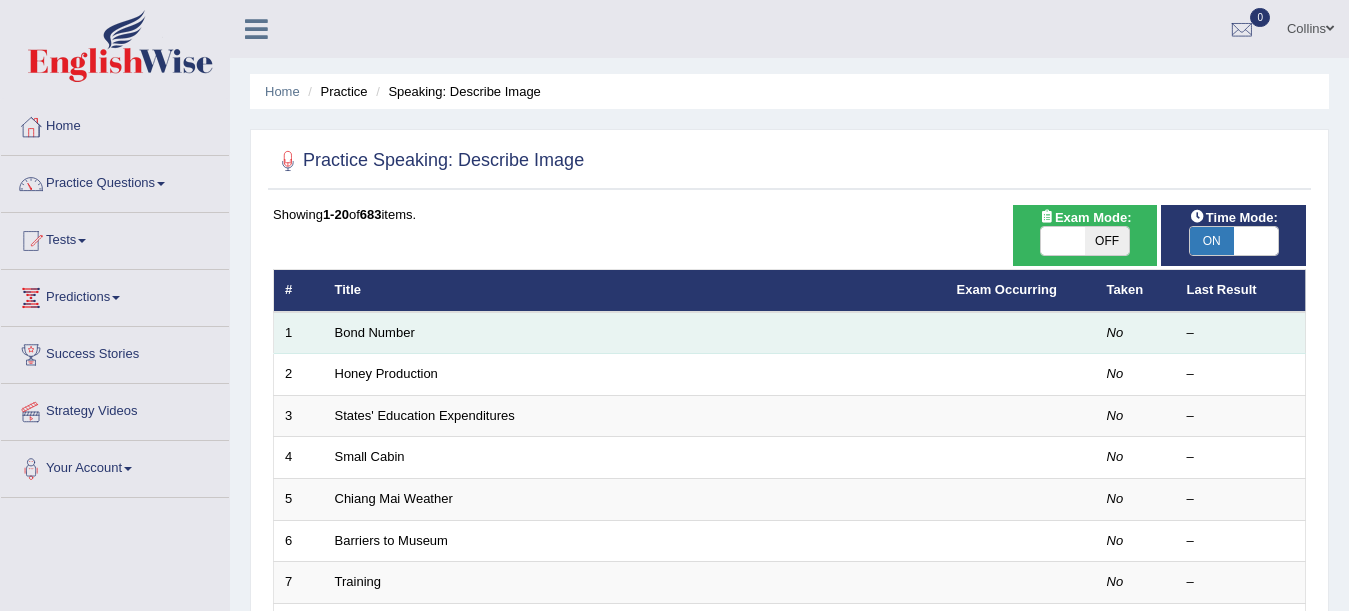 scroll, scrollTop: 0, scrollLeft: 0, axis: both 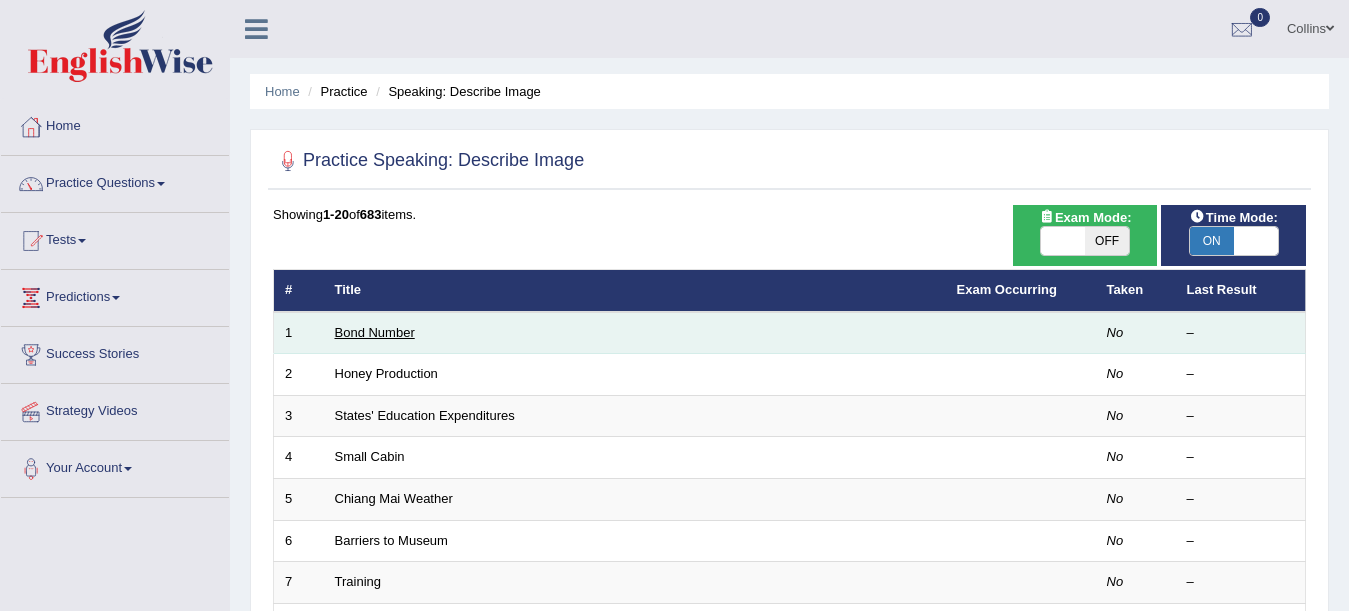 click on "Bond Number" at bounding box center [375, 332] 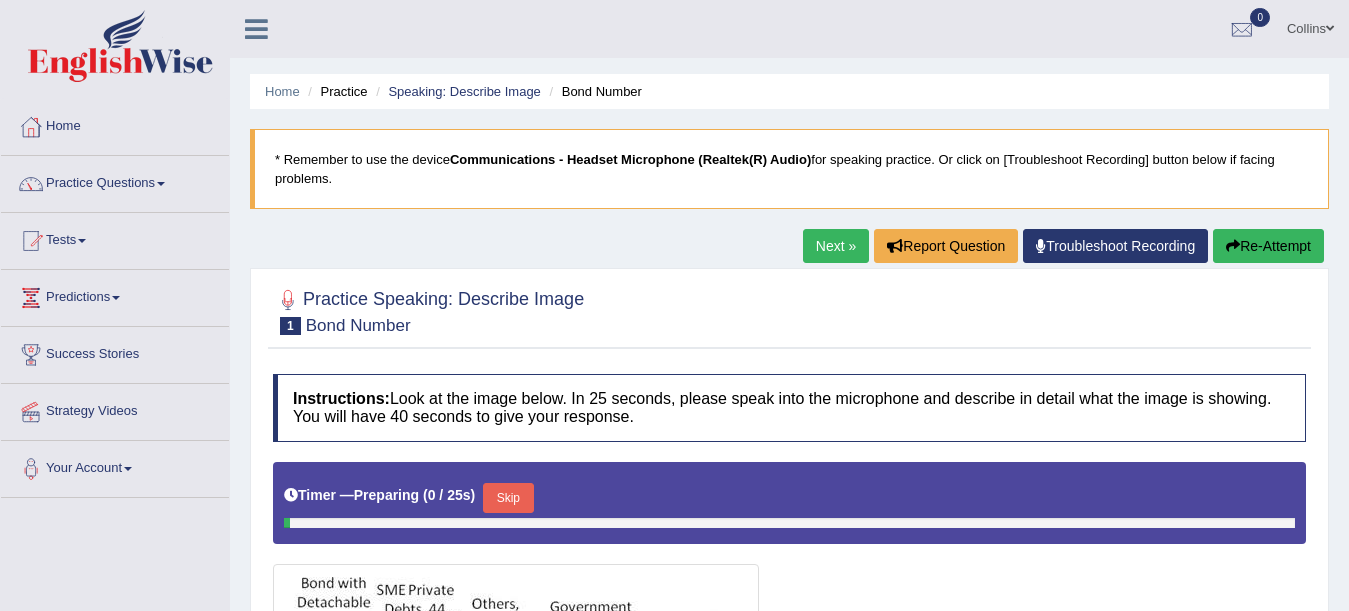 scroll, scrollTop: 375, scrollLeft: 0, axis: vertical 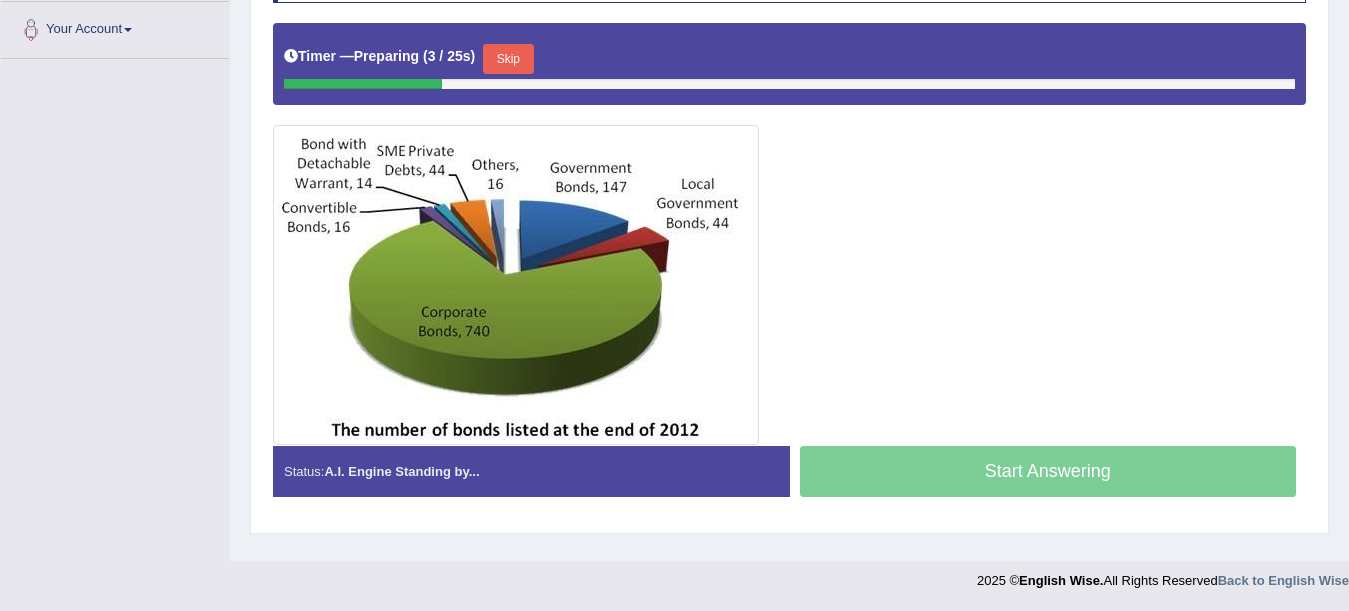 click on "Skip" at bounding box center [508, 59] 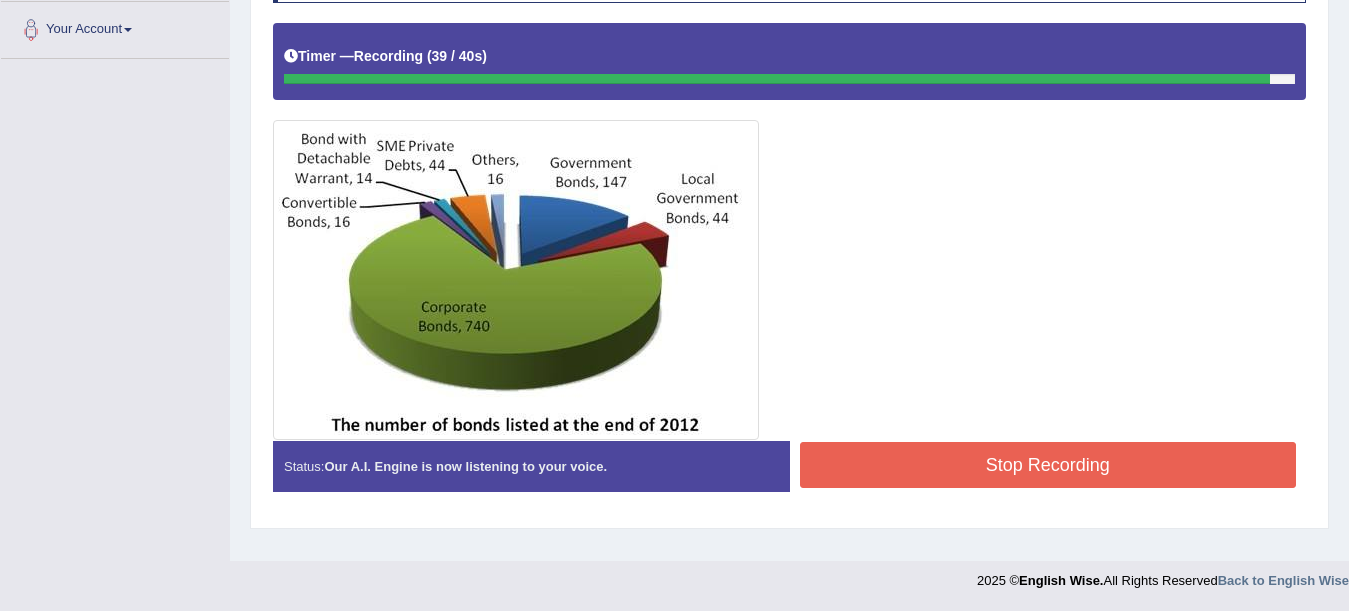 click on "Stop Recording" at bounding box center (1048, 465) 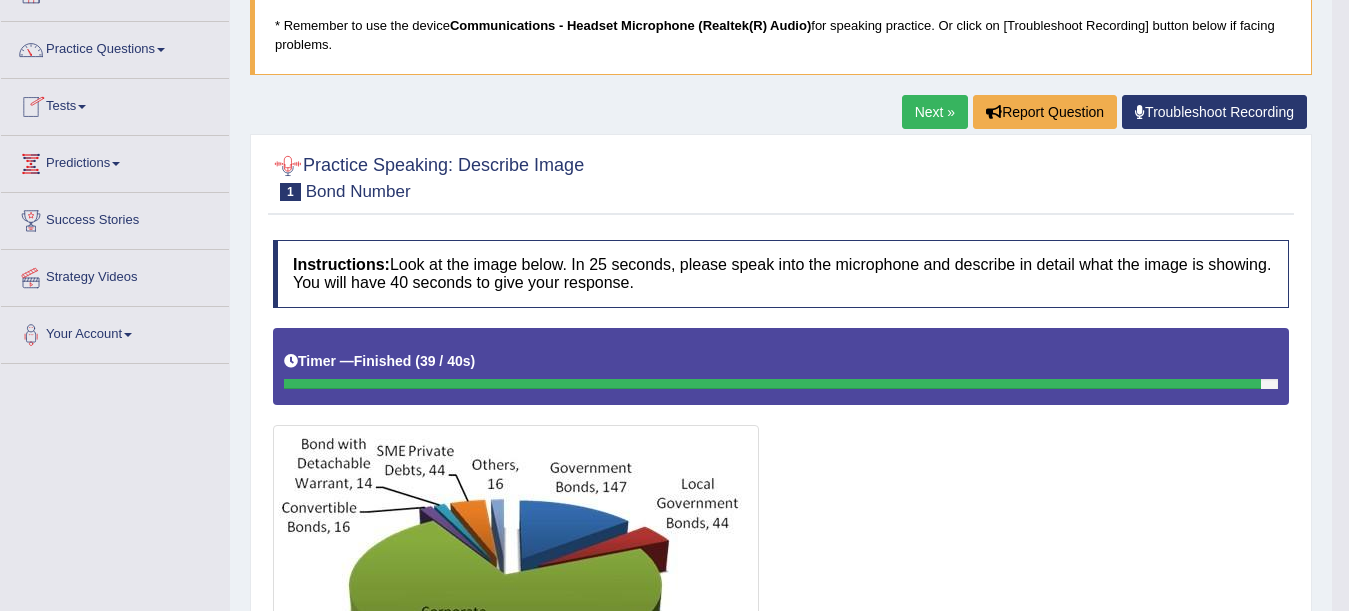 scroll, scrollTop: 136, scrollLeft: 0, axis: vertical 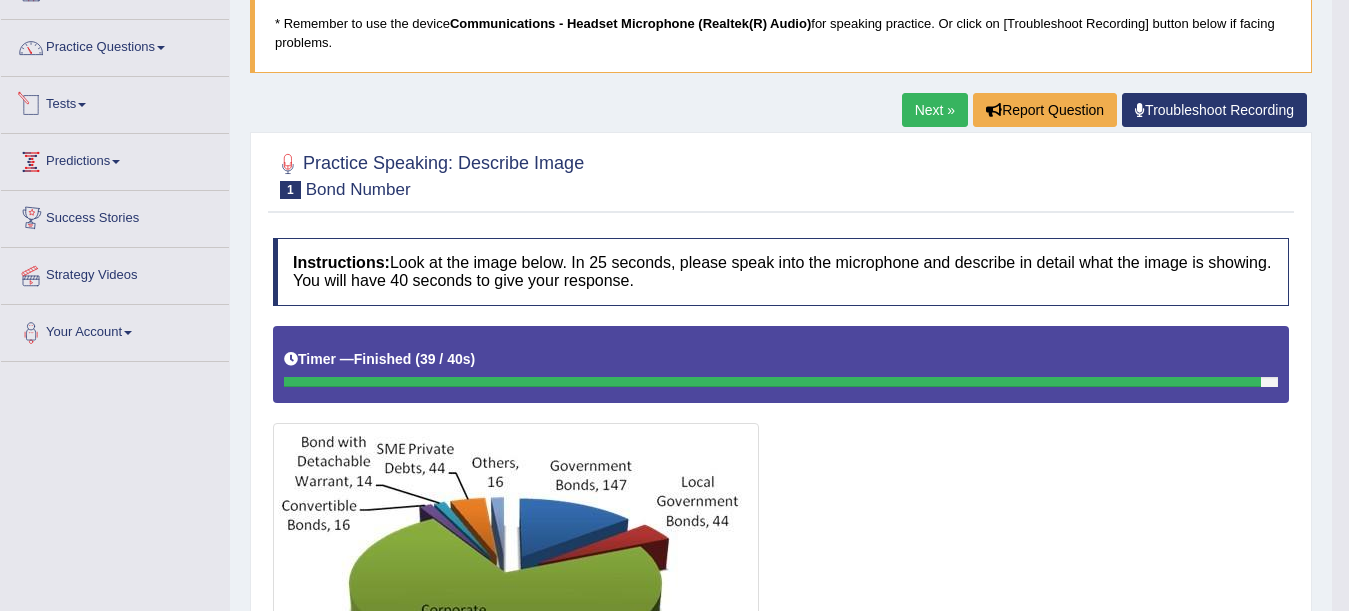 click on "Tests" at bounding box center (115, 102) 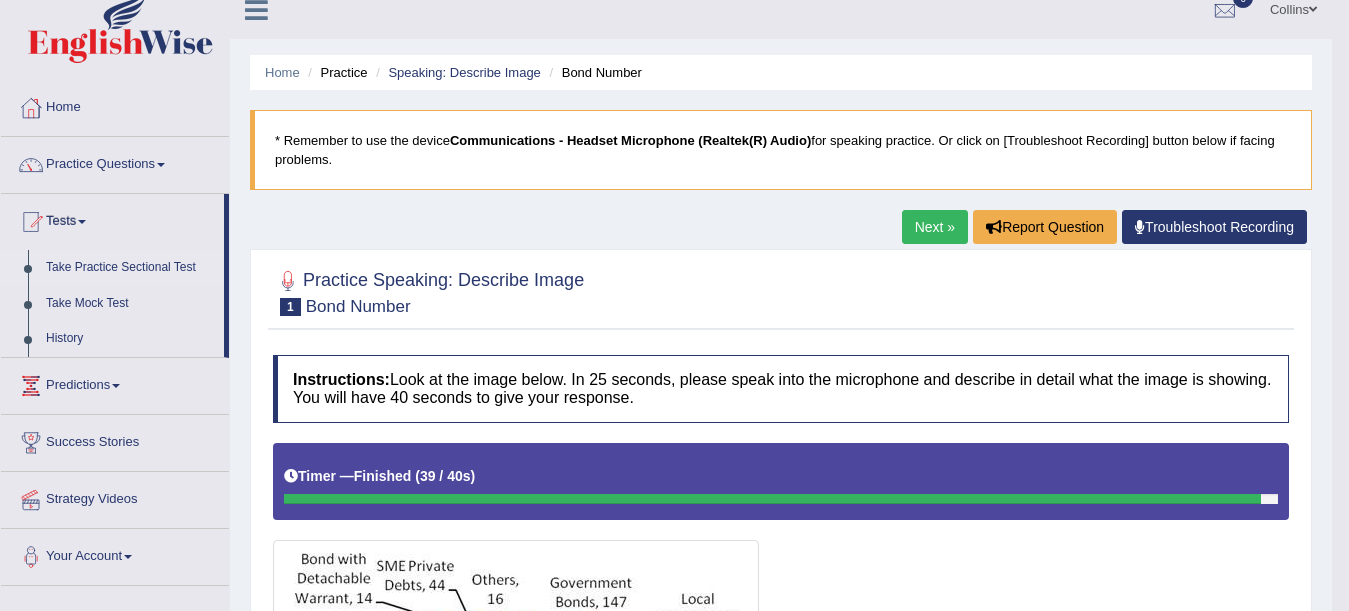 scroll, scrollTop: 0, scrollLeft: 0, axis: both 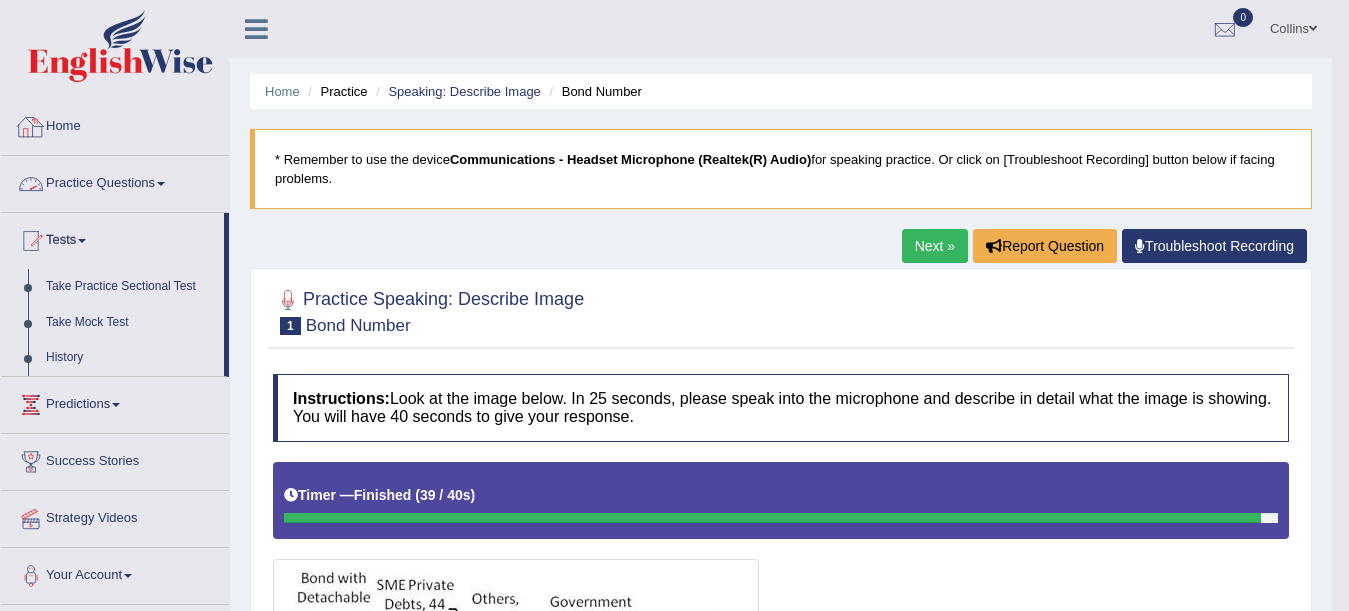 click on "Practice Questions" at bounding box center [115, 181] 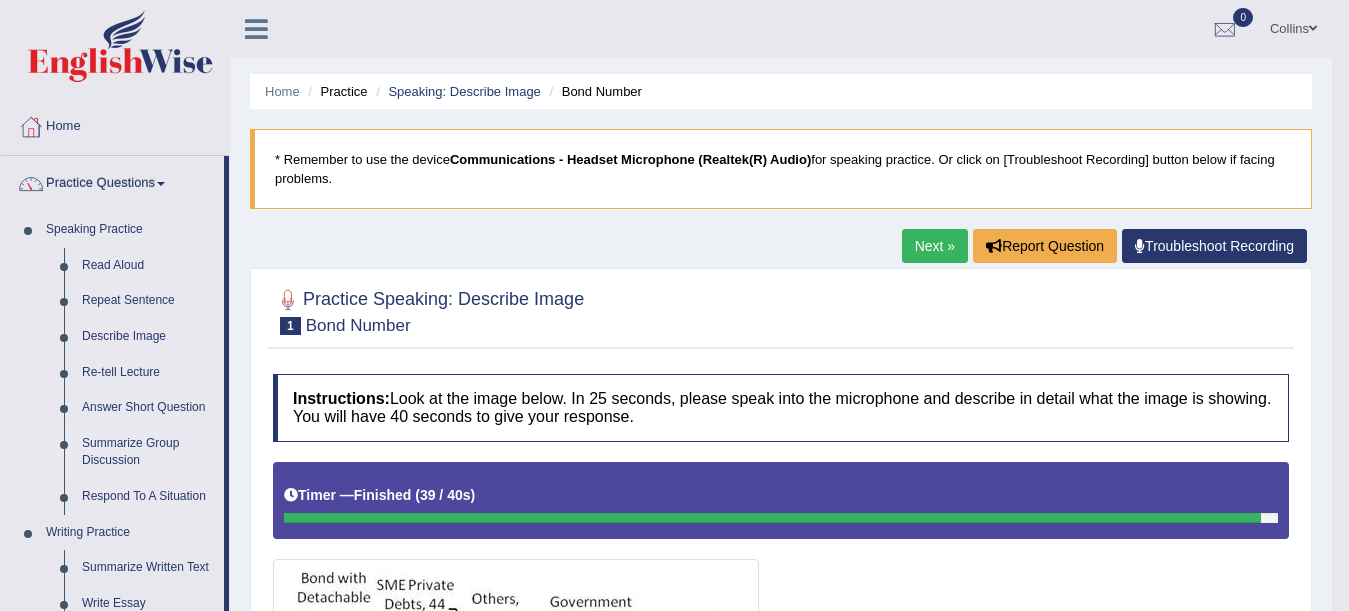 click on "Summarize Group Discussion" at bounding box center (148, 452) 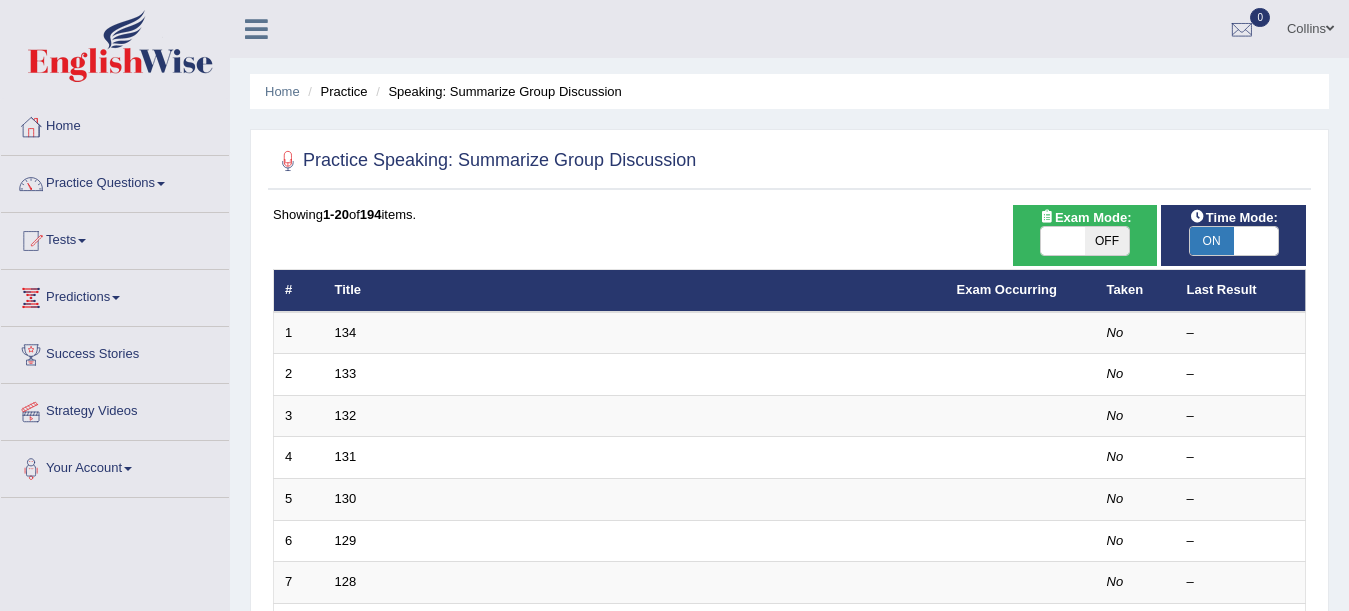 scroll, scrollTop: 0, scrollLeft: 0, axis: both 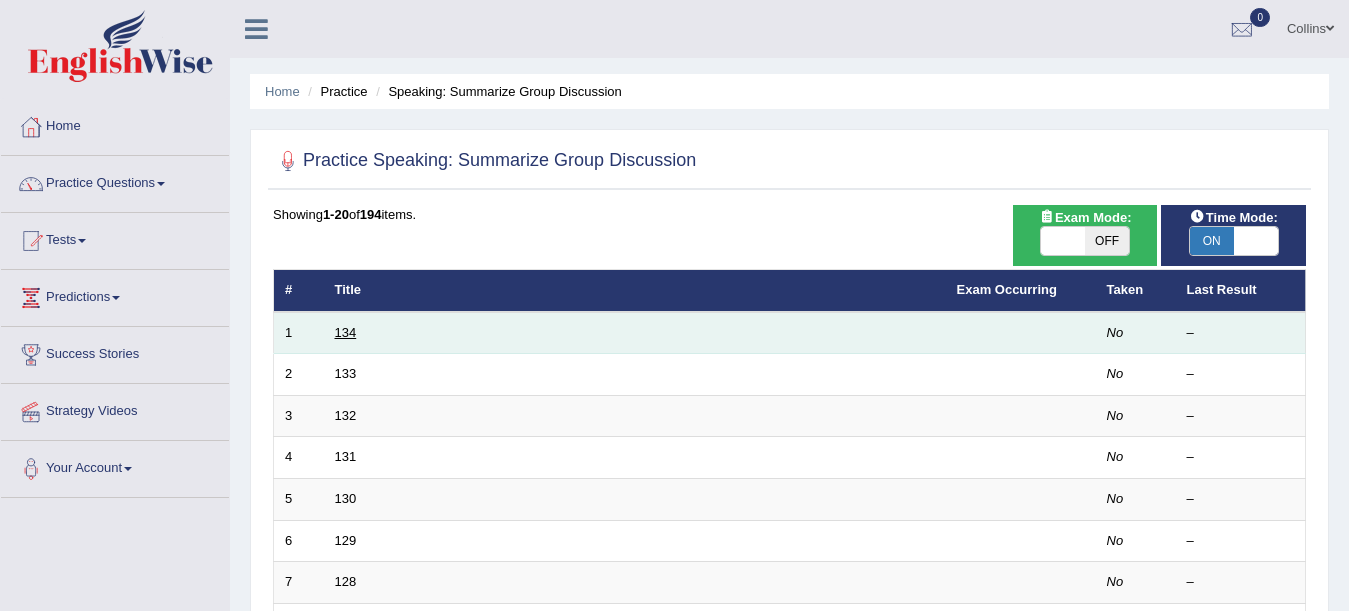 click on "134" at bounding box center (346, 332) 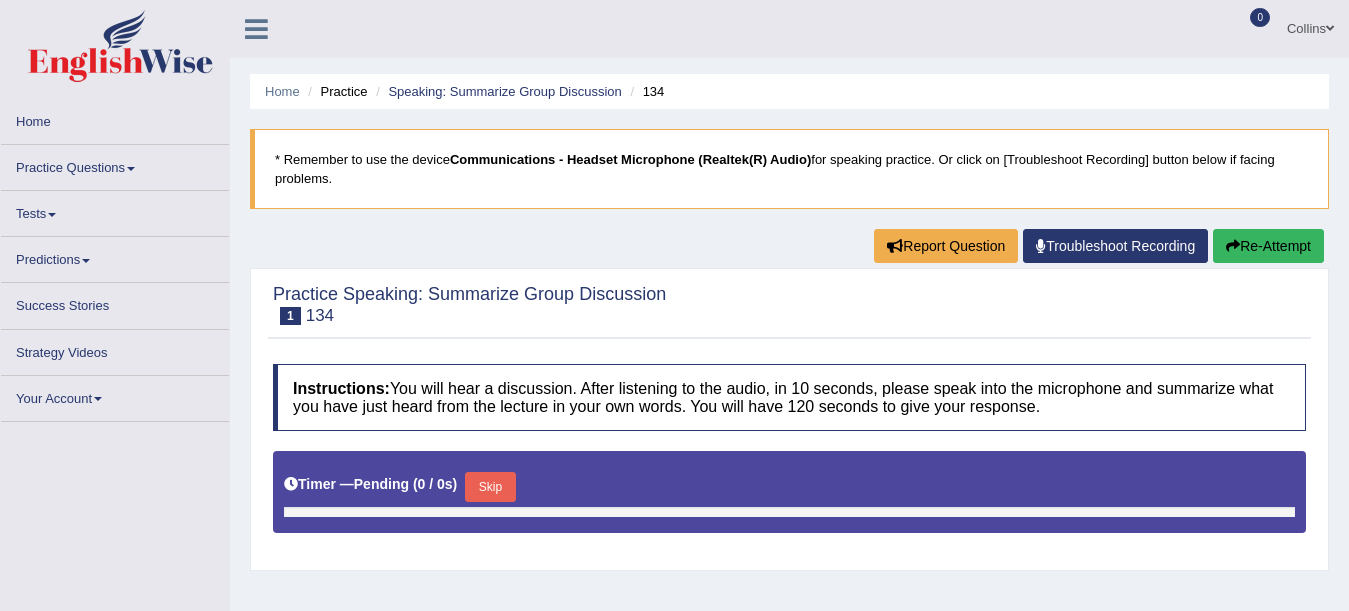 scroll, scrollTop: 44, scrollLeft: 0, axis: vertical 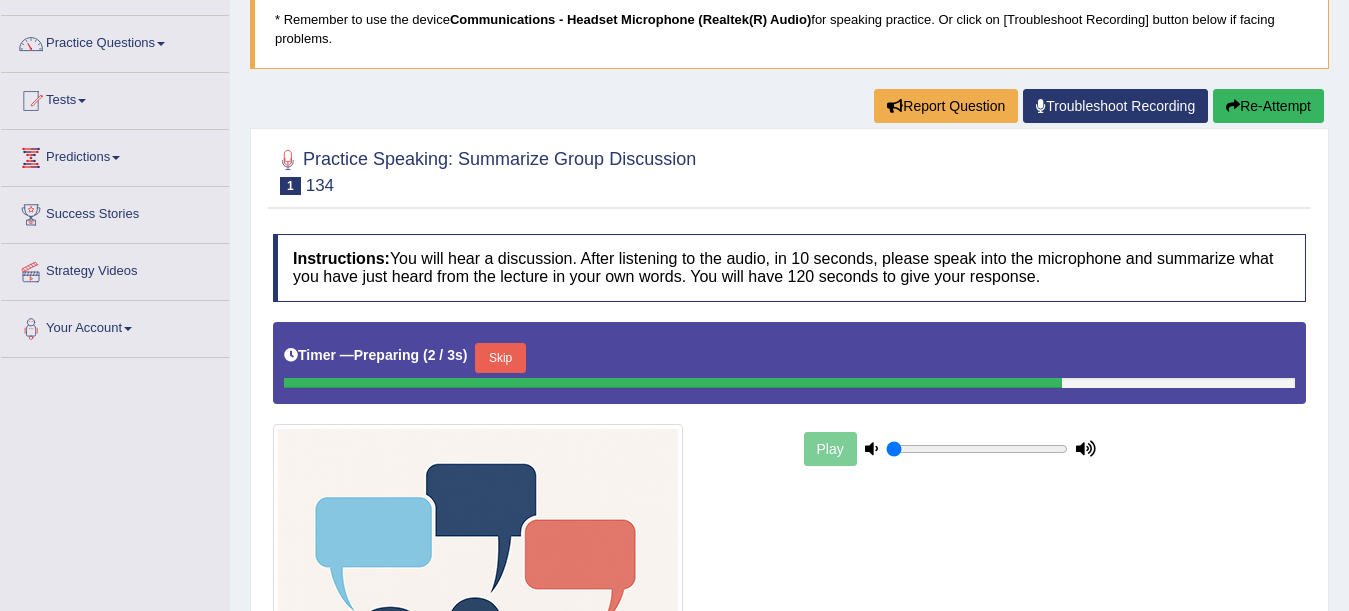 click on "Skip" at bounding box center (500, 358) 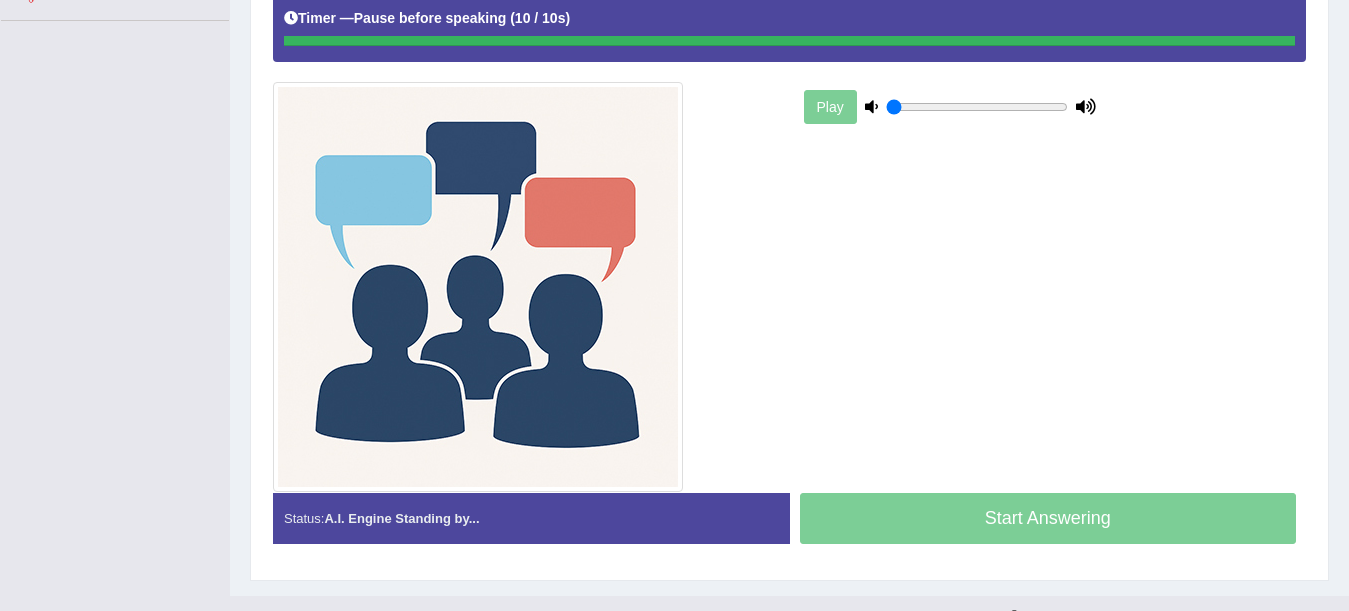 scroll, scrollTop: 481, scrollLeft: 0, axis: vertical 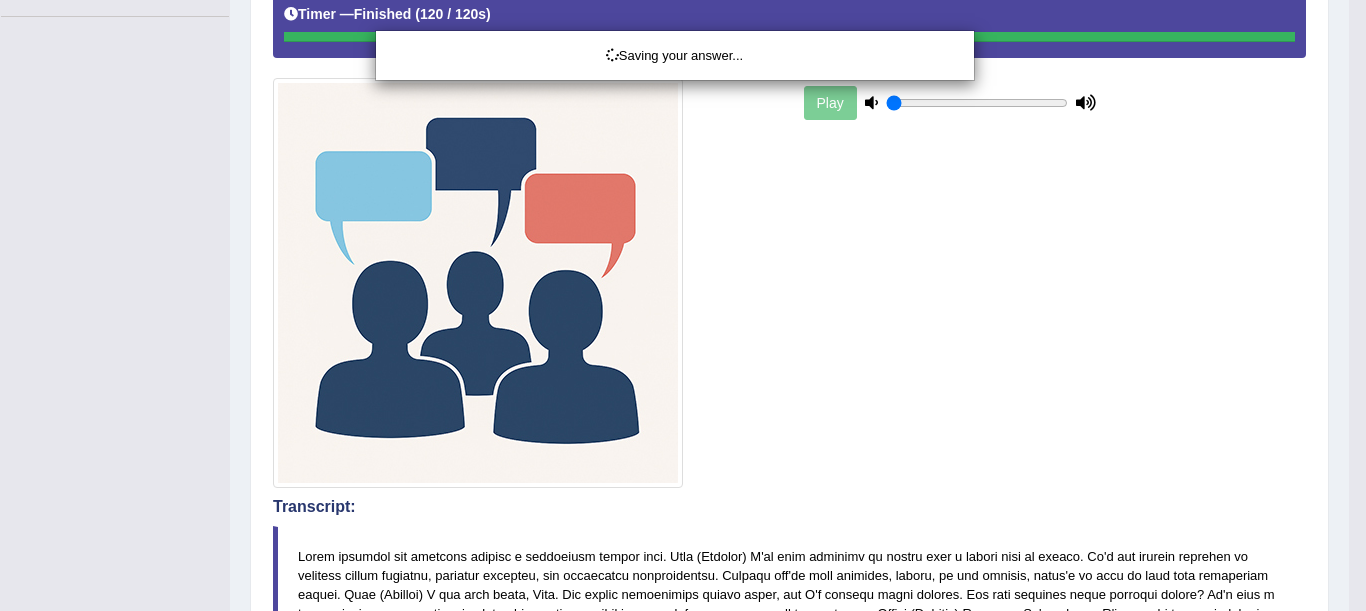 click on "Saving your answer..." at bounding box center (683, 305) 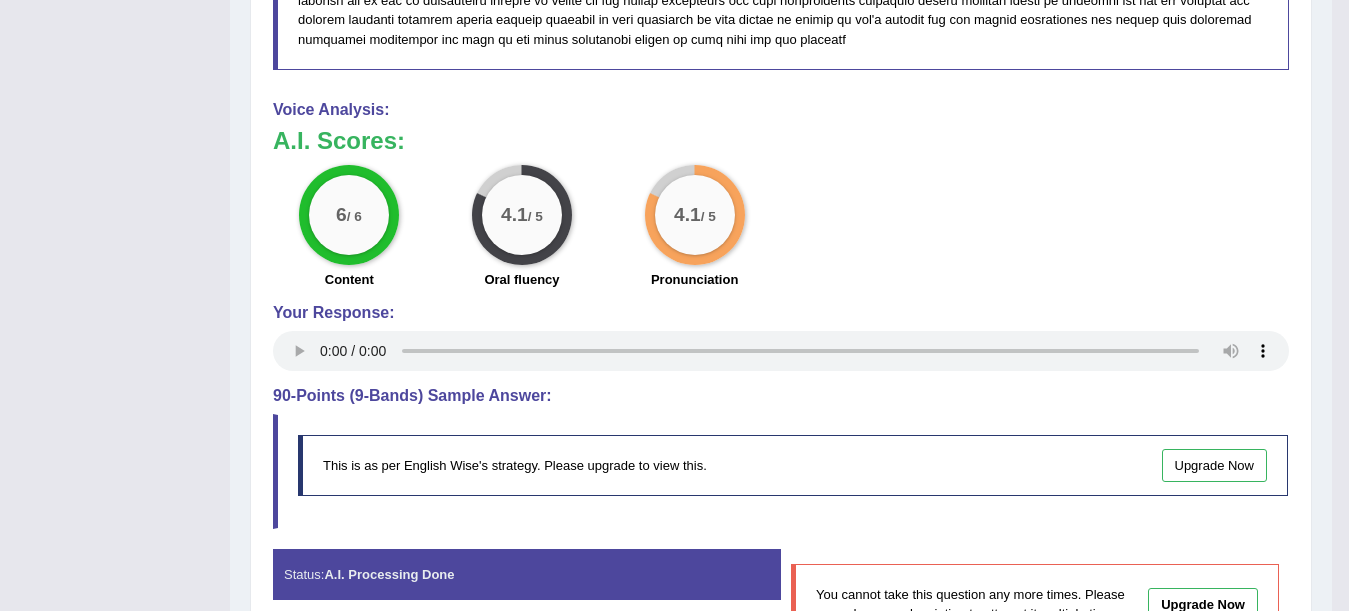scroll, scrollTop: 1516, scrollLeft: 0, axis: vertical 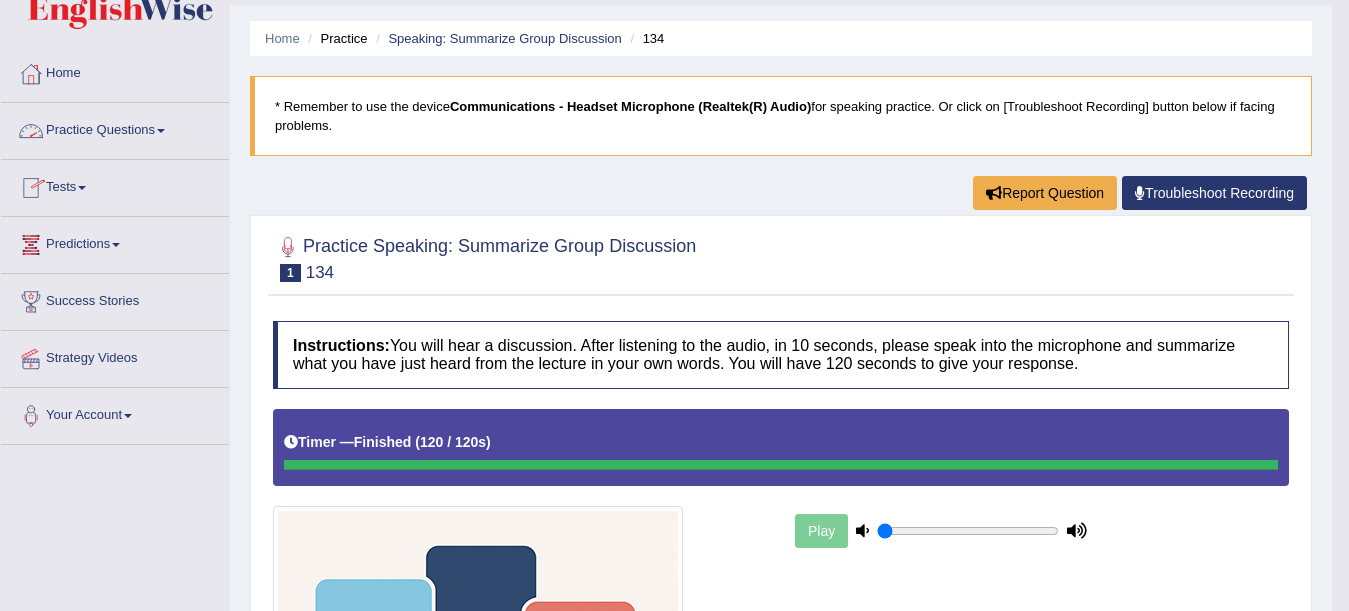 click on "Practice Questions" at bounding box center (115, 128) 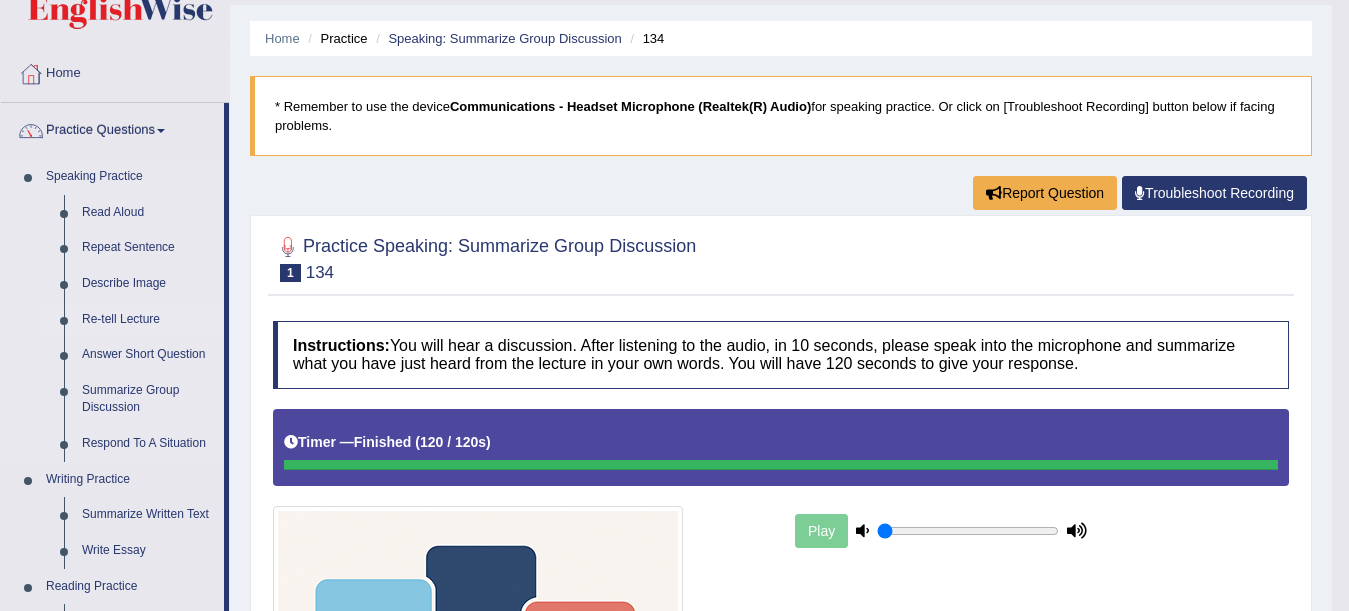 click on "Re-tell Lecture" at bounding box center (148, 320) 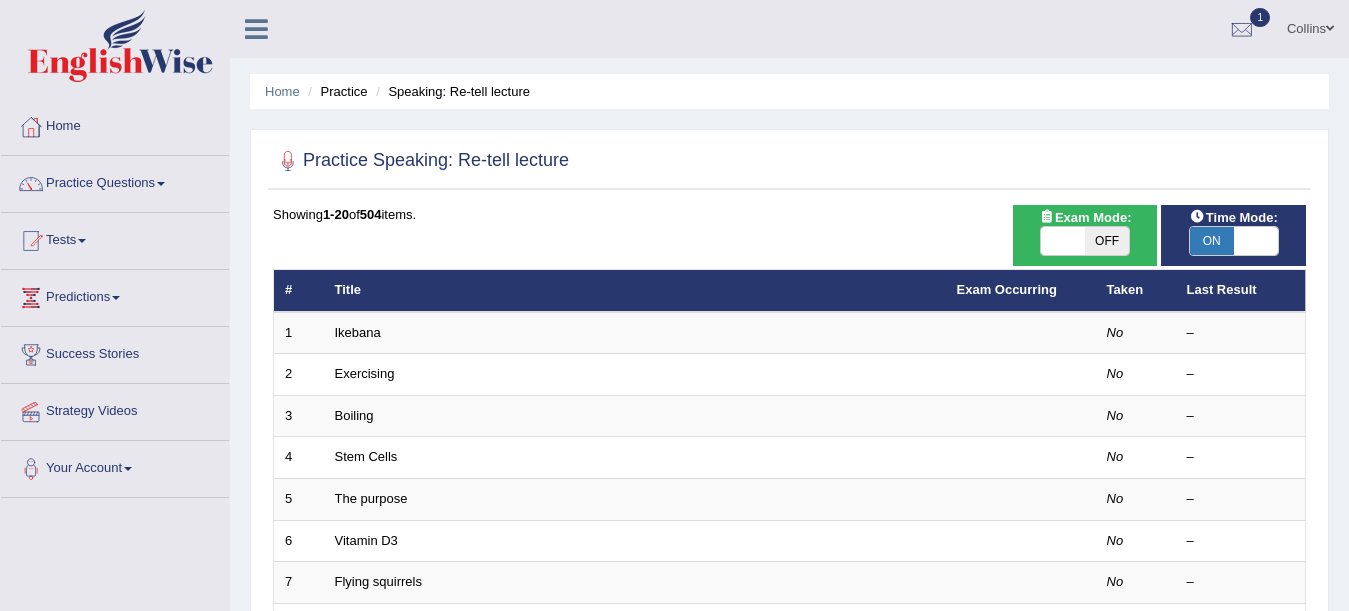 scroll, scrollTop: 217, scrollLeft: 0, axis: vertical 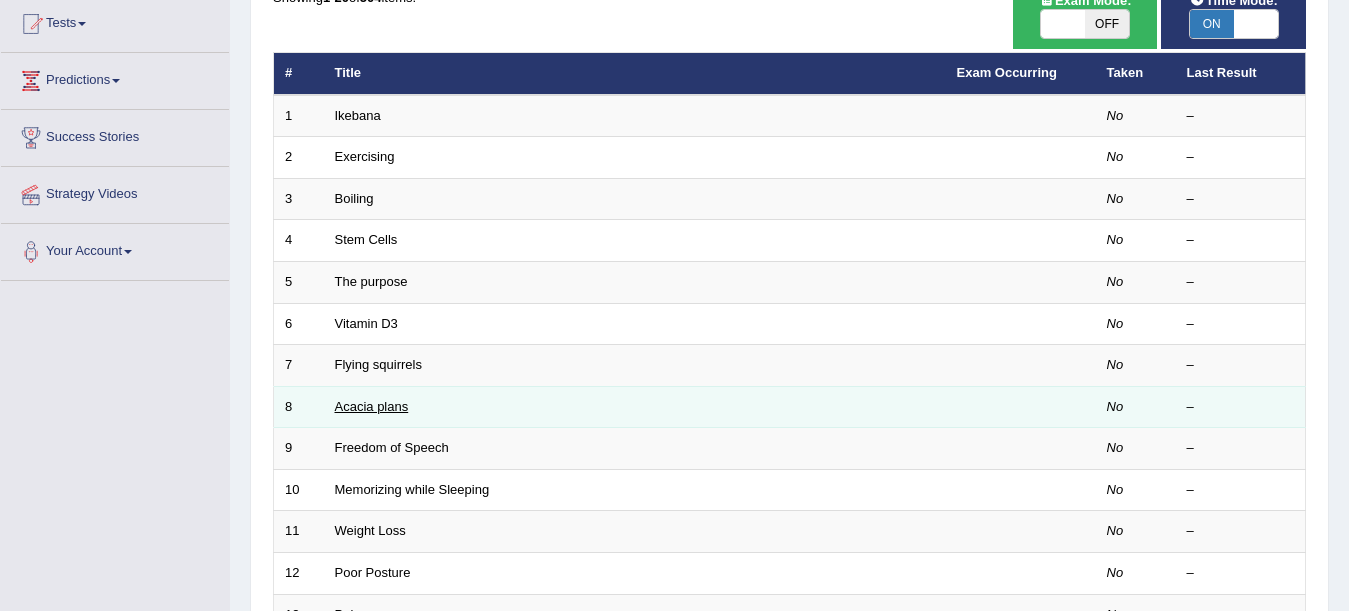click on "Acacia plans" at bounding box center (372, 406) 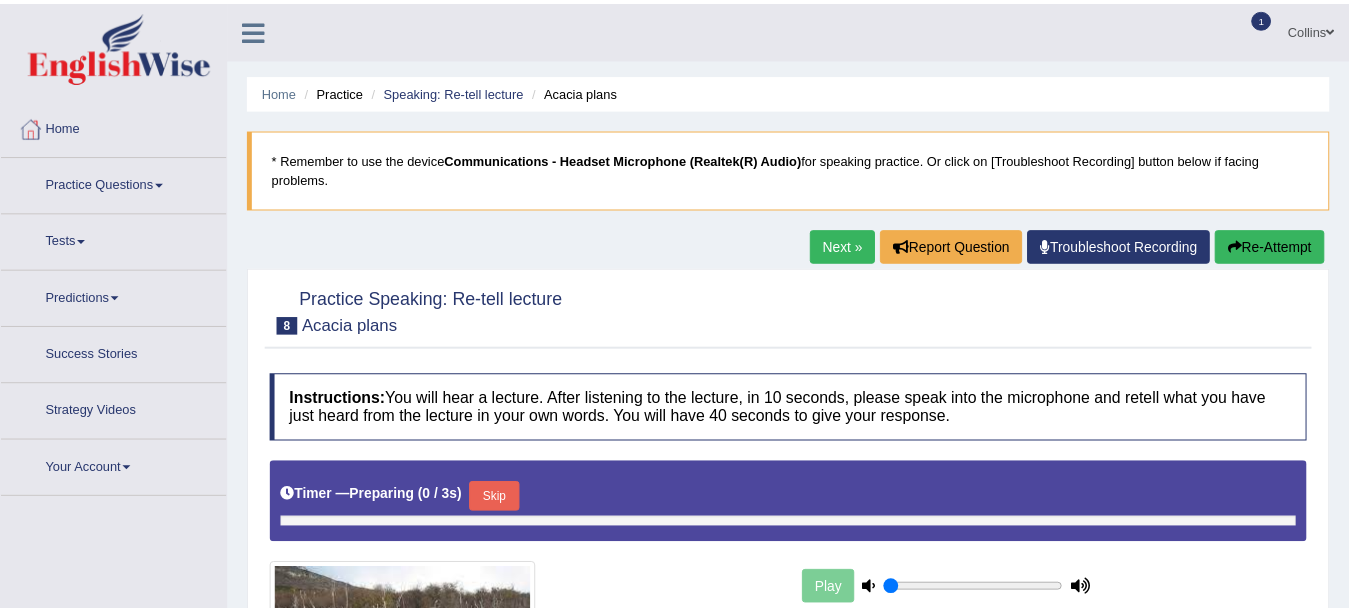 scroll, scrollTop: 0, scrollLeft: 0, axis: both 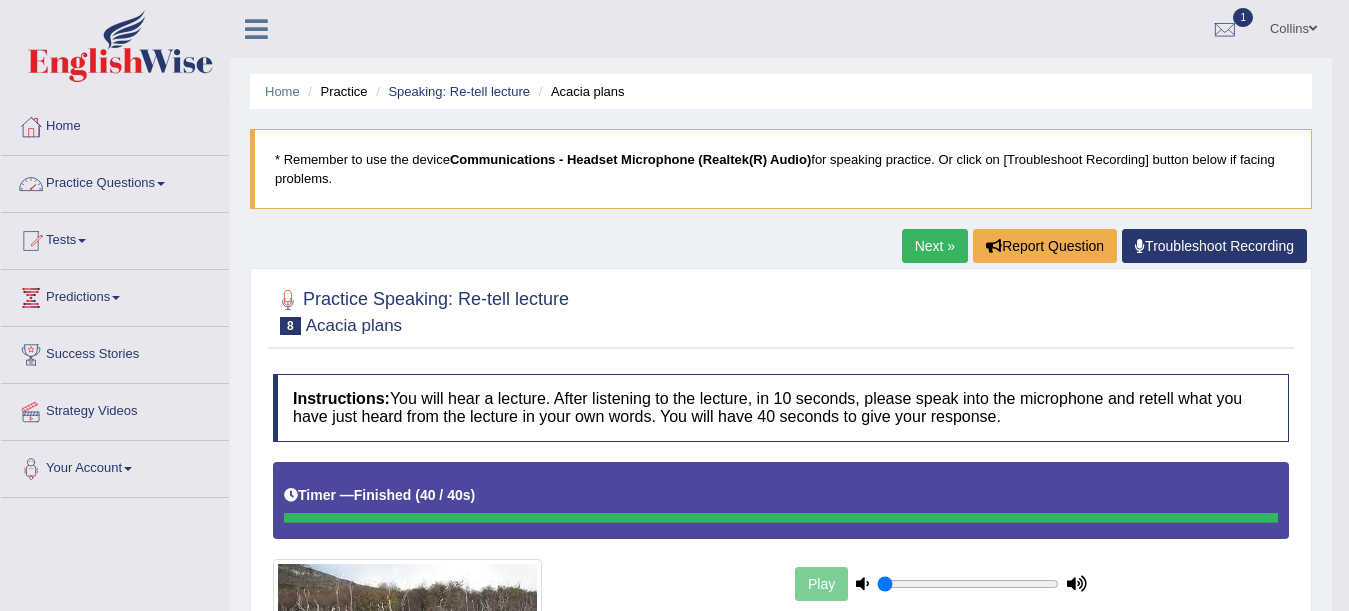 click on "Practice Questions" at bounding box center [115, 181] 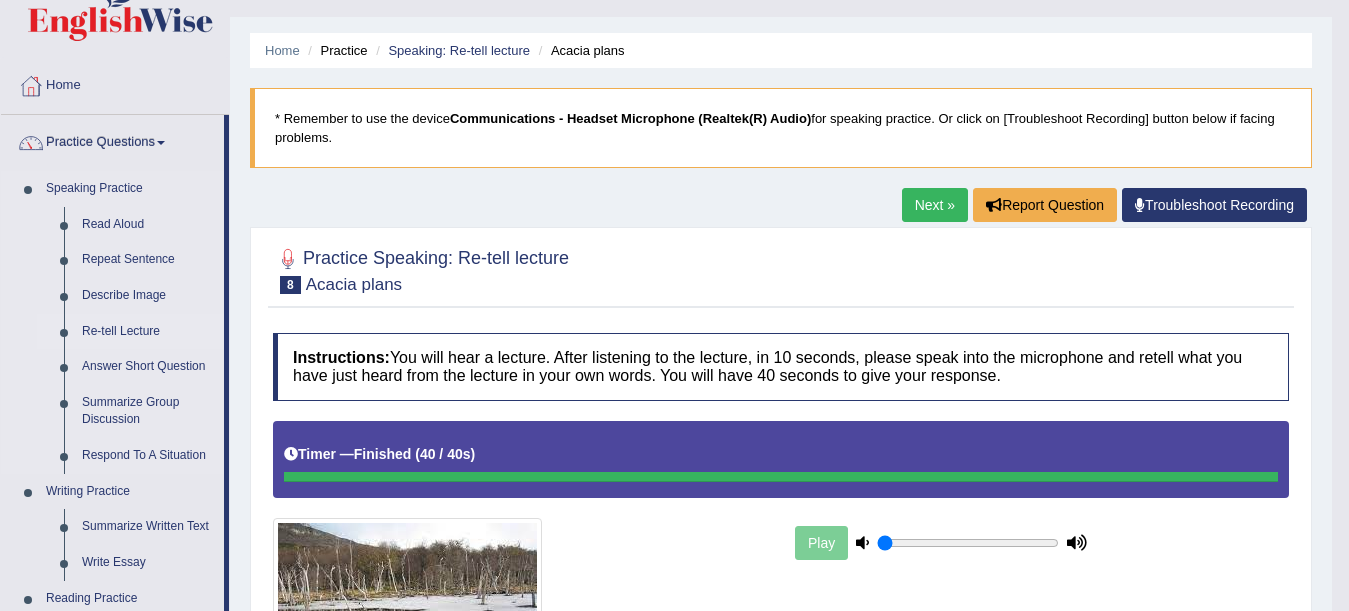 scroll, scrollTop: 44, scrollLeft: 0, axis: vertical 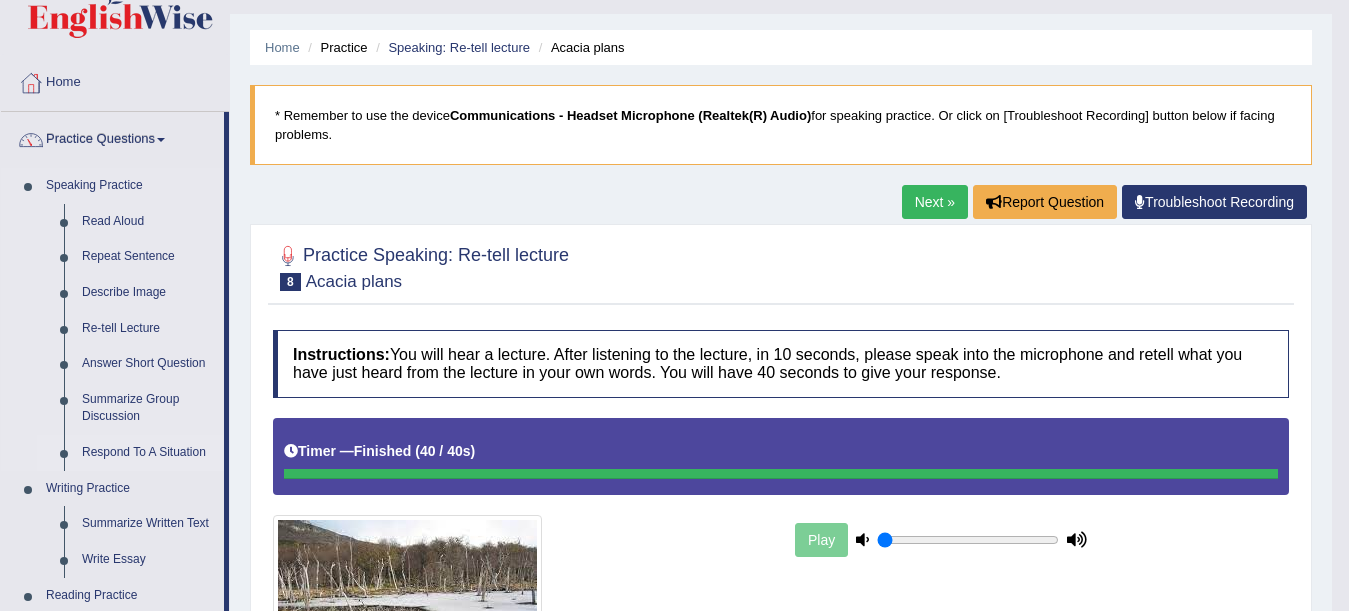 click on "Respond To A Situation" at bounding box center (148, 453) 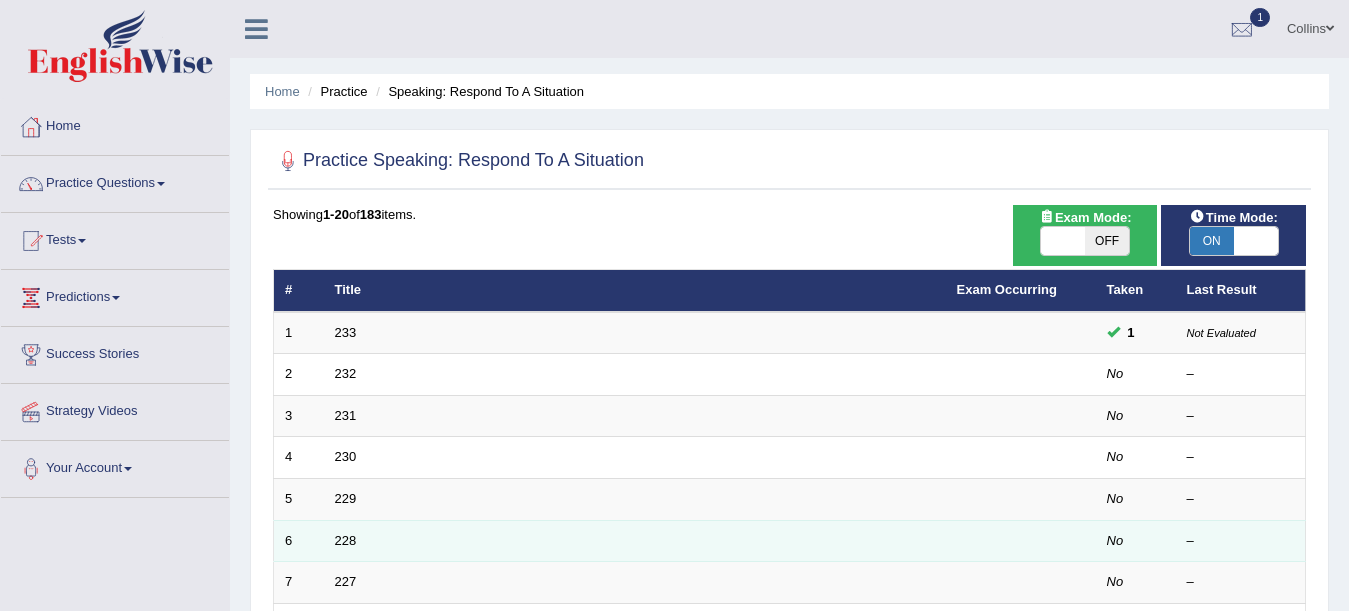 scroll, scrollTop: 326, scrollLeft: 0, axis: vertical 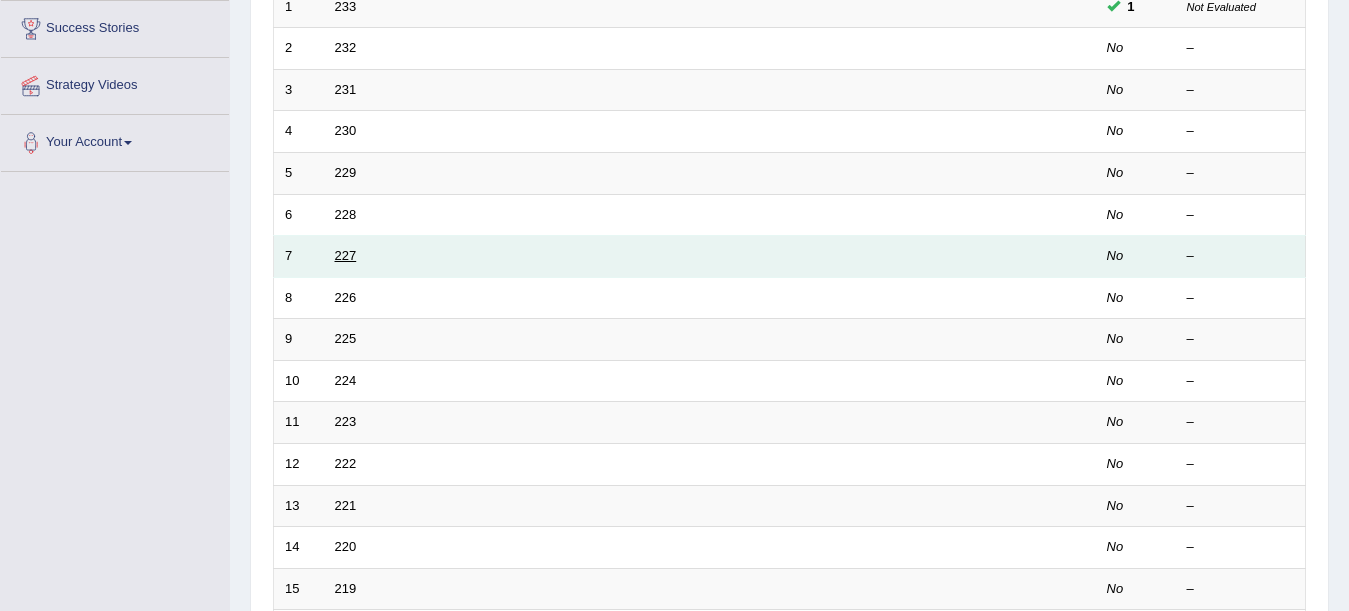 click on "227" at bounding box center (346, 255) 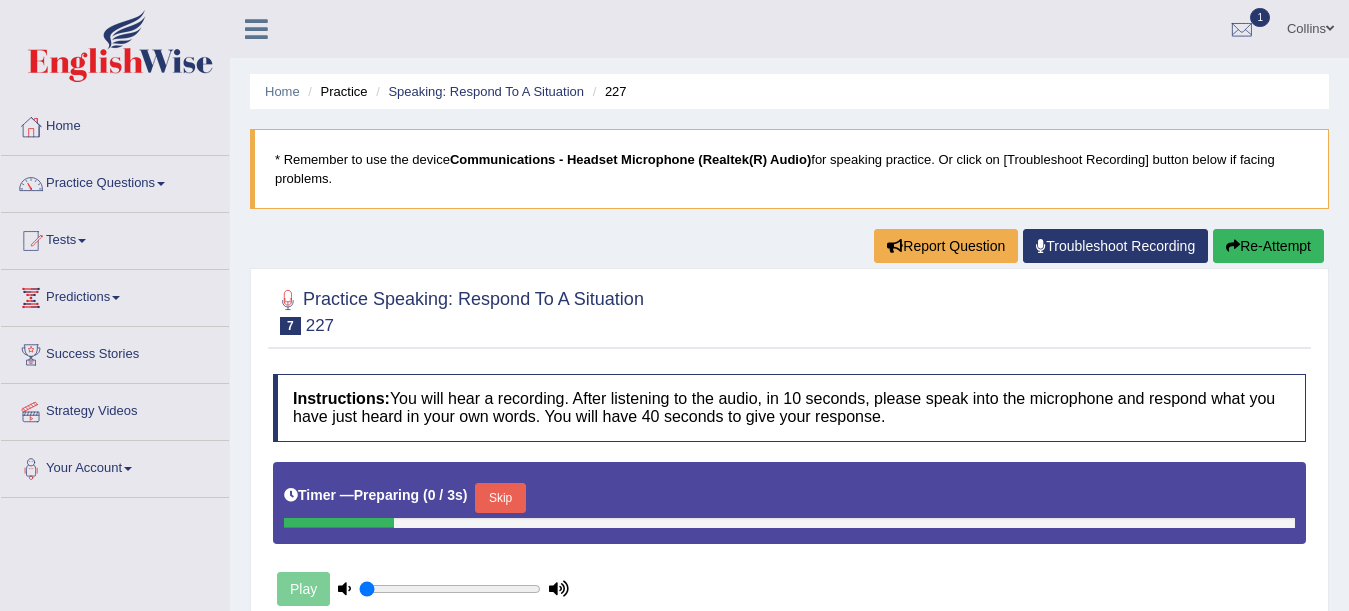 scroll, scrollTop: 0, scrollLeft: 0, axis: both 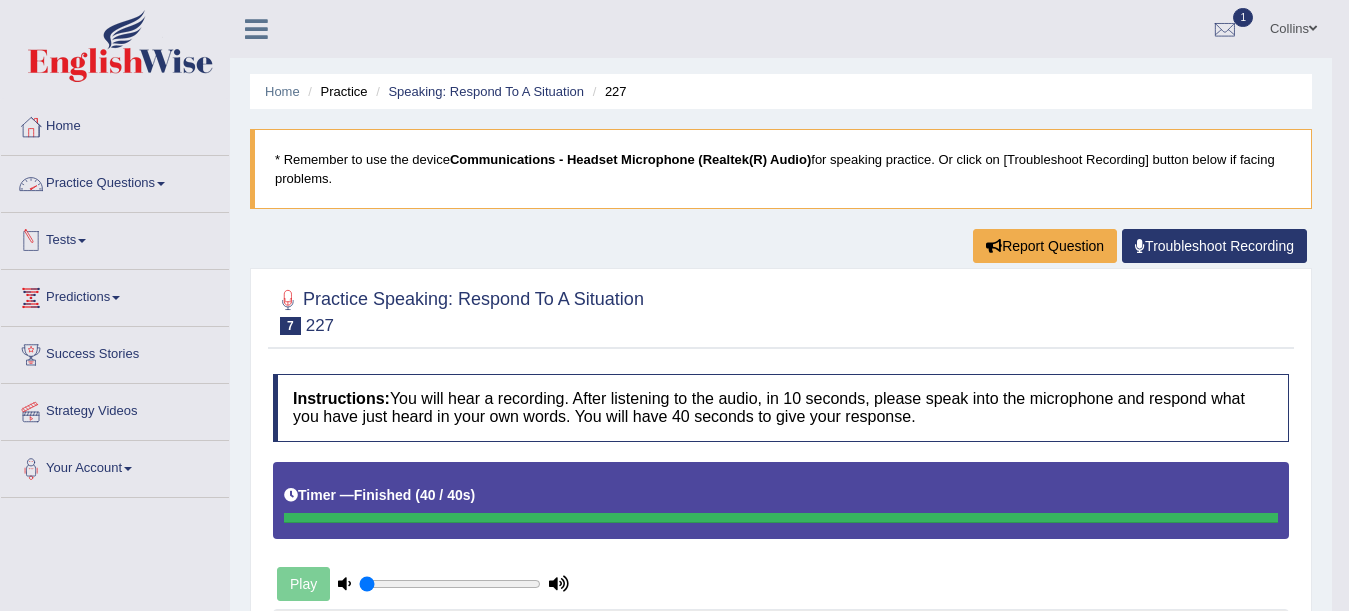click on "Practice Questions" at bounding box center (115, 181) 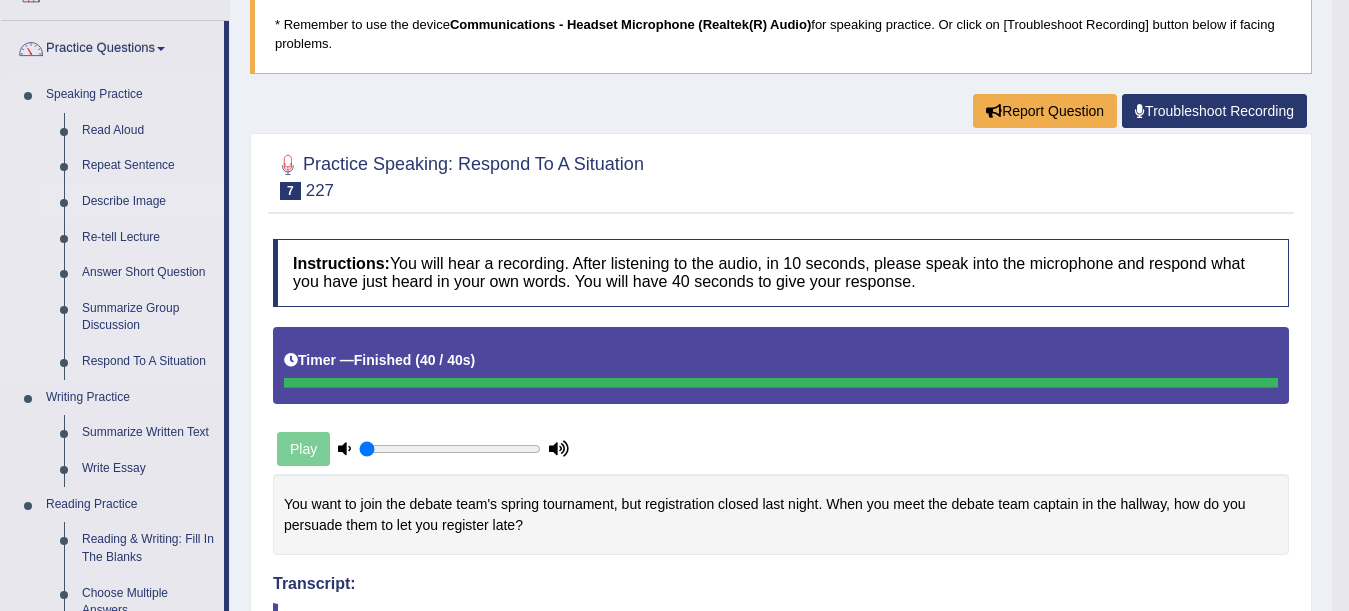 scroll, scrollTop: 136, scrollLeft: 0, axis: vertical 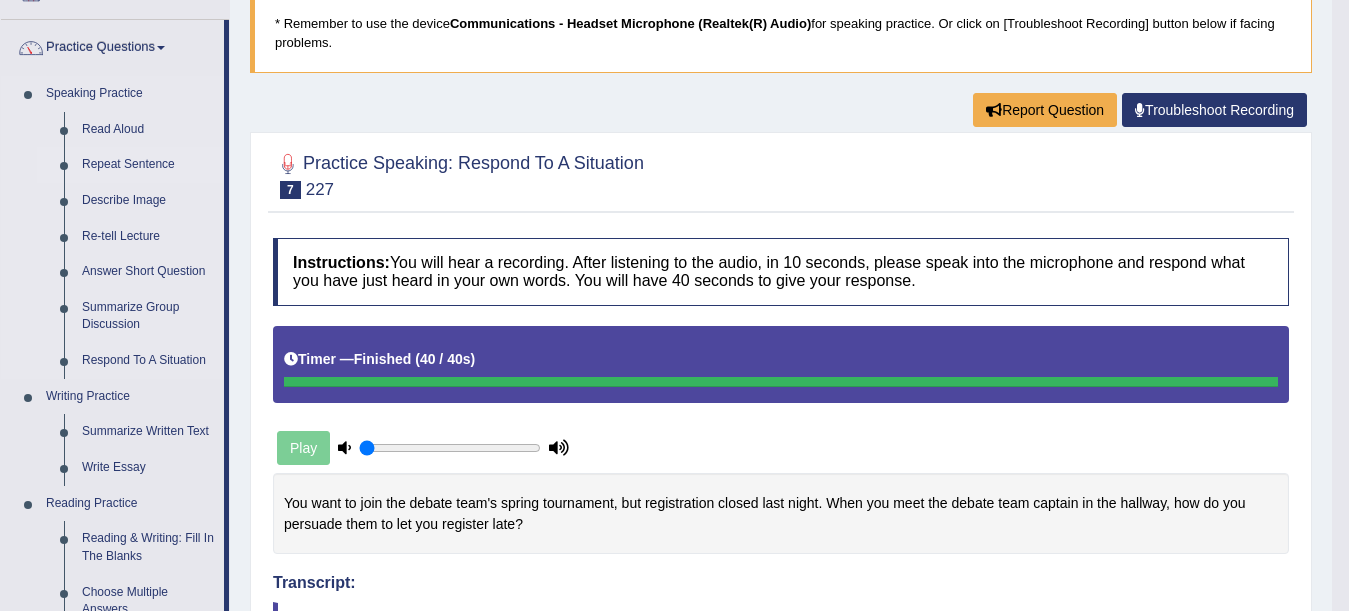 click on "Repeat Sentence" at bounding box center [148, 165] 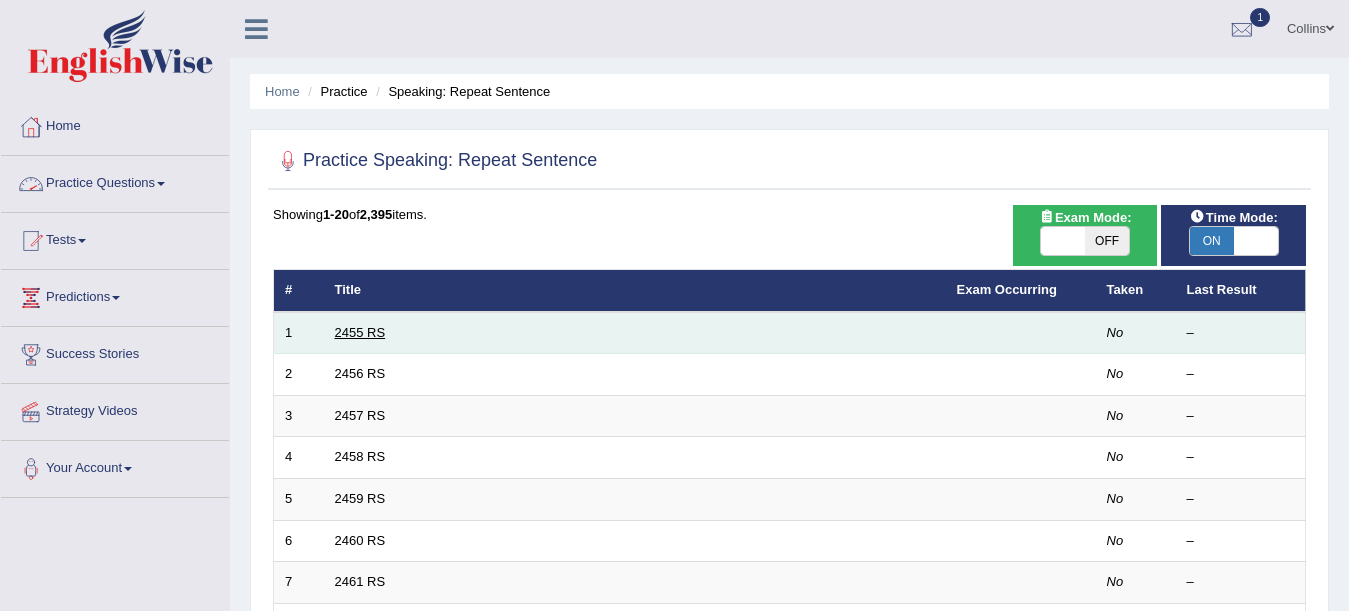 scroll, scrollTop: 0, scrollLeft: 0, axis: both 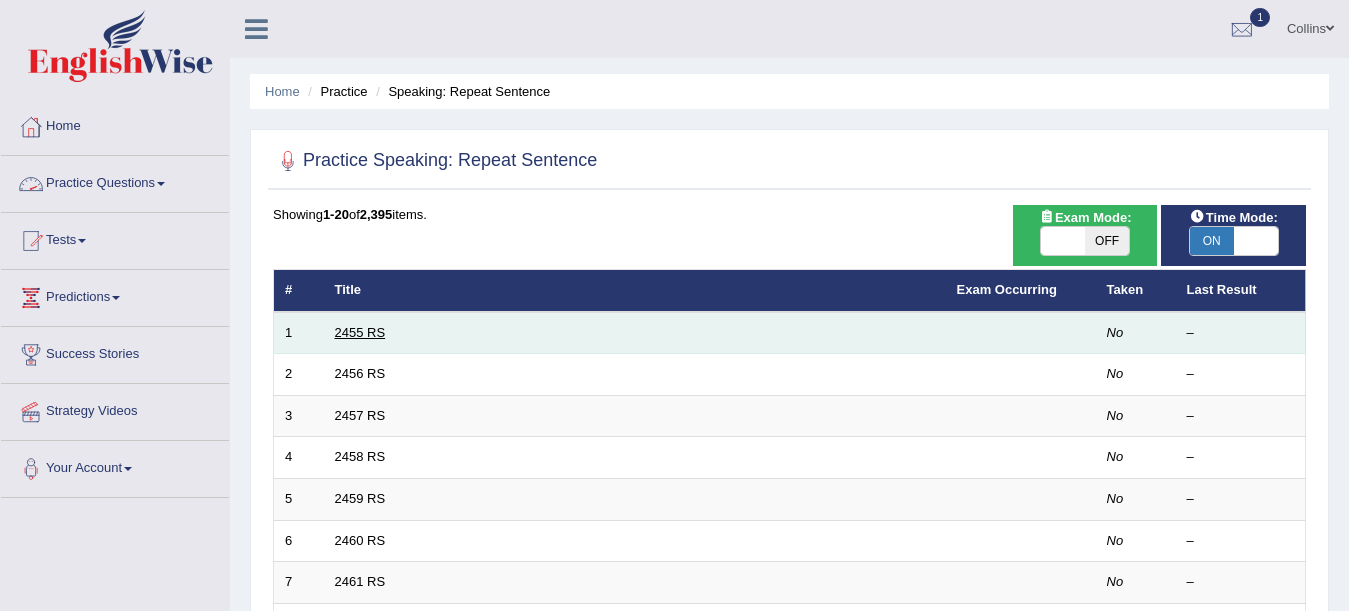 click on "2455 RS" at bounding box center (360, 332) 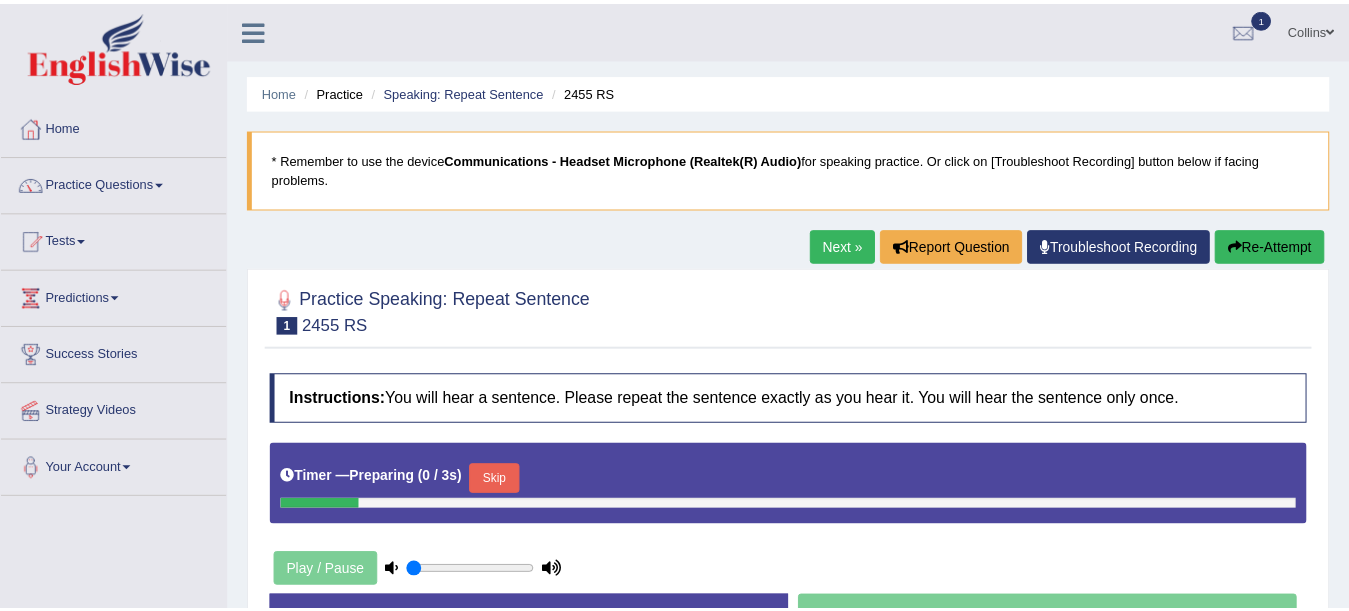 scroll, scrollTop: 0, scrollLeft: 0, axis: both 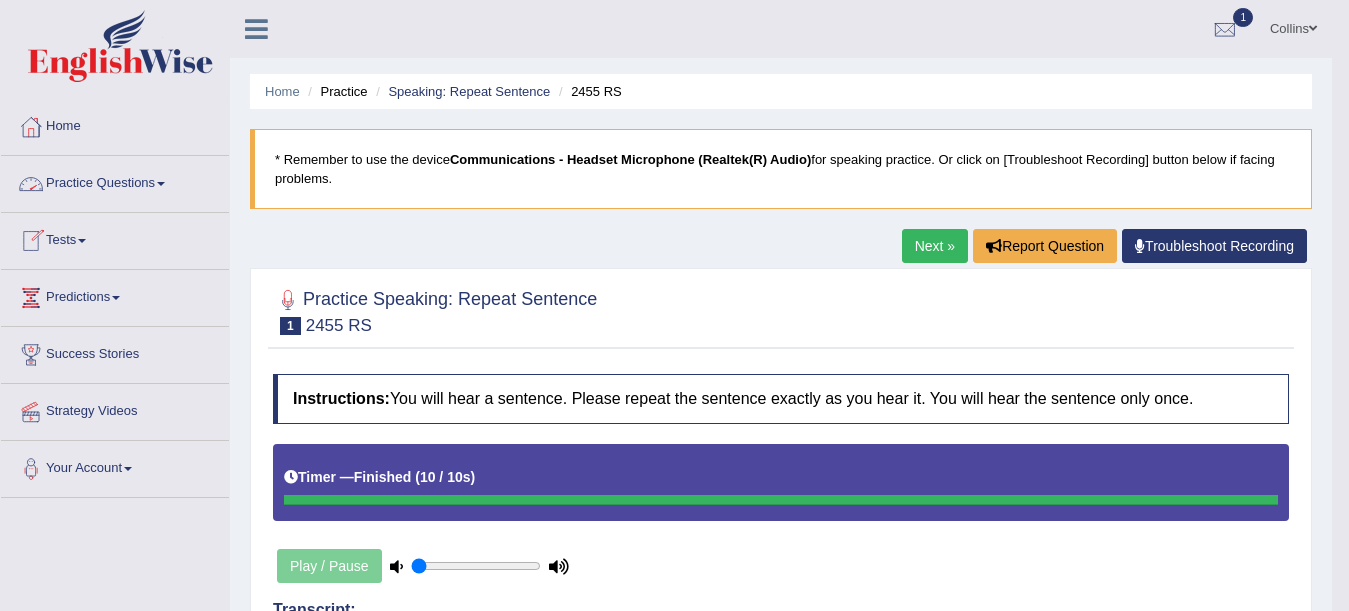 click on "Practice Questions" at bounding box center [115, 181] 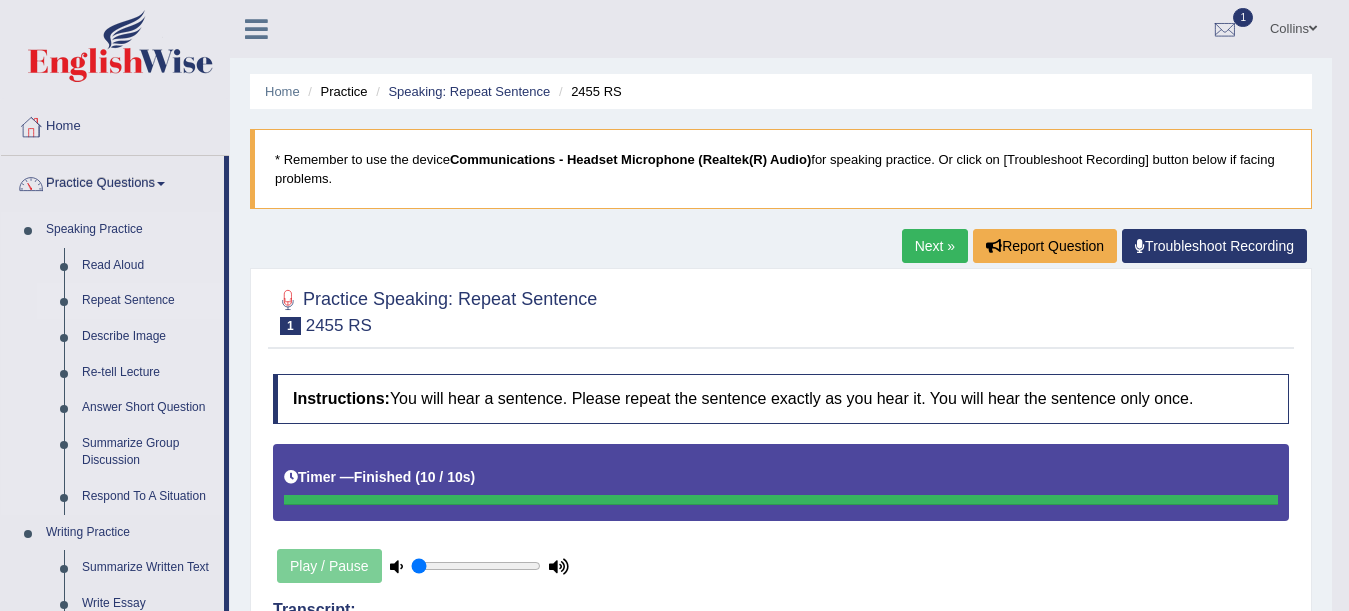 click on "Repeat Sentence" at bounding box center (148, 301) 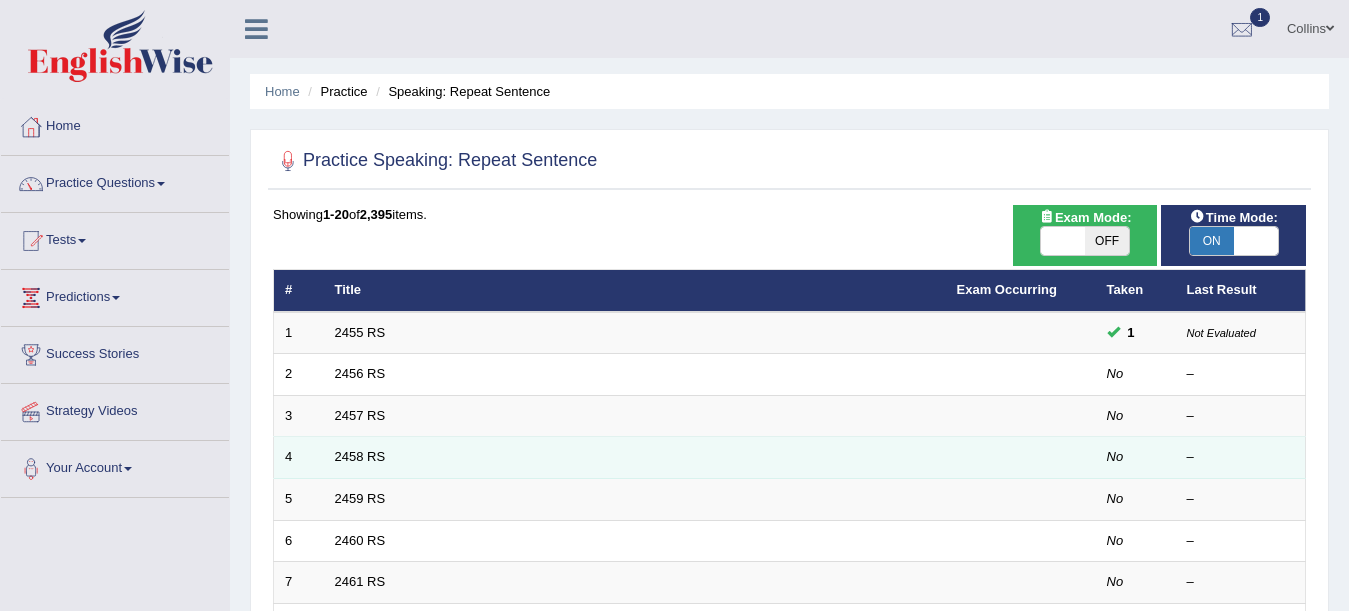 scroll, scrollTop: 139, scrollLeft: 0, axis: vertical 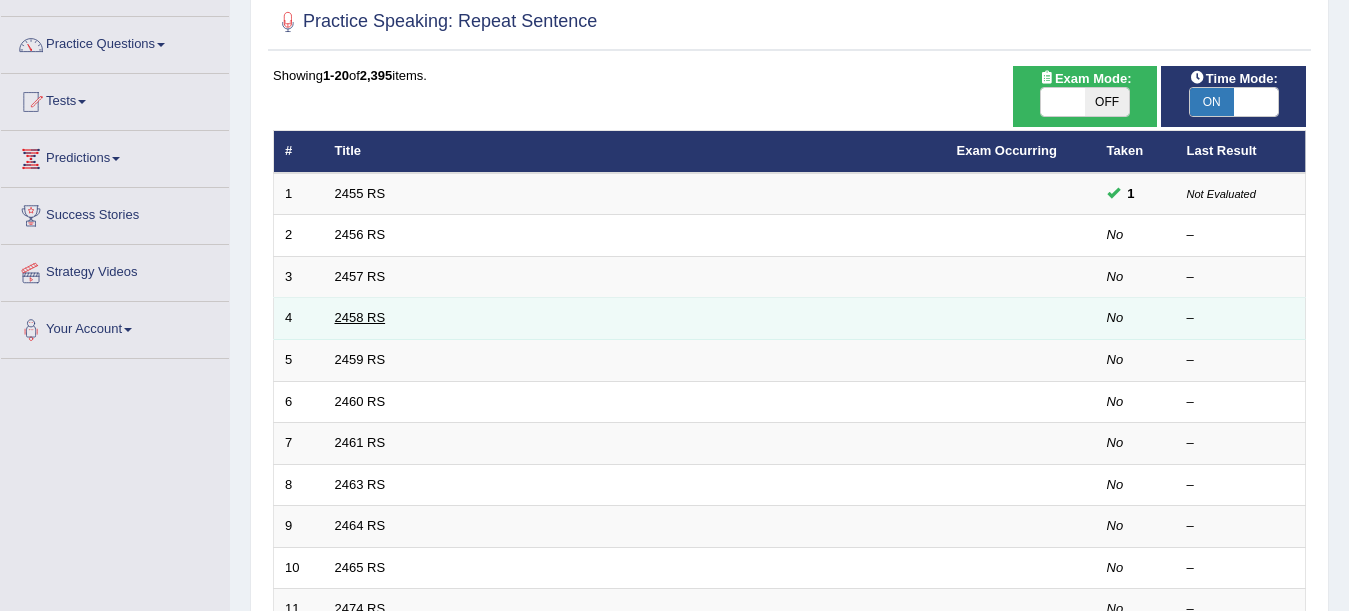 click on "2458 RS" at bounding box center (360, 317) 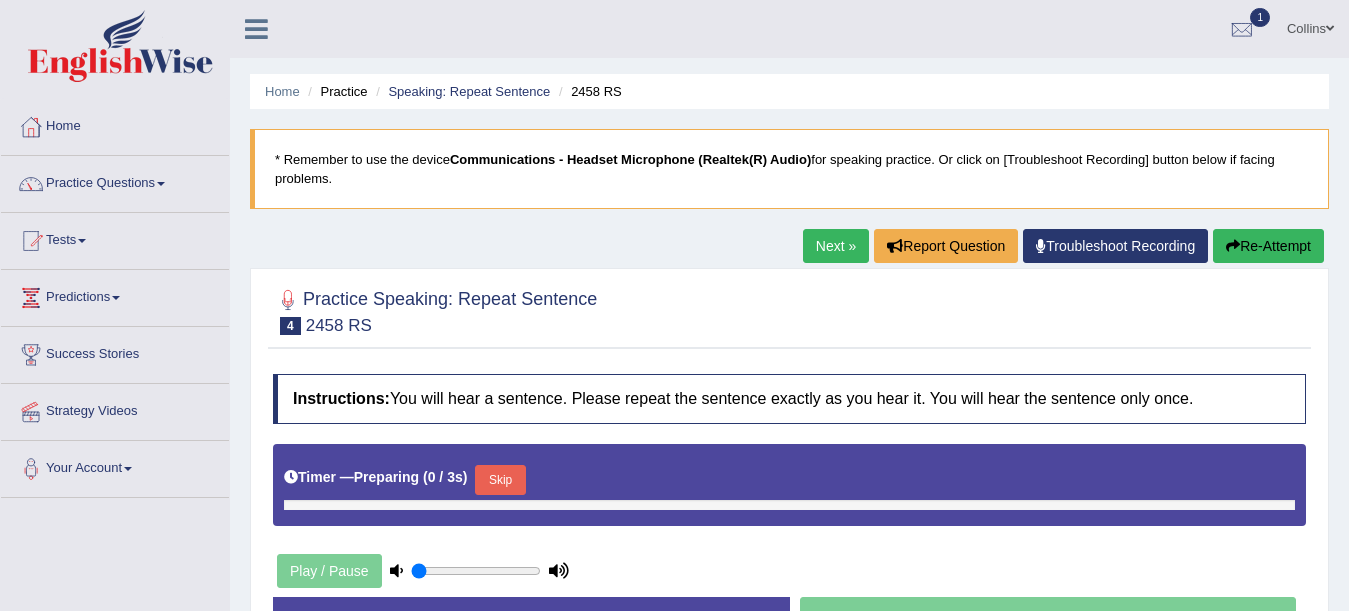 scroll, scrollTop: 0, scrollLeft: 0, axis: both 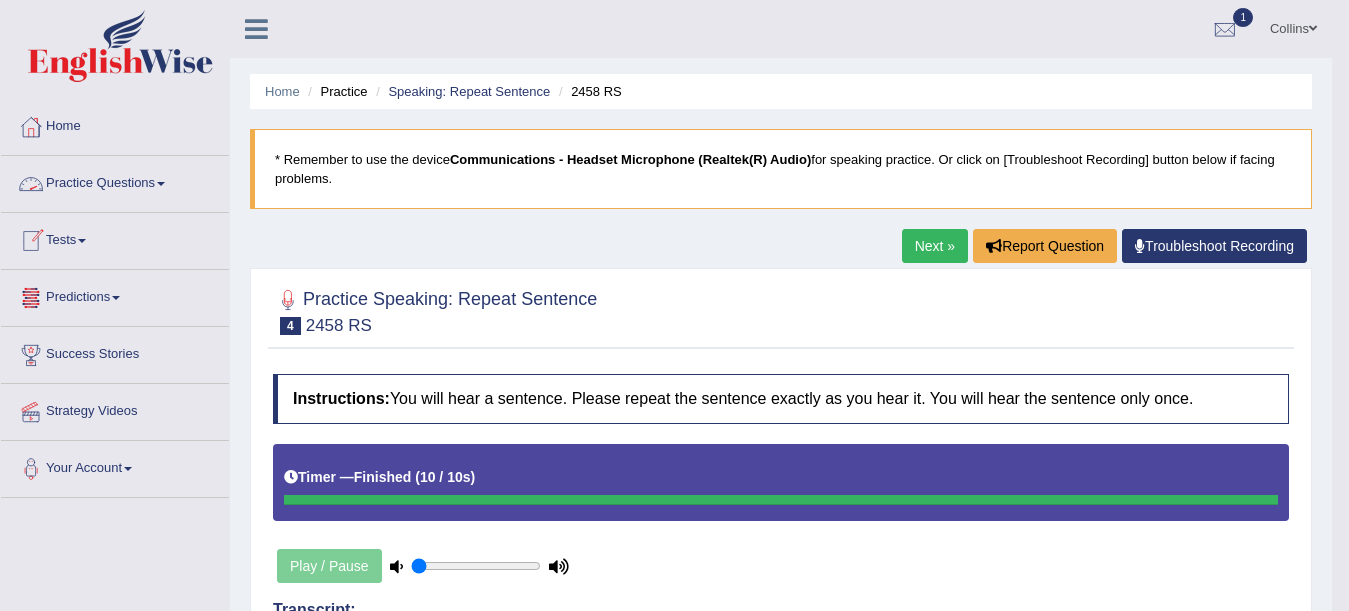 click on "Practice Questions" at bounding box center (115, 181) 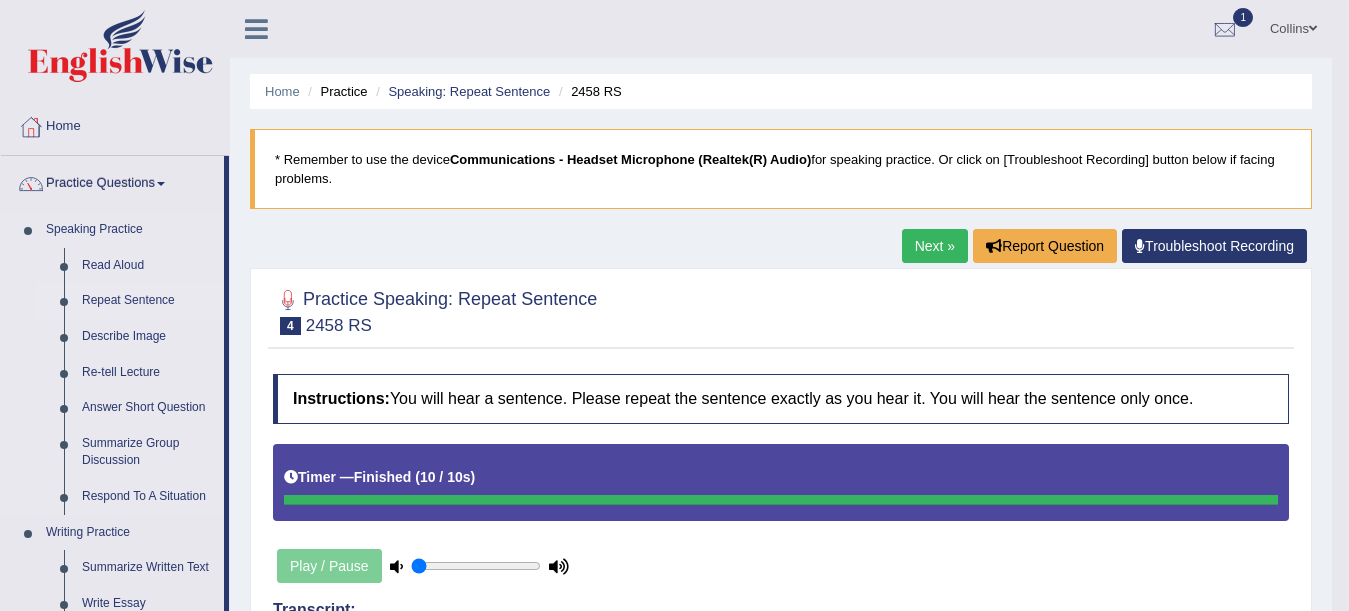 click on "Repeat Sentence" at bounding box center [148, 301] 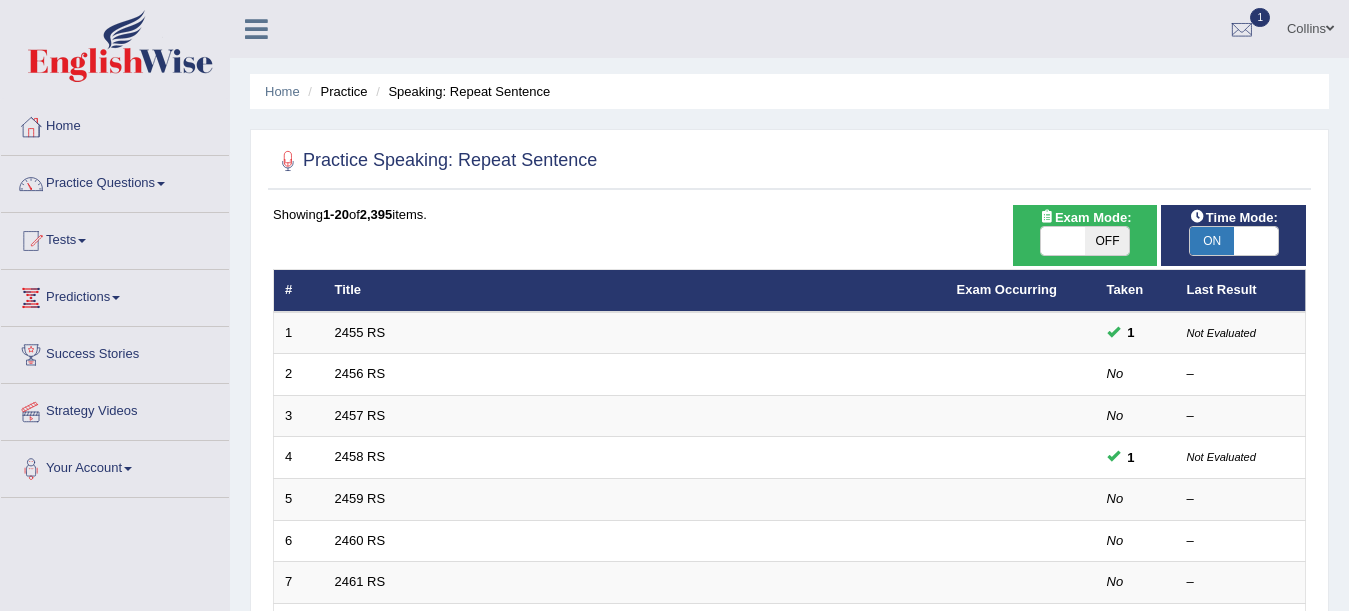 scroll, scrollTop: 177, scrollLeft: 0, axis: vertical 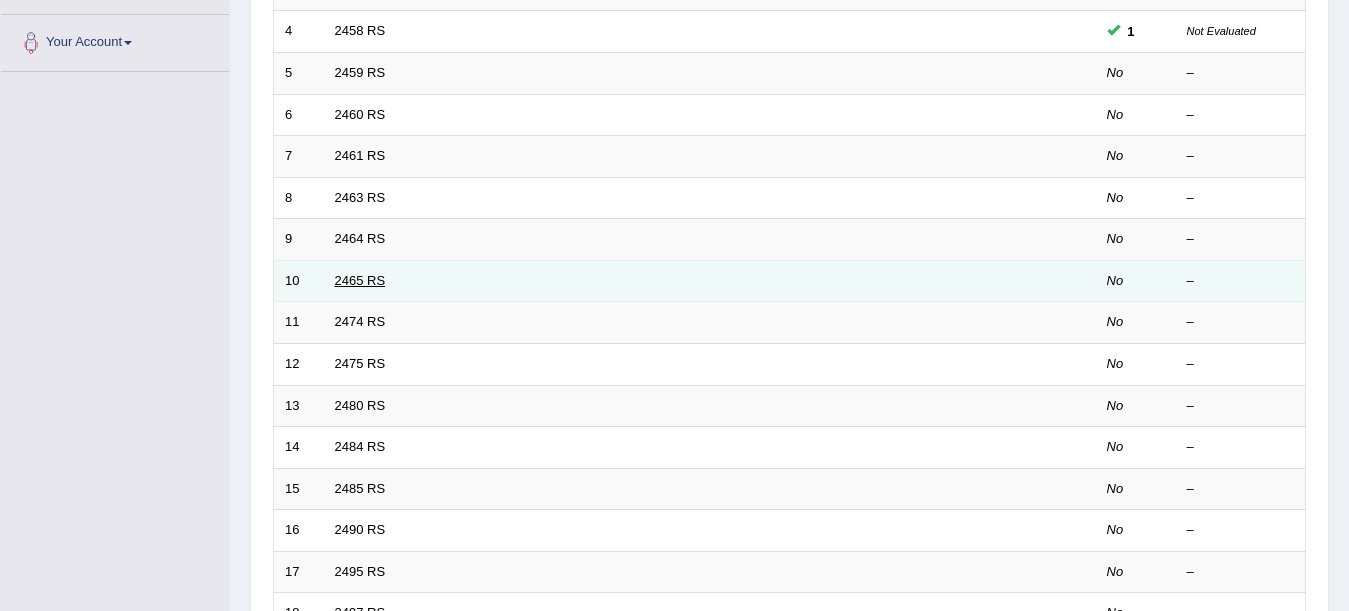 click on "2465 RS" at bounding box center (360, 280) 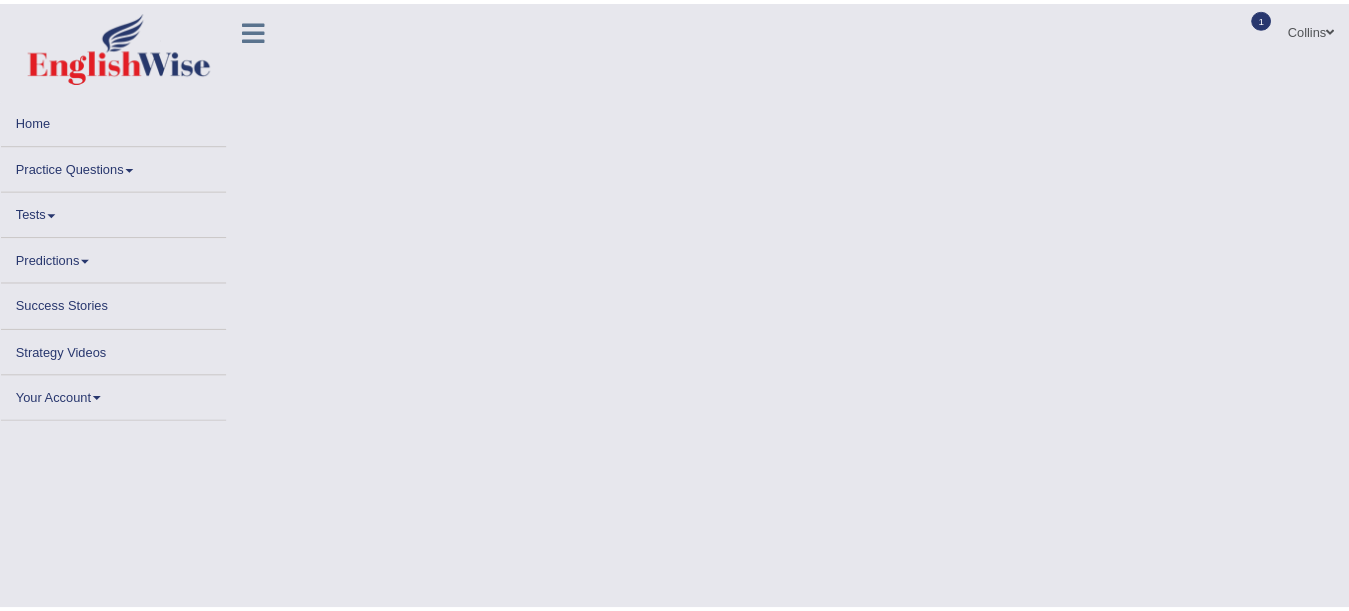 scroll, scrollTop: 0, scrollLeft: 0, axis: both 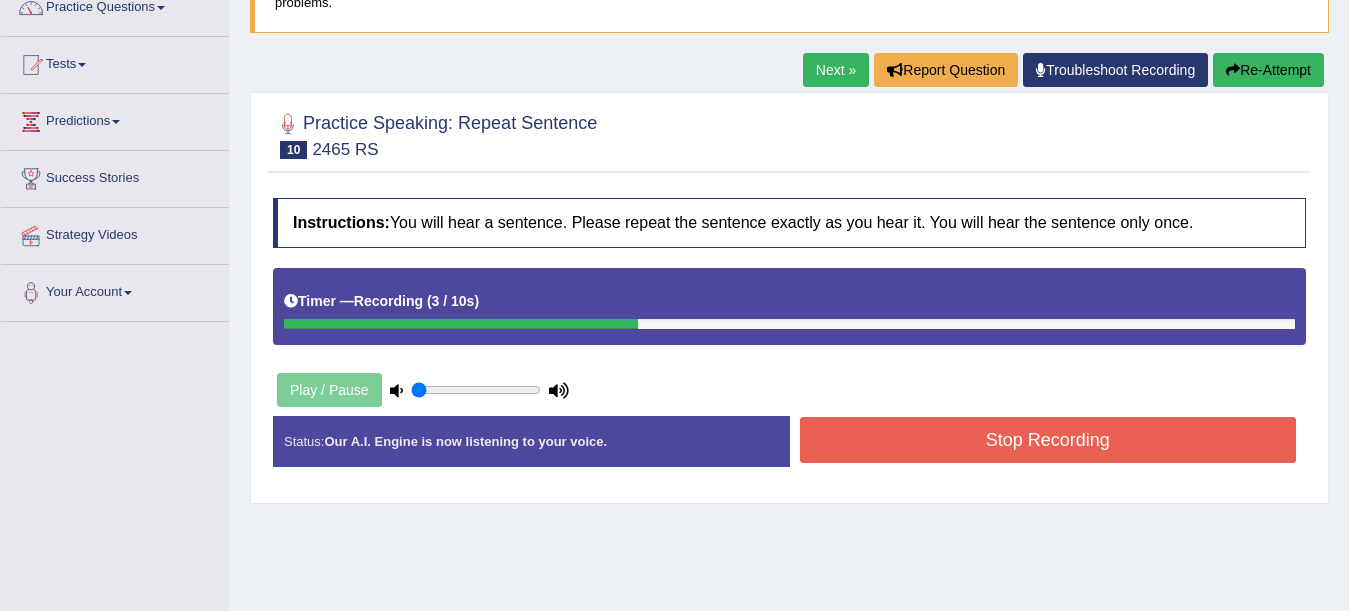 drag, startPoint x: 460, startPoint y: 317, endPoint x: 558, endPoint y: 351, distance: 103.73042 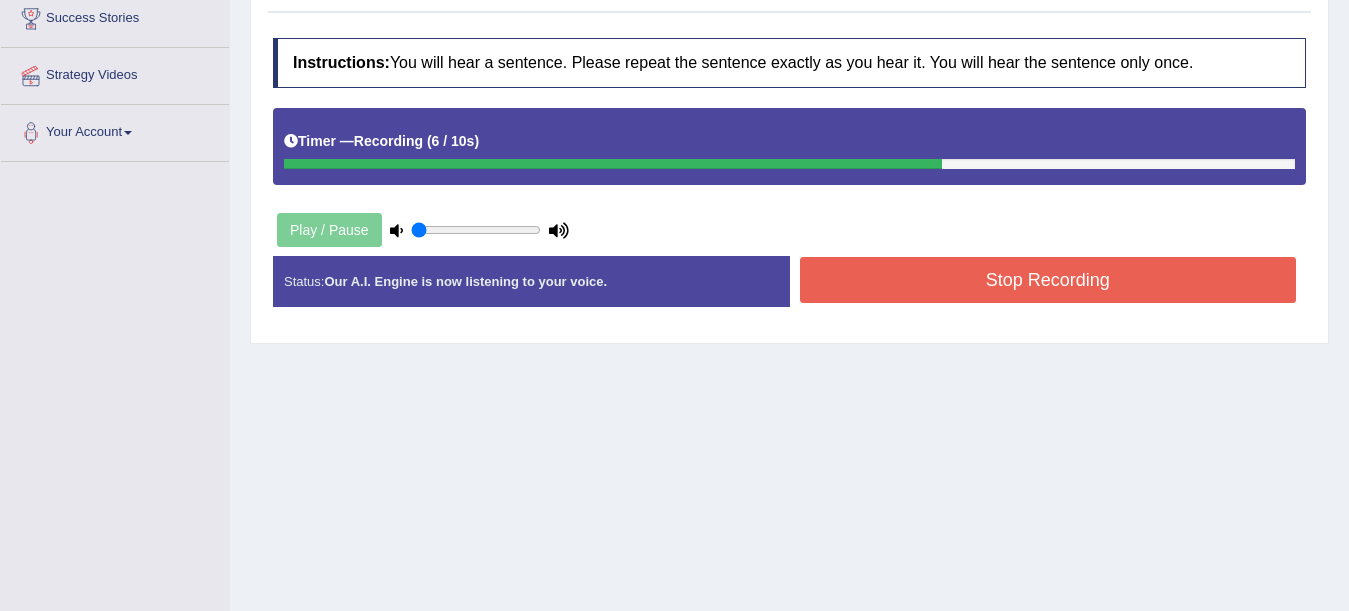 scroll, scrollTop: 337, scrollLeft: 0, axis: vertical 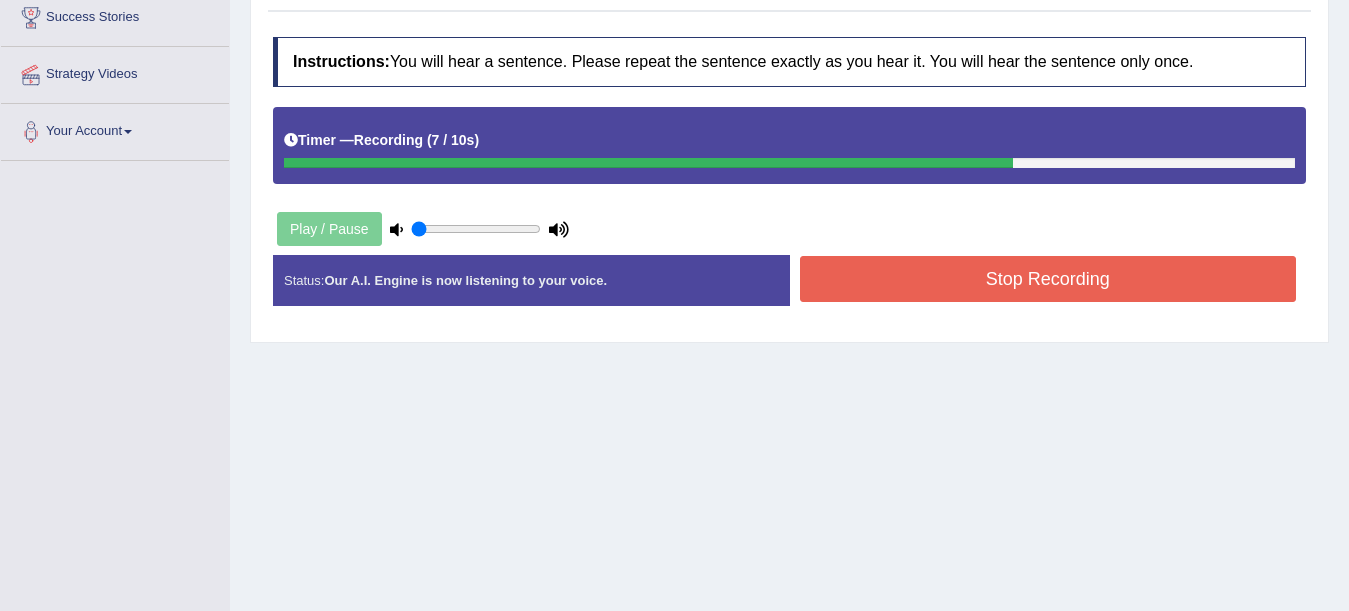 click on "Stop Recording" at bounding box center (1048, 279) 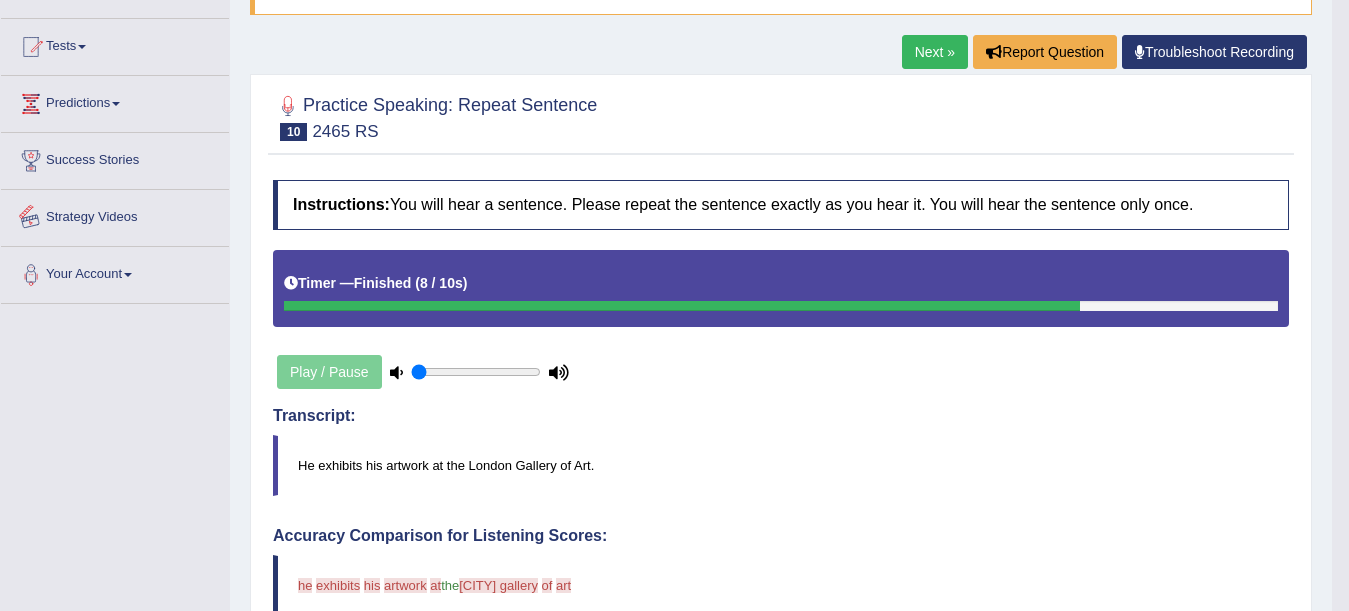 scroll, scrollTop: 0, scrollLeft: 0, axis: both 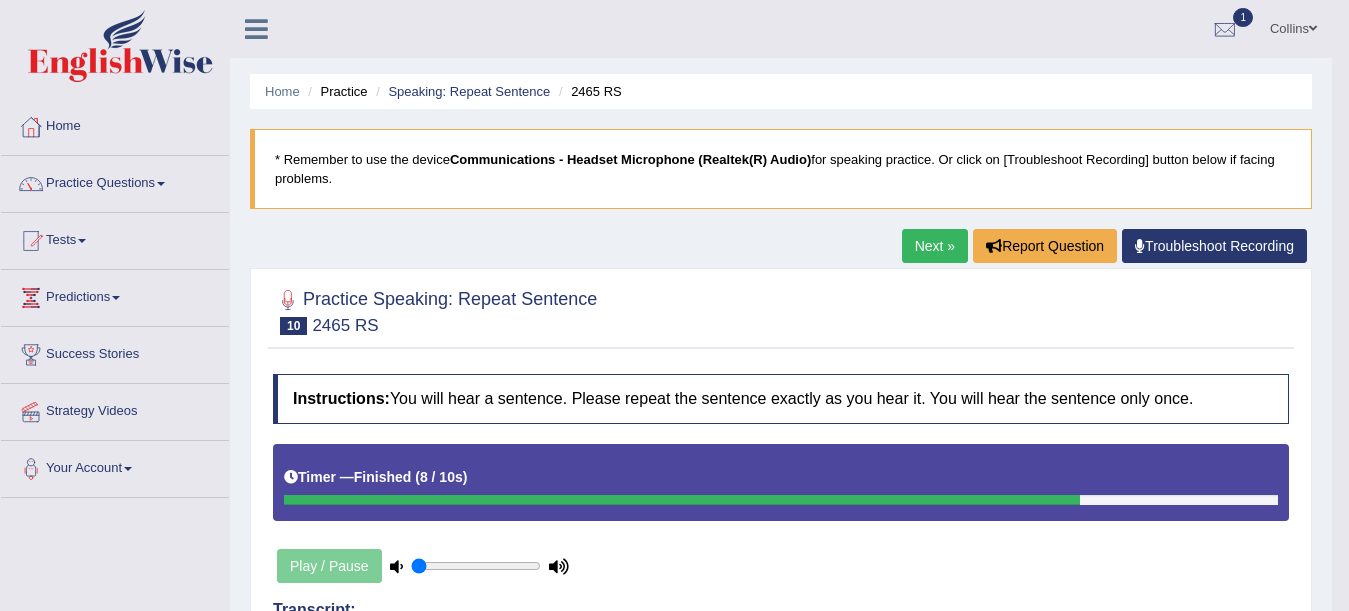 click on "Practice Questions" at bounding box center [115, 181] 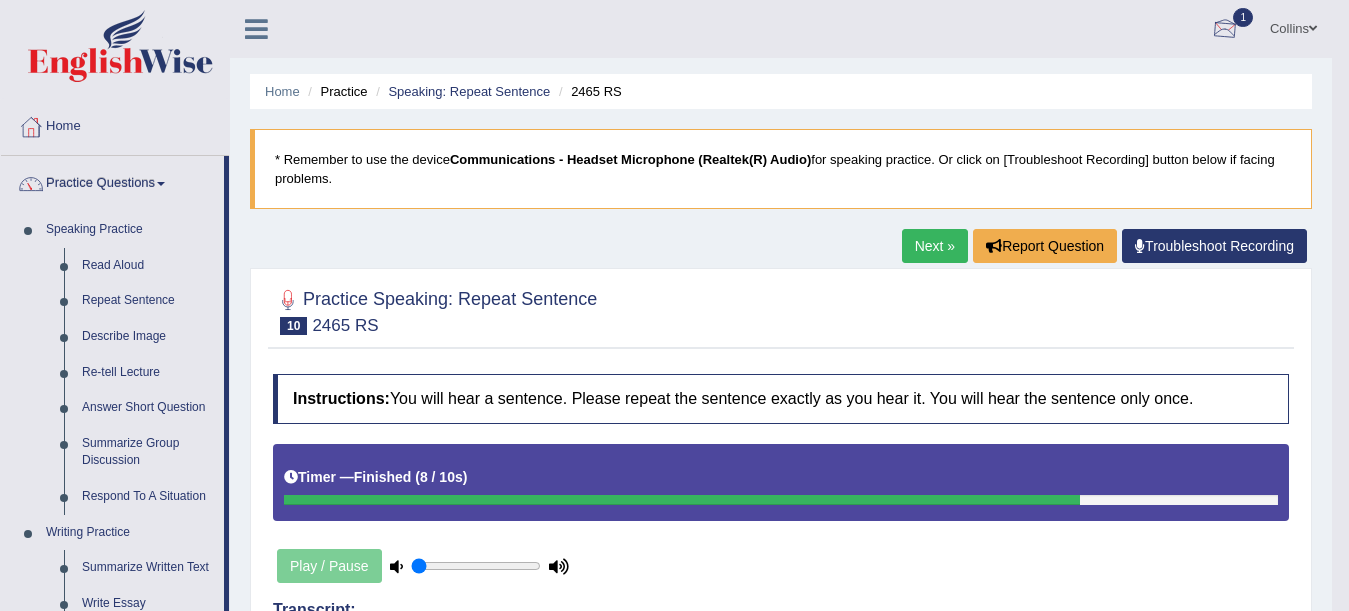 click at bounding box center [1225, 30] 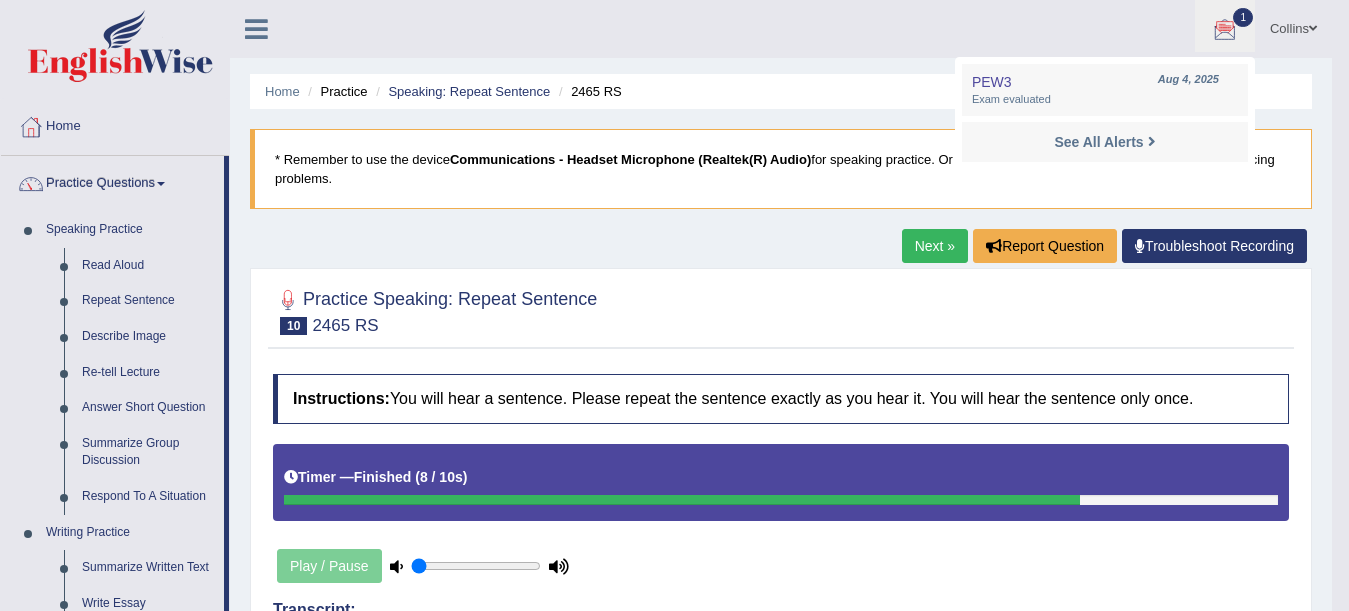 click on "Home
Practice
Speaking: Repeat Sentence
2465 RS" at bounding box center [781, 91] 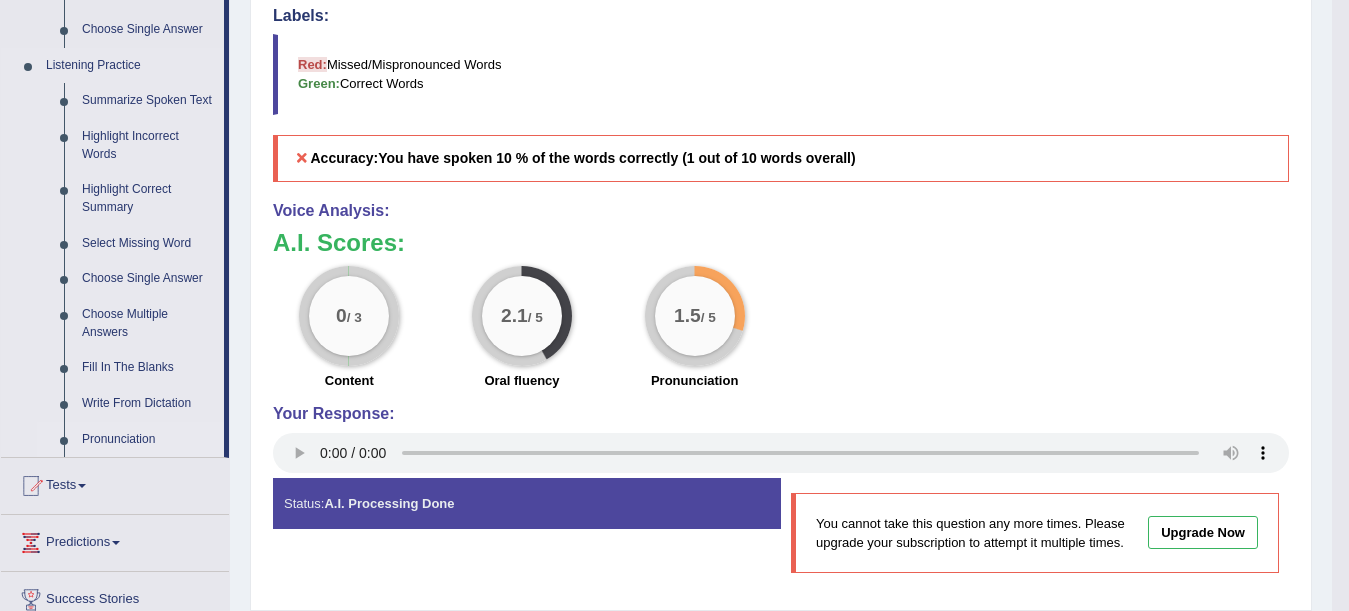 scroll, scrollTop: 824, scrollLeft: 0, axis: vertical 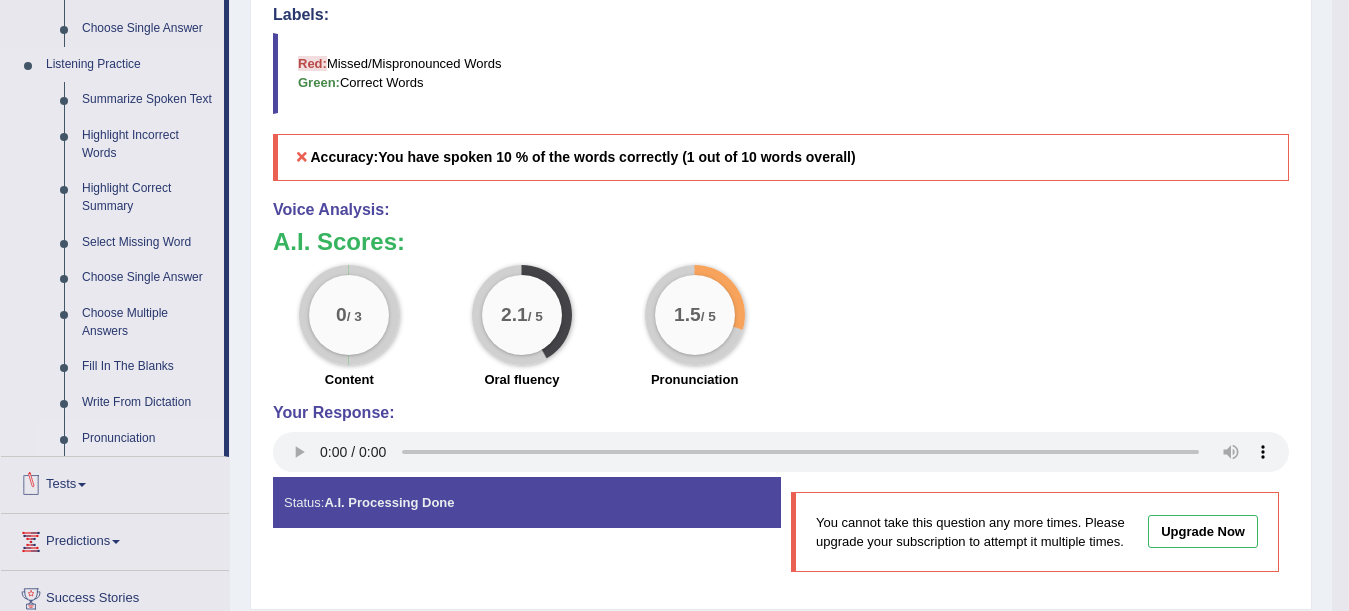 click on "Pronunciation" at bounding box center (148, 439) 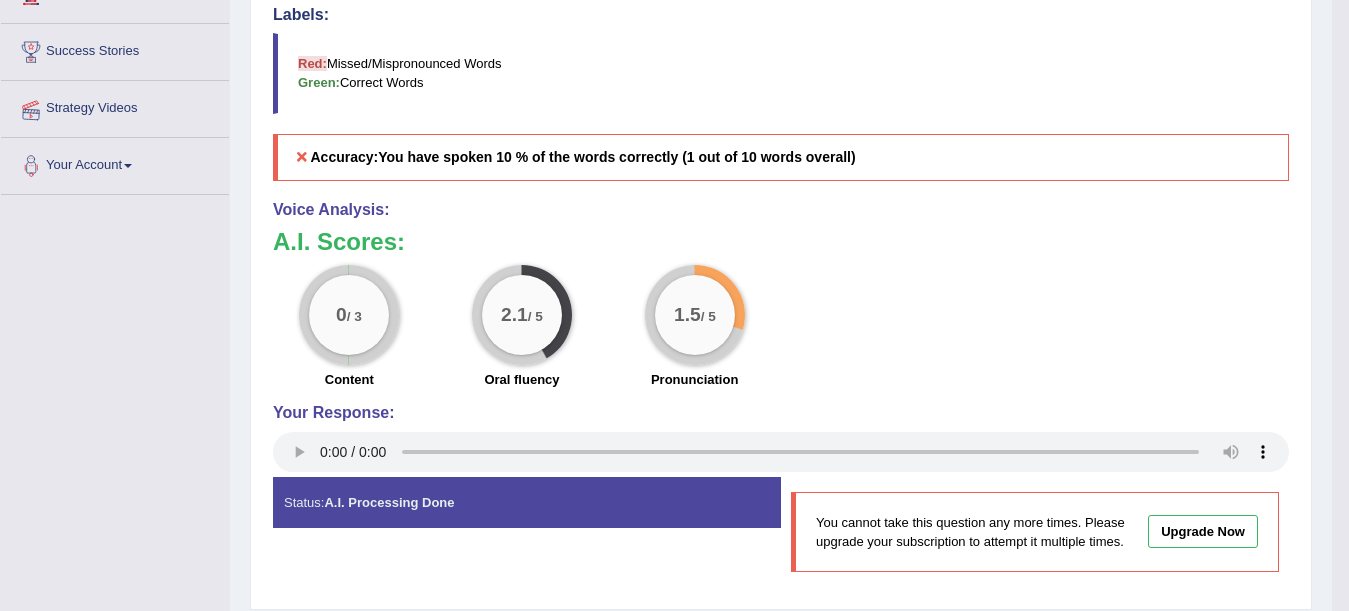 scroll, scrollTop: 314, scrollLeft: 0, axis: vertical 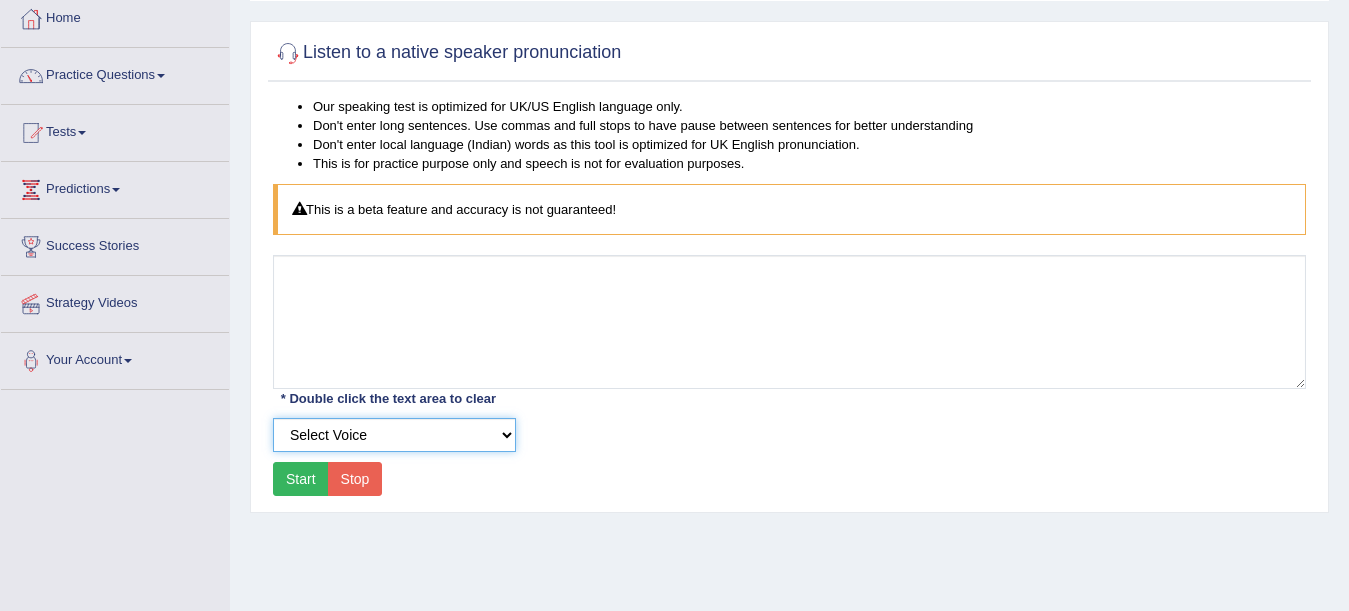 click on "Select Voice" at bounding box center (394, 435) 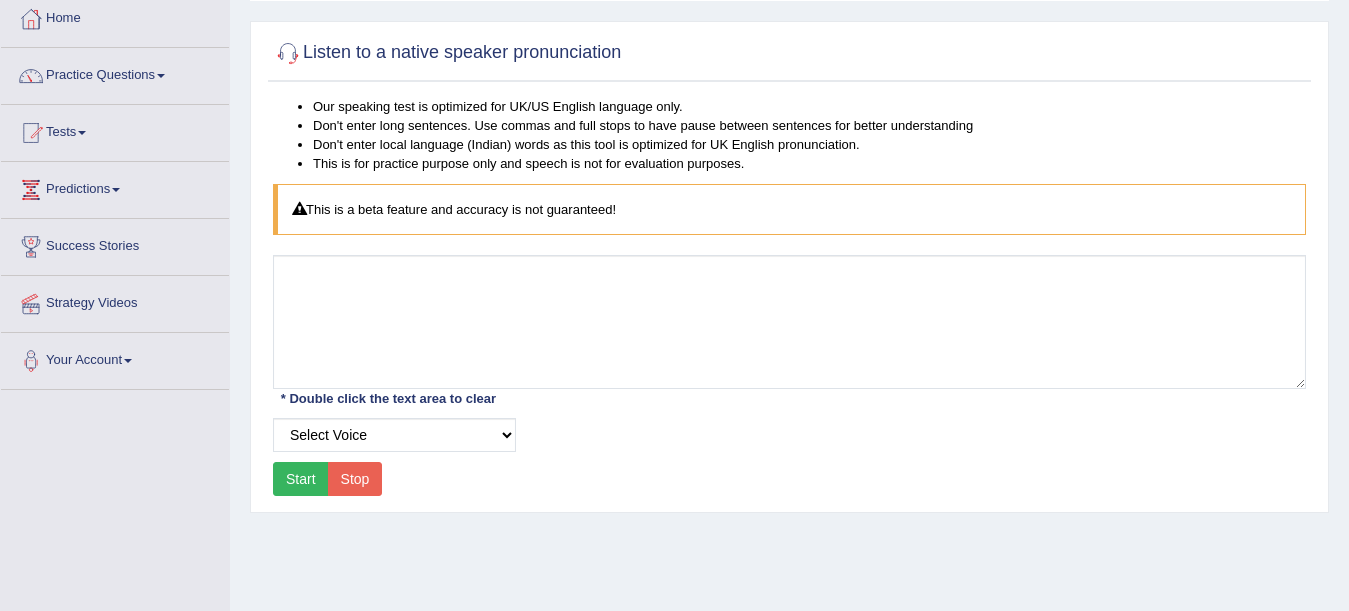click on "Select Voice" at bounding box center (789, 435) 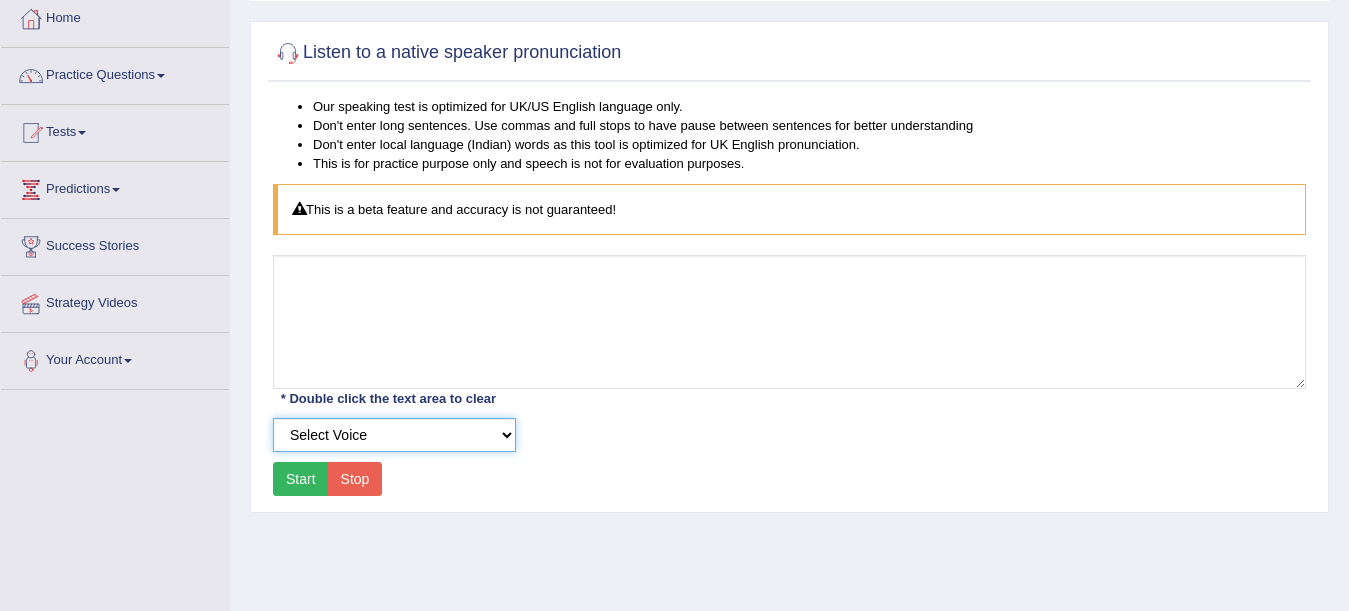 click on "Select Voice" at bounding box center [394, 435] 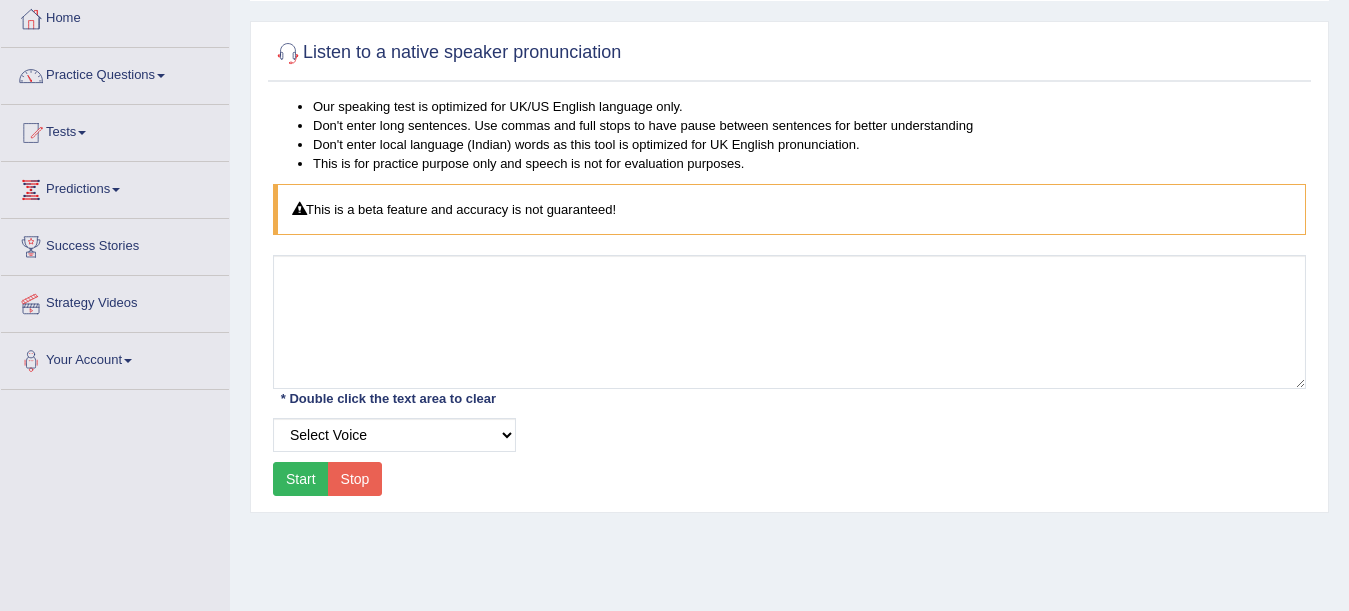 click on "Select Voice" at bounding box center [789, 435] 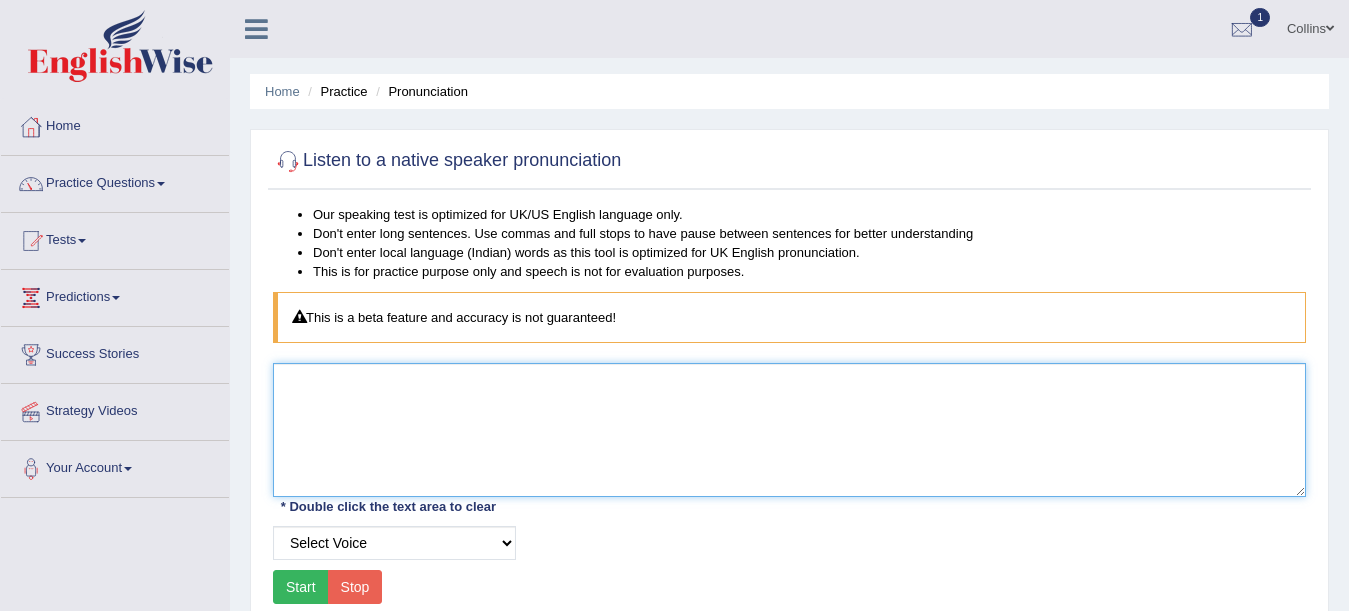 click 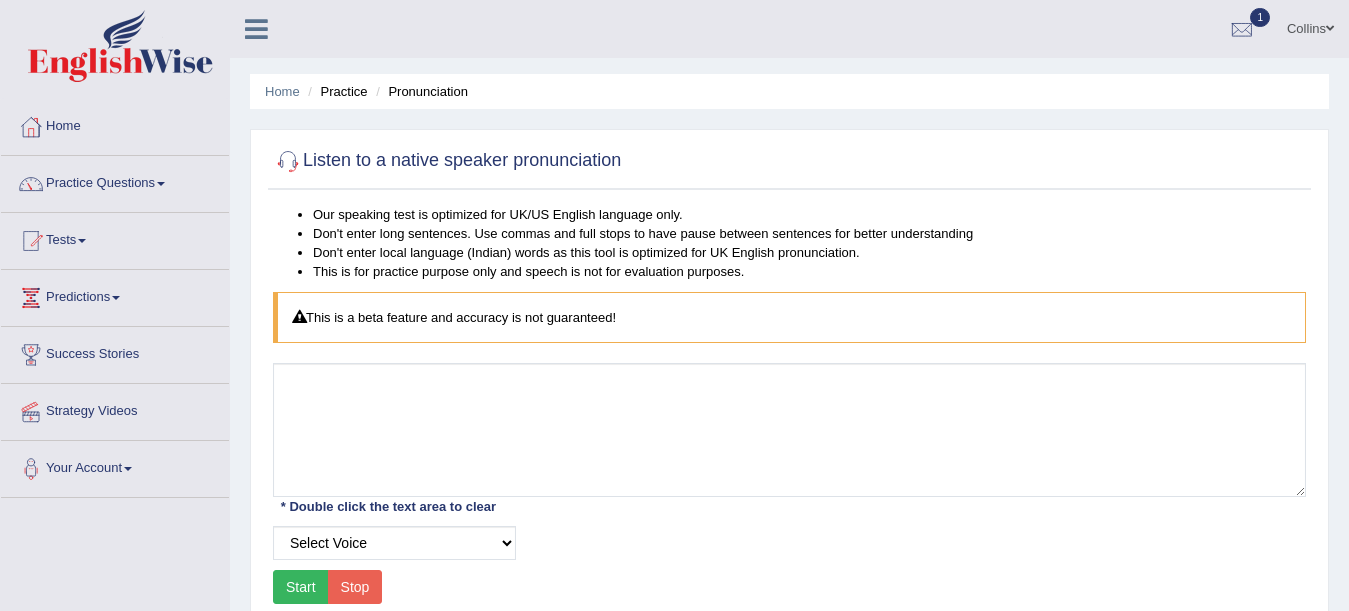 click on "This is a beta feature and accuracy is not guaranteed!" 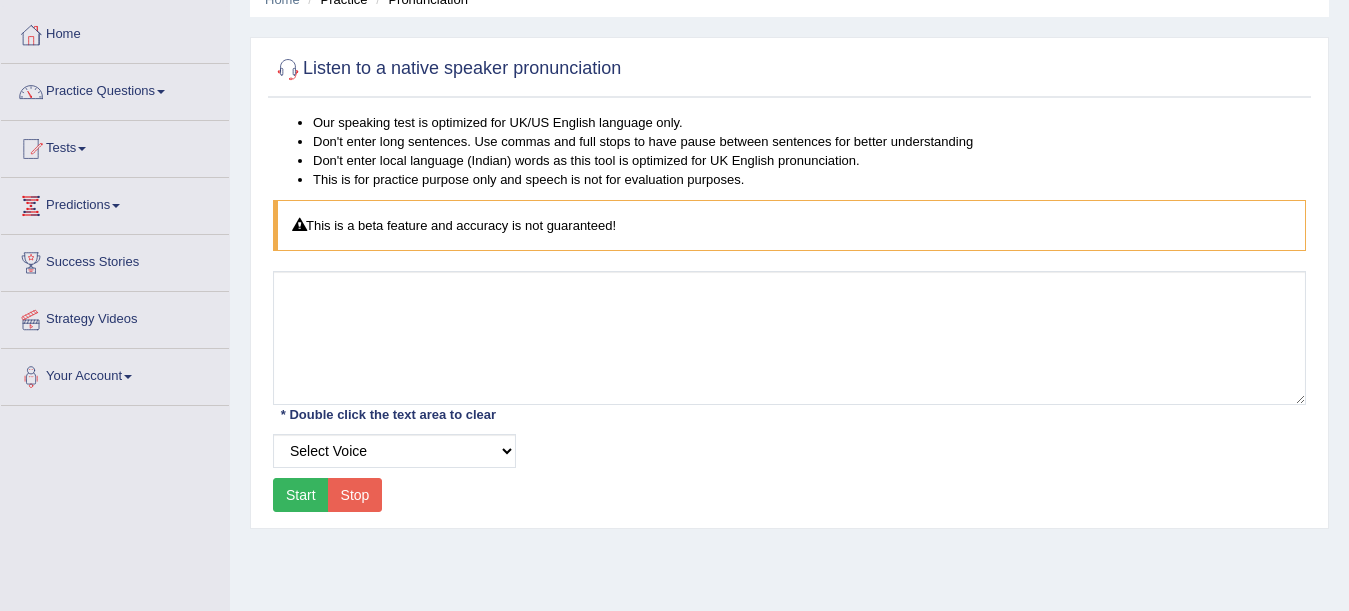scroll, scrollTop: 95, scrollLeft: 0, axis: vertical 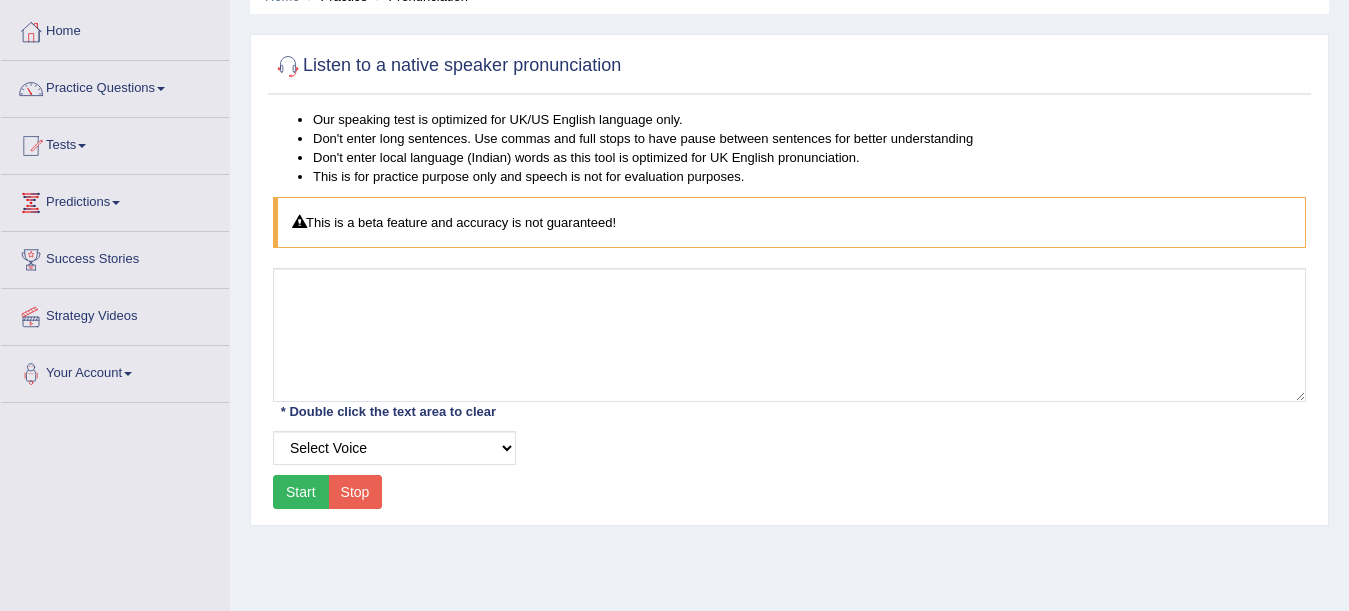 click on "Start" 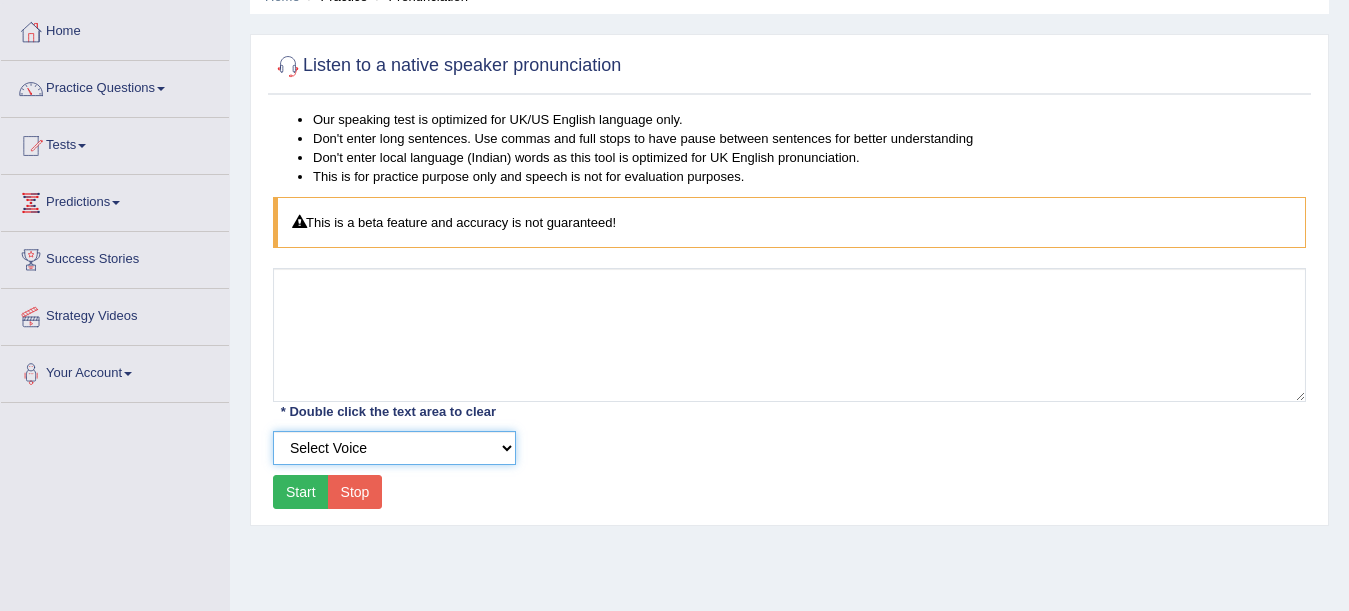 click on "Select Voice" 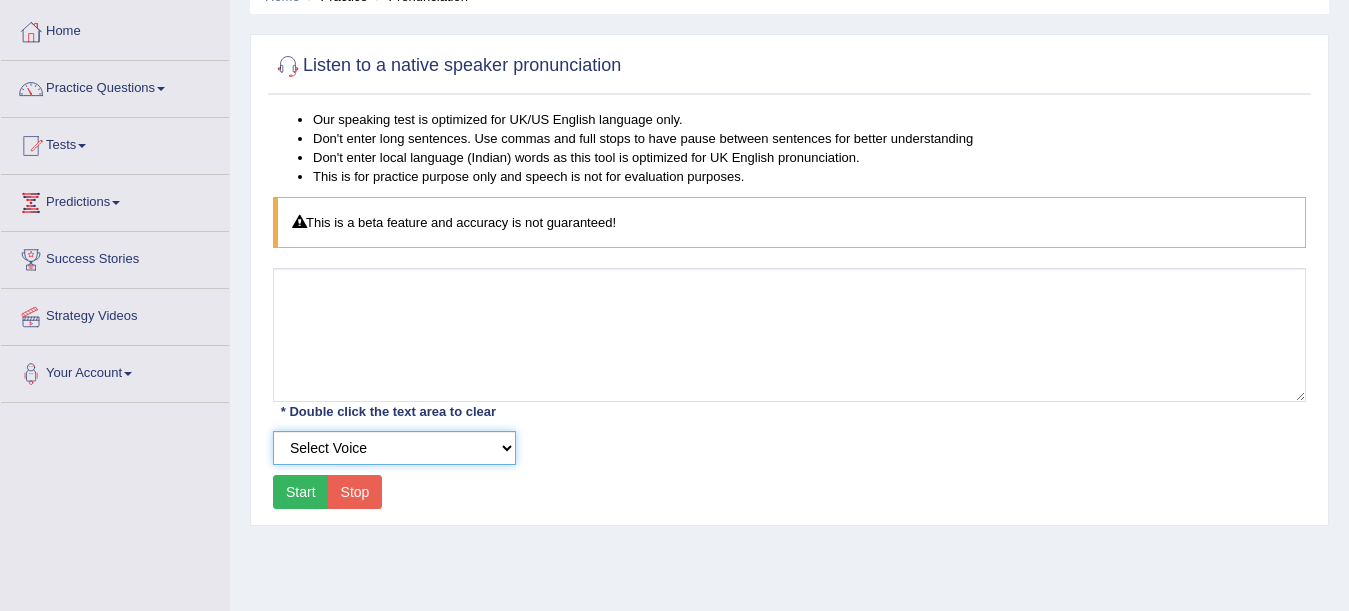 click on "Select Voice" 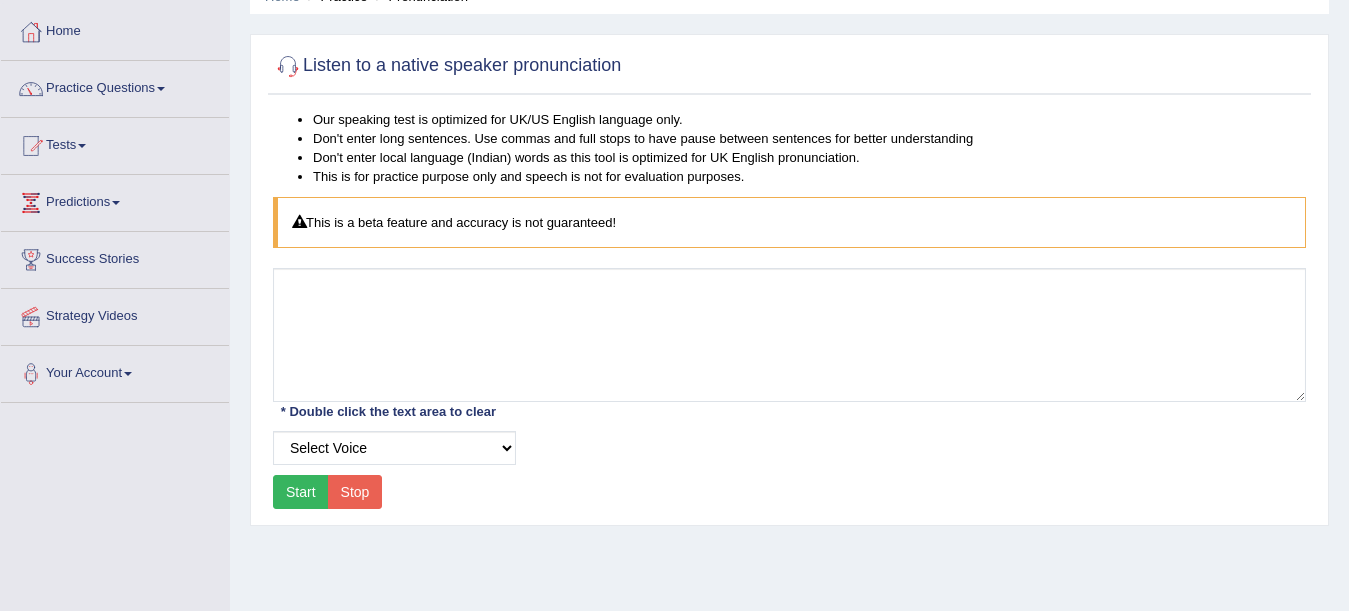 click on "Our speaking test is optimized for UK/US English language only.
Don't enter long sentences. Use commas and full stops to have pause between sentences for better understanding
Don't enter local language (Indian) words as this tool is optimized for UK English pronunciation.
This is for practice purpose only and speech is not for evaluation purposes.
This is a beta feature and accuracy is not guaranteed!
* Double click the text area to clear
Select Voice
Start
Stop" 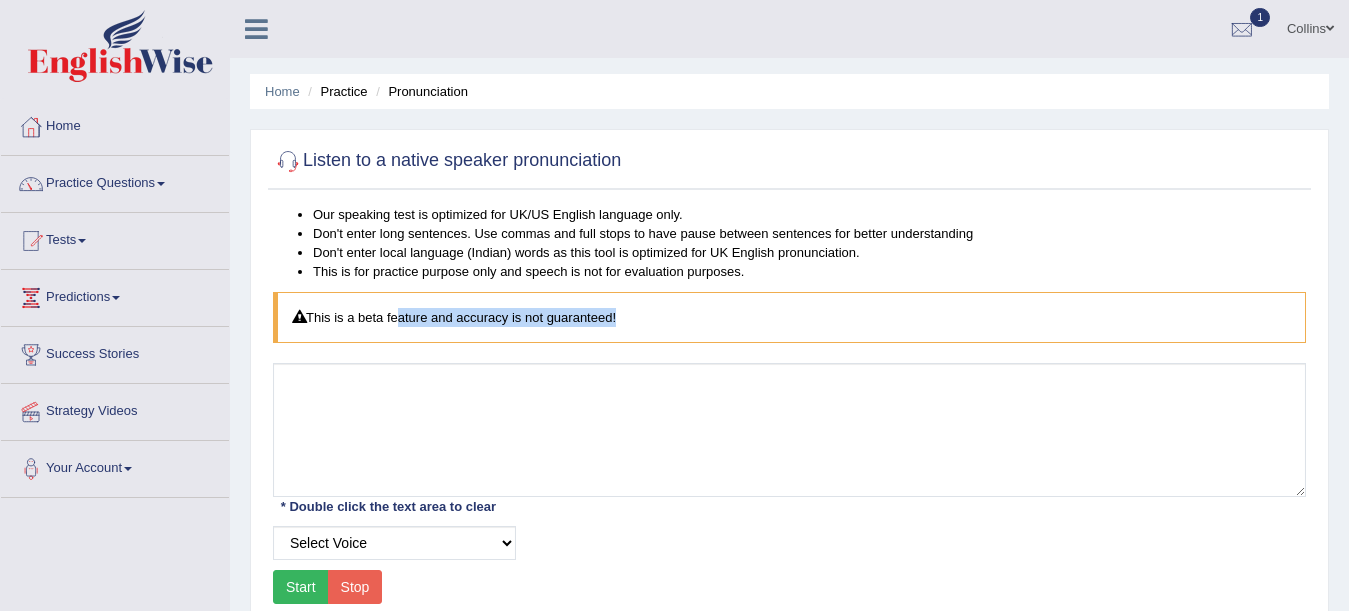 drag, startPoint x: 447, startPoint y: 343, endPoint x: 394, endPoint y: 321, distance: 57.384666 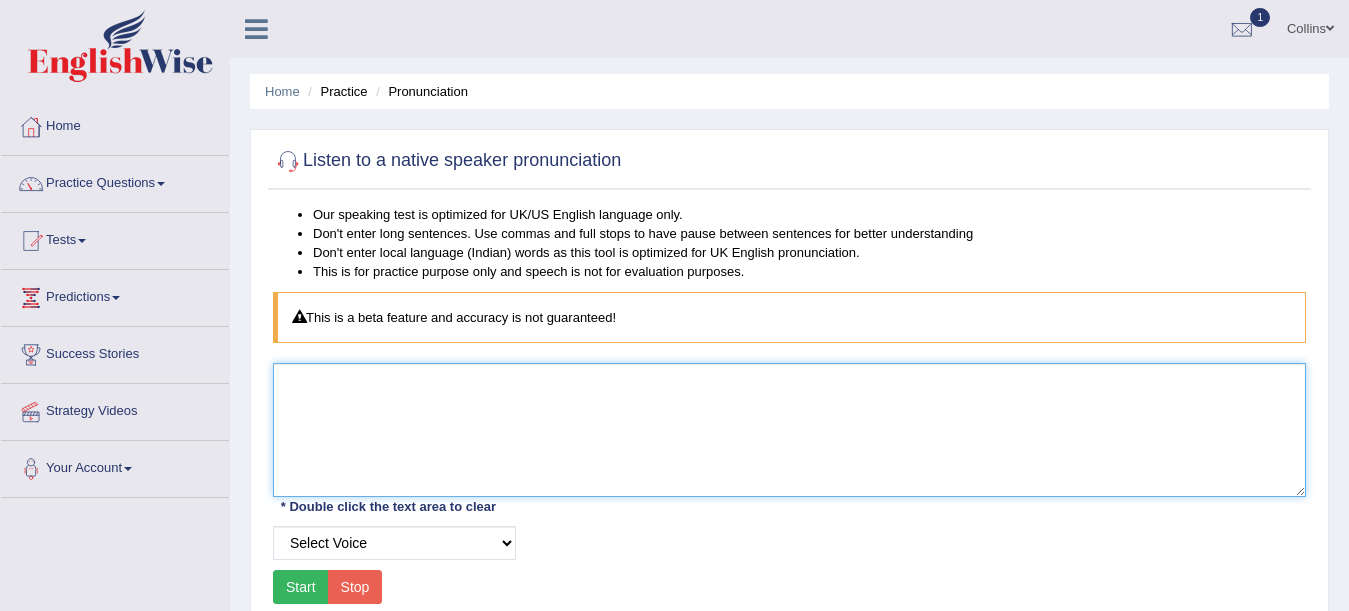 click 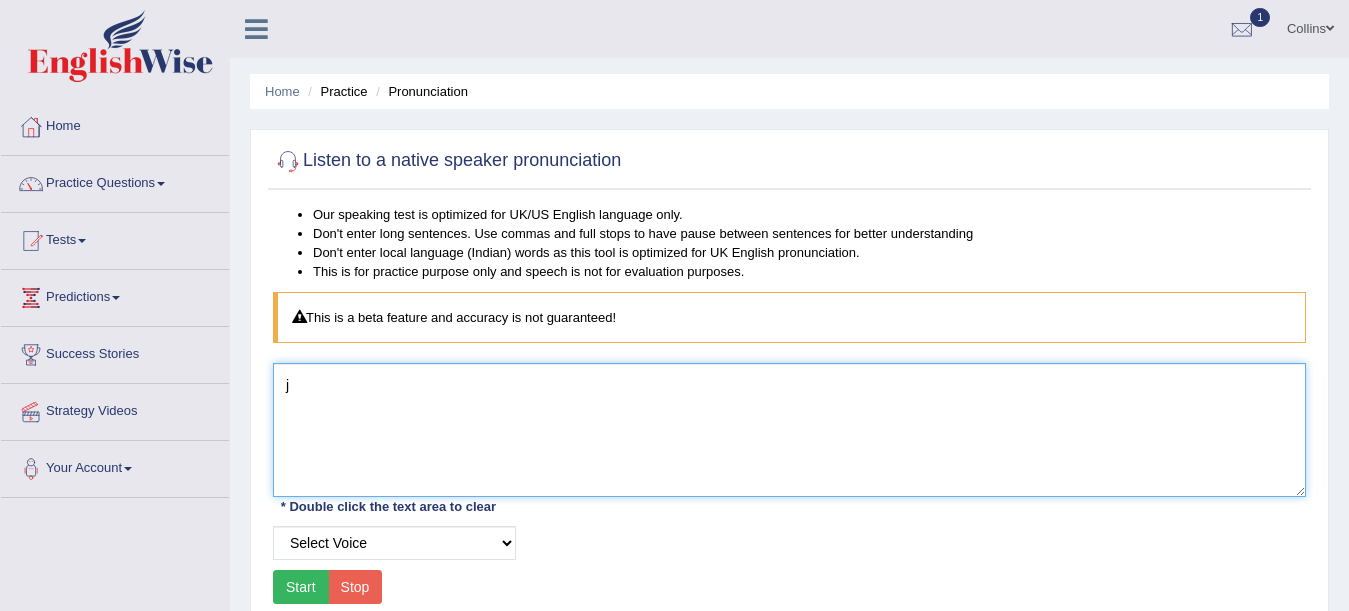 type on "j" 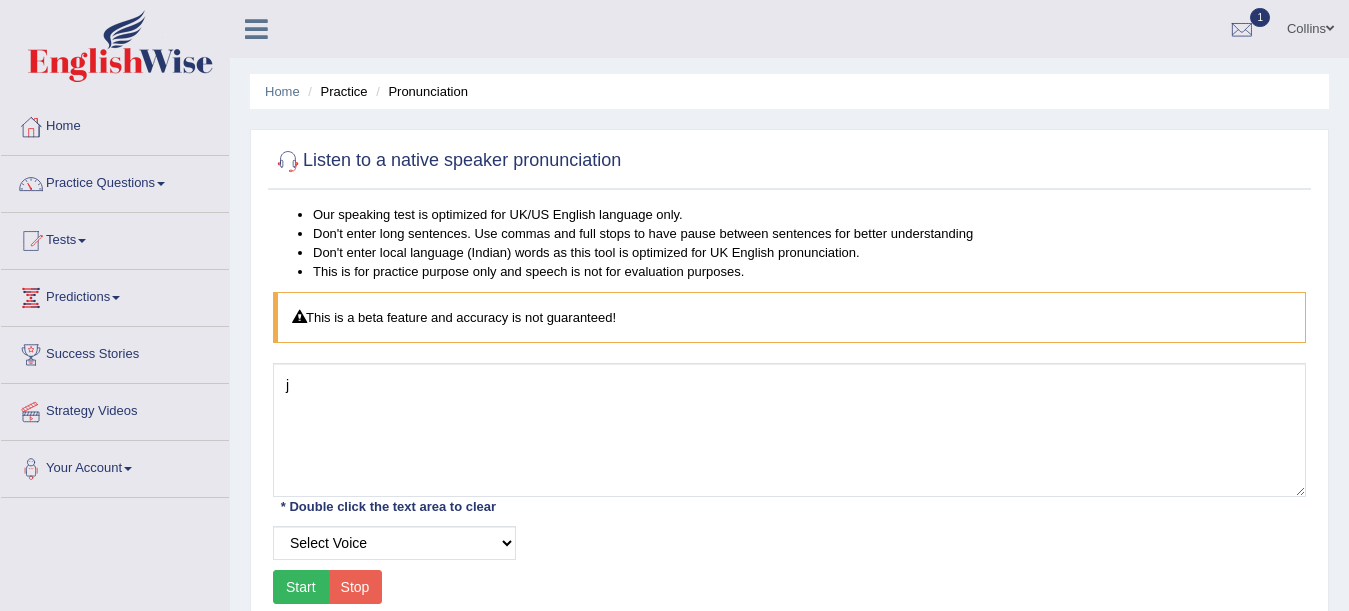 click on "Start" 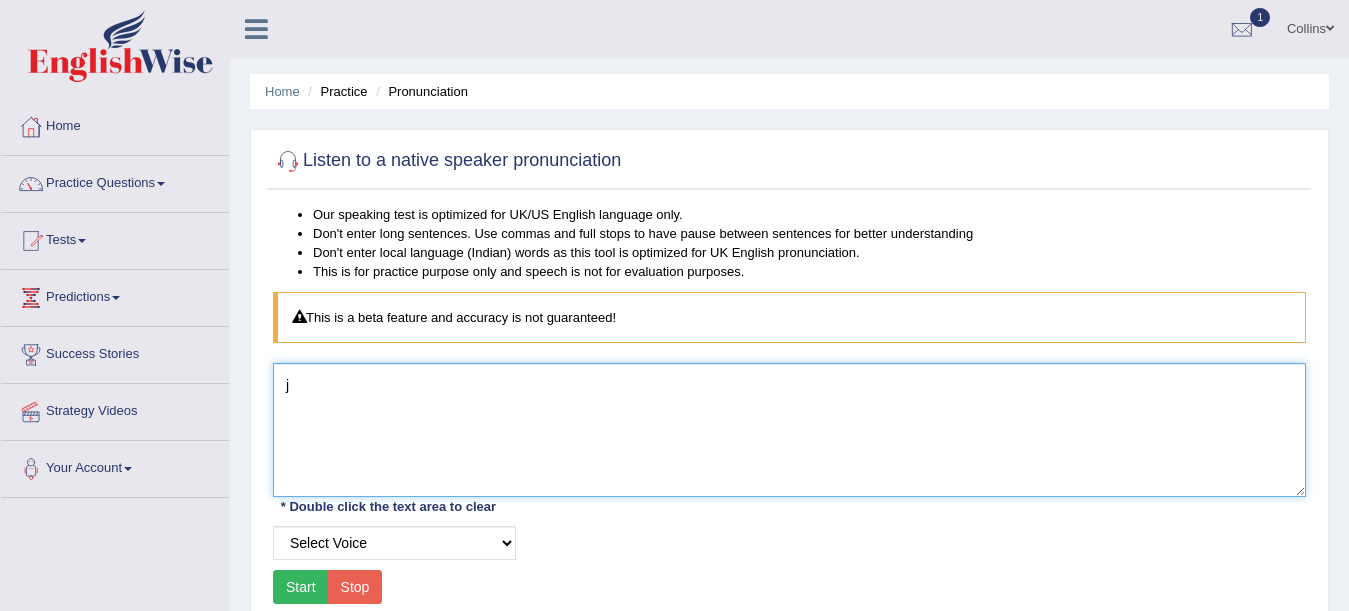 click on "j" 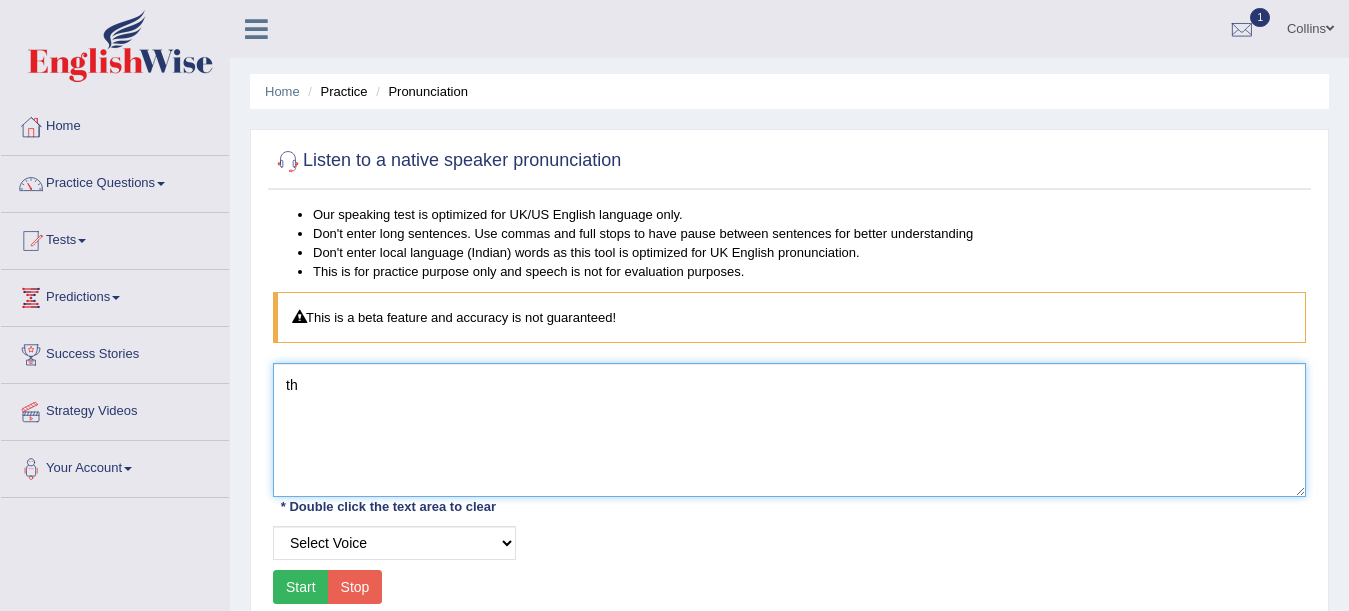 type on "t" 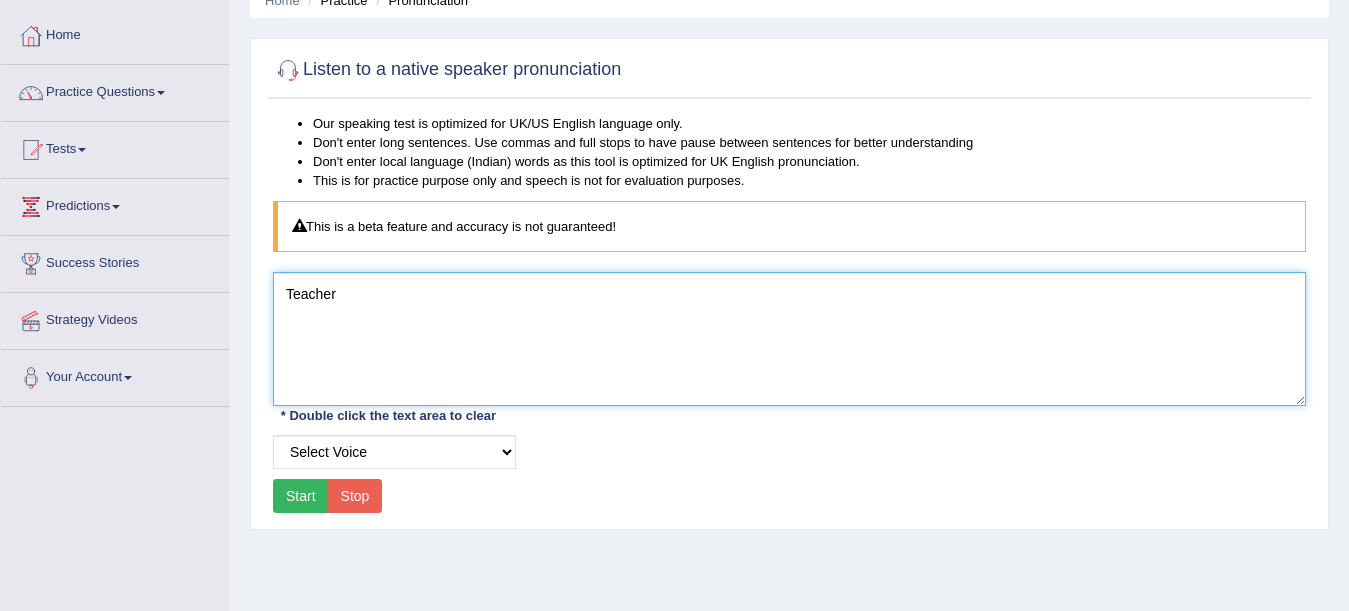 scroll, scrollTop: 94, scrollLeft: 0, axis: vertical 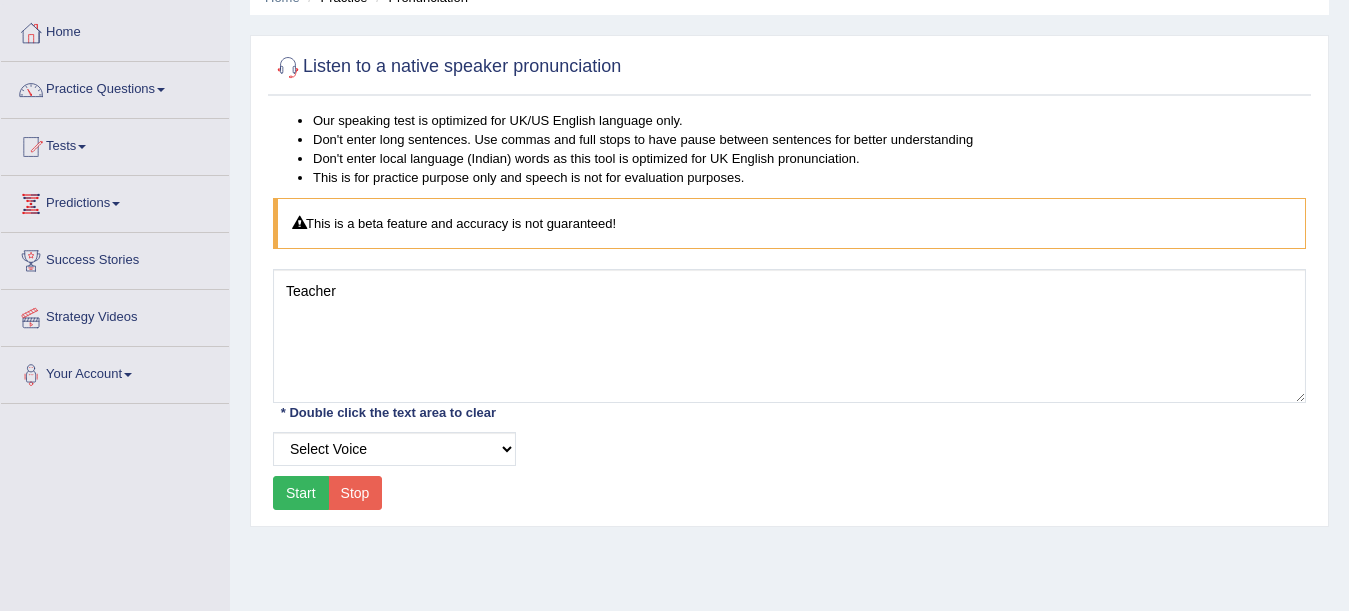 click on "Start" 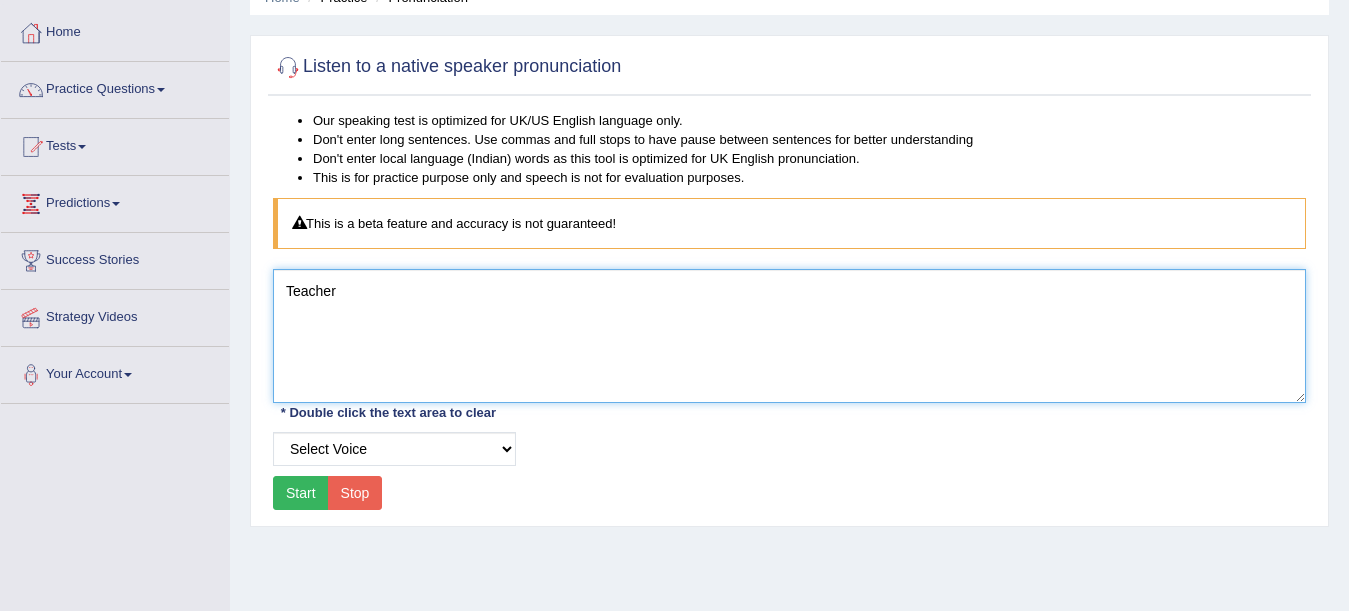 click on "Teacher" 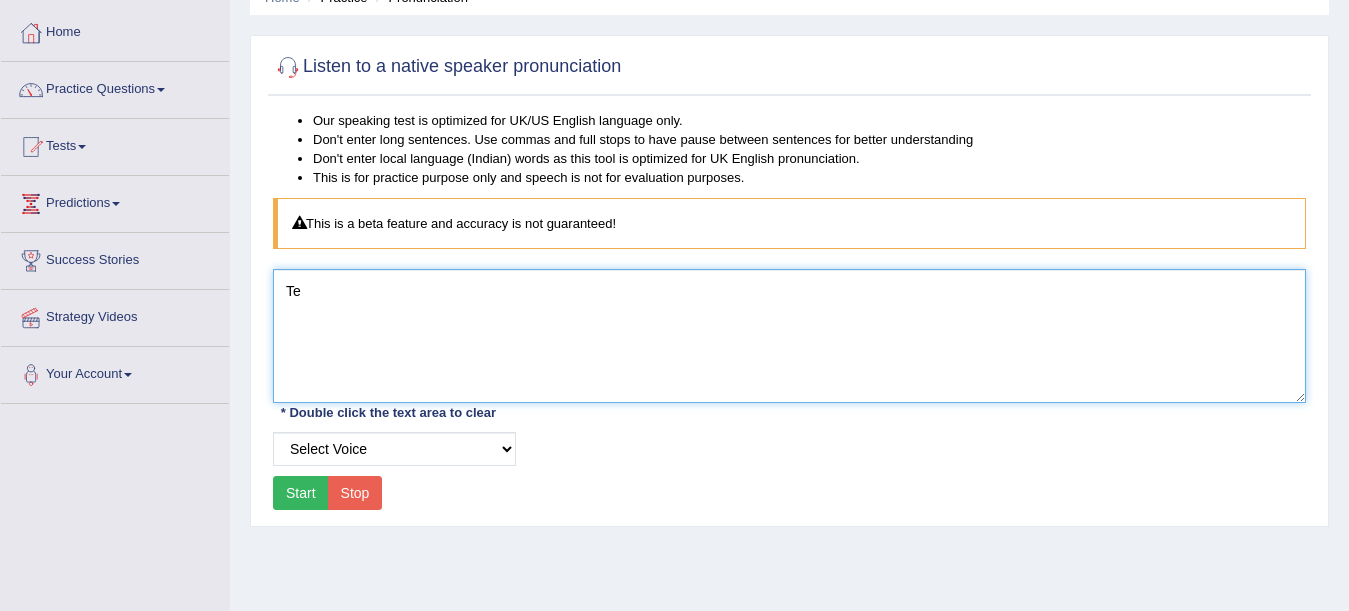 type on "T" 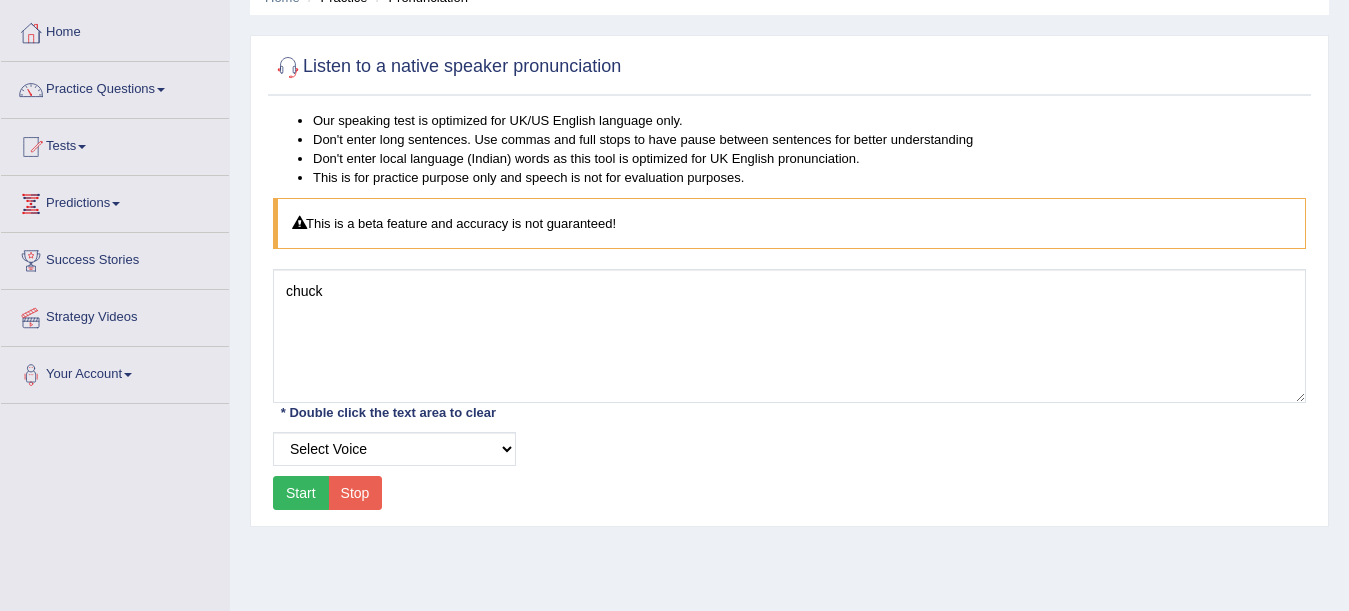 click on "Start" 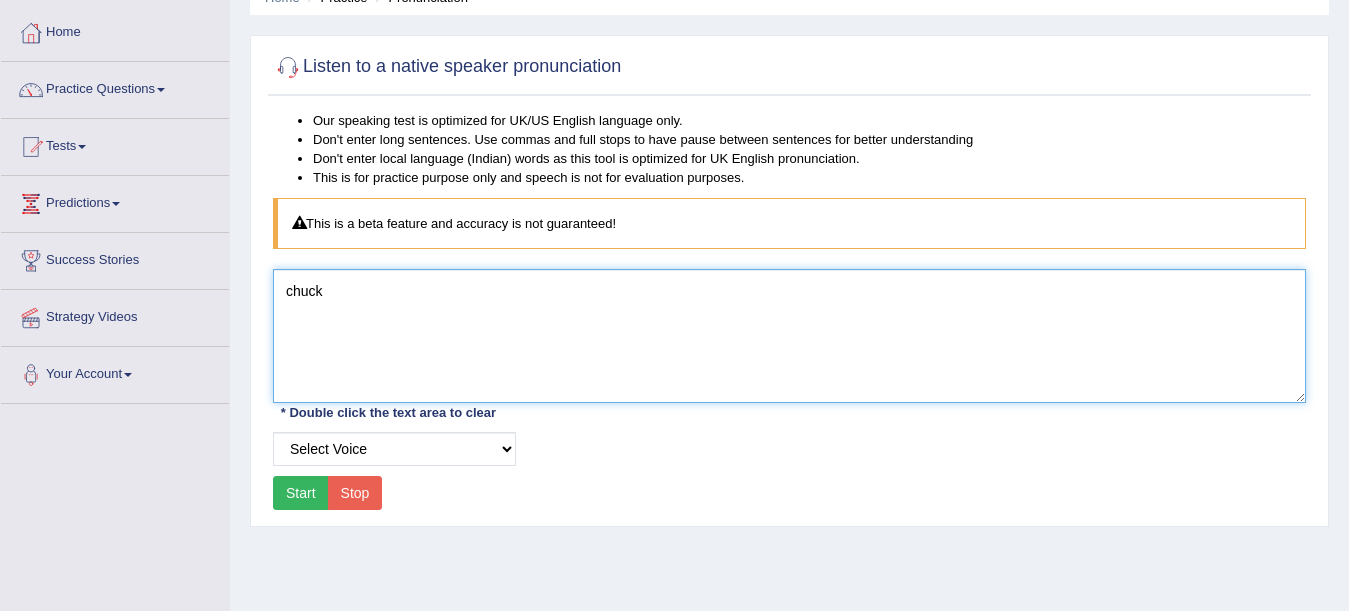 click on "chuck" 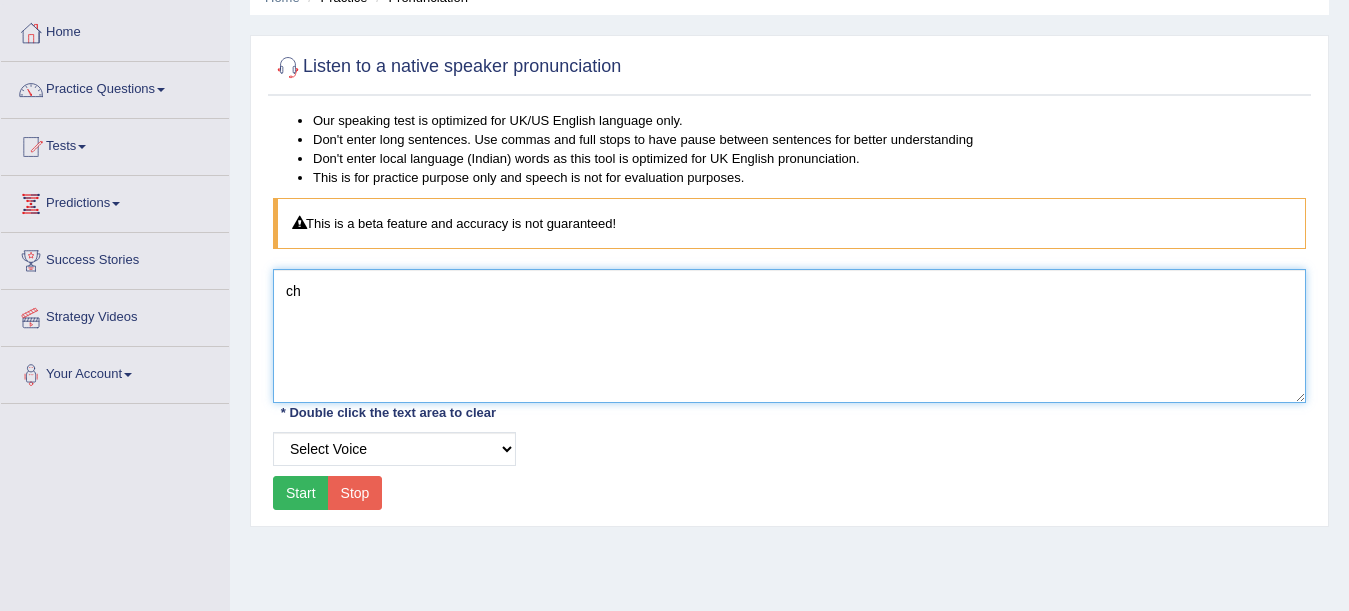 type on "c" 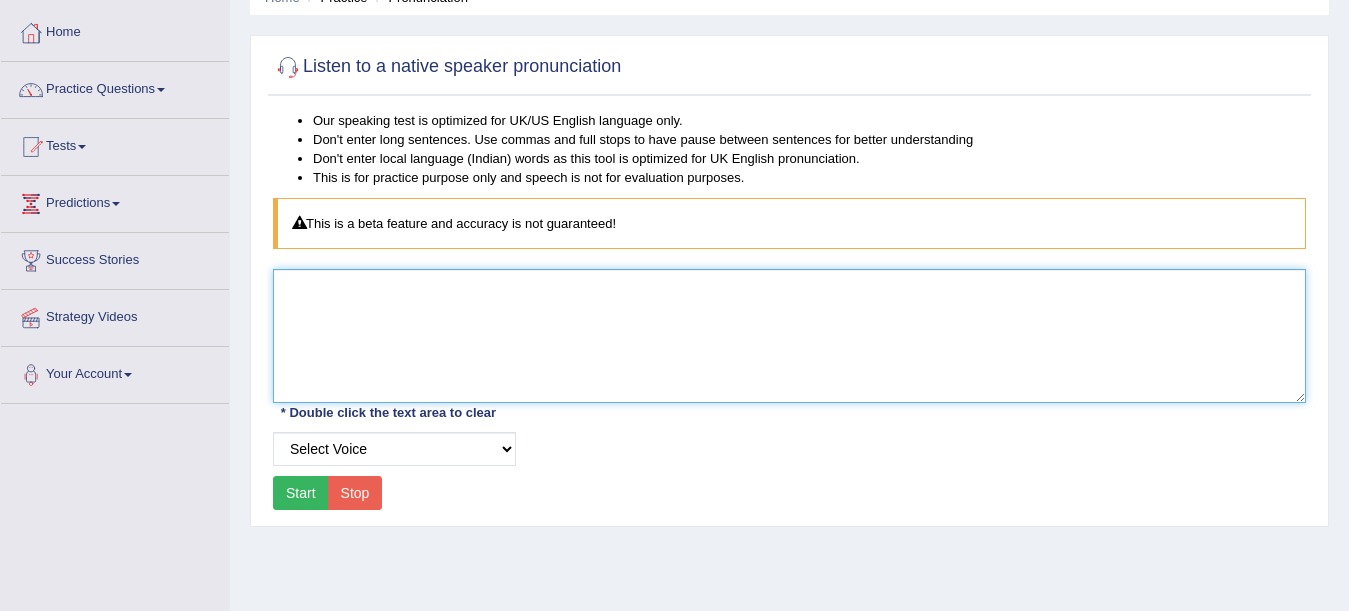 type on "h" 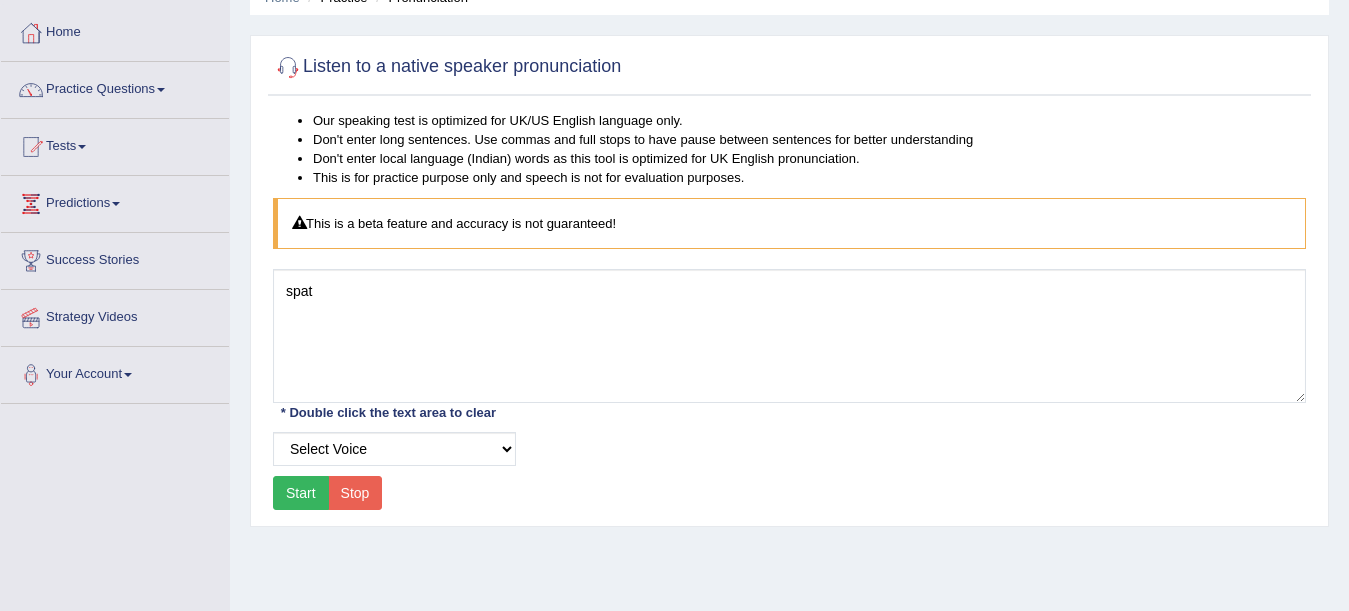 click on "Start" 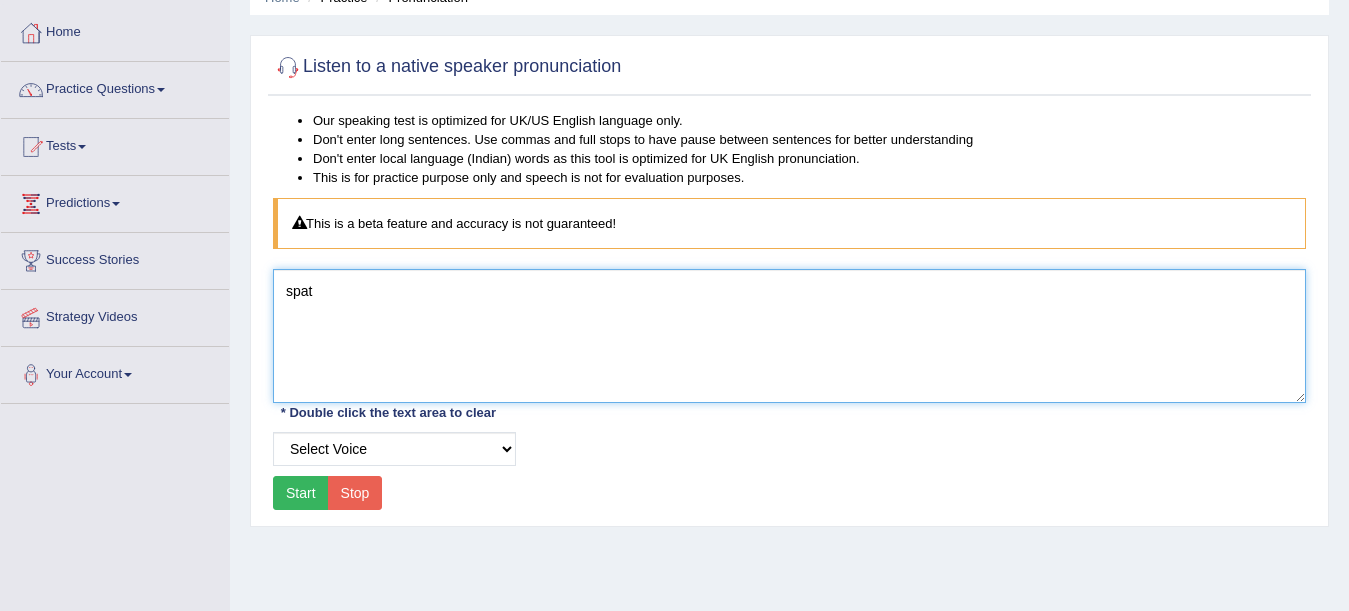 click on "spat" 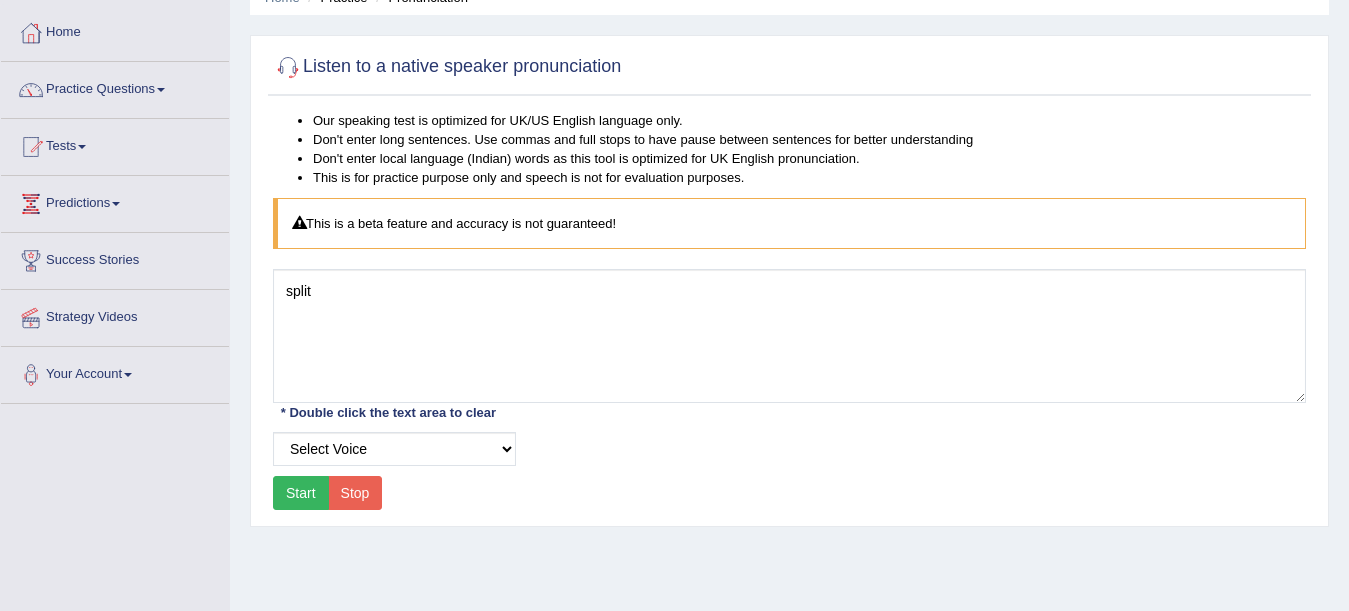 click on "Start" 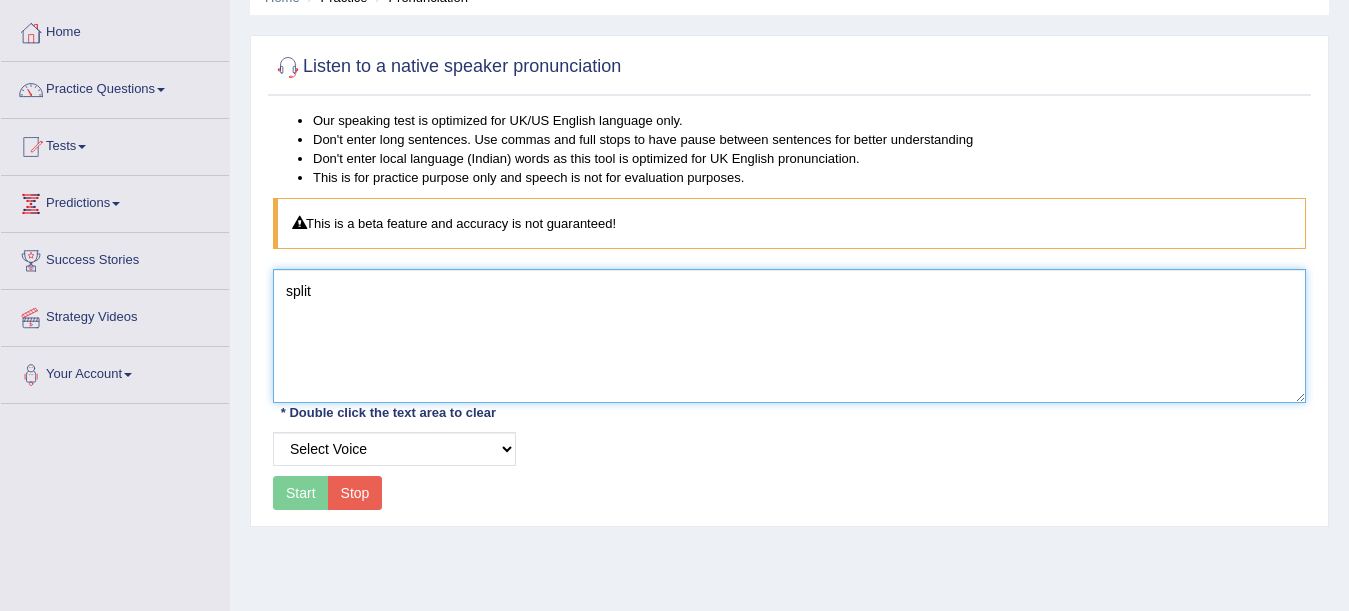 click on "split" 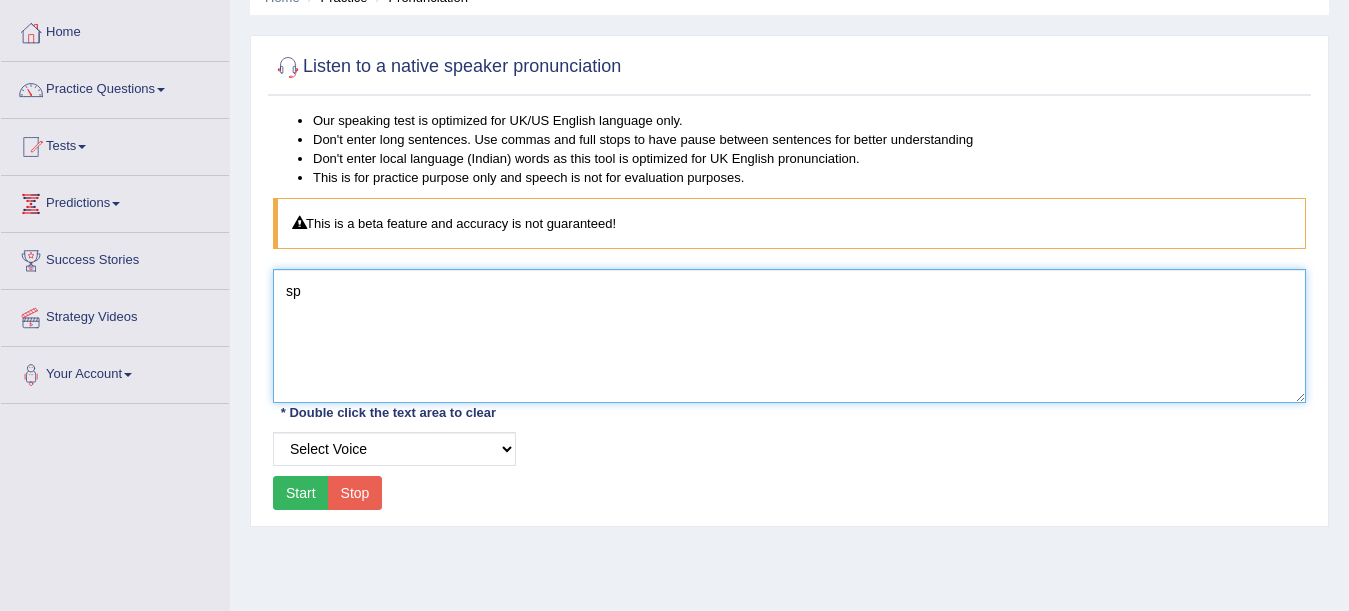 type on "s" 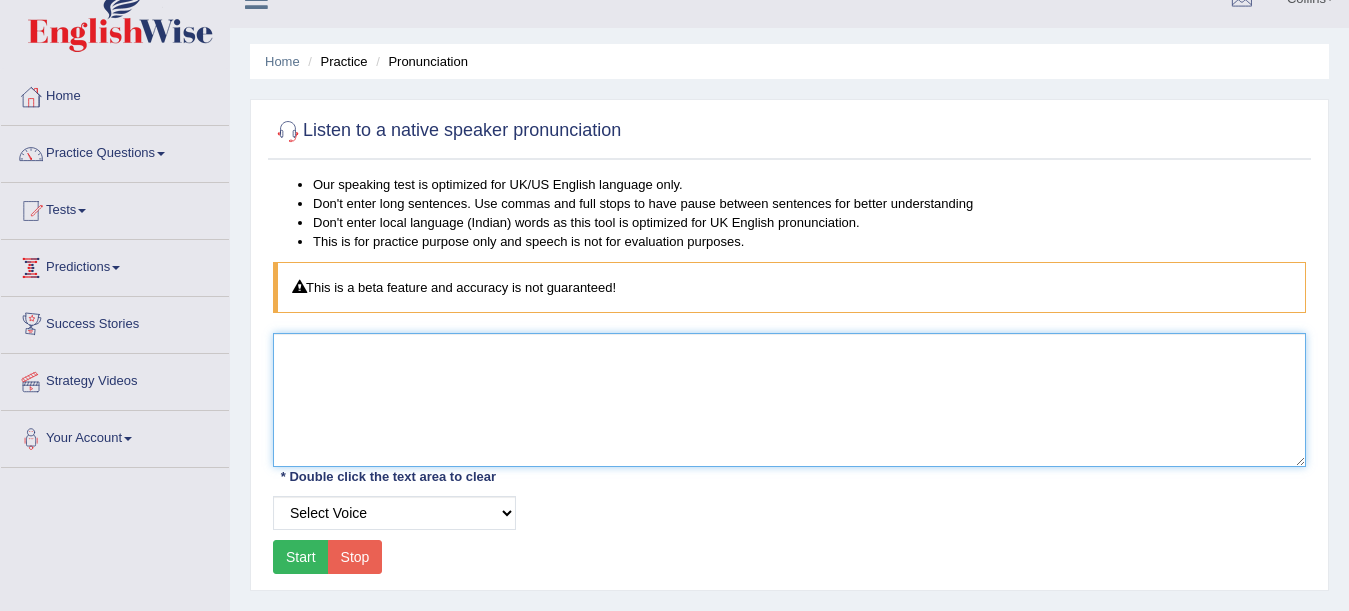 scroll, scrollTop: 29, scrollLeft: 0, axis: vertical 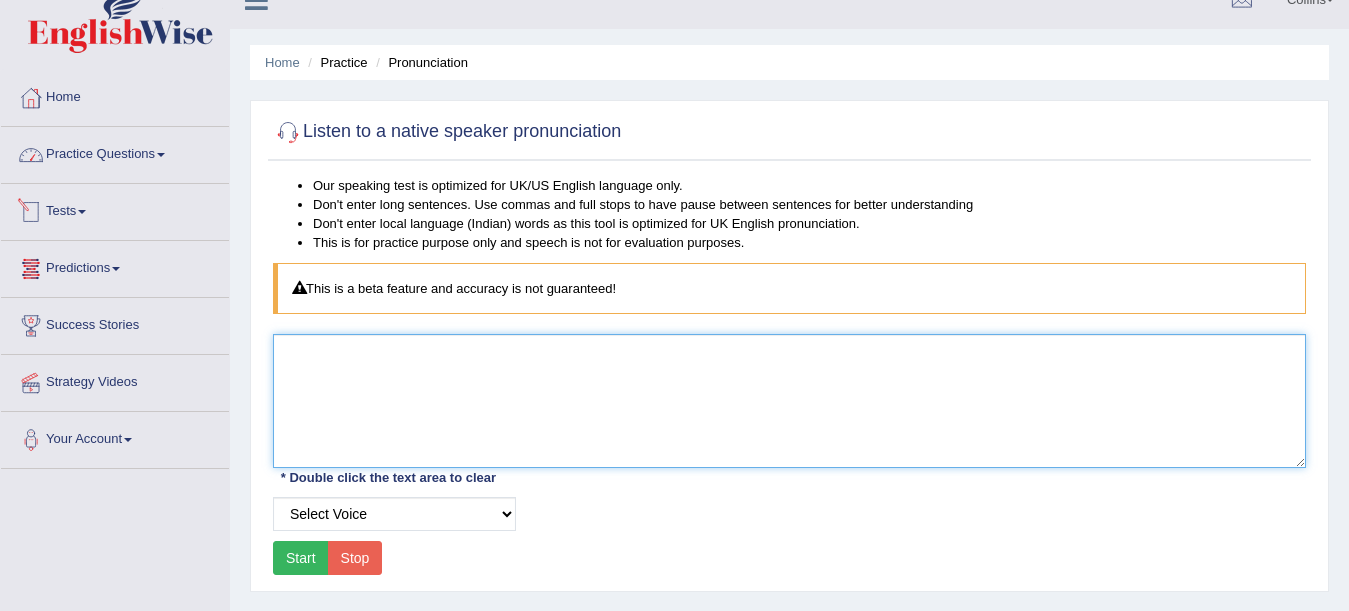 type 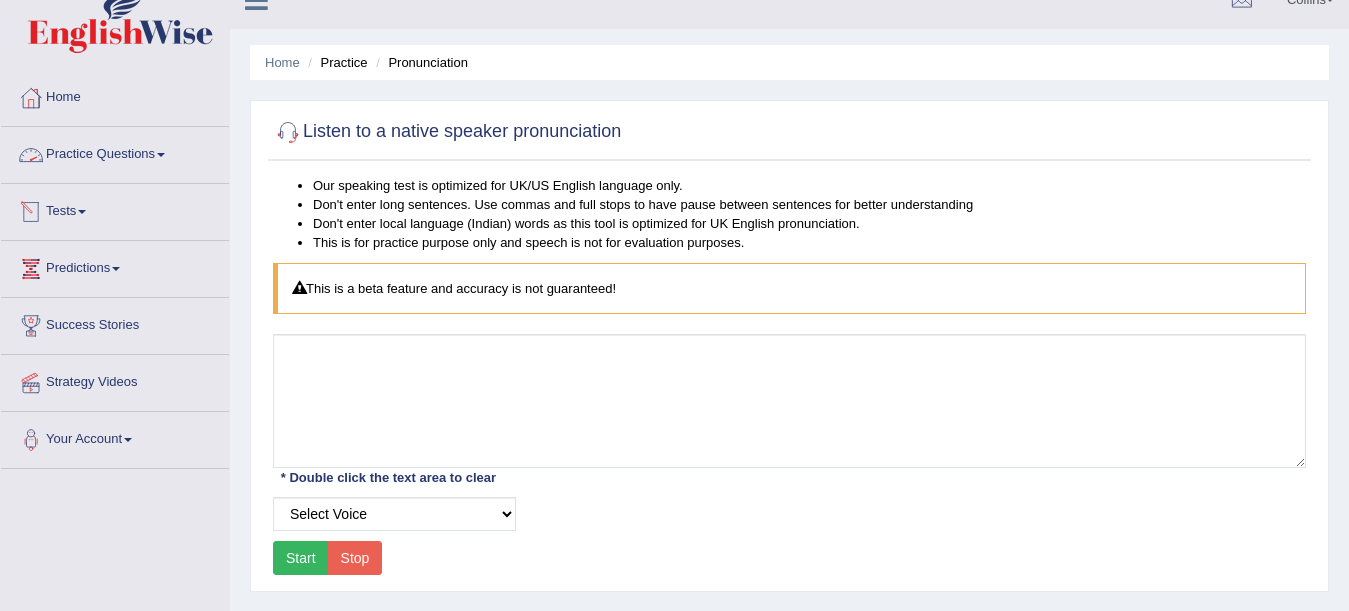 click on "Practice Questions" 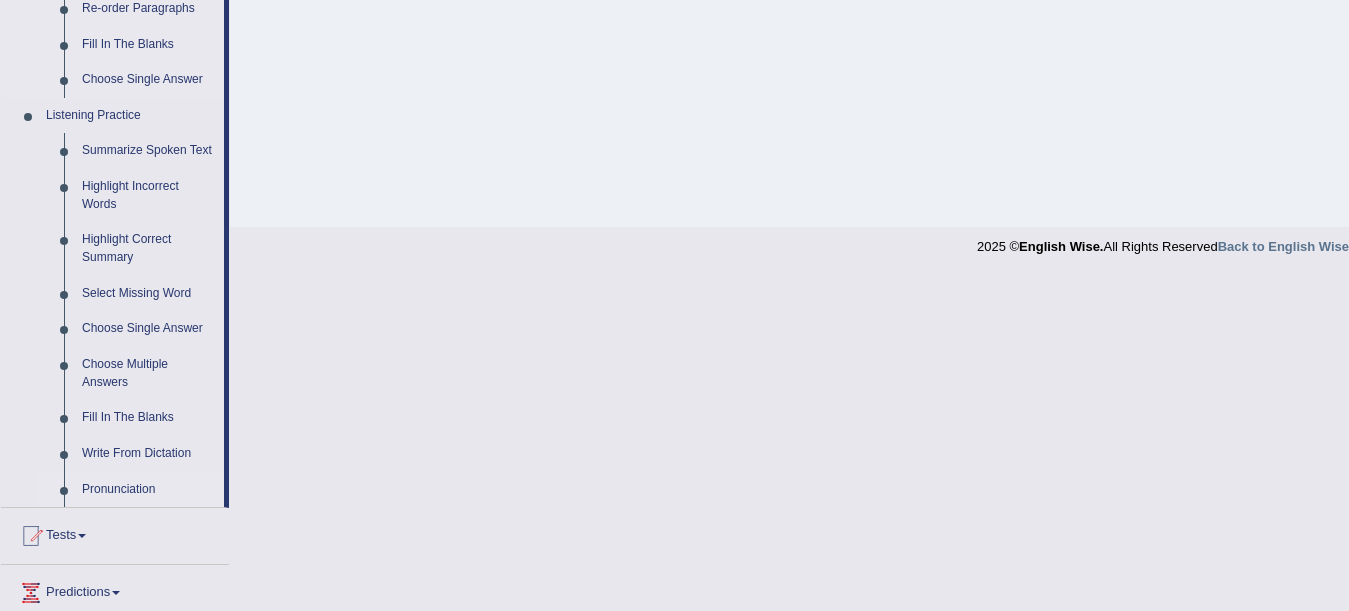 scroll, scrollTop: 774, scrollLeft: 0, axis: vertical 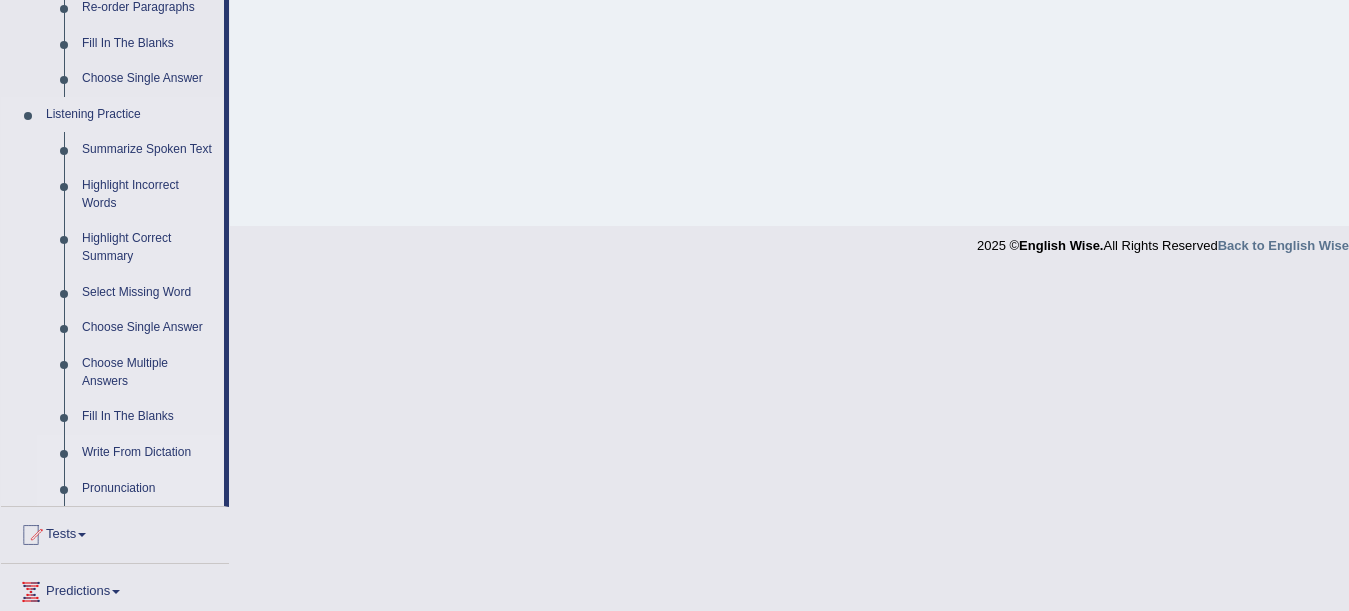 click on "Write From Dictation" 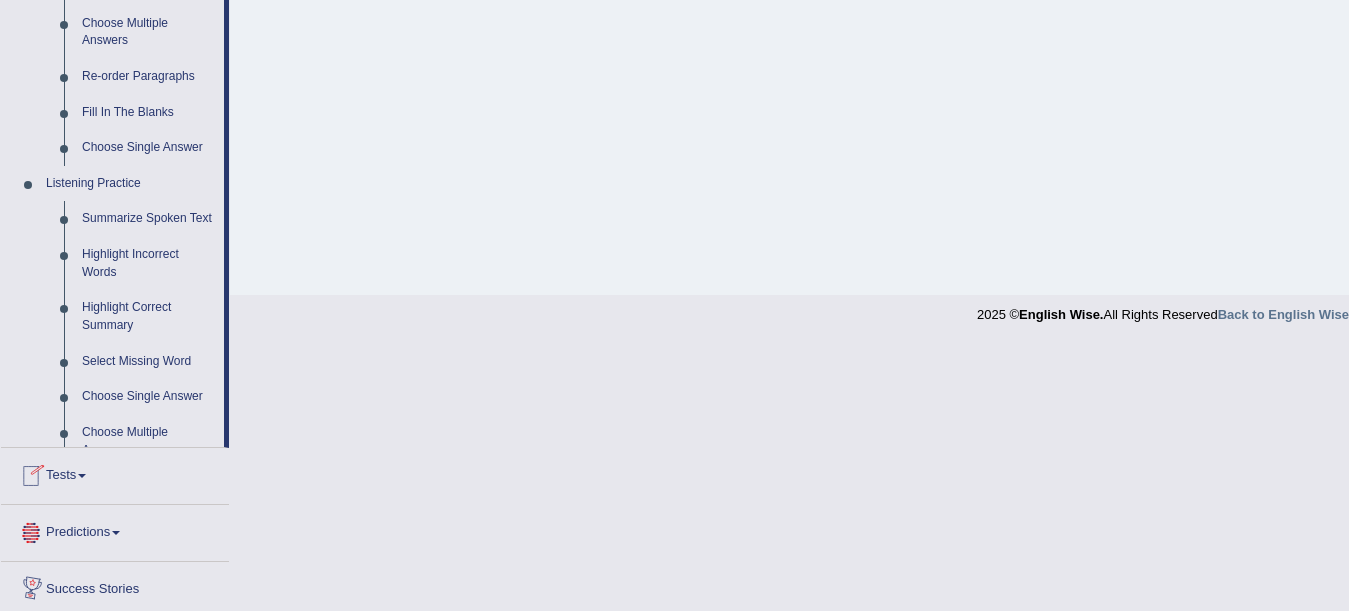 scroll, scrollTop: 954, scrollLeft: 0, axis: vertical 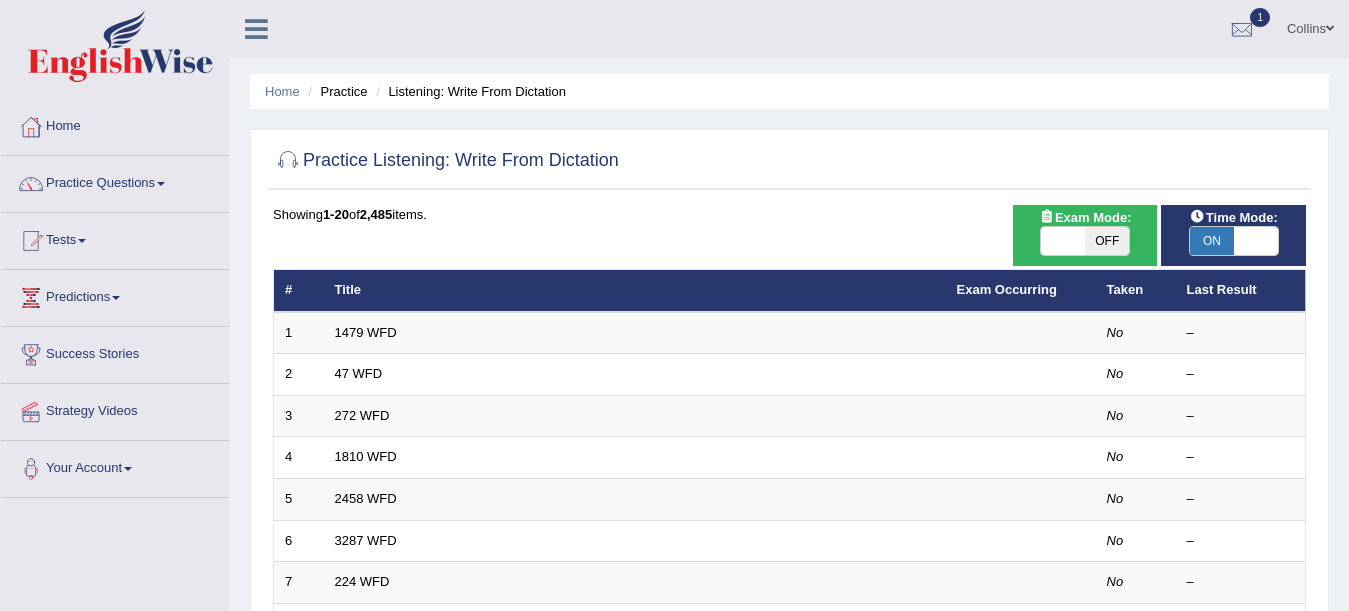 click on "1479 WFD" at bounding box center [366, 332] 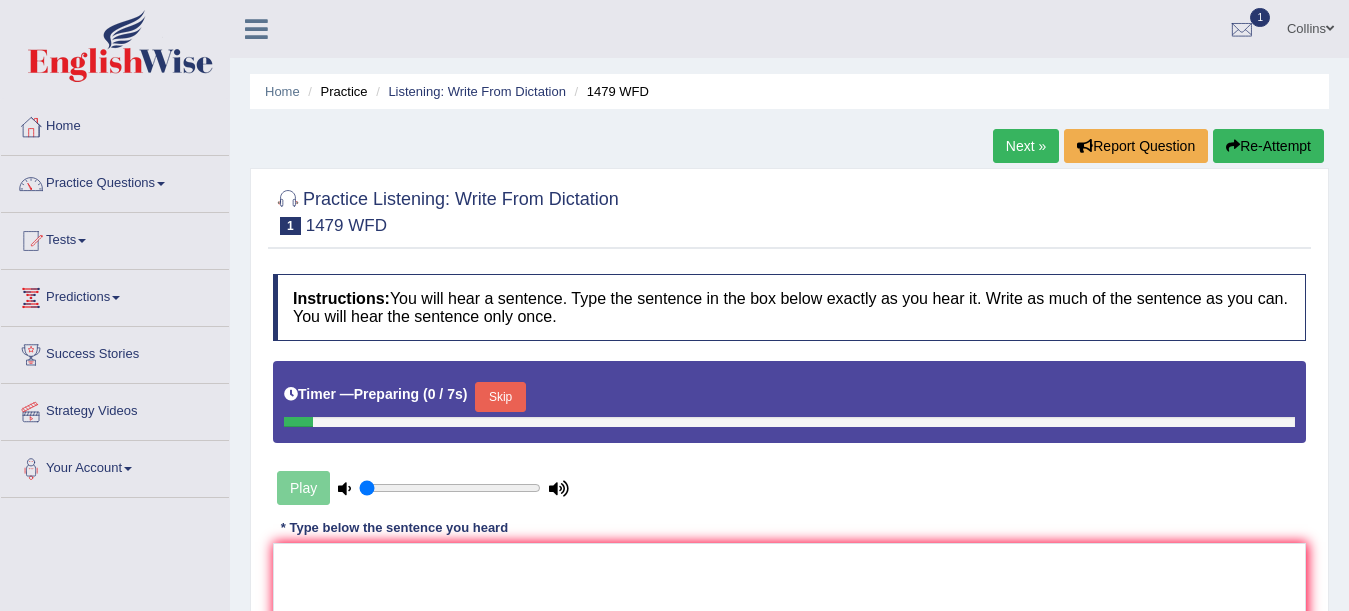 scroll, scrollTop: 0, scrollLeft: 0, axis: both 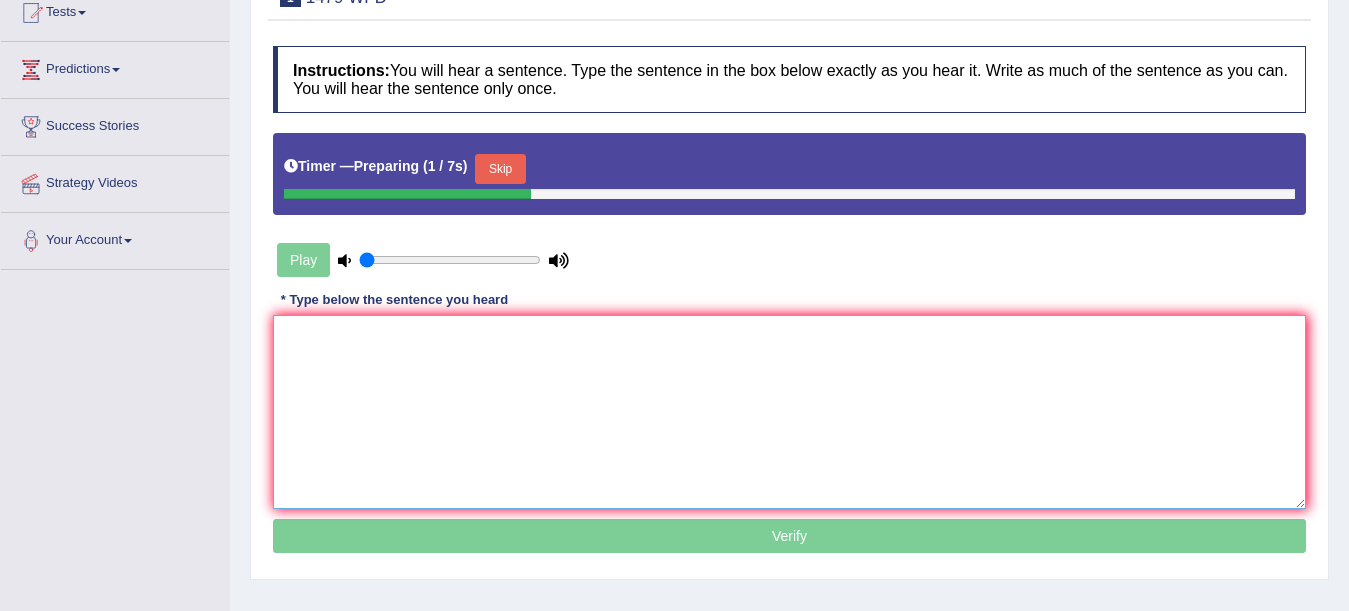 click at bounding box center [789, 412] 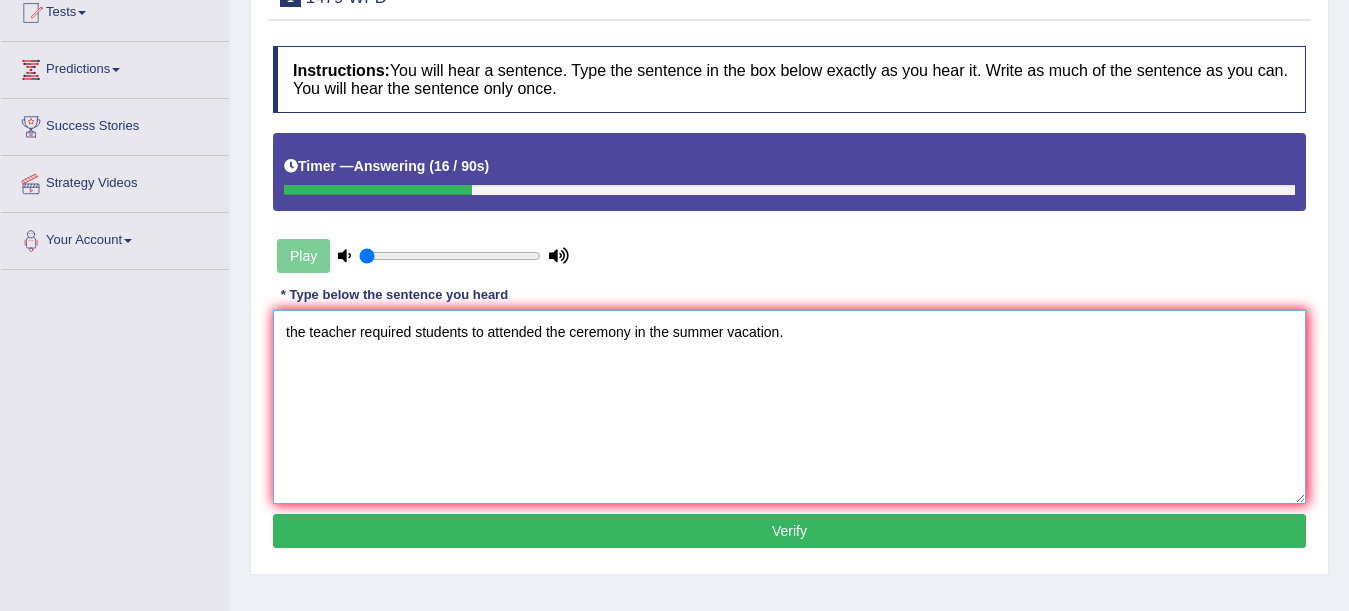 click on "the teacher required students to attended the ceremony in the summer vacation." at bounding box center [789, 407] 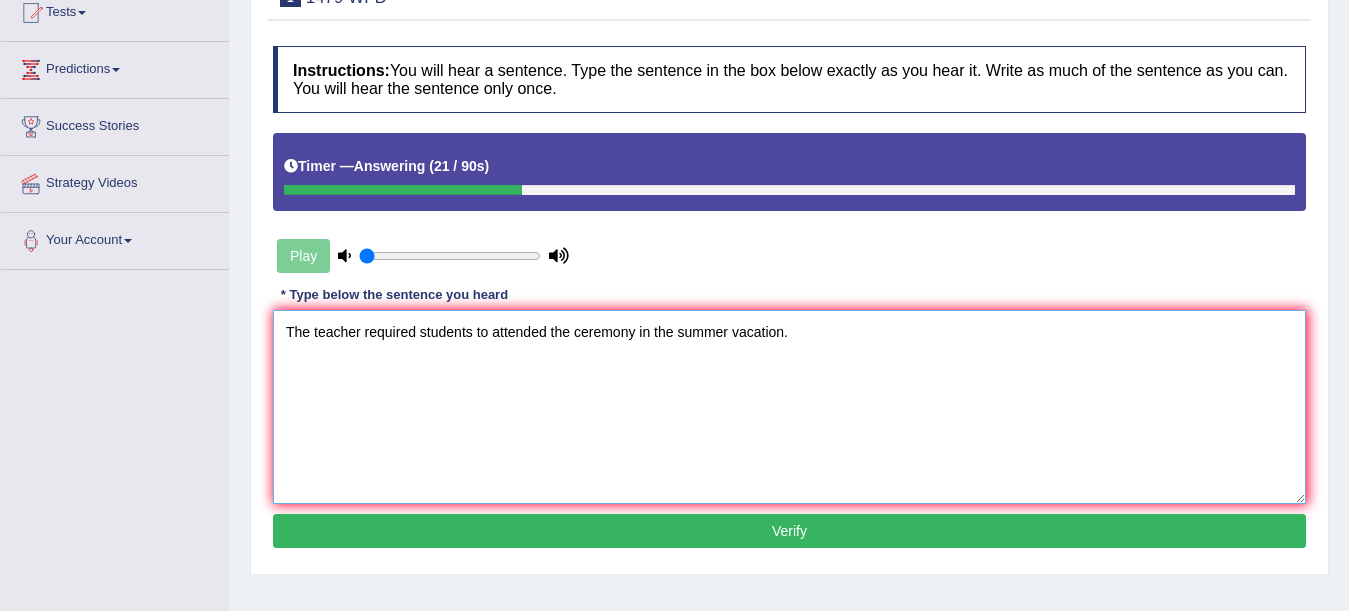 click on "The teacher required students to attended the ceremony in the summer vacation." at bounding box center (789, 407) 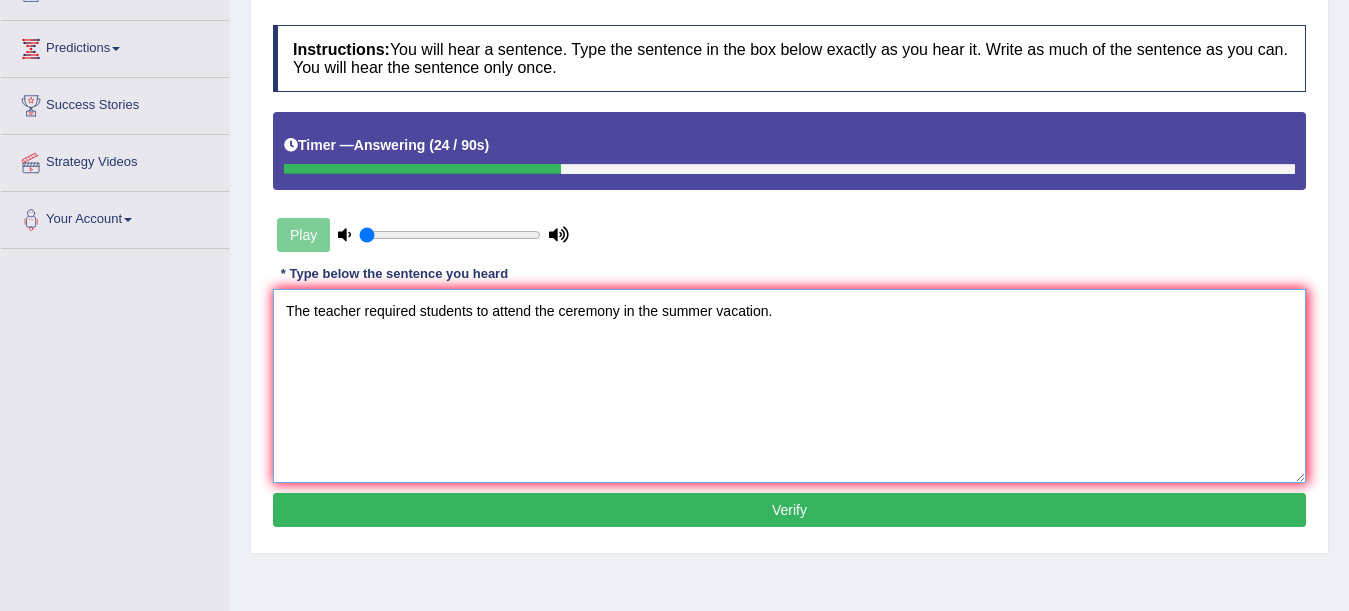 scroll, scrollTop: 262, scrollLeft: 0, axis: vertical 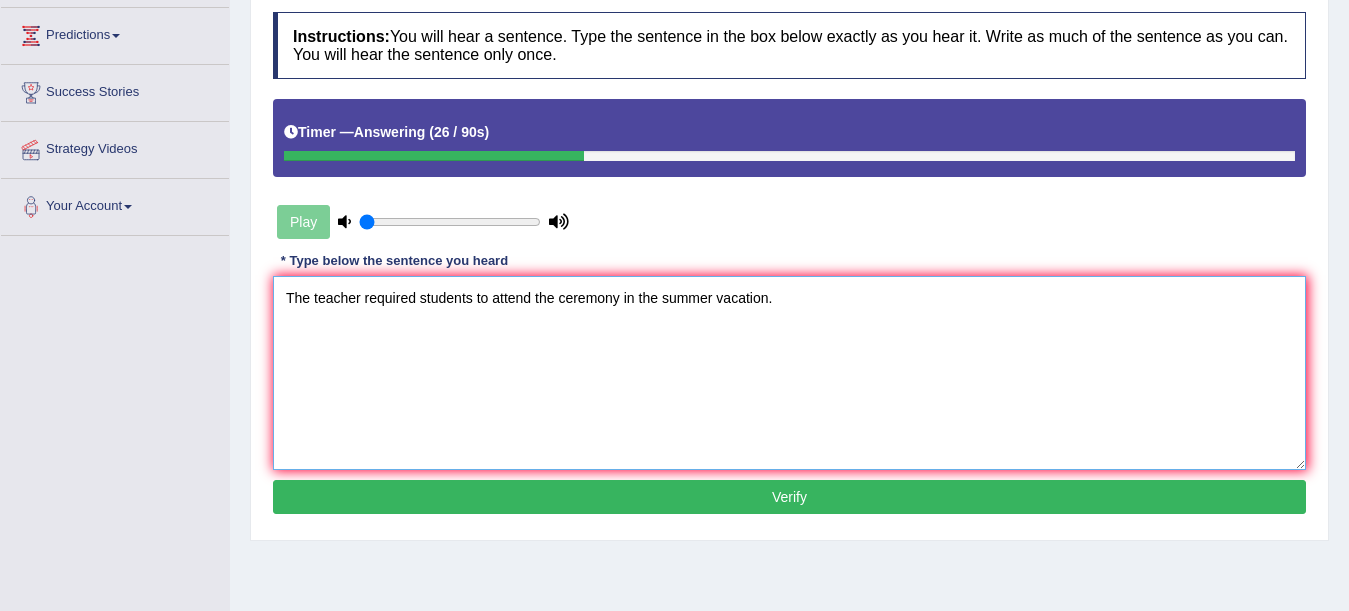 click on "The teacher required students to attend the ceremony in the summer vacation." at bounding box center (789, 373) 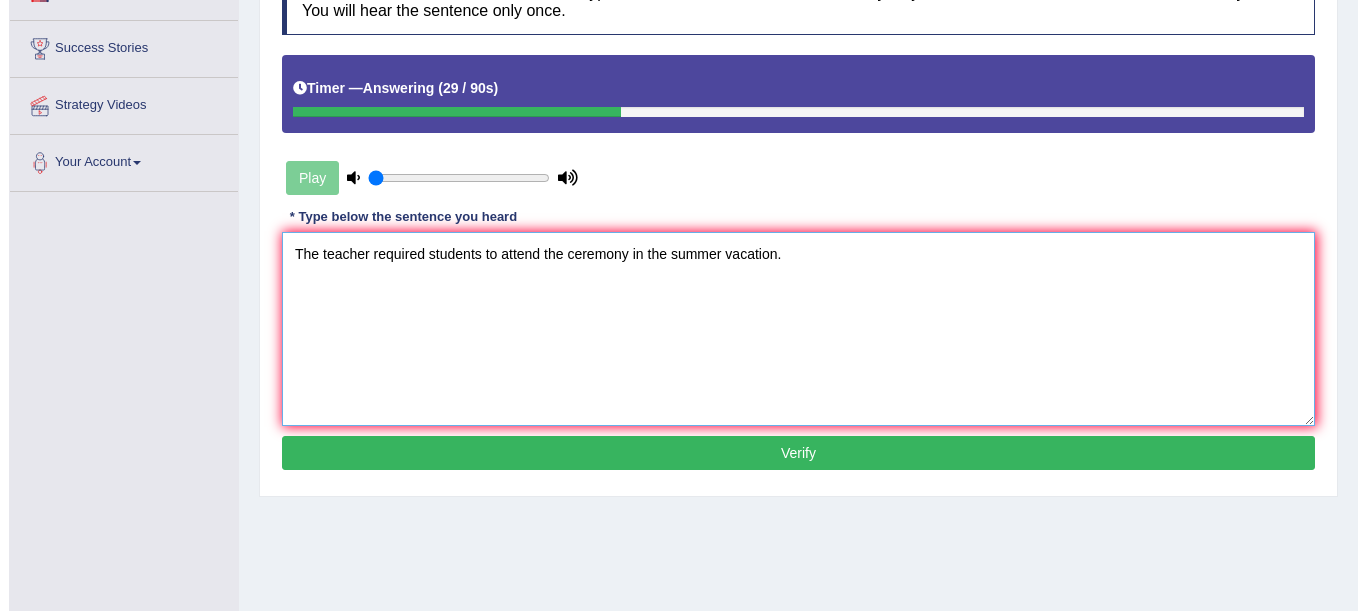 scroll, scrollTop: 307, scrollLeft: 0, axis: vertical 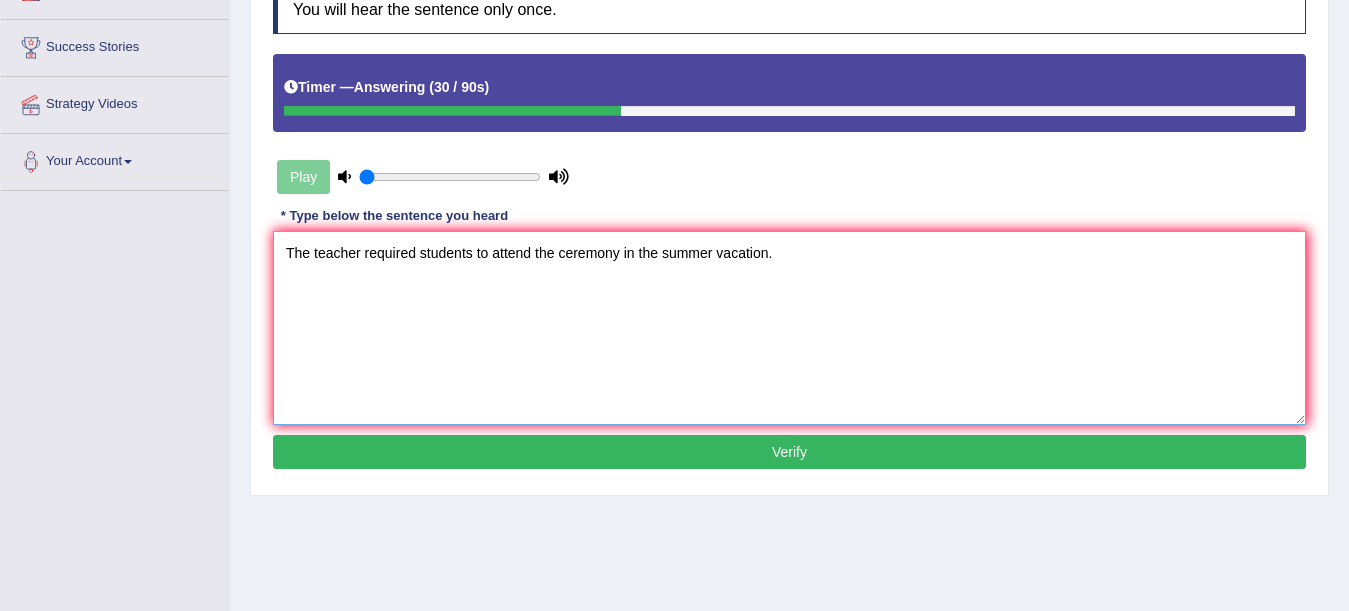 type on "The teacher required students to attend the ceremony in the summer vacation." 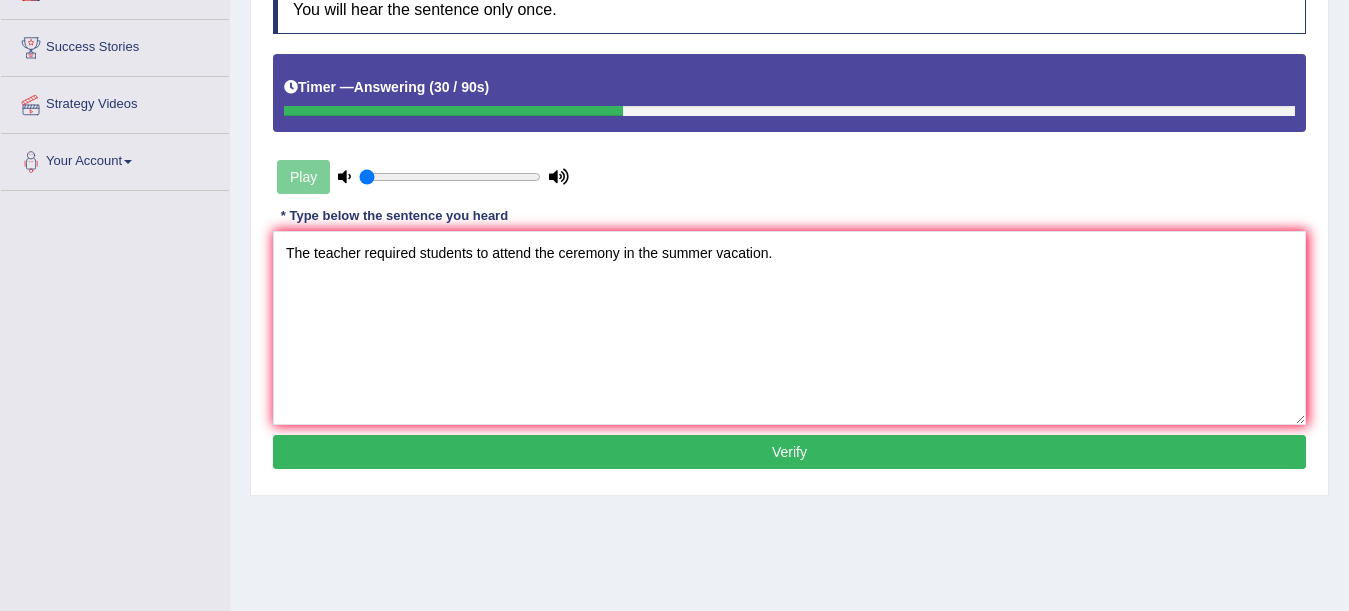 click on "Verify" at bounding box center (789, 452) 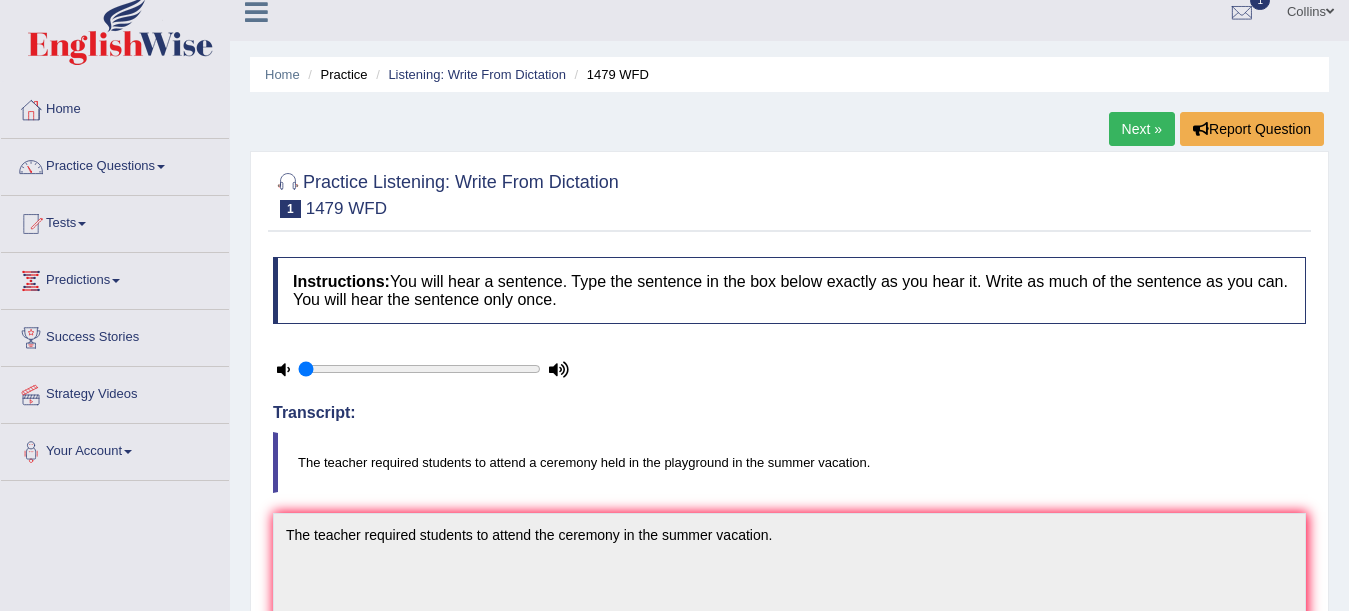 scroll, scrollTop: 14, scrollLeft: 0, axis: vertical 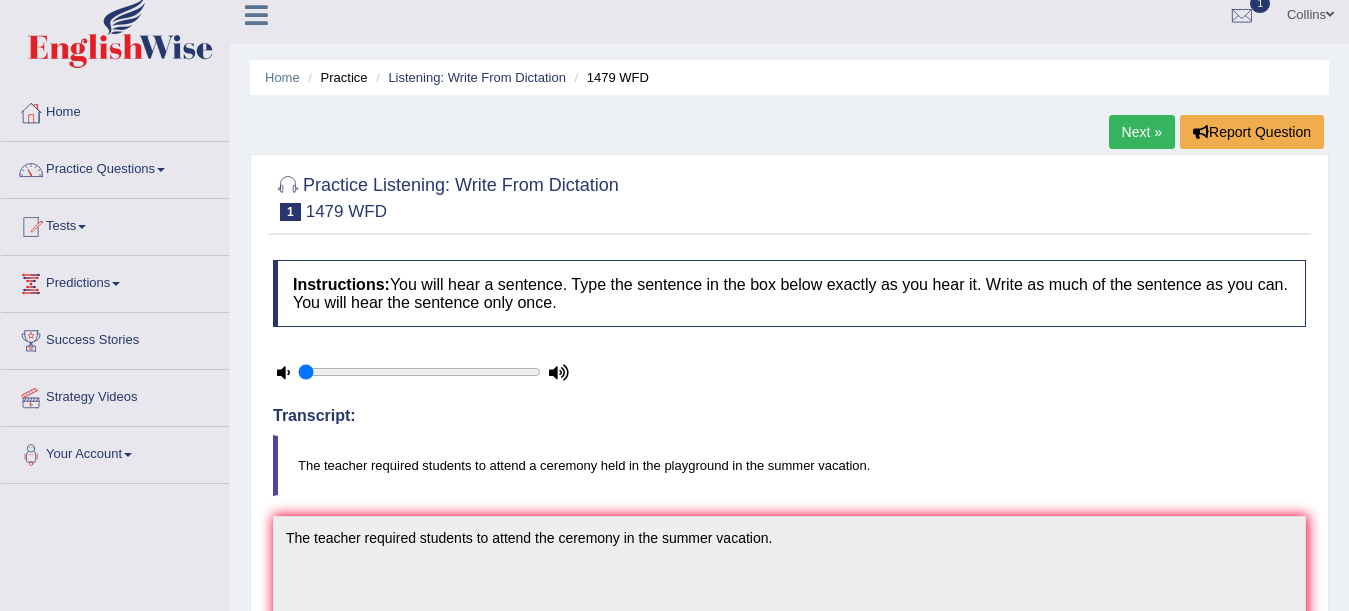 click on "Next »" at bounding box center [1142, 132] 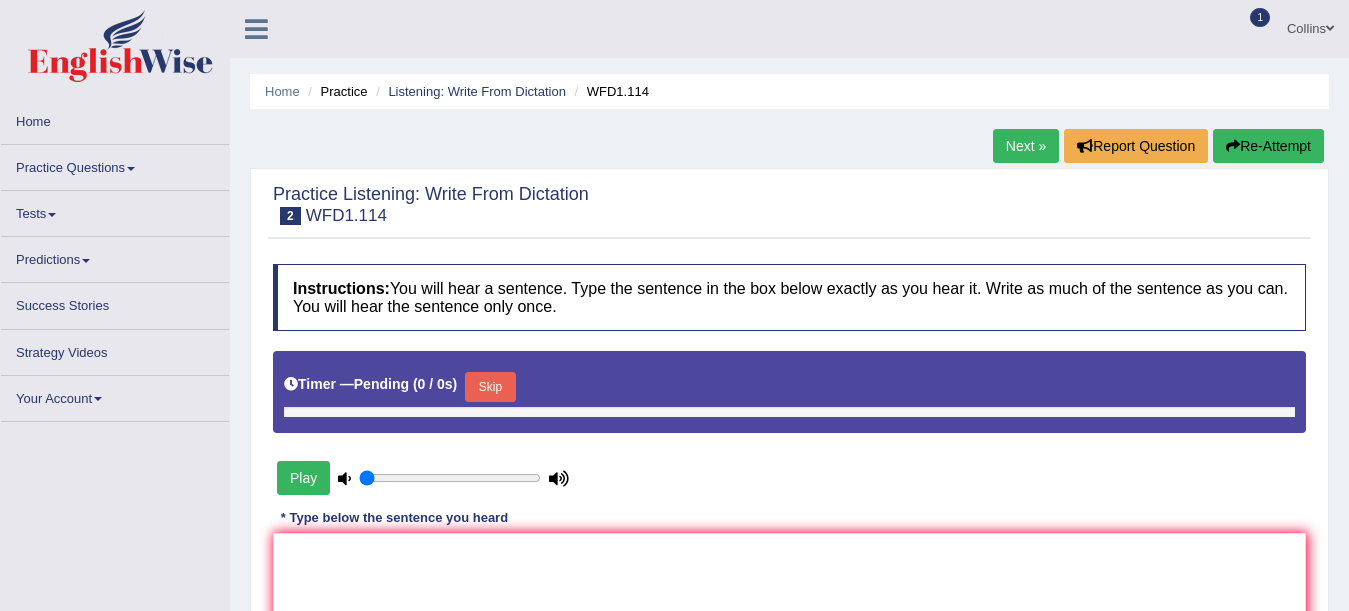 scroll, scrollTop: 0, scrollLeft: 0, axis: both 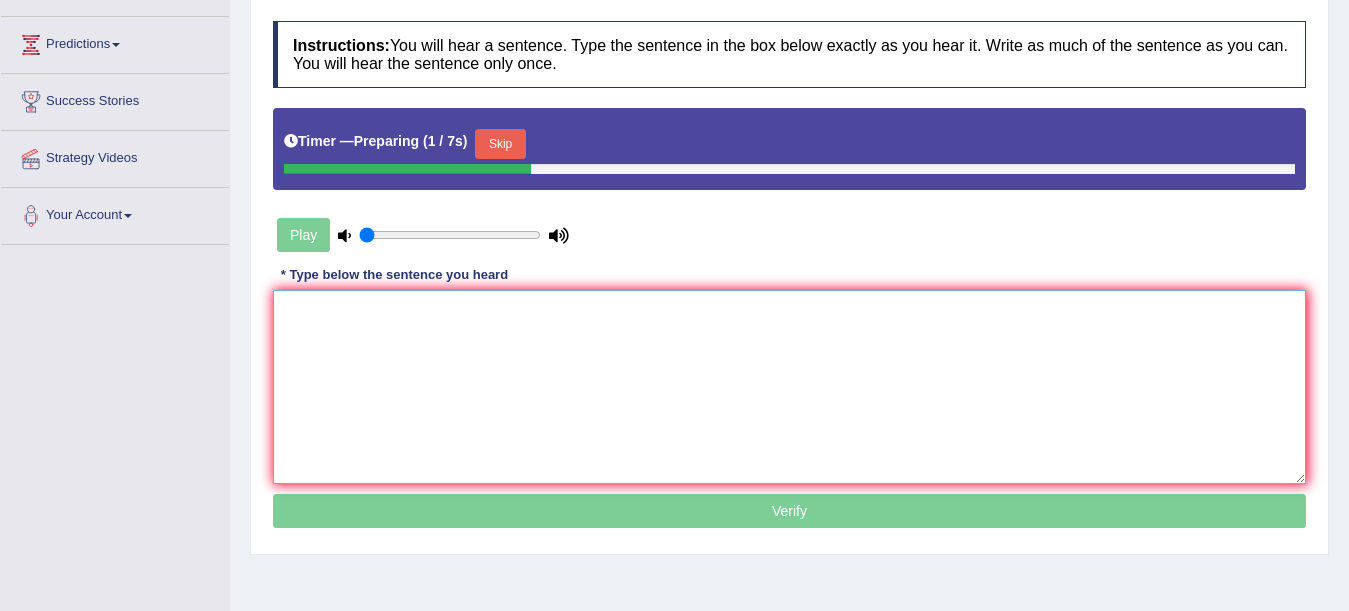 click at bounding box center (789, 387) 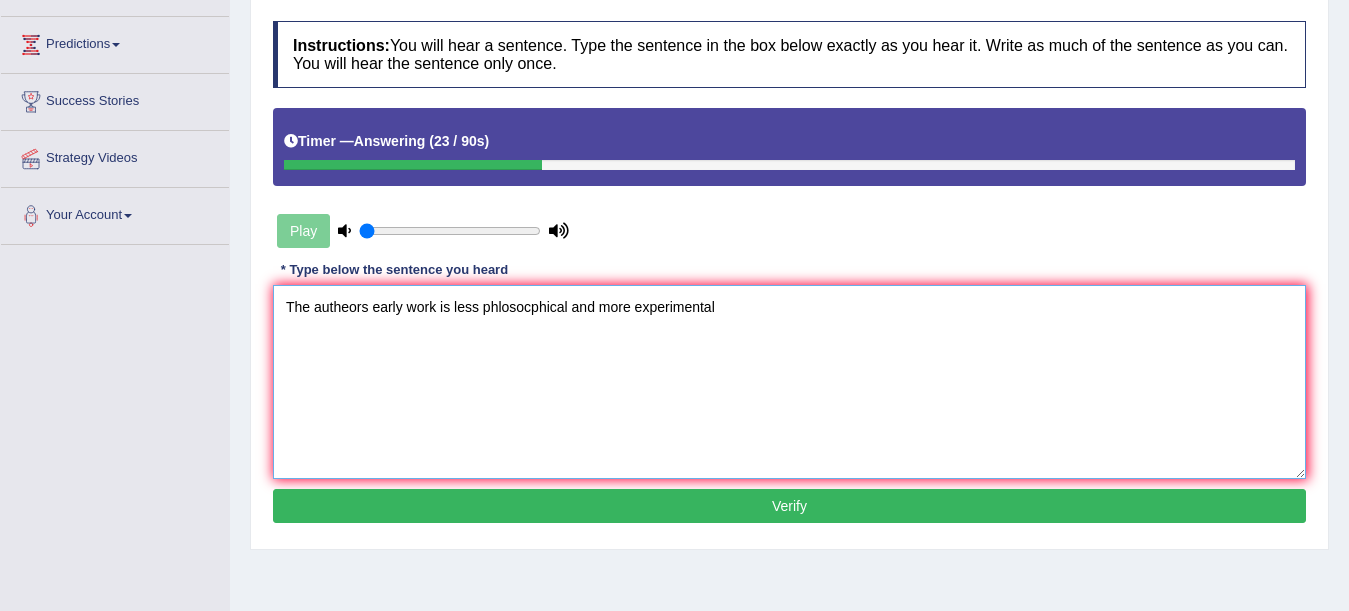 click on "The autheors early work is less phlosocphical and more experimental" at bounding box center (789, 382) 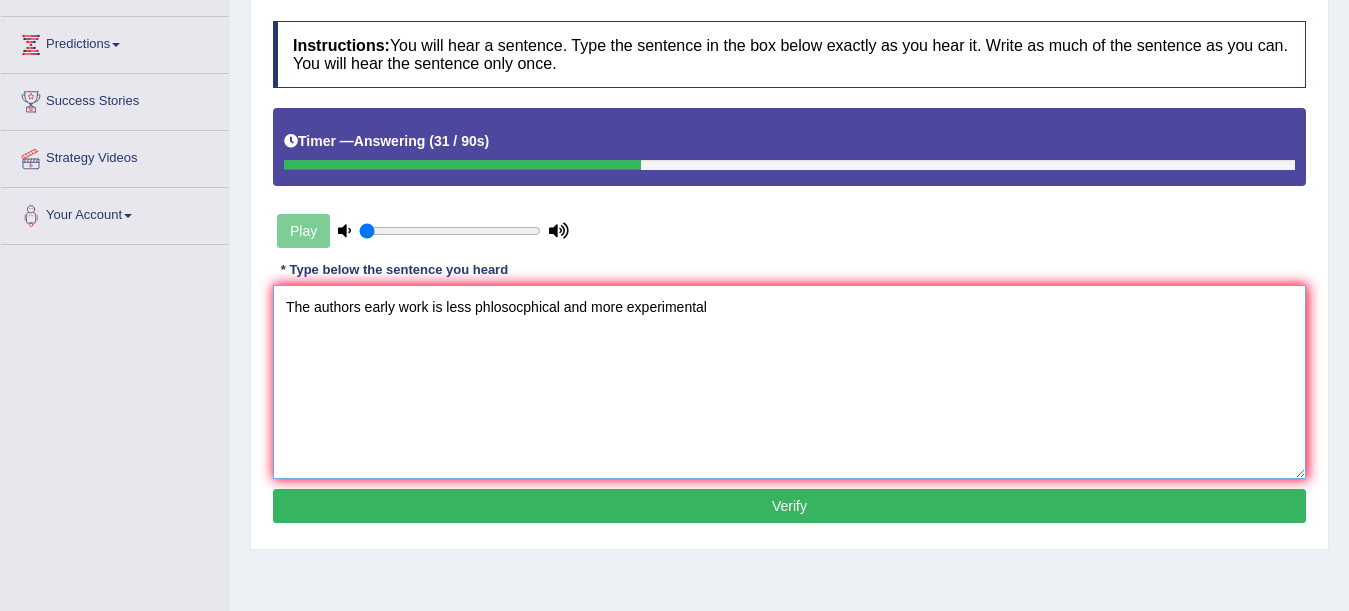 click on "The authors early work is less phlosocphical and more experimental" at bounding box center (789, 382) 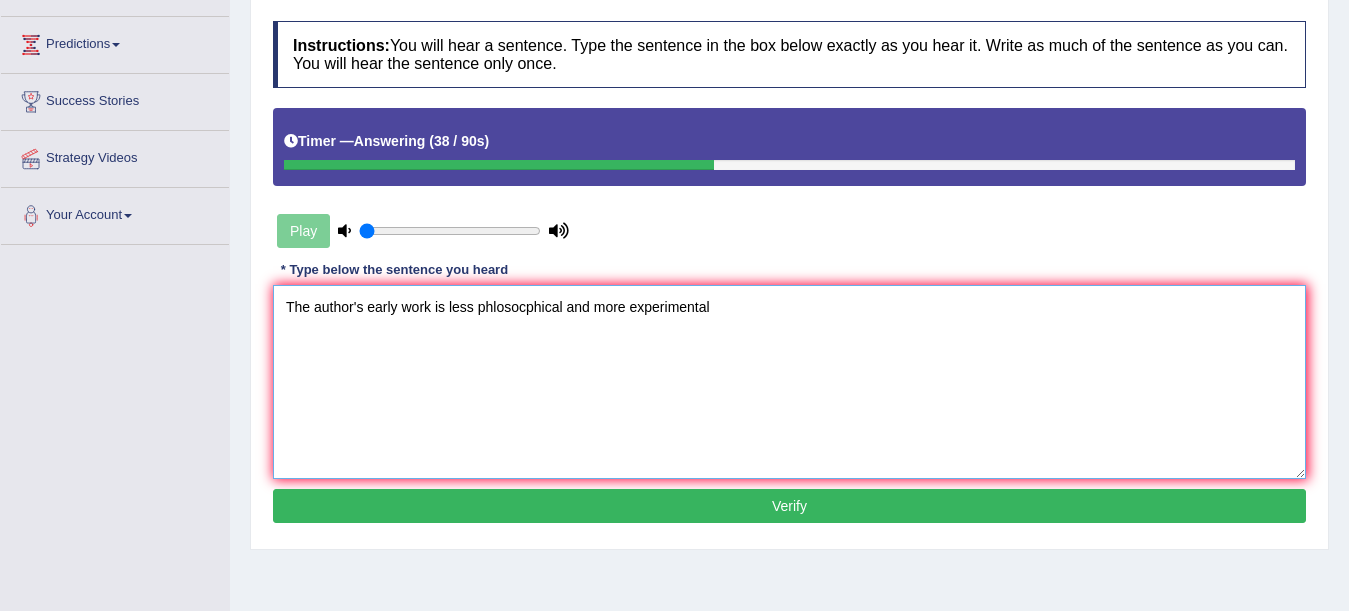 click on "The author's early work is less phlosocphical and more experimental" at bounding box center [789, 382] 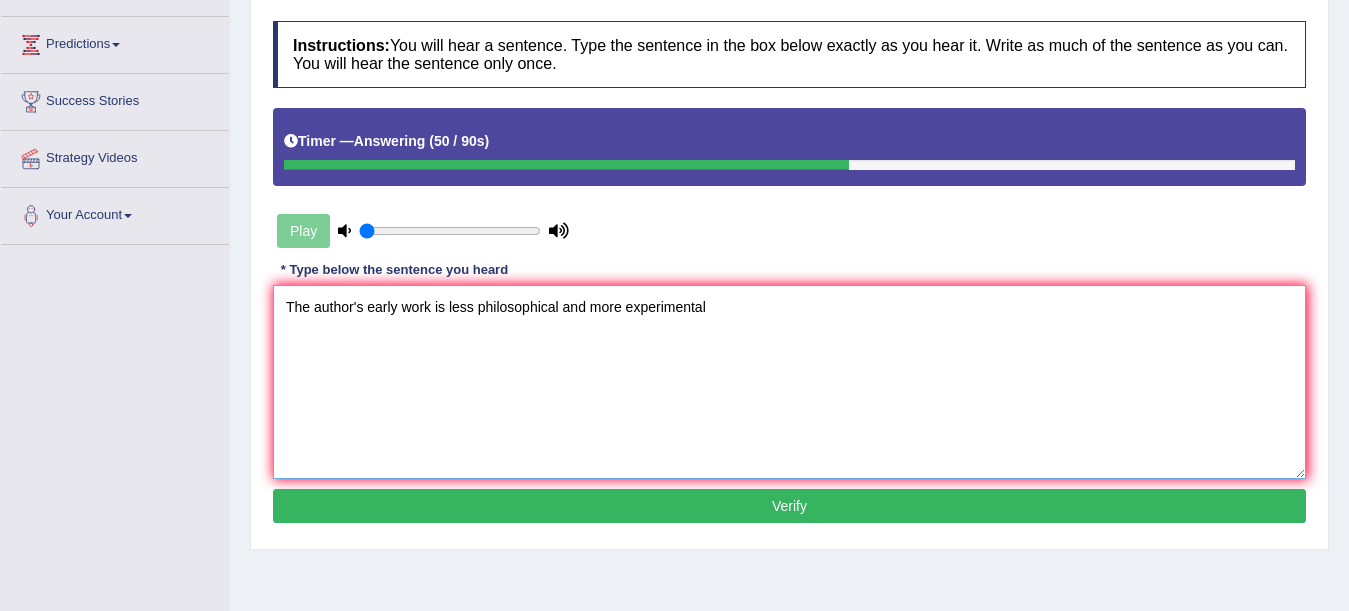 click on "The author's early work is less philosophical and more experimental" at bounding box center [789, 382] 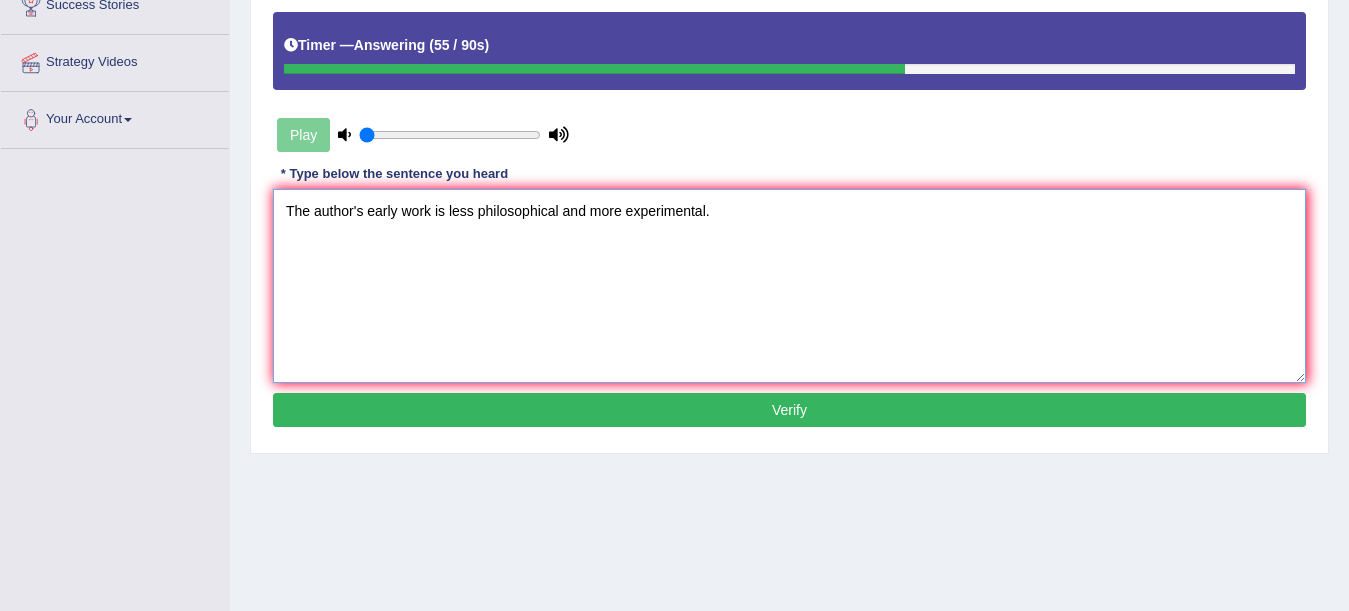 scroll, scrollTop: 350, scrollLeft: 0, axis: vertical 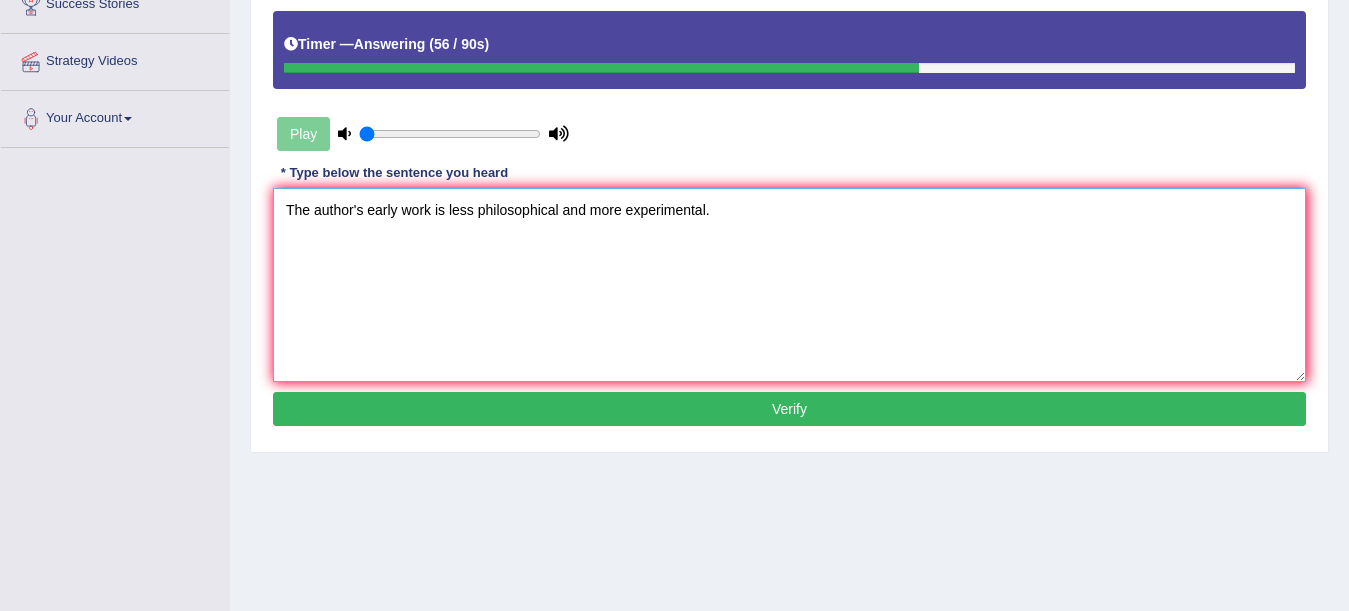 type on "The author's early work is less philosophical and more experimental." 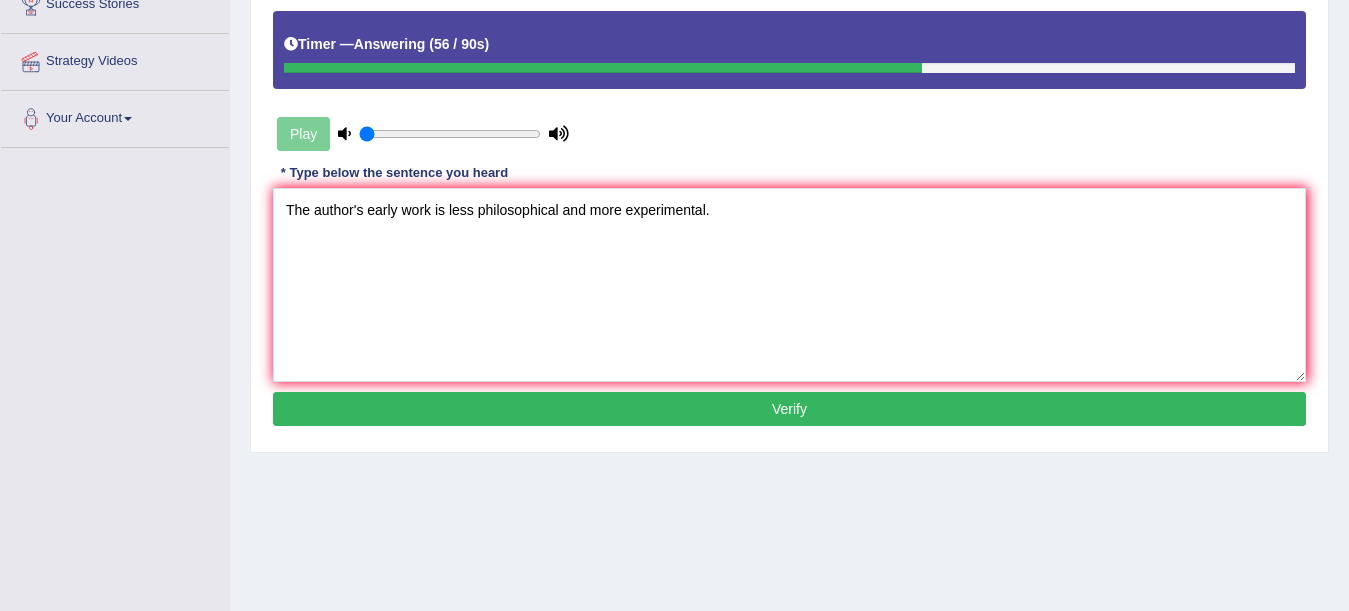click on "Verify" at bounding box center [789, 409] 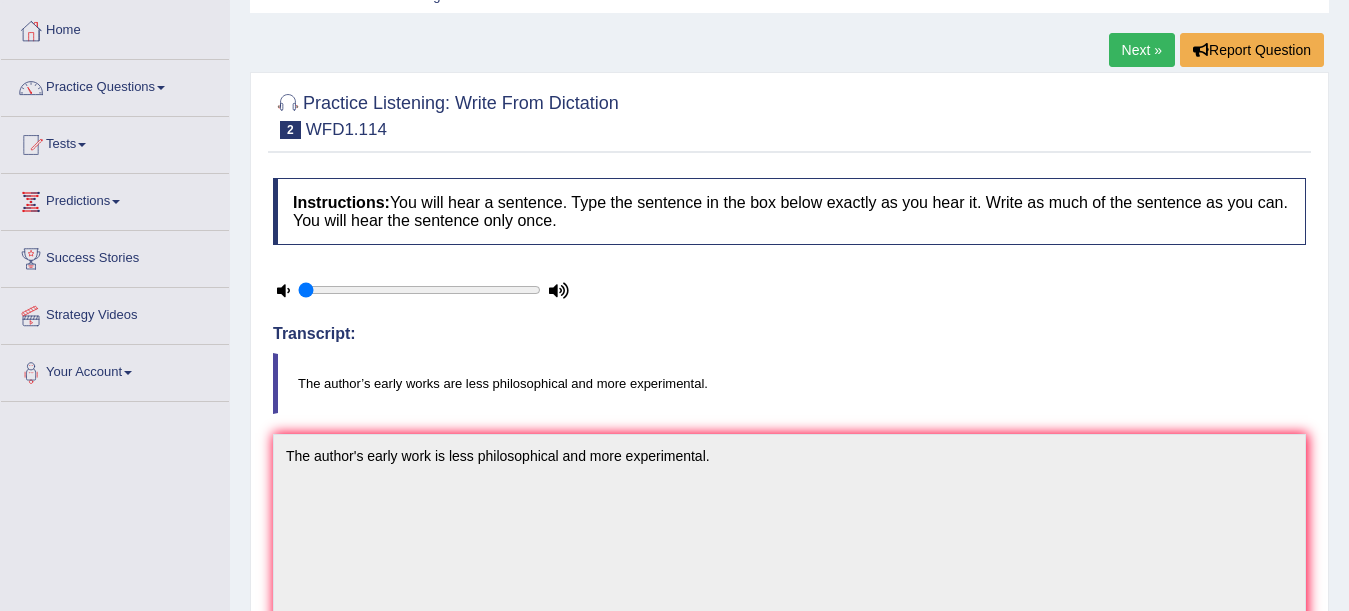 scroll, scrollTop: 0, scrollLeft: 0, axis: both 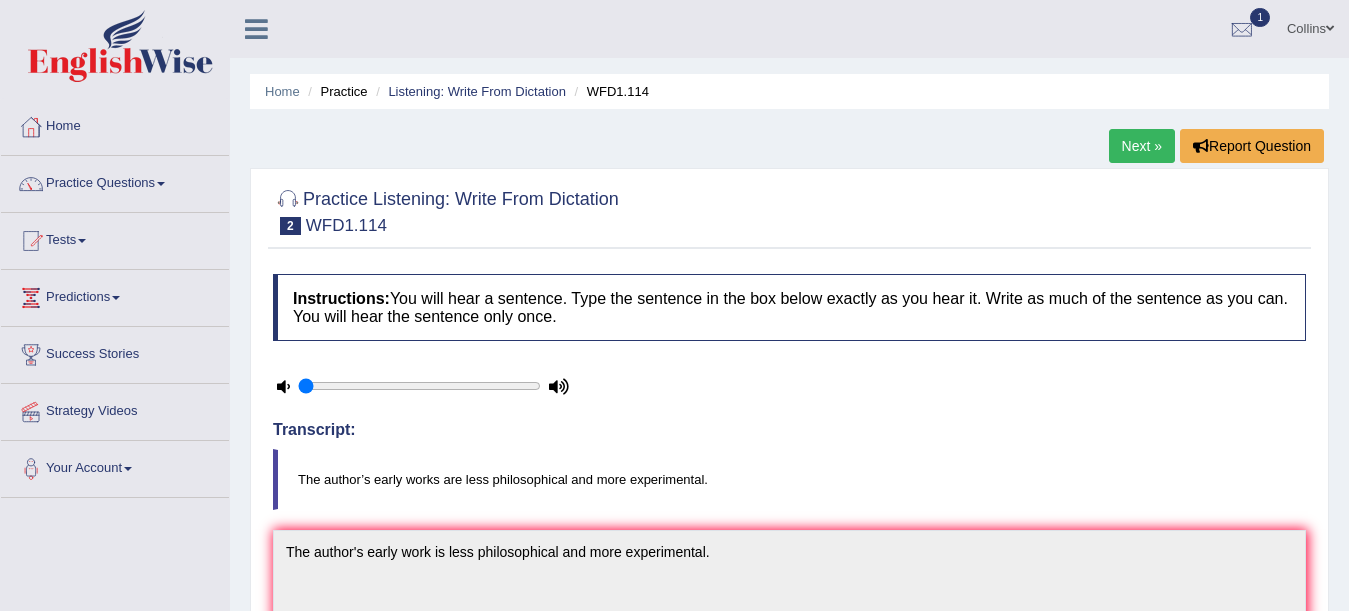 click on "Next »" at bounding box center (1142, 146) 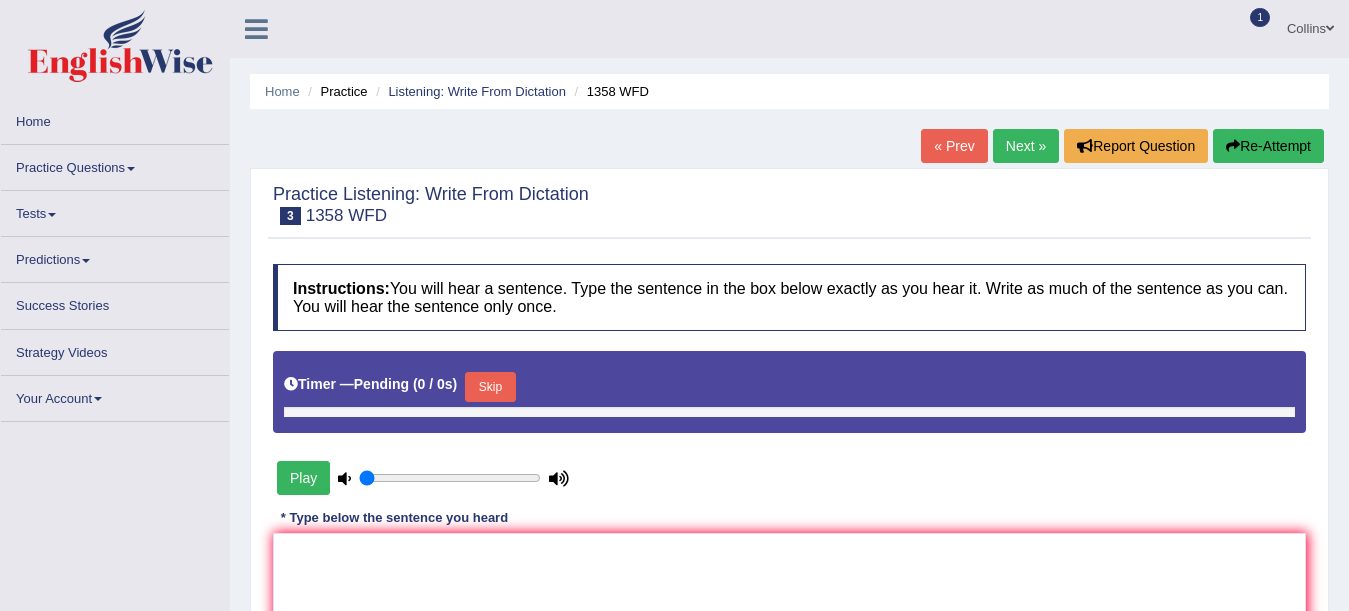 scroll, scrollTop: 0, scrollLeft: 0, axis: both 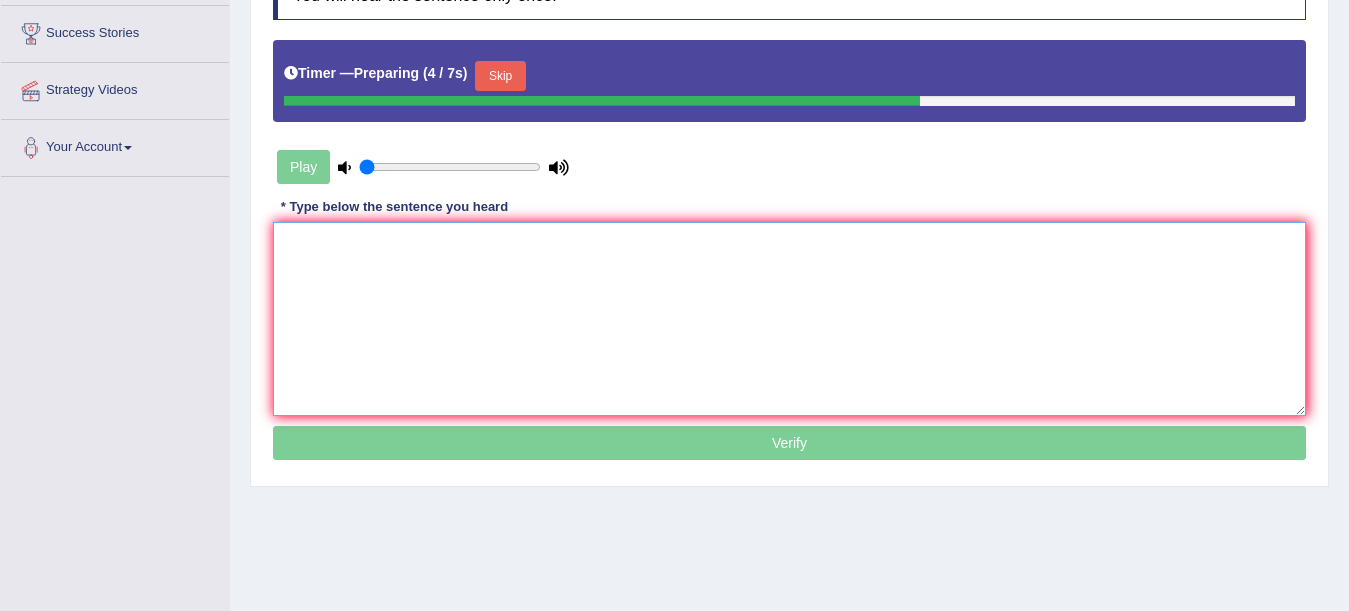 click at bounding box center (789, 319) 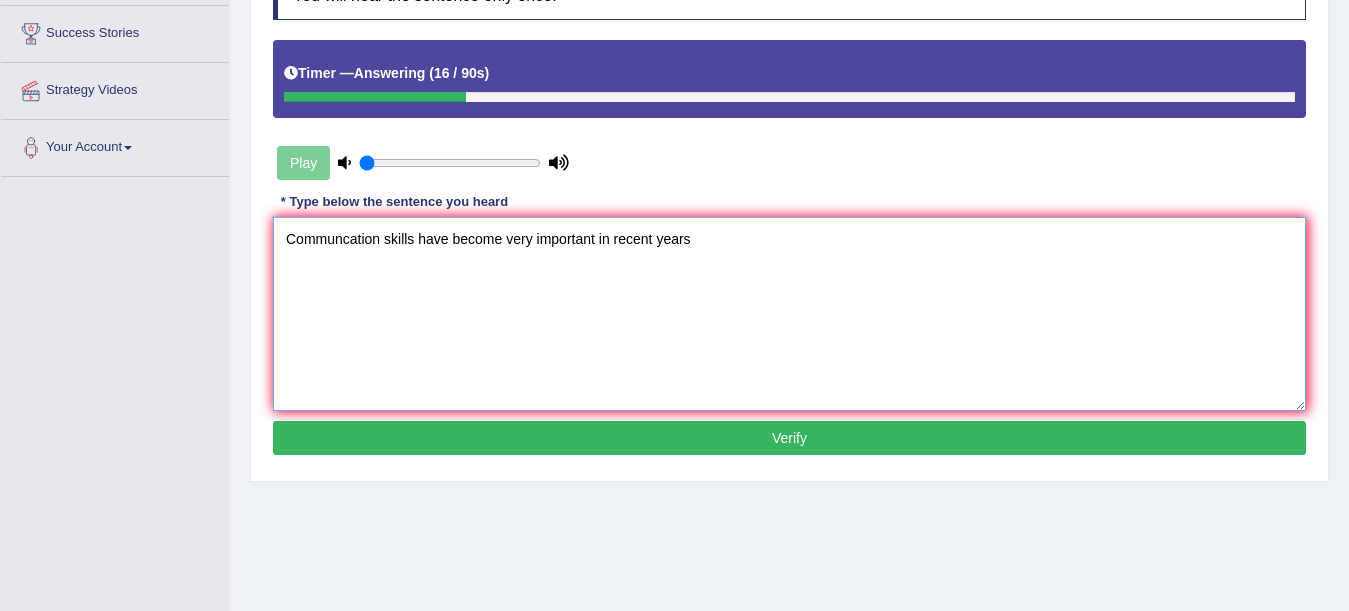 click on "Communcation skills have become very important in recent years" at bounding box center (789, 314) 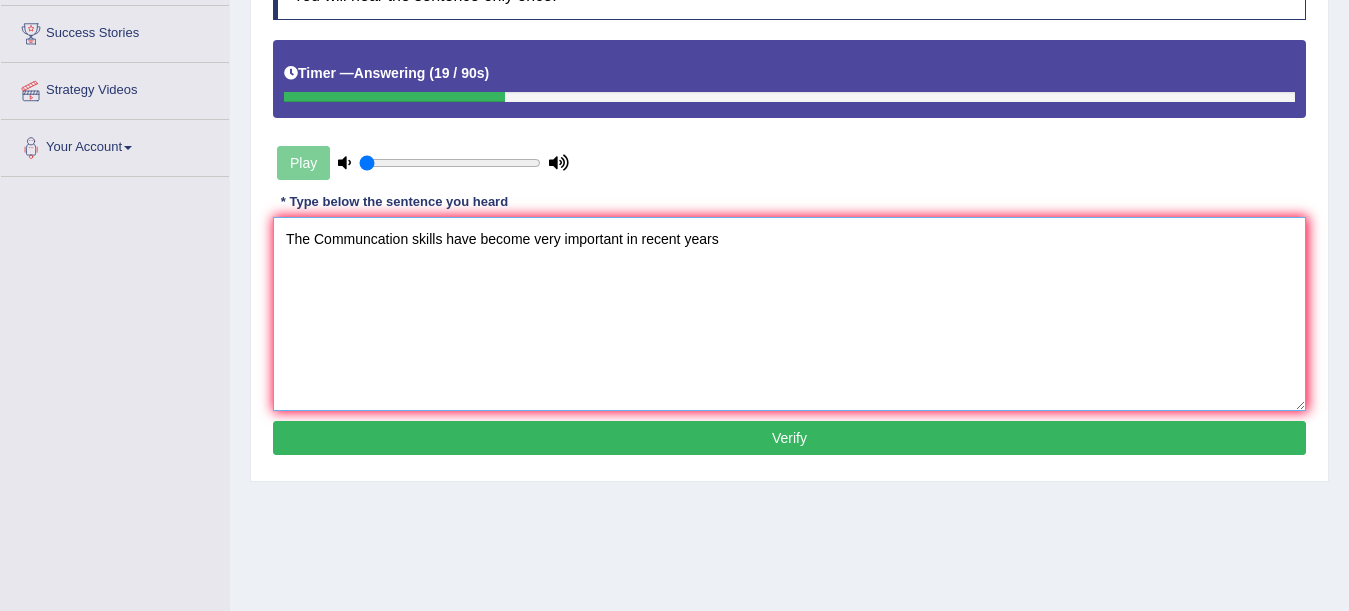 click on "The Communcation skills have become very important in recent years" at bounding box center (789, 314) 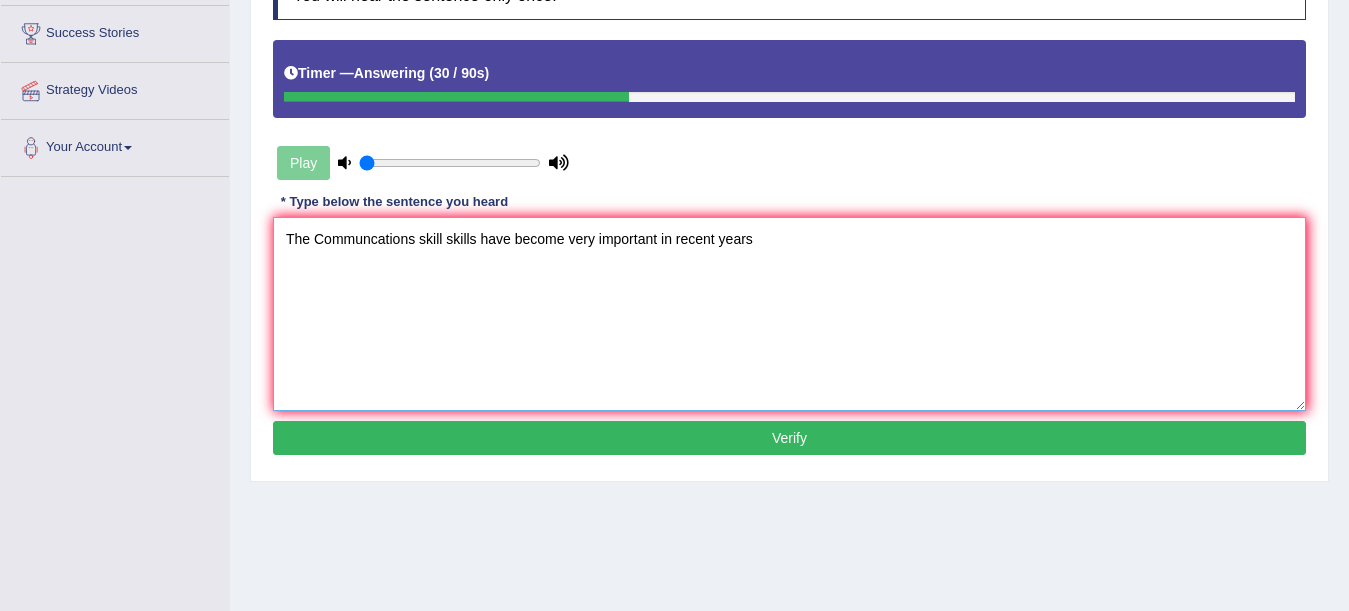 click on "The Communcations skill skills have become very important in recent years" at bounding box center [789, 314] 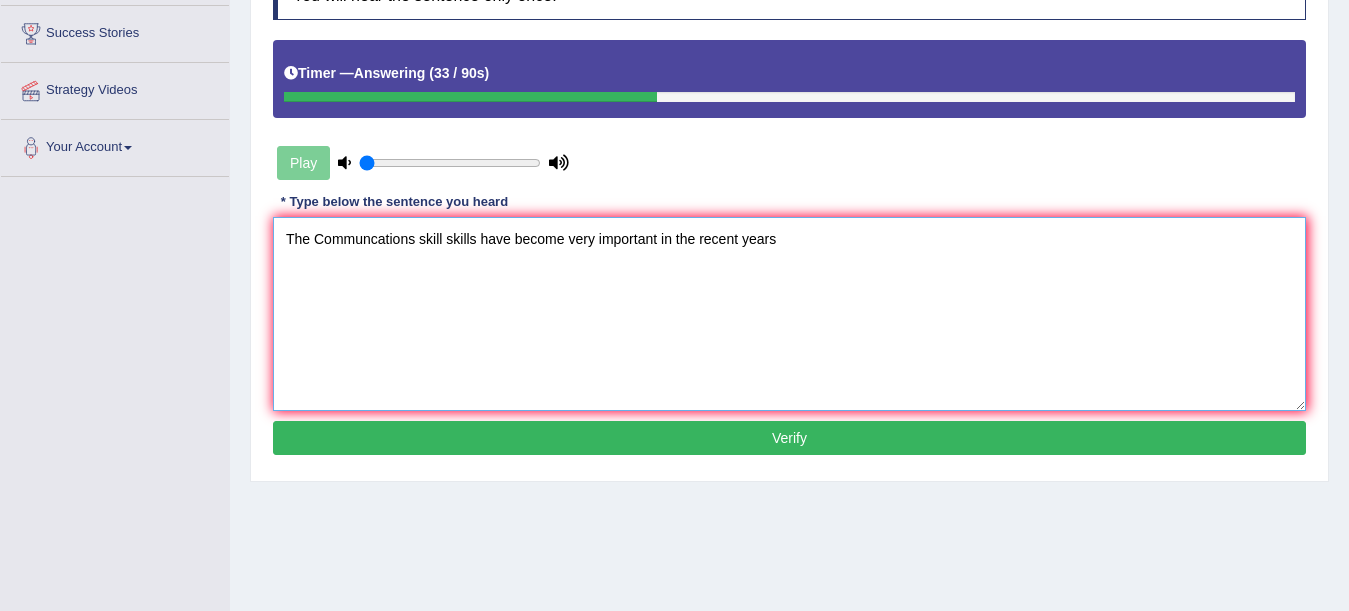 click on "The Communcations skill skills have become very important in the recent years" at bounding box center [789, 314] 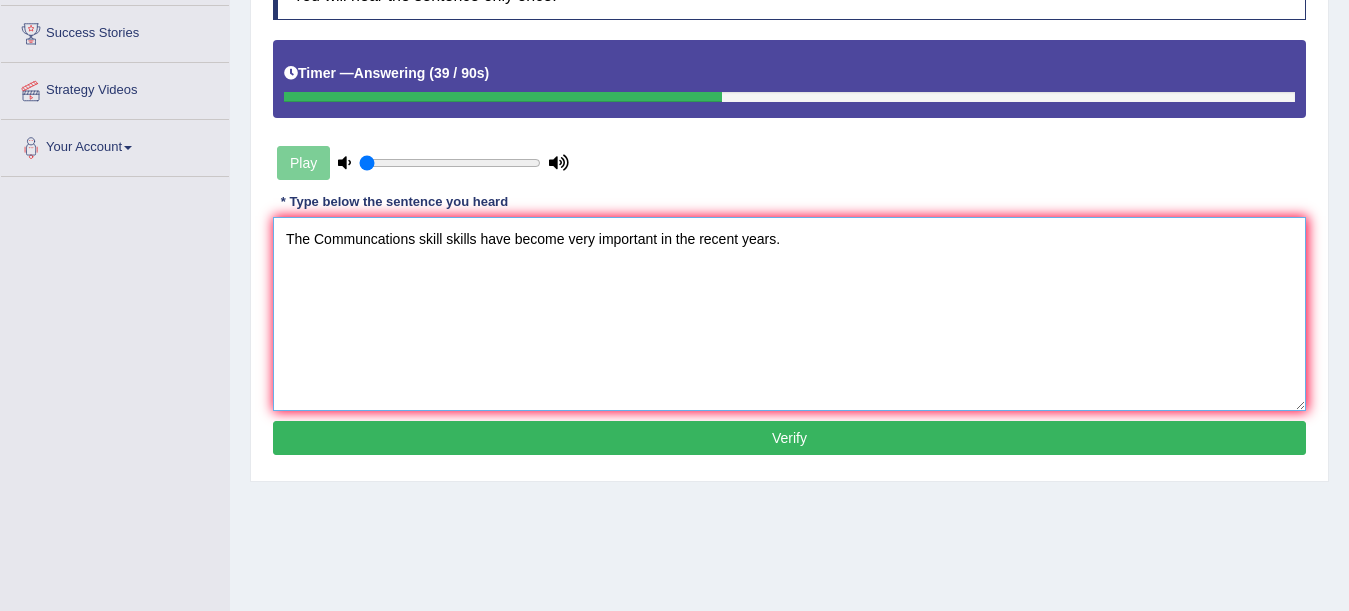 click on "The Communcations skill skills have become very important in the recent years." at bounding box center (789, 314) 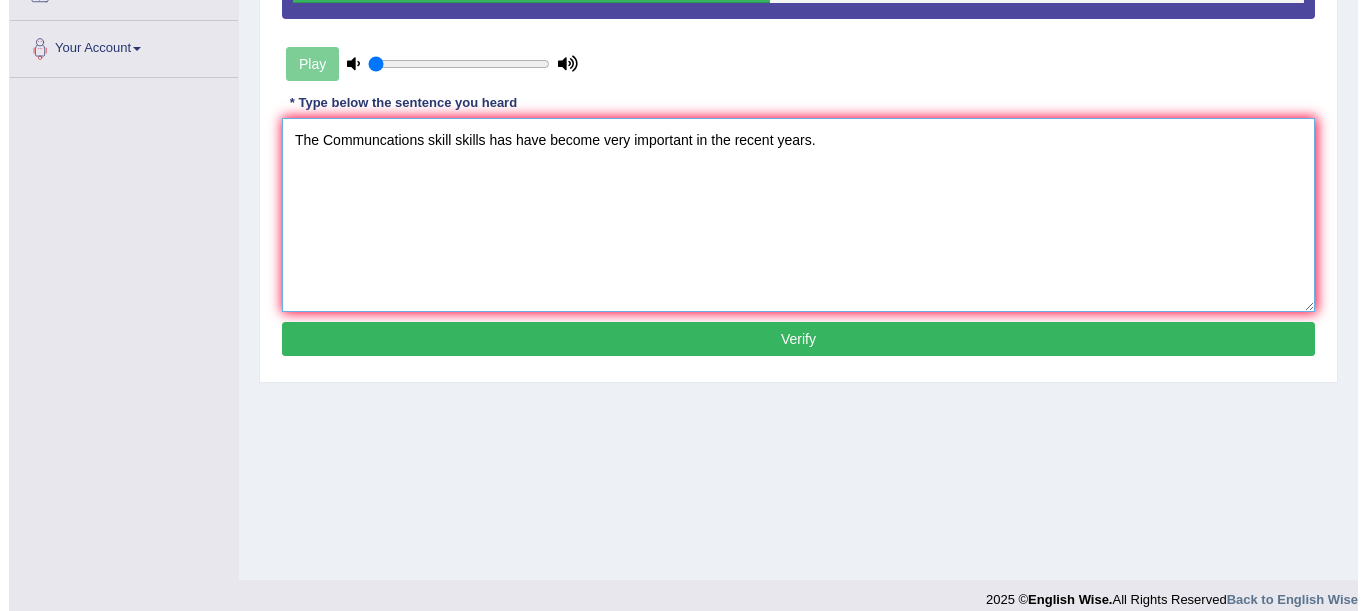 scroll, scrollTop: 439, scrollLeft: 0, axis: vertical 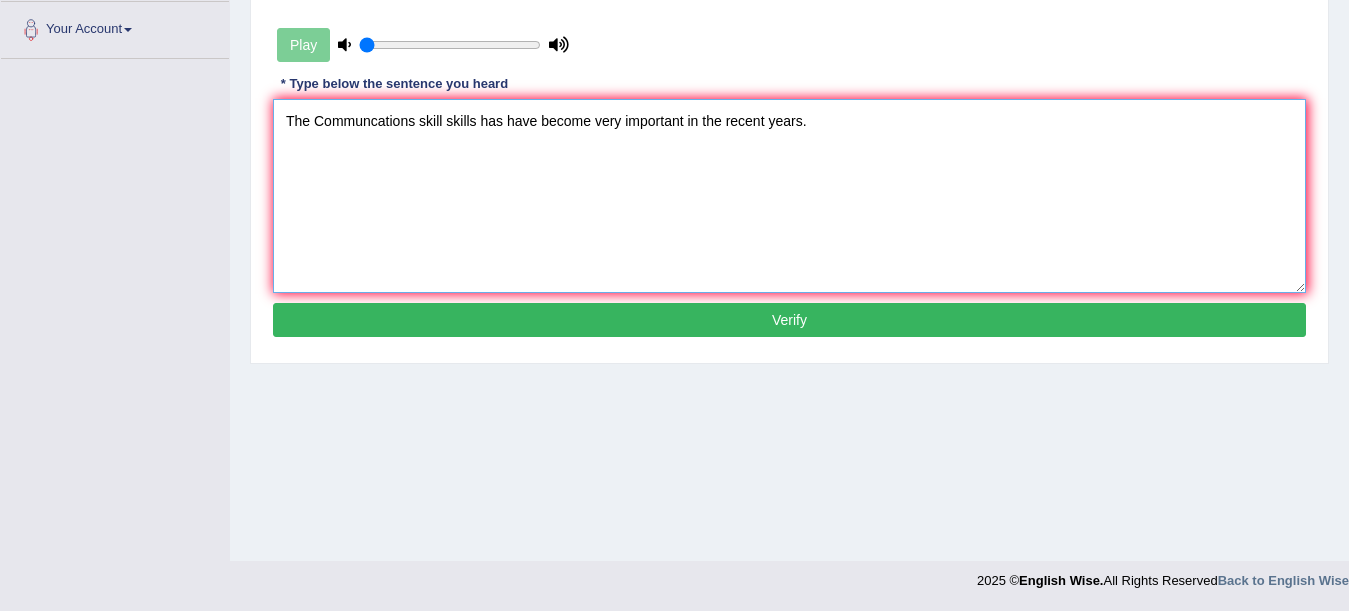 type on "The Communcations skill skills has have become very important in the recent years." 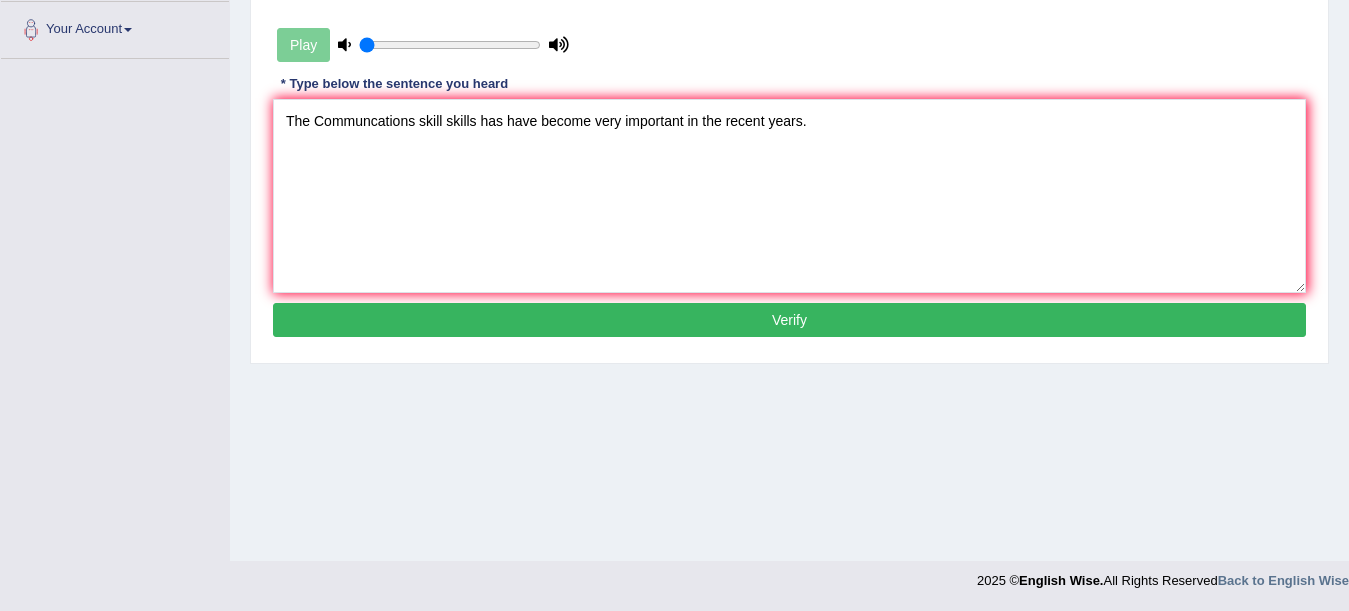 click on "Verify" at bounding box center (789, 320) 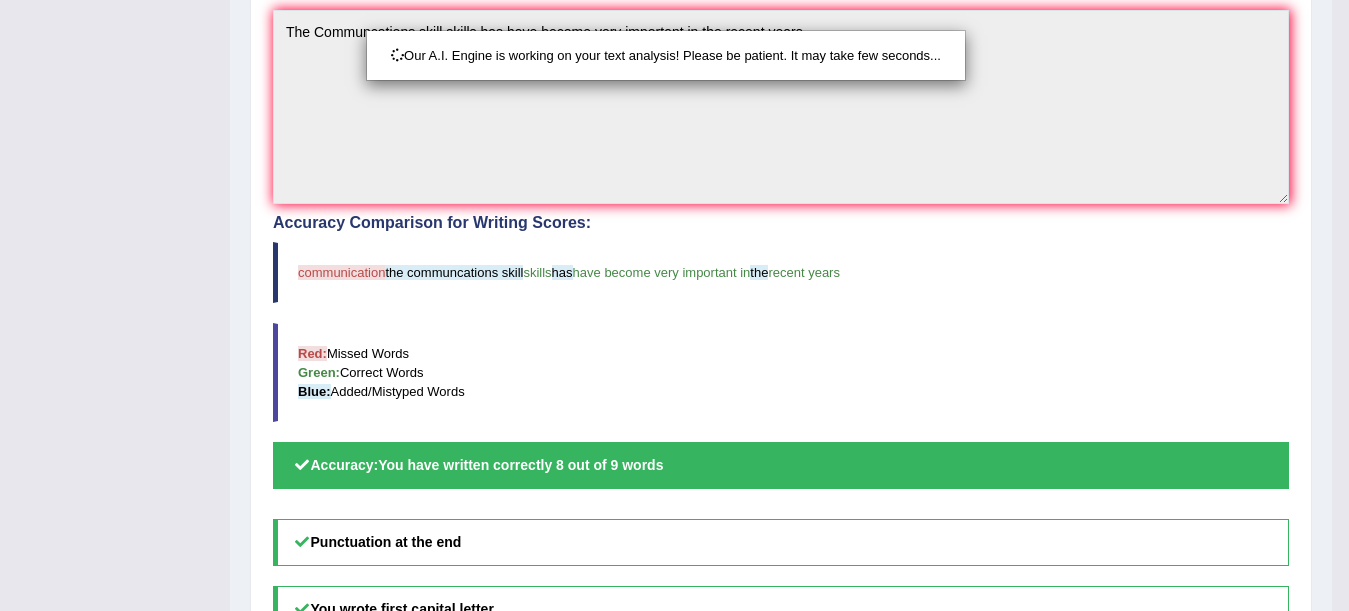 scroll, scrollTop: 533, scrollLeft: 0, axis: vertical 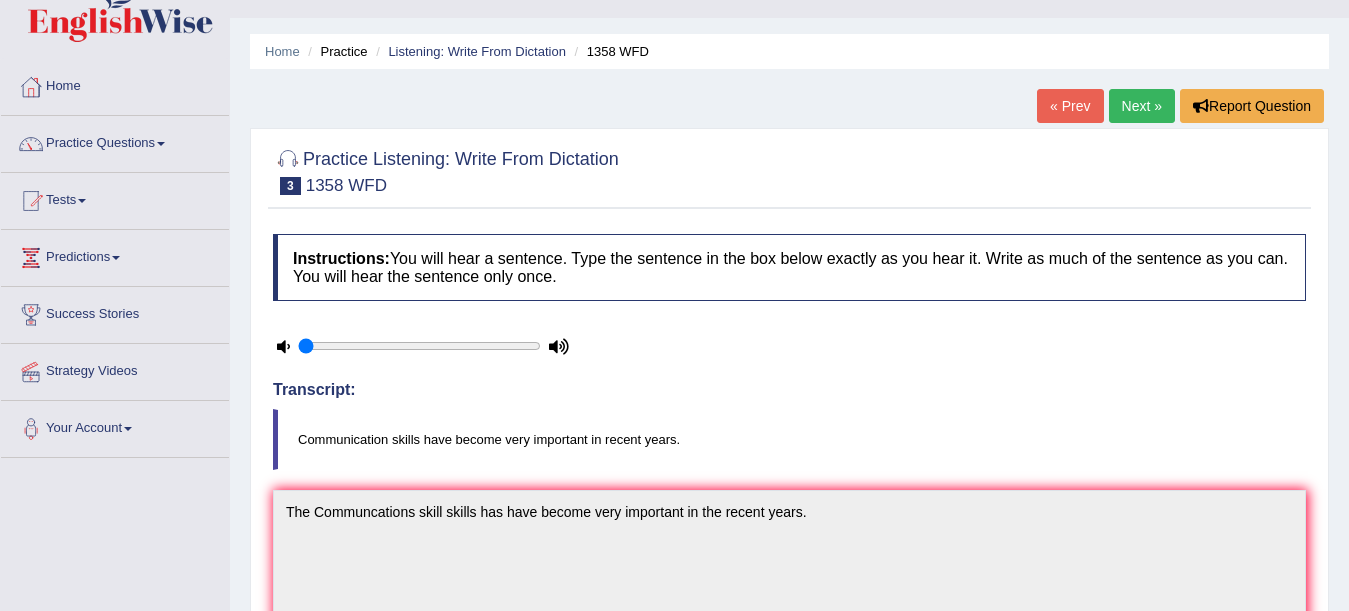 click on "Next »" at bounding box center (1142, 106) 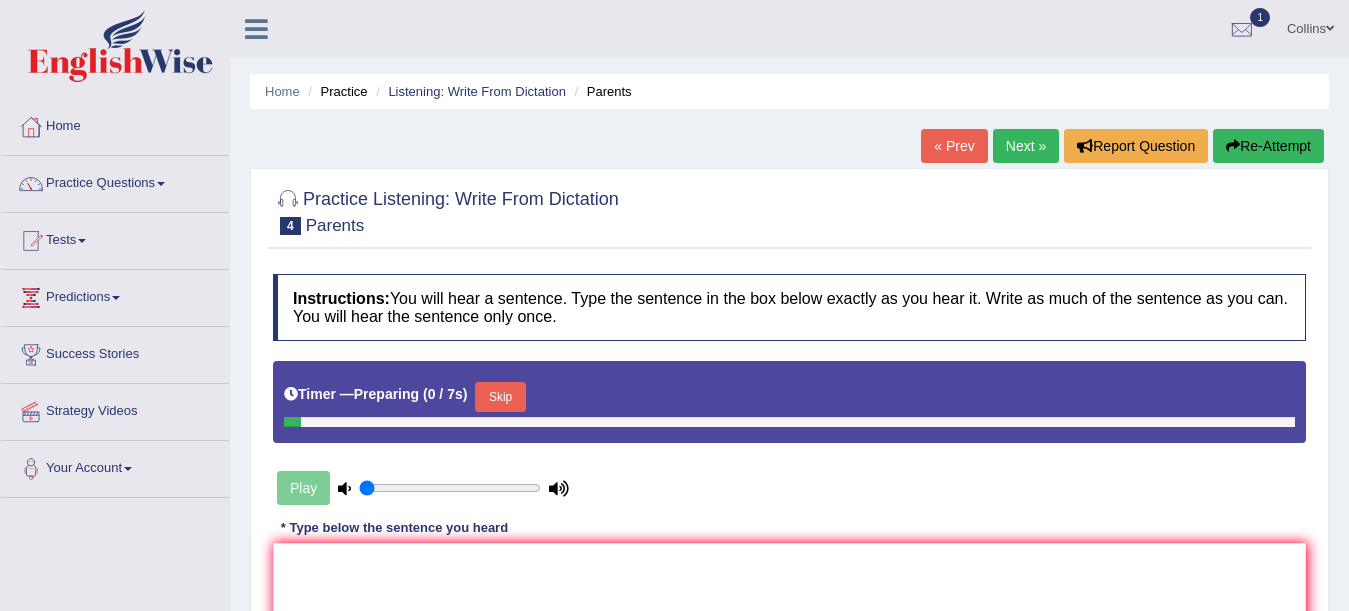 scroll, scrollTop: 0, scrollLeft: 0, axis: both 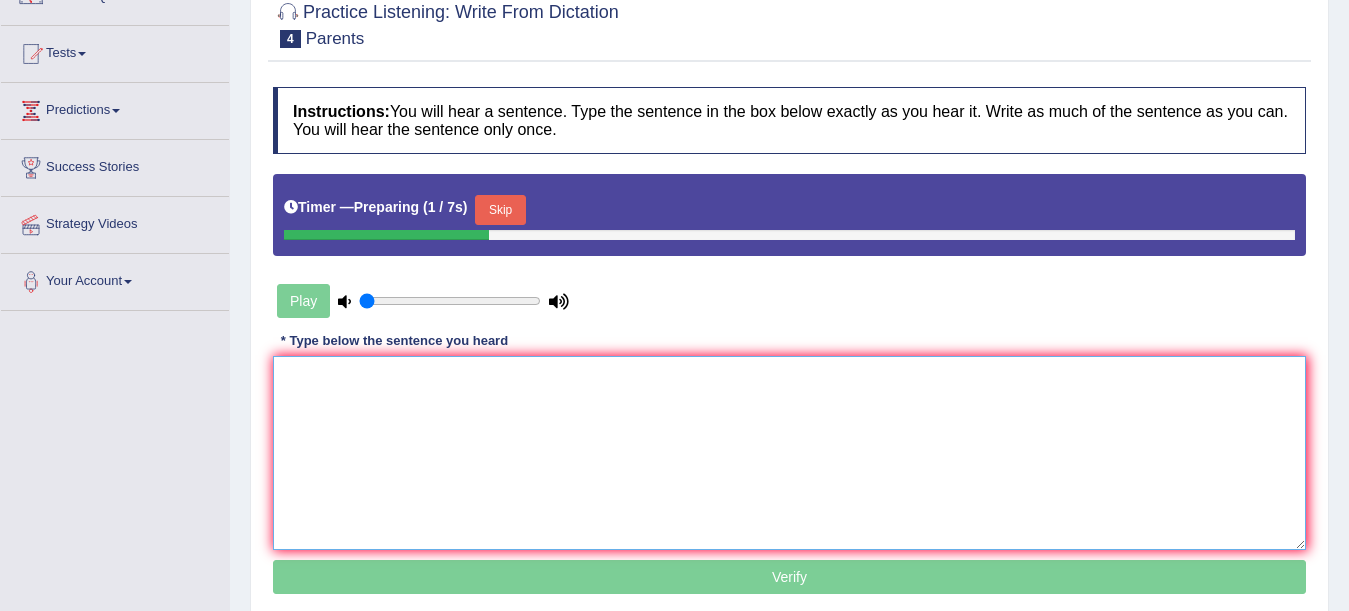 click at bounding box center [789, 453] 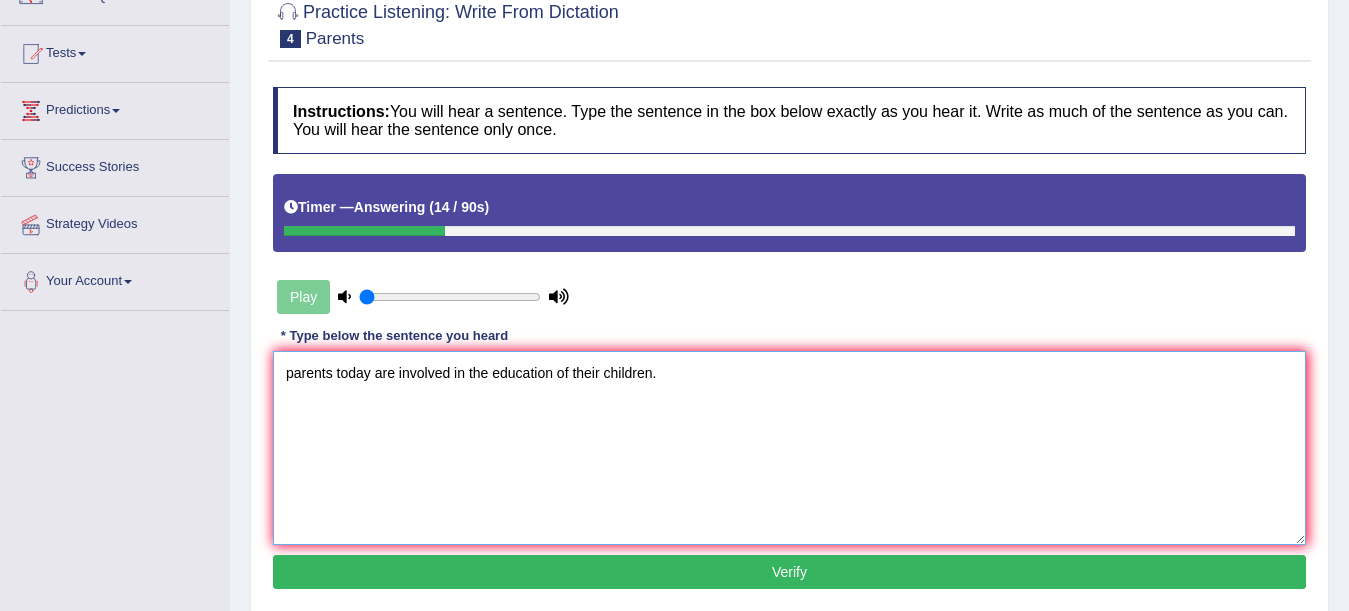 click on "parents today are involved in the education of their children." at bounding box center [789, 448] 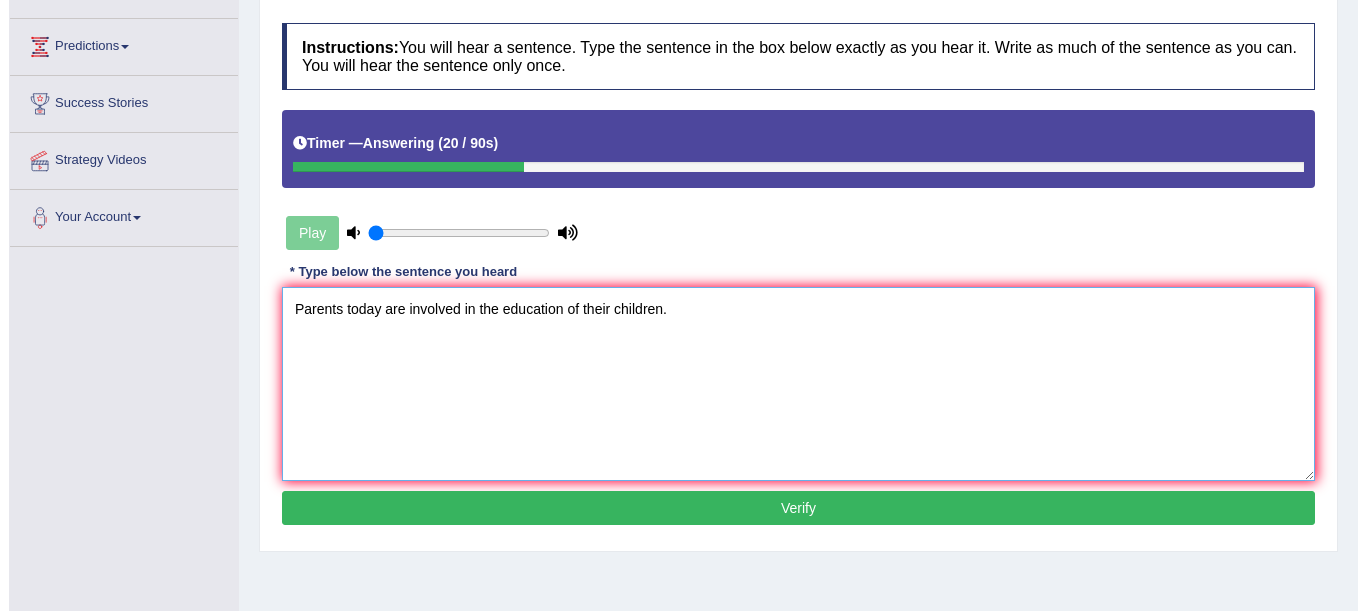 scroll, scrollTop: 253, scrollLeft: 0, axis: vertical 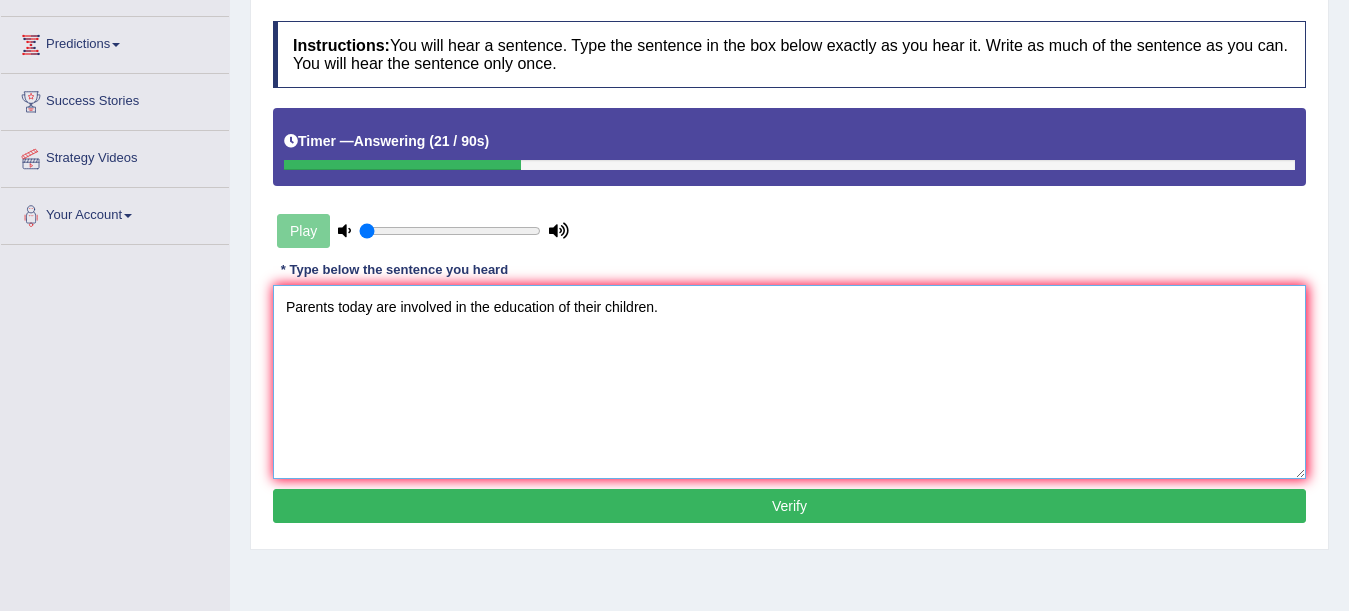 type on "Parents today are involved in the education of their children." 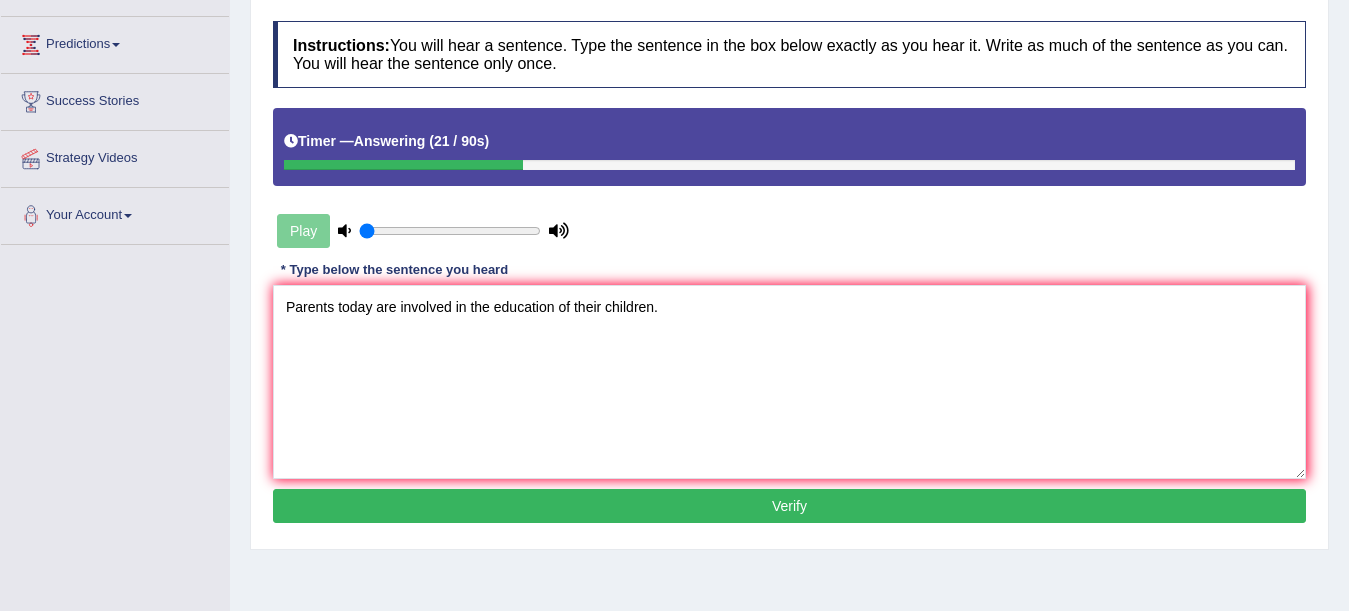 click on "Verify" at bounding box center (789, 506) 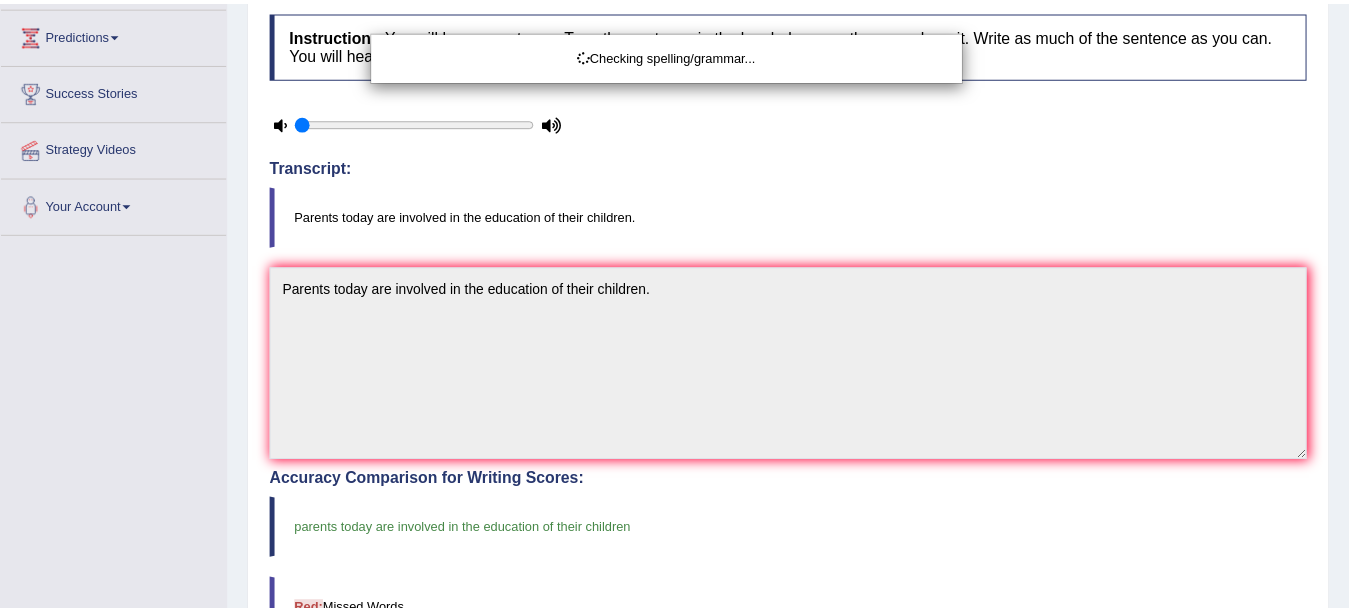 scroll, scrollTop: 454, scrollLeft: 0, axis: vertical 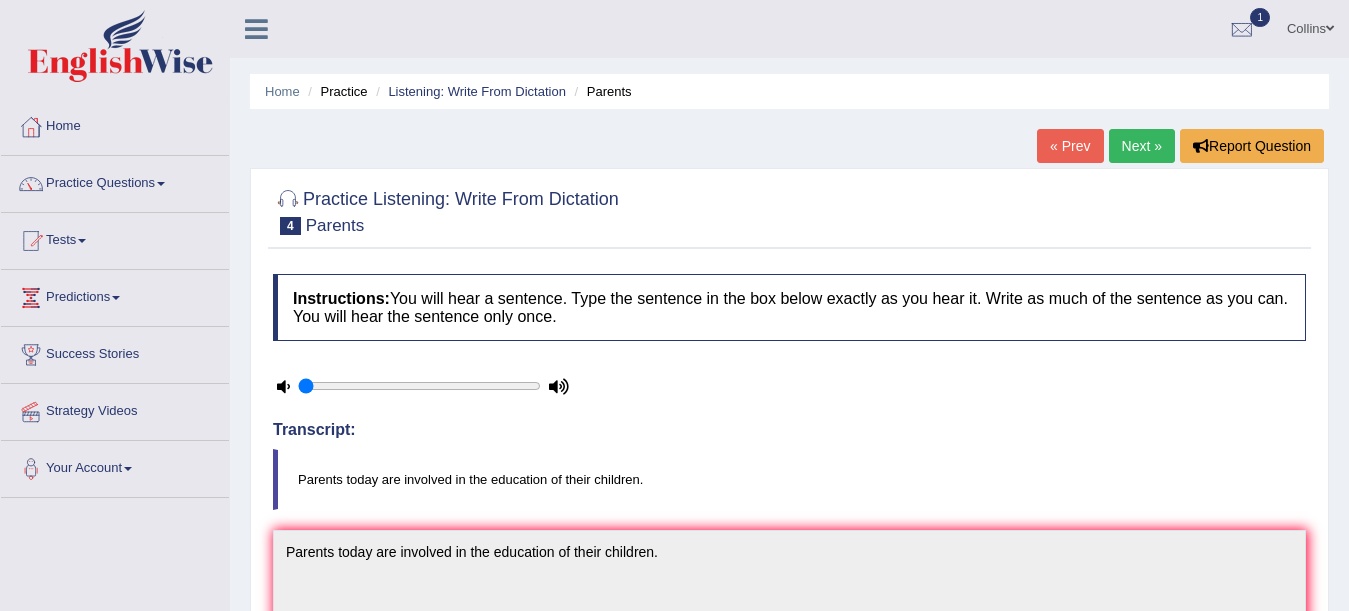 click on "Next »" at bounding box center [1142, 146] 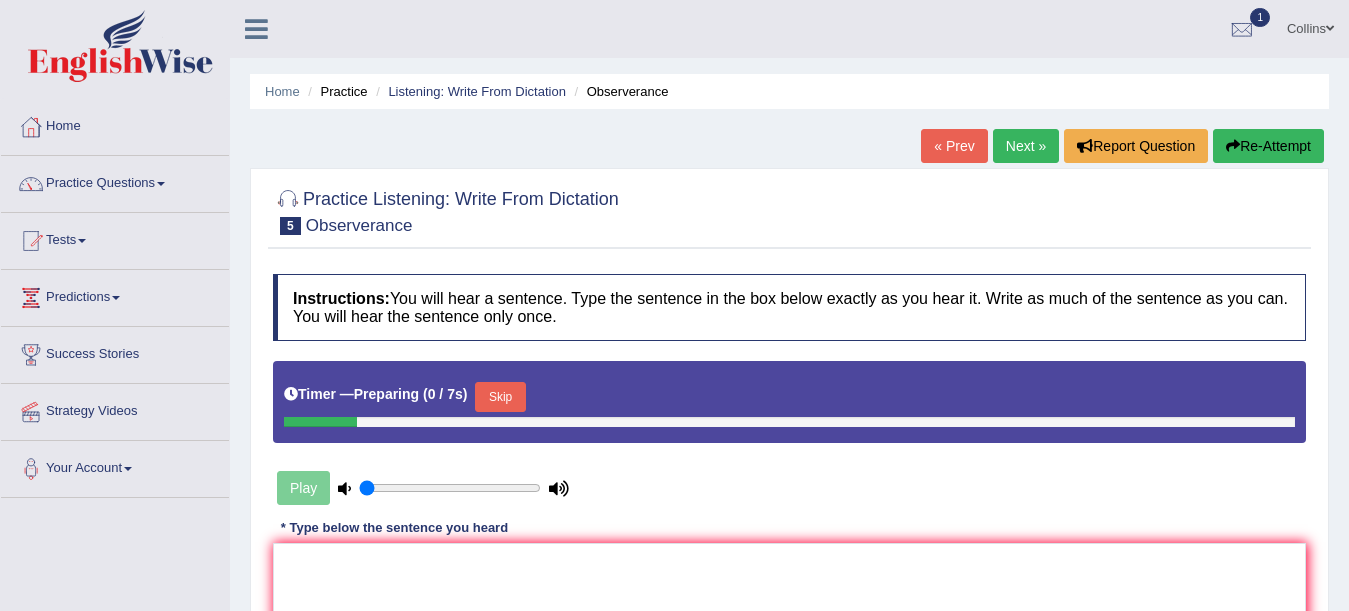 scroll, scrollTop: 0, scrollLeft: 0, axis: both 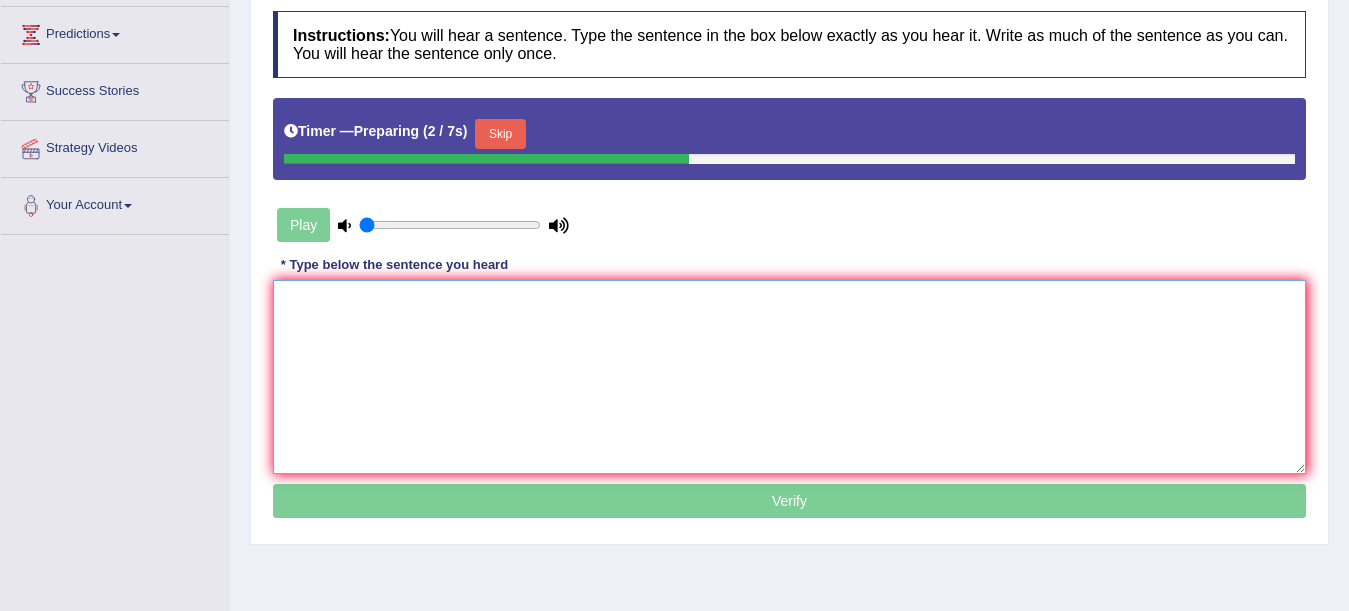 click at bounding box center [789, 377] 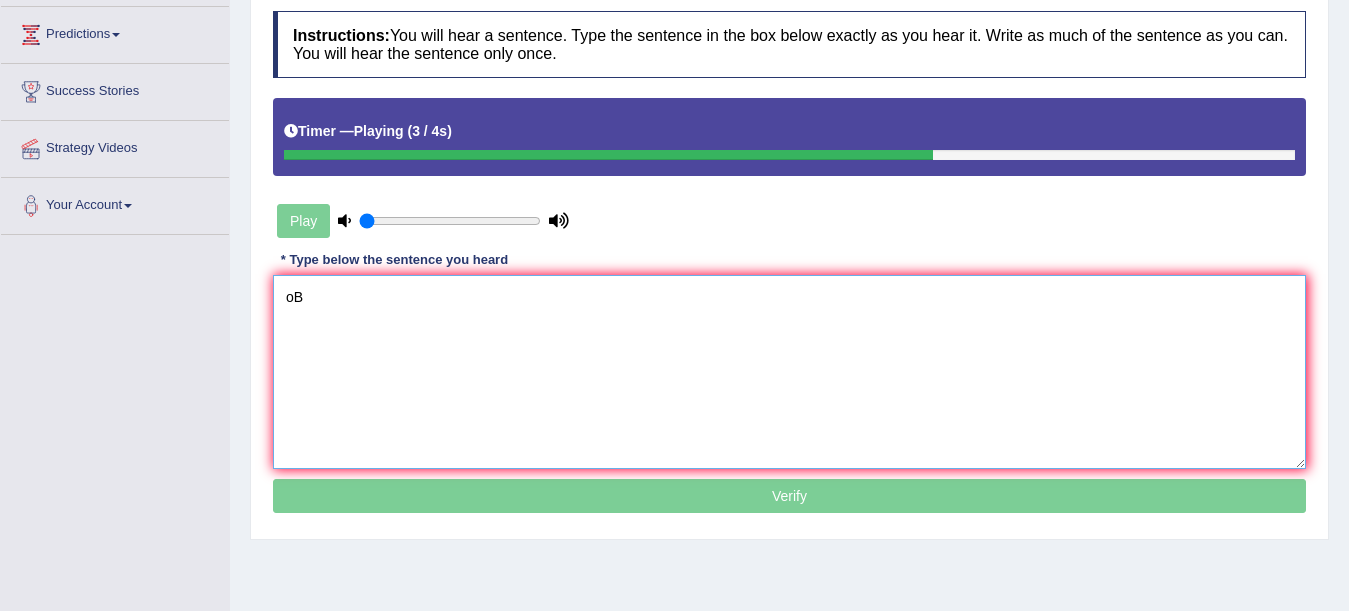 type on "o" 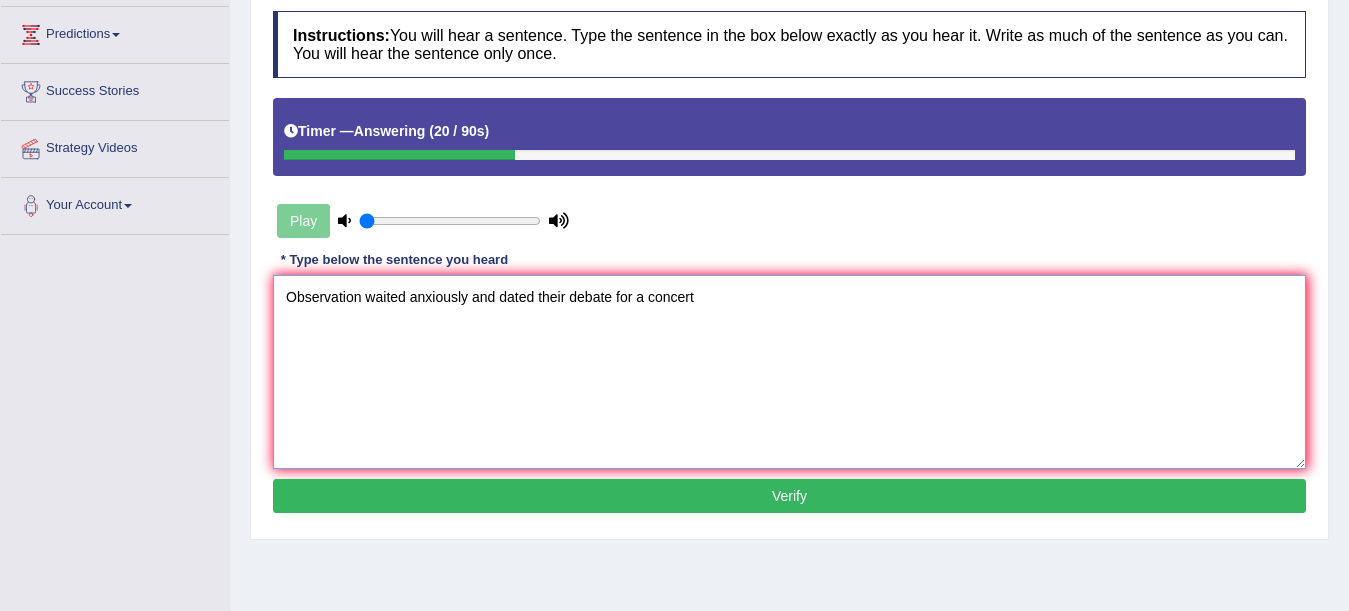 click on "Observation waited anxiously and dated their debate for a concert" at bounding box center (789, 372) 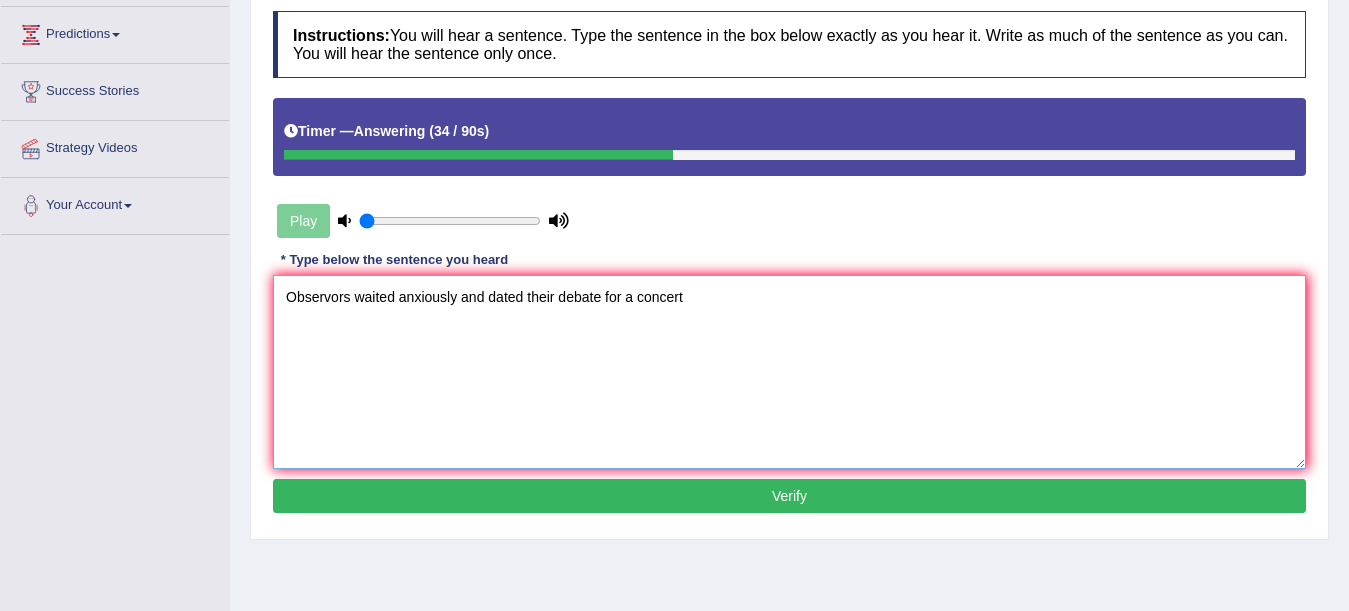 click on "Observors waited anxiously and dated their debate for a concert" at bounding box center (789, 372) 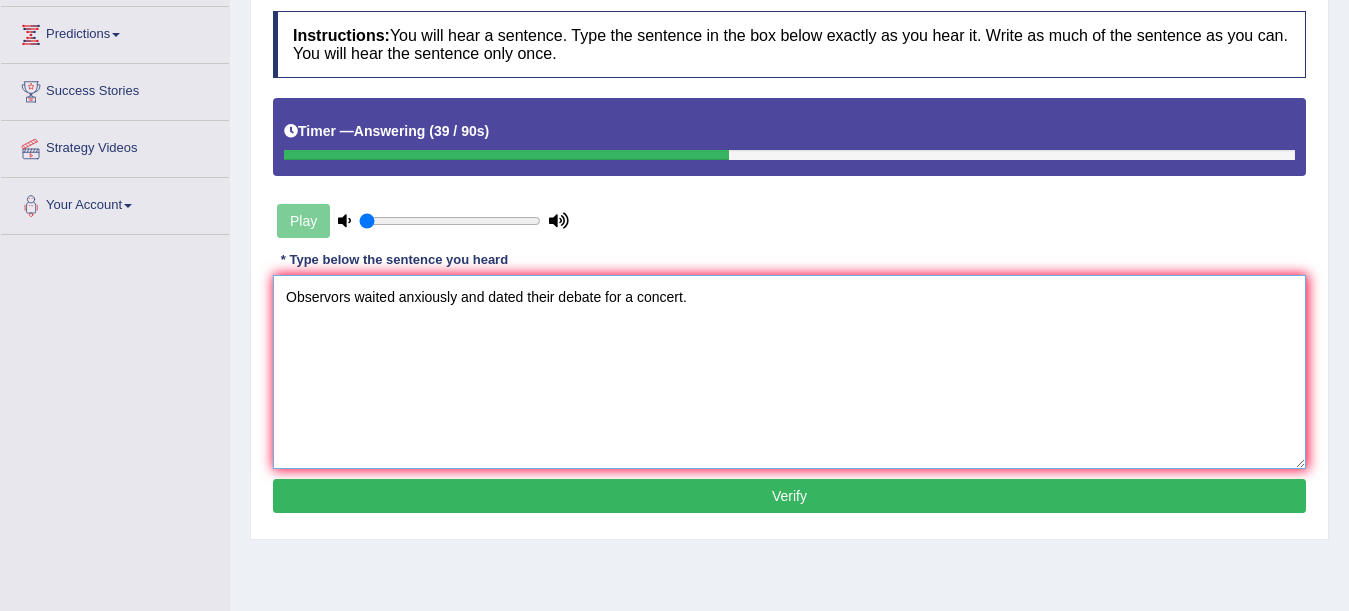 type on "Observors waited anxiously and dated their debate for a concert." 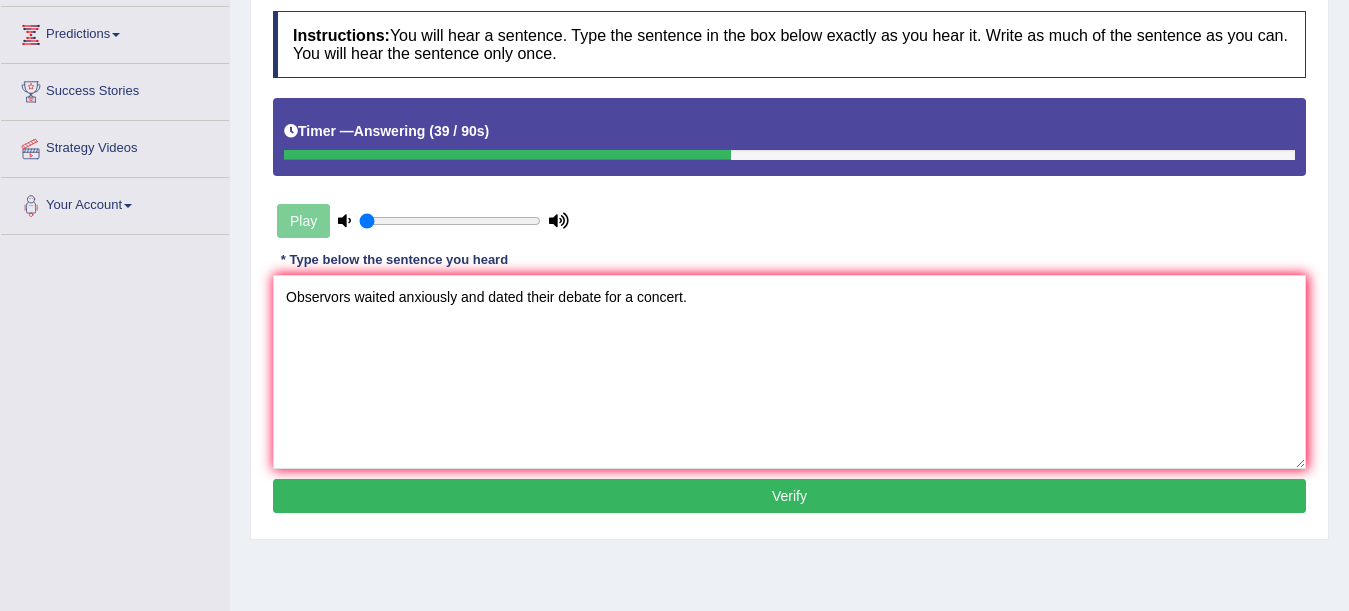 click on "Verify" at bounding box center [789, 496] 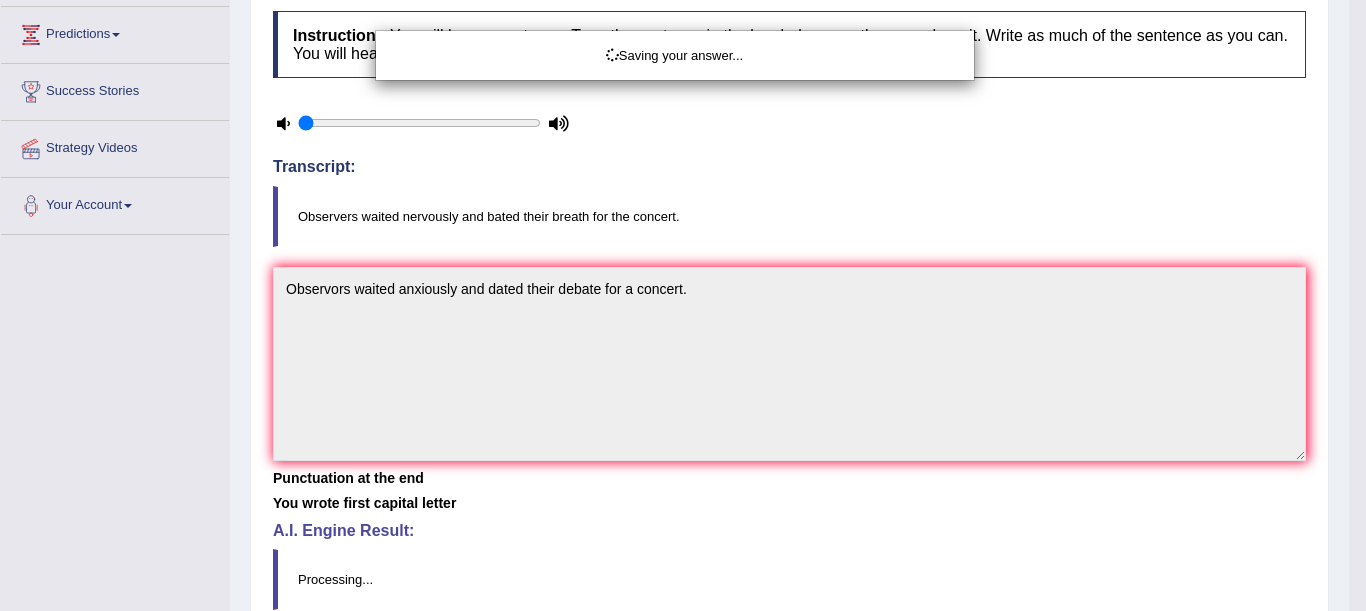 click on "Saving your answer..." at bounding box center (683, 305) 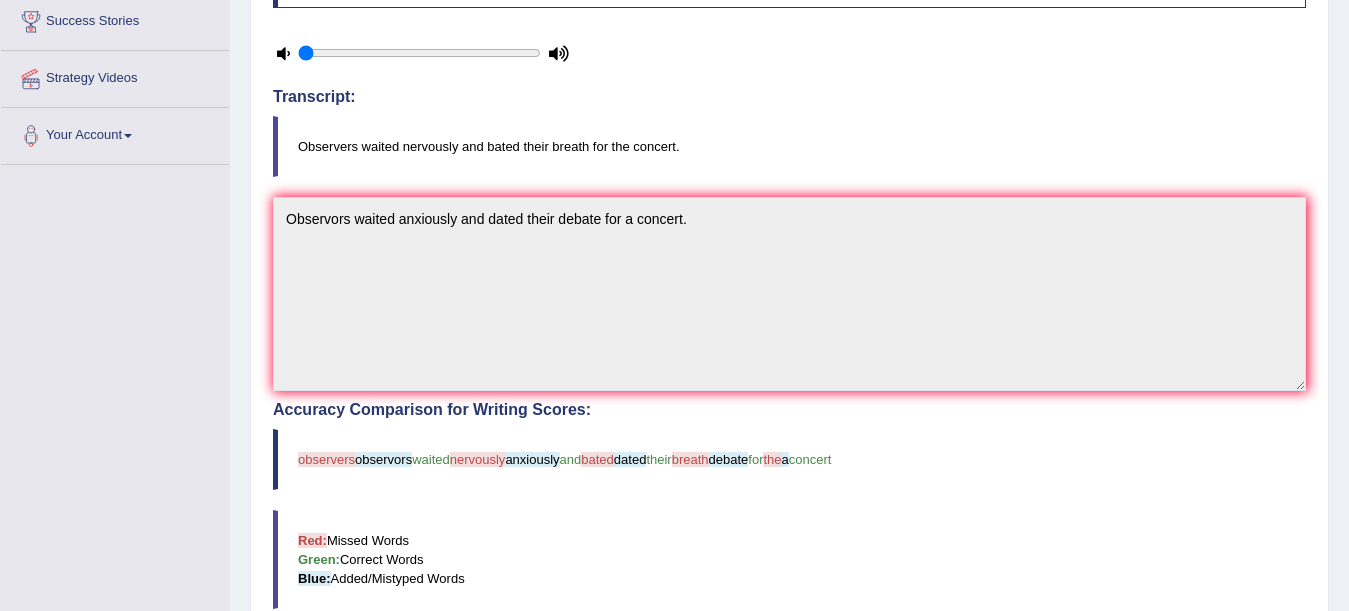 scroll, scrollTop: 0, scrollLeft: 0, axis: both 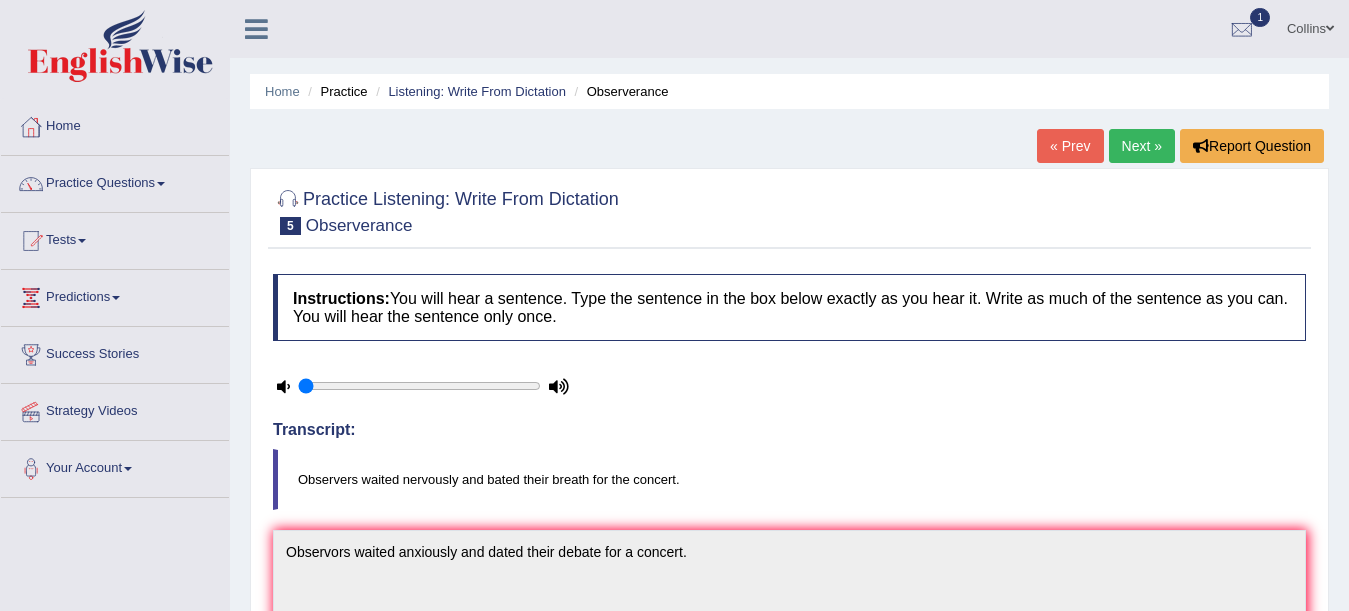 click on "Next »" at bounding box center (1142, 146) 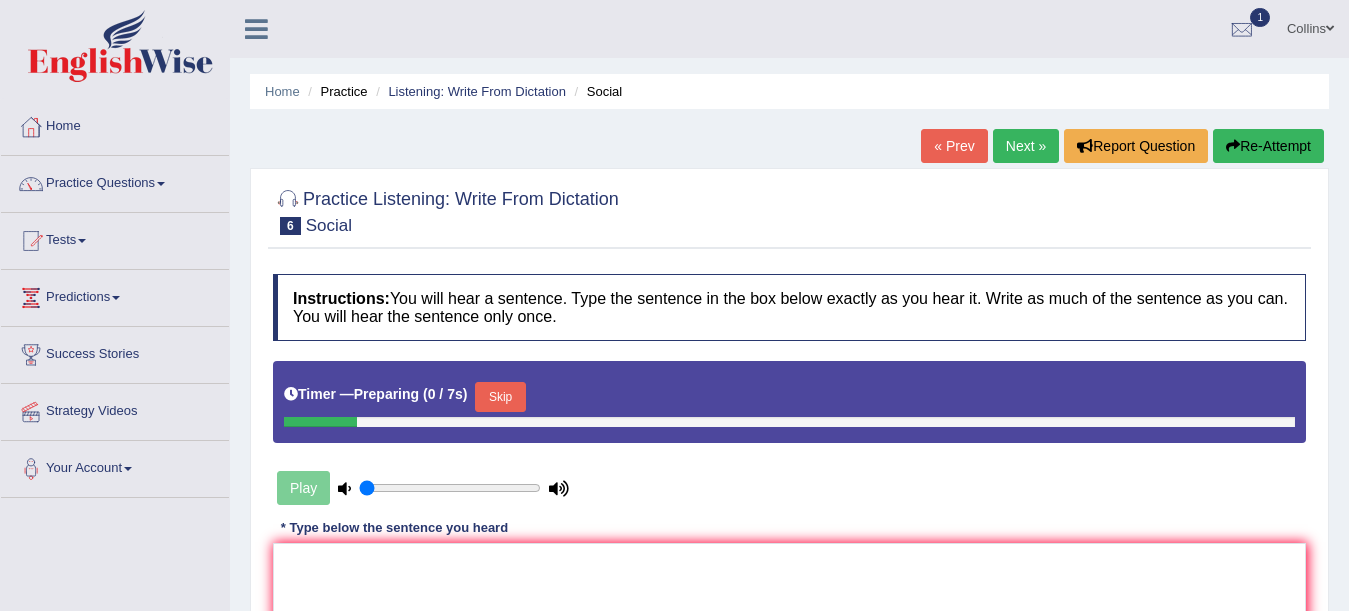 scroll, scrollTop: 0, scrollLeft: 0, axis: both 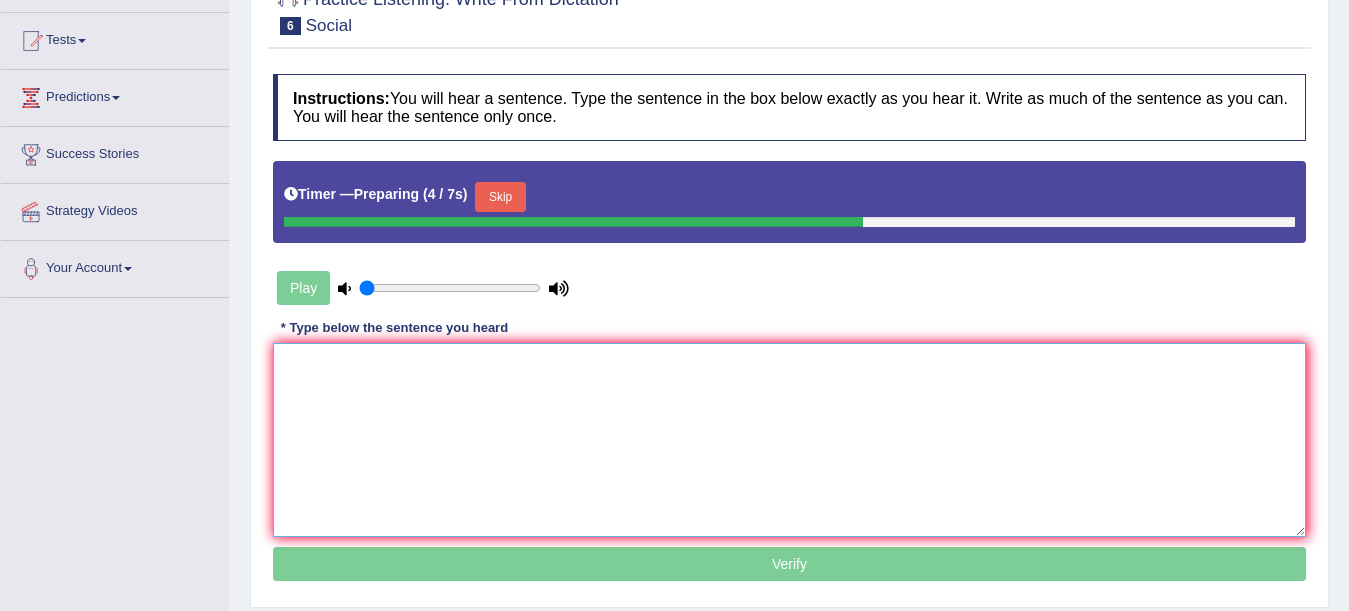 click at bounding box center [789, 440] 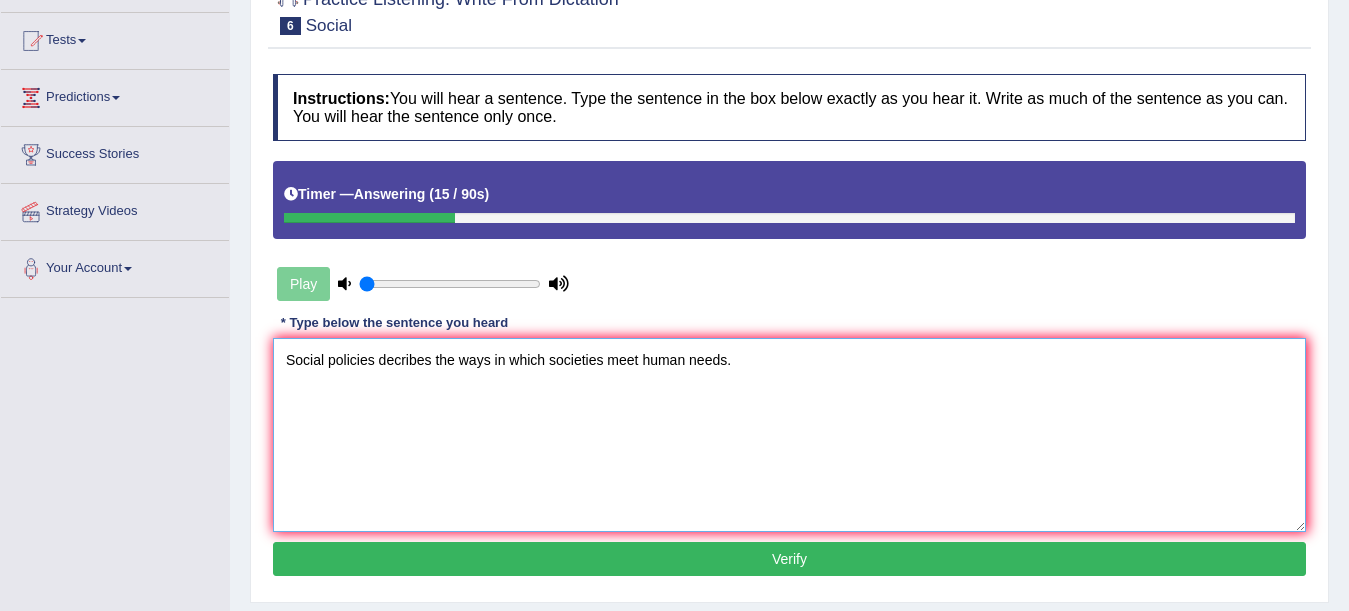 click on "Social policies decribes the ways in which societies meet human needs." at bounding box center (789, 435) 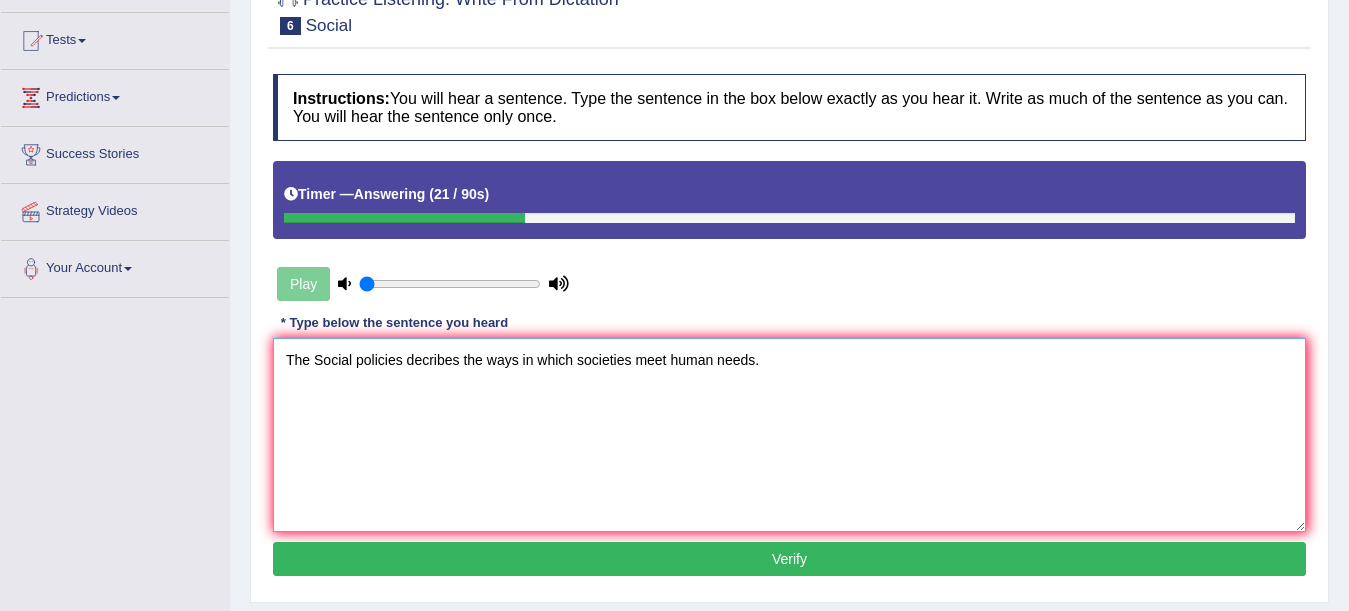 click on "The Social policies decribes the ways in which societies meet human needs." at bounding box center (789, 435) 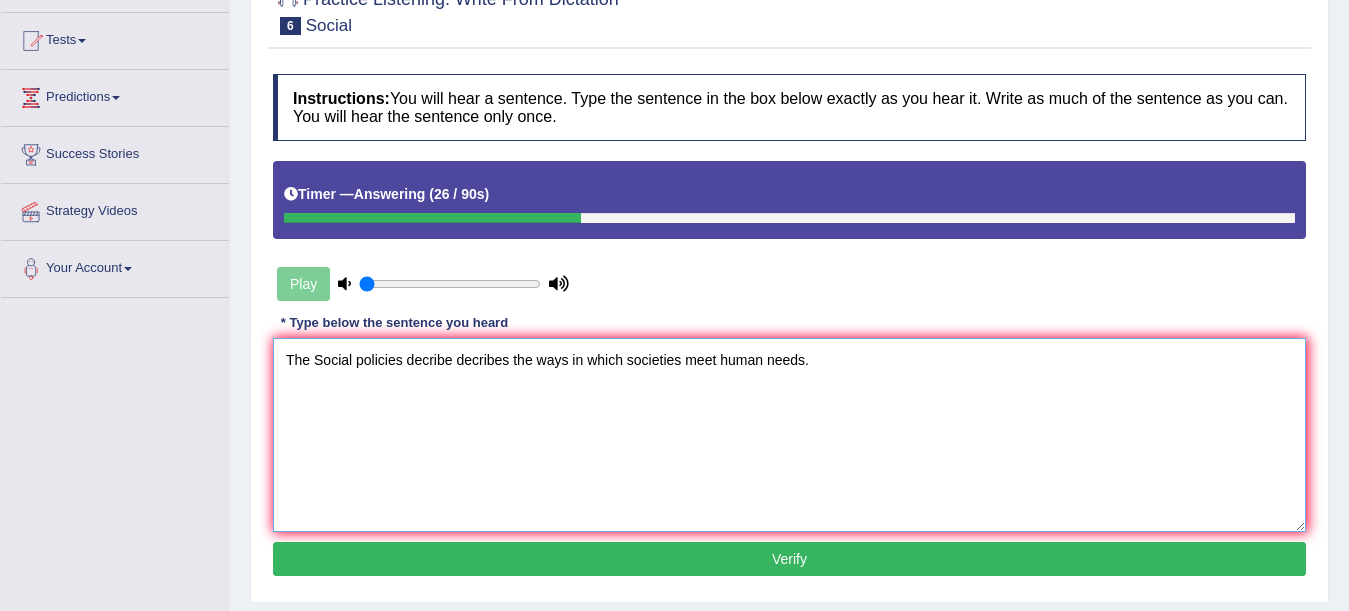 click on "The Social policies decribe decribes the ways in which societies meet human needs." at bounding box center (789, 435) 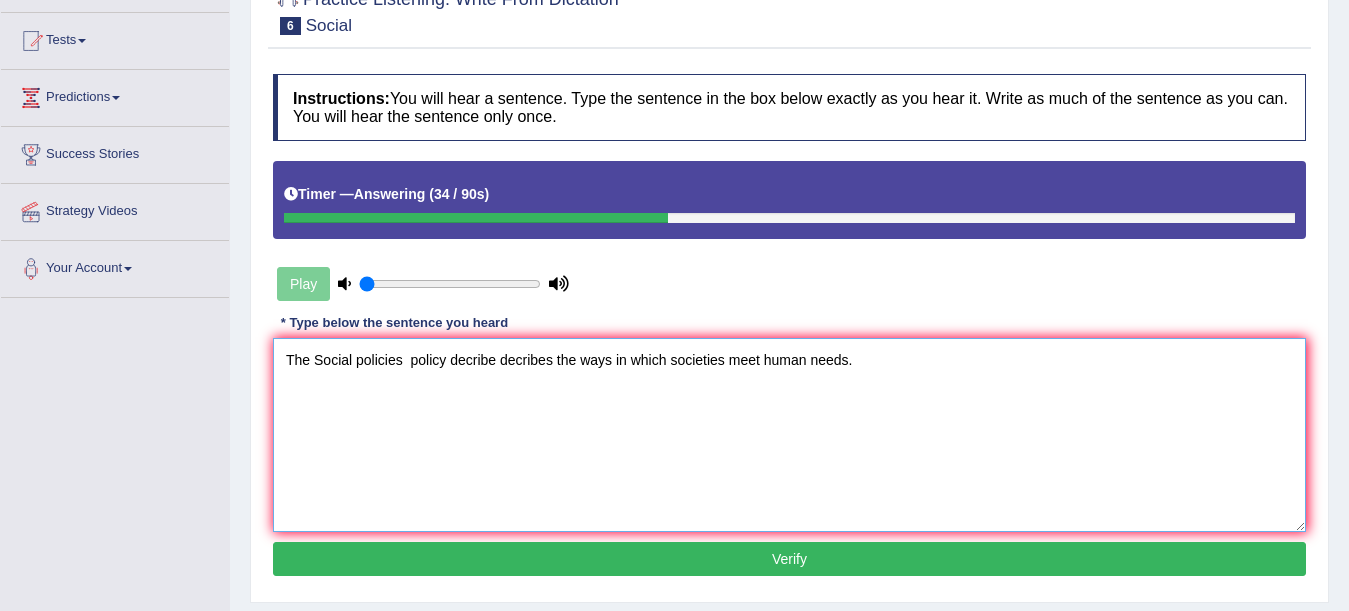 click on "The Social policies  policy decribe decribes the ways in which societies meet human needs." at bounding box center (789, 435) 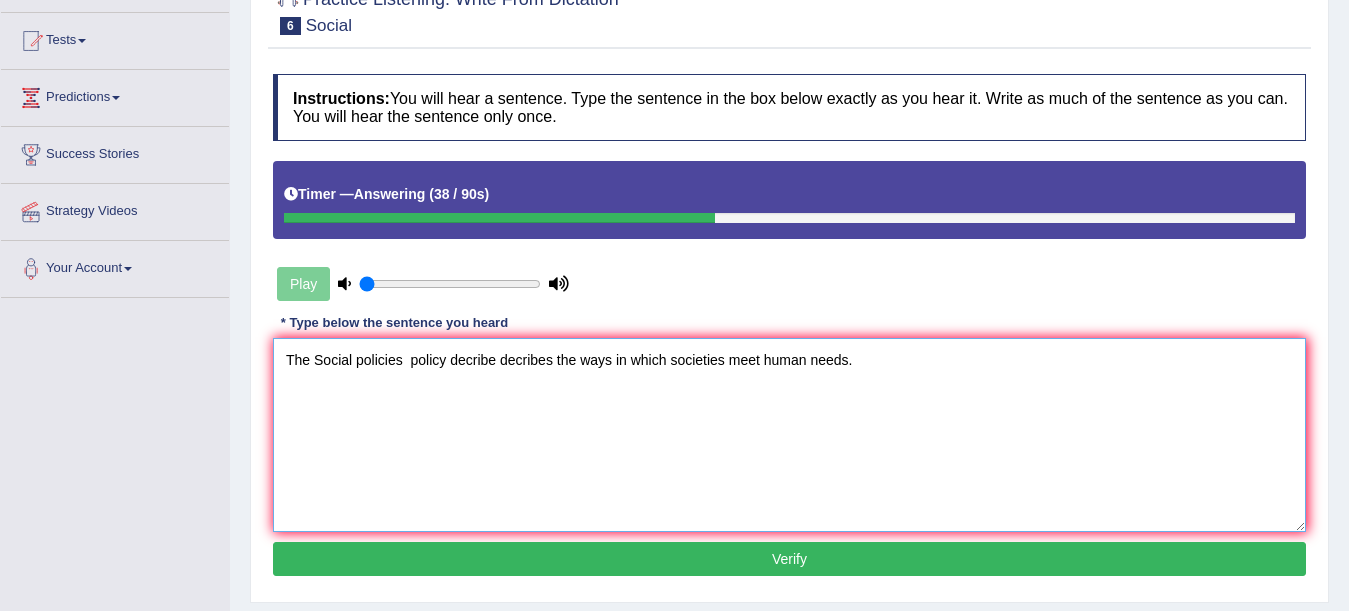 click on "The Social policies  policy decribe decribes the ways in which societies meet human needs." at bounding box center [789, 435] 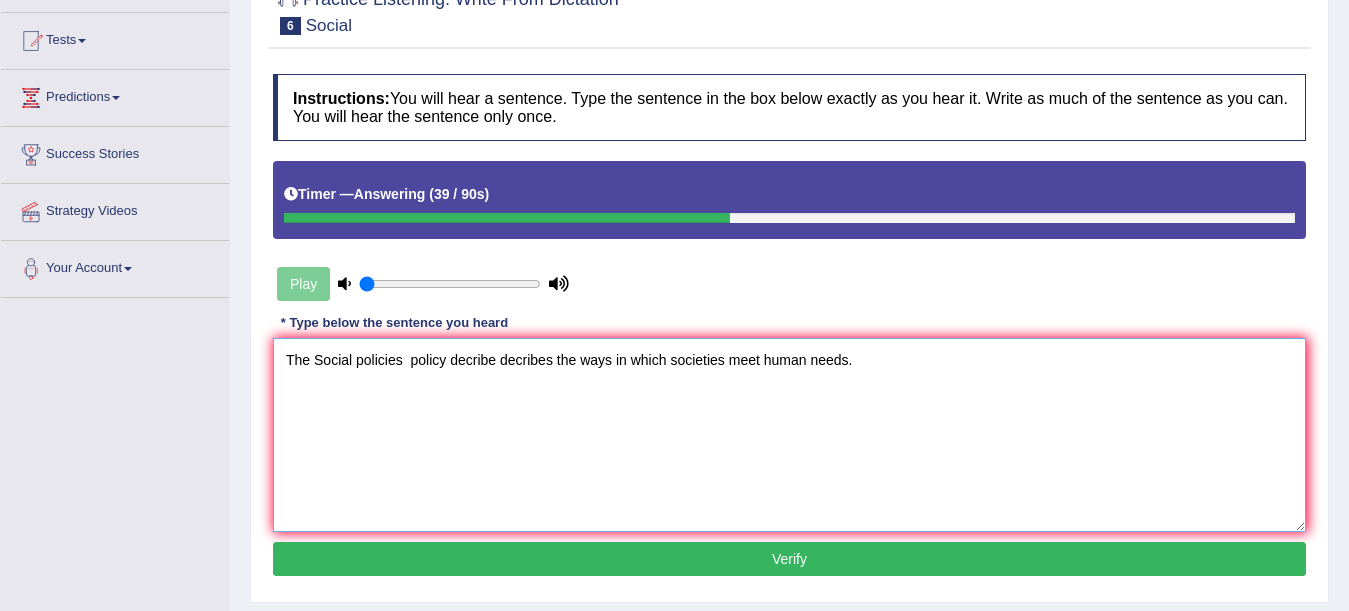 type on "The Social policies  policy decribe decribes the ways in which societies meet human needs." 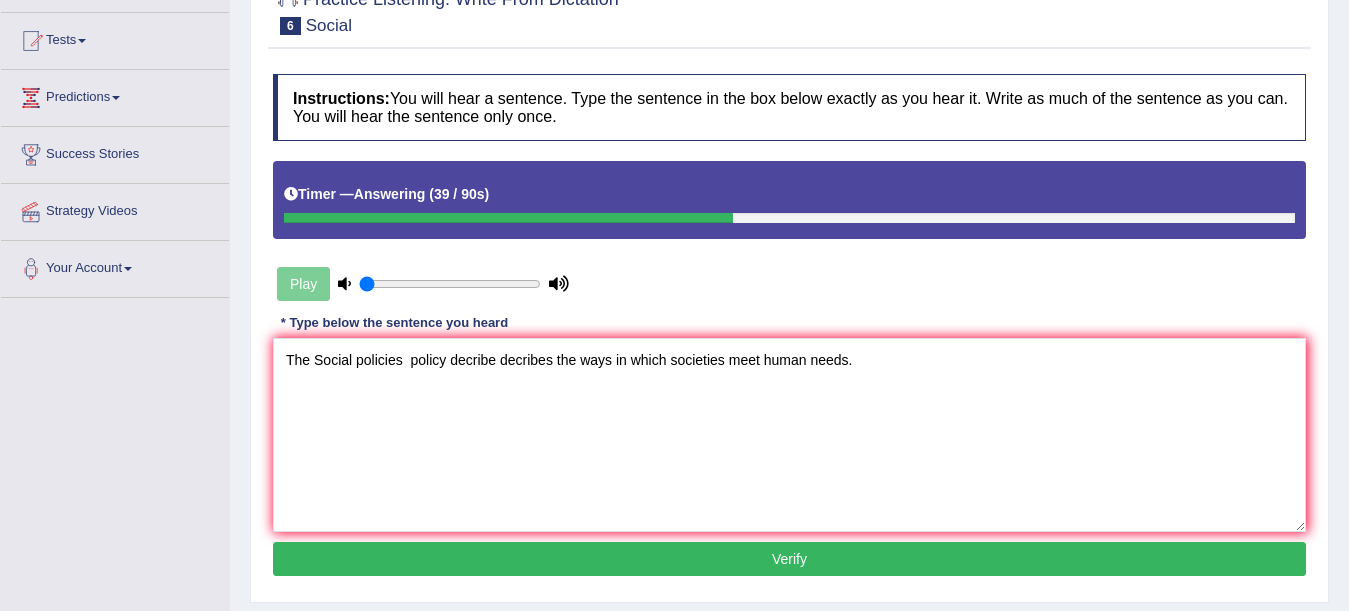 click on "Verify" at bounding box center (789, 559) 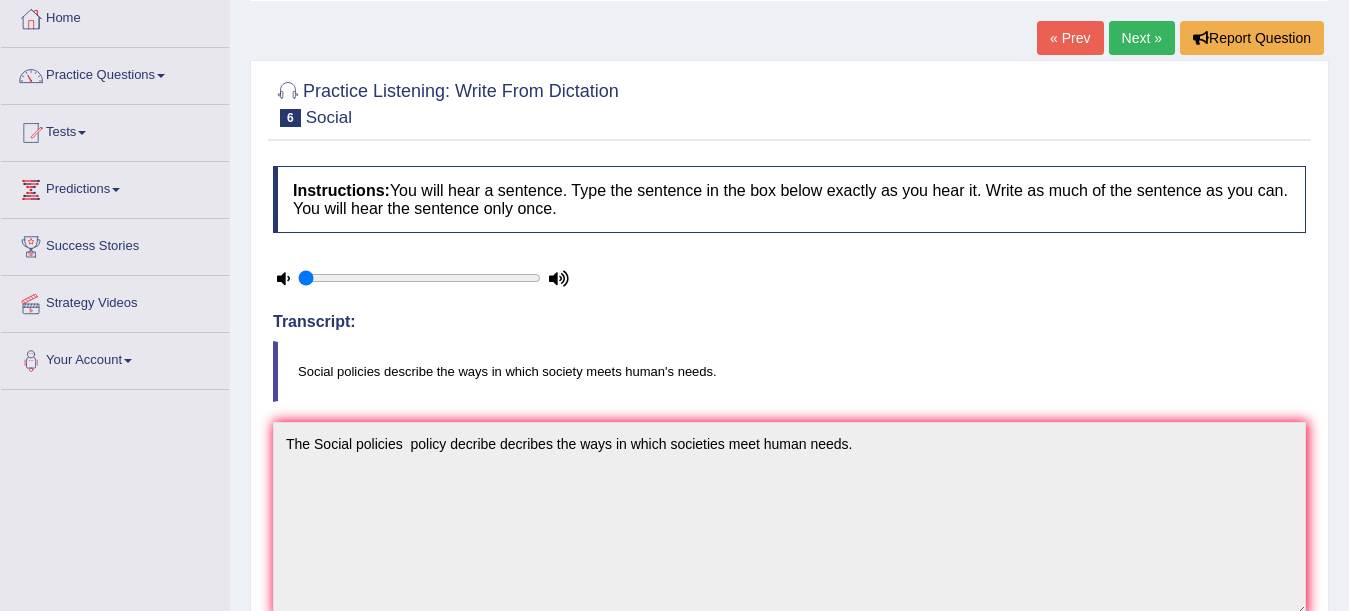 scroll, scrollTop: 107, scrollLeft: 0, axis: vertical 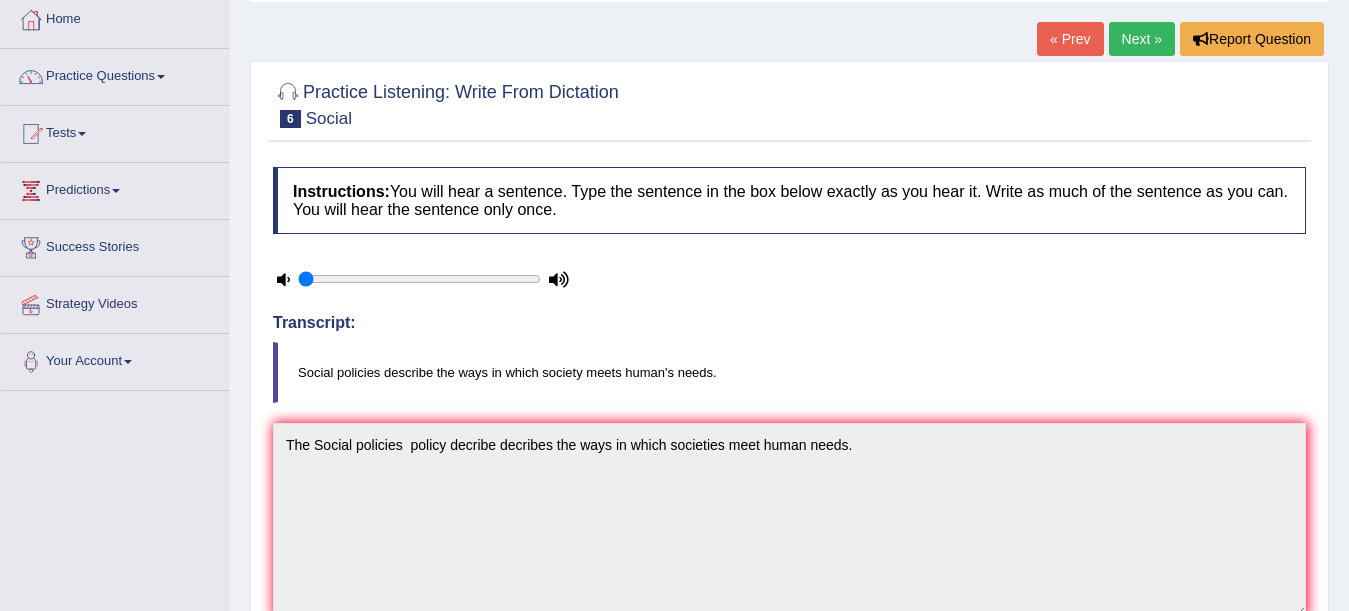 click on "Next »" at bounding box center (1142, 39) 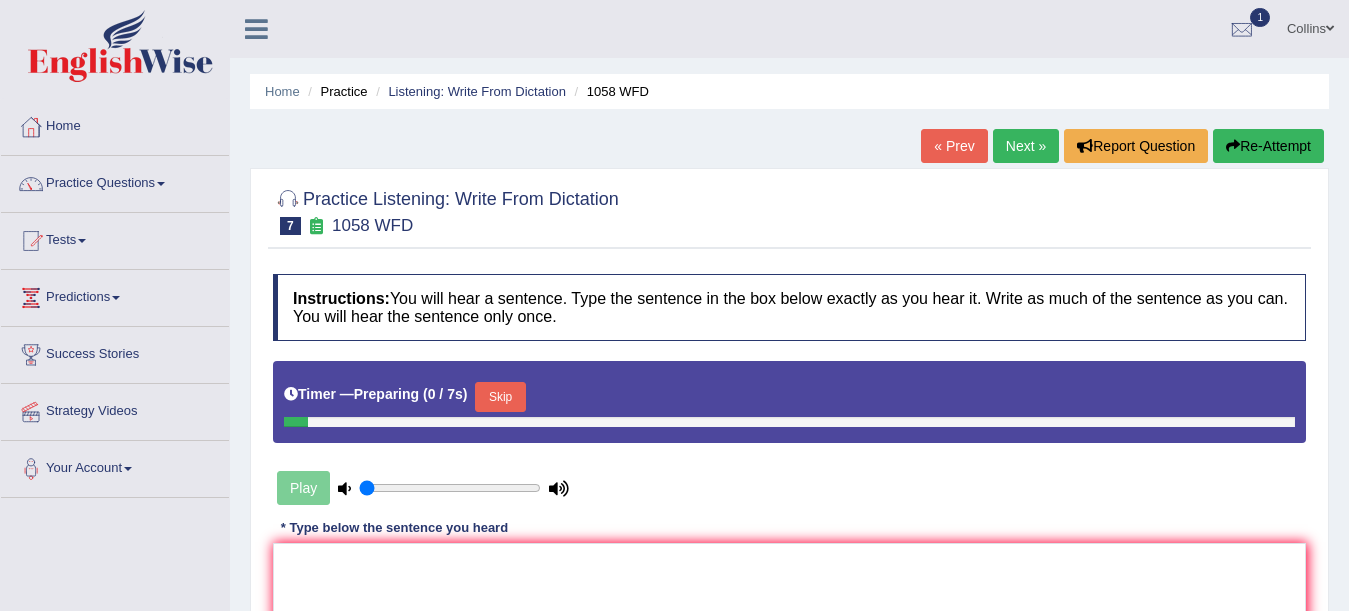 scroll, scrollTop: 439, scrollLeft: 0, axis: vertical 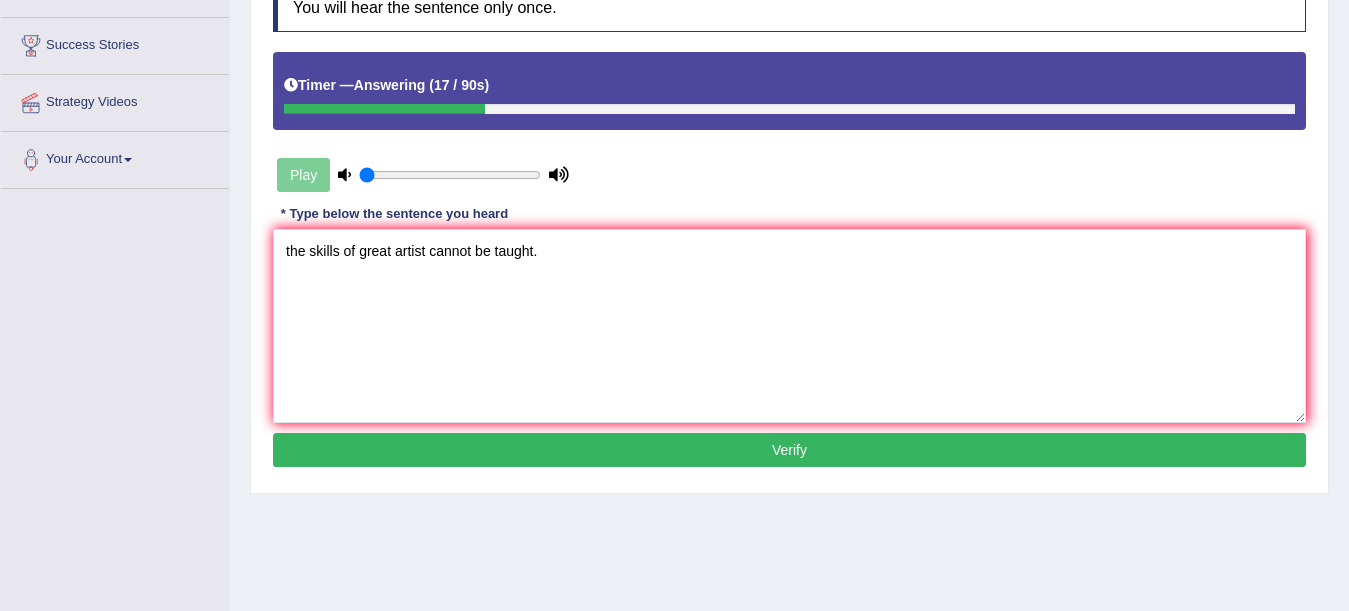 click on "the skills of great artist cannot be taught." at bounding box center (789, 326) 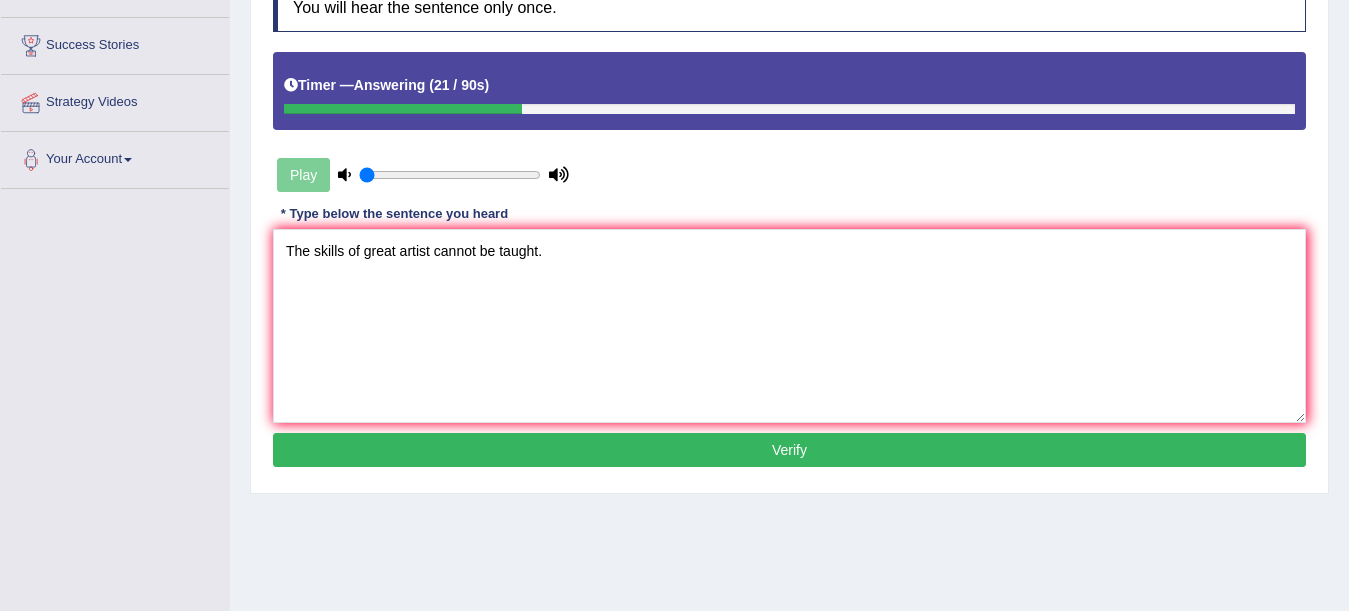 click on "The skills of great artist cannot be taught." at bounding box center [789, 326] 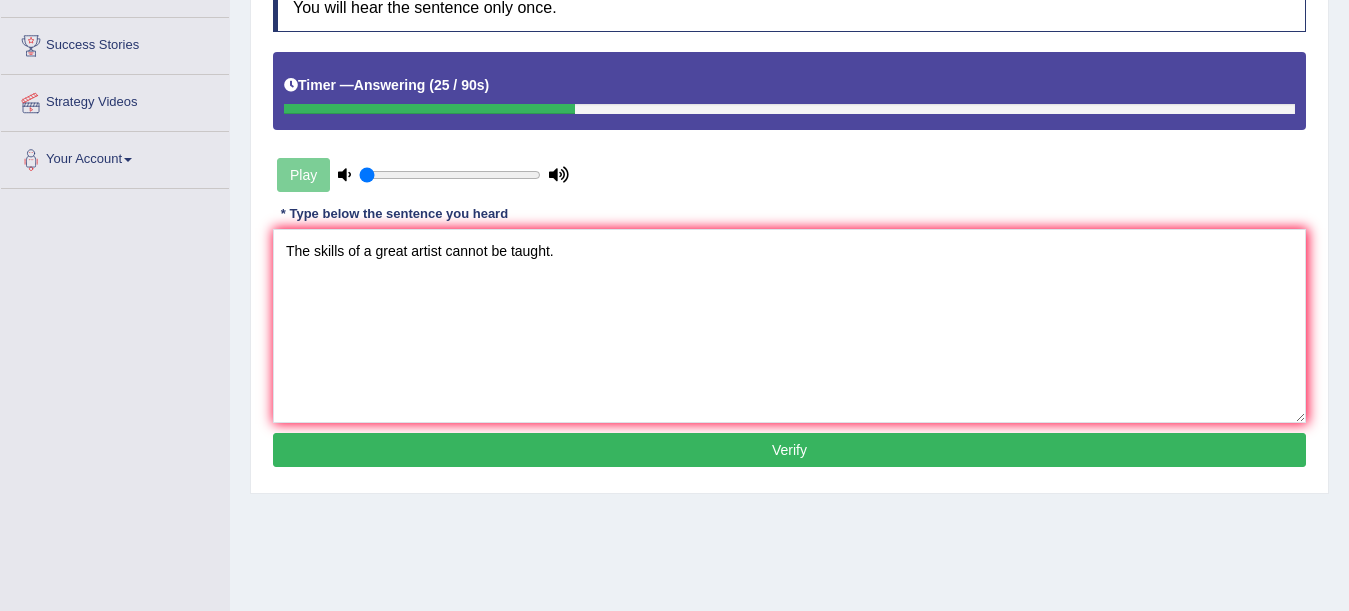 type on "The skills of a great artist cannot be taught." 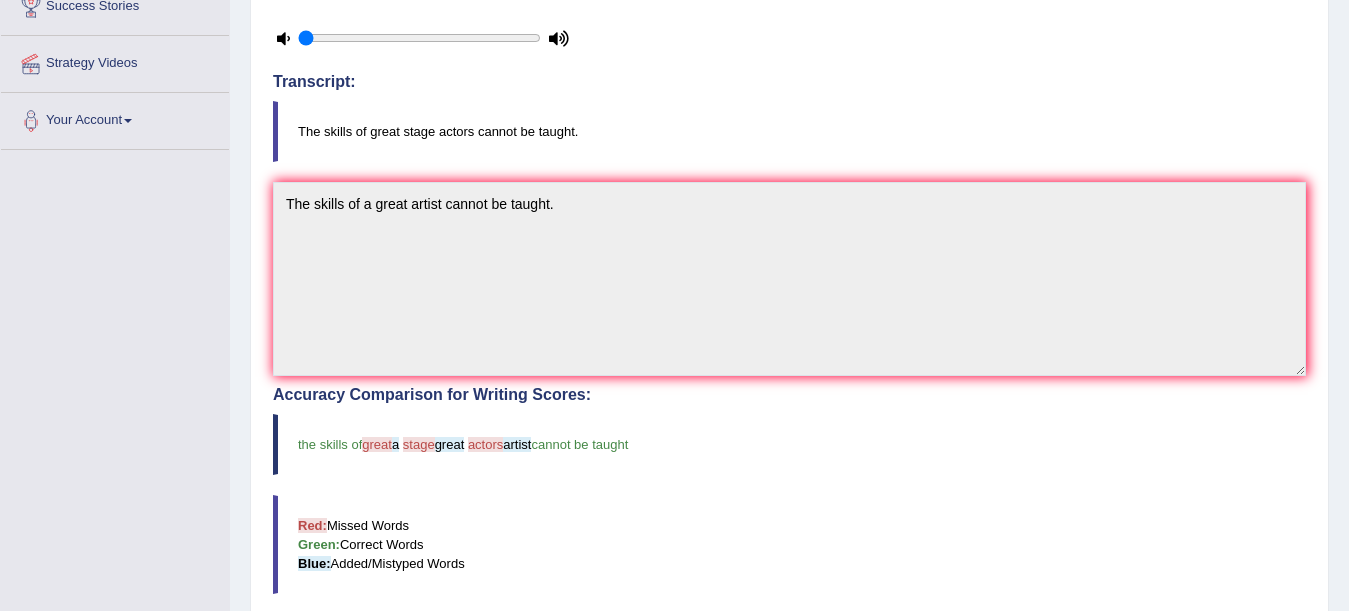 scroll, scrollTop: 359, scrollLeft: 0, axis: vertical 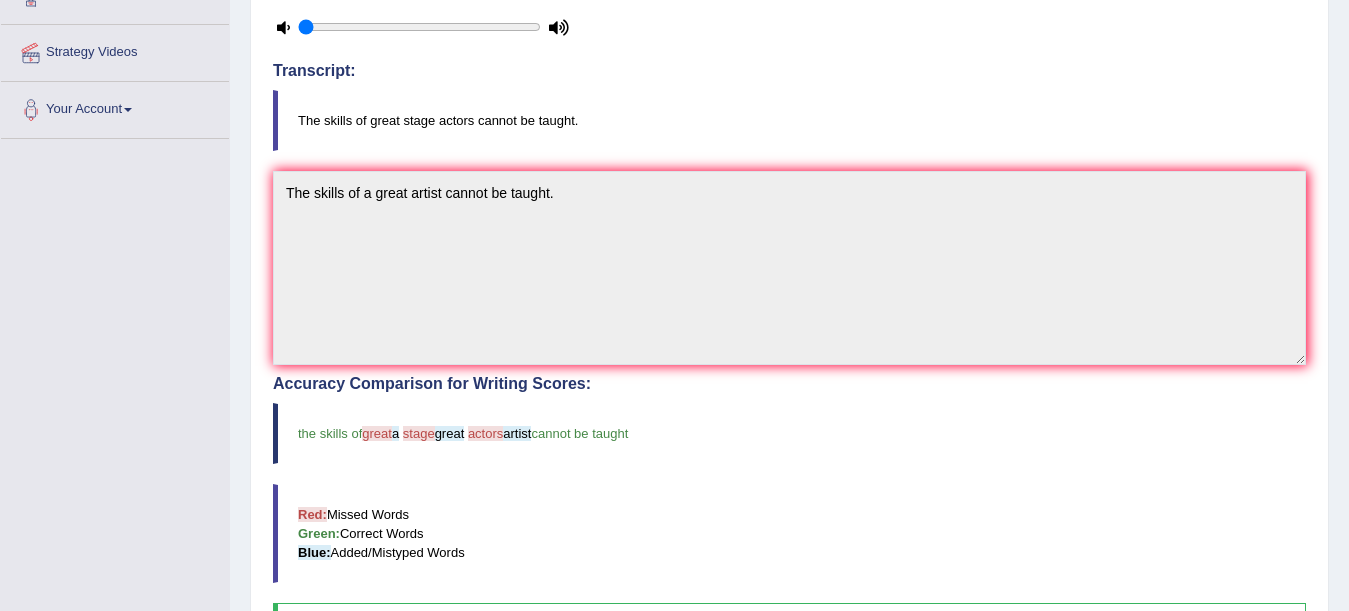 click on "the skills of" at bounding box center (330, 433) 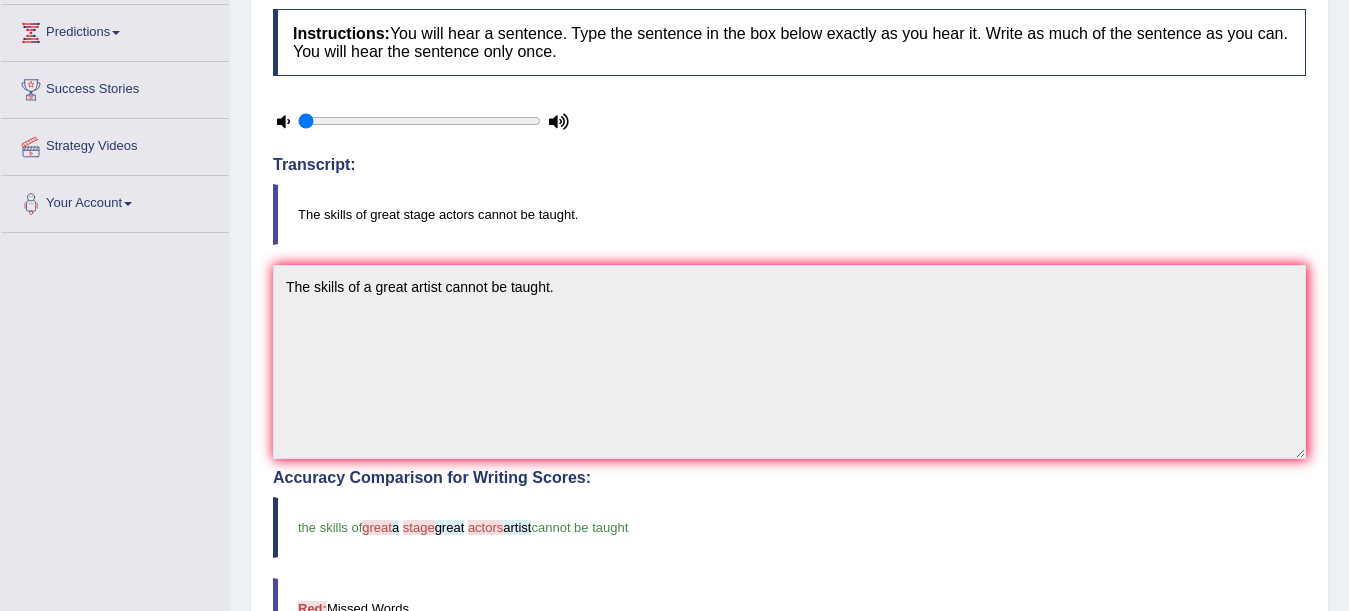 scroll, scrollTop: 263, scrollLeft: 0, axis: vertical 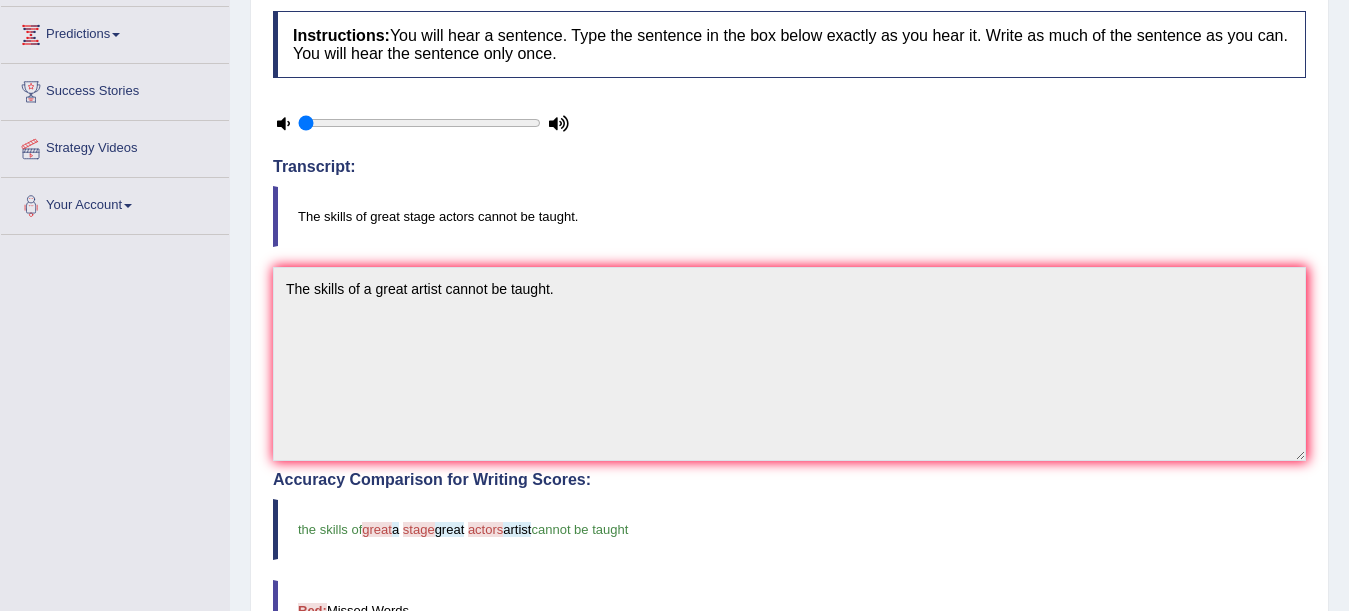 click on "Accuracy Comparison for Writing Scores:" at bounding box center (789, 480) 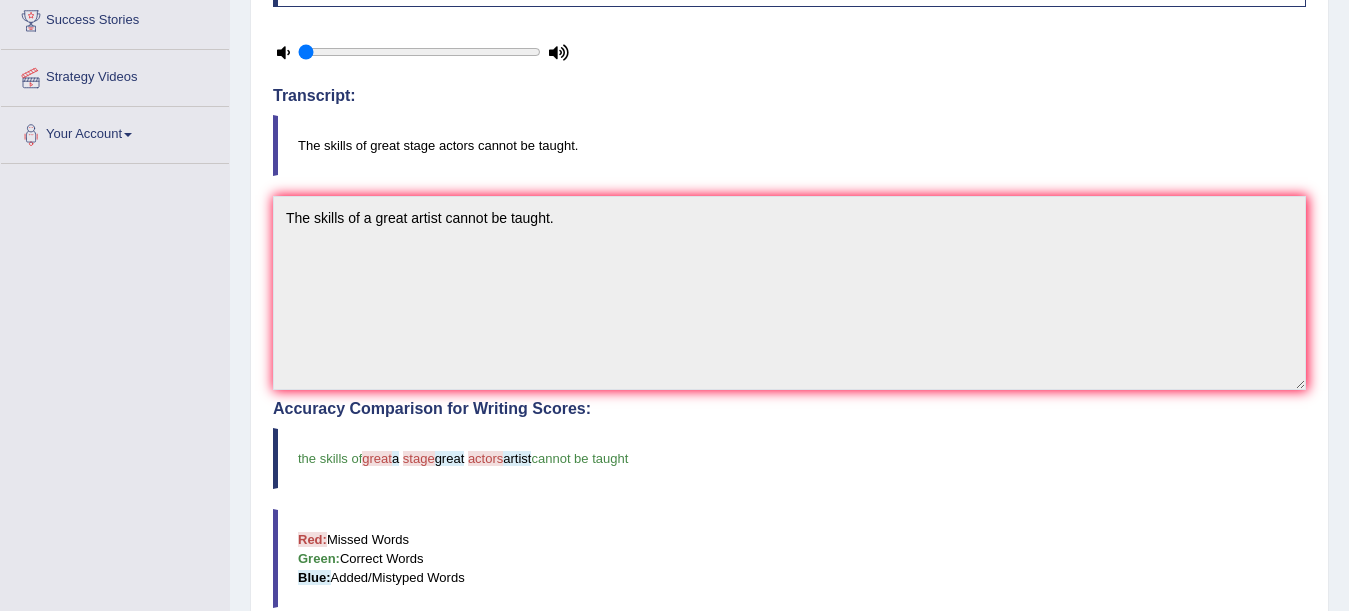 scroll, scrollTop: 335, scrollLeft: 0, axis: vertical 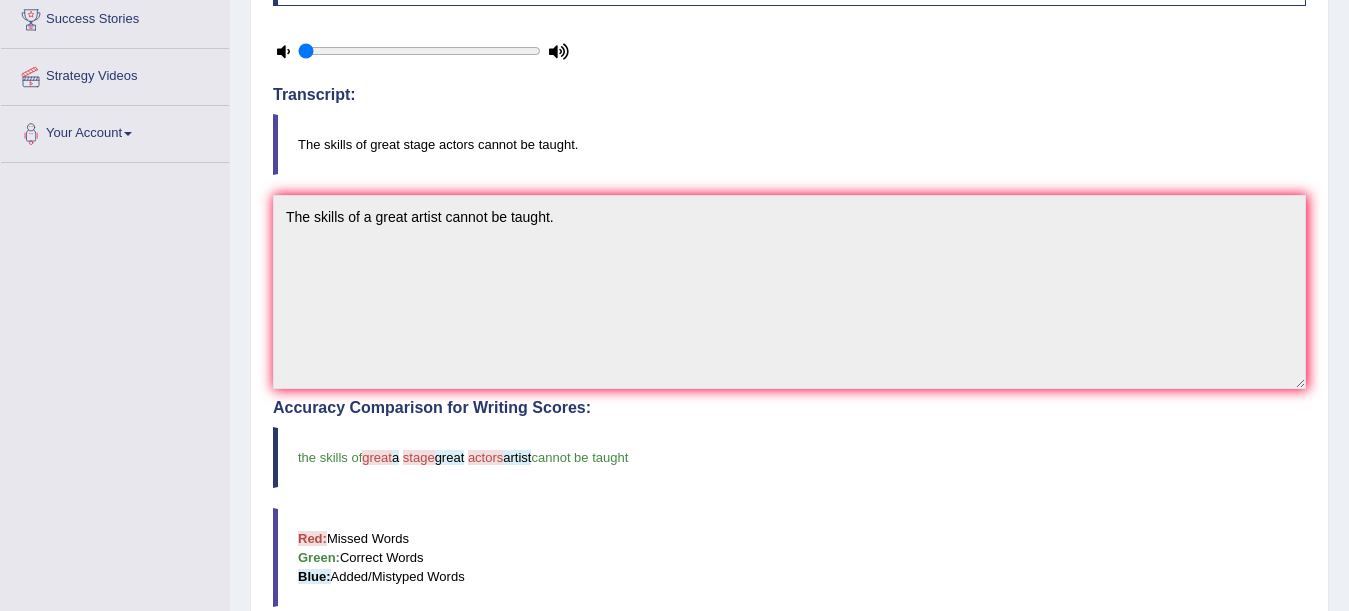 click on "the skills of  great a   stage great   actors artist  cannot be taught" at bounding box center [789, 457] 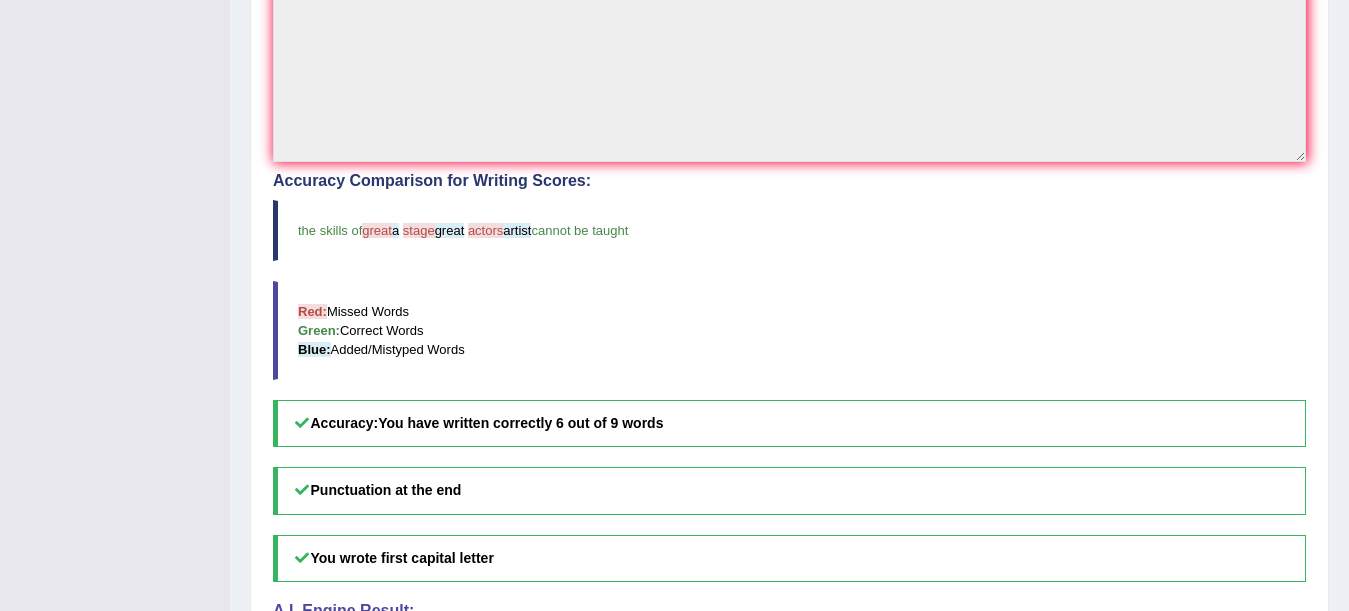 scroll, scrollTop: 561, scrollLeft: 0, axis: vertical 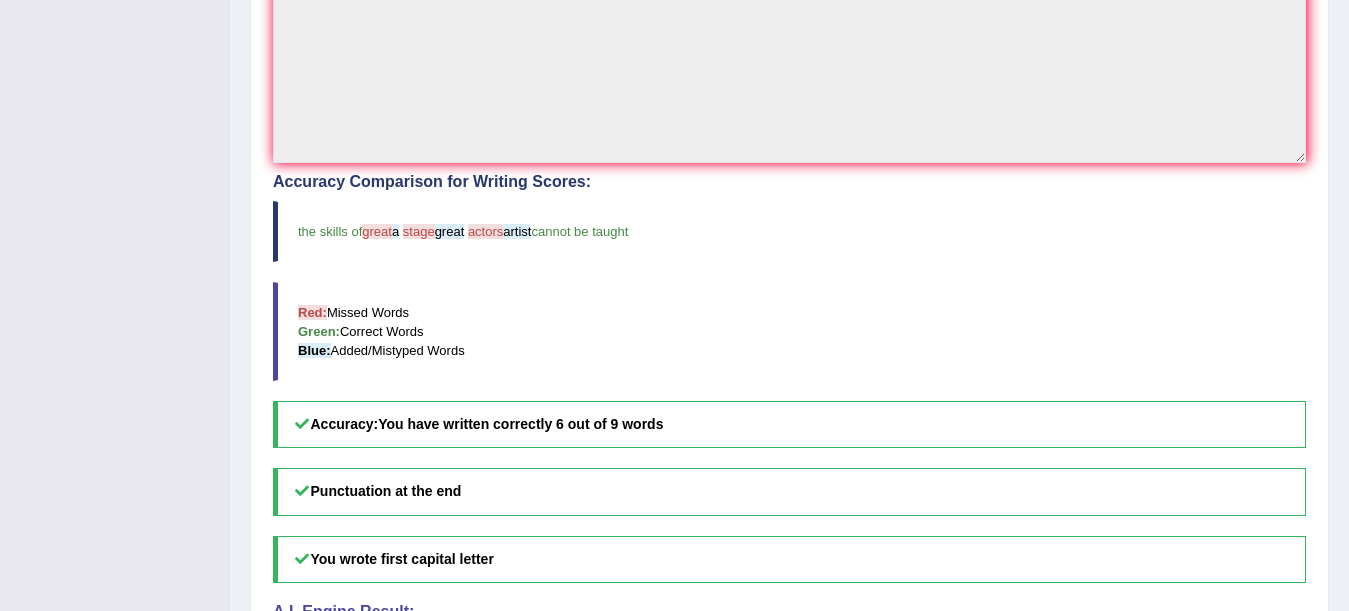 click on "Red:  Missed Words
Green:  Correct Words
Blue:  Added/Mistyped Words" at bounding box center (789, 331) 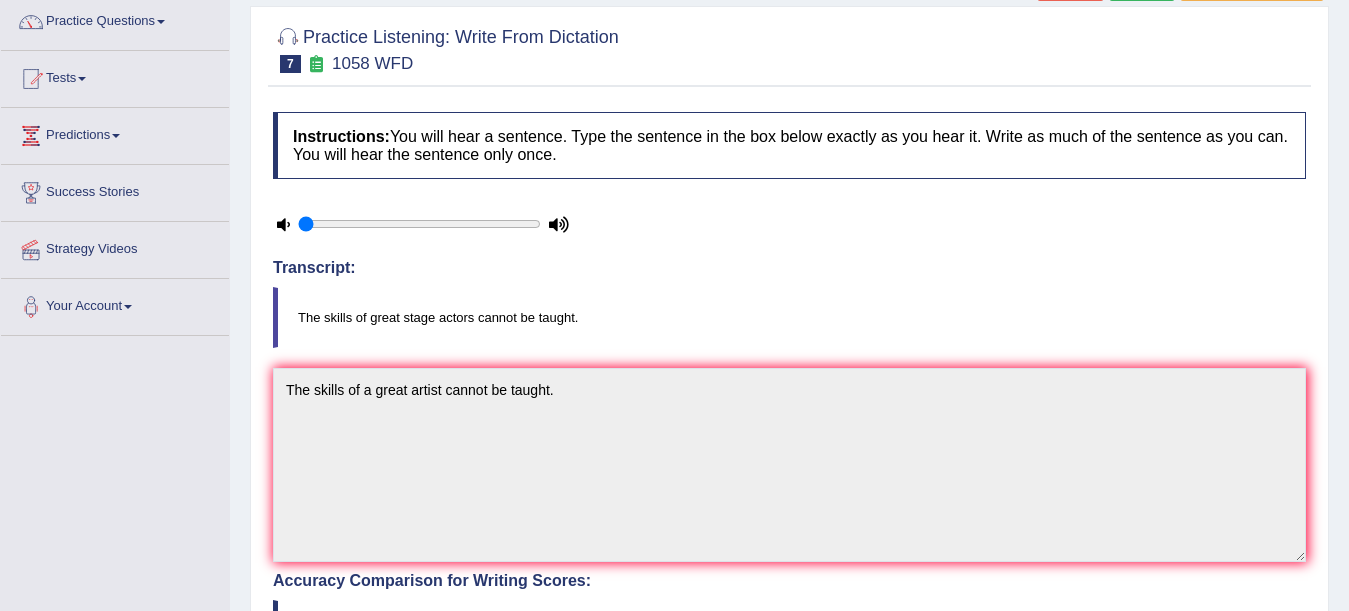 scroll, scrollTop: 0, scrollLeft: 0, axis: both 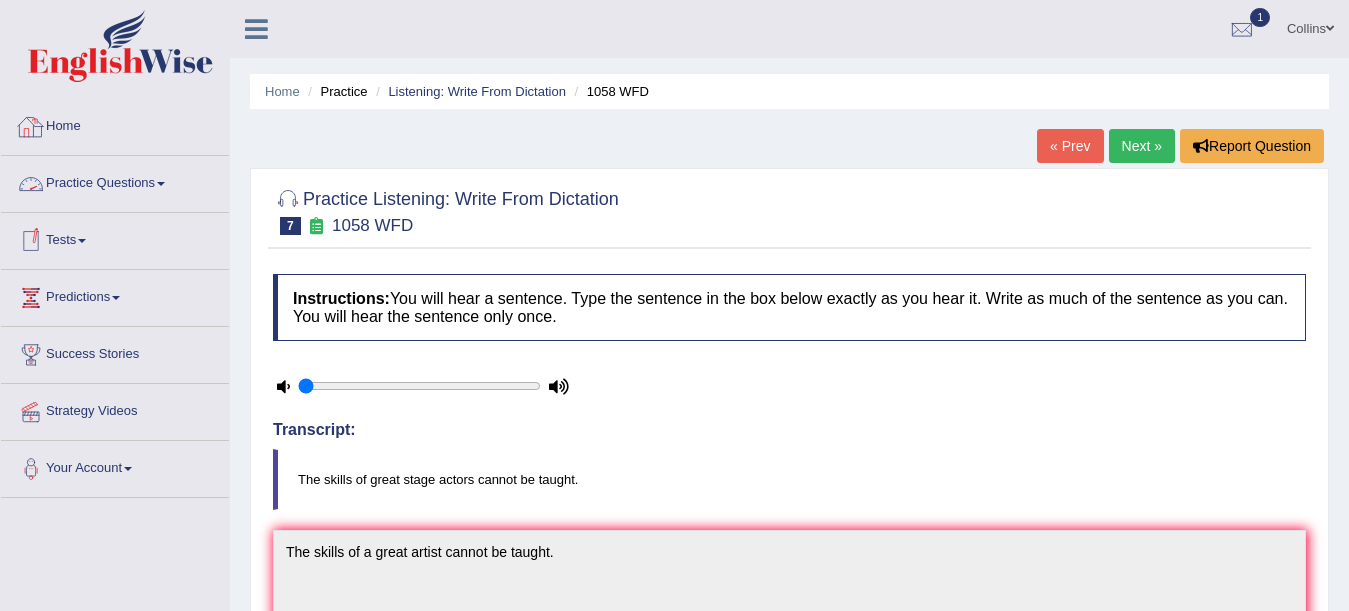 click on "Practice Questions" at bounding box center (115, 181) 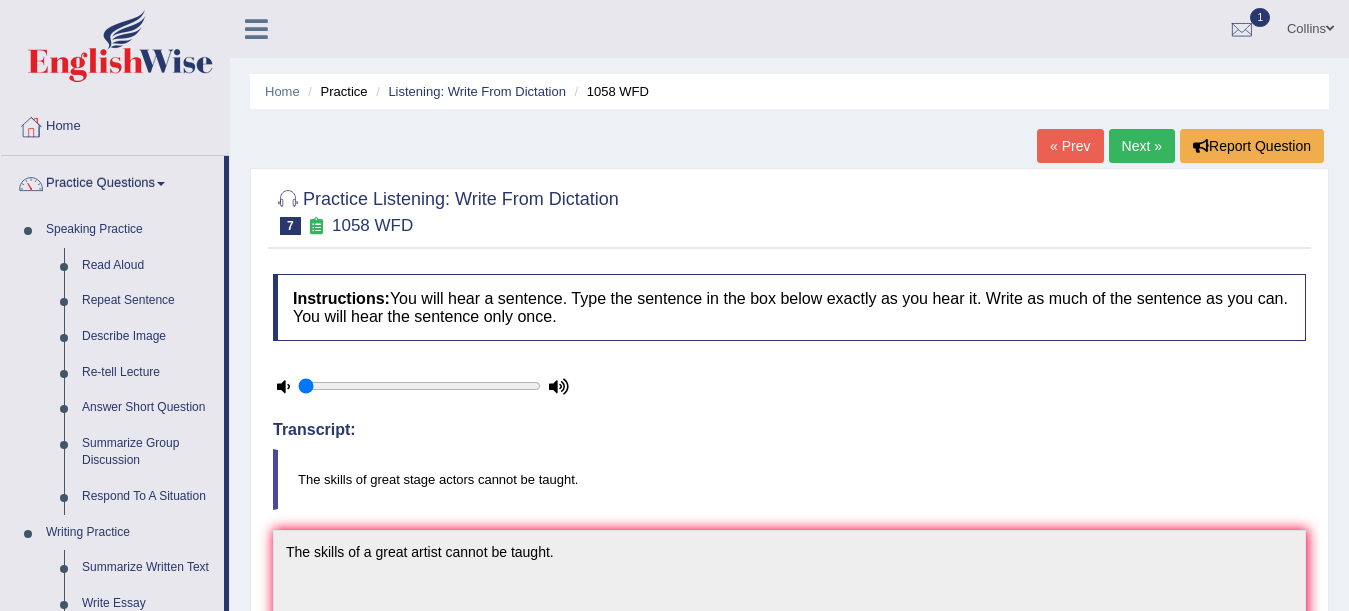 click on "Next »" at bounding box center [1142, 146] 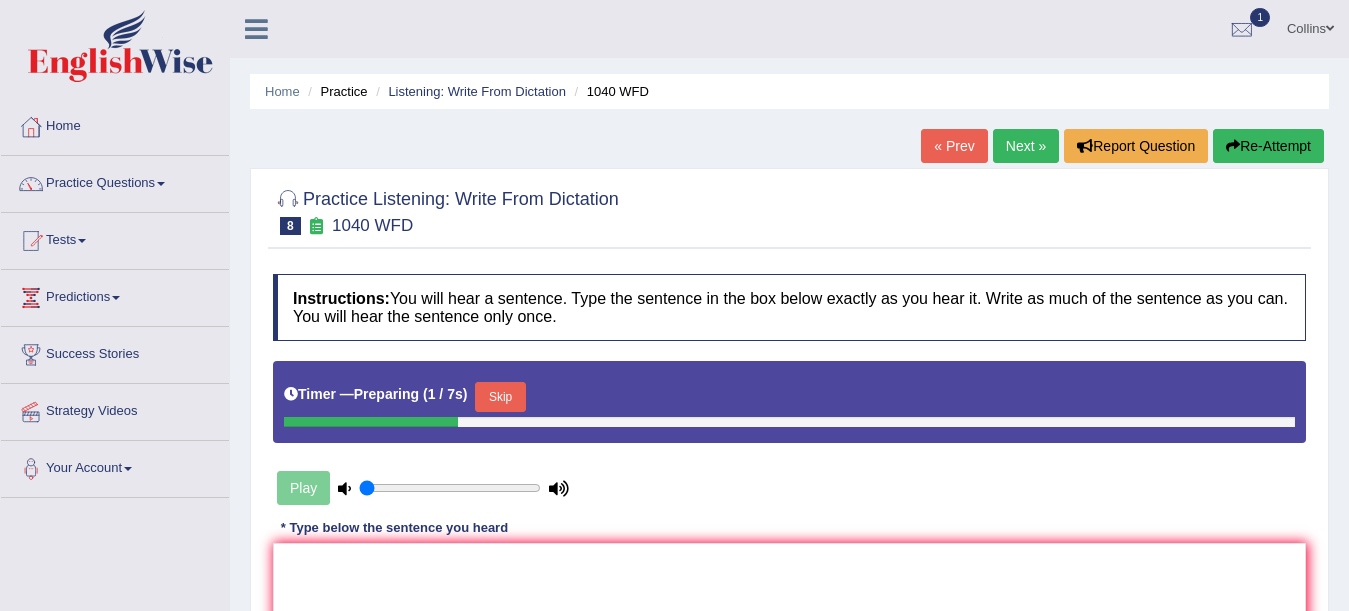 scroll, scrollTop: 268, scrollLeft: 0, axis: vertical 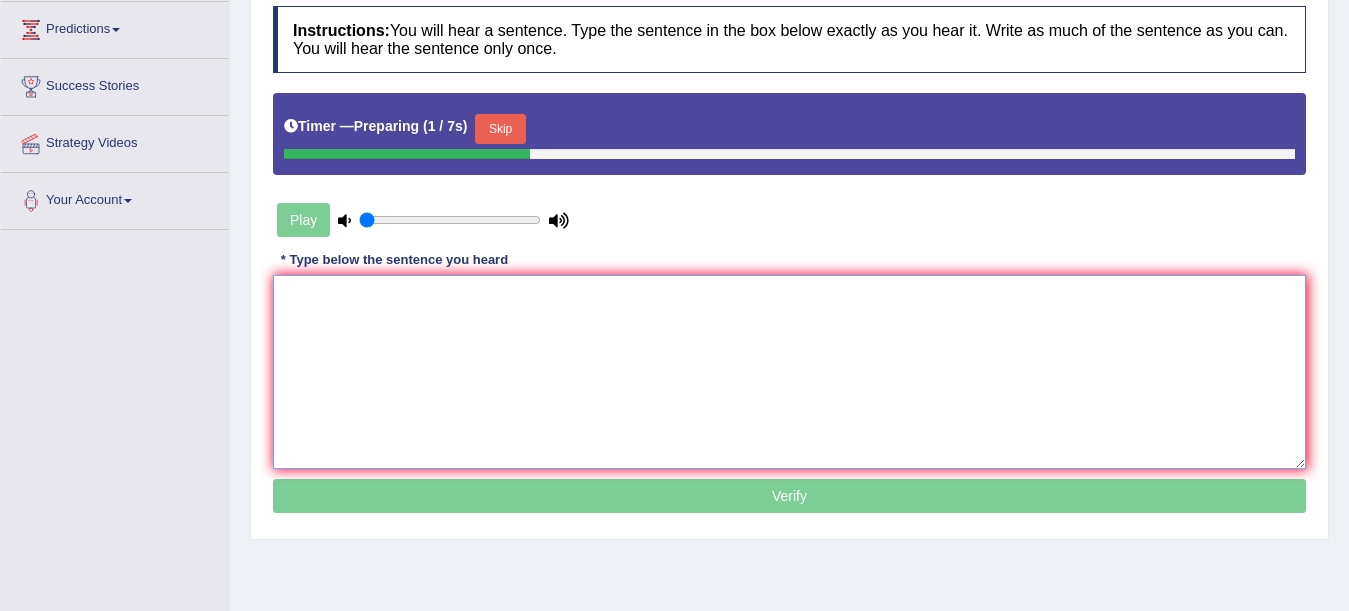 click at bounding box center (789, 372) 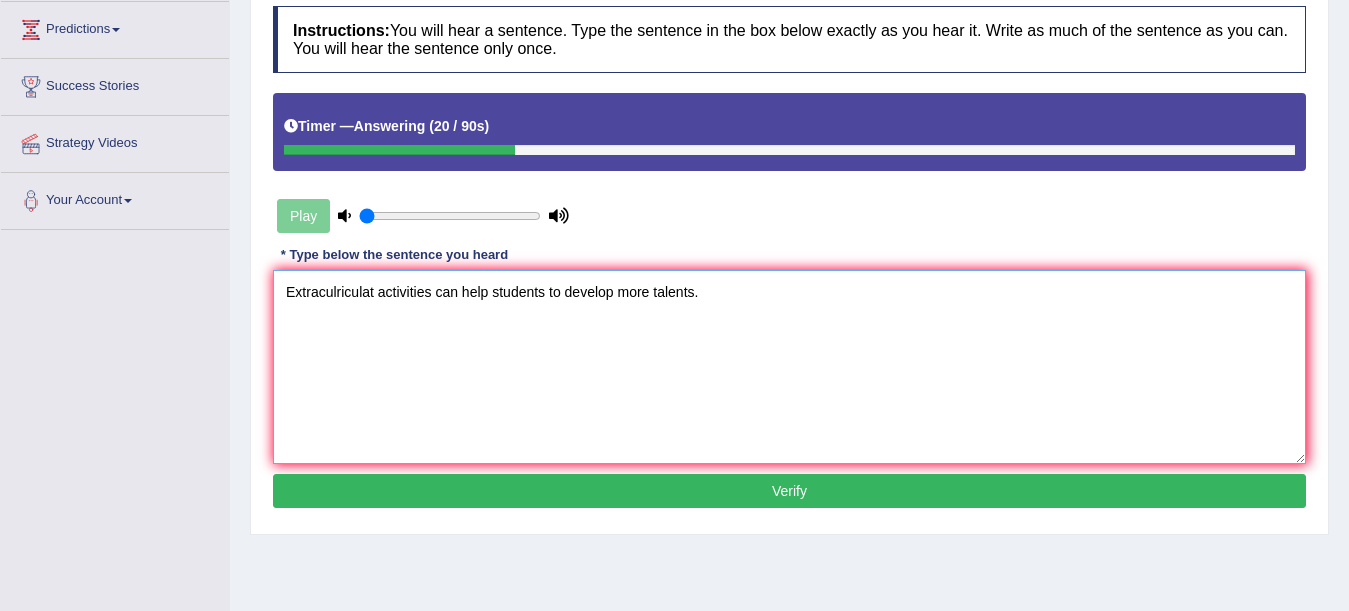 click on "Extraculriculat activities can help students to develop more talents." at bounding box center (789, 367) 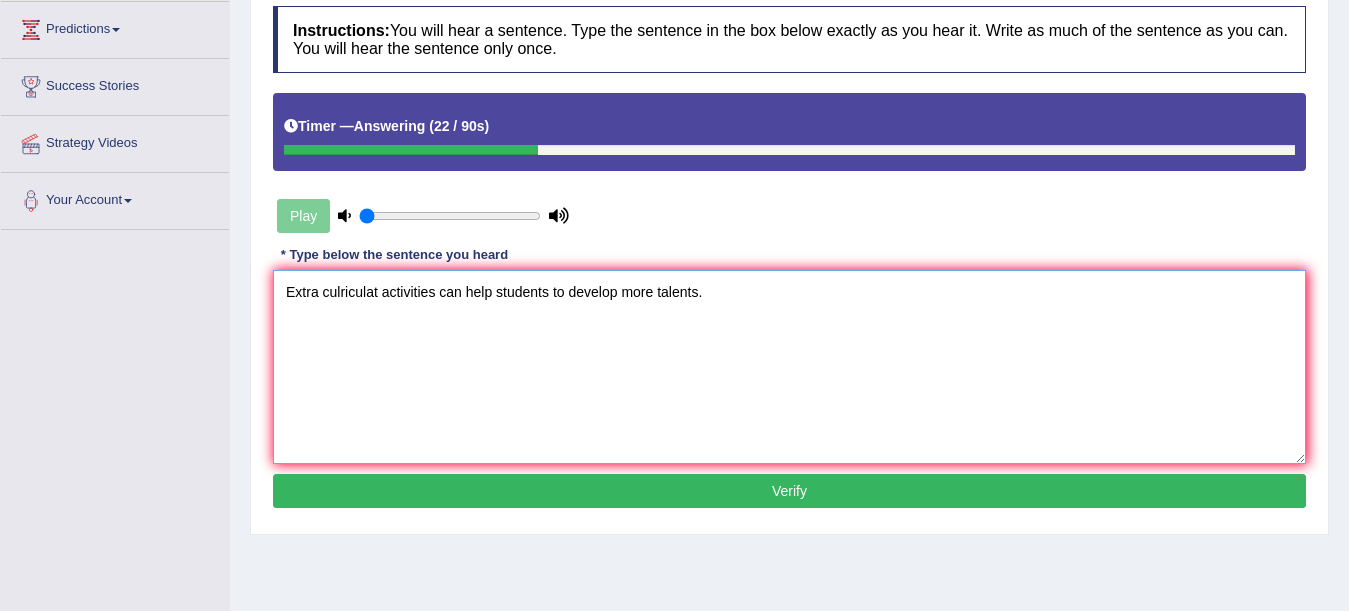 click on "Extra culriculat activities can help students to develop more talents." at bounding box center (789, 367) 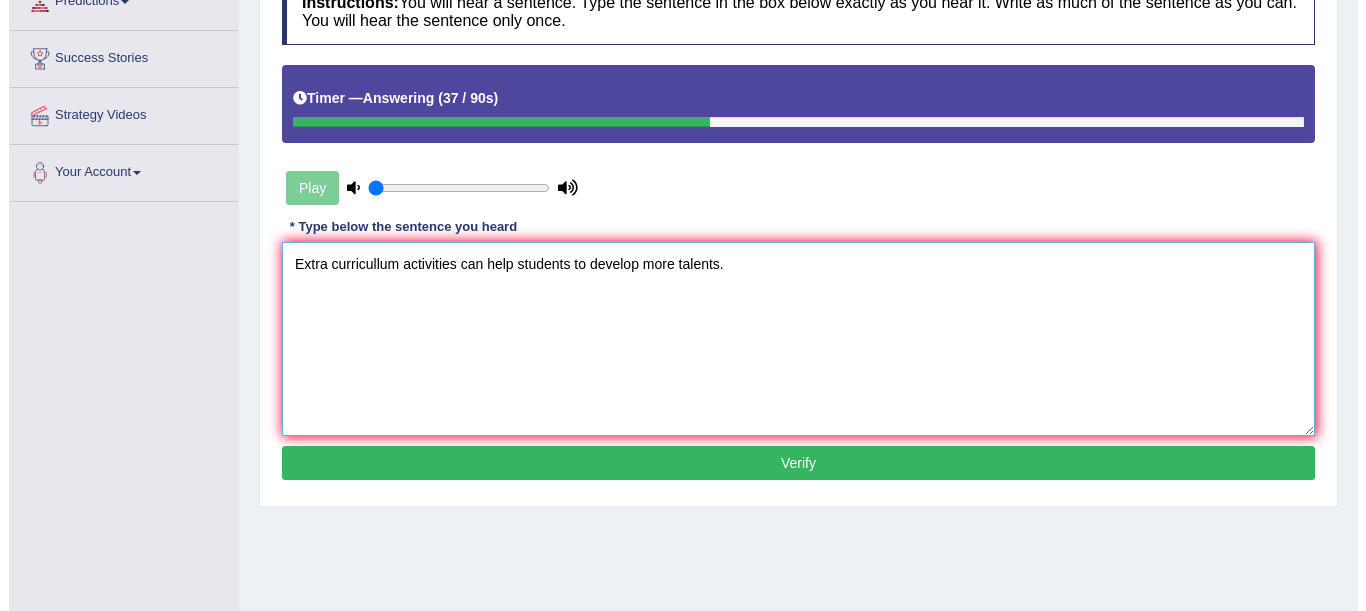 scroll, scrollTop: 297, scrollLeft: 0, axis: vertical 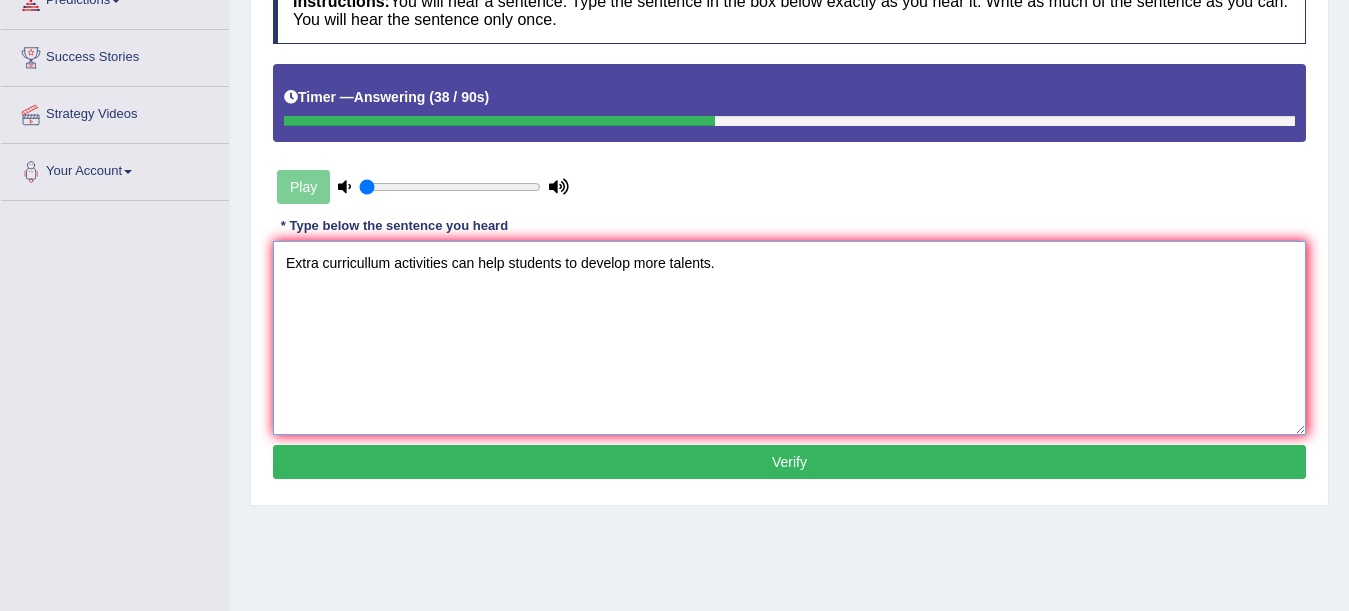 type on "Extra curricullum activities can help students to develop more talents." 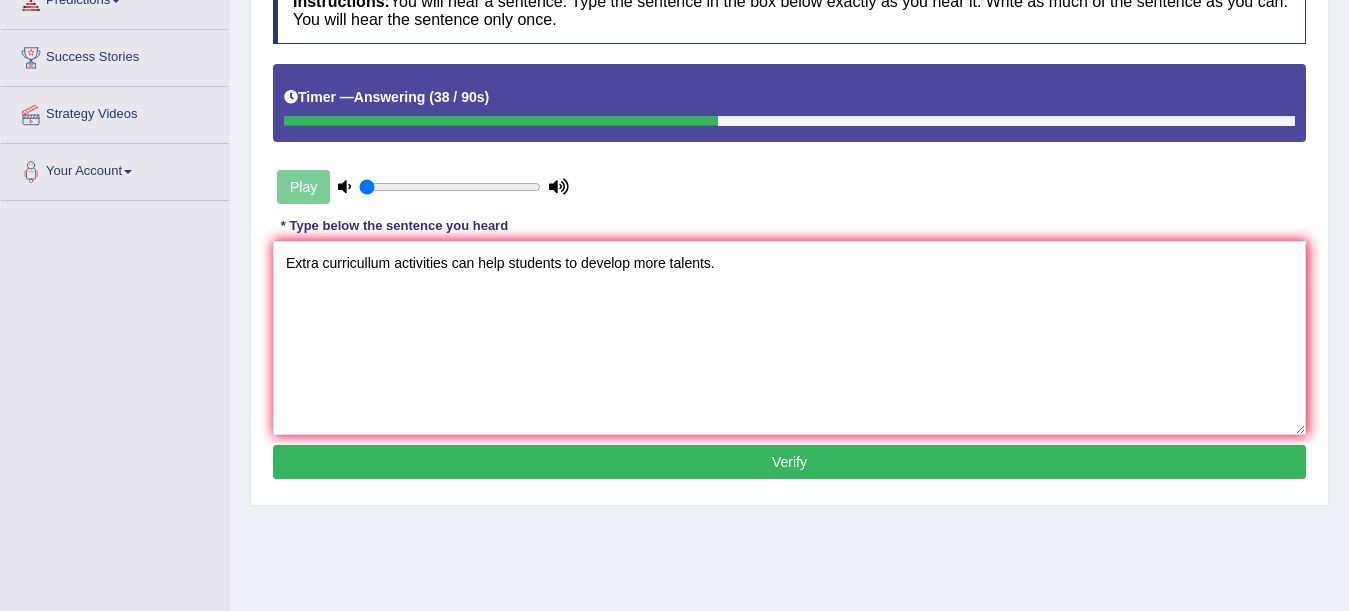 click on "Verify" at bounding box center (789, 462) 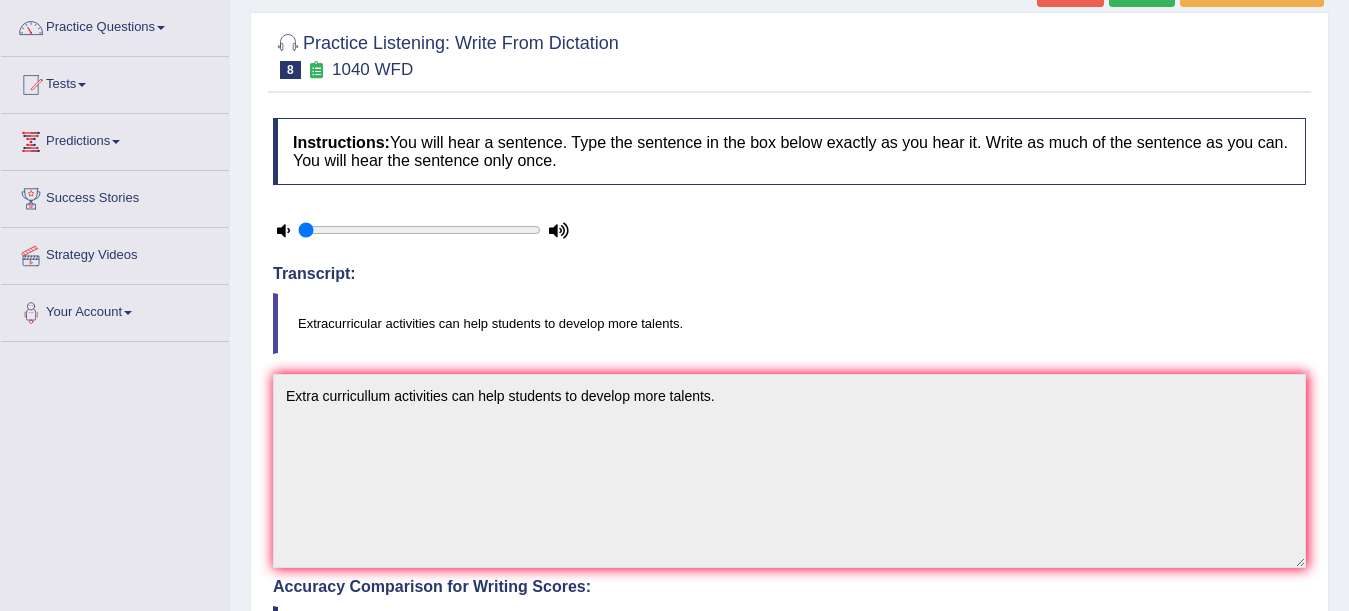 scroll, scrollTop: 0, scrollLeft: 0, axis: both 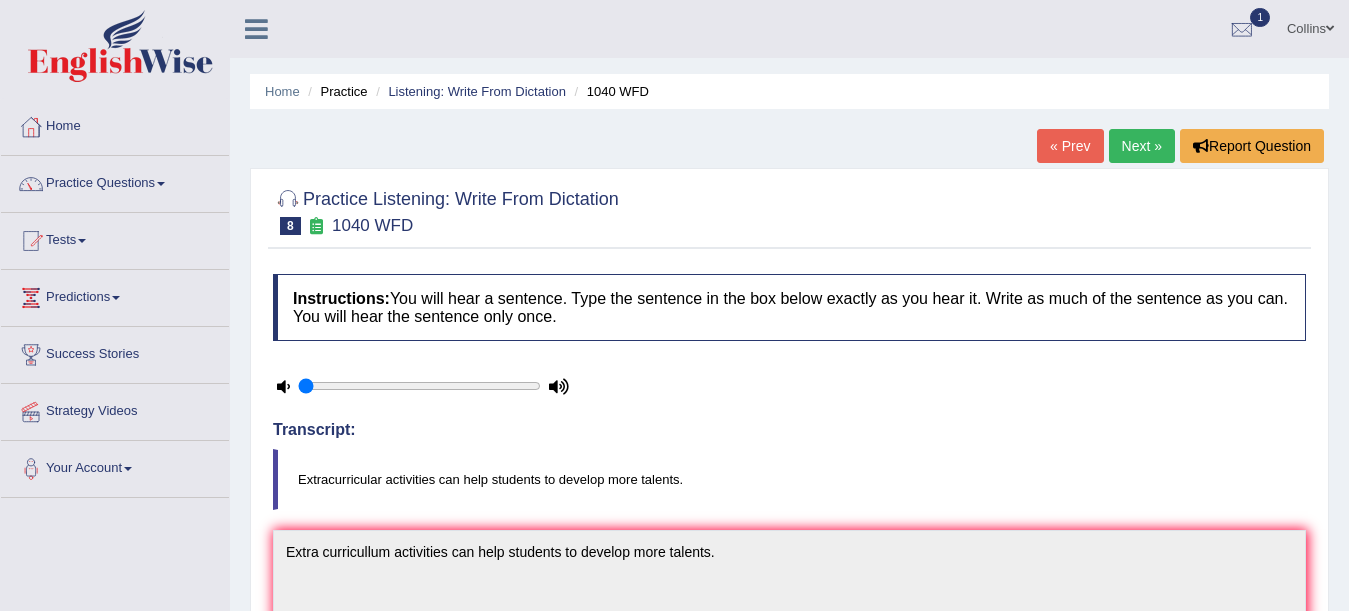 click on "Next »" at bounding box center (1142, 146) 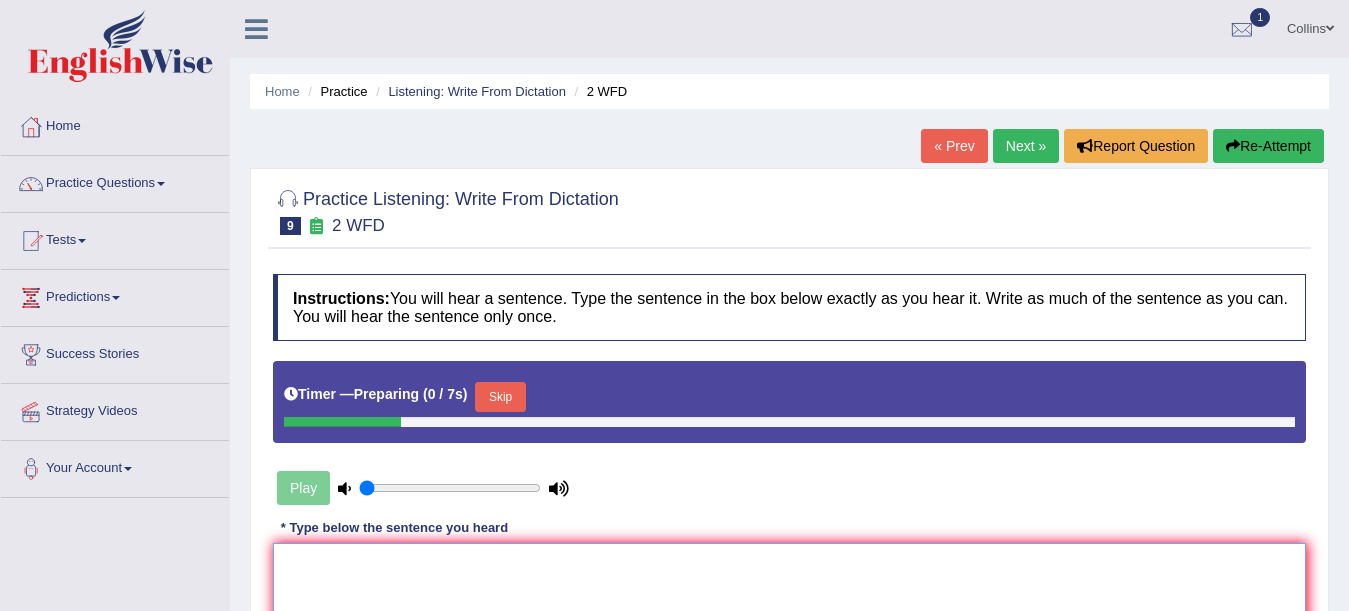 scroll, scrollTop: 269, scrollLeft: 0, axis: vertical 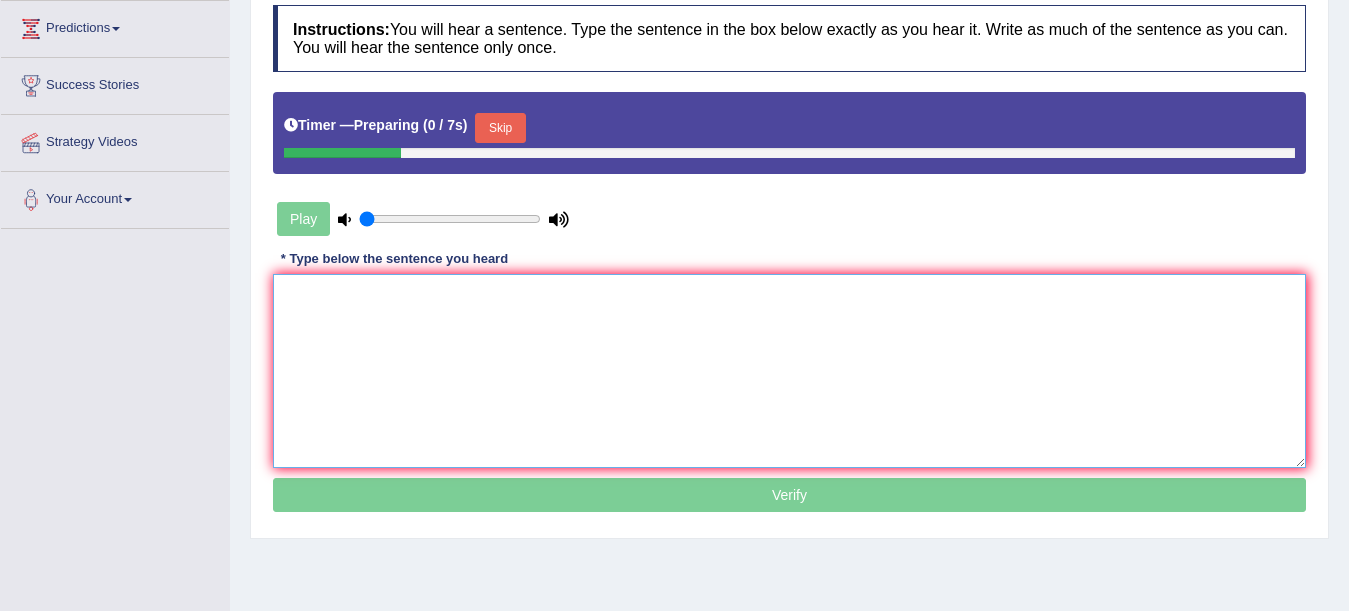 click at bounding box center (789, 371) 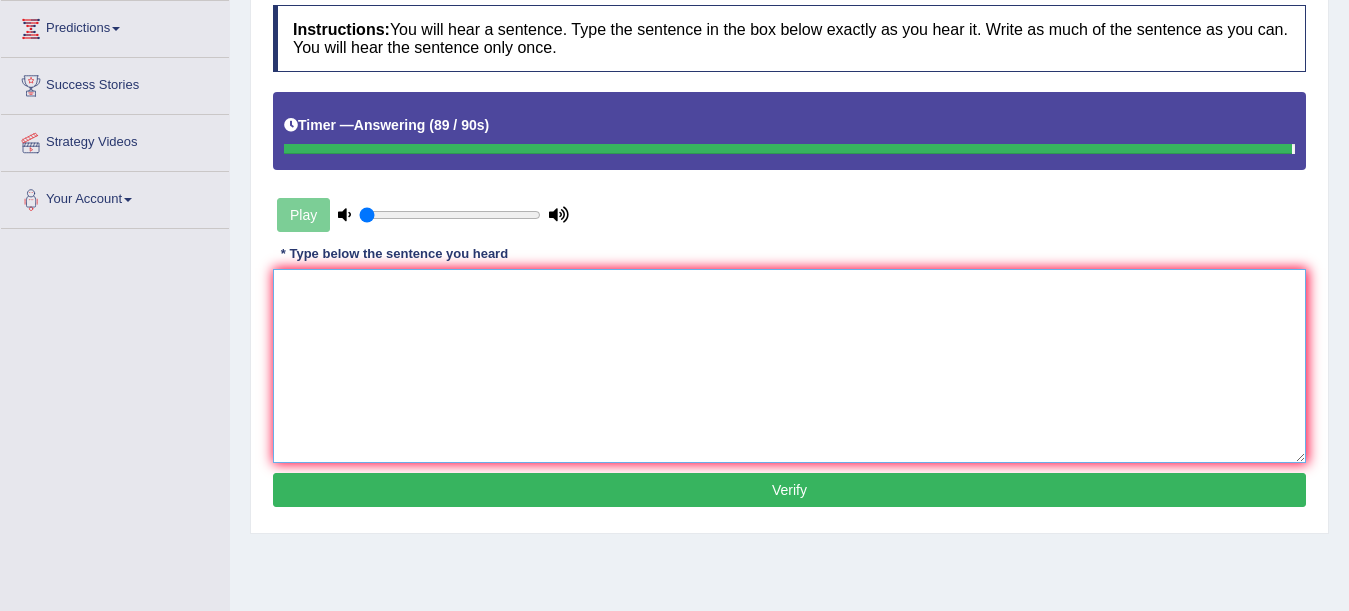 type 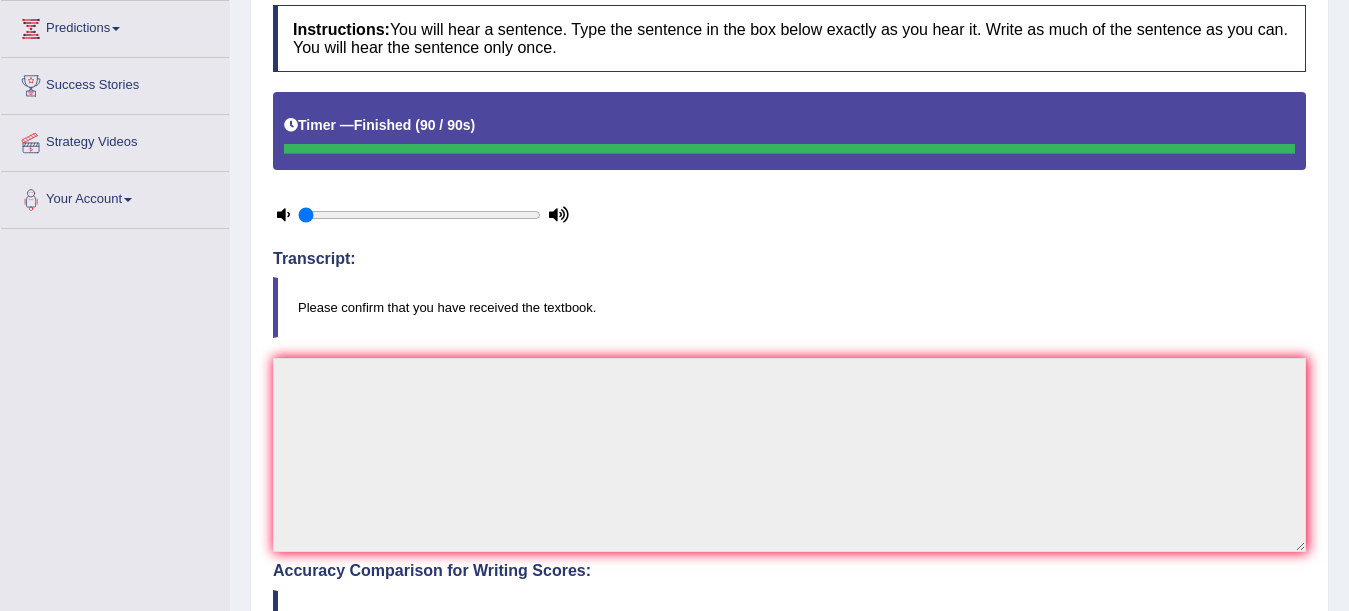 click on "Instructions:  You will hear a sentence. Type the sentence in the box below exactly as you hear it. Write as much of the sentence as you can. You will hear the sentence only once.
Timer —  Finished   ( 90 / 90s ) Transcript: Please confirm that you have received the textbook. * Type below the sentence you heard Accuracy Comparison for Writing Scores: please confirm that you have received the textbook
Red:  Missed Words
Green:  Correct Words
Blue:  Added/Mistyped Words
Accuracy:  You have written correctly 0 out of 8 words  Punctuation at the end  You wrote first capital letter A.I. Engine Result:  Spellcheck server error!: Empty text field Verify You cannot take this question any more times. Please upgrade your subscription to attempt it multiple times. Upgrade Now" at bounding box center [789, 591] 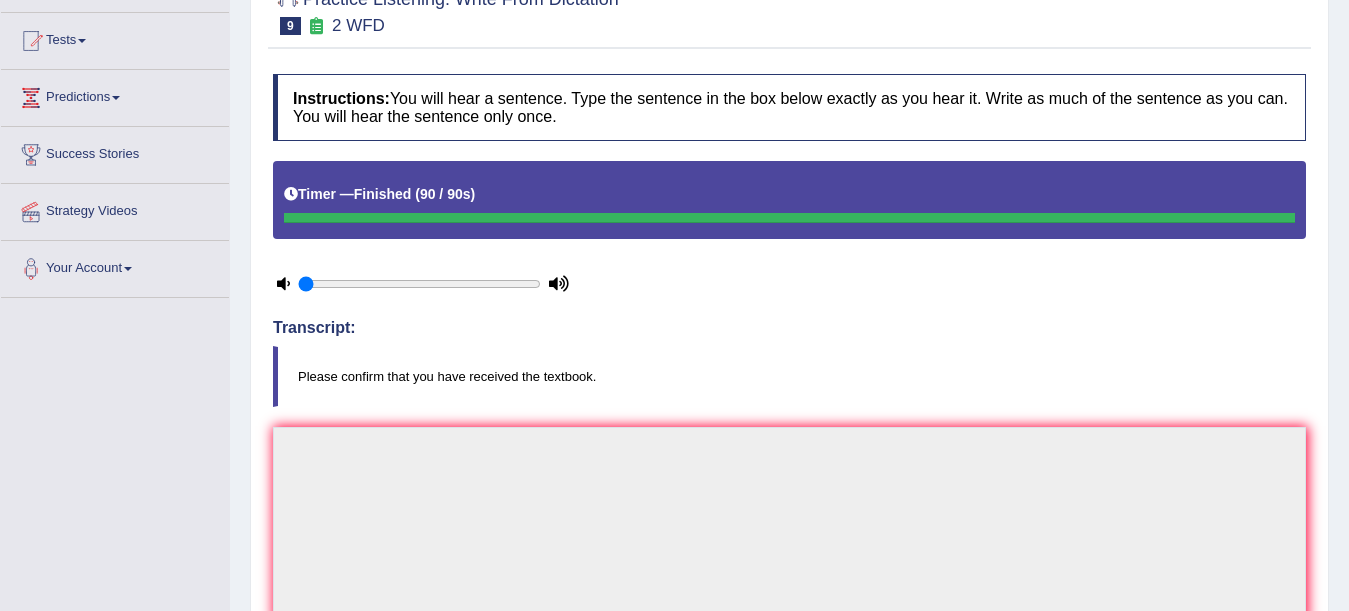 scroll, scrollTop: 0, scrollLeft: 0, axis: both 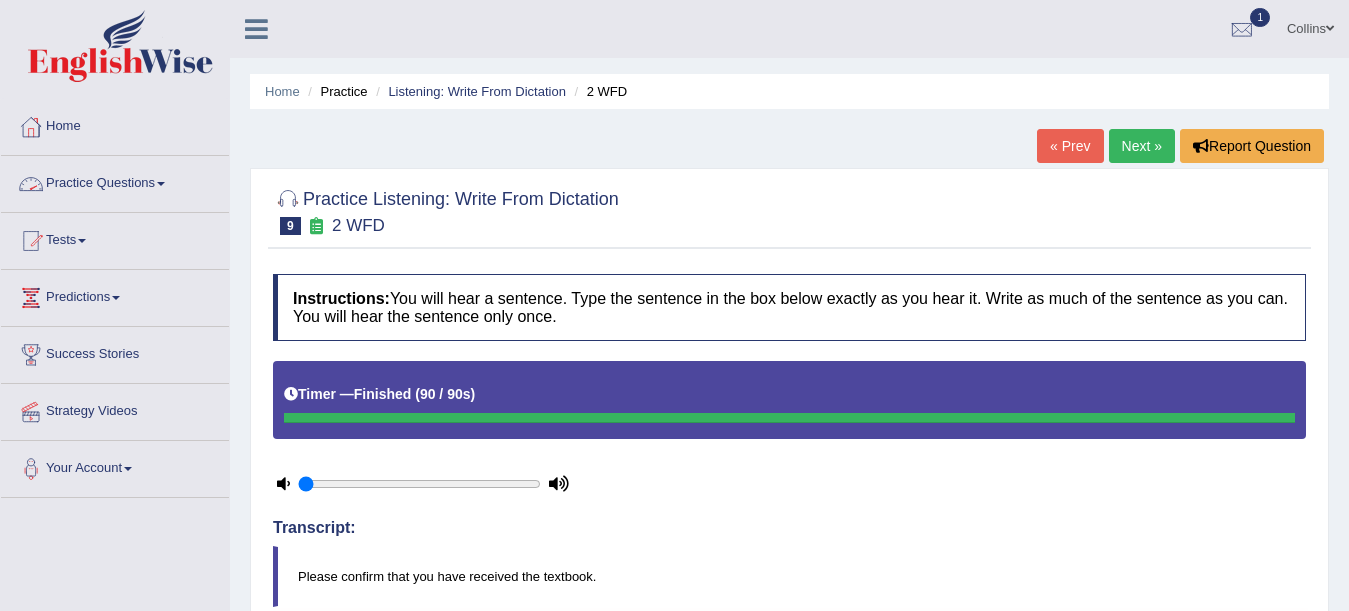 click on "Practice Questions" at bounding box center [115, 181] 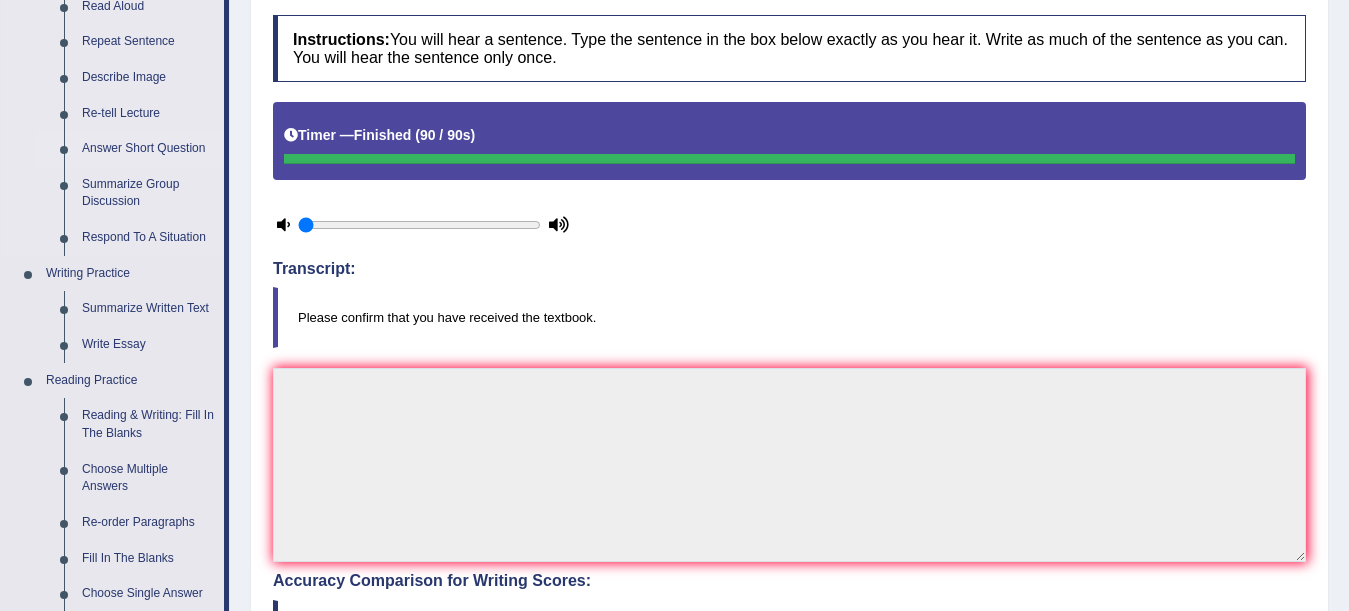 scroll, scrollTop: 260, scrollLeft: 0, axis: vertical 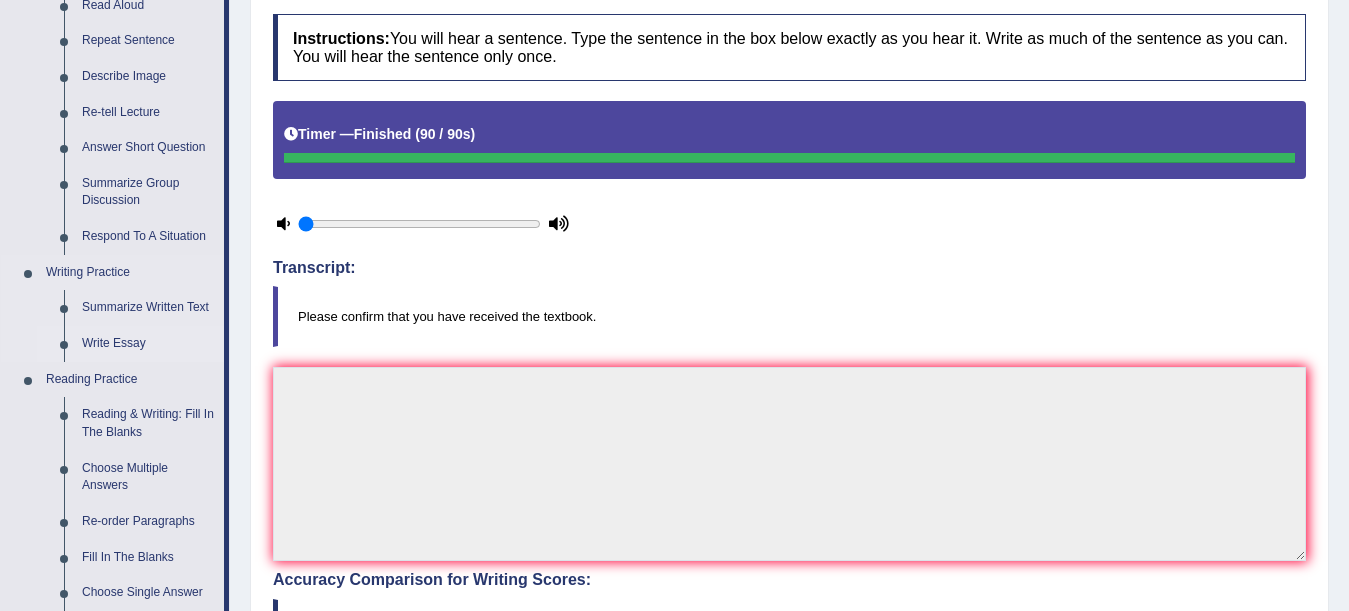 click on "Write Essay" at bounding box center [148, 344] 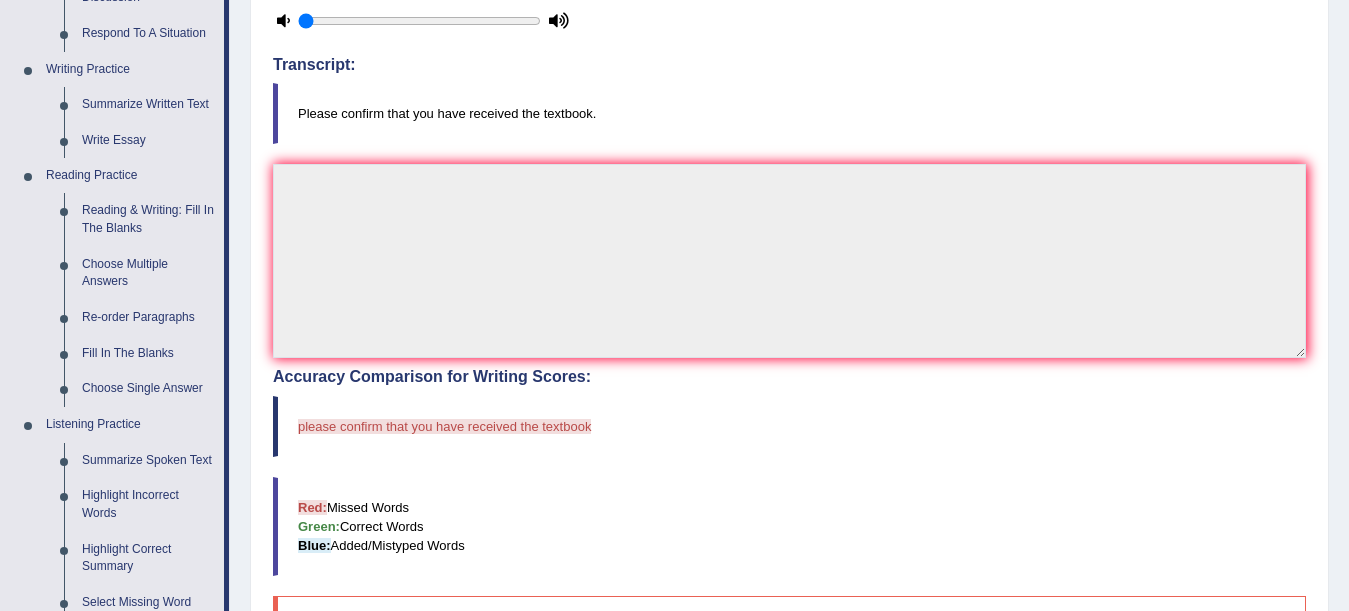 scroll, scrollTop: 927, scrollLeft: 0, axis: vertical 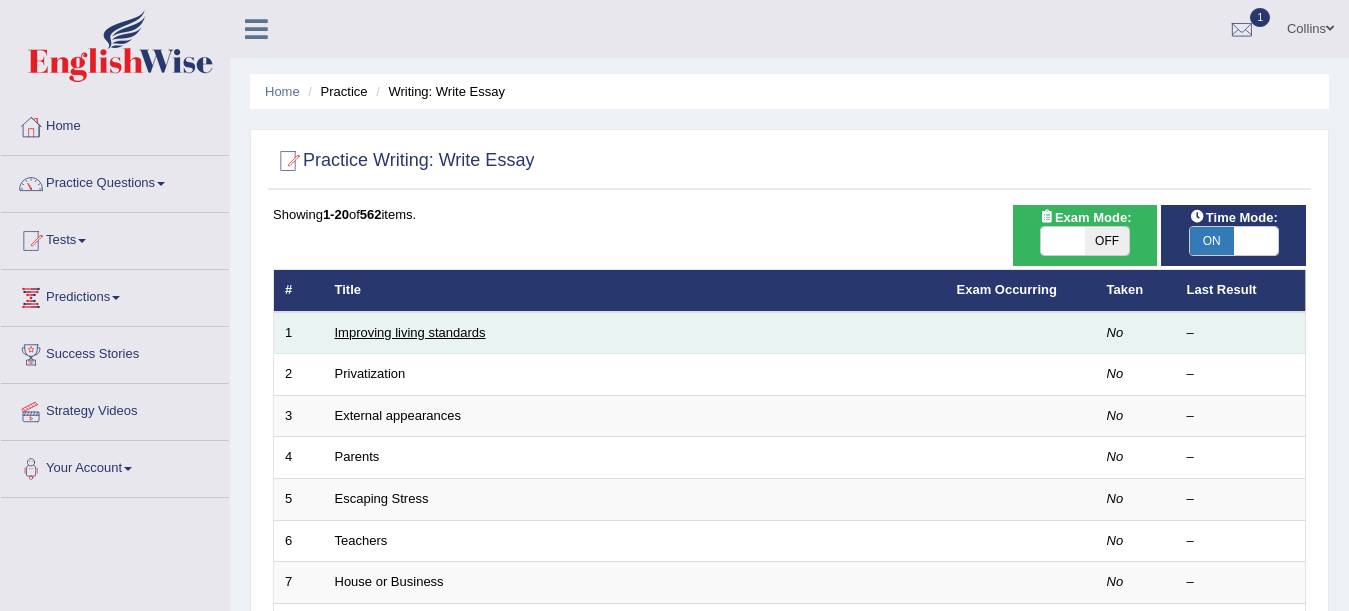 click on "Improving living standards" at bounding box center (410, 332) 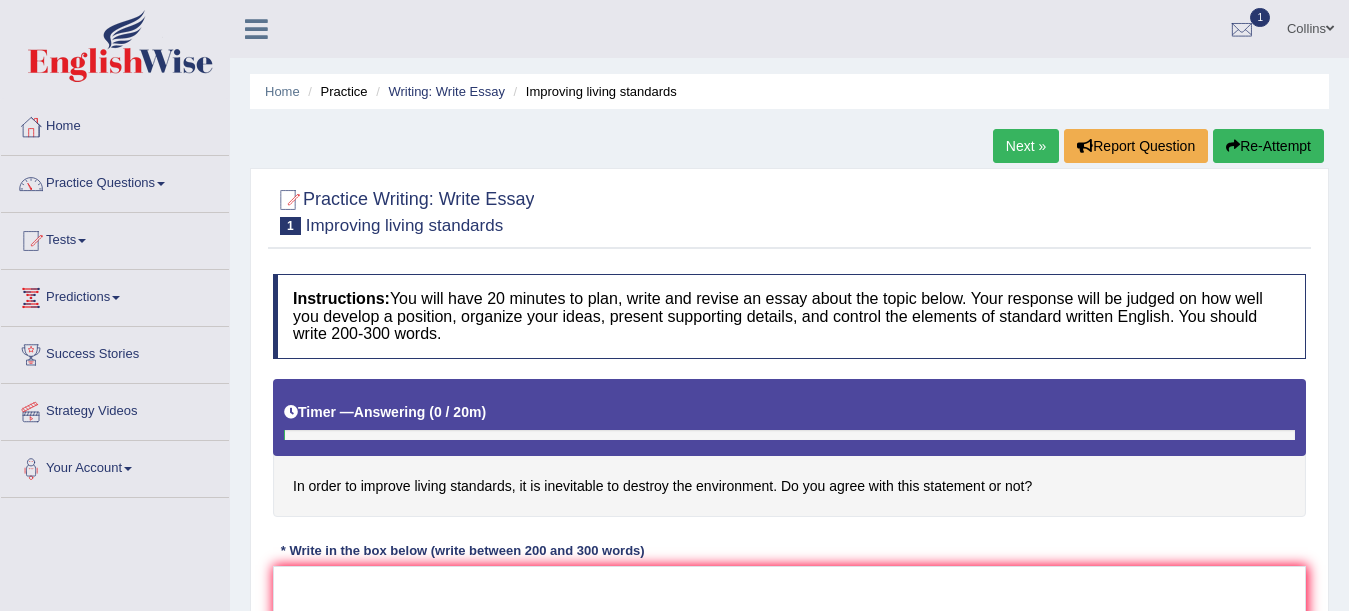 scroll, scrollTop: 0, scrollLeft: 0, axis: both 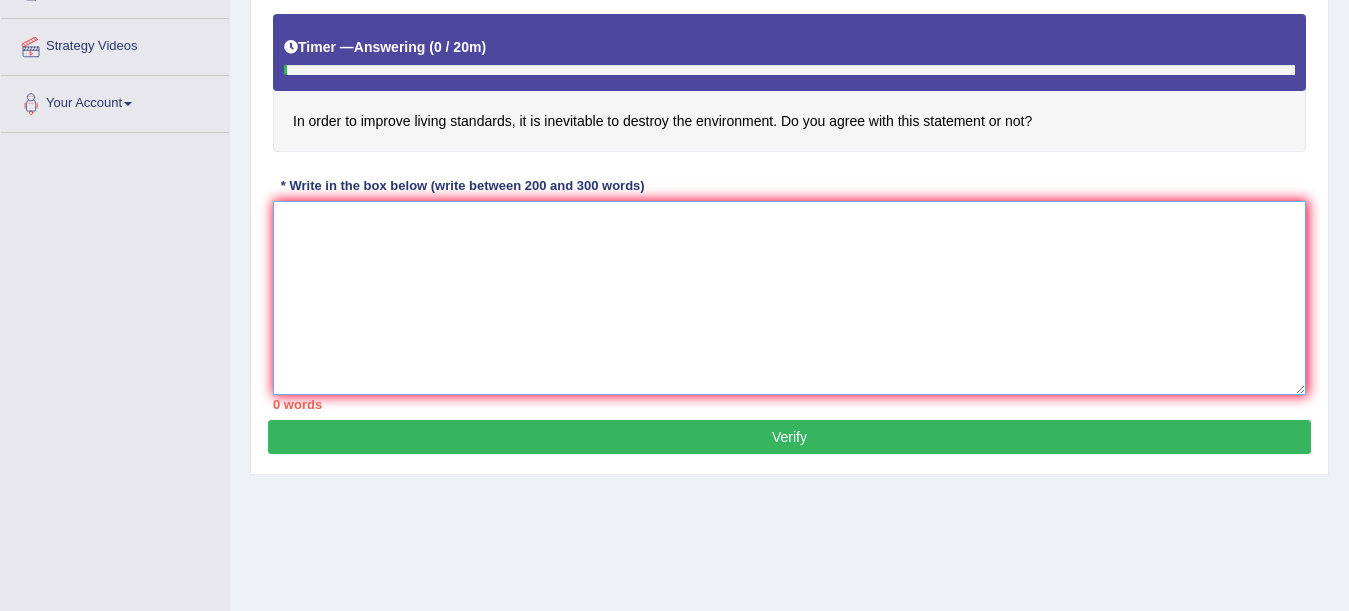 click at bounding box center (789, 298) 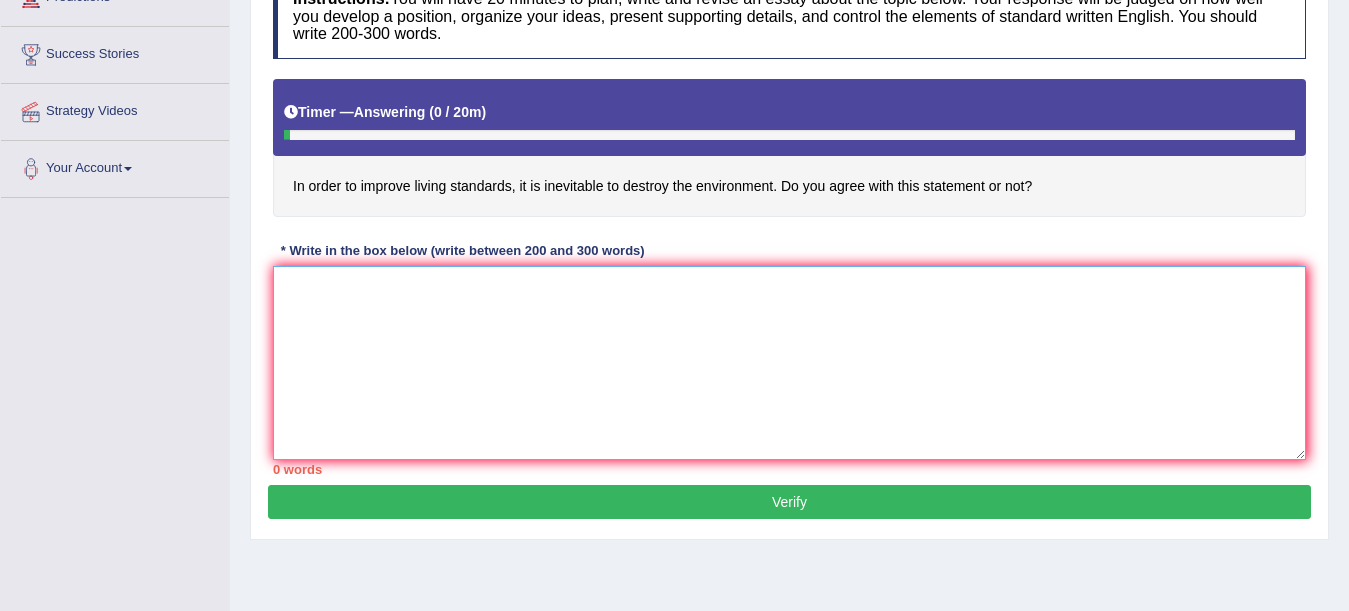 scroll, scrollTop: 323, scrollLeft: 0, axis: vertical 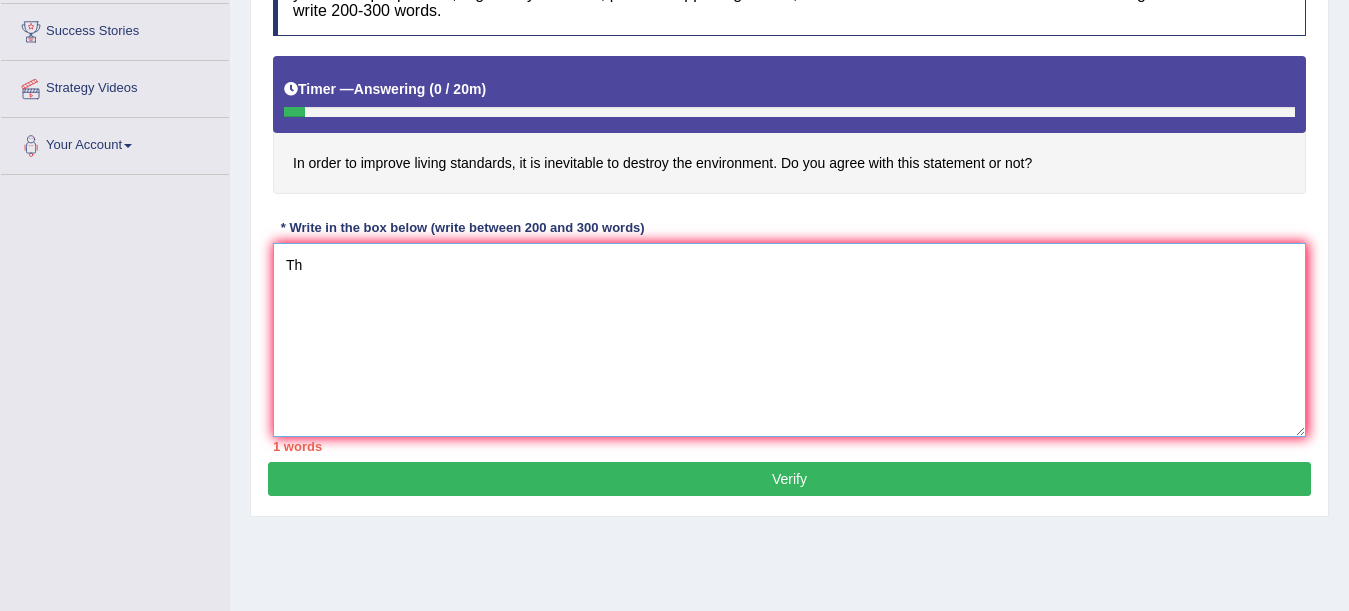type on "T" 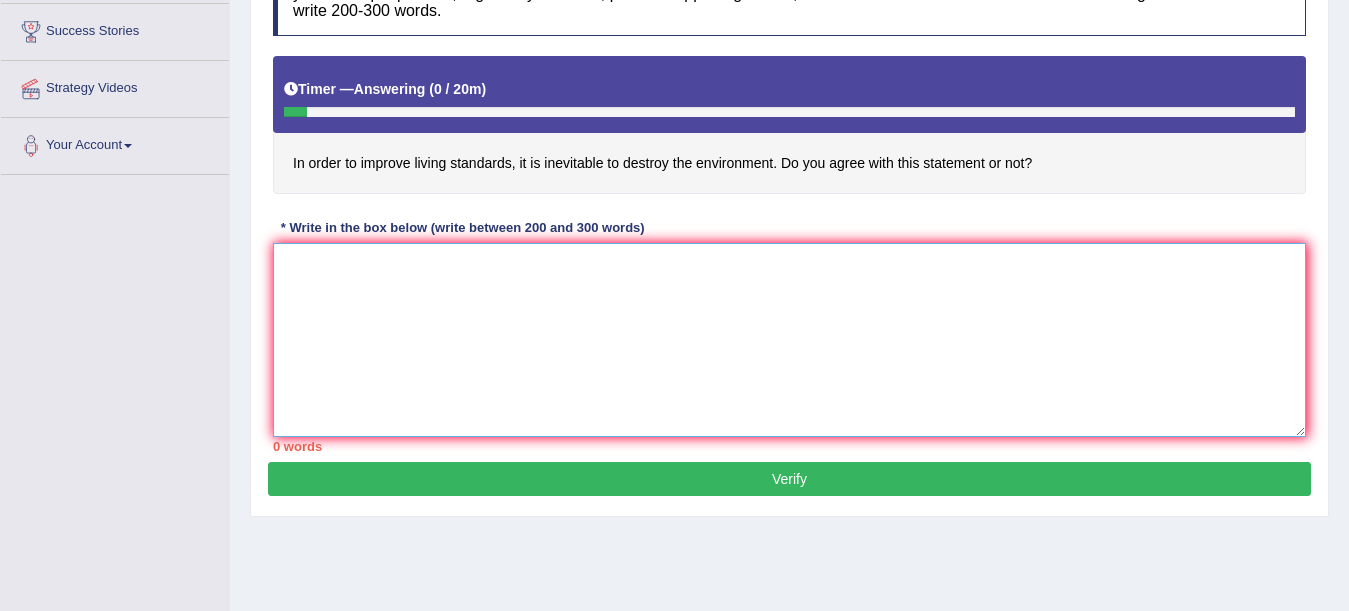 type on "E" 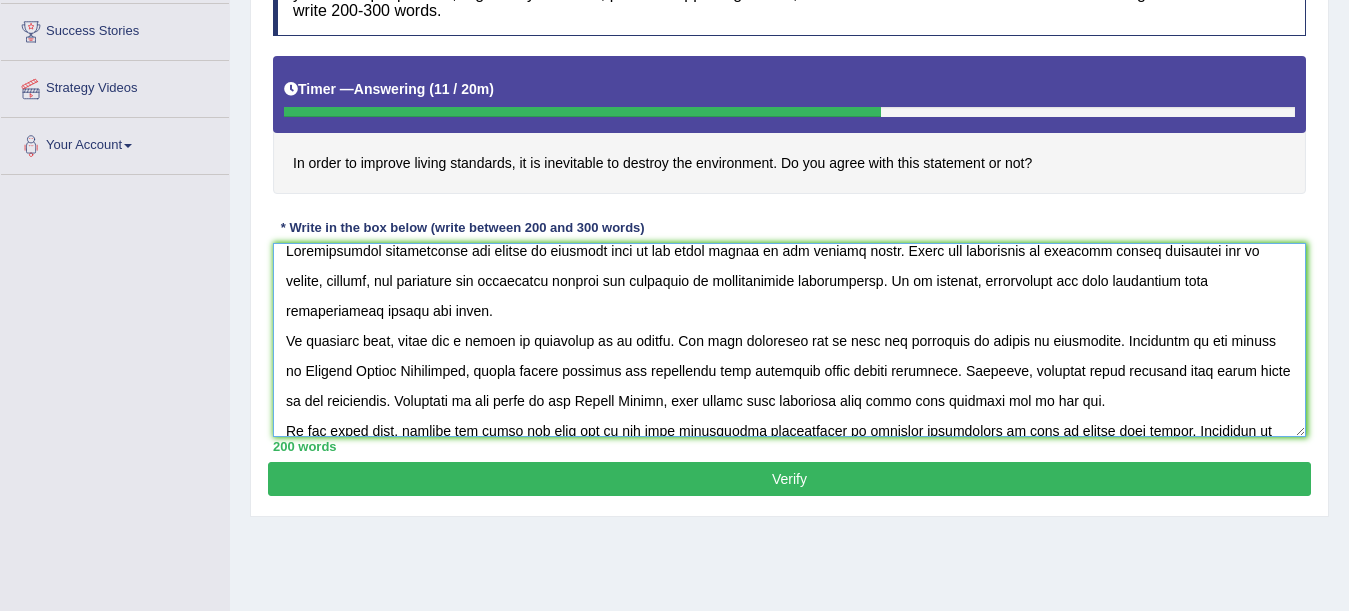 scroll, scrollTop: 0, scrollLeft: 0, axis: both 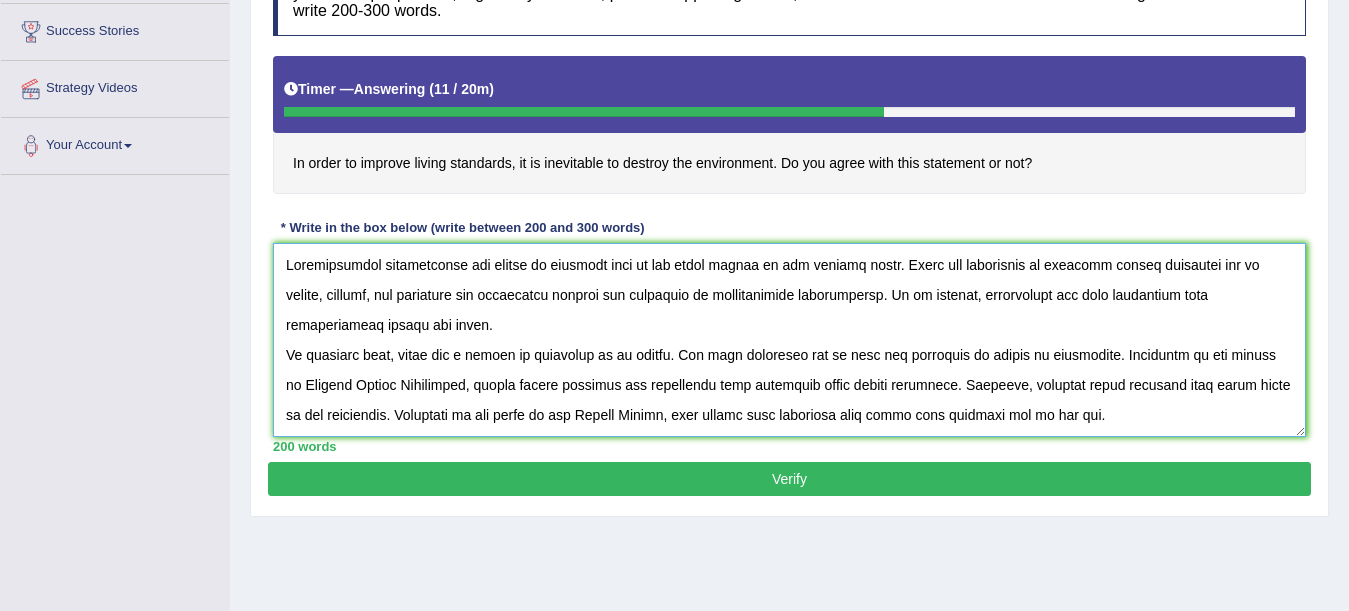 click at bounding box center [789, 340] 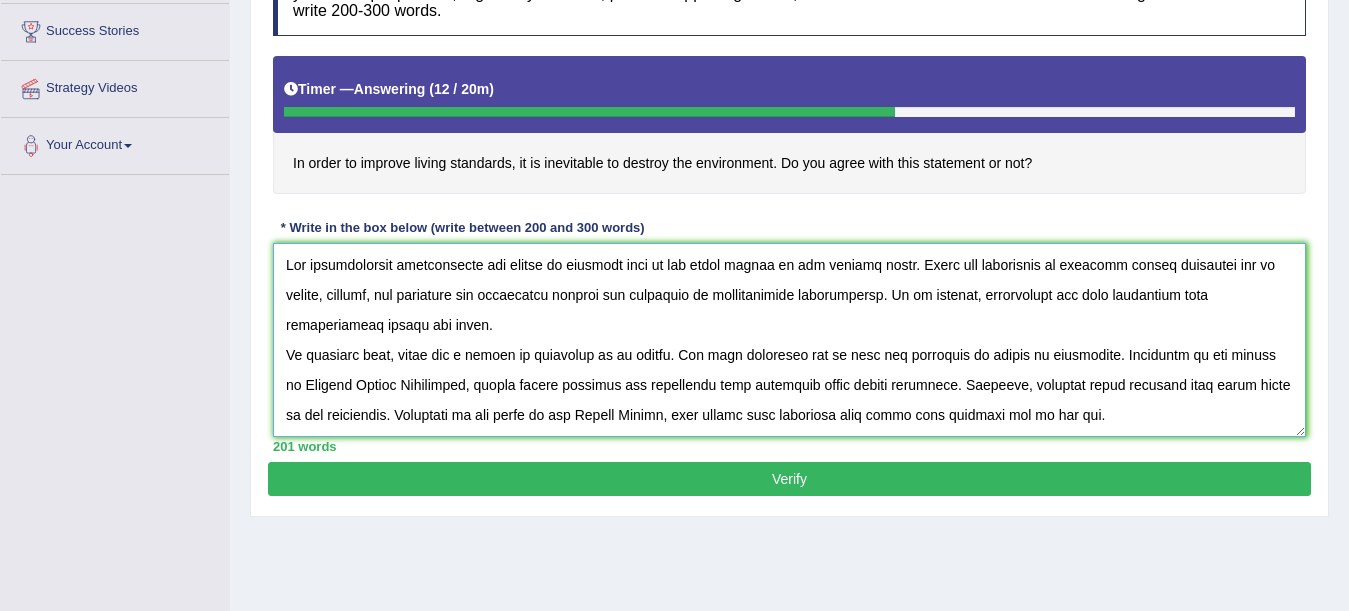 click at bounding box center (789, 340) 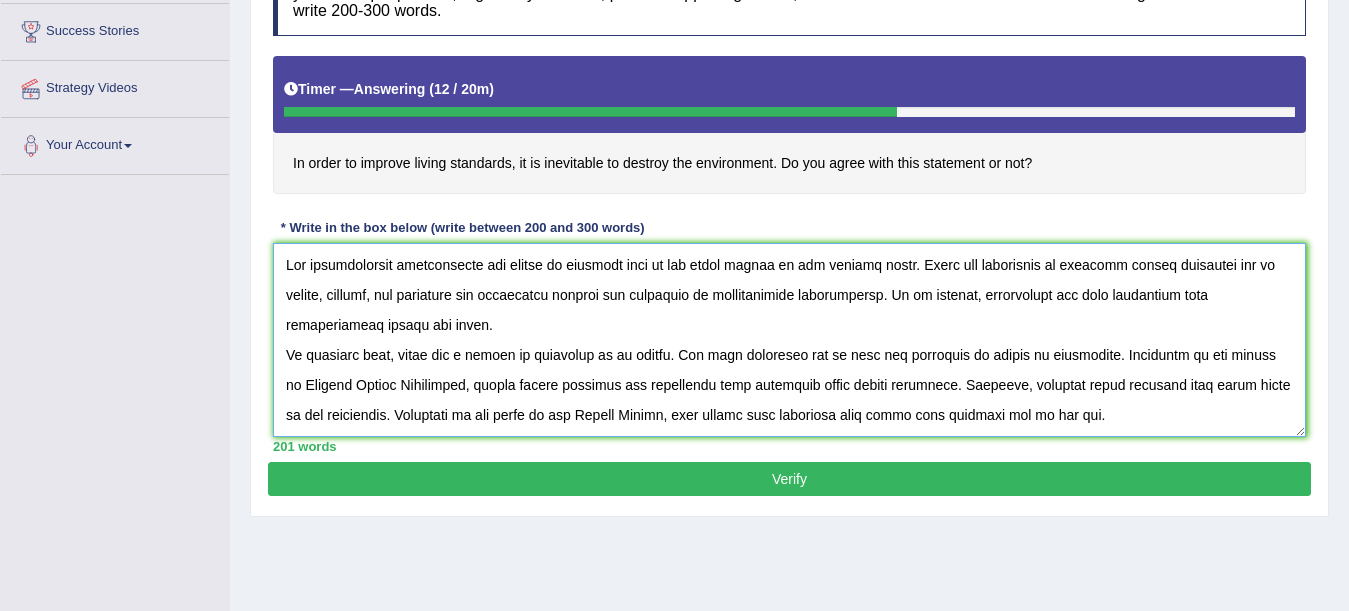 click at bounding box center [789, 340] 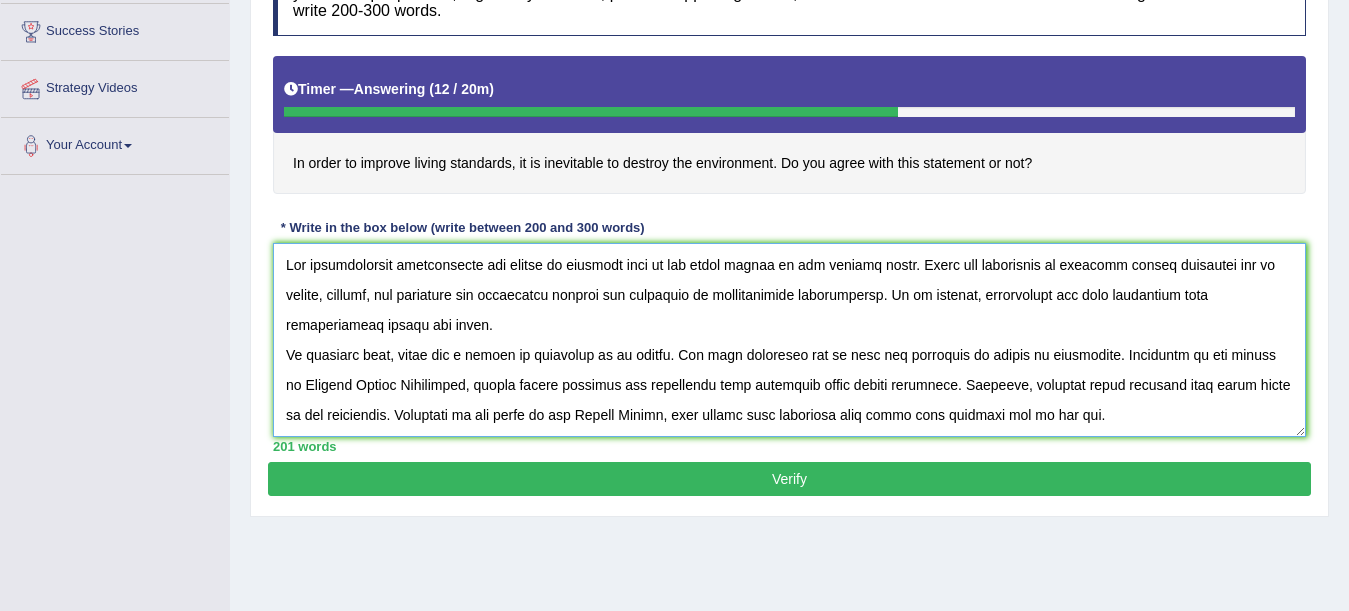 click at bounding box center (789, 340) 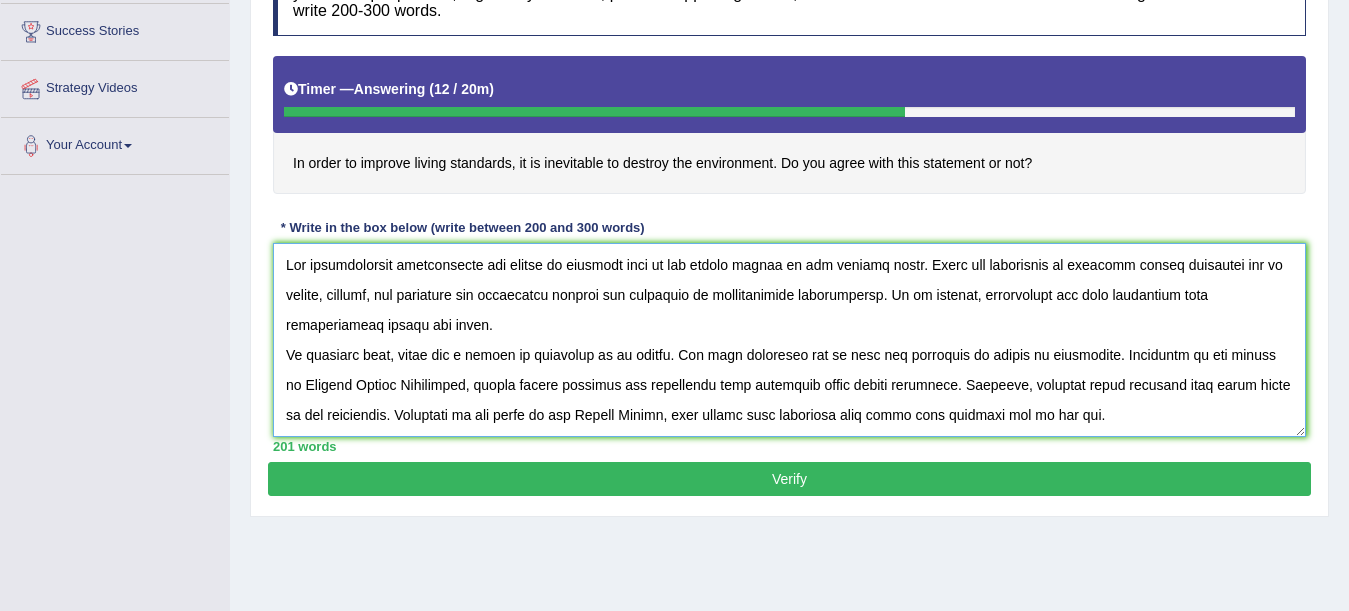 click at bounding box center (789, 340) 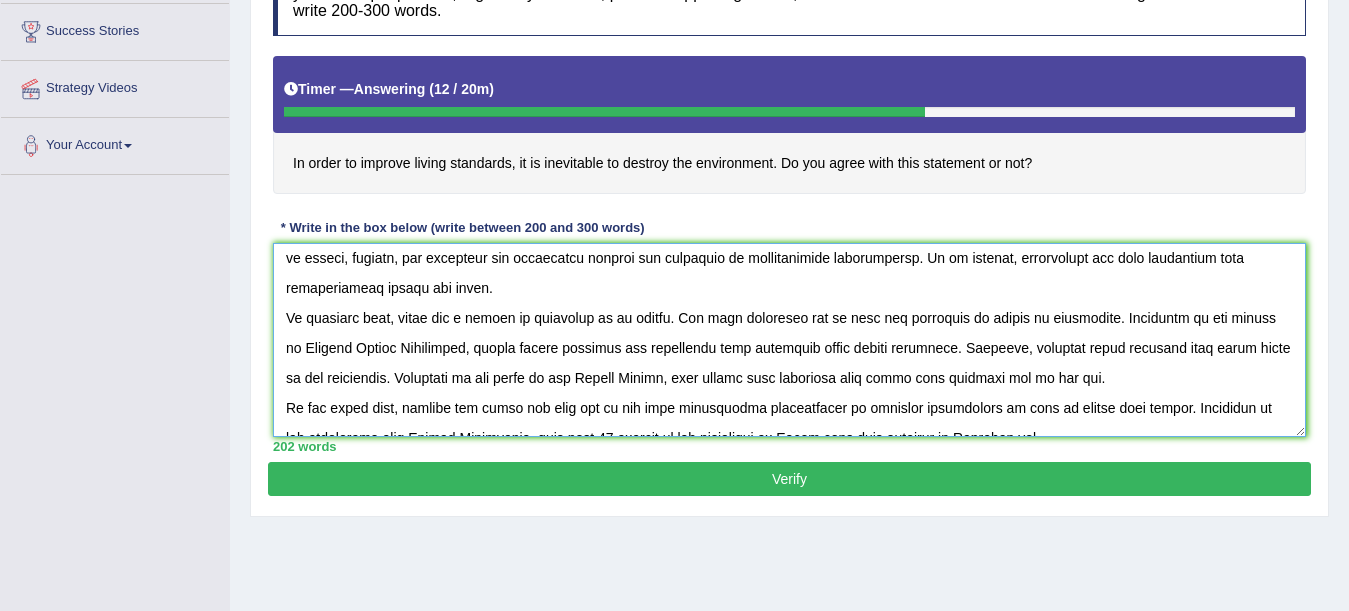 scroll, scrollTop: 38, scrollLeft: 0, axis: vertical 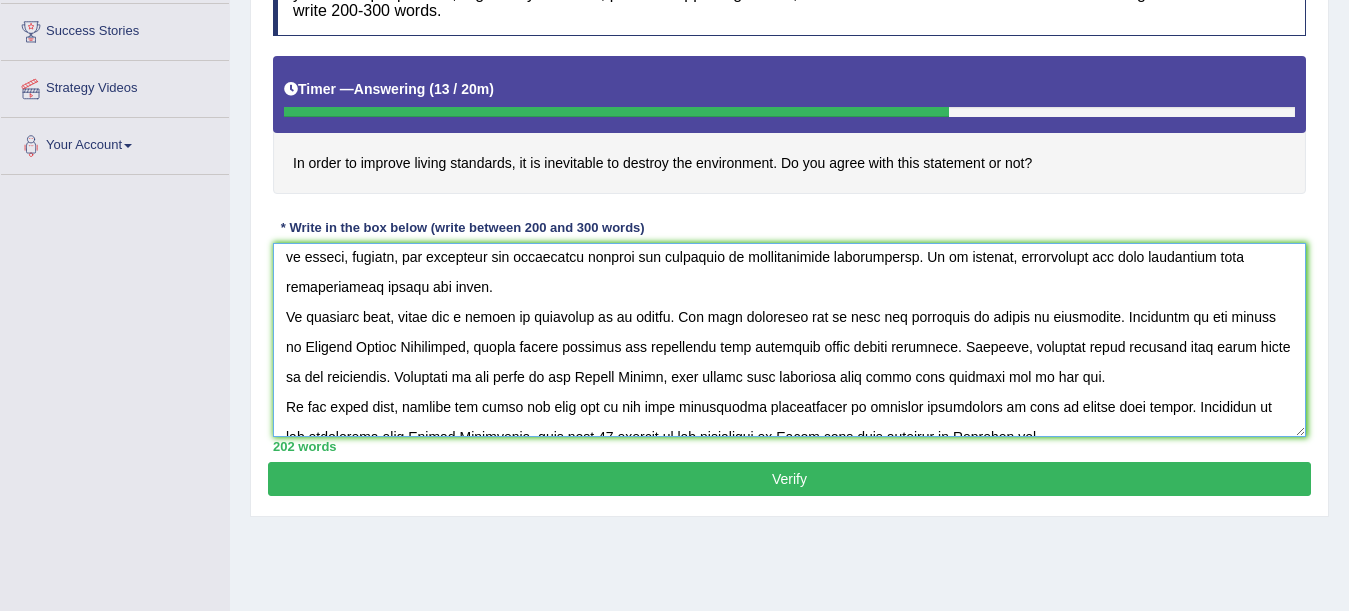 click at bounding box center (789, 340) 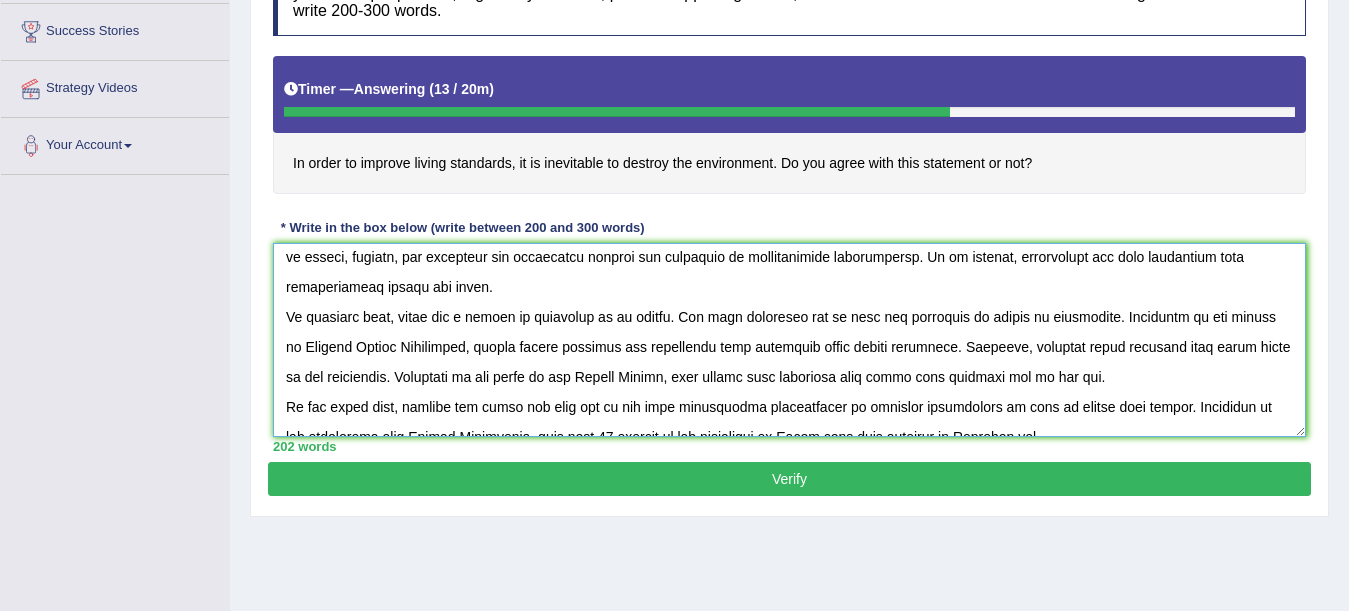 click at bounding box center [789, 340] 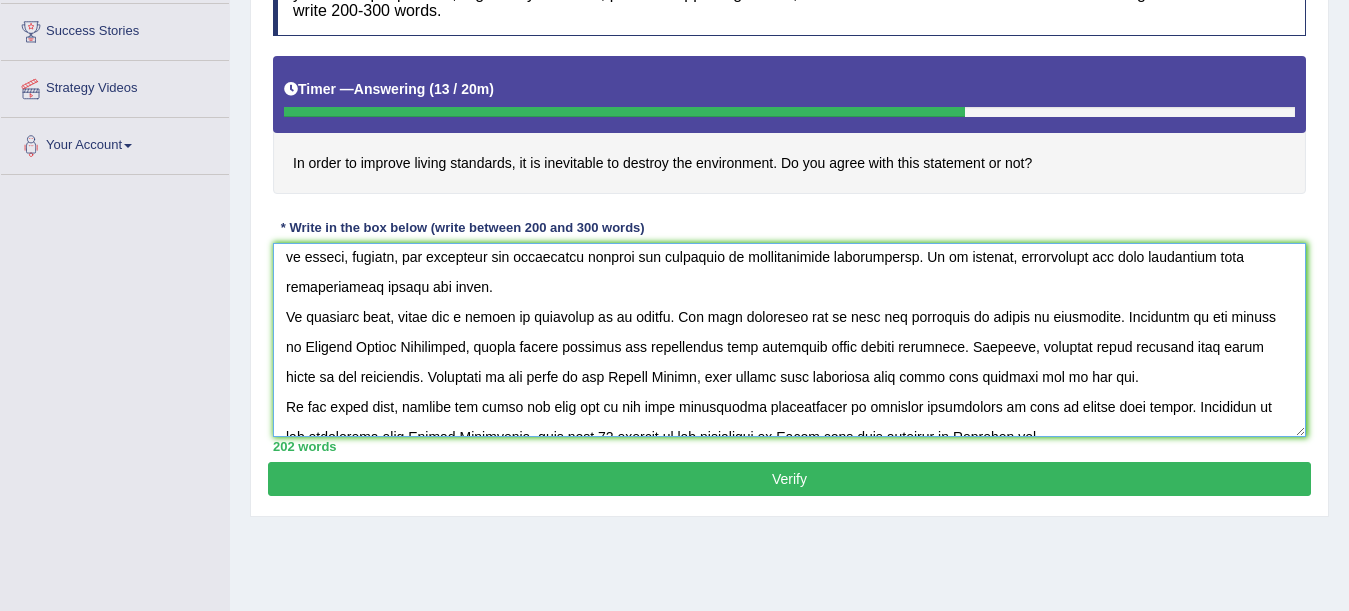 click at bounding box center [789, 340] 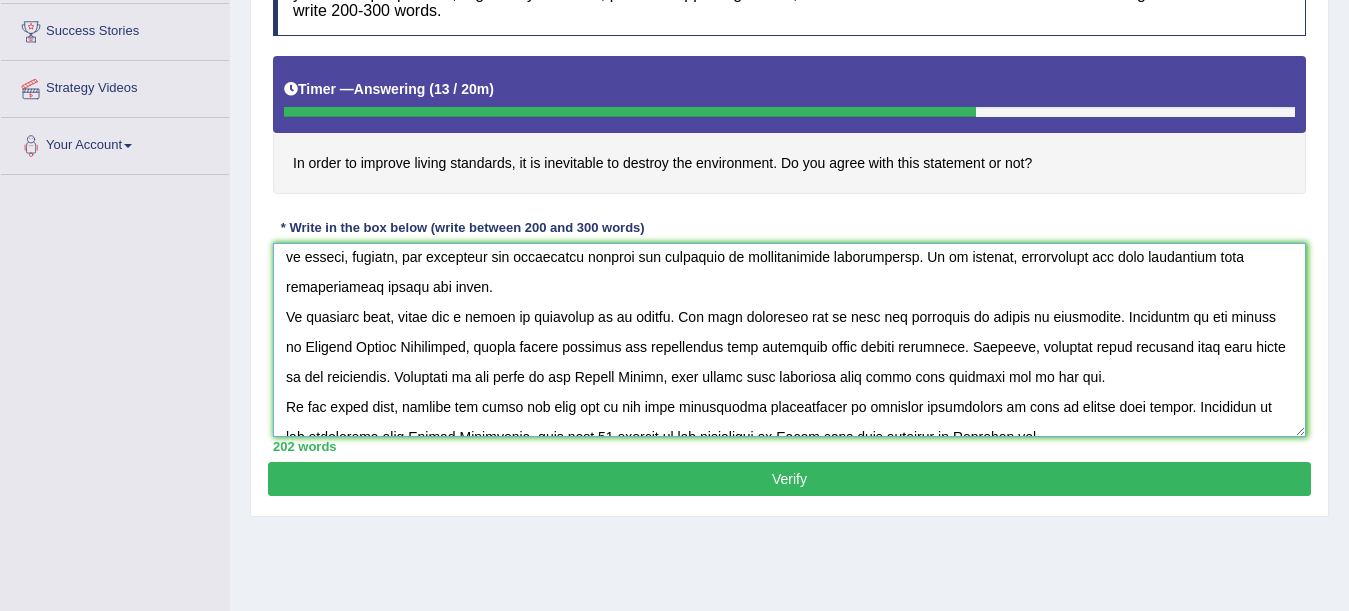 click at bounding box center (789, 340) 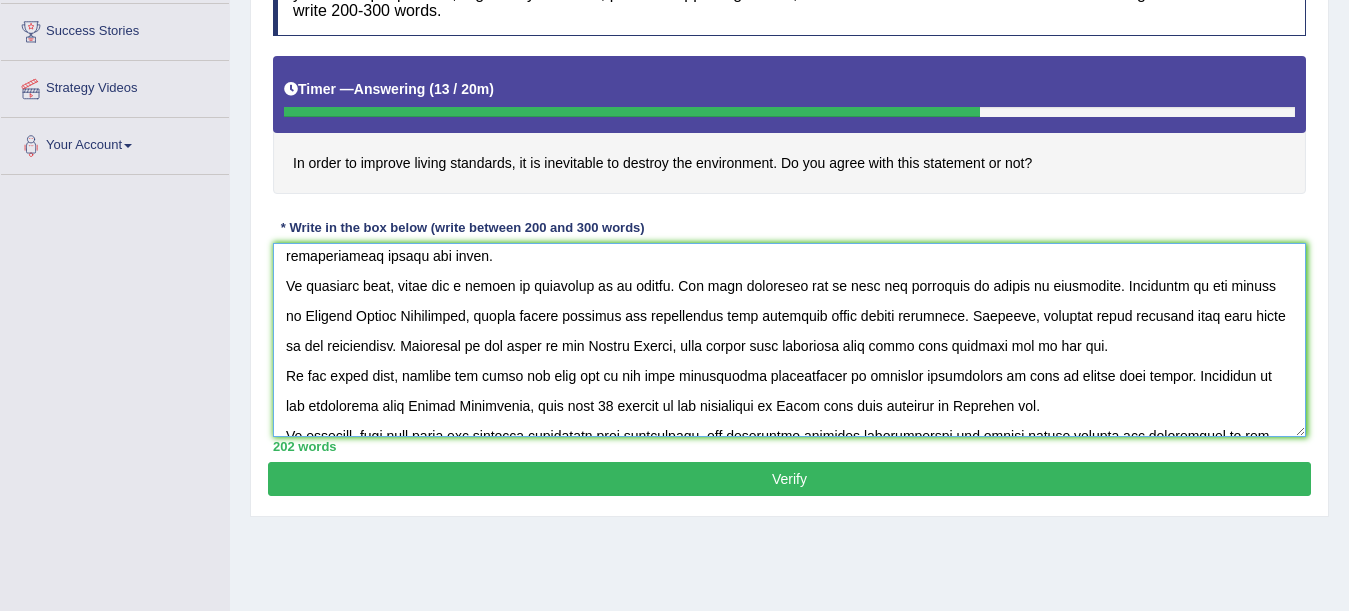 scroll, scrollTop: 70, scrollLeft: 0, axis: vertical 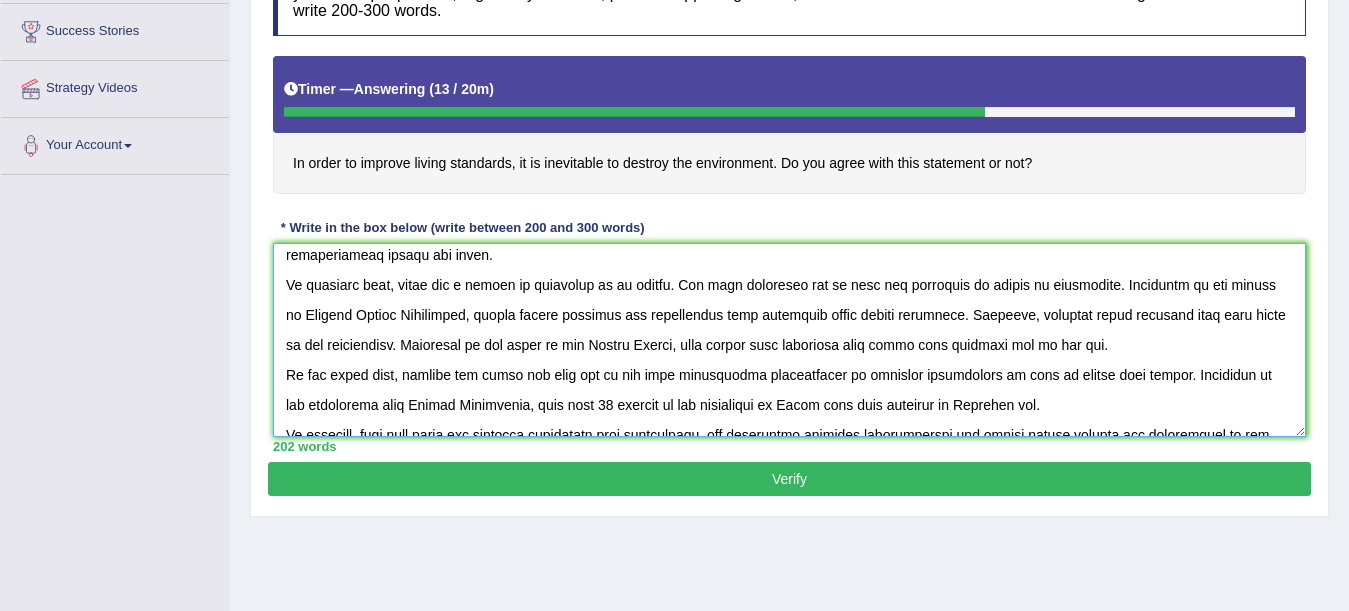 click at bounding box center [789, 340] 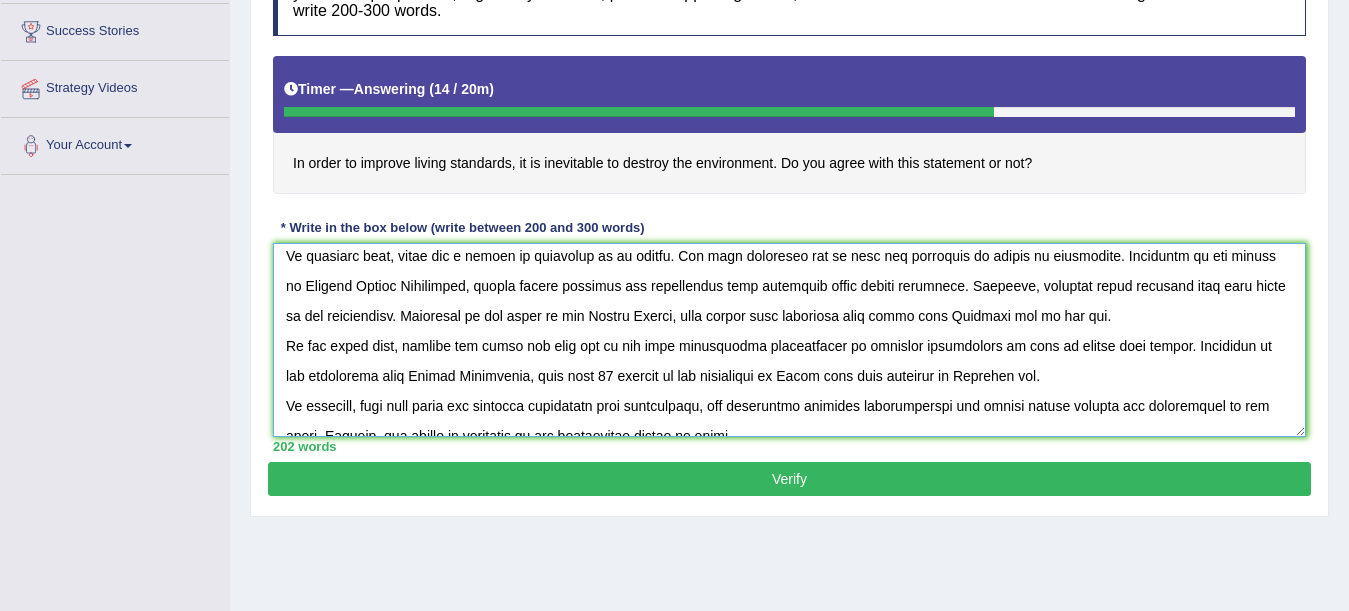 scroll, scrollTop: 100, scrollLeft: 0, axis: vertical 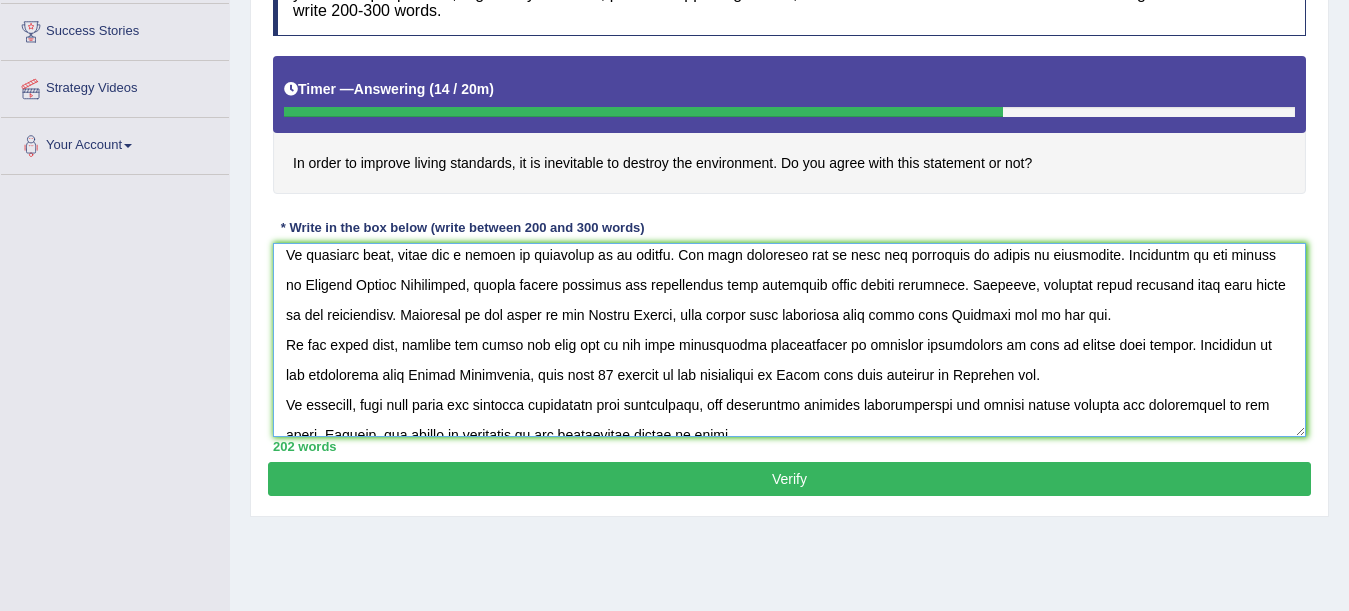 click at bounding box center [789, 340] 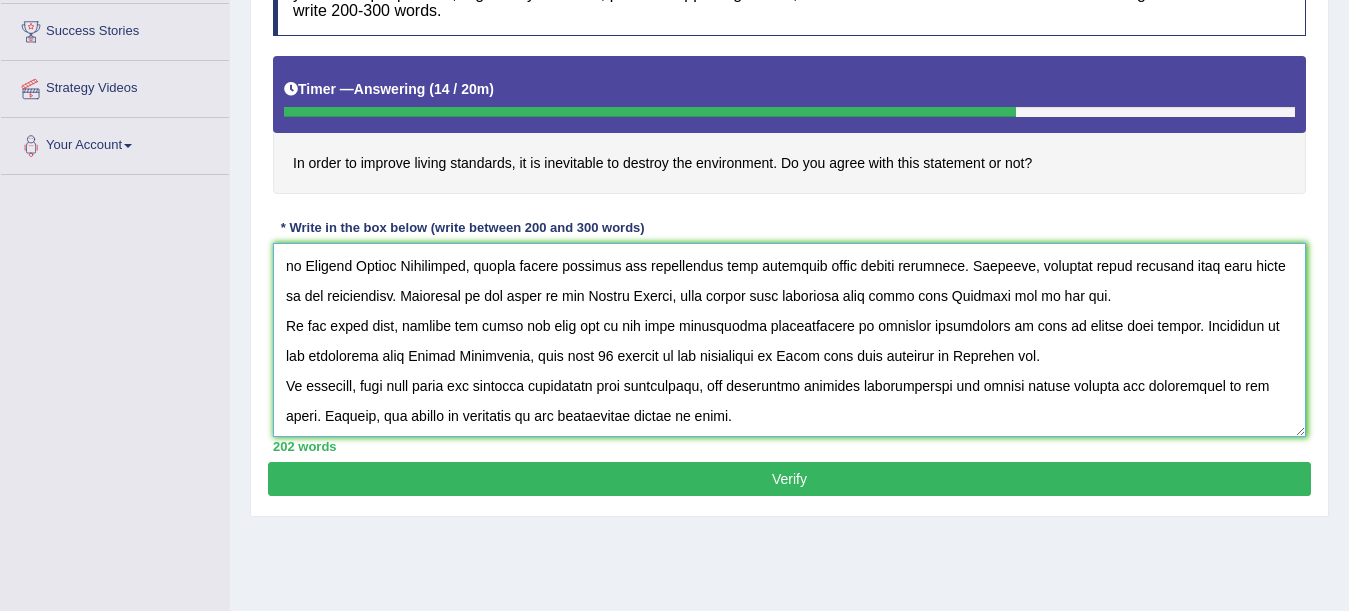 scroll, scrollTop: 120, scrollLeft: 0, axis: vertical 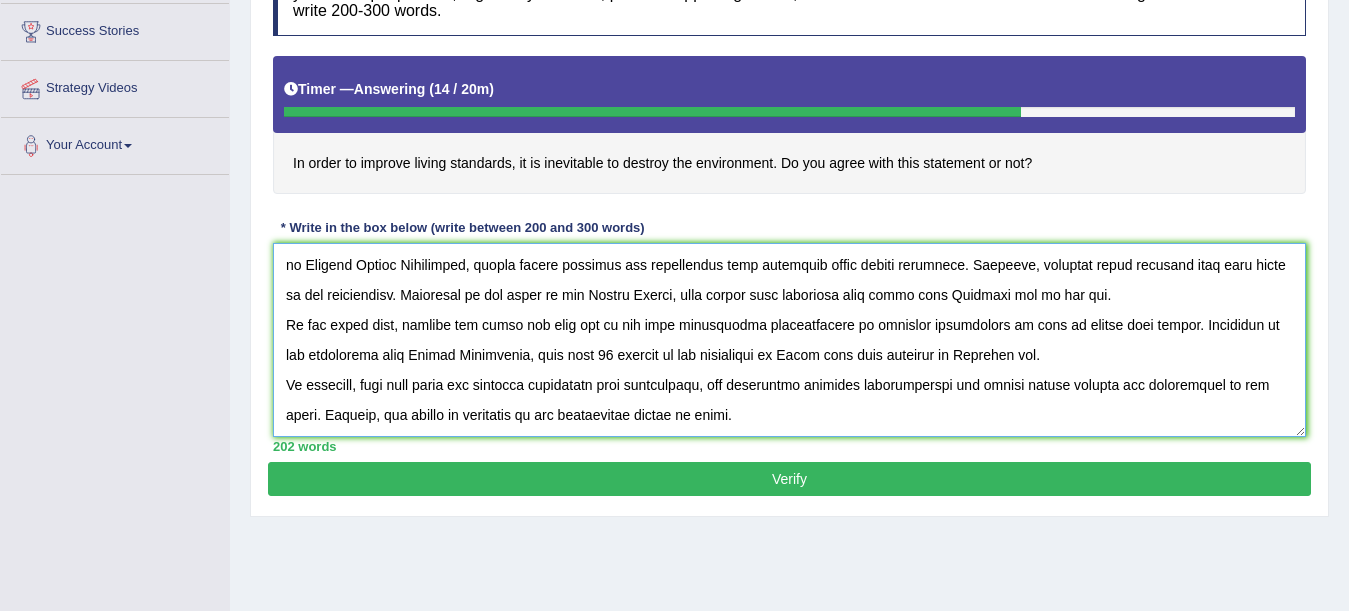 click at bounding box center [789, 340] 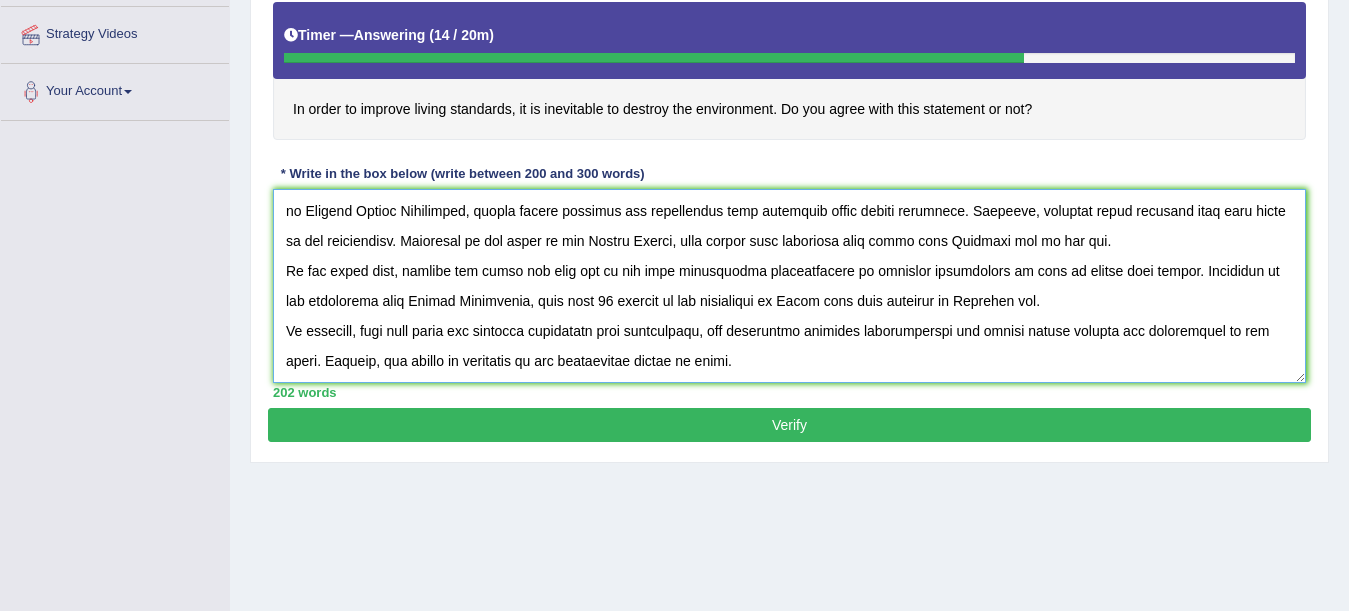 scroll, scrollTop: 378, scrollLeft: 0, axis: vertical 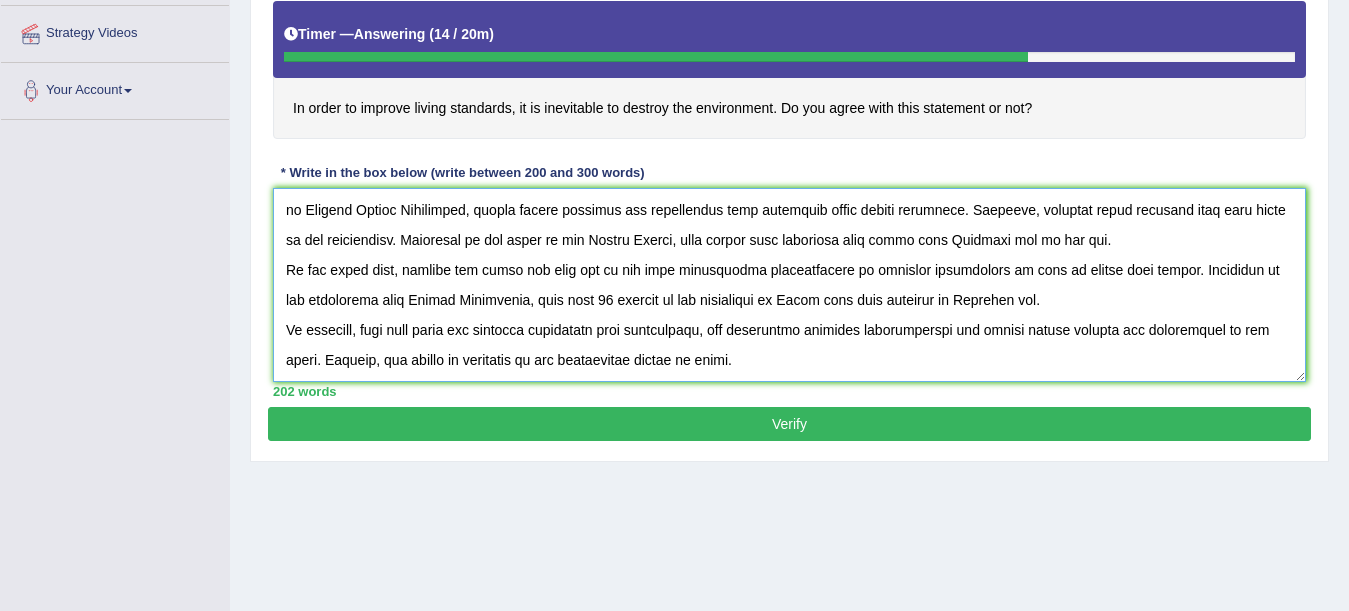 click at bounding box center [789, 285] 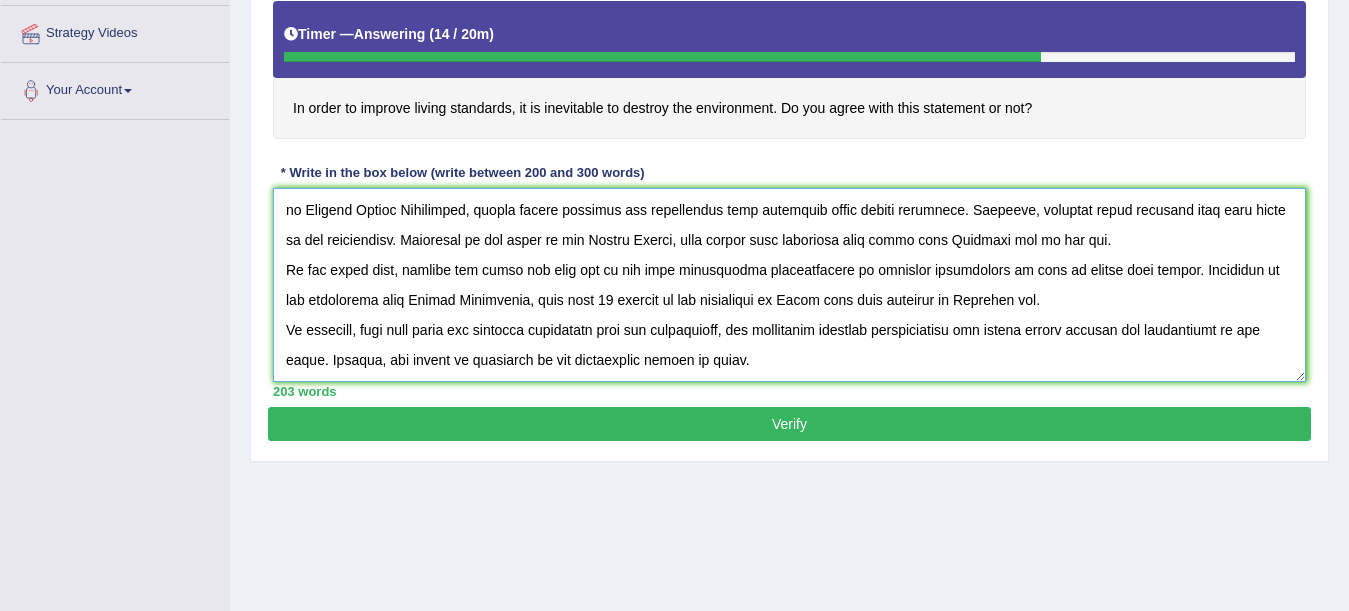 click at bounding box center (789, 285) 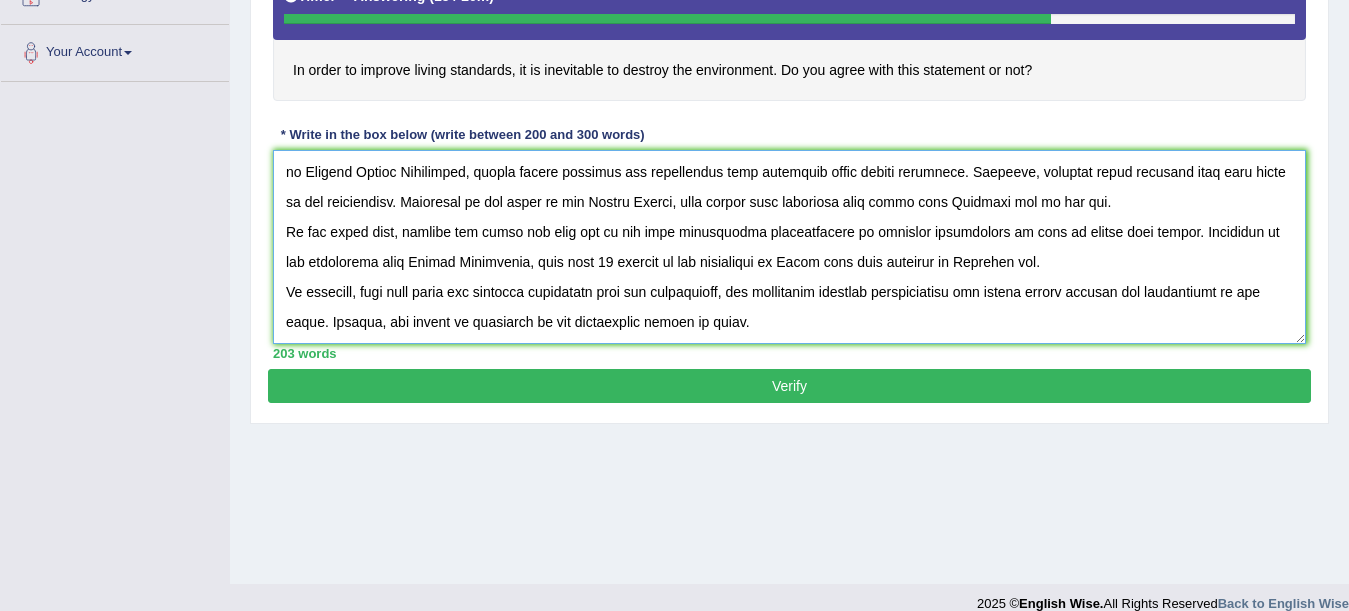 scroll, scrollTop: 417, scrollLeft: 0, axis: vertical 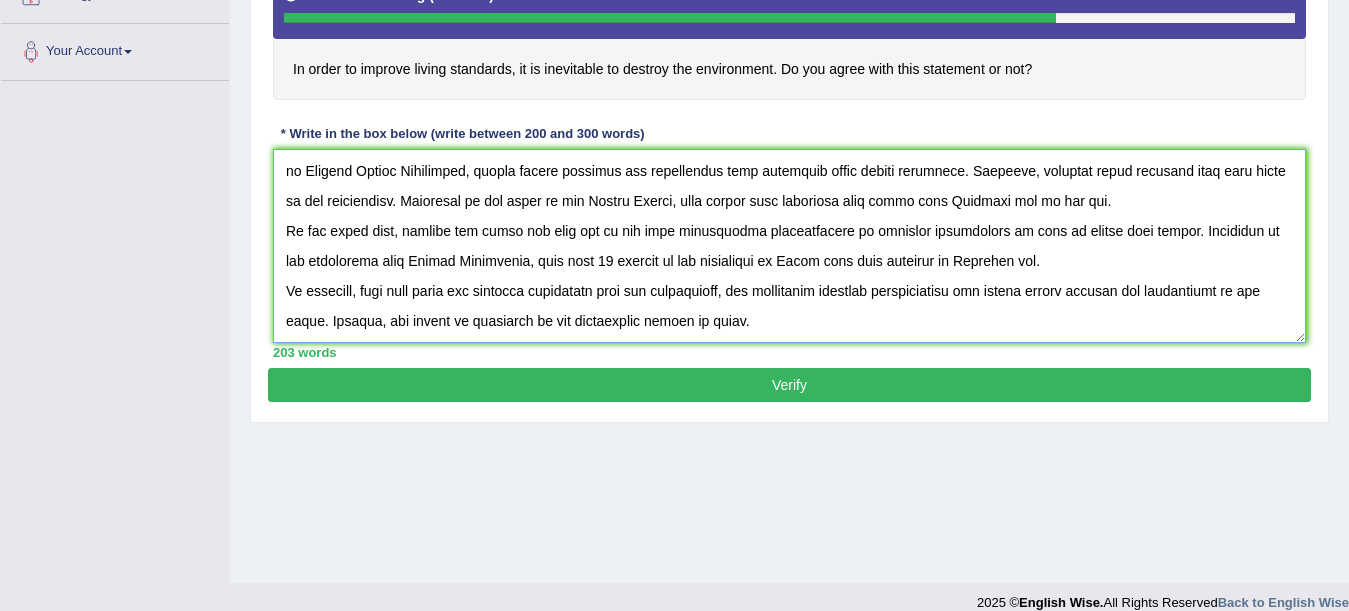 click at bounding box center [789, 246] 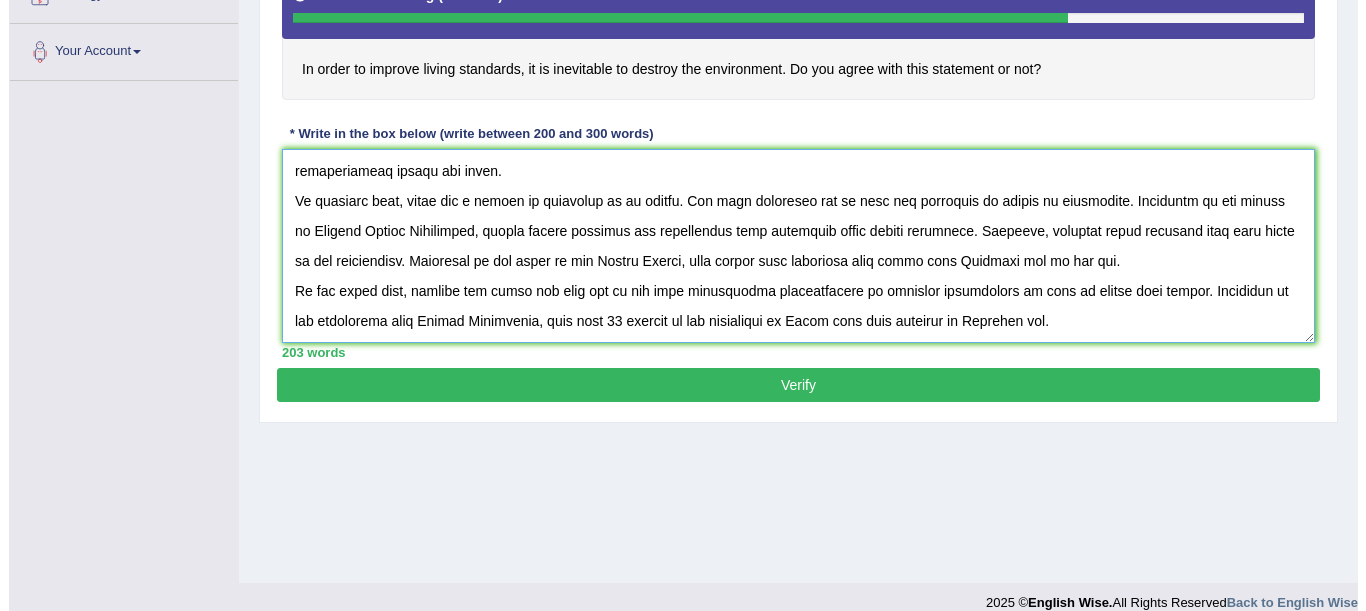scroll, scrollTop: 120, scrollLeft: 0, axis: vertical 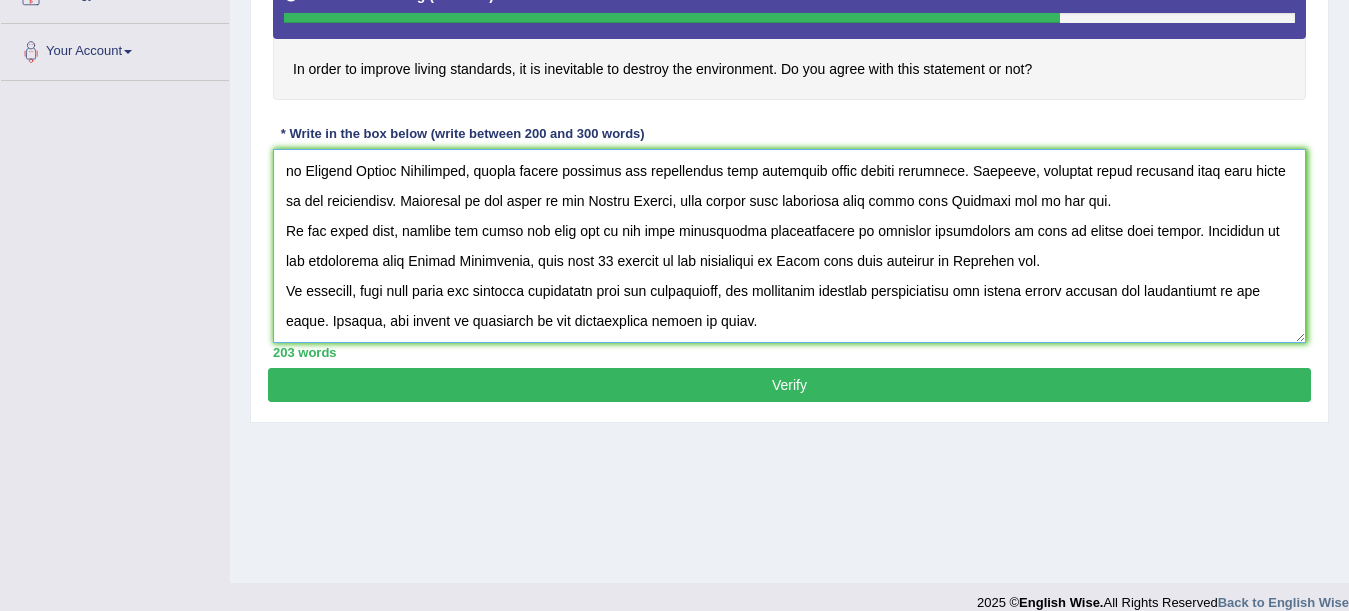type on "The environmental conservation has become an integral part of the rising debate in the present world. While the proponents of the improved living standards are in favour, however, the opponents are completely against the relevance of environmental conservation. In my opinion, environment has more advantages than disadvantages across the globe.
To commence with, there are a number of arguments in my favour. The most prominent one is that the standards of living is inevitable. According to the survey by Western Sydney University, people should conserve the environment when improving their living standards. Secondly, citizens drive vehicles that emit gases to the environment. According to the study by the United States, many people have purchased cars which emit Nitrogen gas to the air.
On the other hand, critics may point out that one of the most significant disadvantages of polluted environment is that it causes lung cancer. According to the statistics from Curtin University, more than 50 percent of the po..." 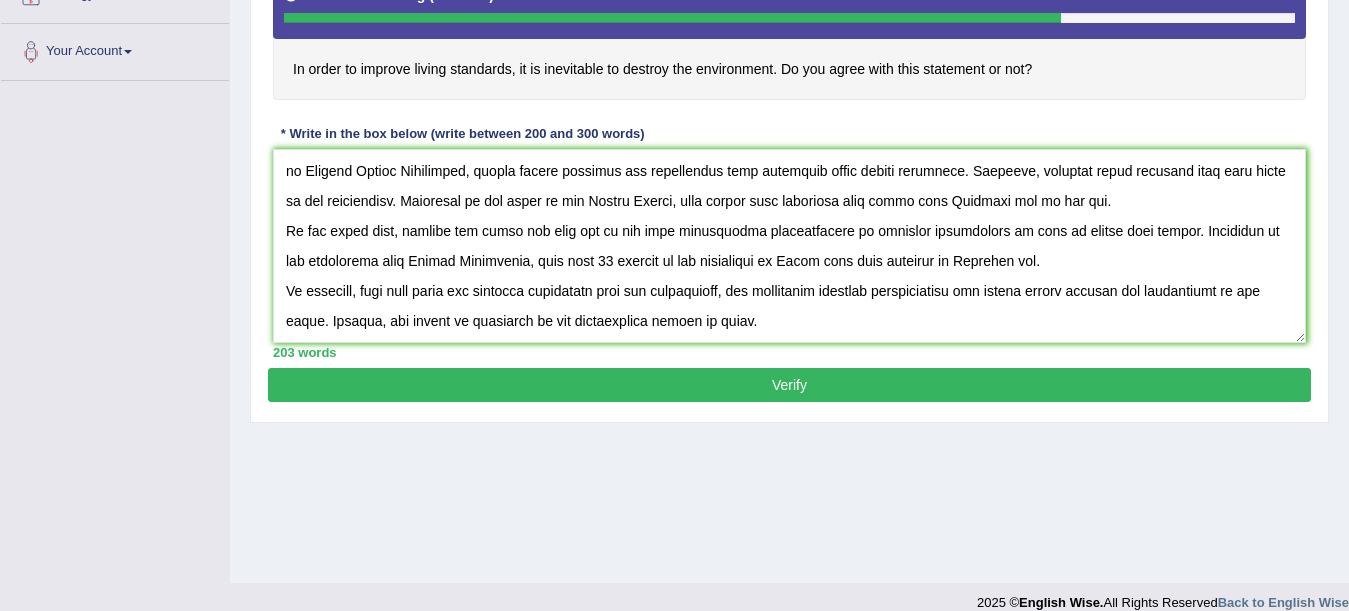 click on "Verify" at bounding box center [789, 385] 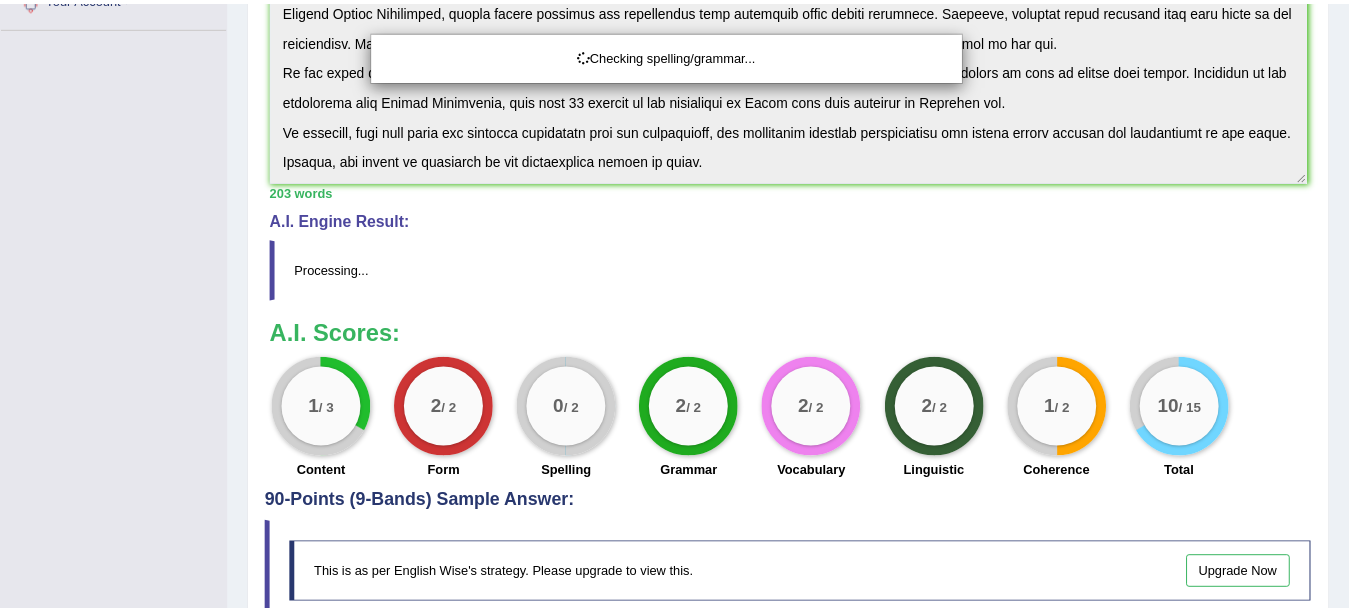 scroll, scrollTop: 474, scrollLeft: 0, axis: vertical 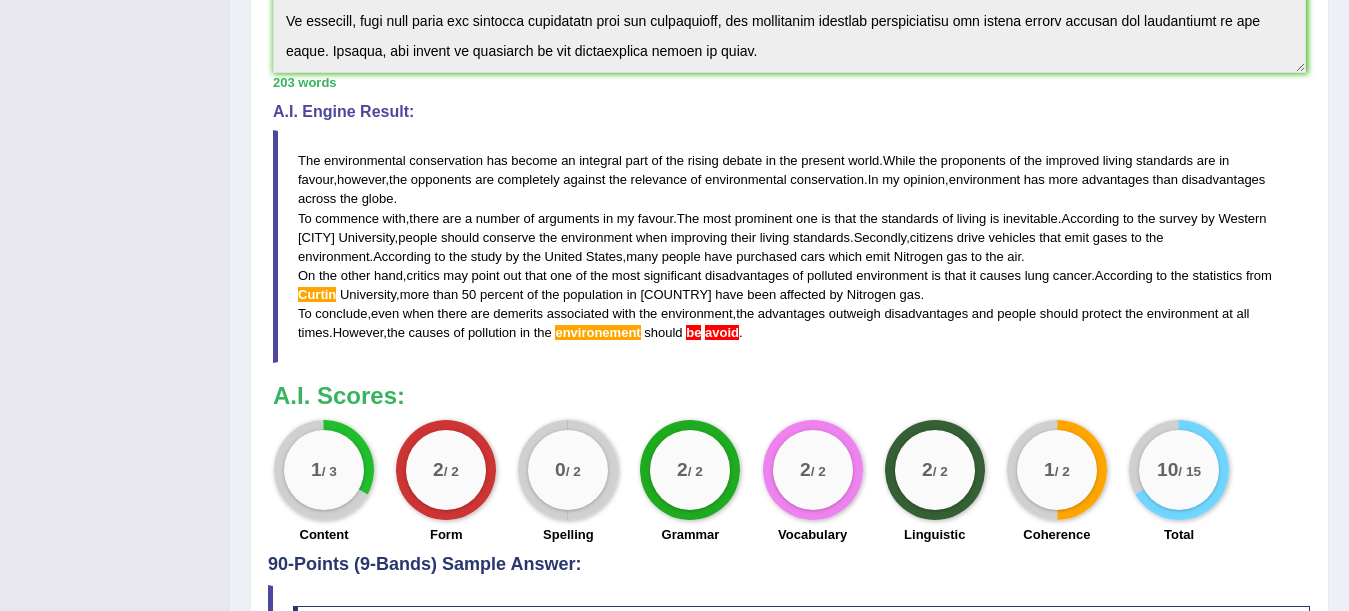 click on "avoid" at bounding box center (722, 332) 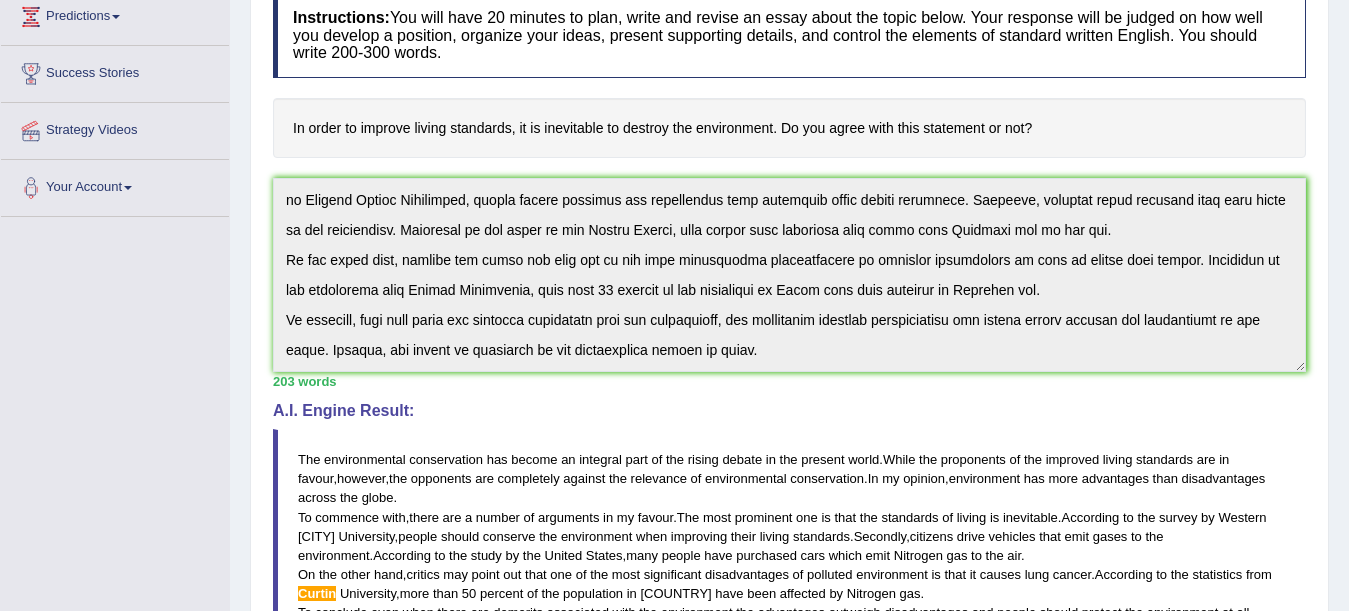 scroll, scrollTop: 251, scrollLeft: 0, axis: vertical 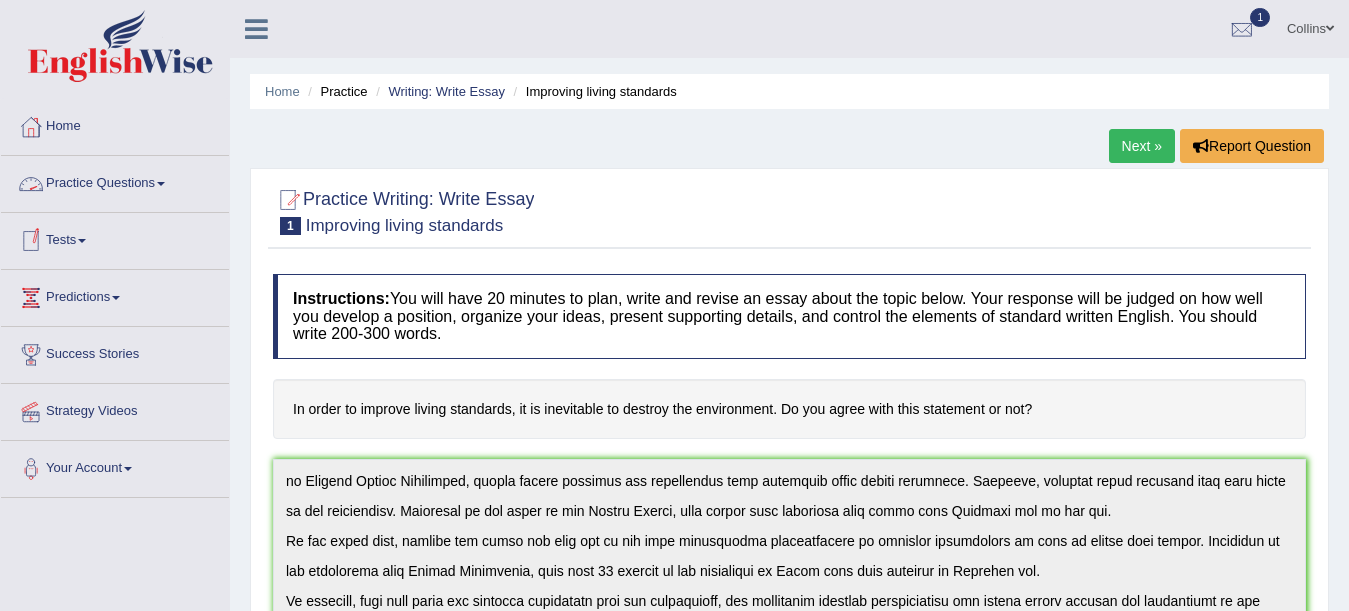 click on "Practice Questions" at bounding box center (115, 181) 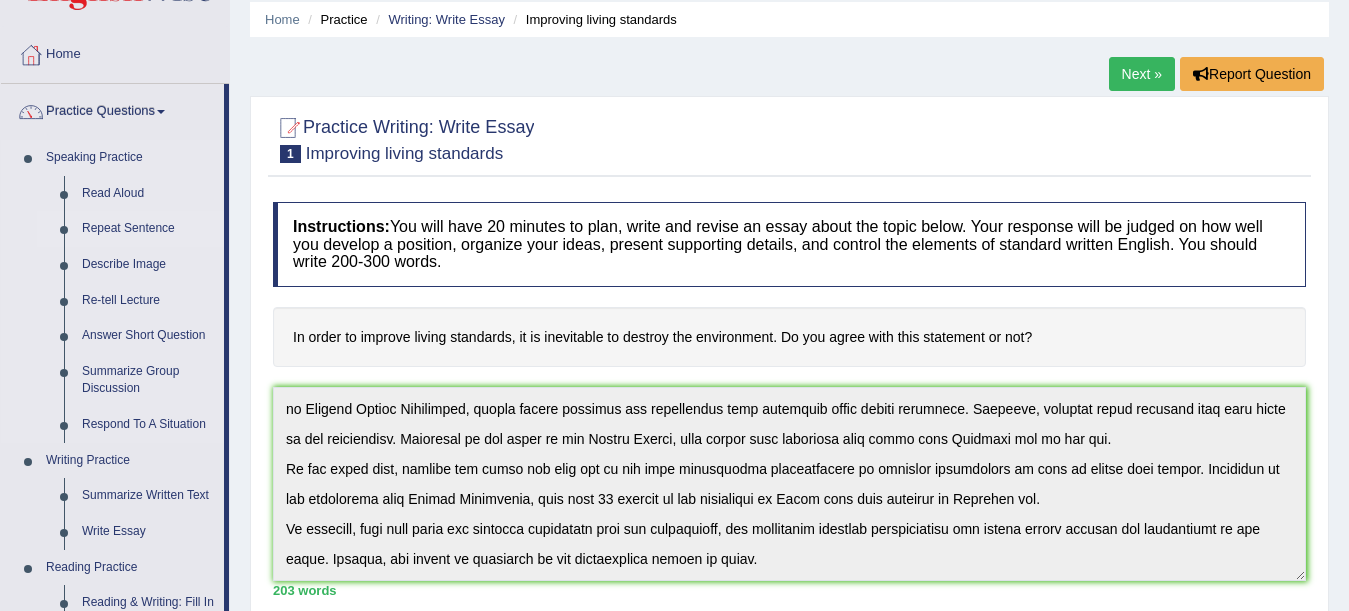 scroll, scrollTop: 73, scrollLeft: 0, axis: vertical 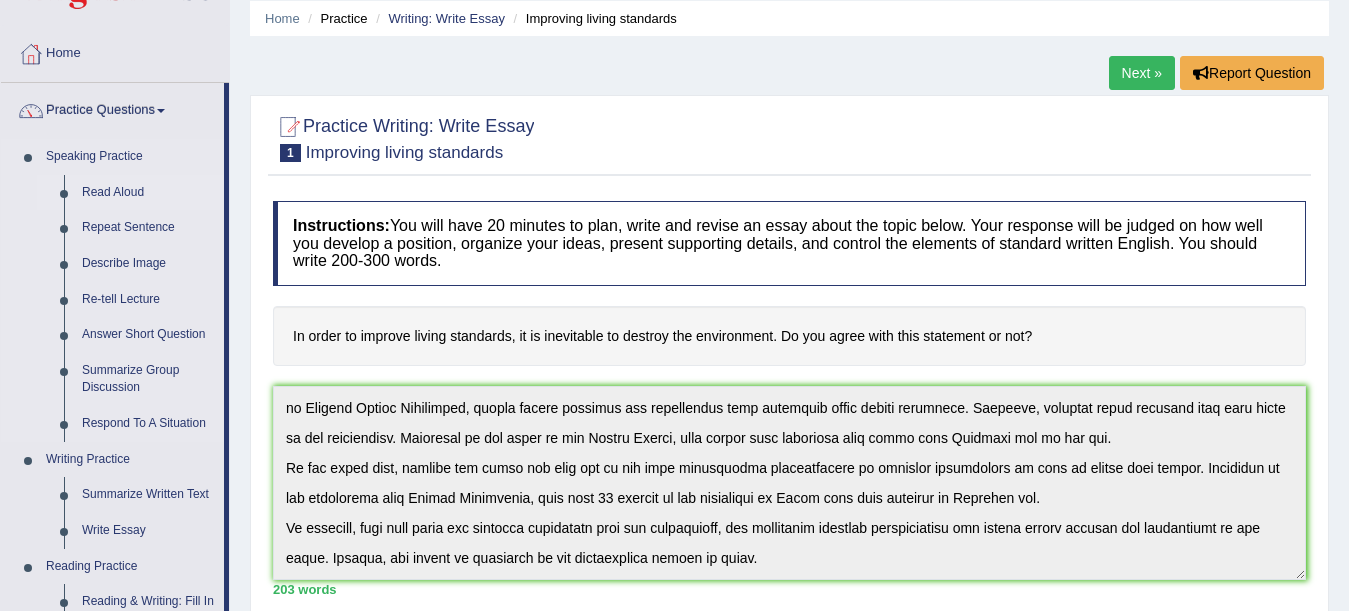 click on "Read Aloud" at bounding box center [148, 193] 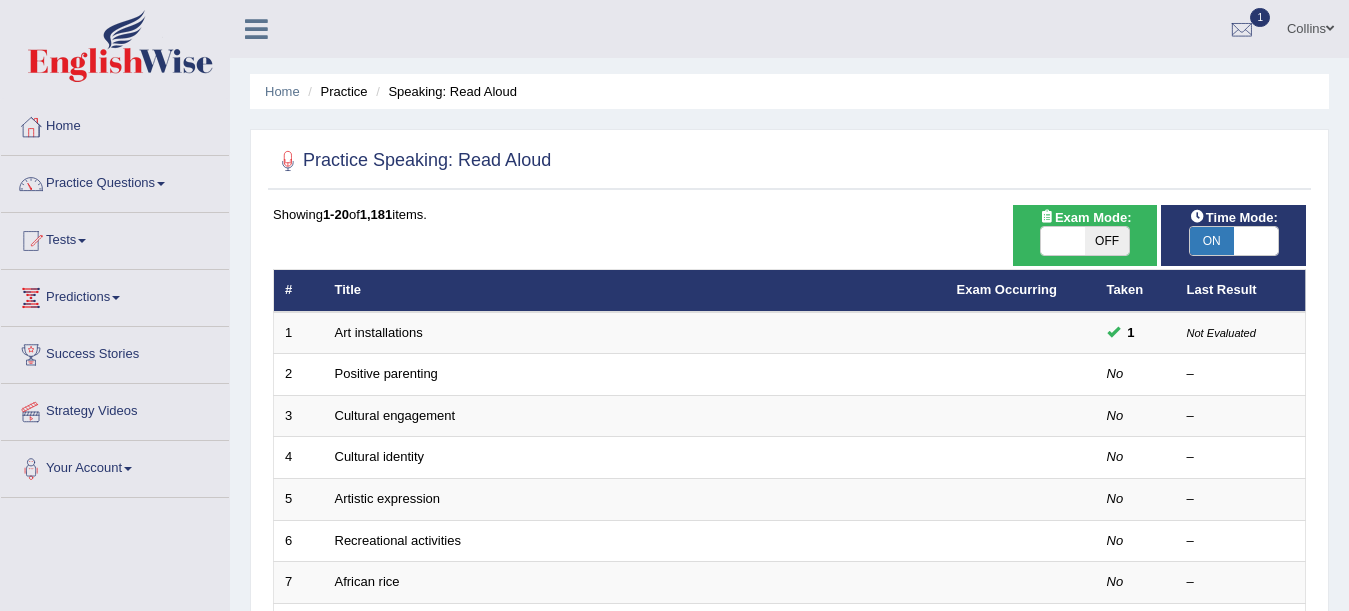 scroll, scrollTop: 112, scrollLeft: 0, axis: vertical 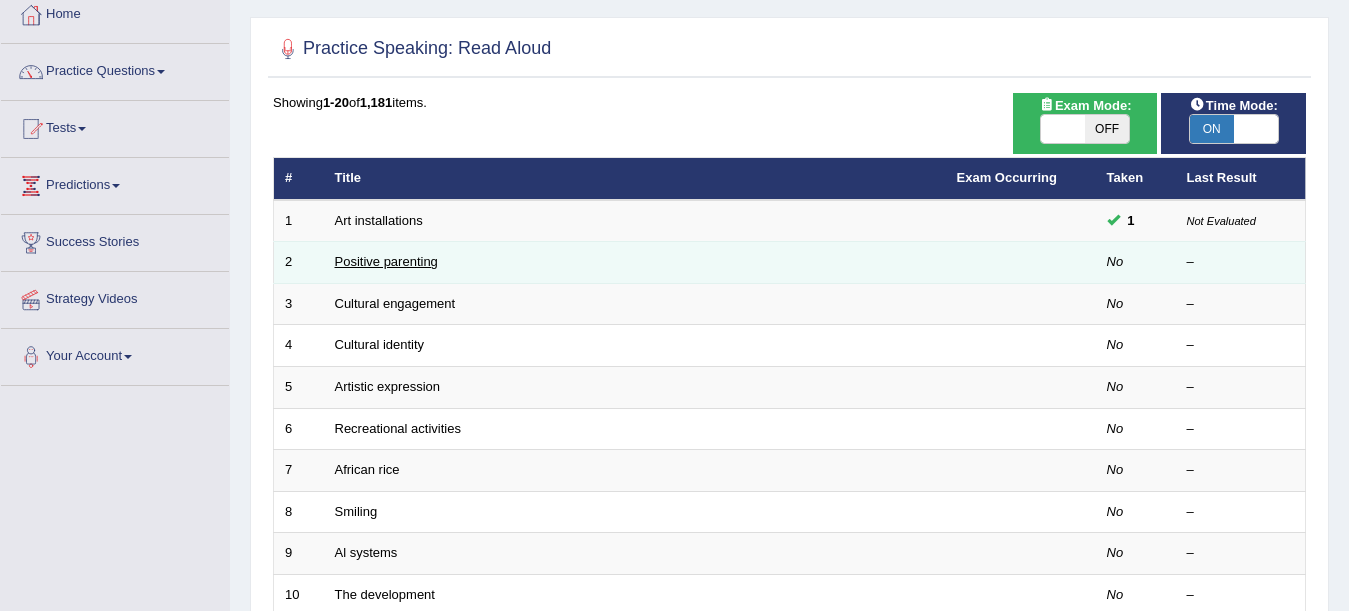 click on "Positive parenting" at bounding box center (386, 261) 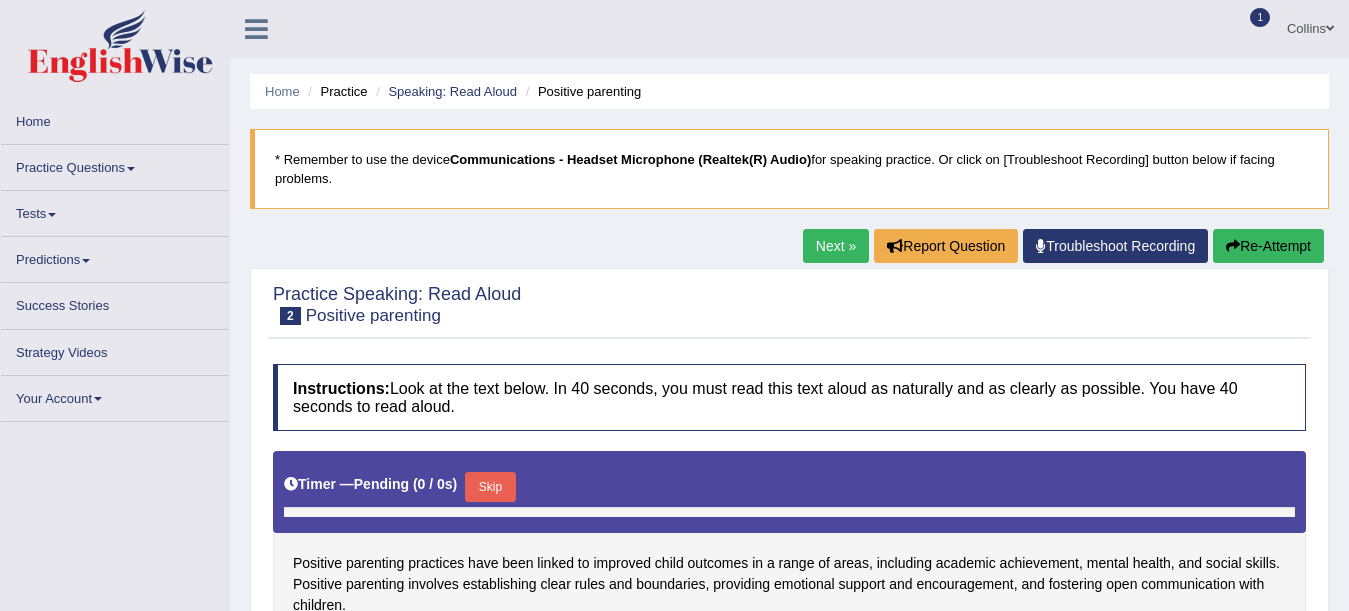 scroll, scrollTop: 0, scrollLeft: 0, axis: both 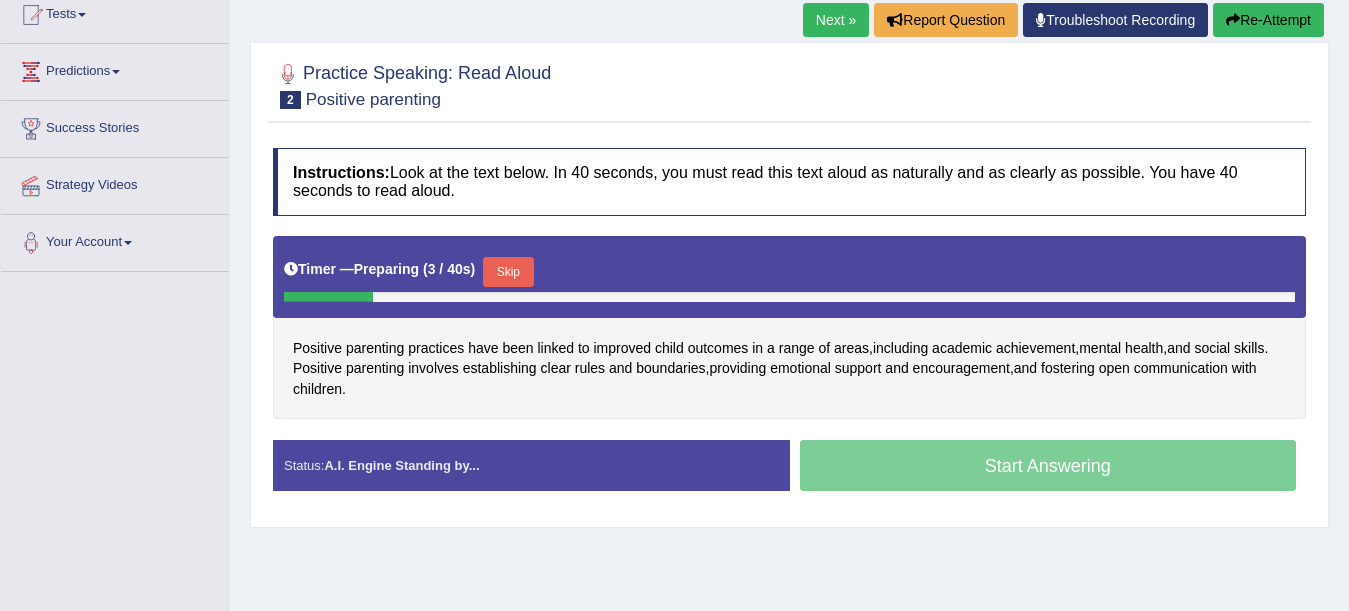 click on "Skip" at bounding box center (508, 272) 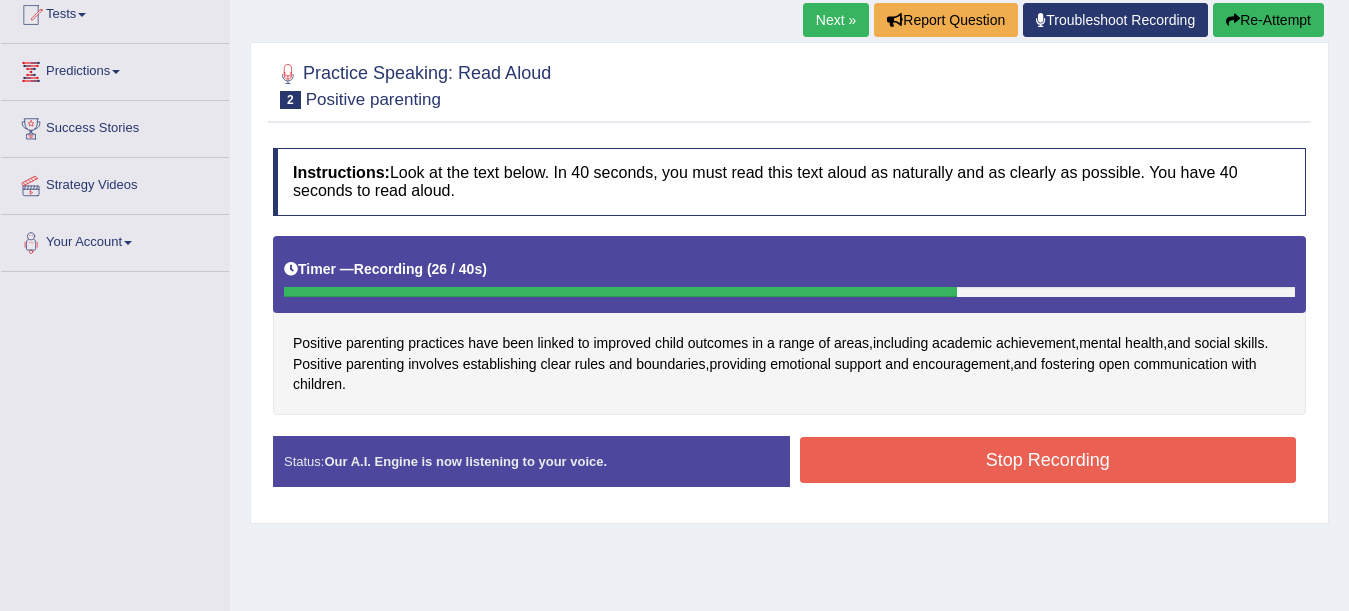 click on "Stop Recording" at bounding box center (1048, 460) 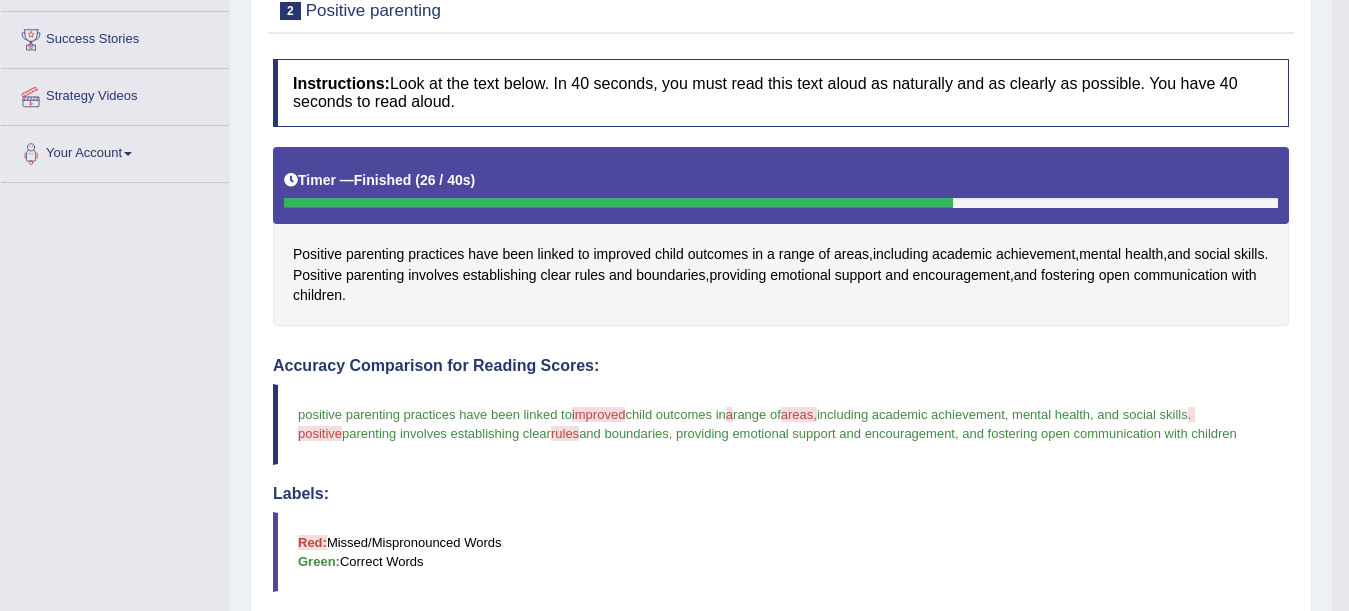 scroll, scrollTop: 316, scrollLeft: 0, axis: vertical 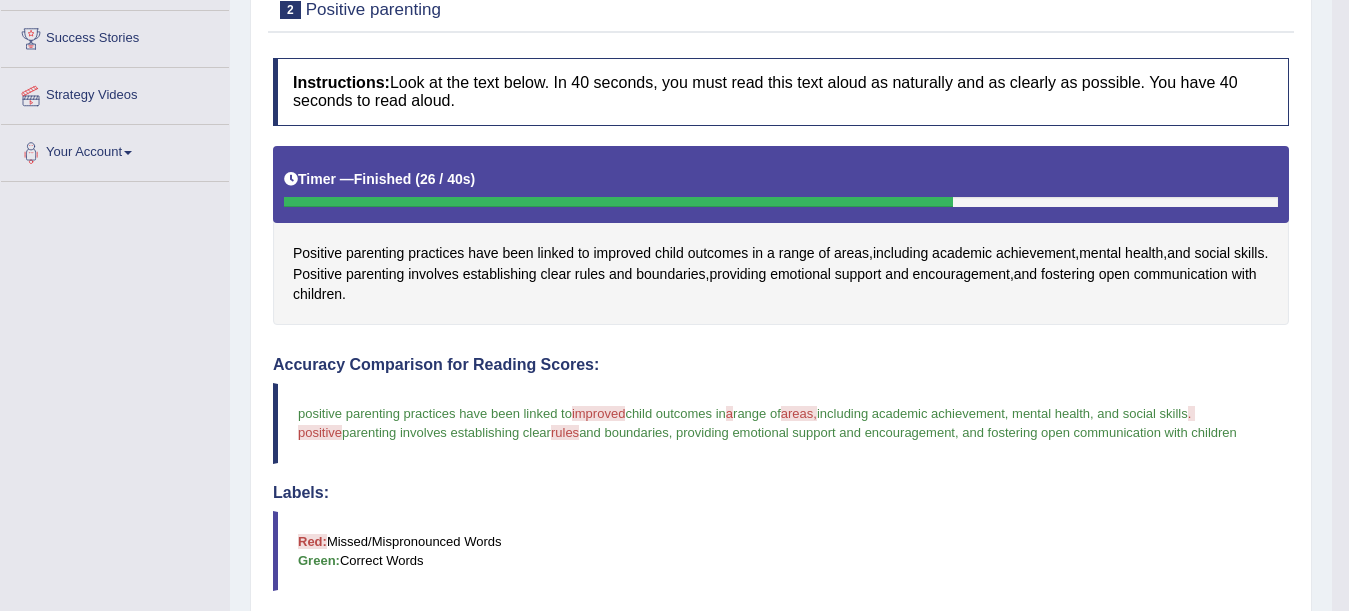 click on "rules" at bounding box center [565, 432] 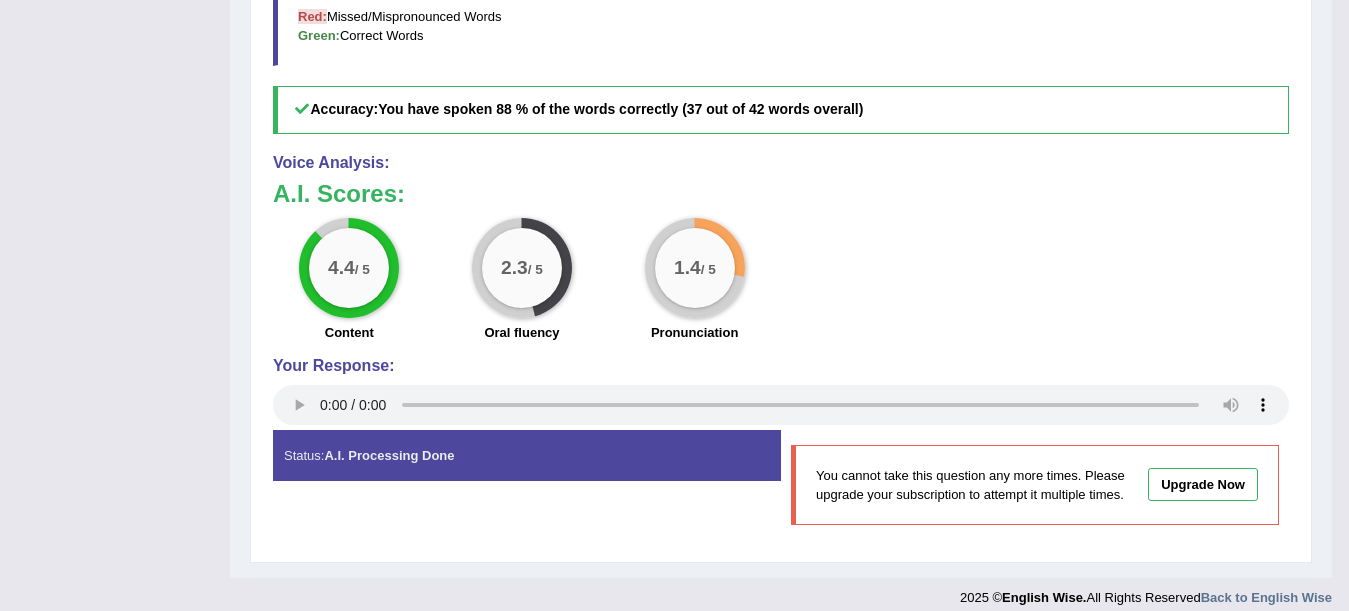 scroll, scrollTop: 858, scrollLeft: 0, axis: vertical 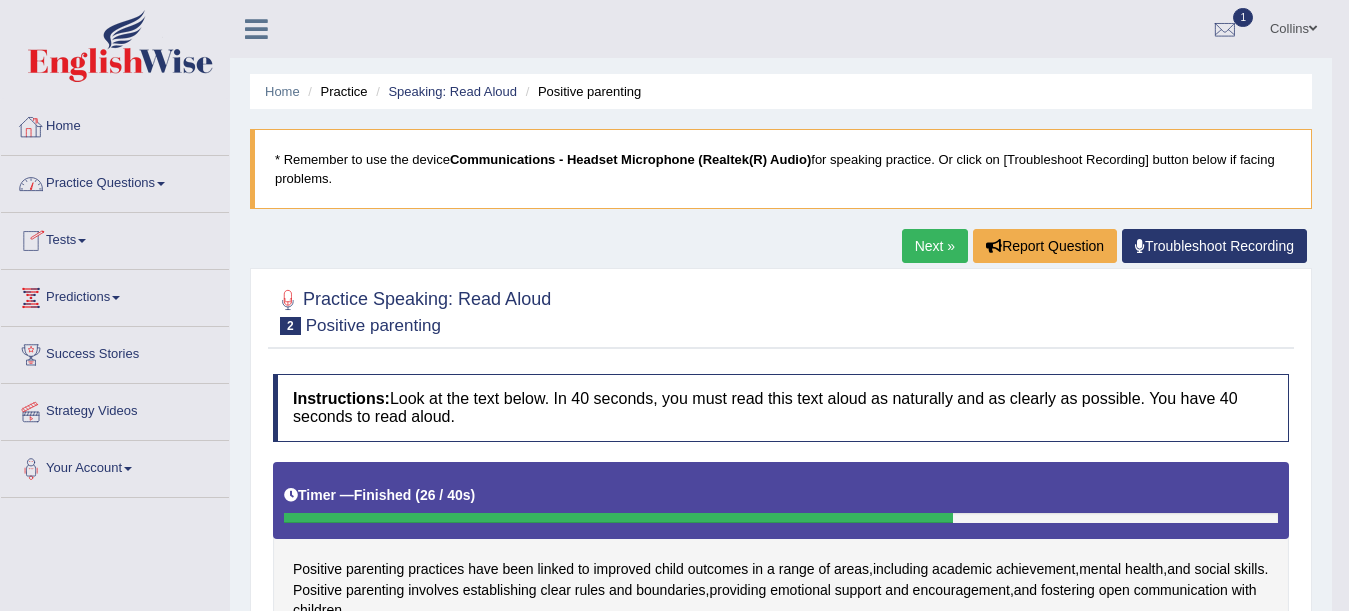 click on "Practice Questions" at bounding box center [115, 181] 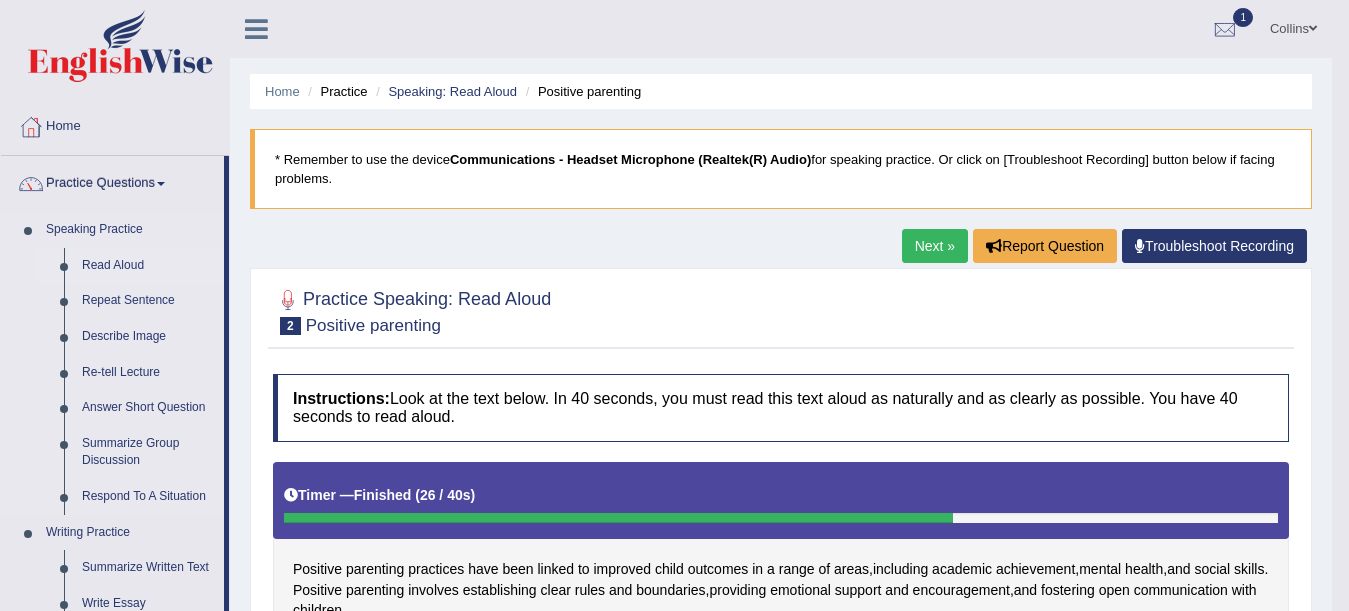 click on "Read Aloud" at bounding box center [148, 266] 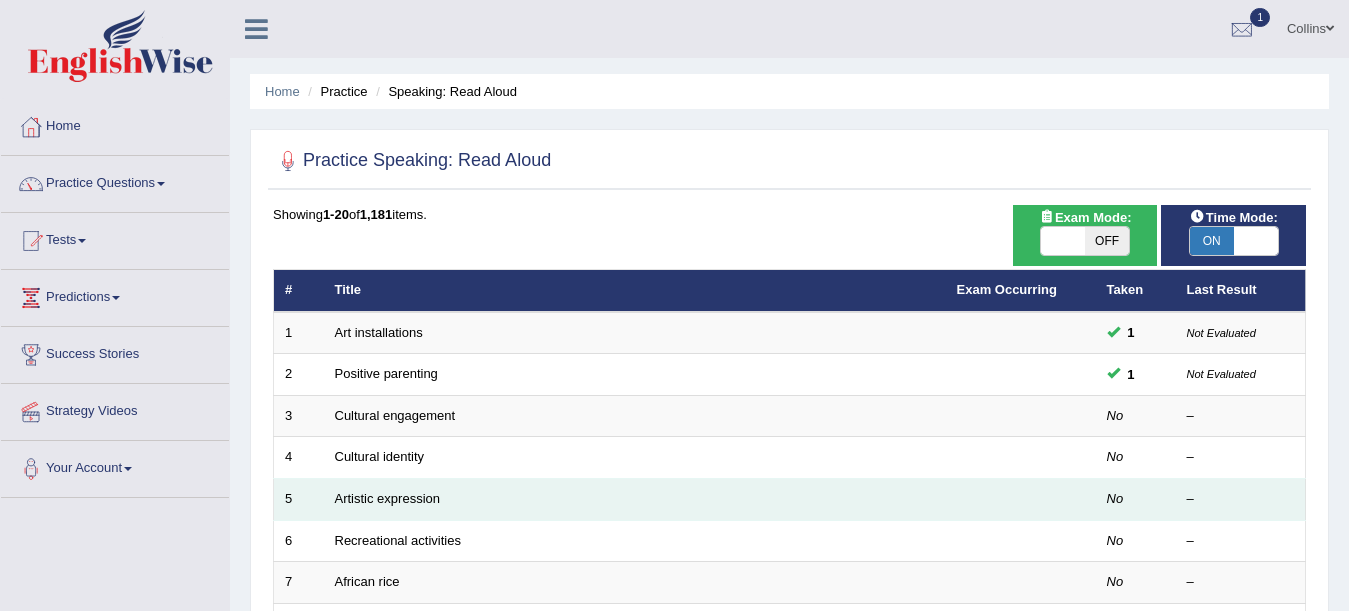 scroll, scrollTop: 125, scrollLeft: 0, axis: vertical 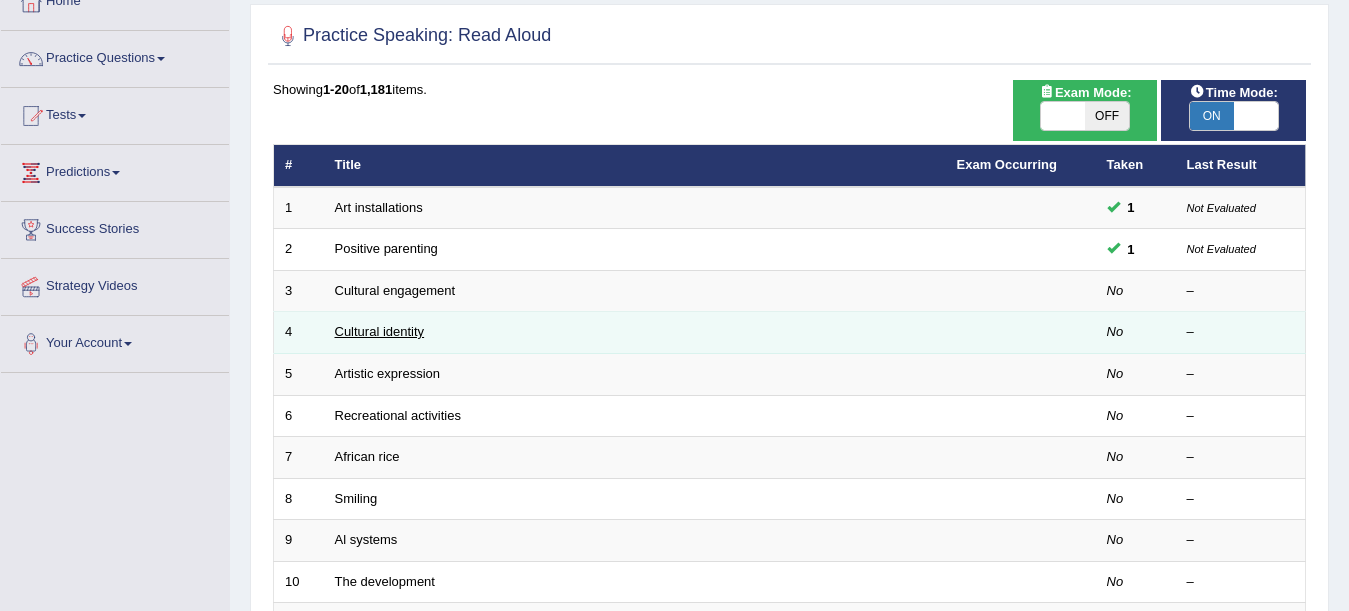 click on "Cultural identity" at bounding box center [380, 331] 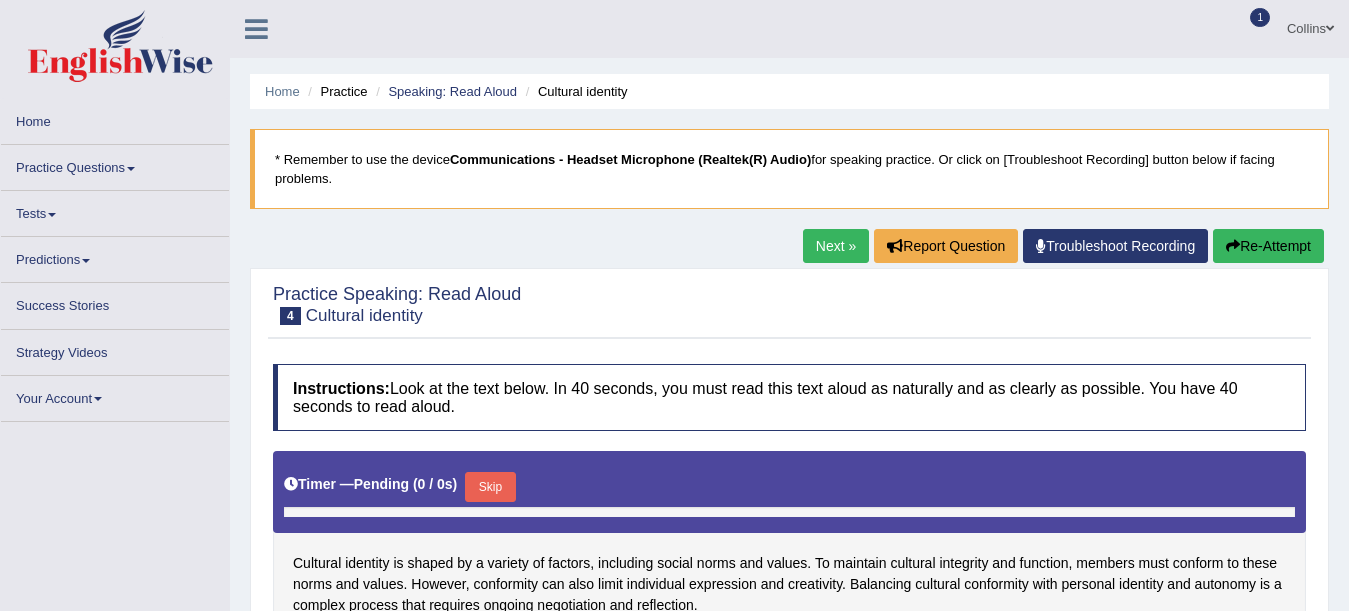 scroll, scrollTop: 0, scrollLeft: 0, axis: both 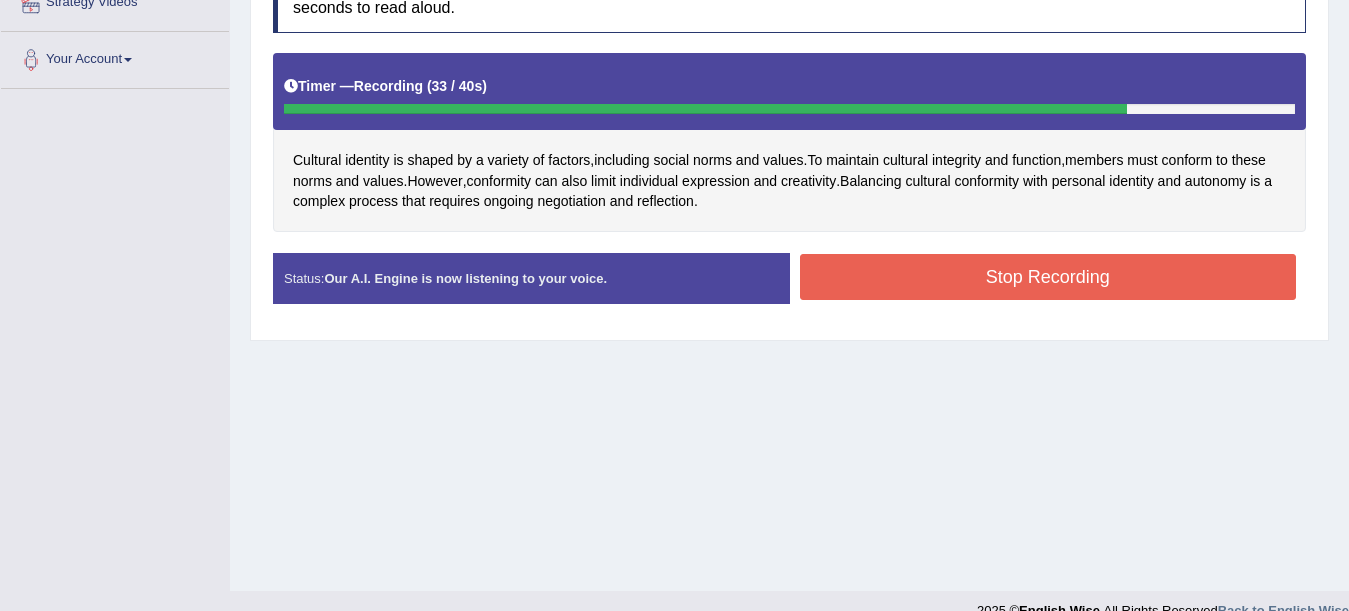 click on "Stop Recording" at bounding box center (1048, 277) 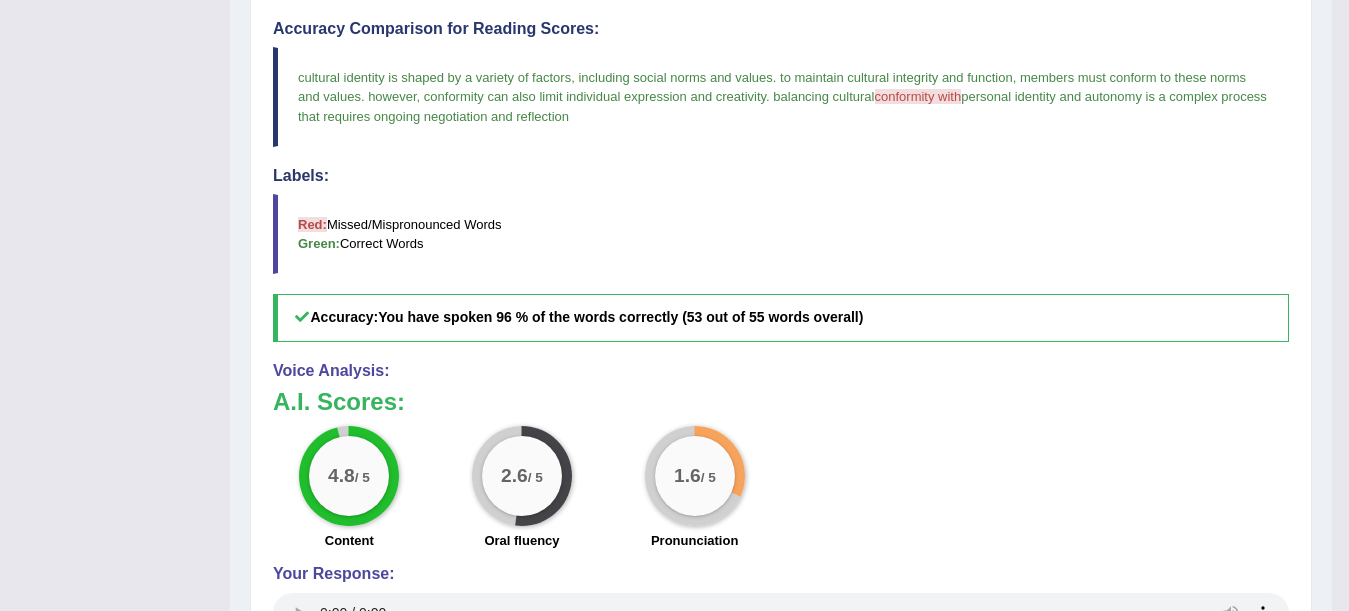 scroll, scrollTop: 877, scrollLeft: 0, axis: vertical 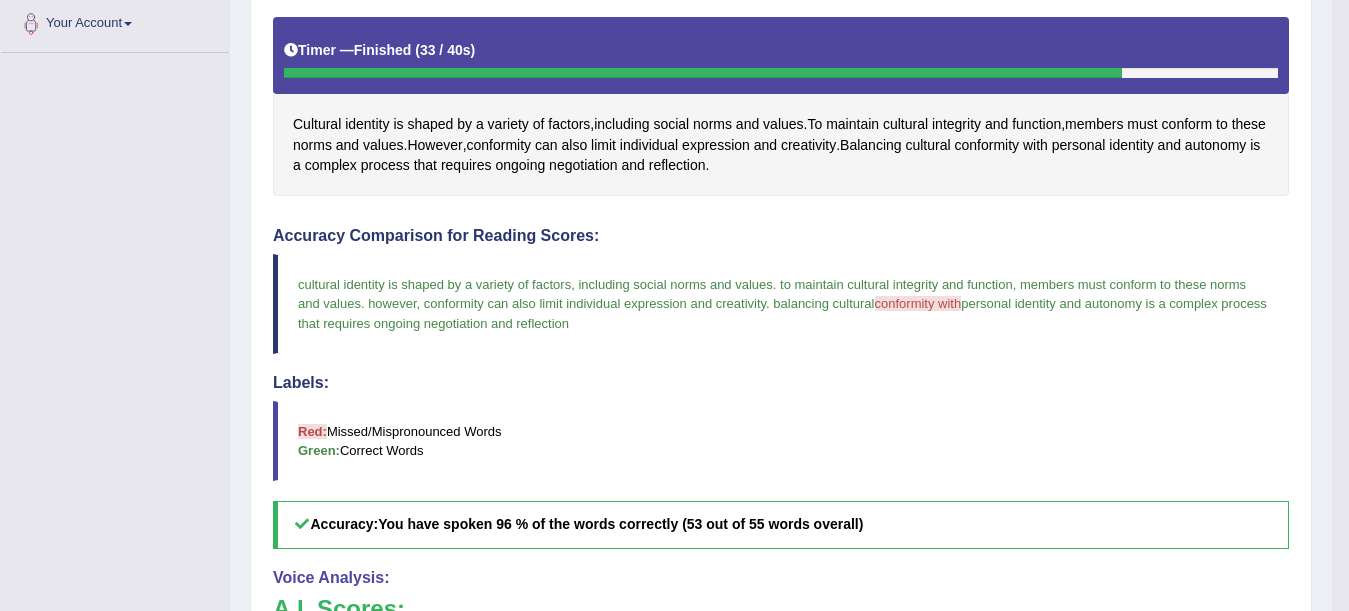 click on "Labels:
Red:  Missed/Mispronounced Words
Green:  Correct Words" at bounding box center [781, 428] 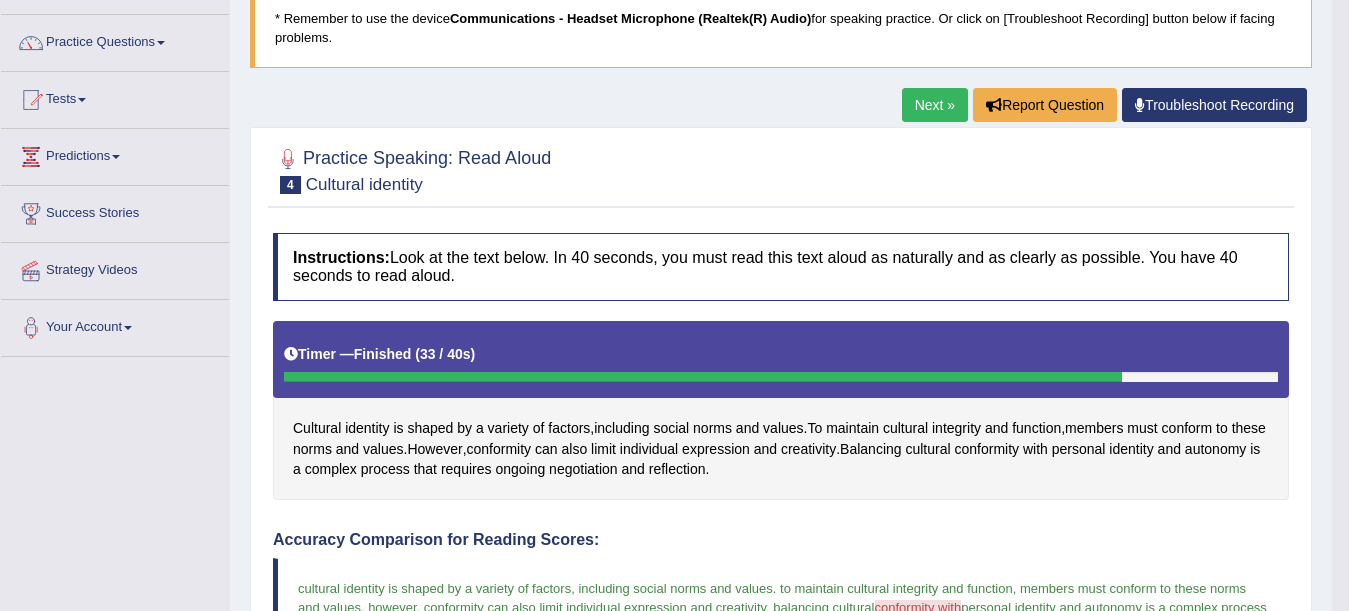 scroll, scrollTop: 0, scrollLeft: 0, axis: both 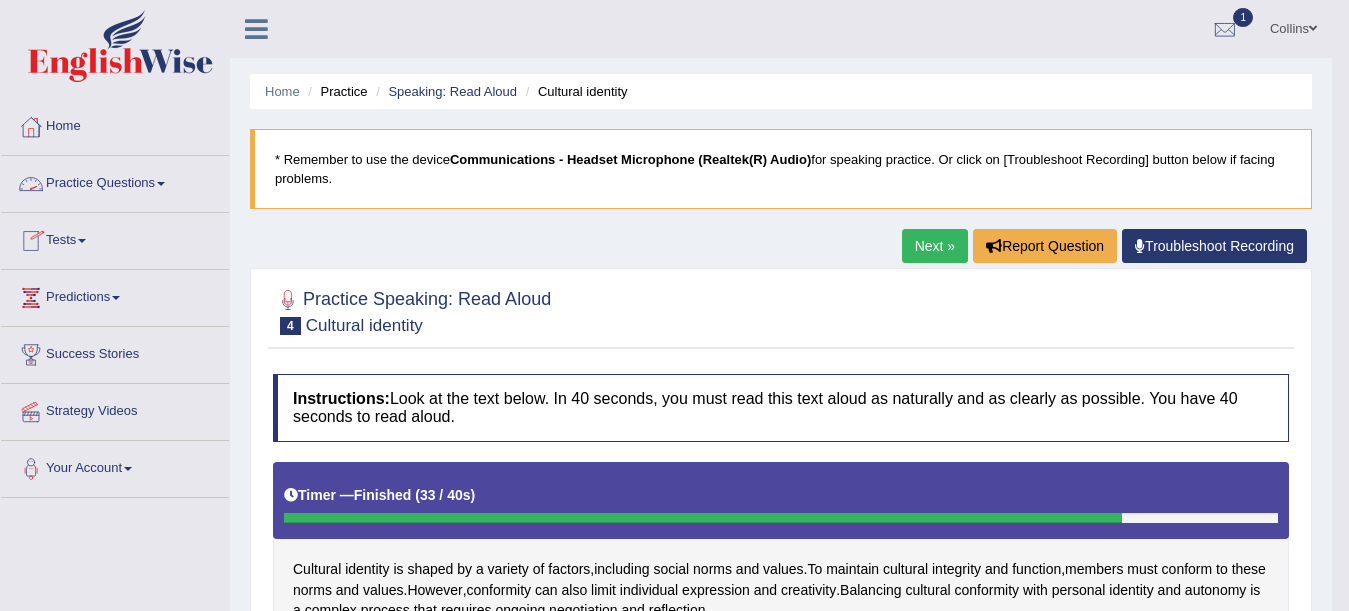 click on "Practice Questions" at bounding box center [115, 181] 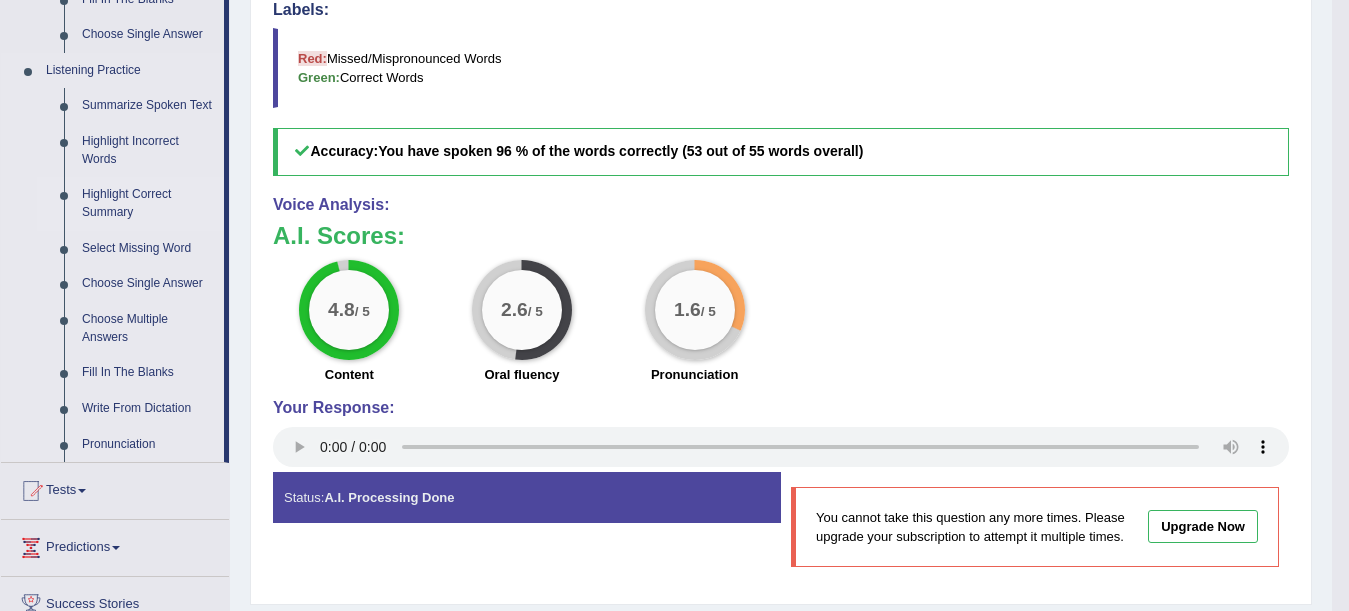 scroll, scrollTop: 956, scrollLeft: 0, axis: vertical 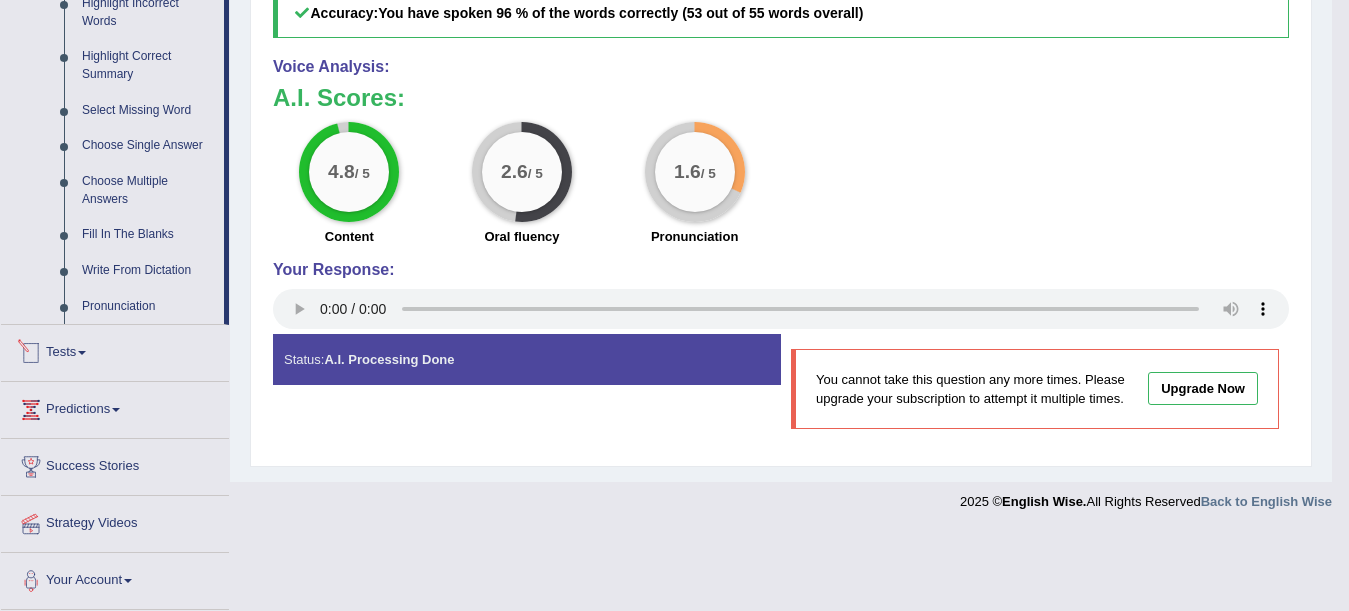 click on "Tests" at bounding box center (115, 350) 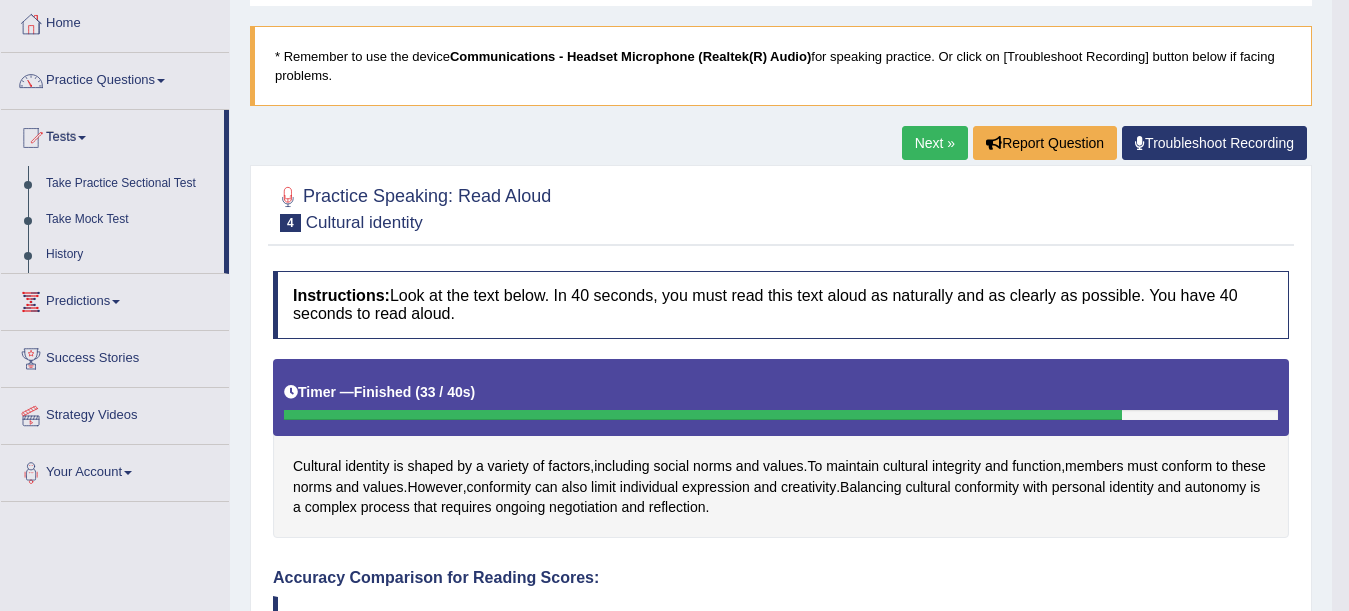 scroll, scrollTop: 101, scrollLeft: 0, axis: vertical 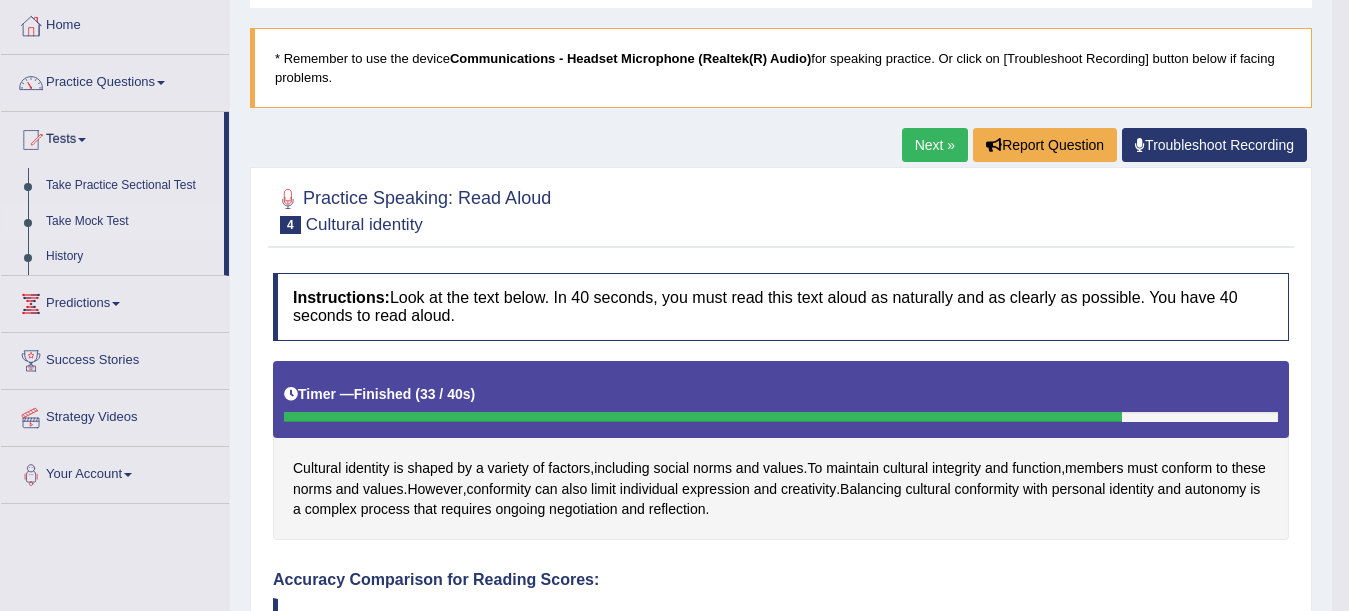 click on "Take Mock Test" at bounding box center [130, 222] 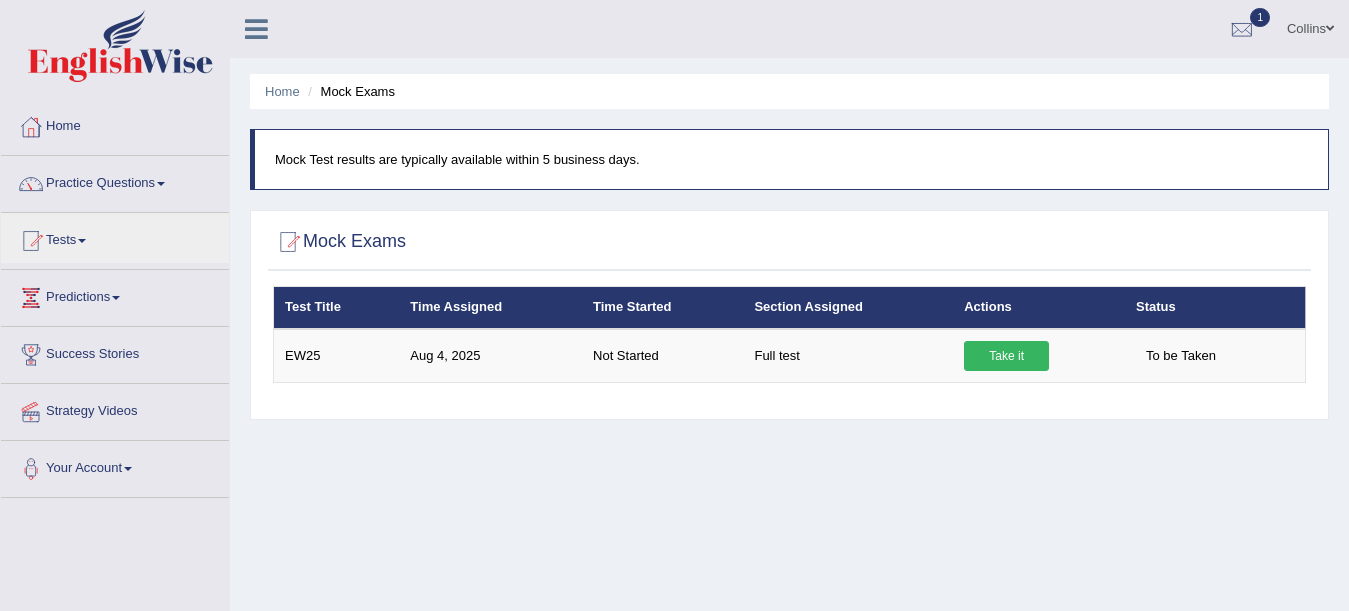 scroll, scrollTop: 0, scrollLeft: 0, axis: both 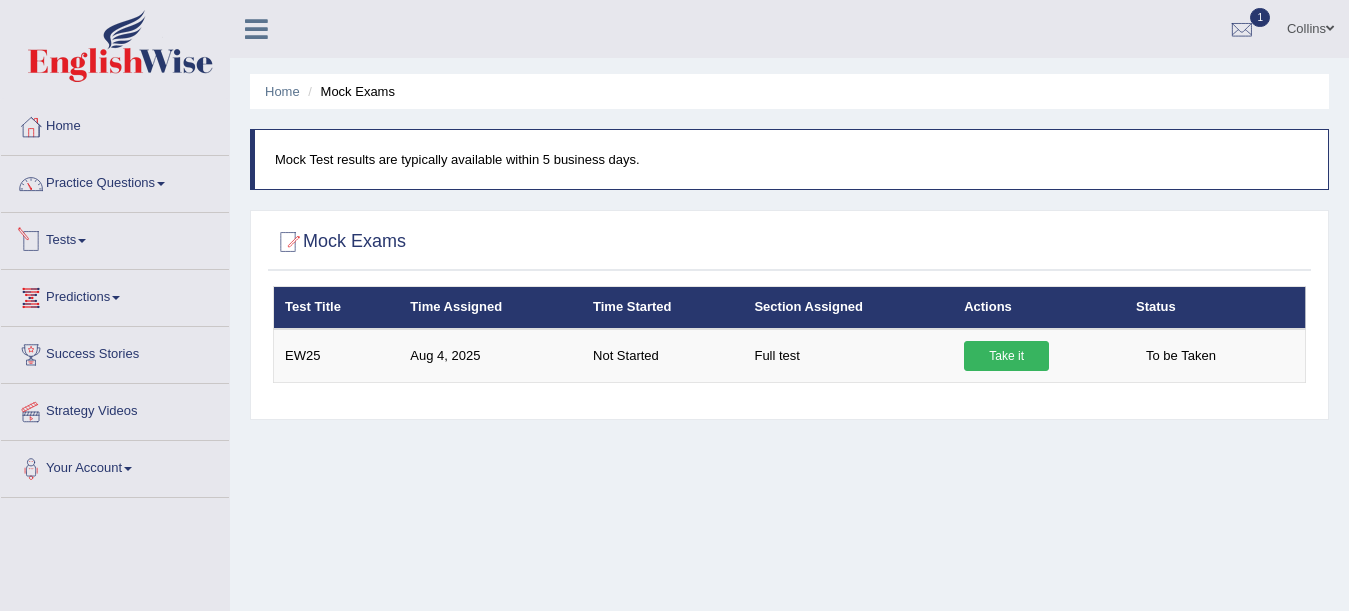 click on "Tests" at bounding box center [115, 238] 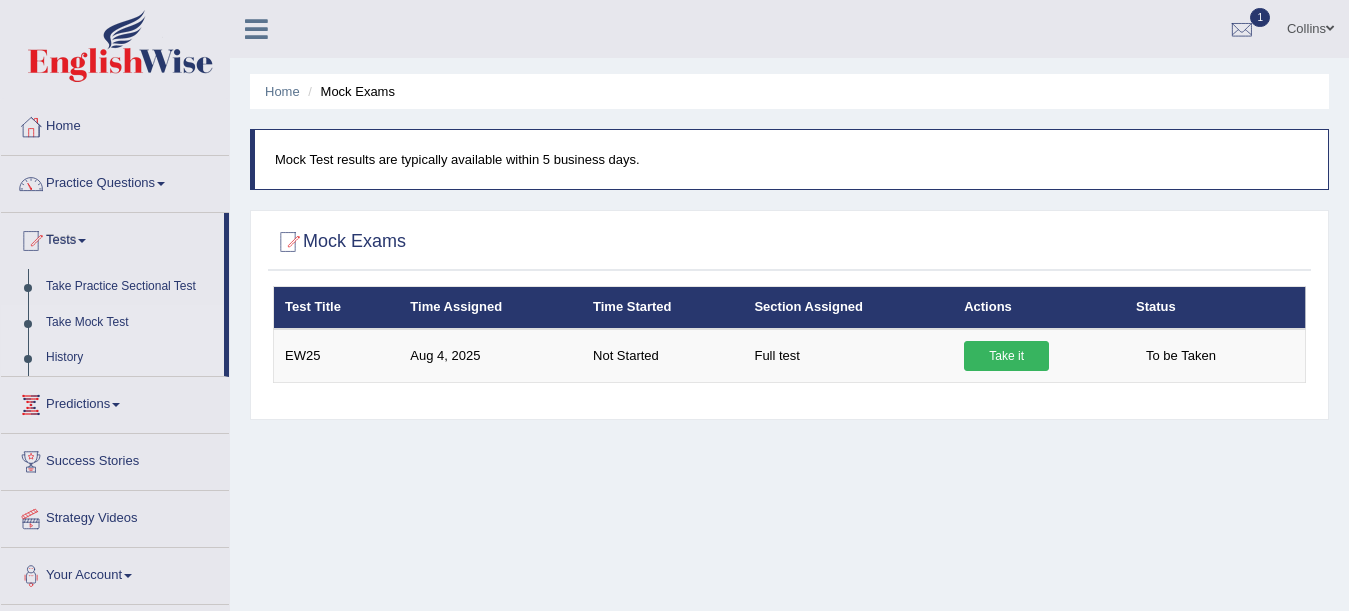 click on "History" at bounding box center (130, 358) 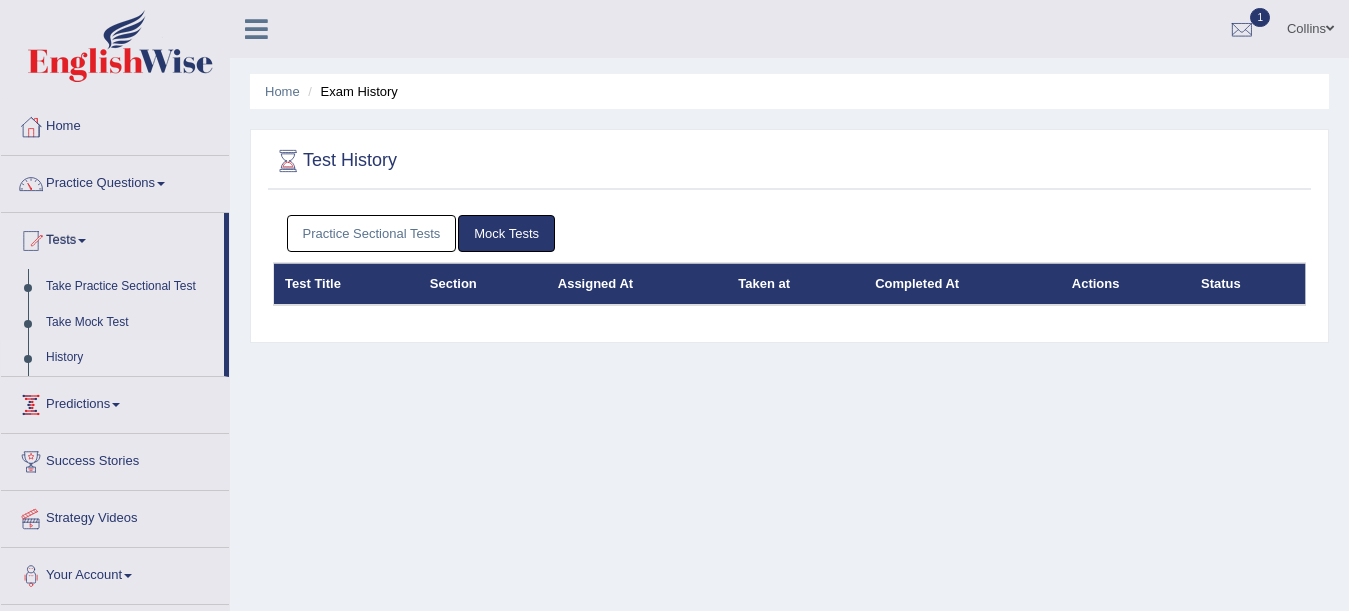 scroll, scrollTop: 0, scrollLeft: 0, axis: both 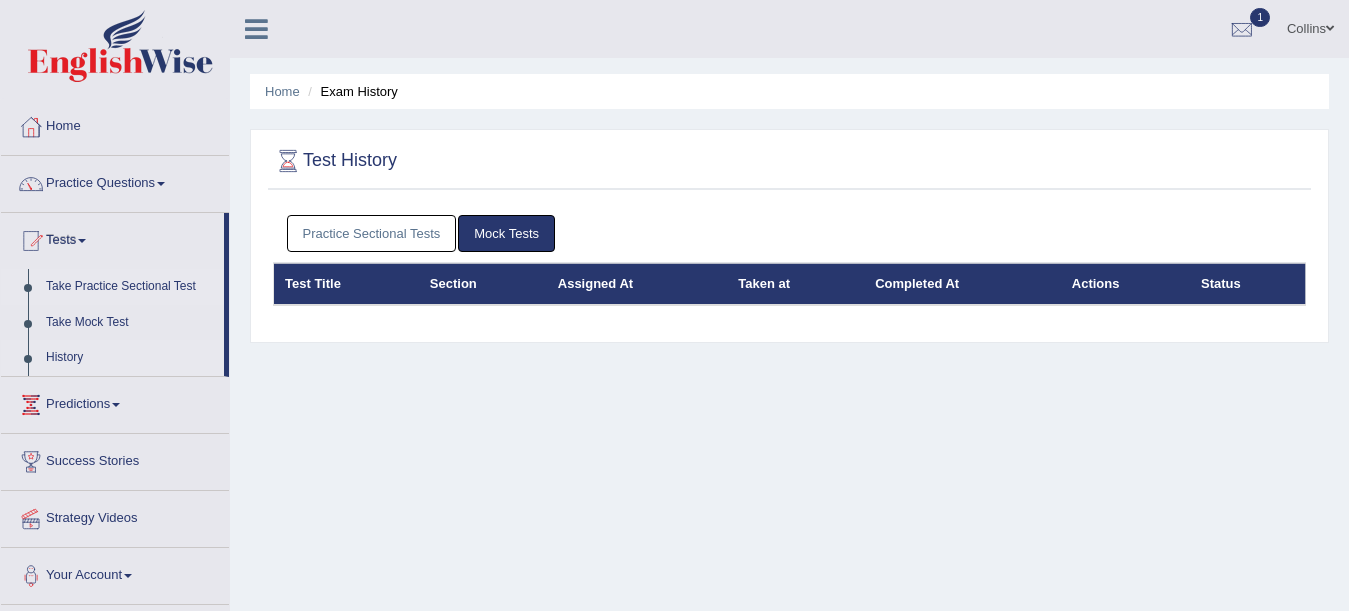click on "Take Practice Sectional Test" at bounding box center [130, 287] 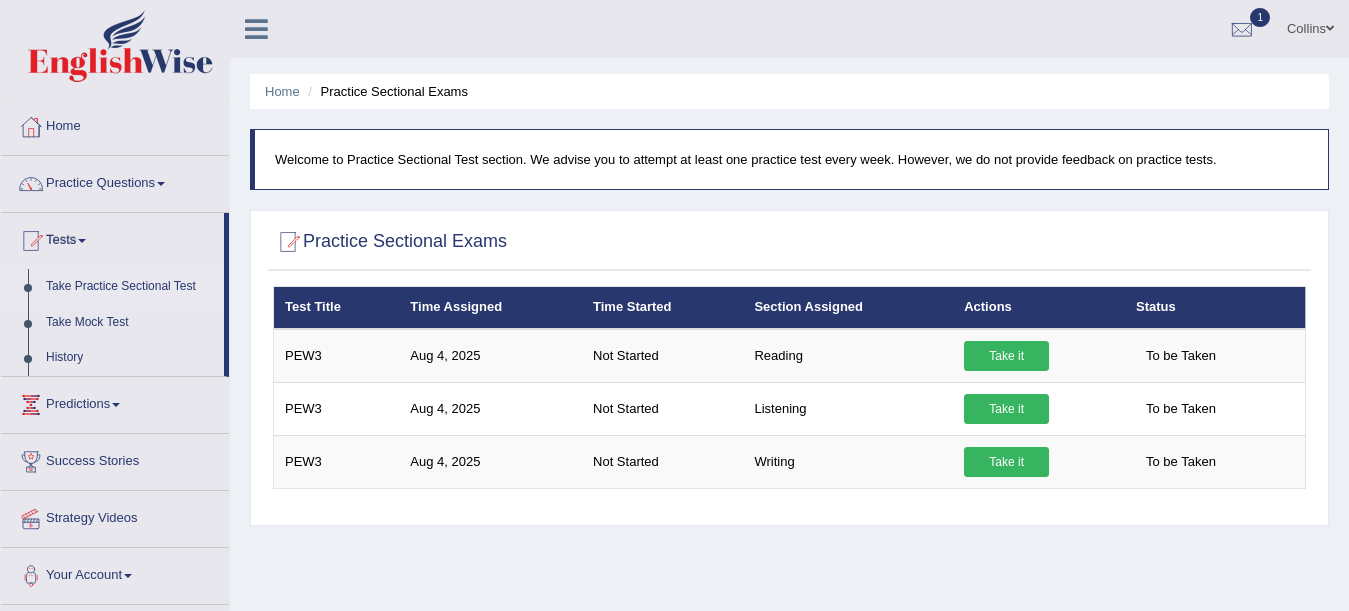 scroll, scrollTop: 0, scrollLeft: 0, axis: both 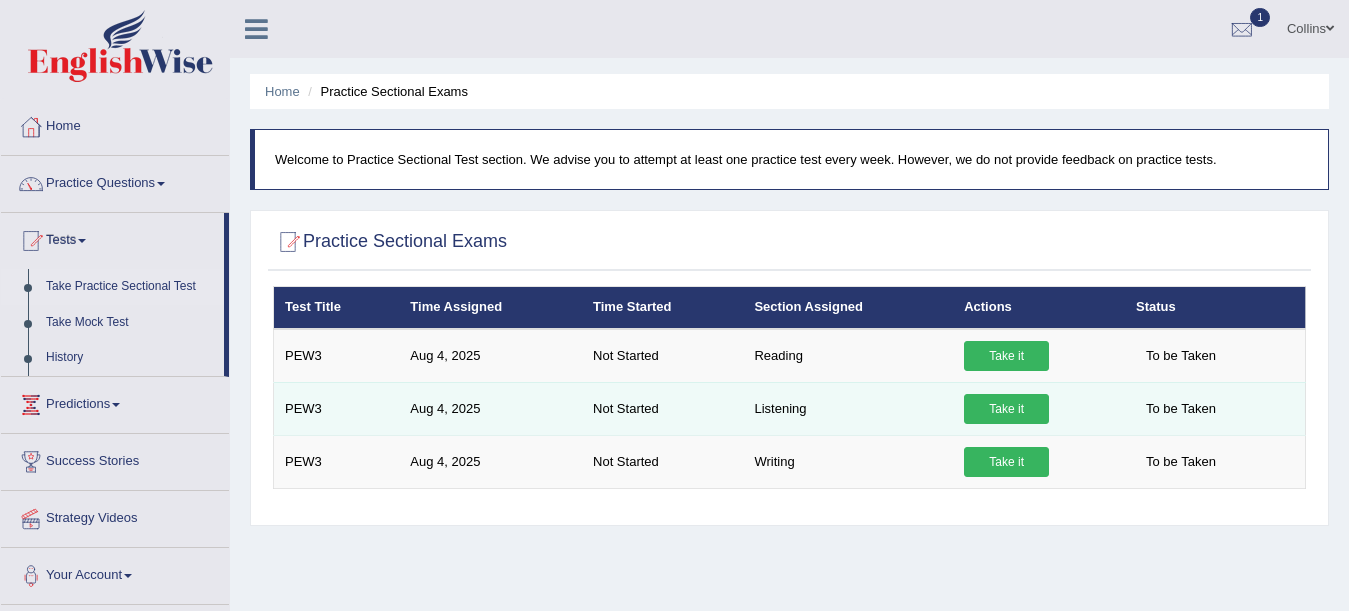 click on "Take it" at bounding box center [1006, 409] 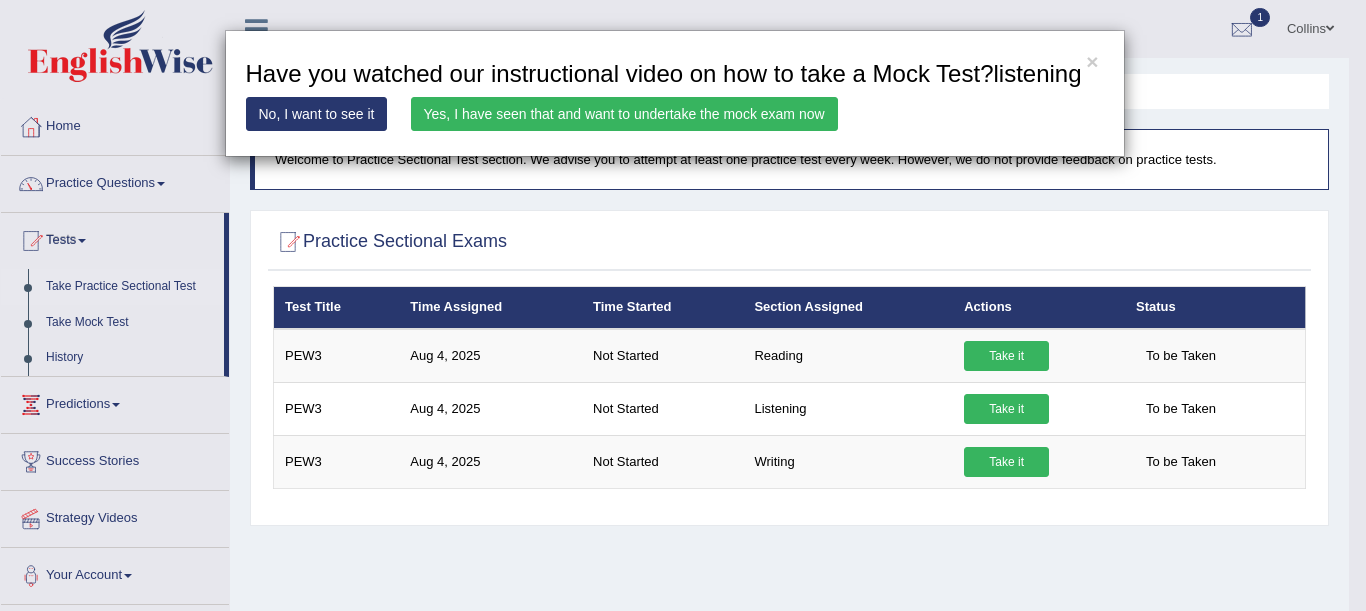 click on "Yes, I have seen that and want to undertake the mock exam now" at bounding box center (624, 114) 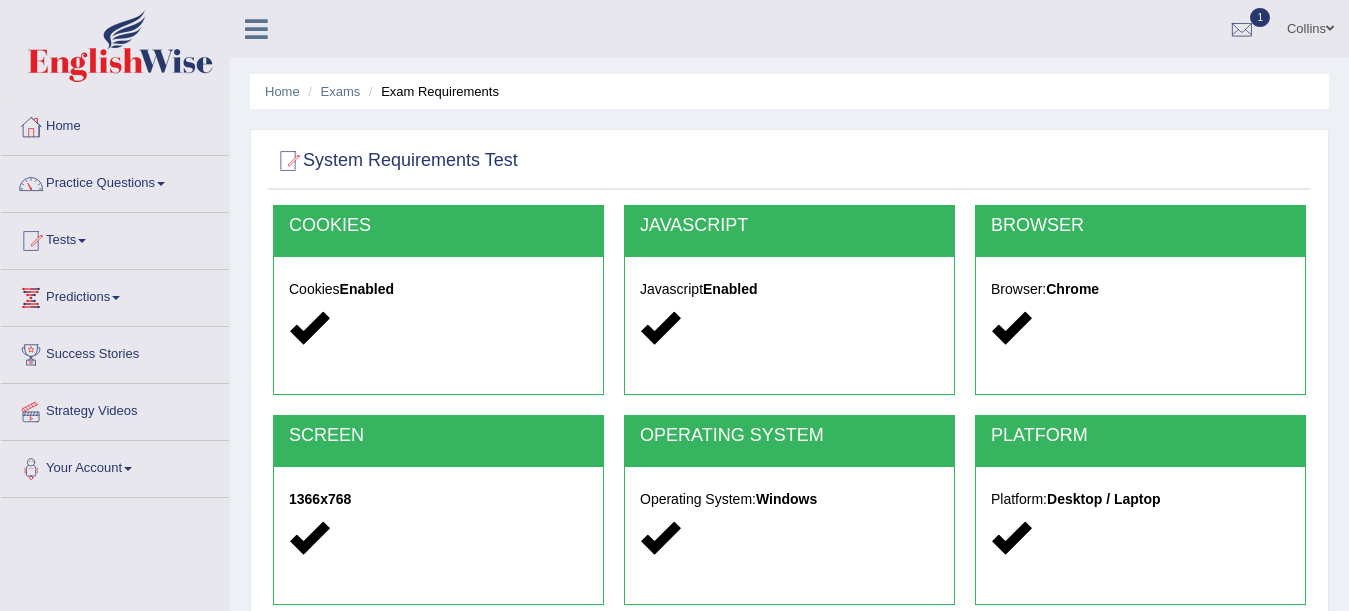 scroll, scrollTop: 28, scrollLeft: 0, axis: vertical 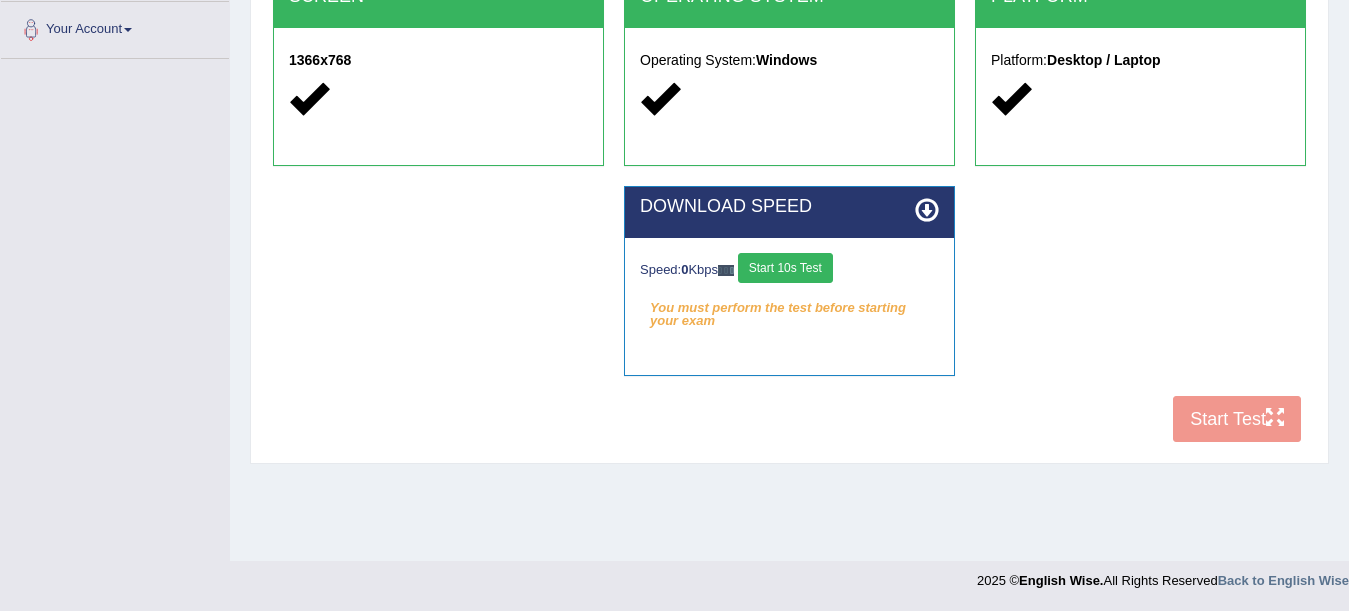 click on "Start 10s Test" at bounding box center (785, 268) 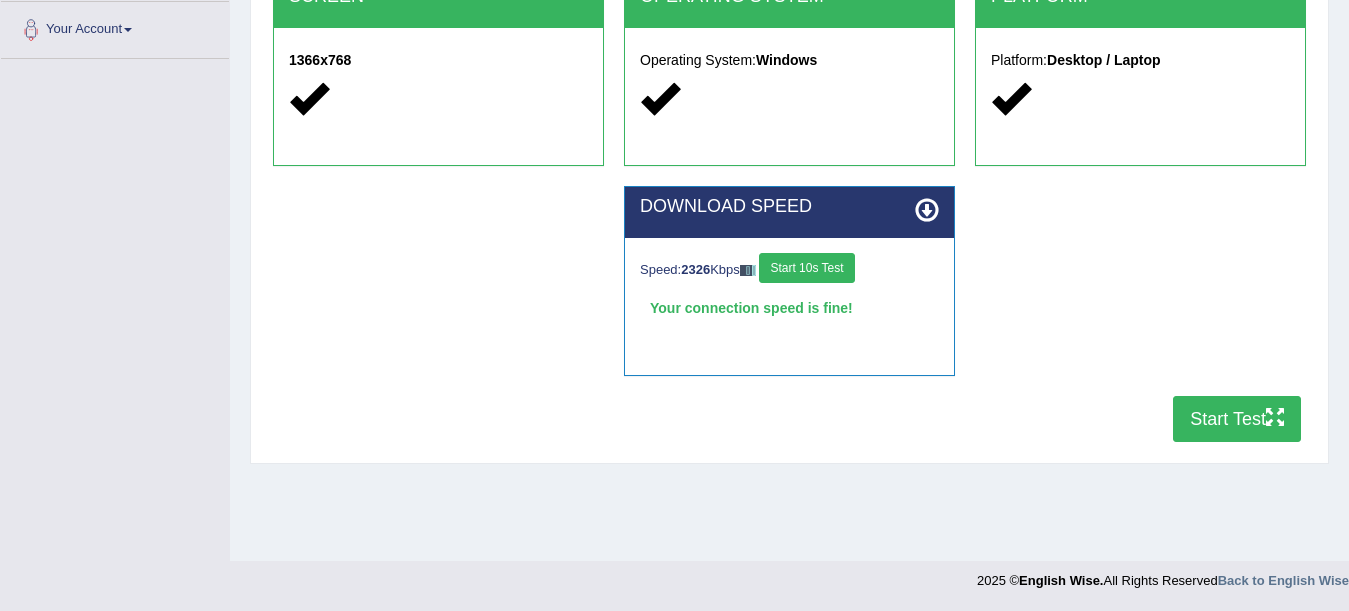 click on "Start Test" at bounding box center (1237, 419) 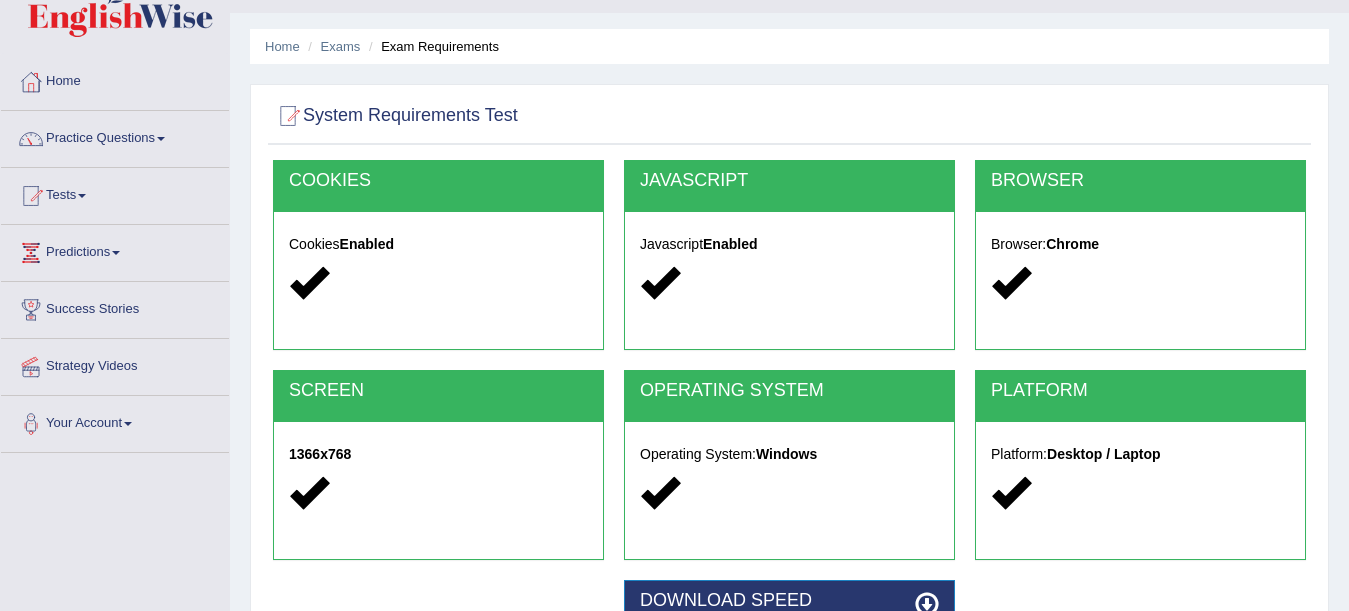 scroll, scrollTop: 0, scrollLeft: 0, axis: both 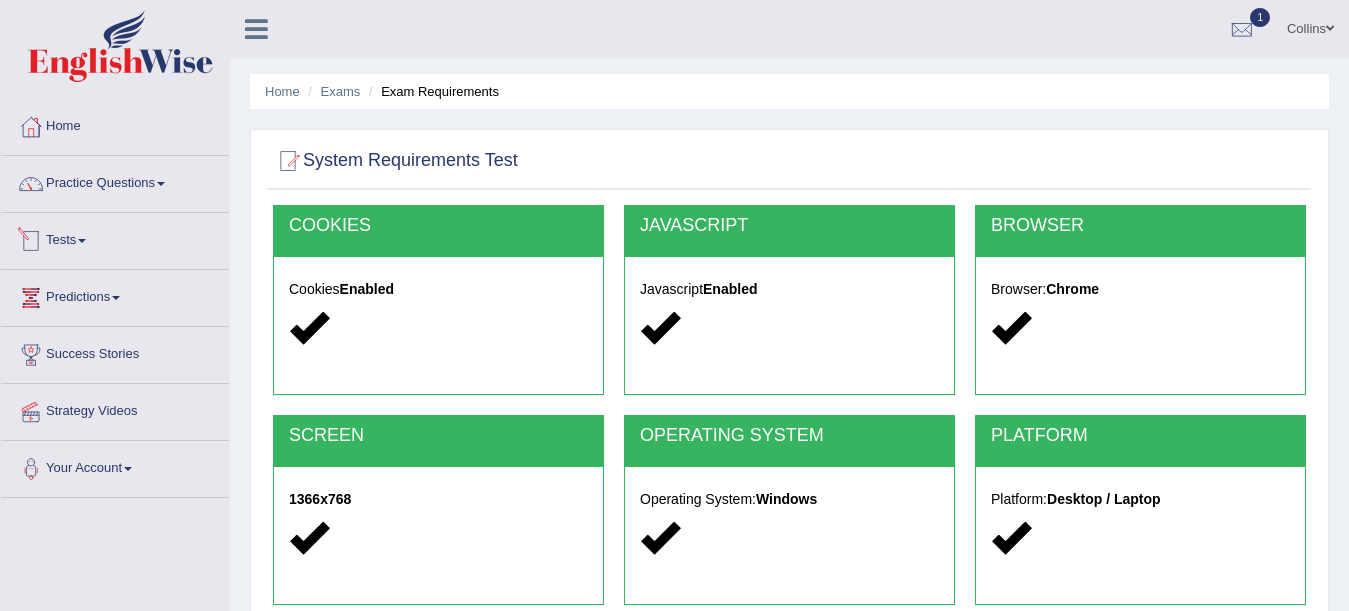 click on "Tests" at bounding box center (115, 238) 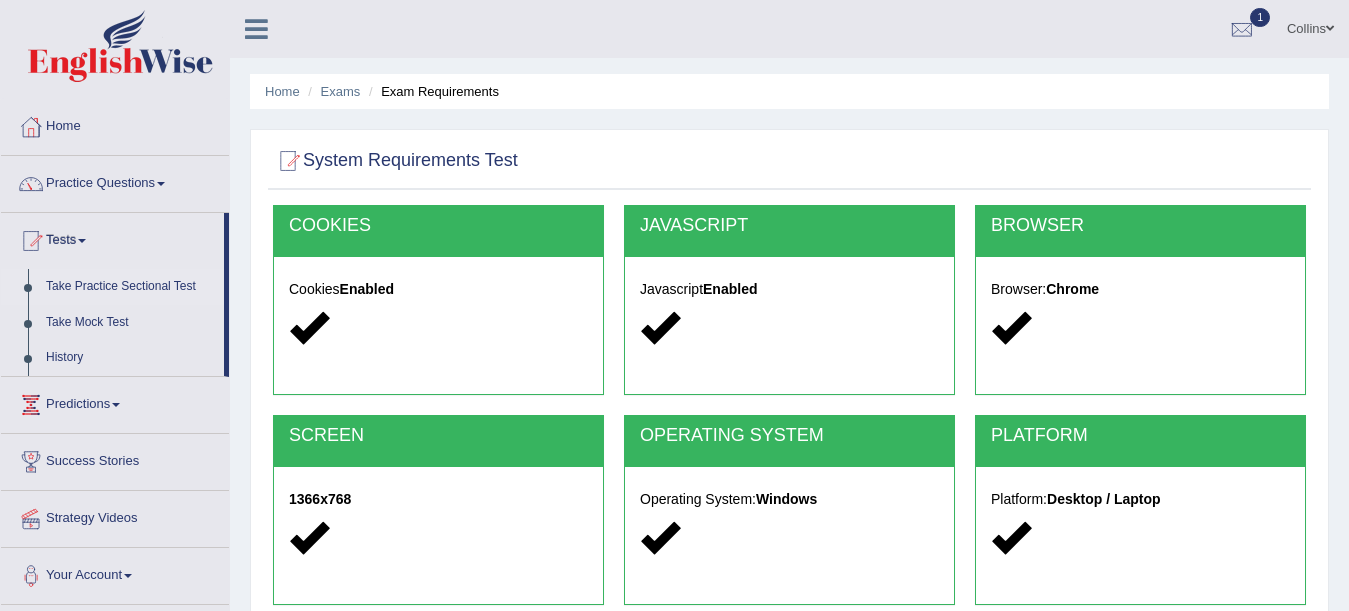 click on "Take Practice Sectional Test" at bounding box center (130, 287) 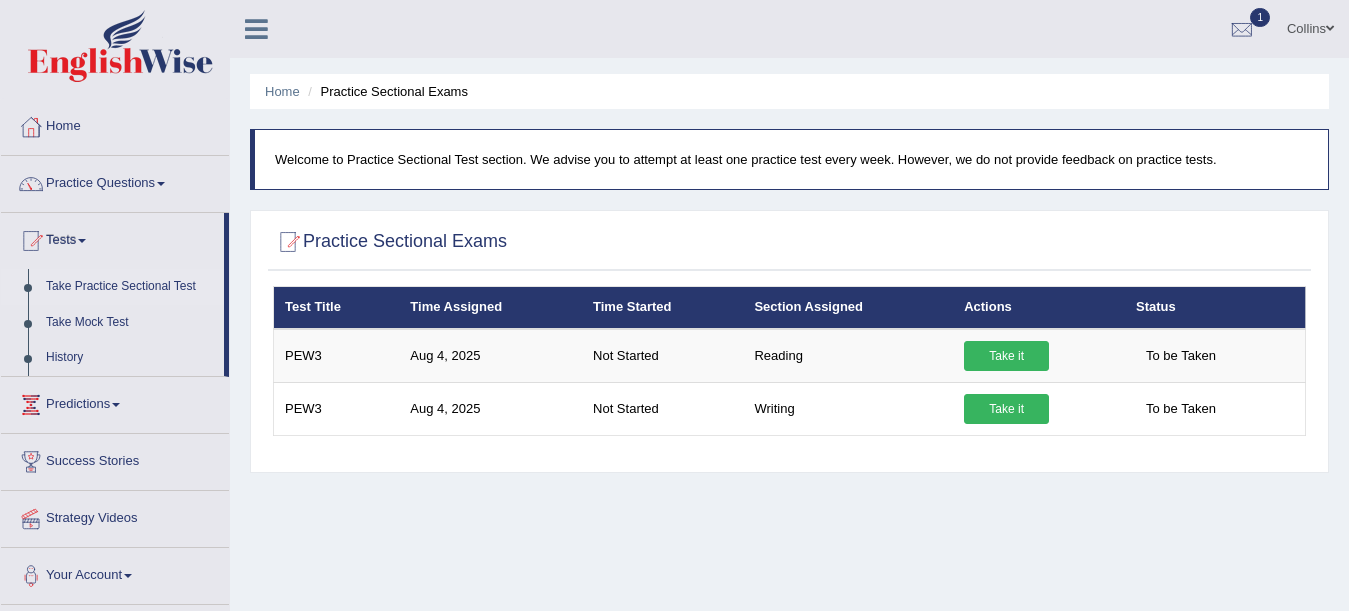 scroll, scrollTop: 0, scrollLeft: 0, axis: both 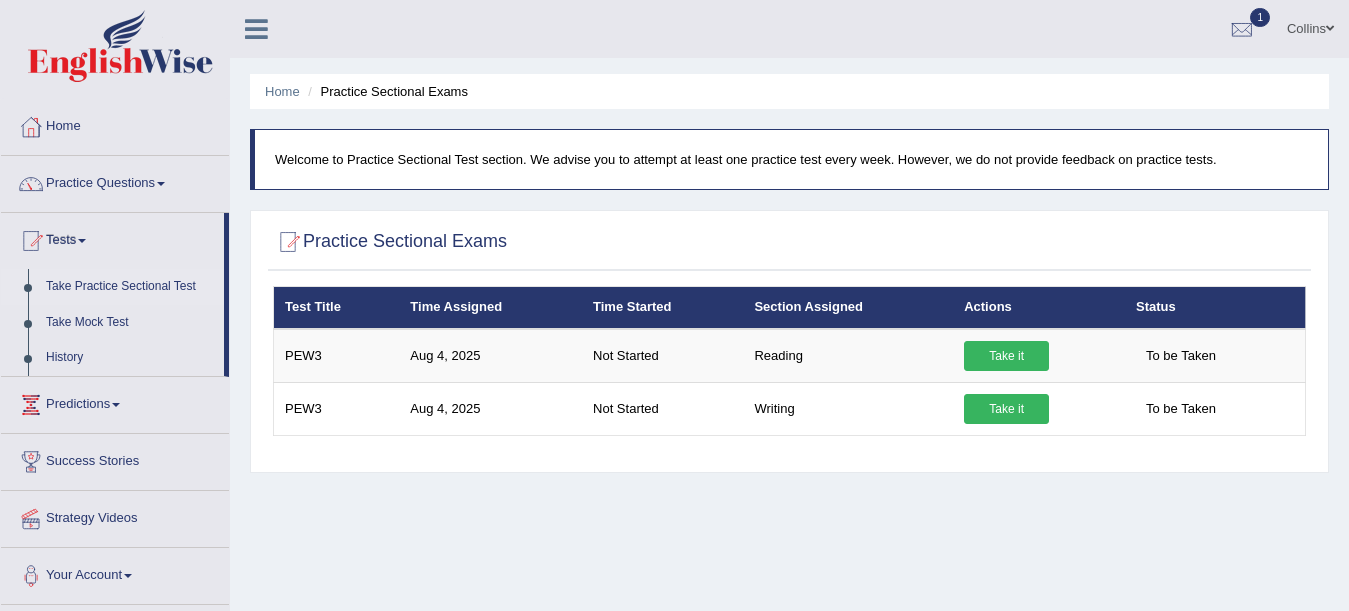 click at bounding box center (31, 184) 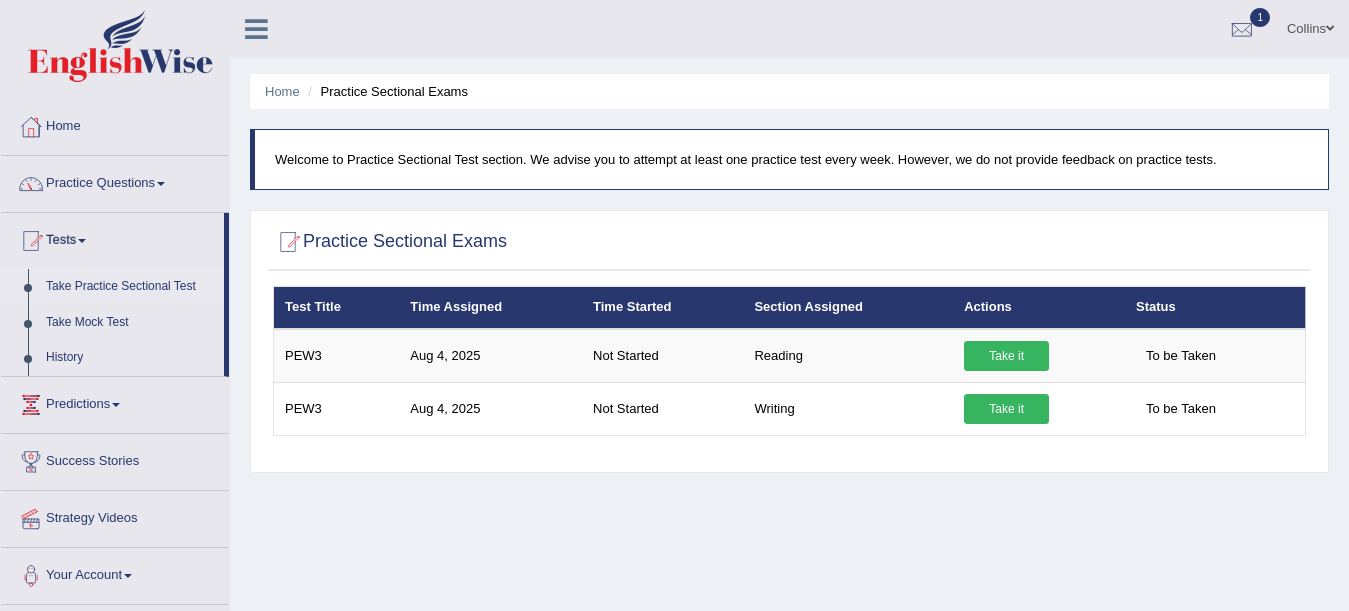 scroll, scrollTop: 0, scrollLeft: 0, axis: both 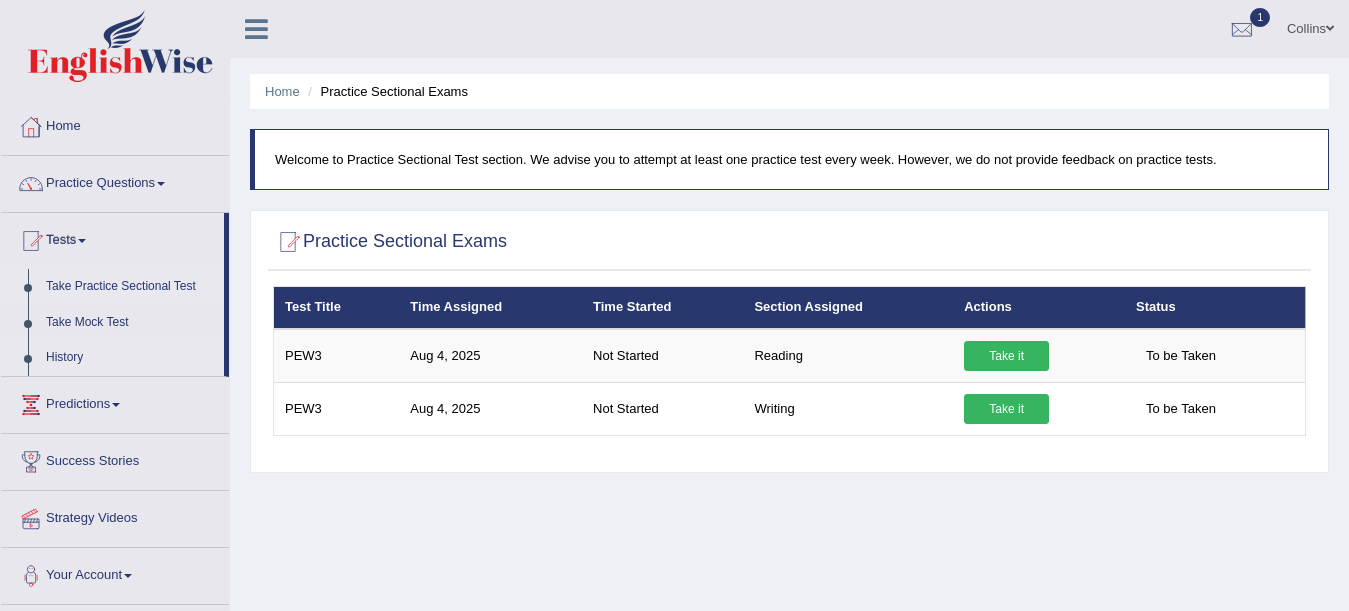 click on "History" at bounding box center (130, 358) 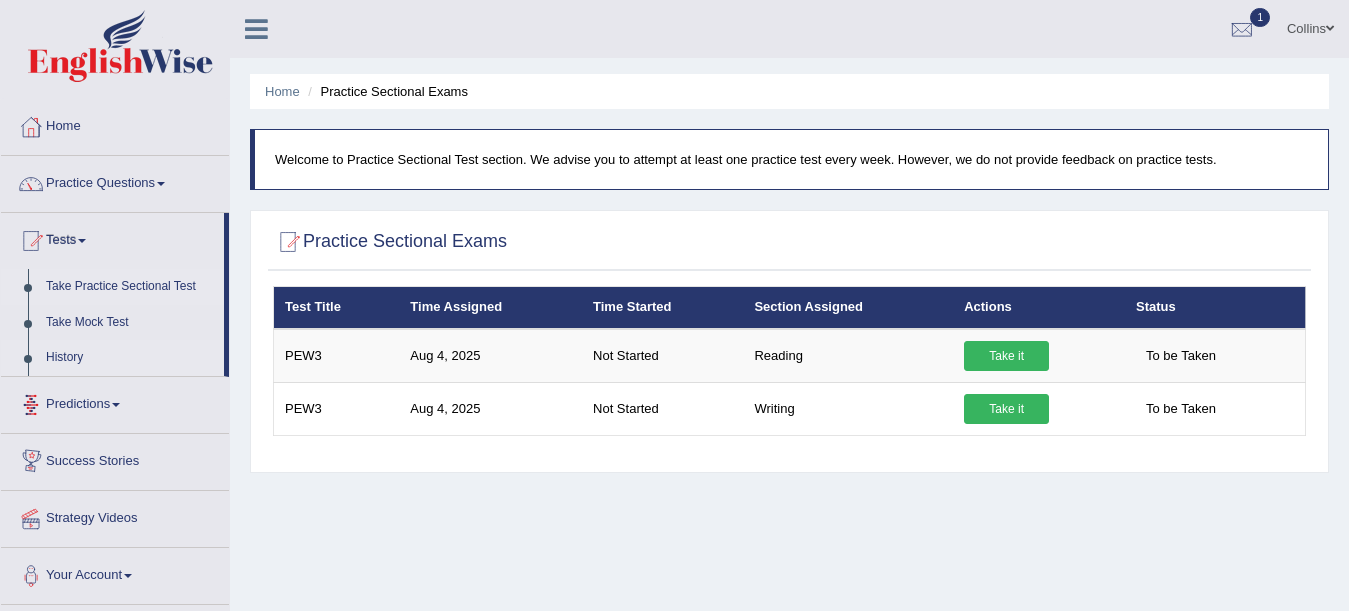 click on "History" at bounding box center (130, 358) 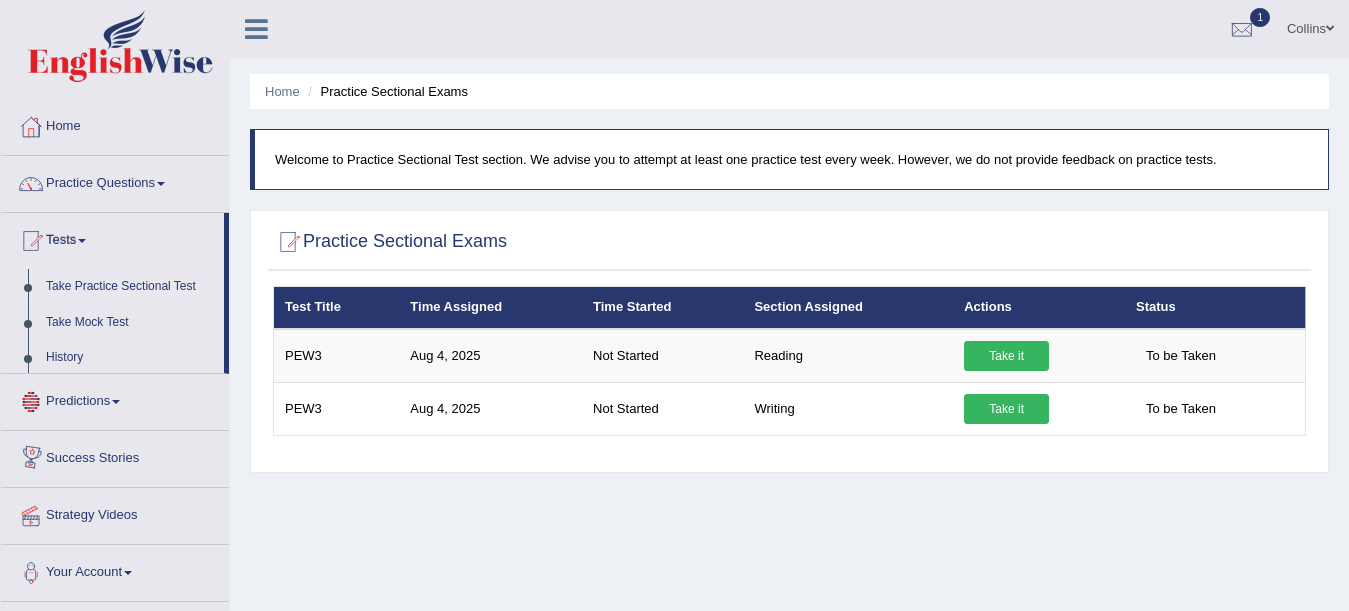 click on "Home
Practice Questions   Speaking Practice Read Aloud
Repeat Sentence
Describe Image
Re-tell Lecture
Answer Short Question
Summarize Group Discussion
Respond To A Situation
Writing Practice  Summarize Written Text
Write Essay
Reading Practice  Reading & Writing: Fill In The Blanks
Choose Multiple Answers
Re-order Paragraphs
Fill In The Blanks
Choose Single Answer
Listening Practice  Summarize Spoken Text
Highlight Incorrect Words
Highlight Correct Summary
Select Missing Word
Choose Single Answer
Choose Multiple Answers
Fill In The Blanks
Write From Dictation
Pronunciation
Tests  Take Practice Sectional Test
Take Mock Test
History
Predictions  Latest Predictions
Success Stories
Strategy Videos
Your Account  Notifications
Microphone Setup
Change Password
Manage Subscription
Pearson Login Details
Update Profile" at bounding box center (115, 350) 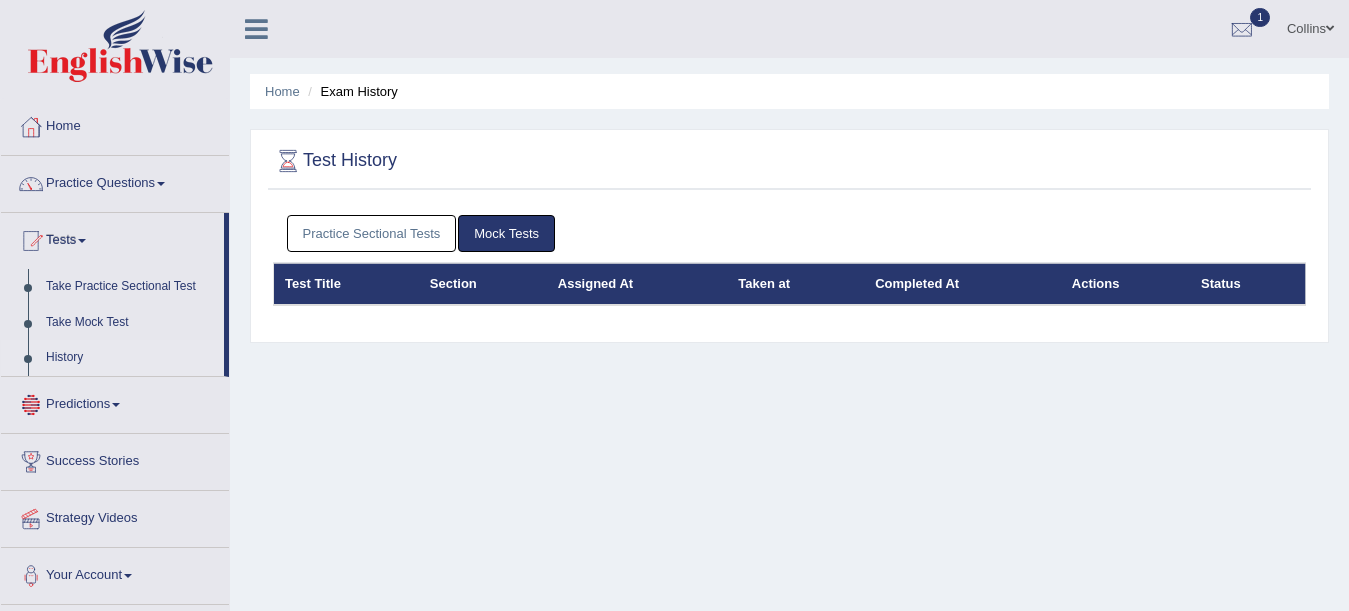 scroll, scrollTop: 0, scrollLeft: 0, axis: both 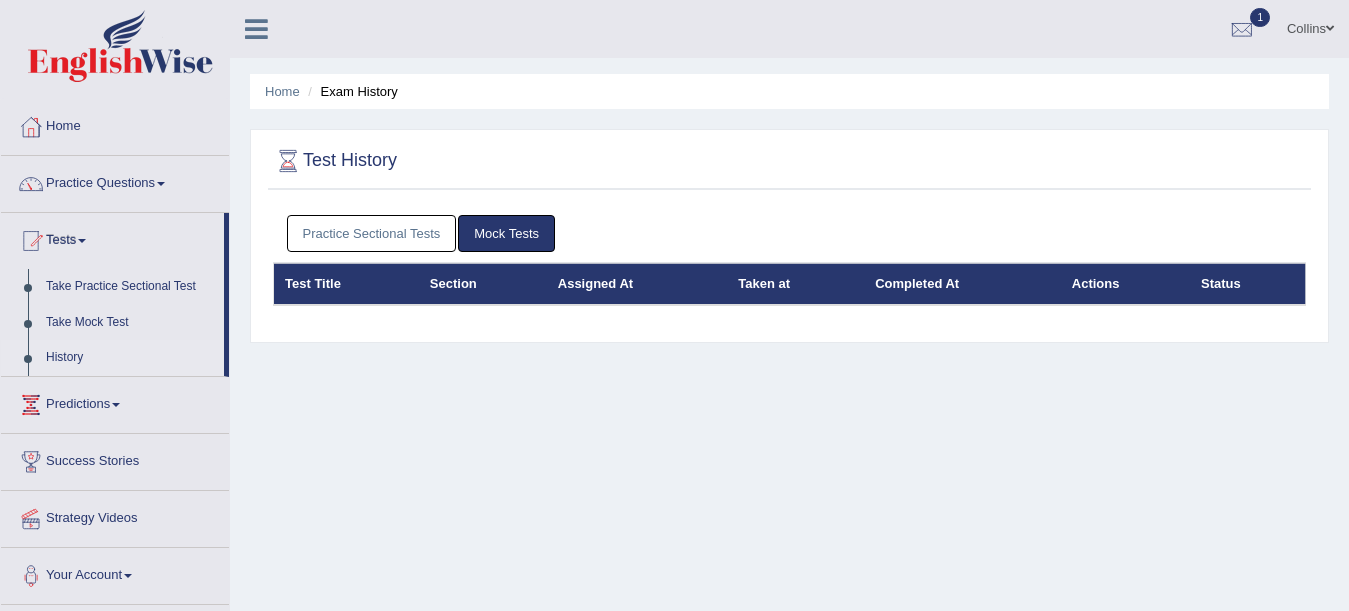 click on "Practice Sectional Tests" at bounding box center (372, 233) 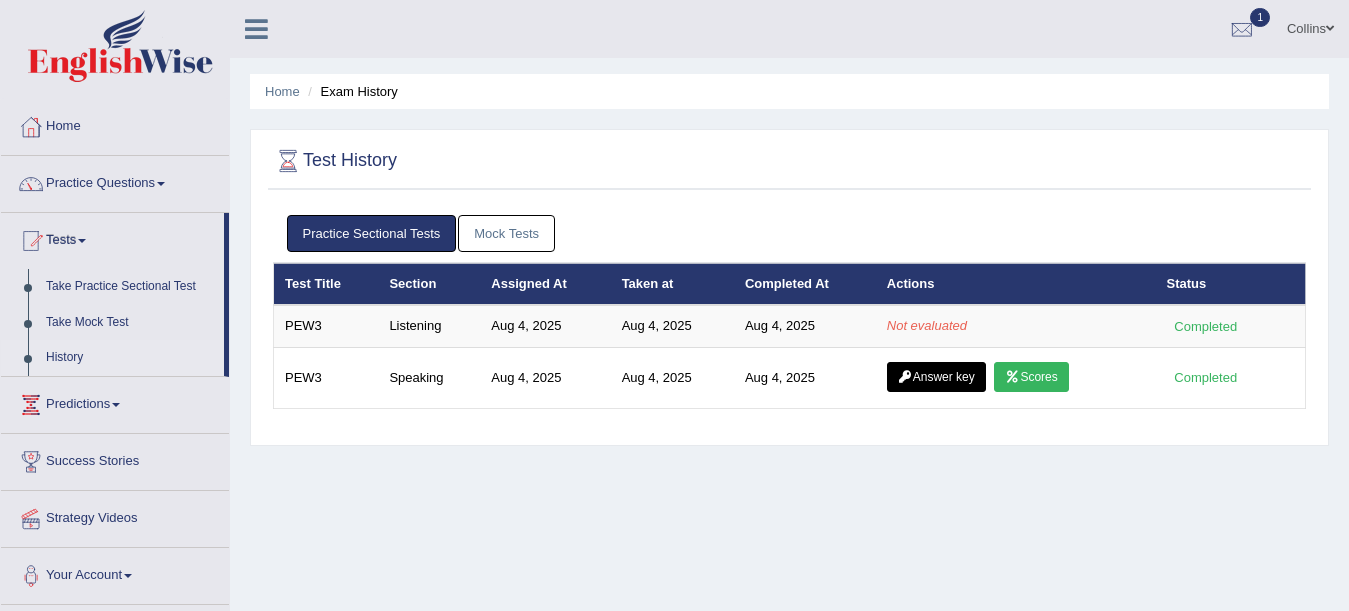 scroll, scrollTop: 0, scrollLeft: 0, axis: both 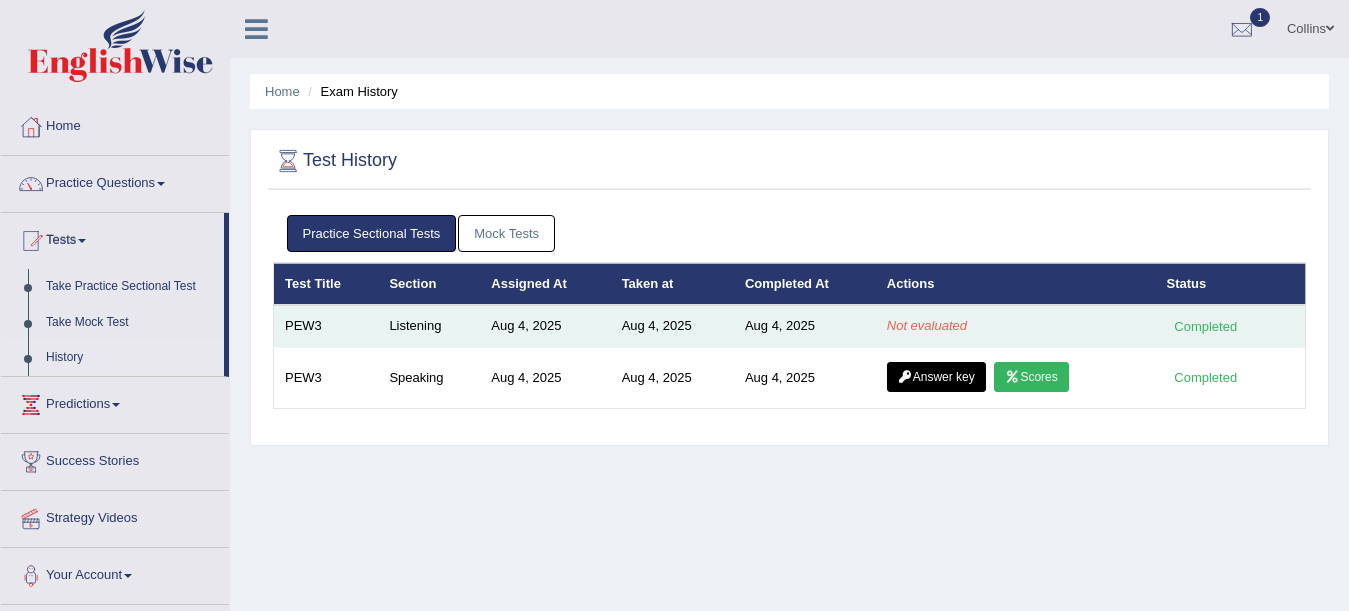 click on "Aug 4, 2025" at bounding box center (805, 326) 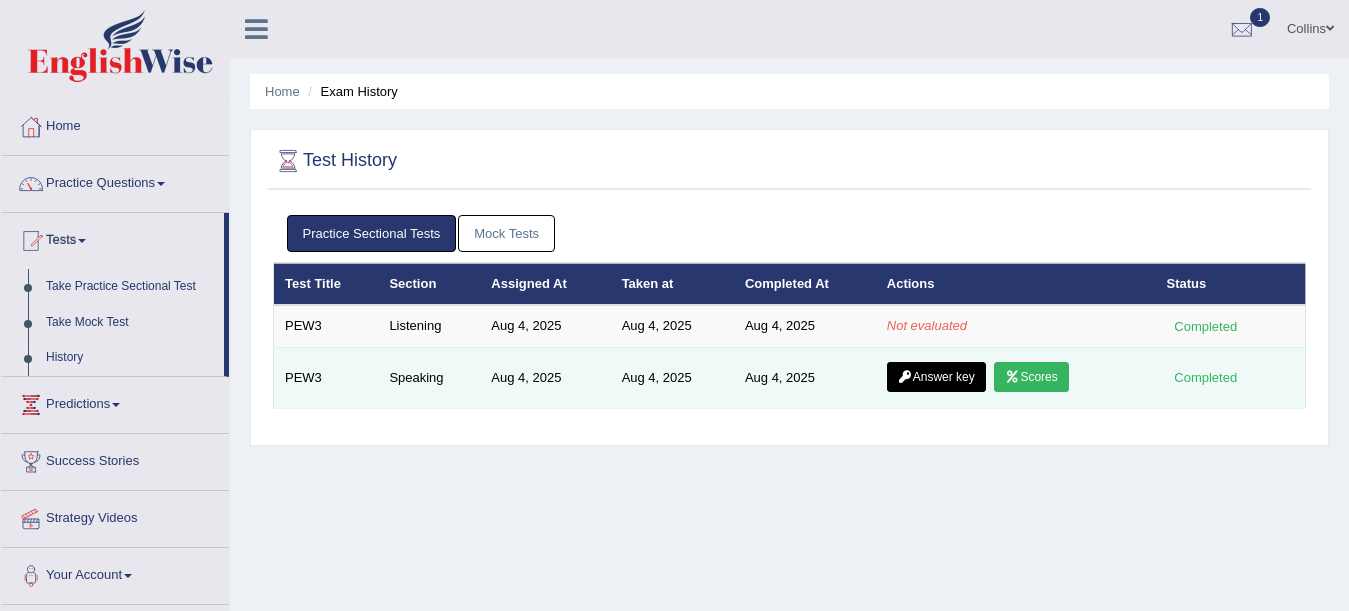 click on "Scores" at bounding box center [1031, 377] 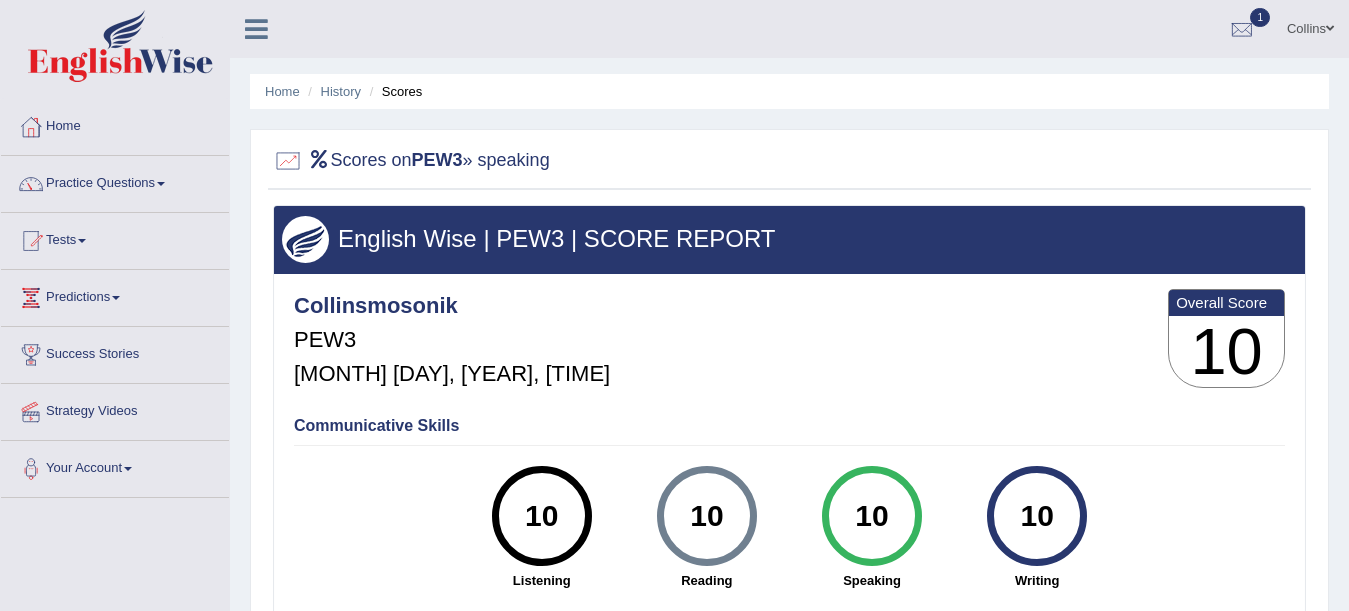 scroll, scrollTop: 0, scrollLeft: 0, axis: both 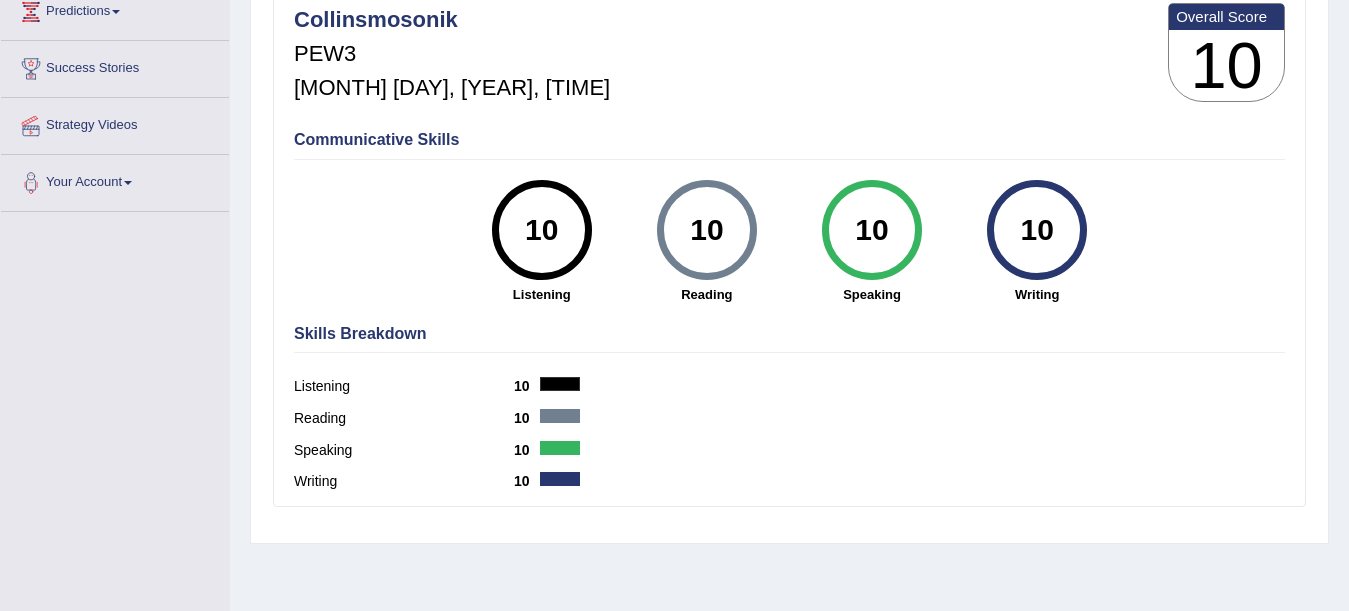 click at bounding box center (789, 352) 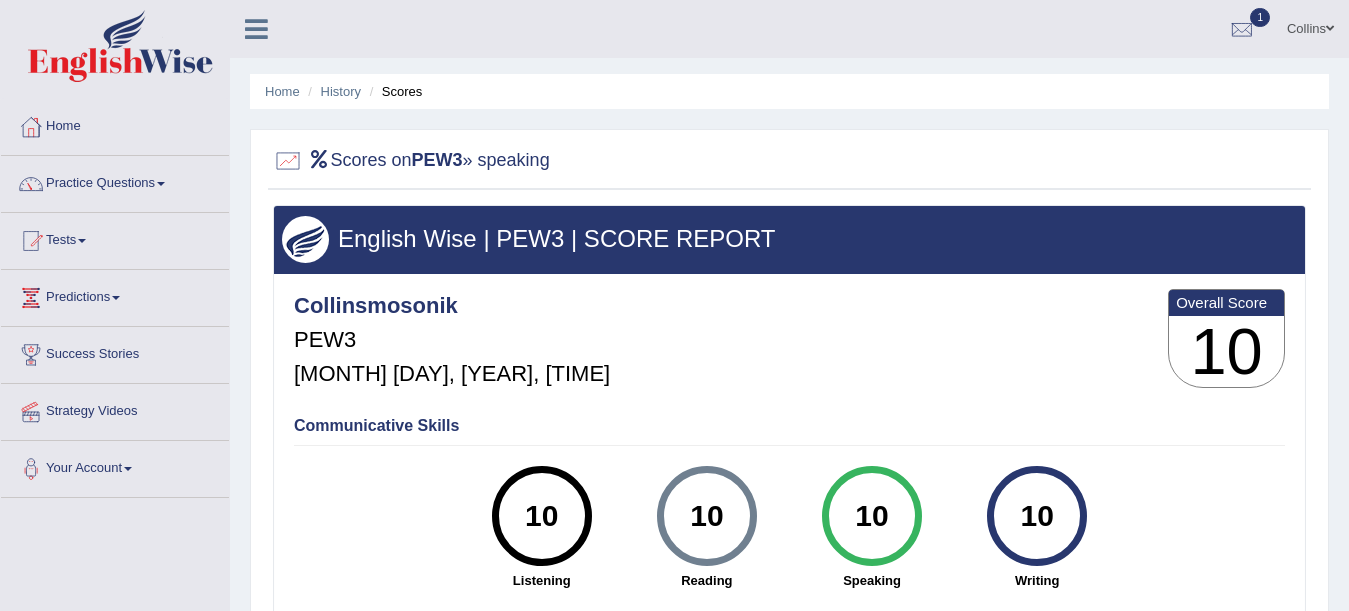 scroll, scrollTop: 6, scrollLeft: 0, axis: vertical 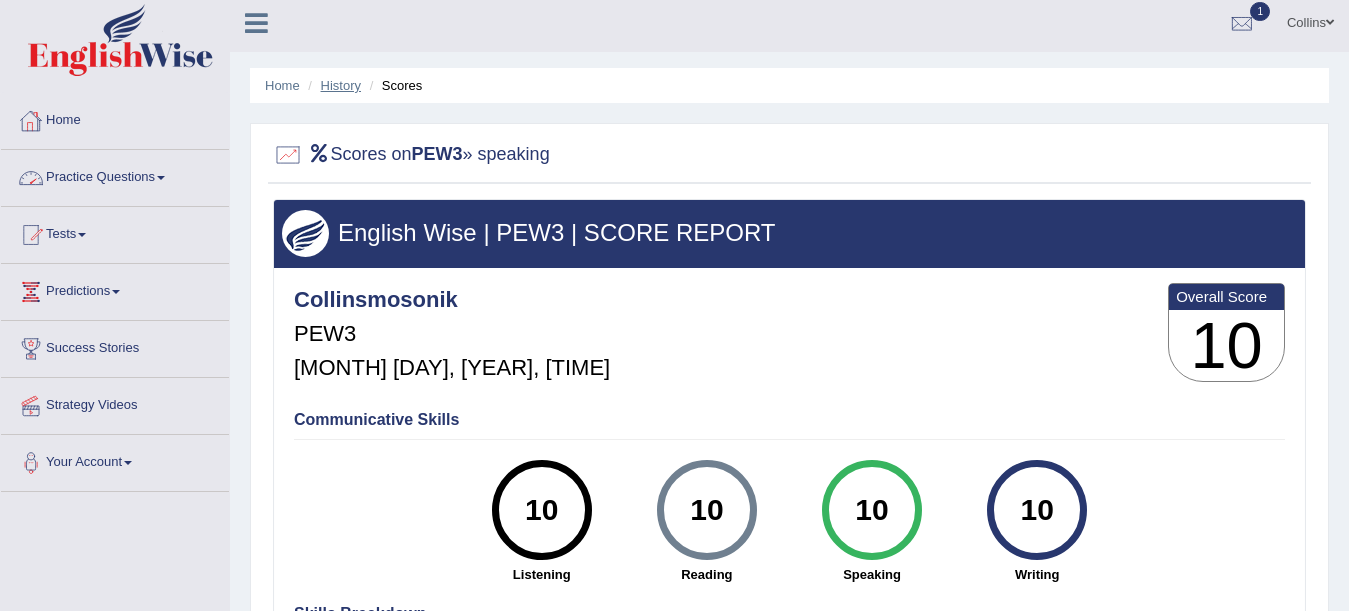 click on "History" at bounding box center [341, 85] 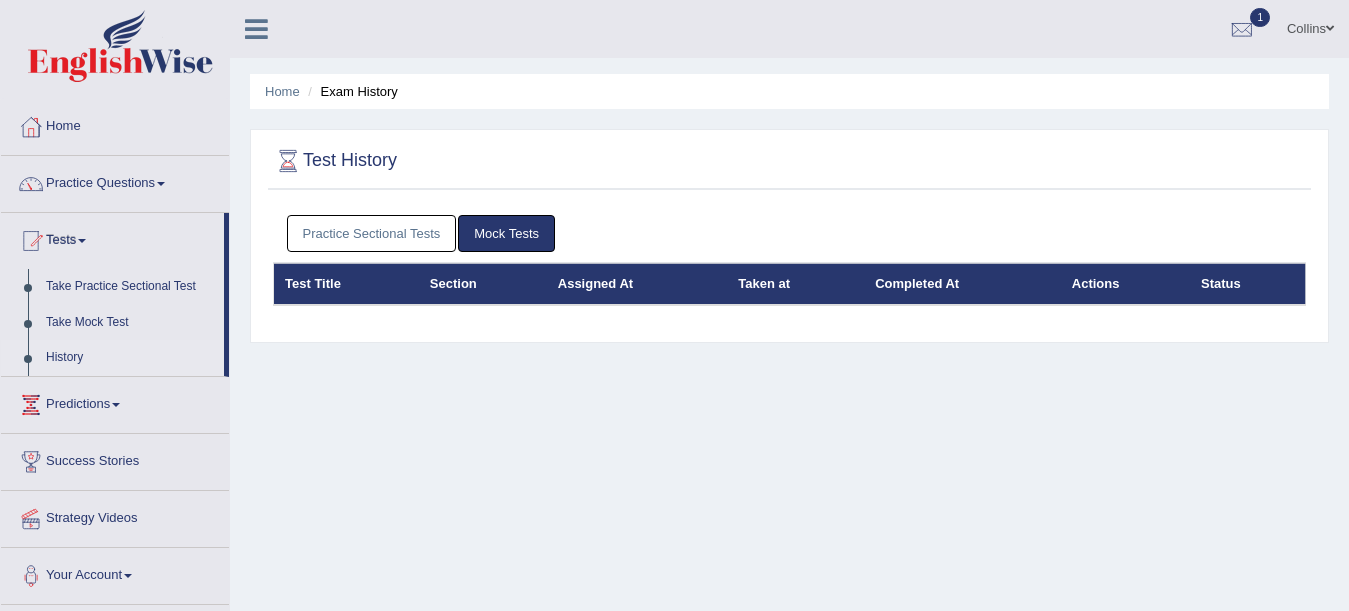 scroll, scrollTop: 0, scrollLeft: 0, axis: both 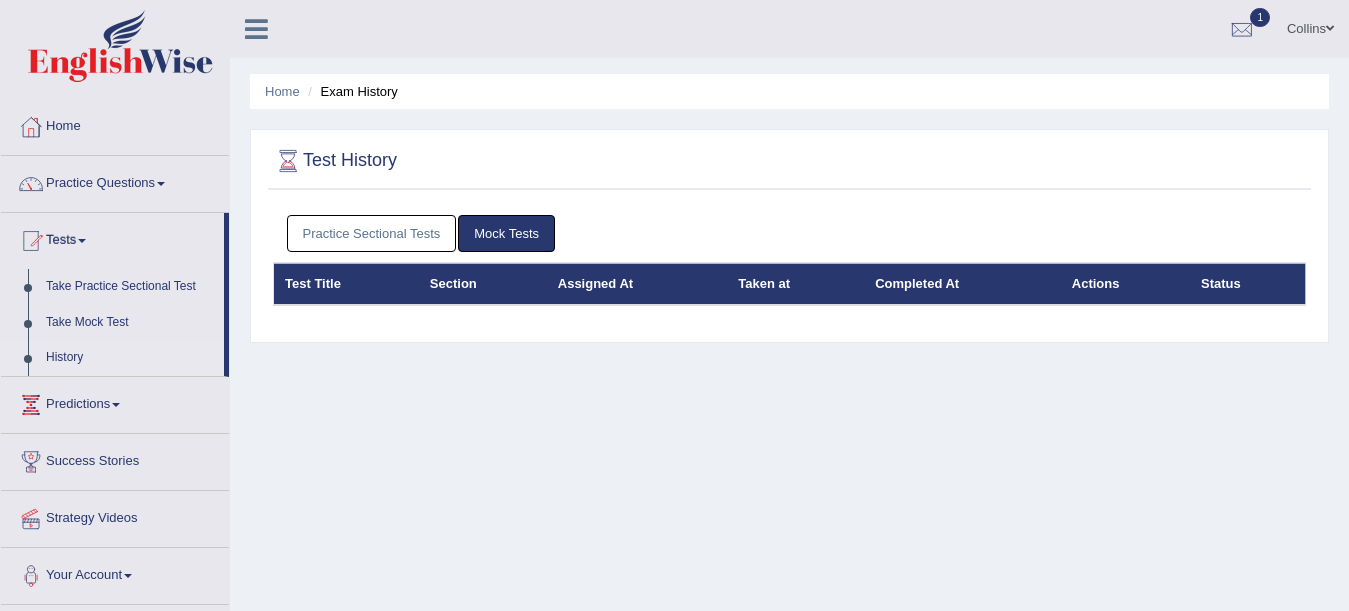 click on "Mock Tests" at bounding box center (506, 233) 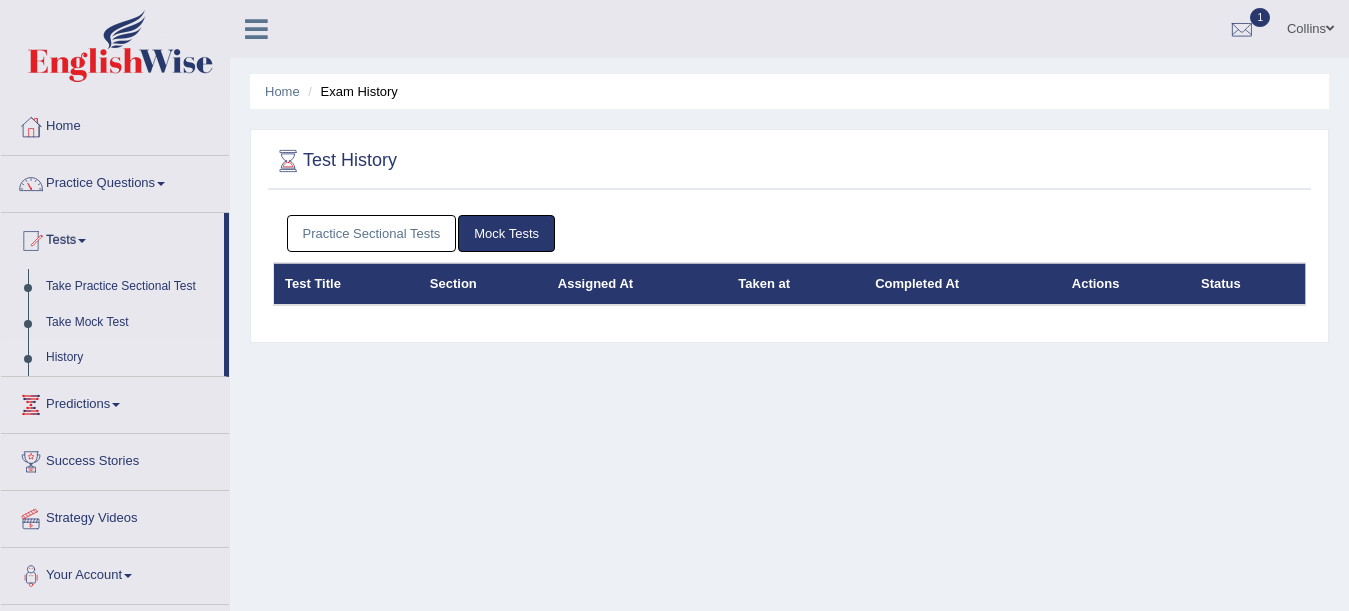click on "Practice Sectional Tests" at bounding box center (372, 233) 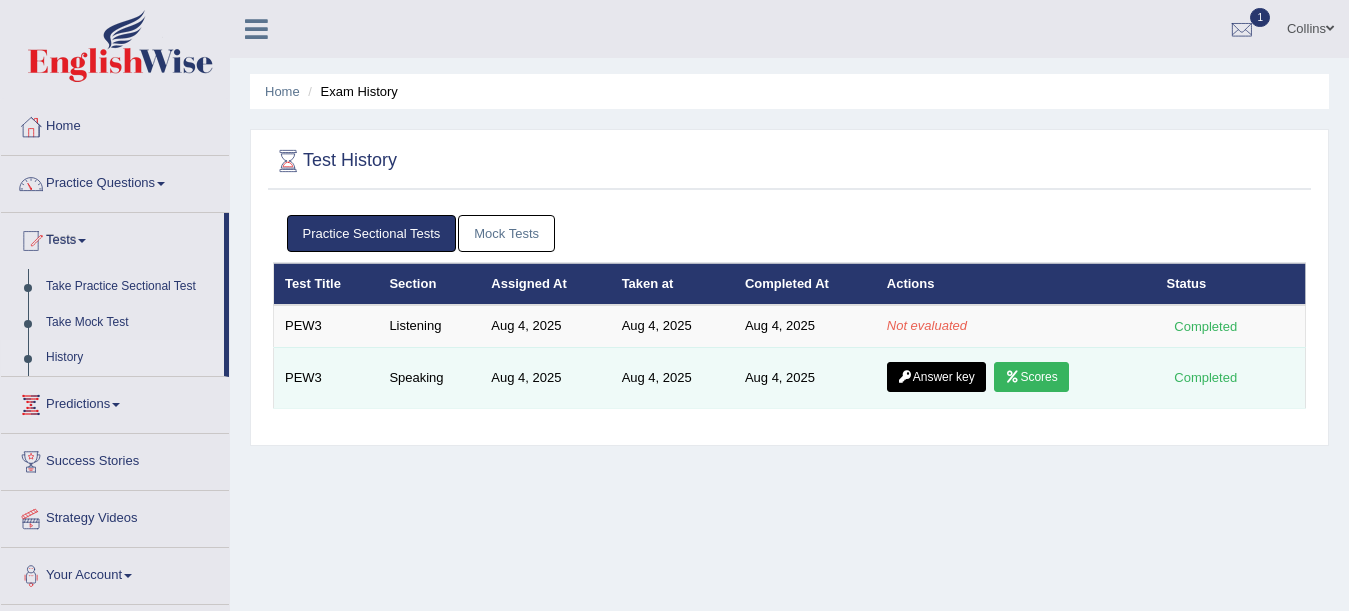 click on "Answer key" at bounding box center [936, 377] 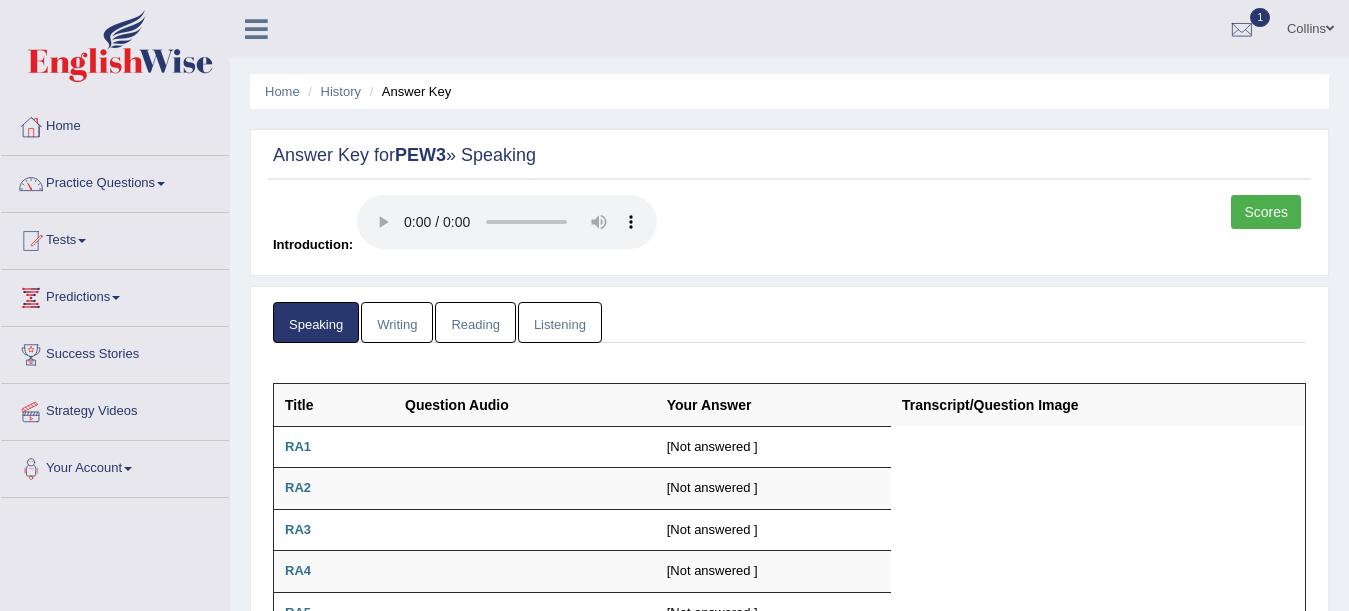 scroll, scrollTop: 206, scrollLeft: 0, axis: vertical 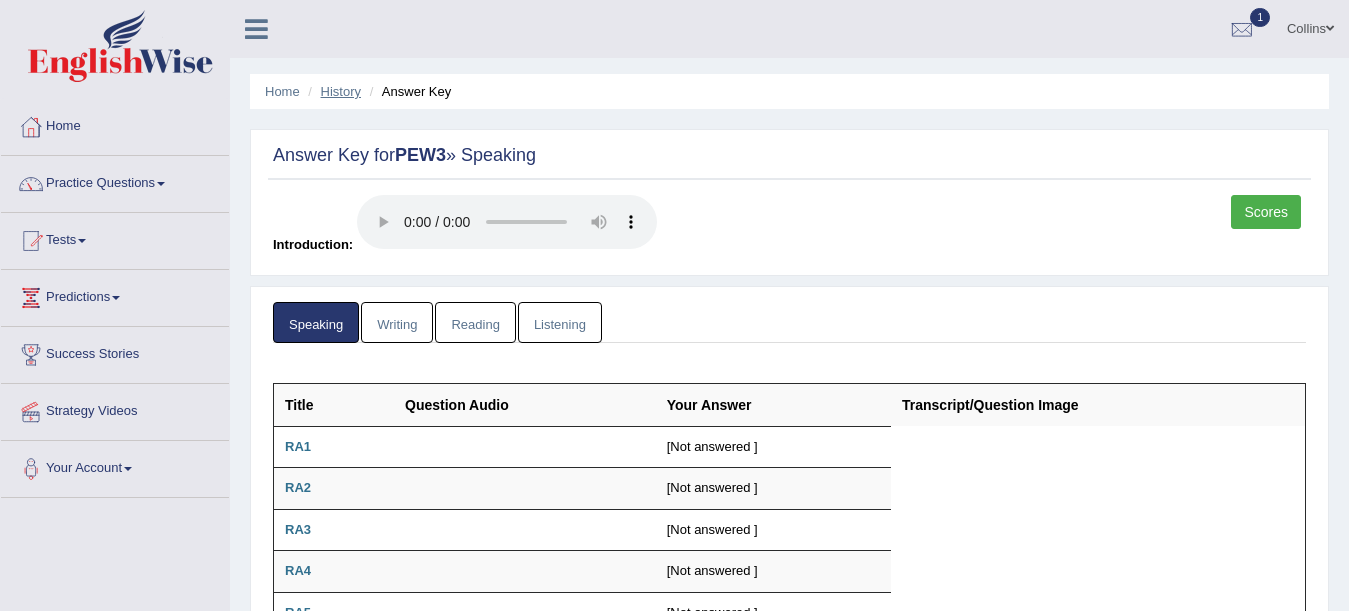 click on "History" at bounding box center [341, 91] 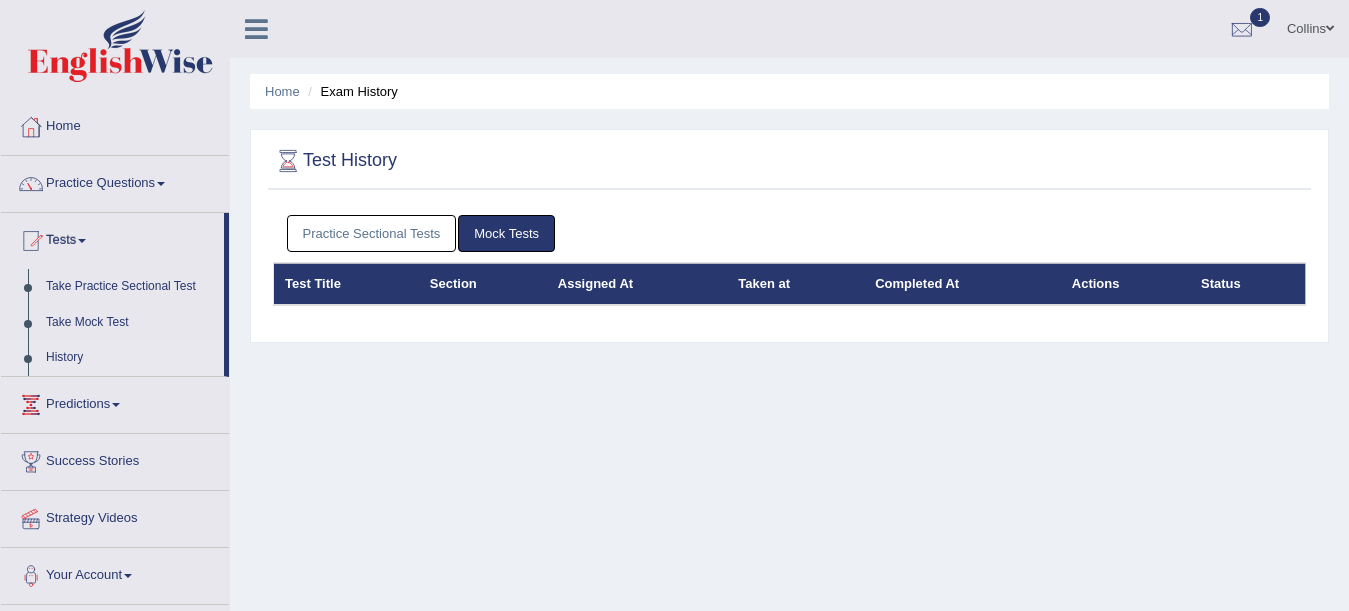 scroll, scrollTop: 0, scrollLeft: 0, axis: both 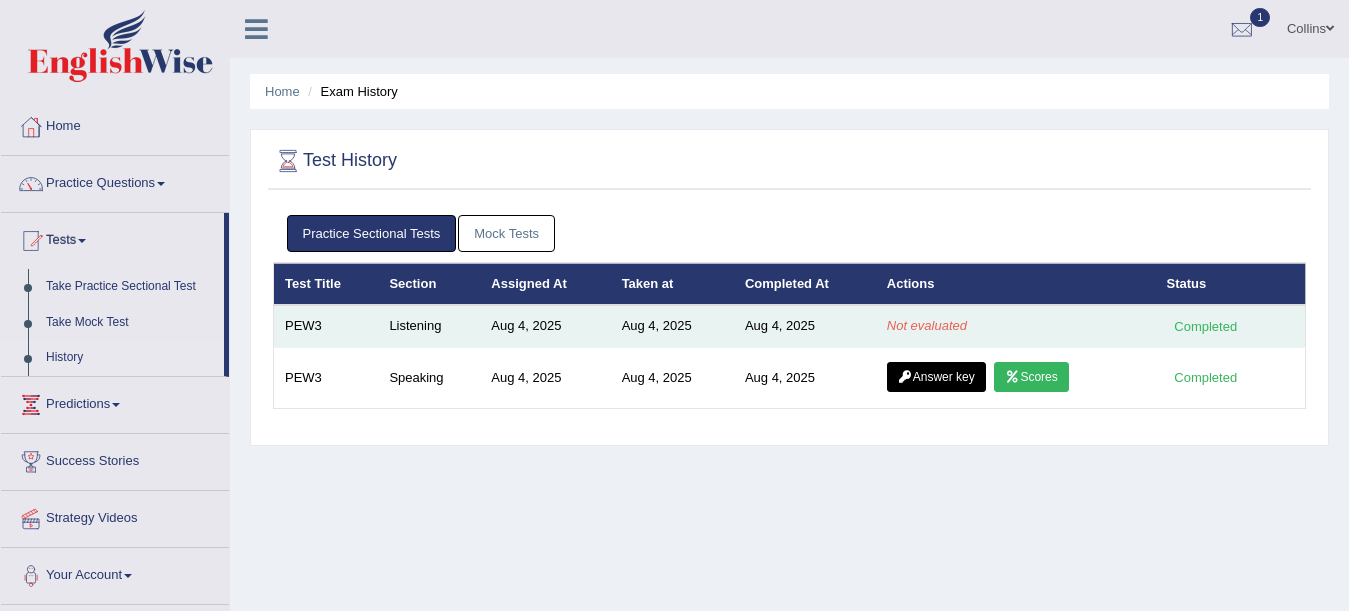 click on "Not evaluated" at bounding box center (927, 325) 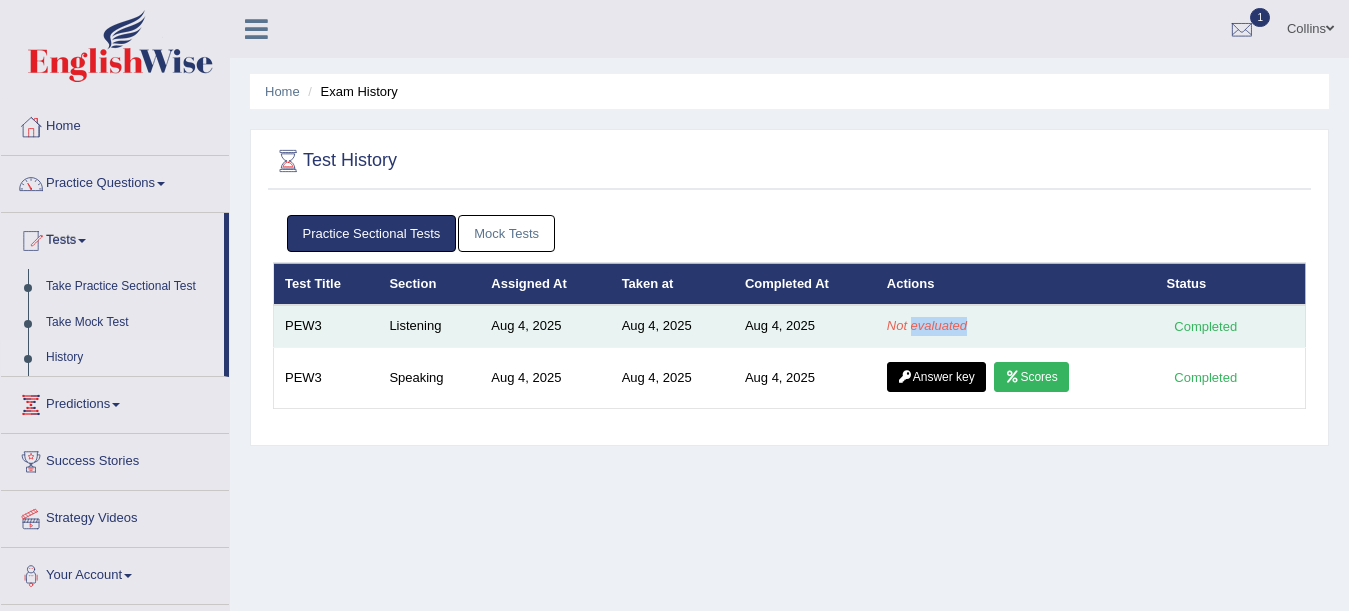 click on "Not evaluated" at bounding box center [927, 325] 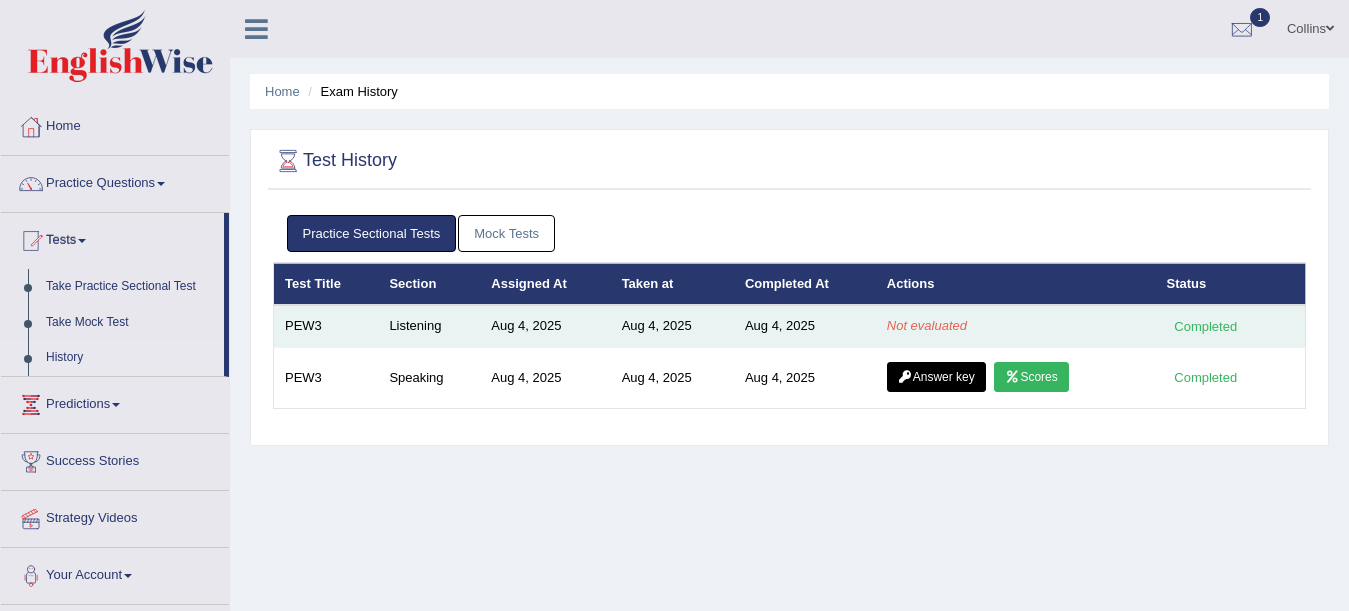 click on "Completed" at bounding box center [1206, 326] 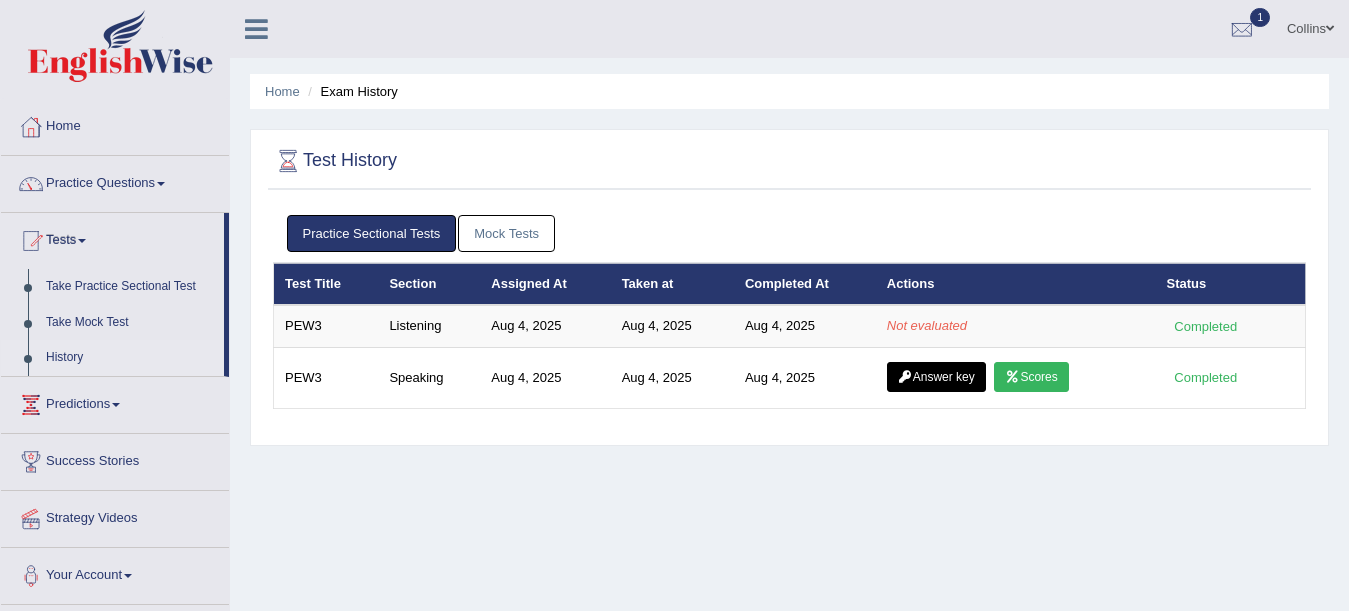 click on "Mock Tests" at bounding box center [506, 233] 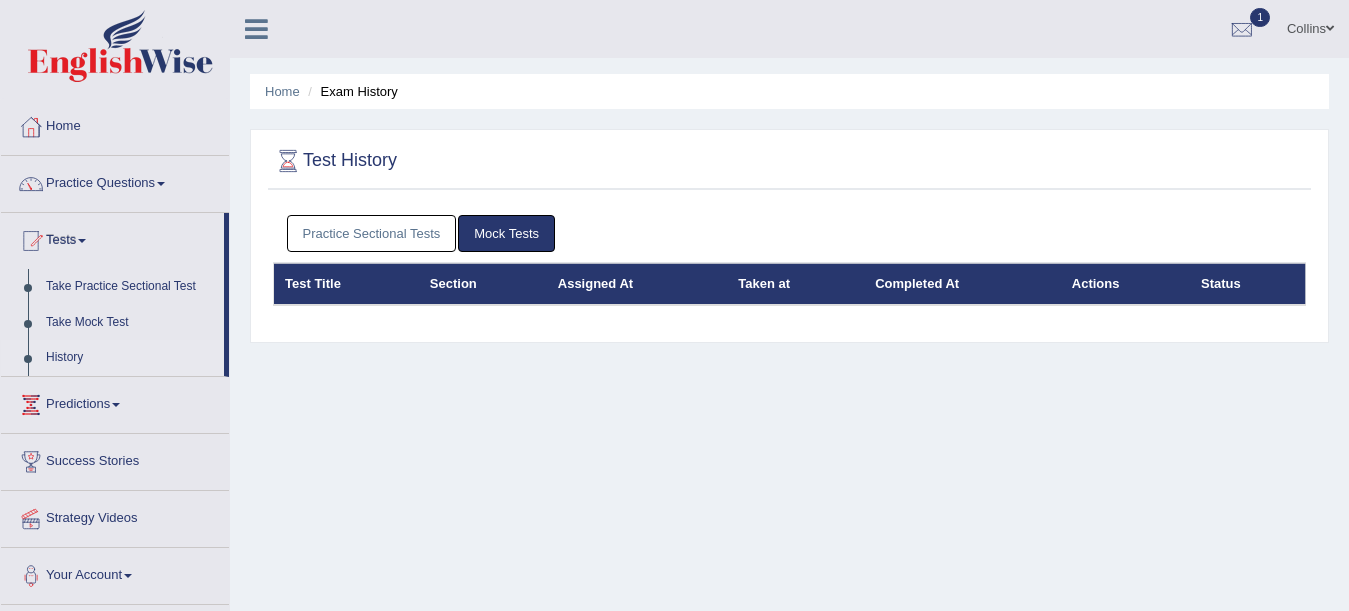 click on "Practice Sectional Tests" at bounding box center [372, 233] 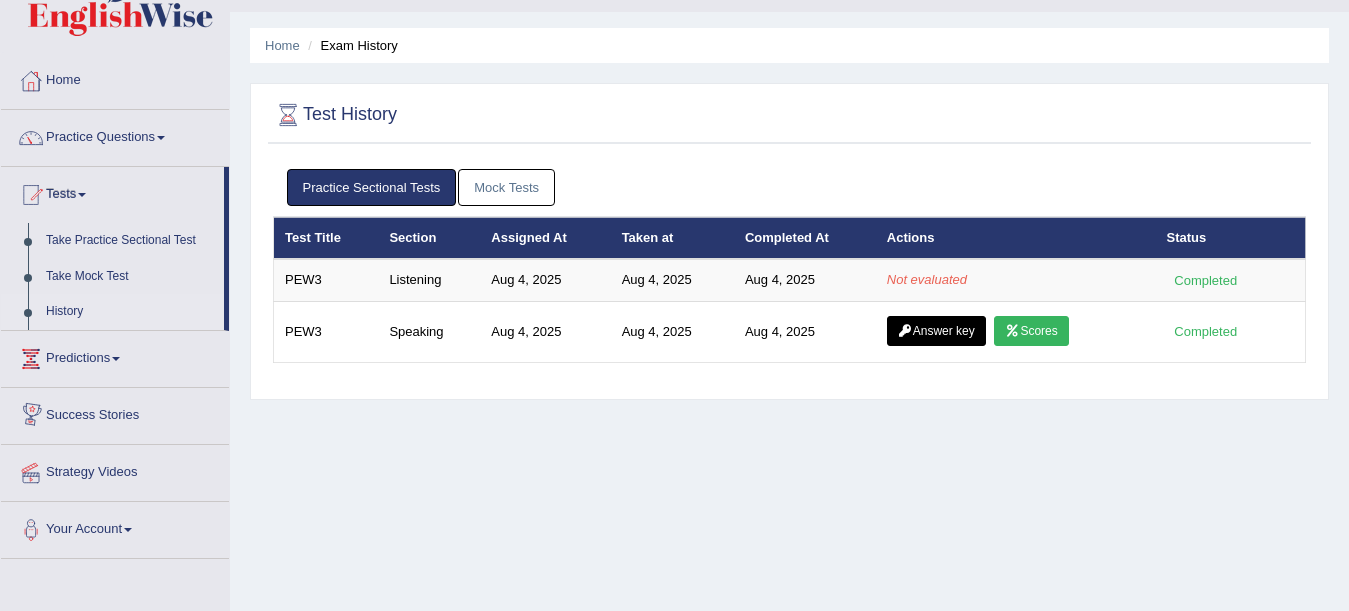 scroll, scrollTop: 47, scrollLeft: 0, axis: vertical 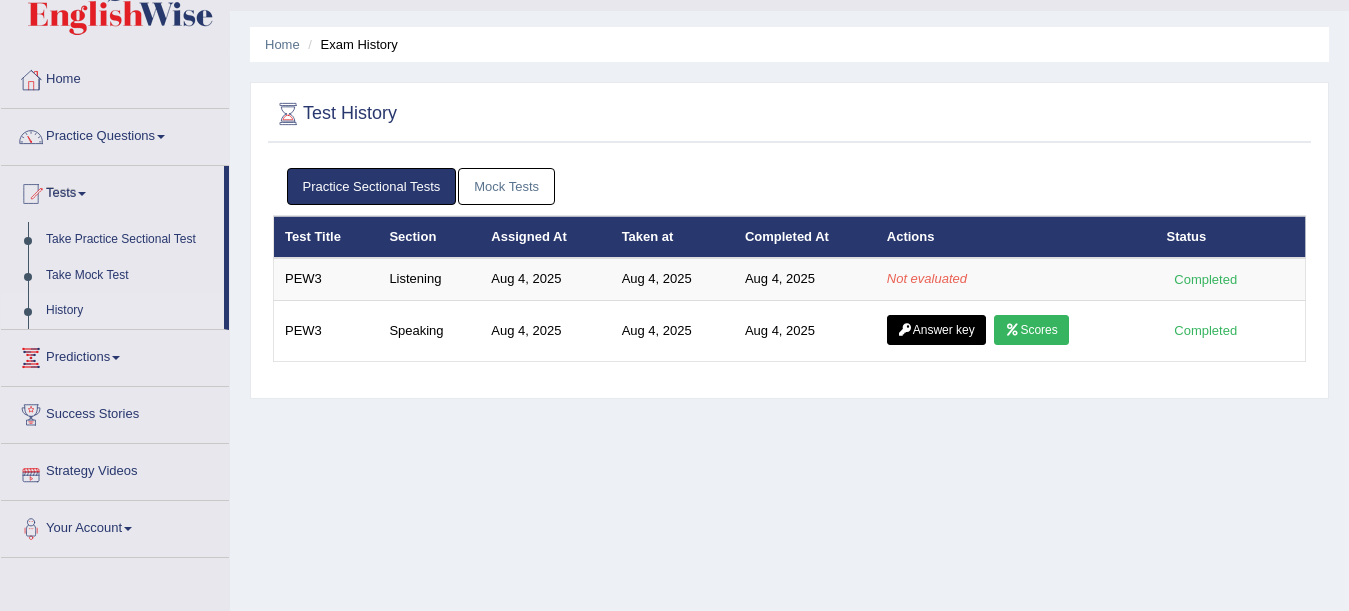 click on "Success Stories" at bounding box center (115, 412) 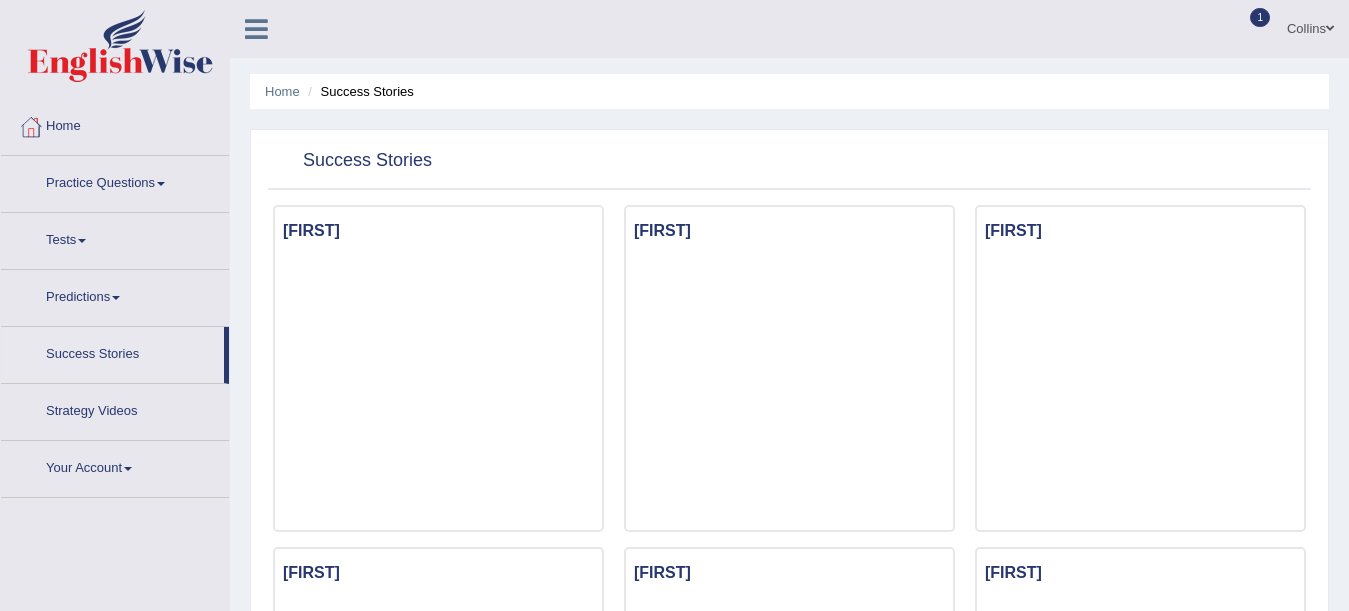 scroll, scrollTop: 0, scrollLeft: 0, axis: both 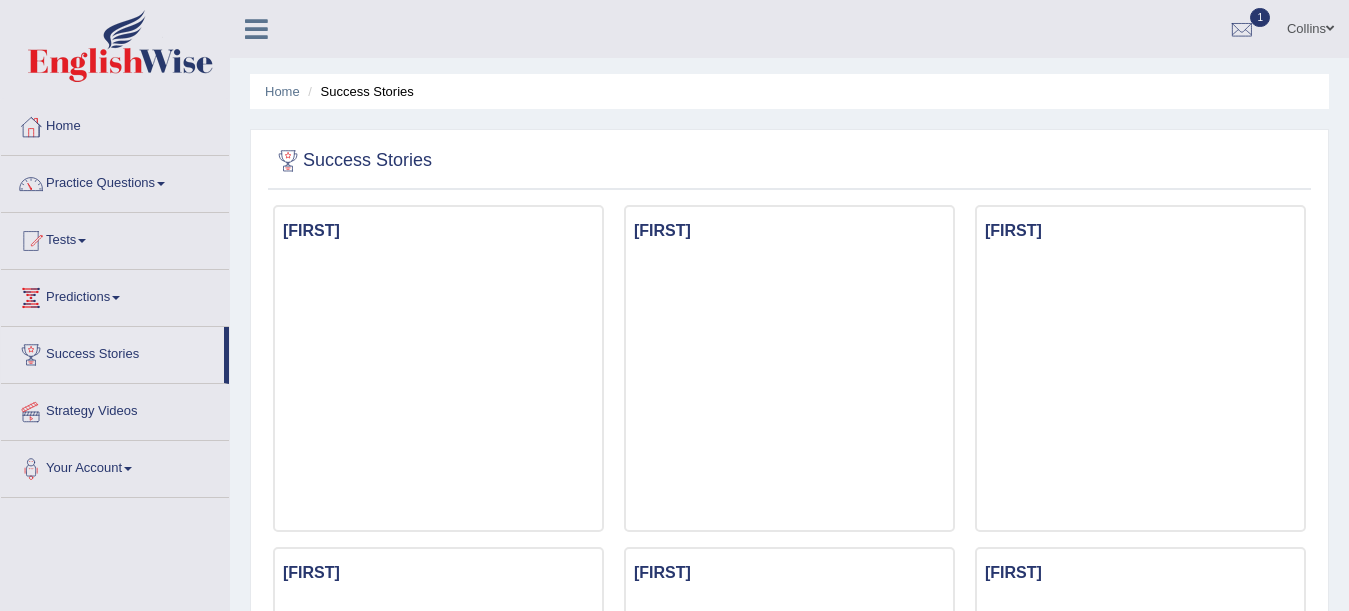 click on "Strategy Videos" at bounding box center (115, 409) 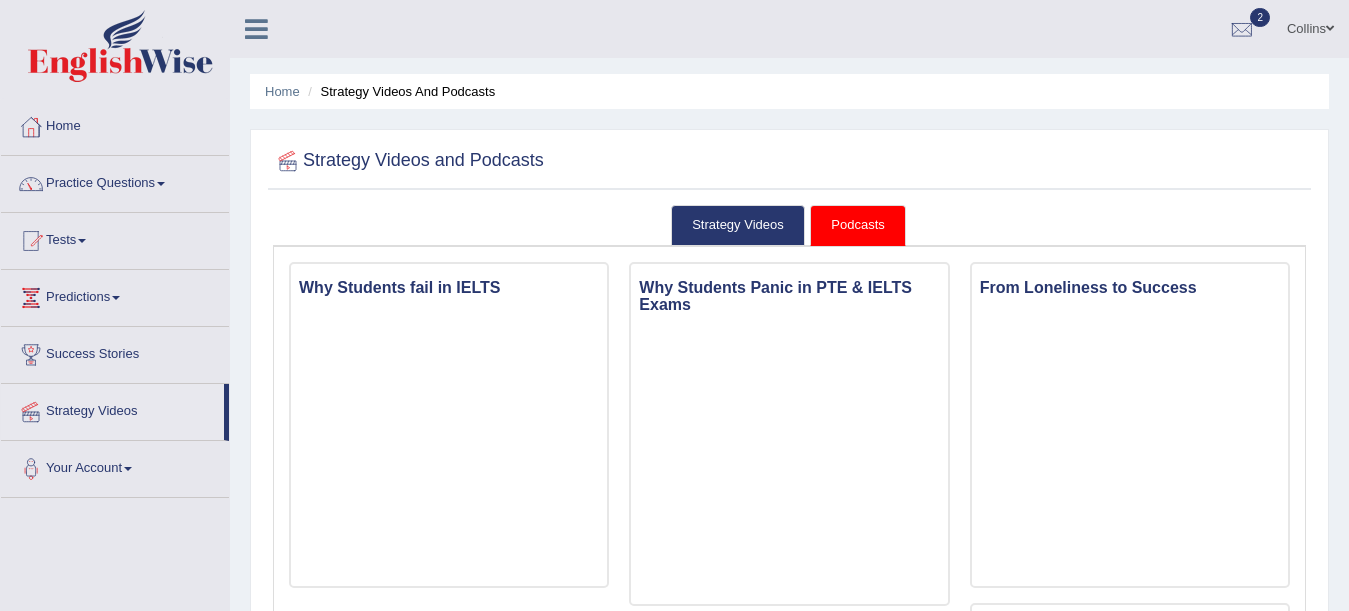 scroll, scrollTop: 0, scrollLeft: 0, axis: both 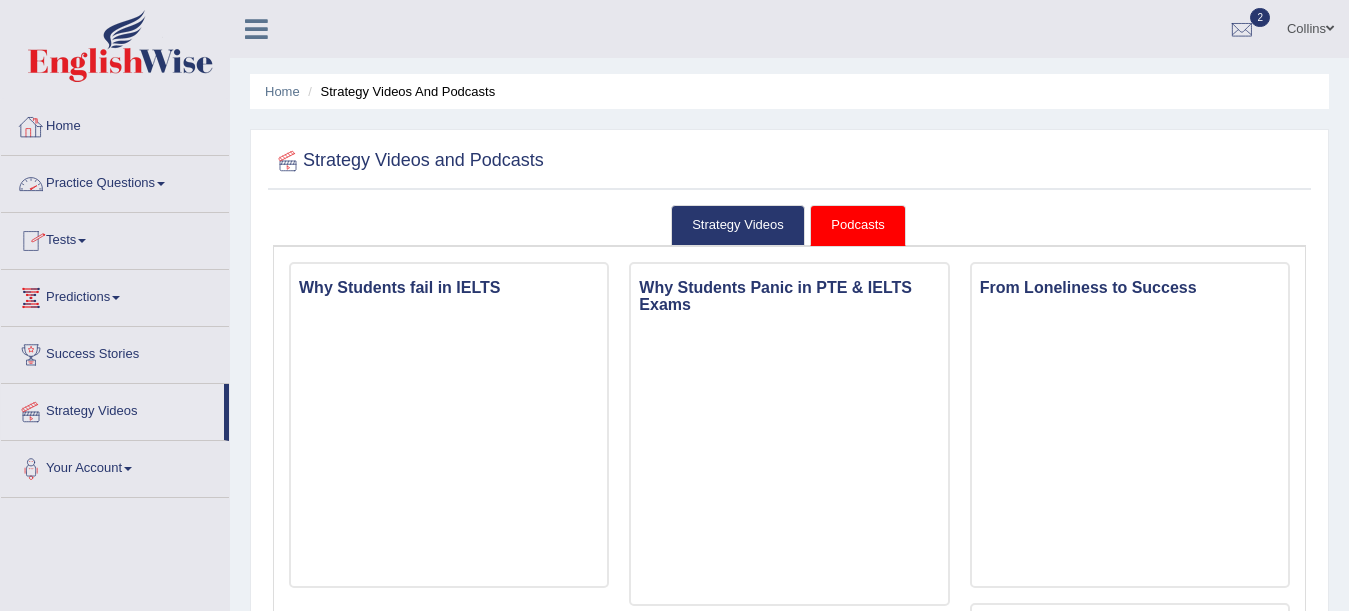 click at bounding box center [256, 29] 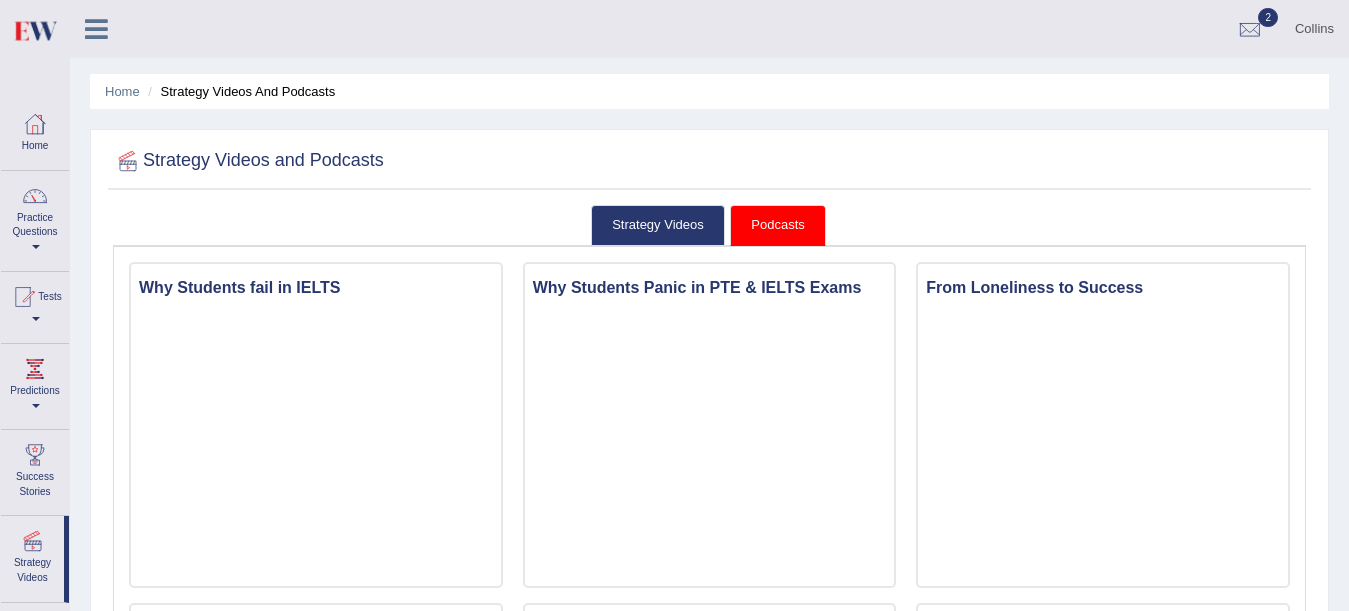 click at bounding box center [96, 29] 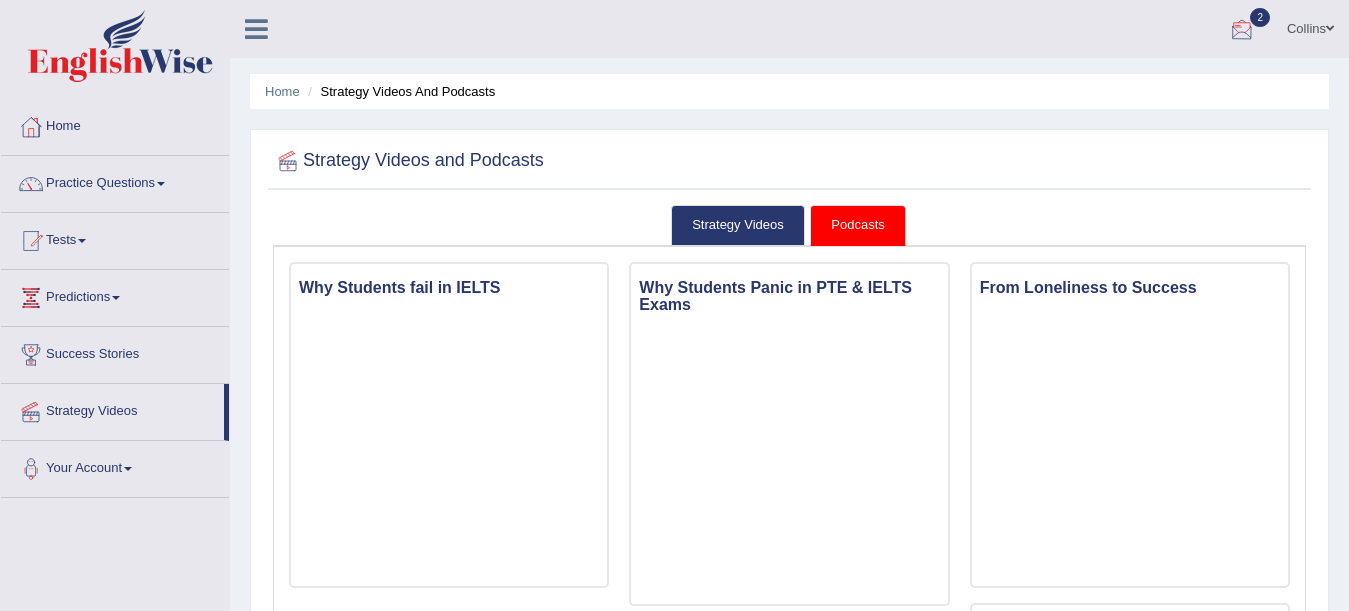 click at bounding box center (1242, 30) 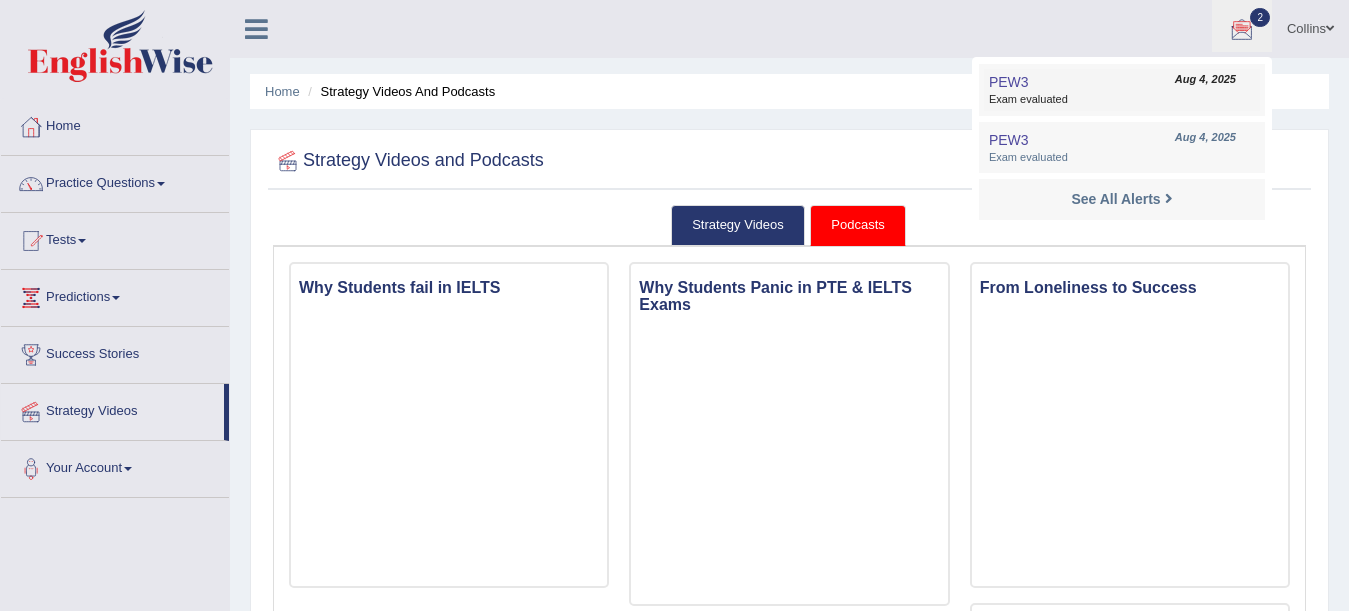 click on "Exam evaluated" at bounding box center (1122, 100) 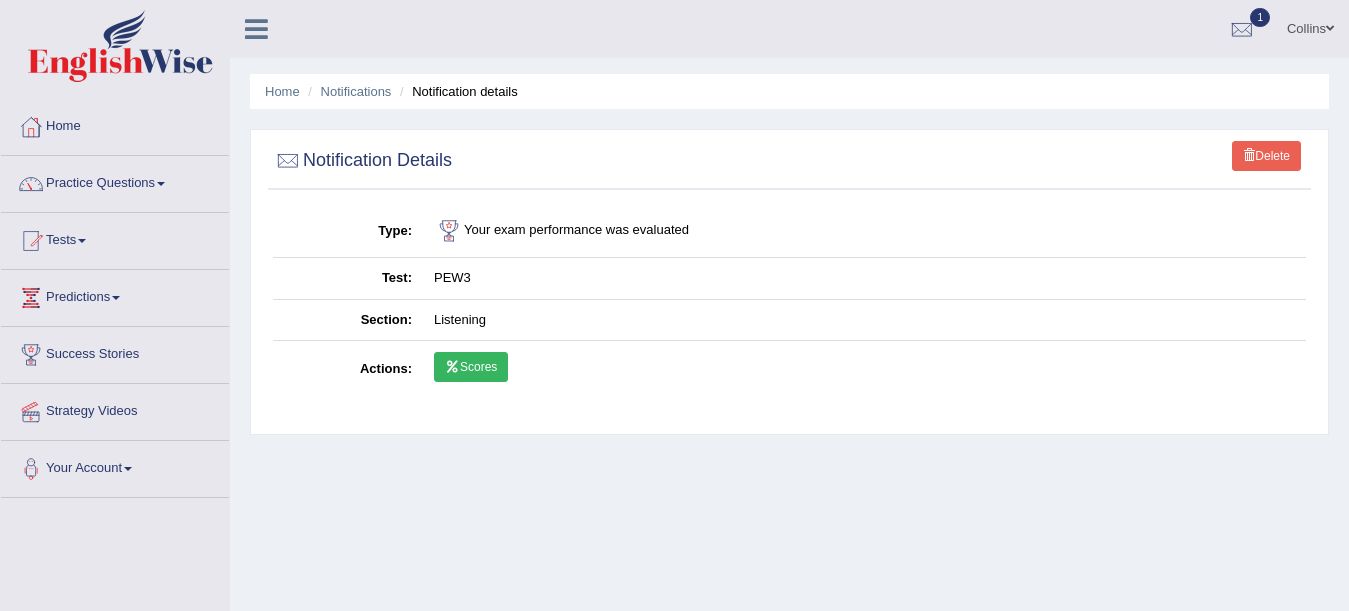 scroll, scrollTop: 0, scrollLeft: 0, axis: both 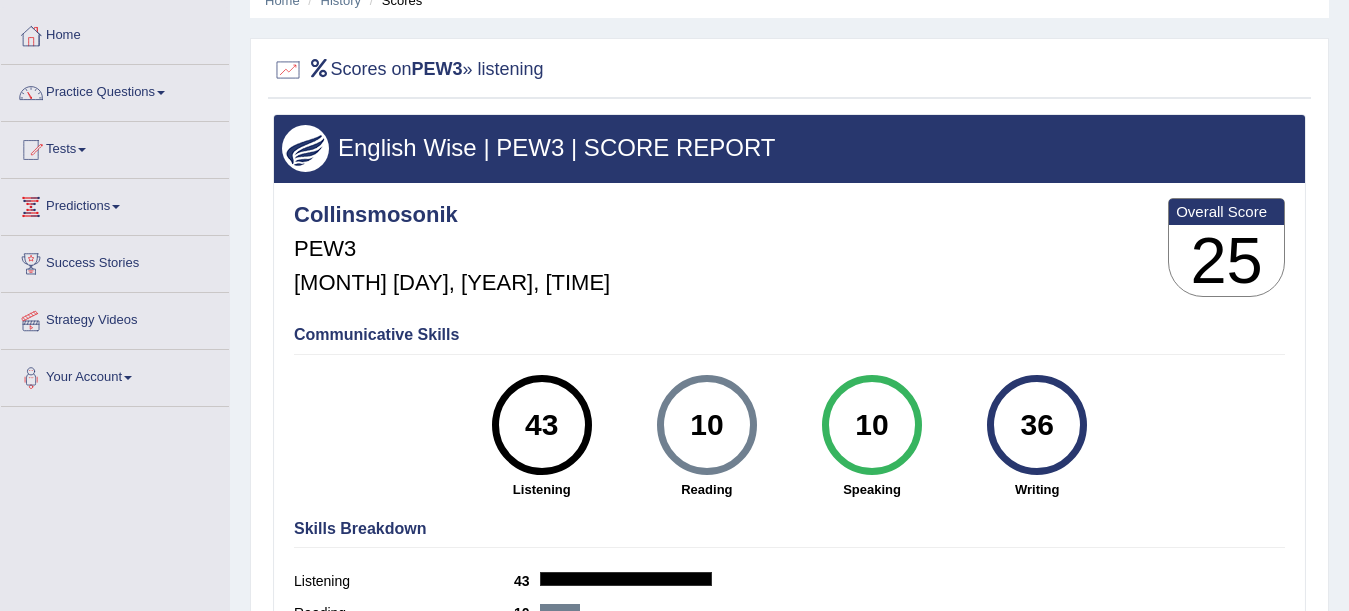 click on "43" at bounding box center (541, 425) 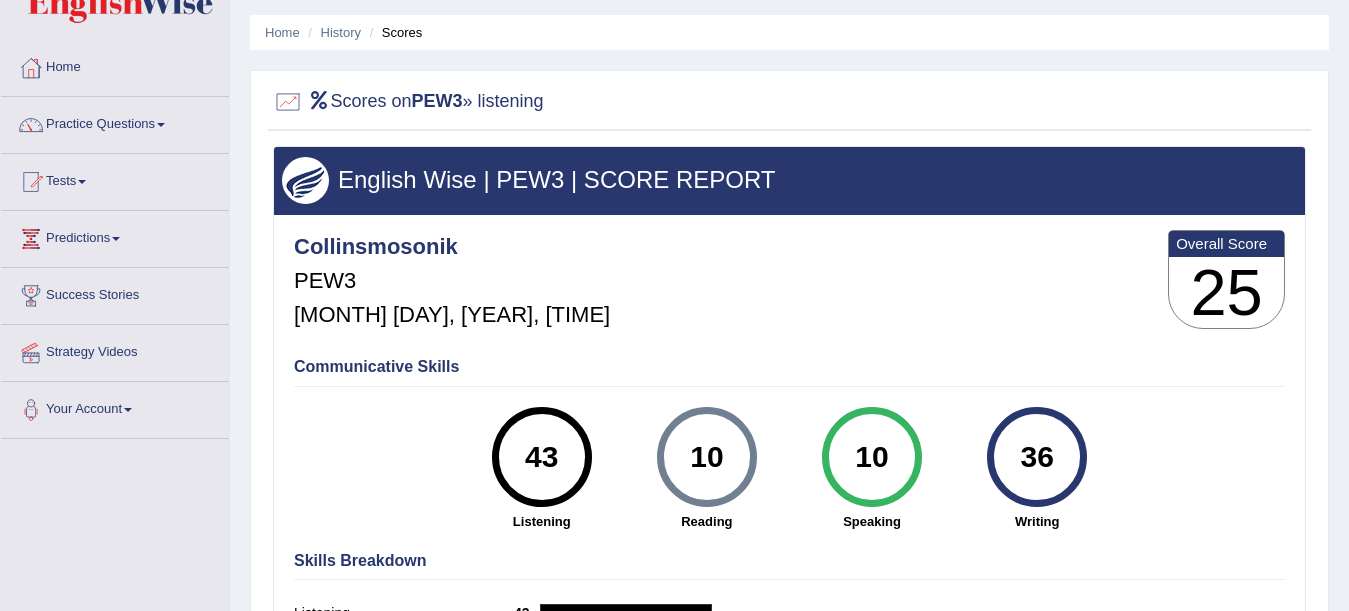 scroll, scrollTop: 0, scrollLeft: 0, axis: both 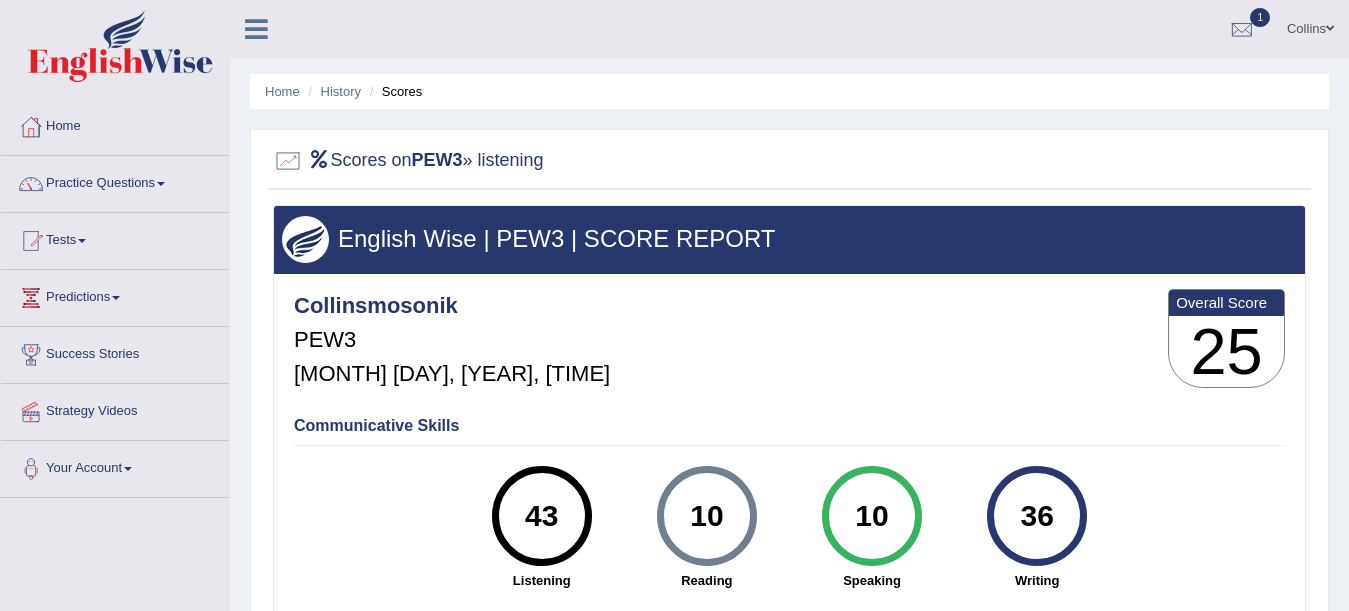 click on "25" at bounding box center [1226, 352] 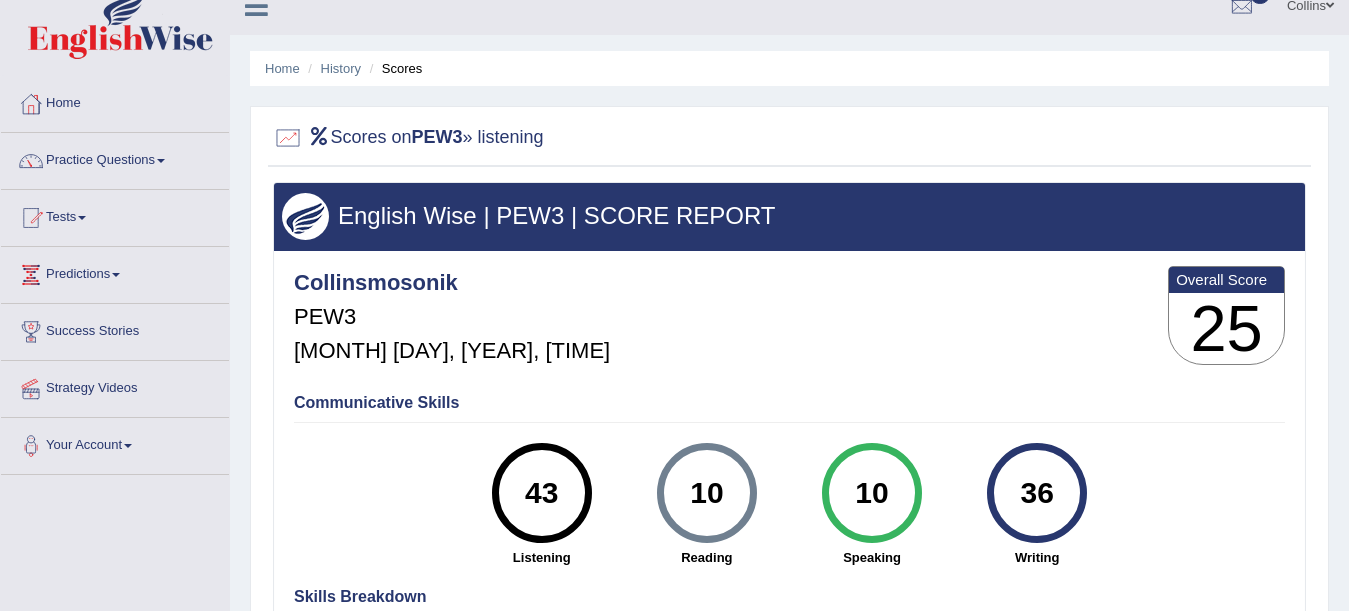 scroll, scrollTop: 0, scrollLeft: 0, axis: both 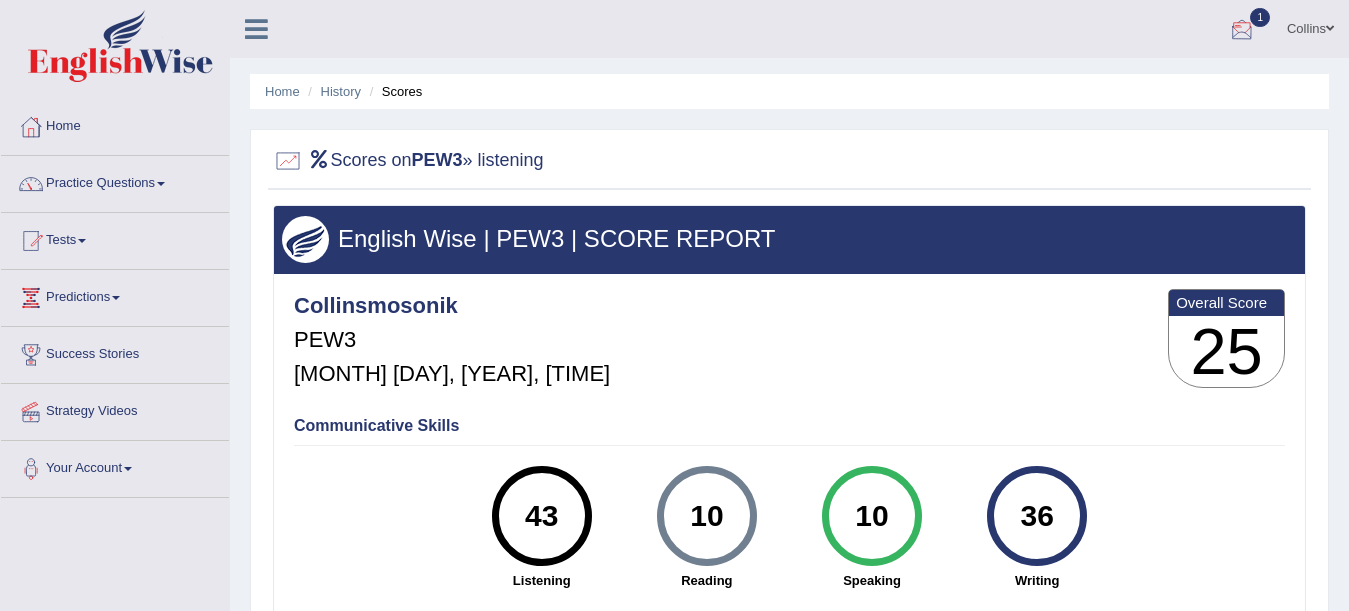click at bounding box center [1242, 30] 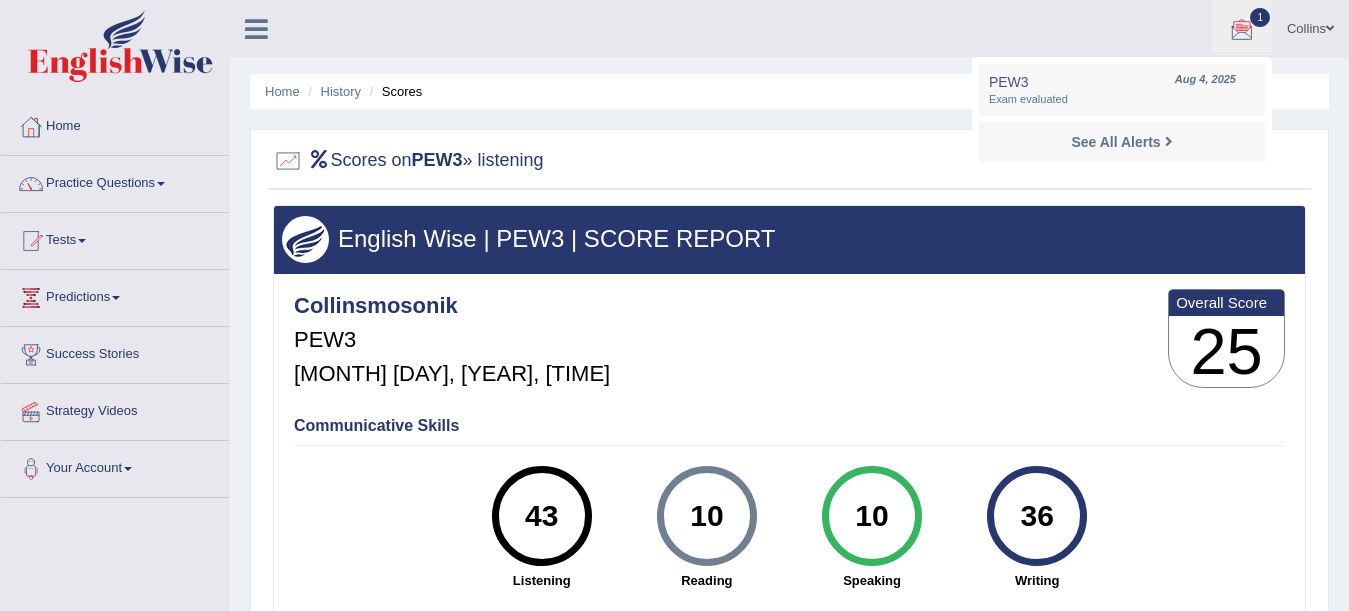 click on "10" at bounding box center (871, 516) 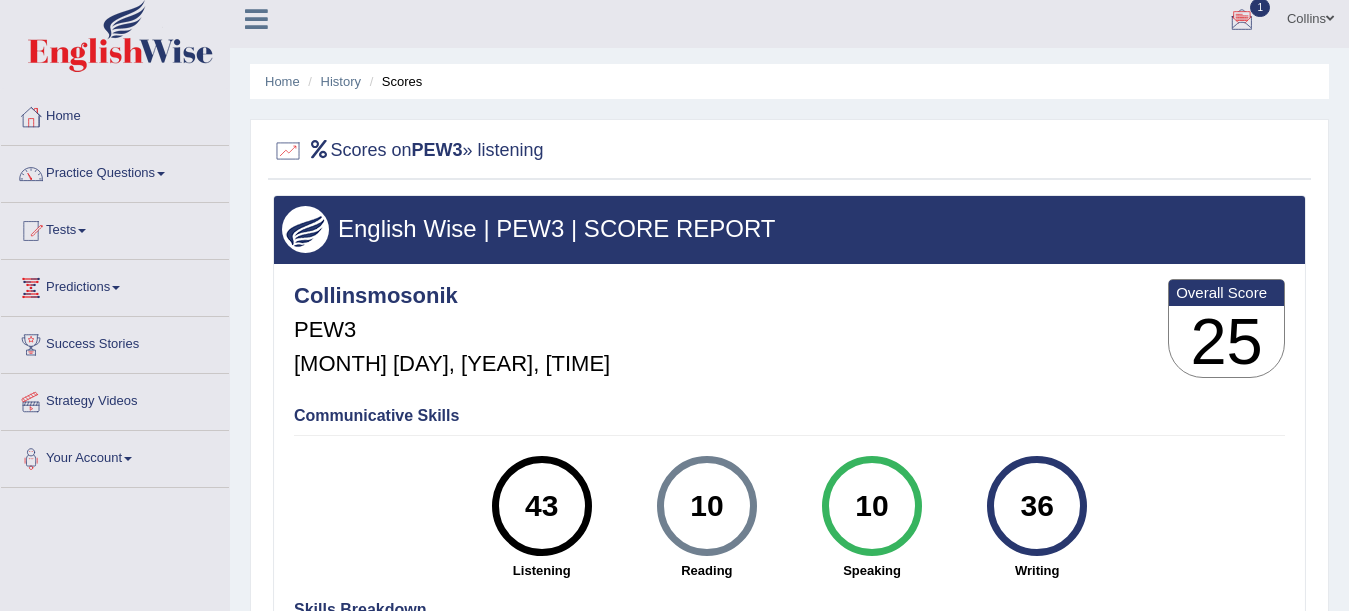 scroll, scrollTop: 0, scrollLeft: 0, axis: both 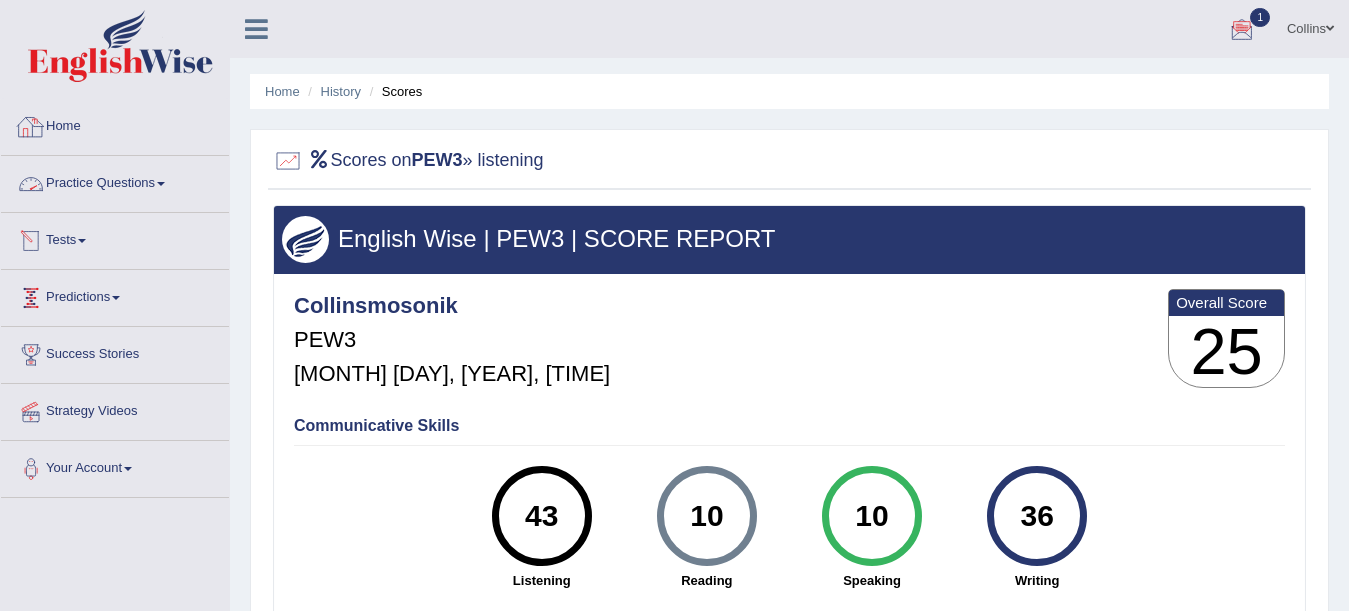 click on "Home" at bounding box center [115, 124] 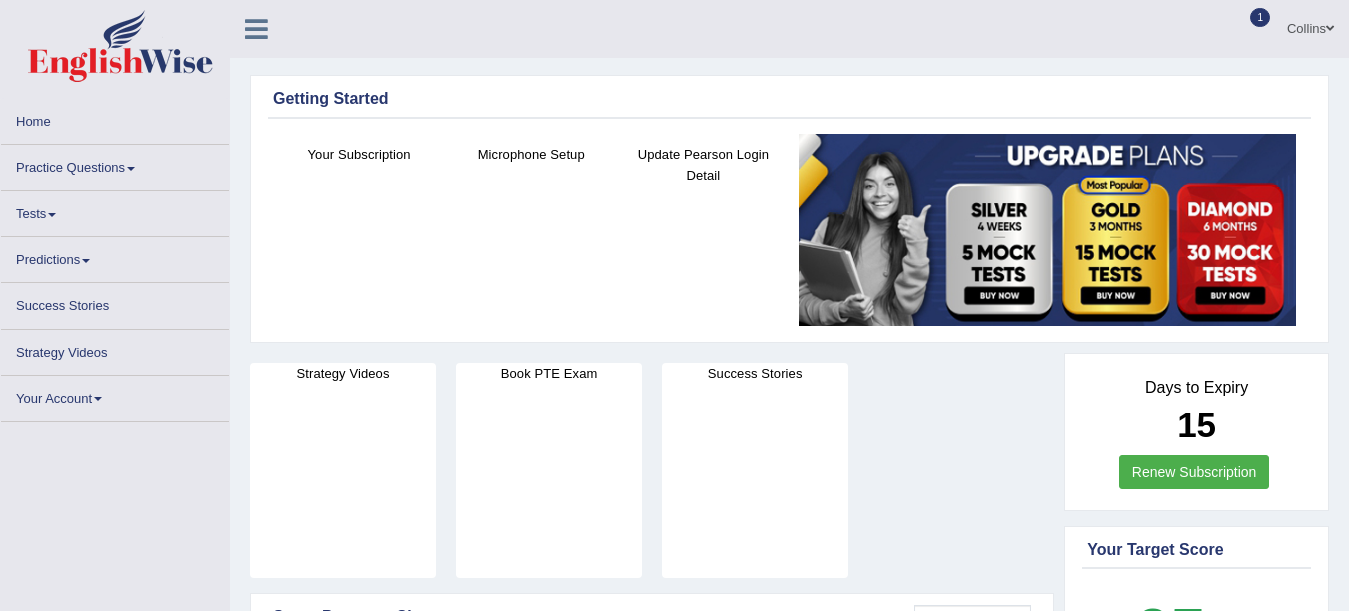 scroll, scrollTop: 0, scrollLeft: 0, axis: both 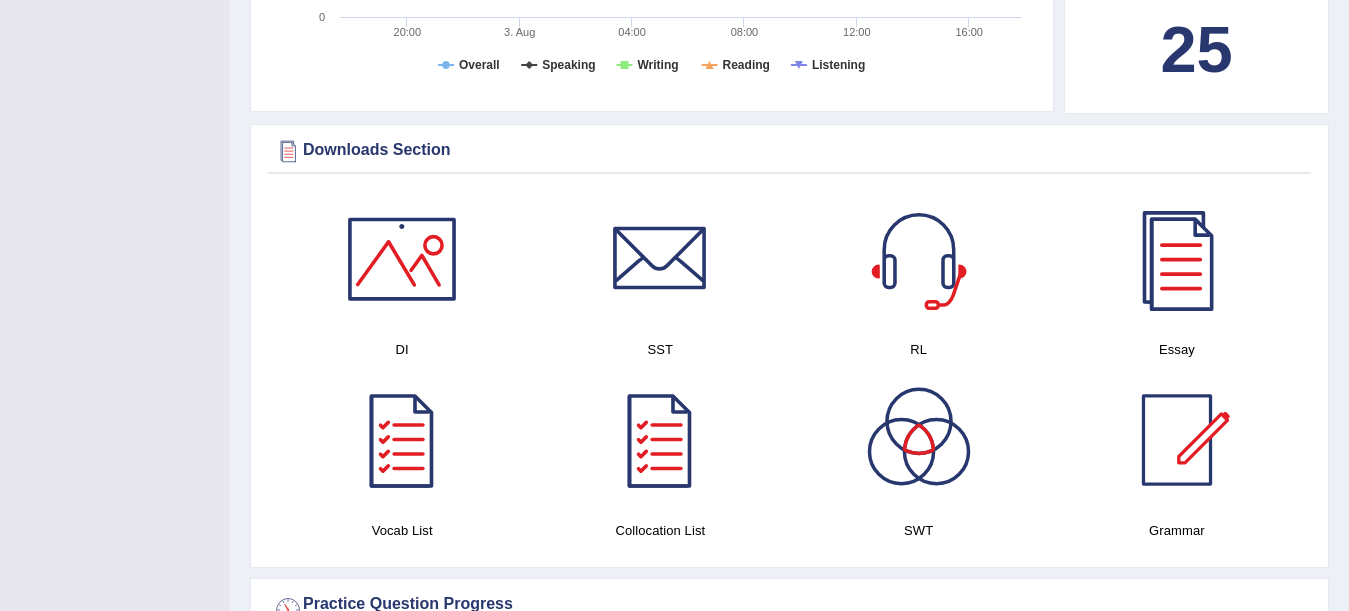 click at bounding box center [1177, 440] 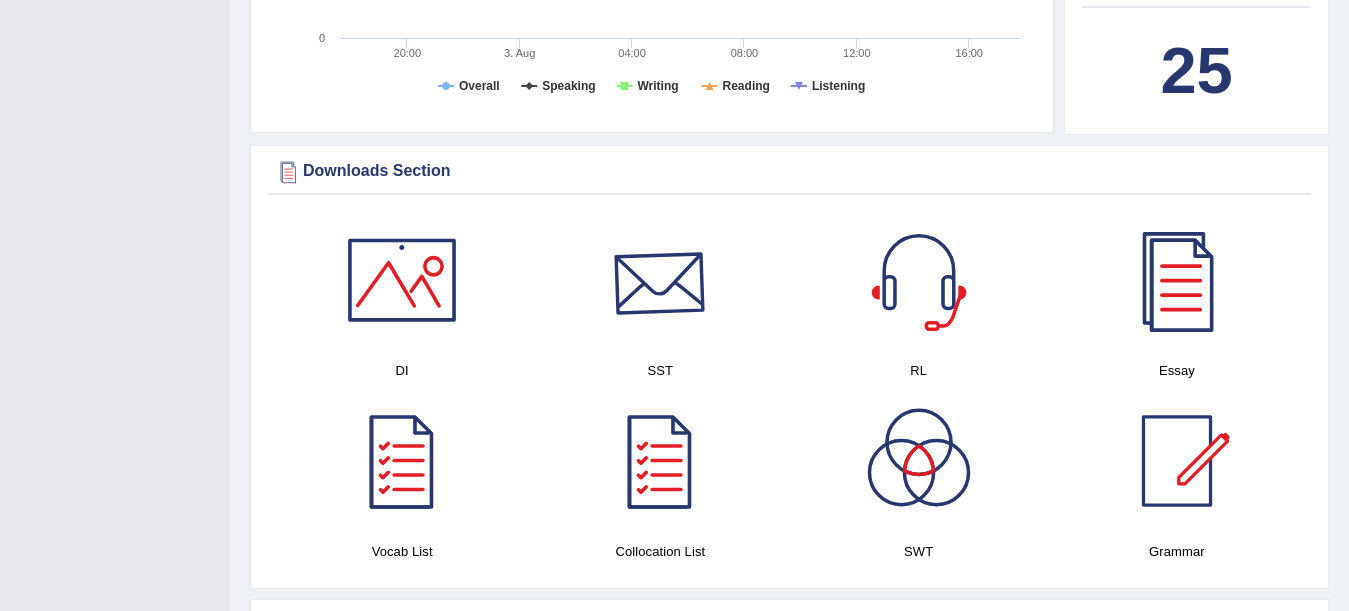 scroll, scrollTop: 865, scrollLeft: 0, axis: vertical 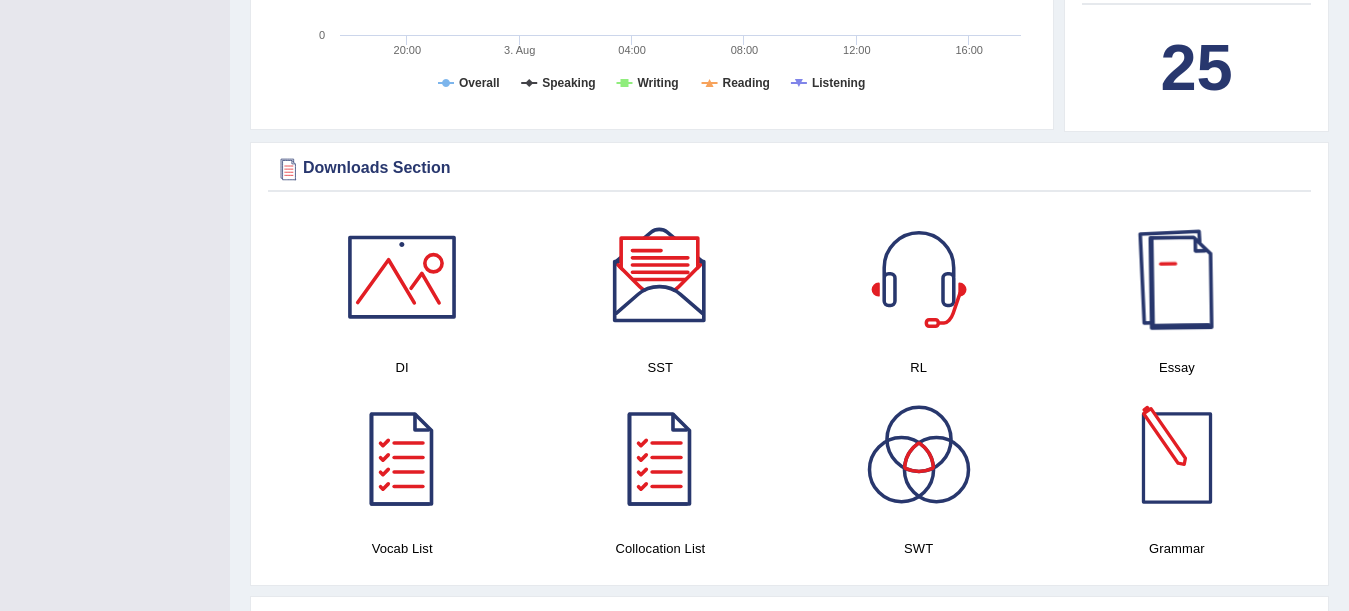 click at bounding box center [1177, 277] 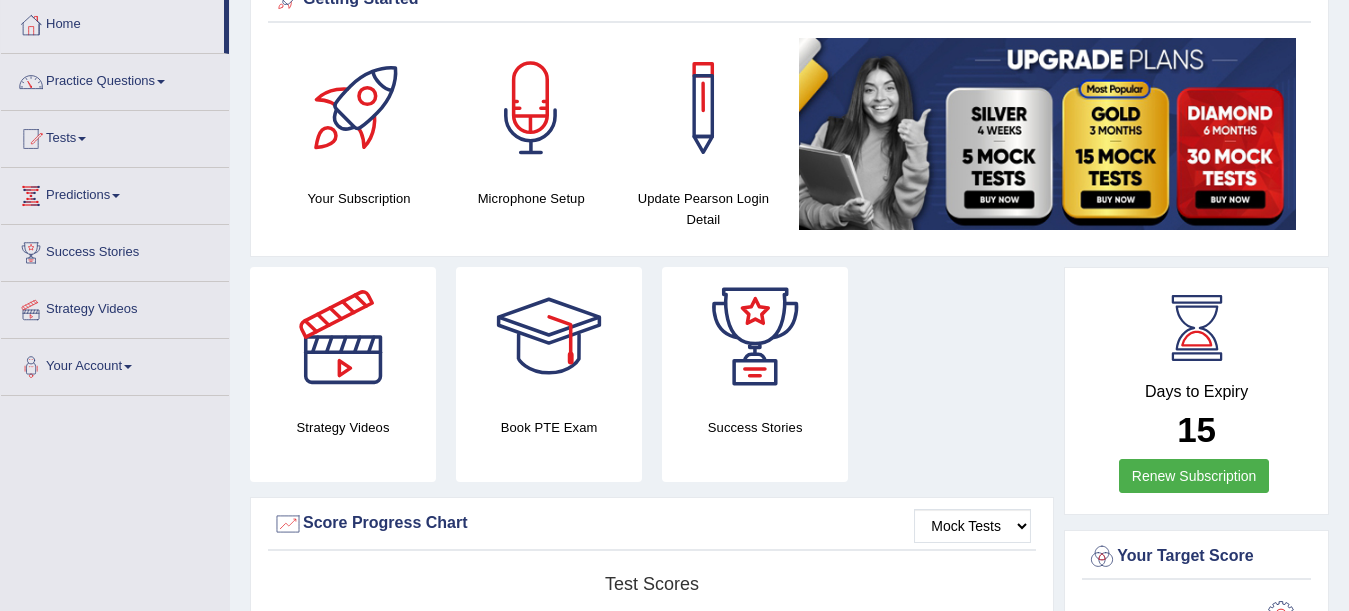 scroll, scrollTop: 0, scrollLeft: 0, axis: both 